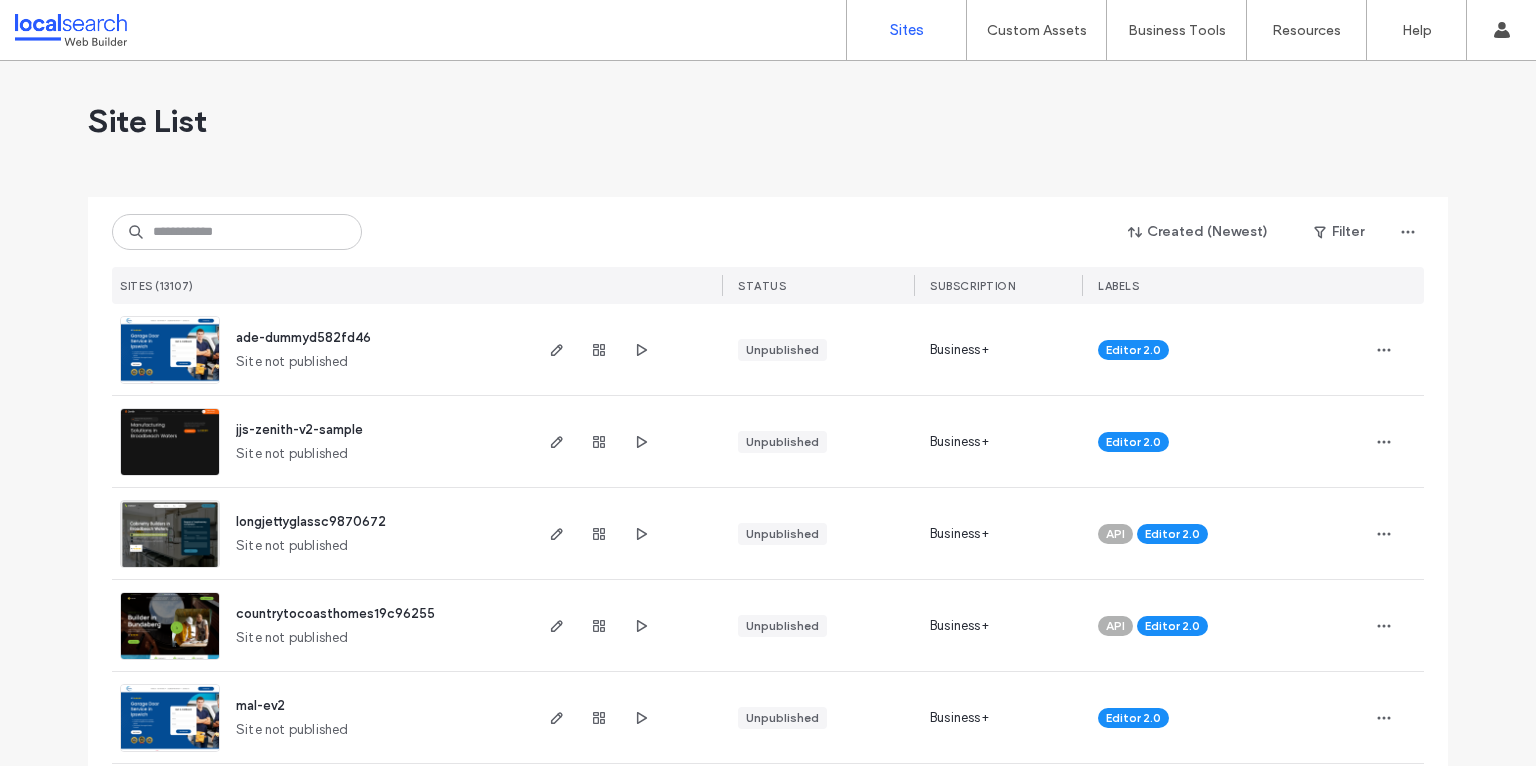 scroll, scrollTop: 0, scrollLeft: 0, axis: both 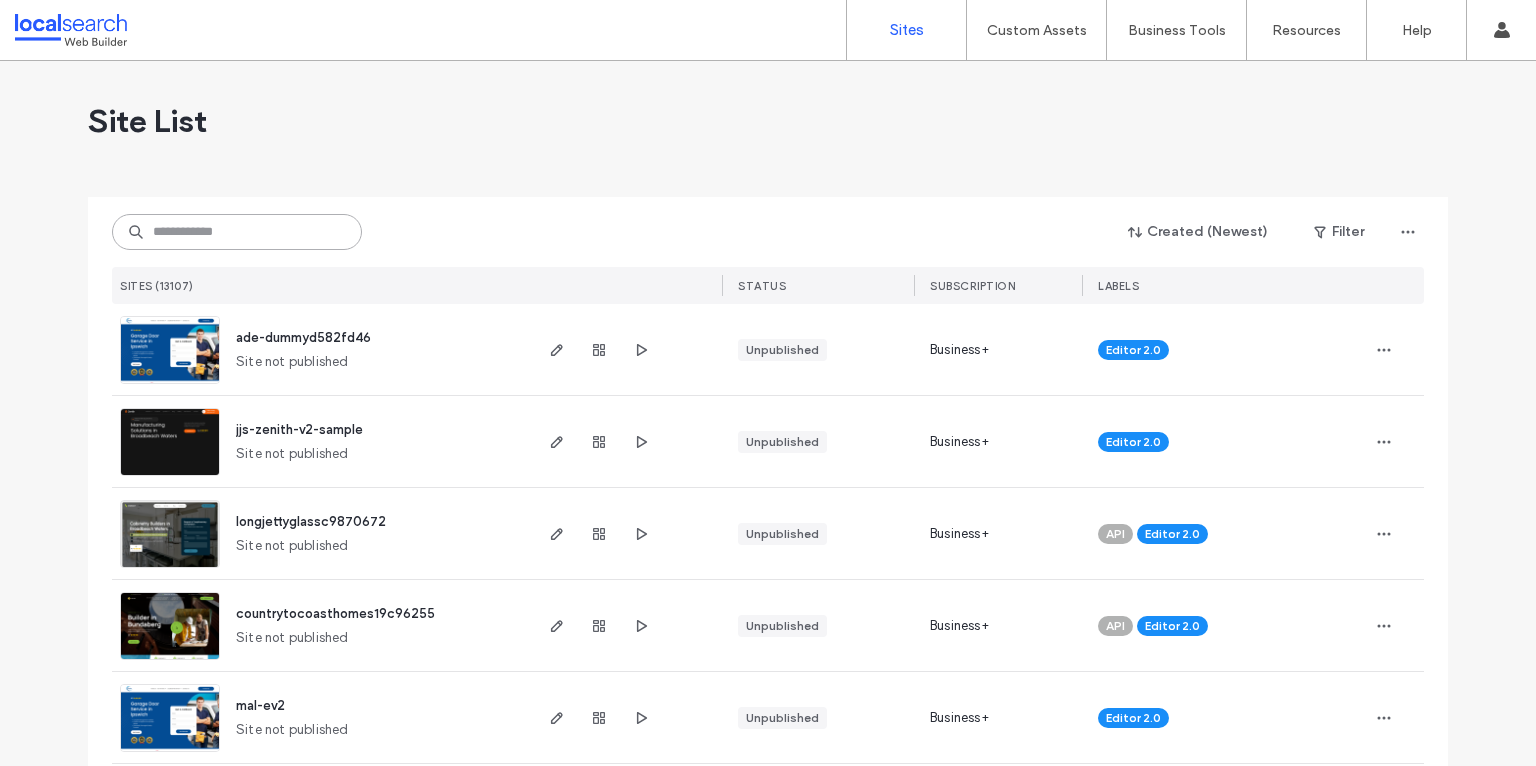 click at bounding box center [237, 232] 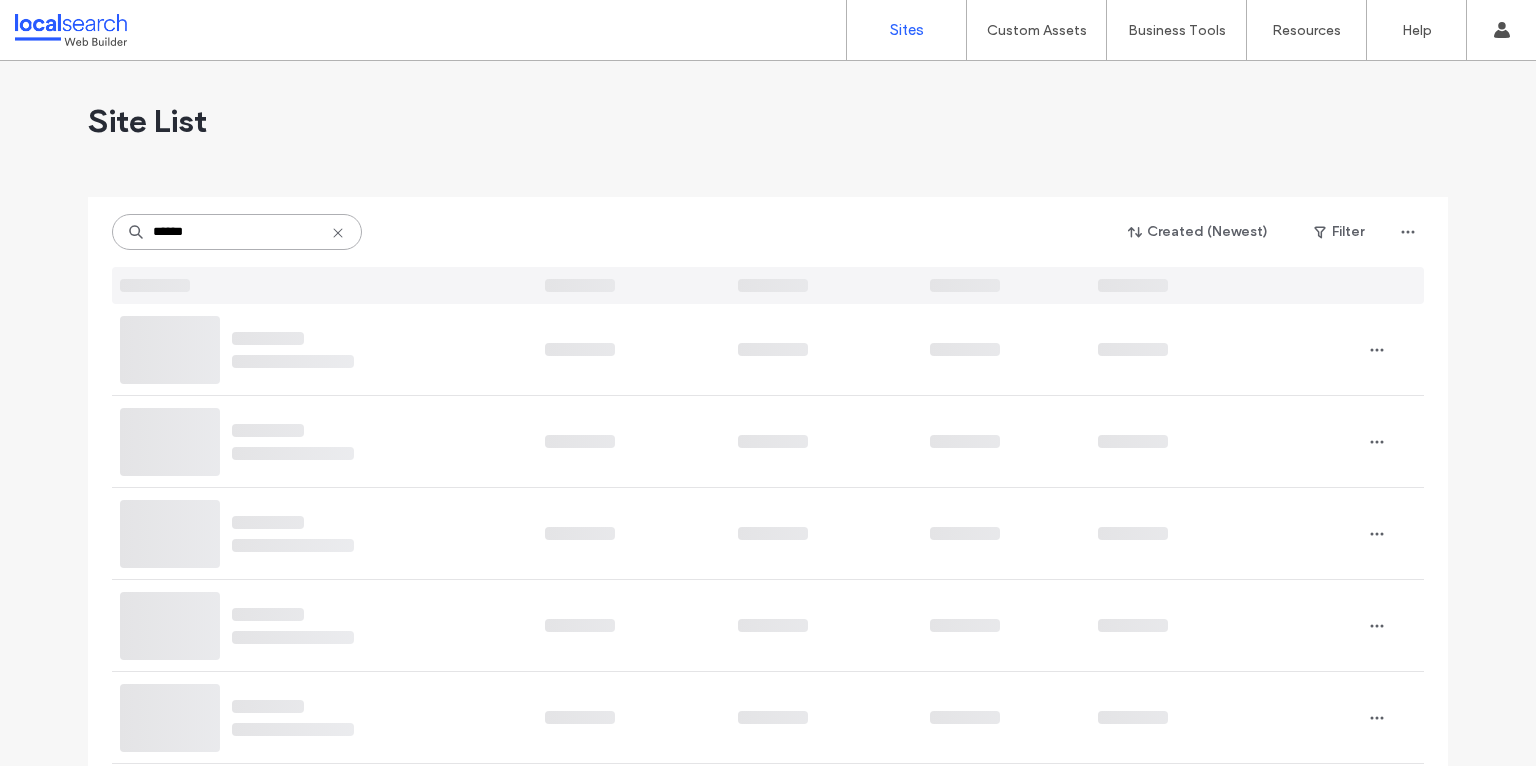 type on "******" 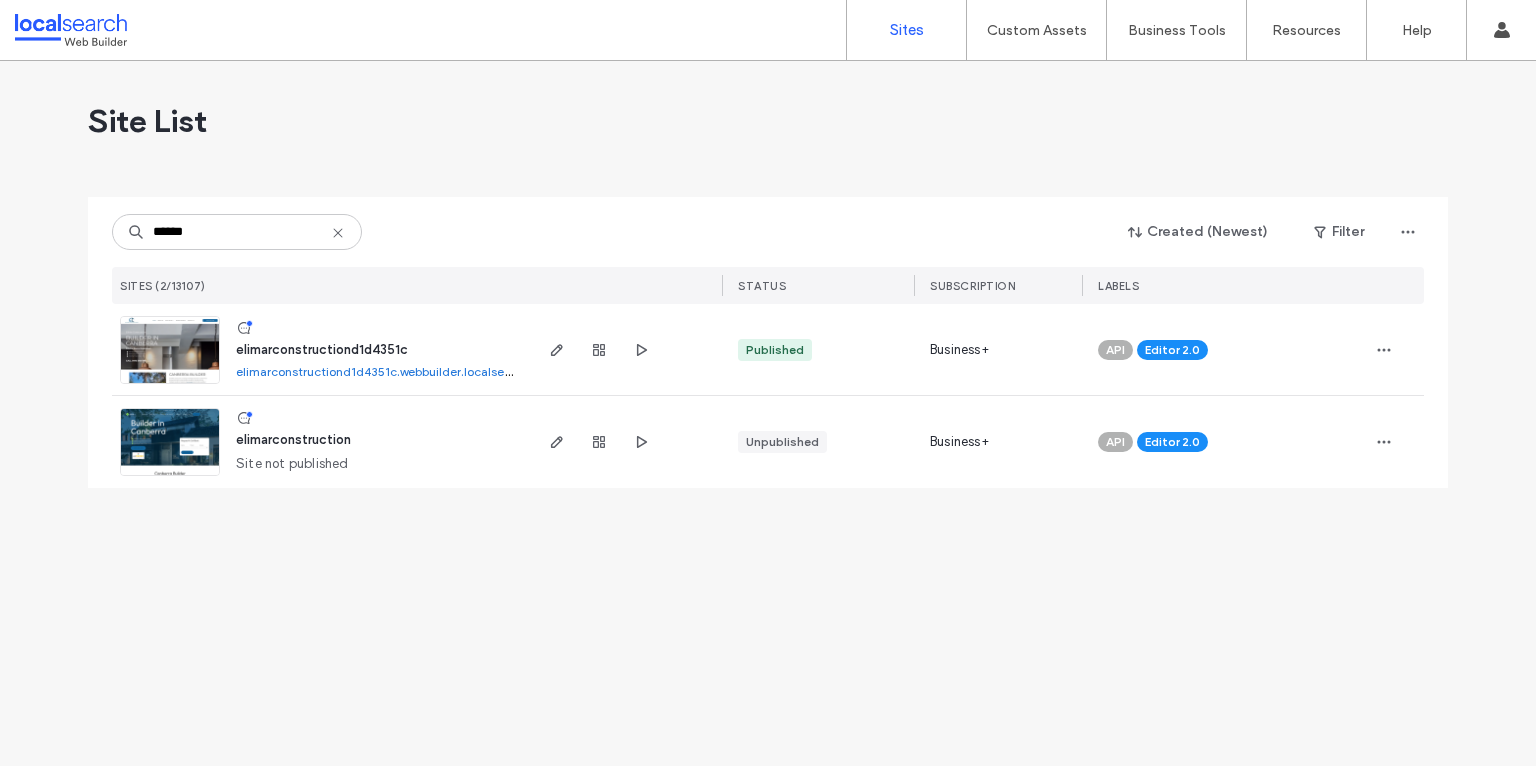 click at bounding box center [170, 477] 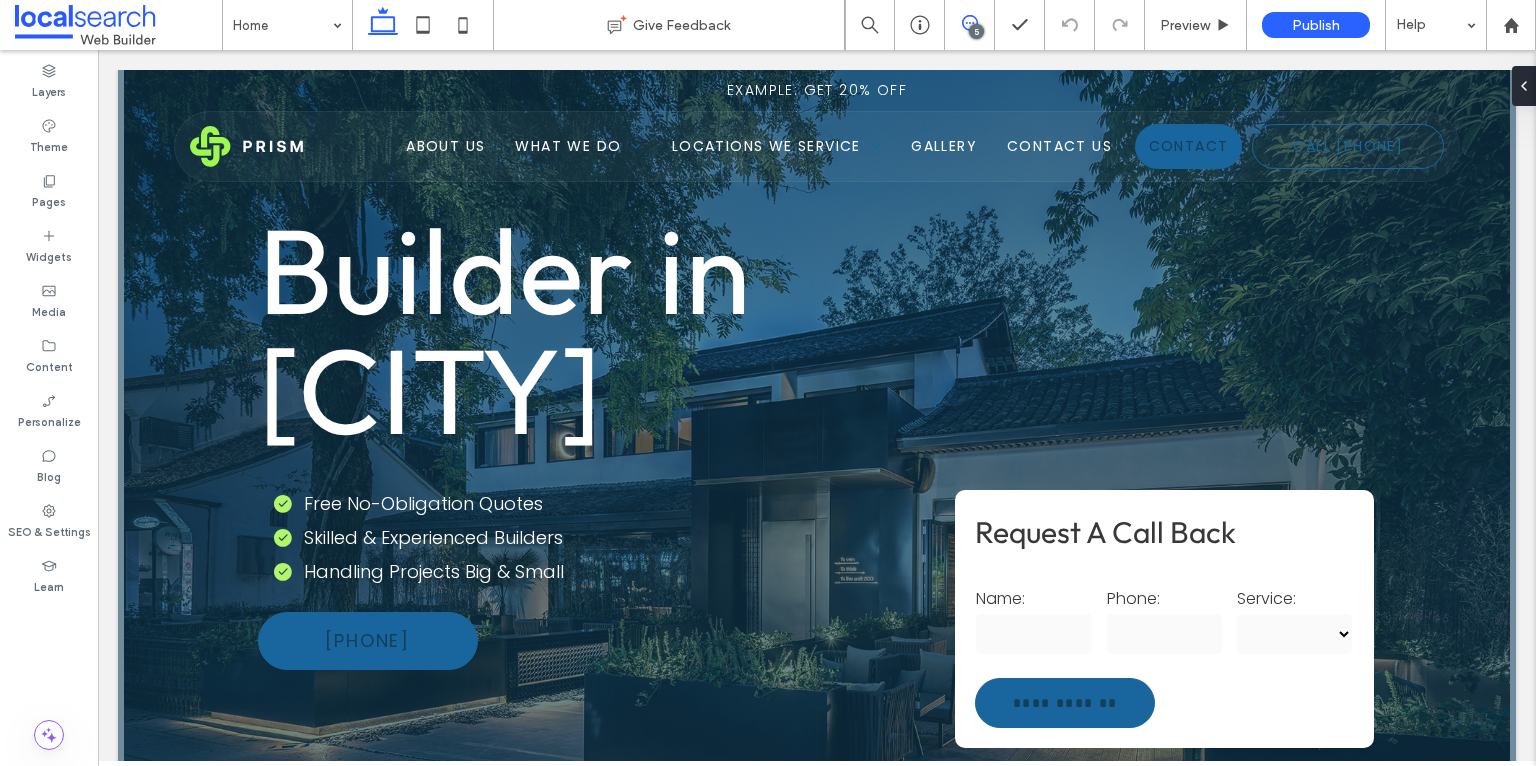 scroll, scrollTop: 0, scrollLeft: 0, axis: both 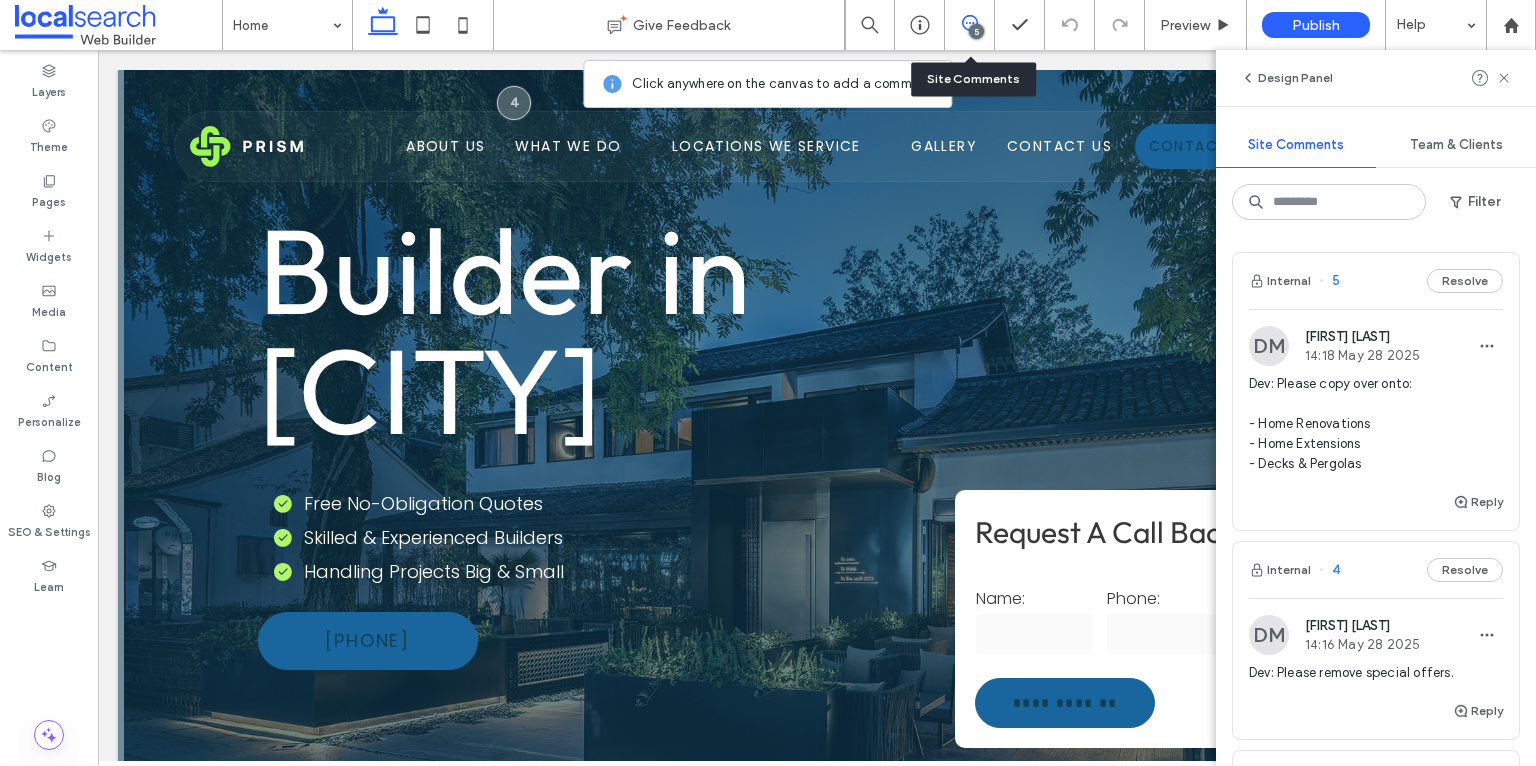 click on "Dev: Please copy over onto:
- Home Renovations
- Home Extensions
- Decks & Pergolas" at bounding box center [1376, 424] 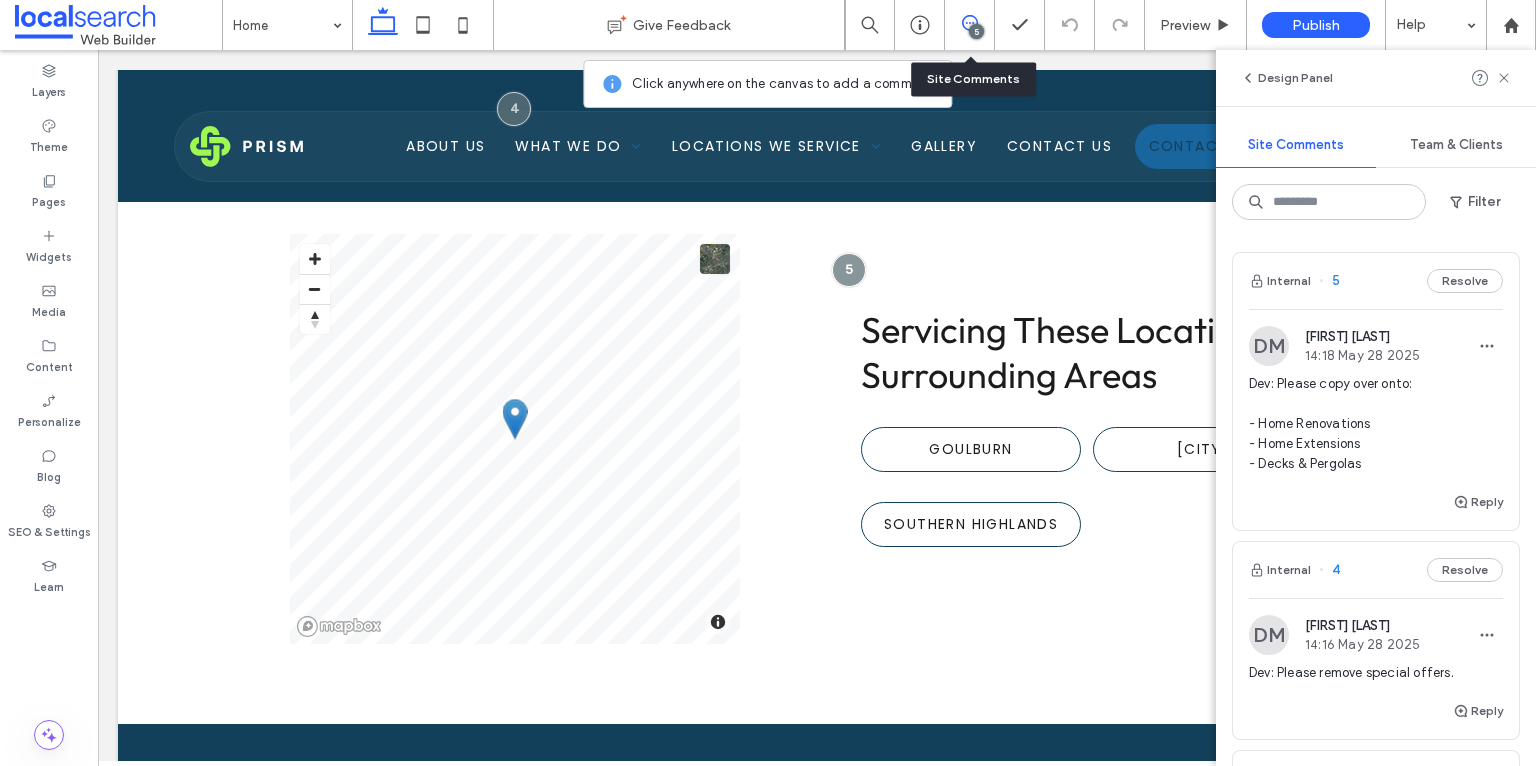 scroll, scrollTop: 4220, scrollLeft: 0, axis: vertical 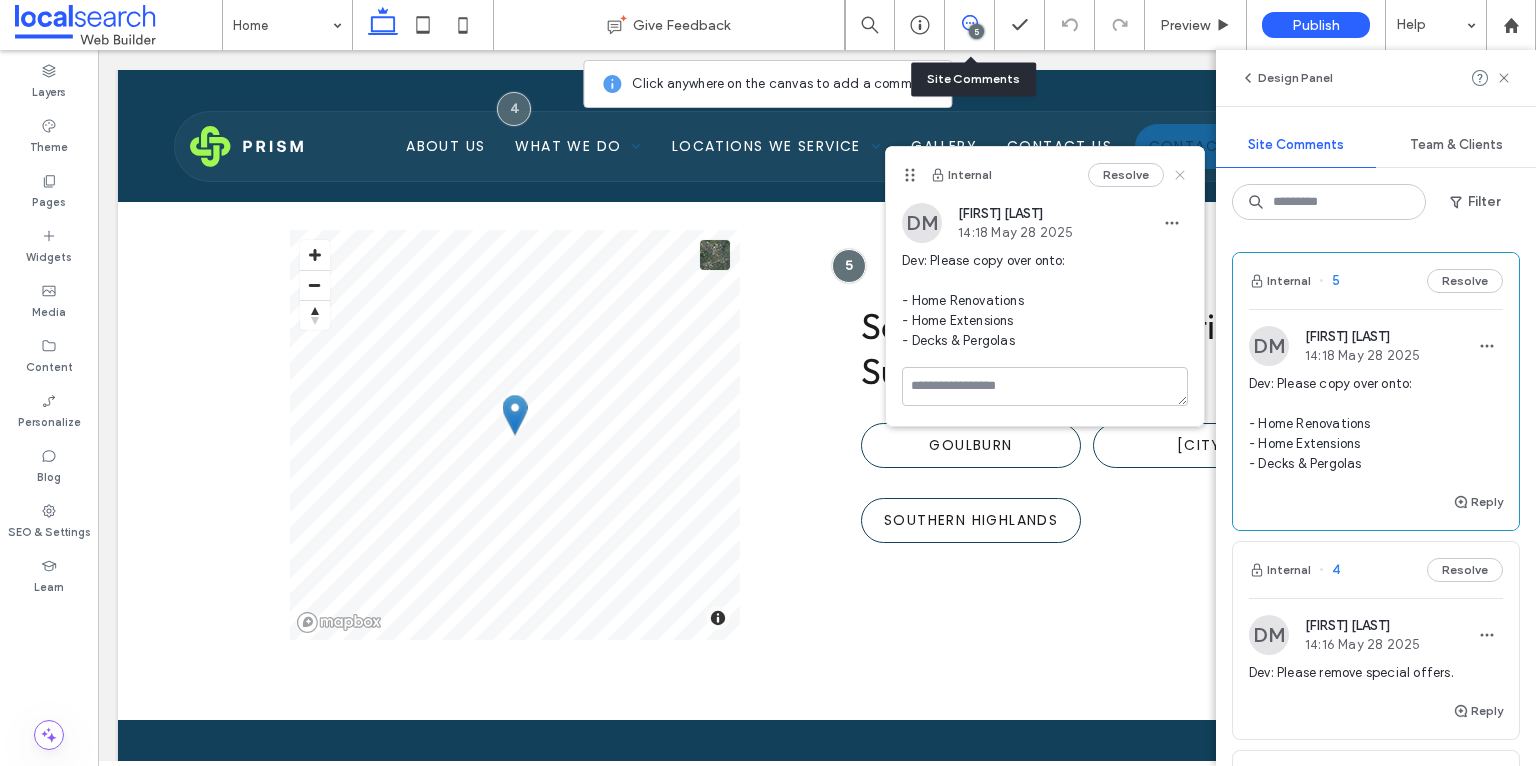 click 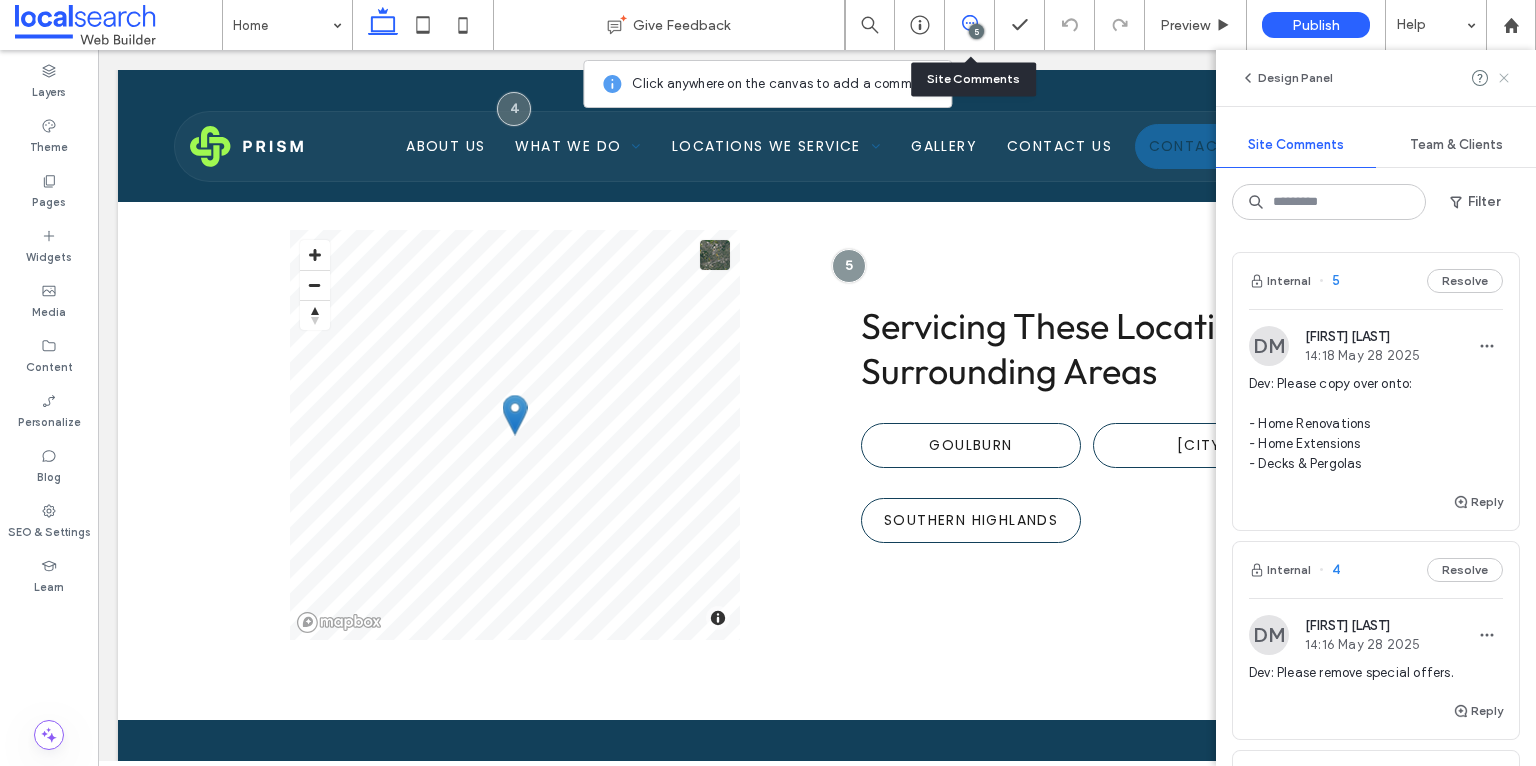click 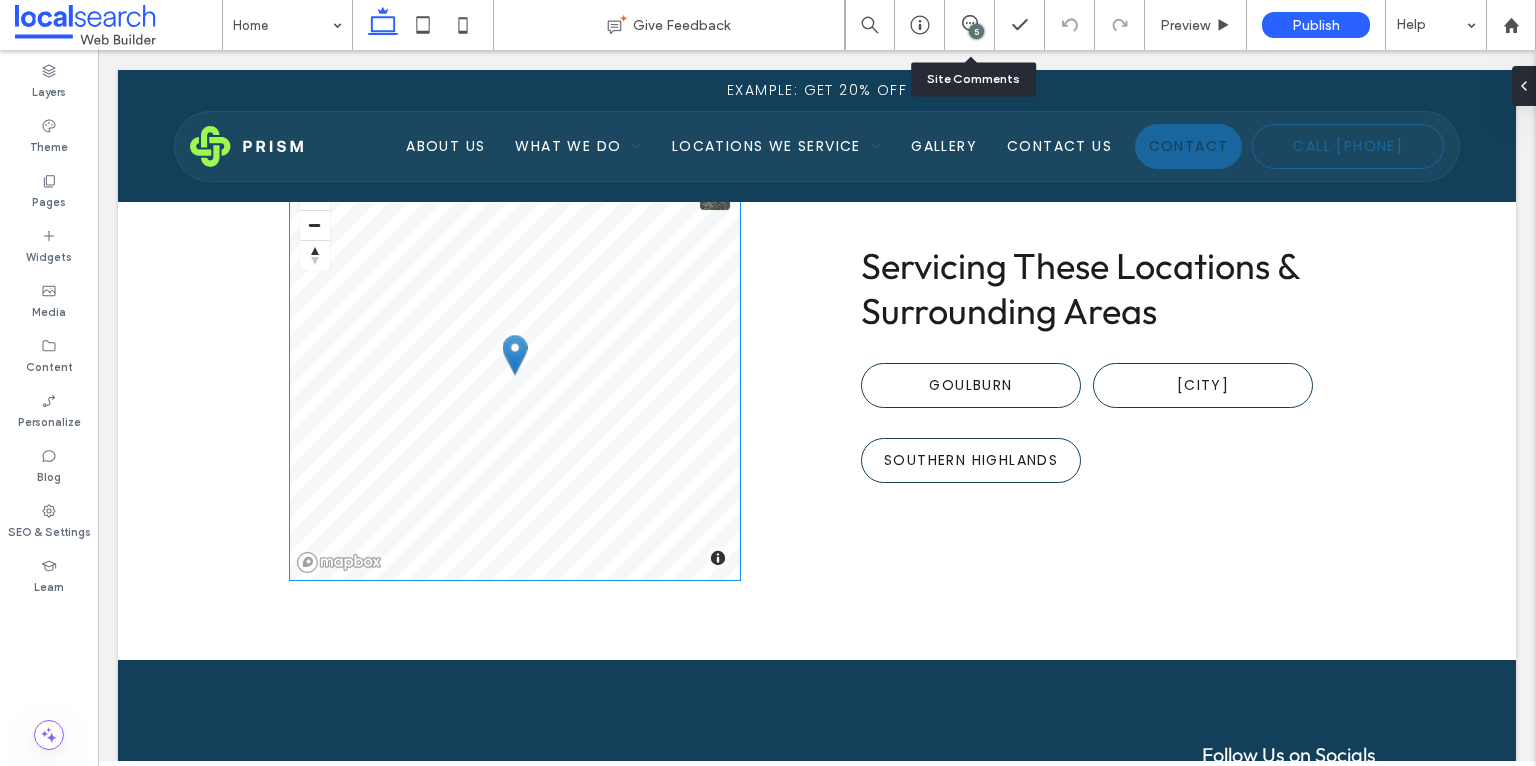 scroll, scrollTop: 4449, scrollLeft: 0, axis: vertical 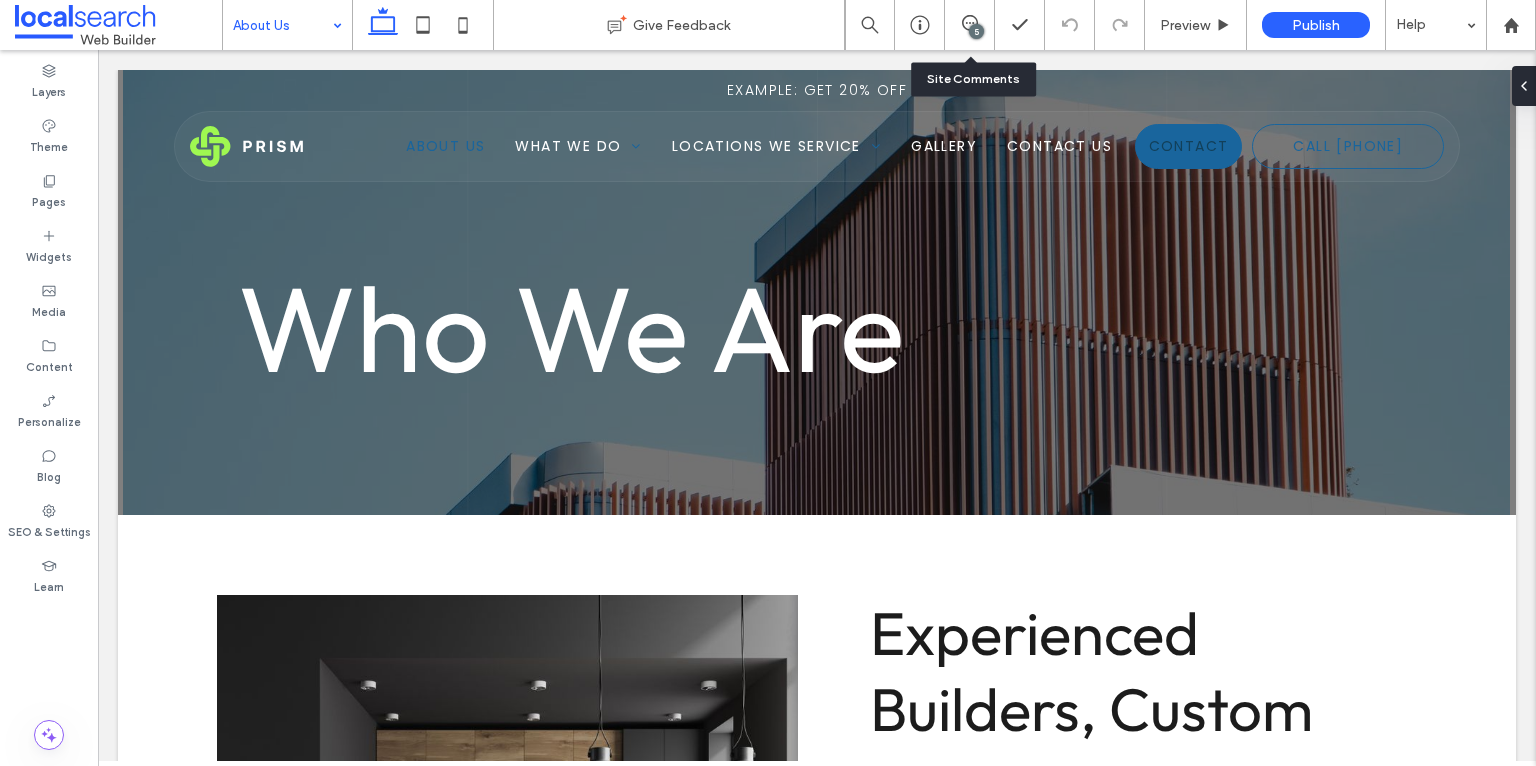 click on "About Us" at bounding box center [287, 25] 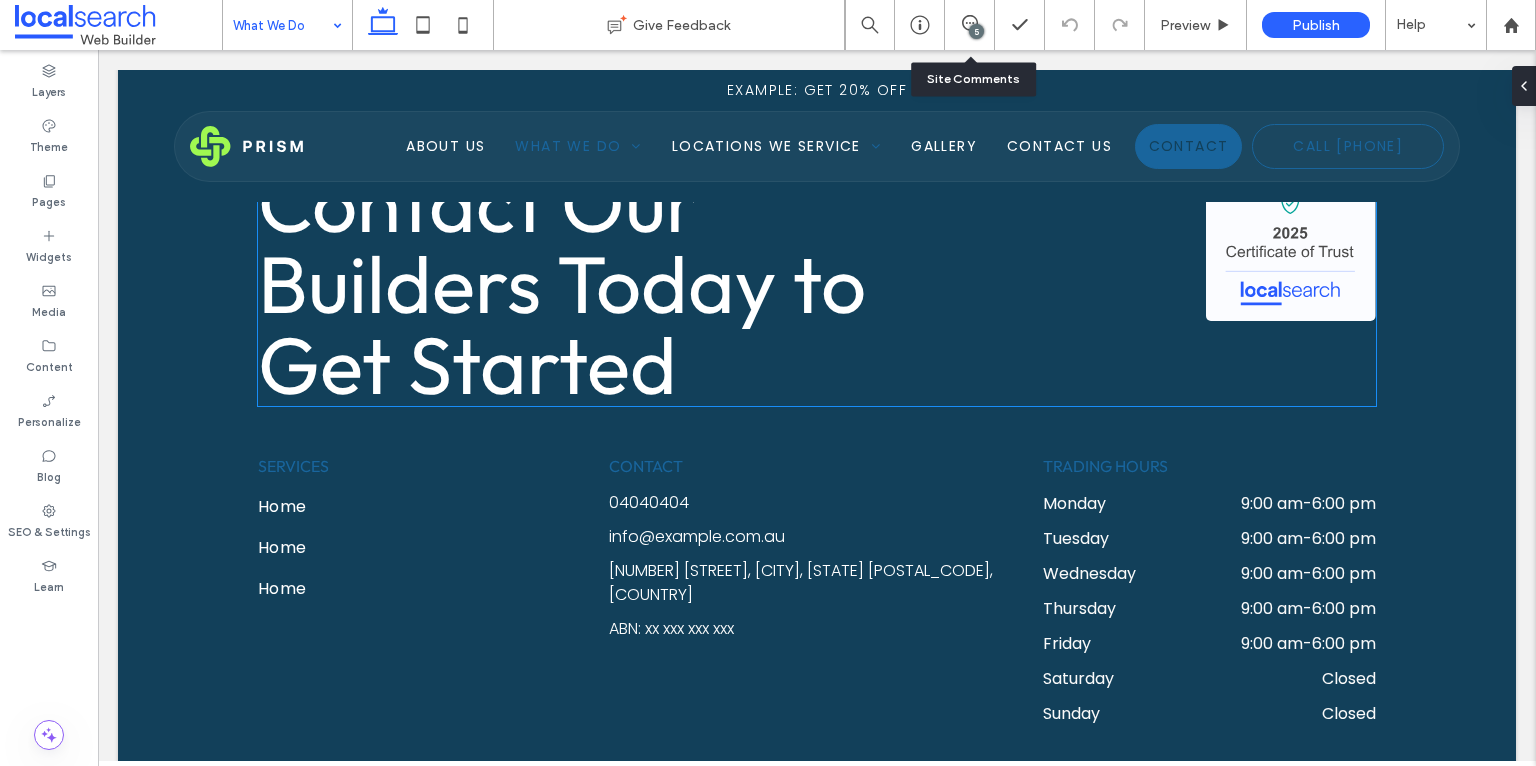 scroll, scrollTop: 1896, scrollLeft: 0, axis: vertical 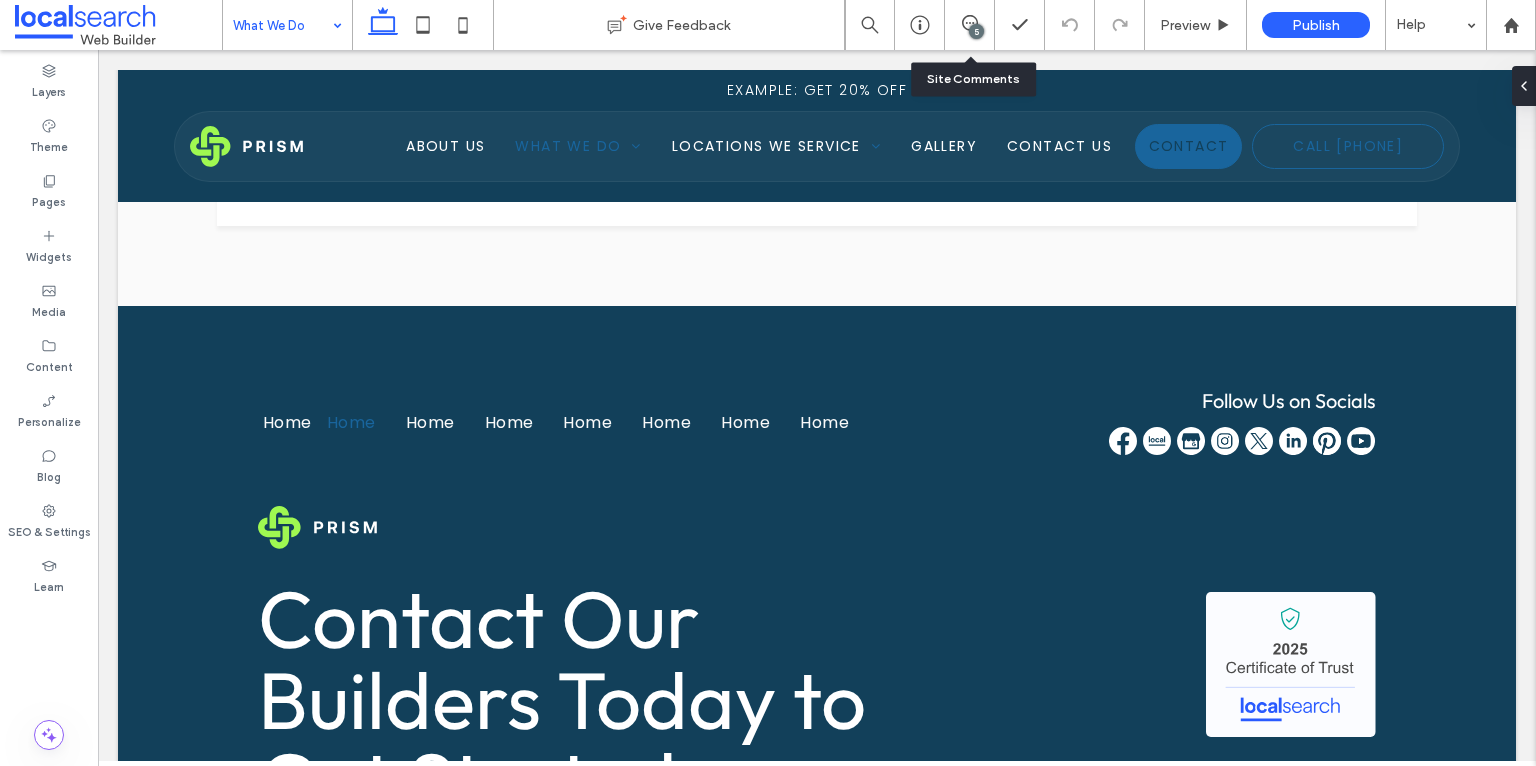 click at bounding box center (282, 25) 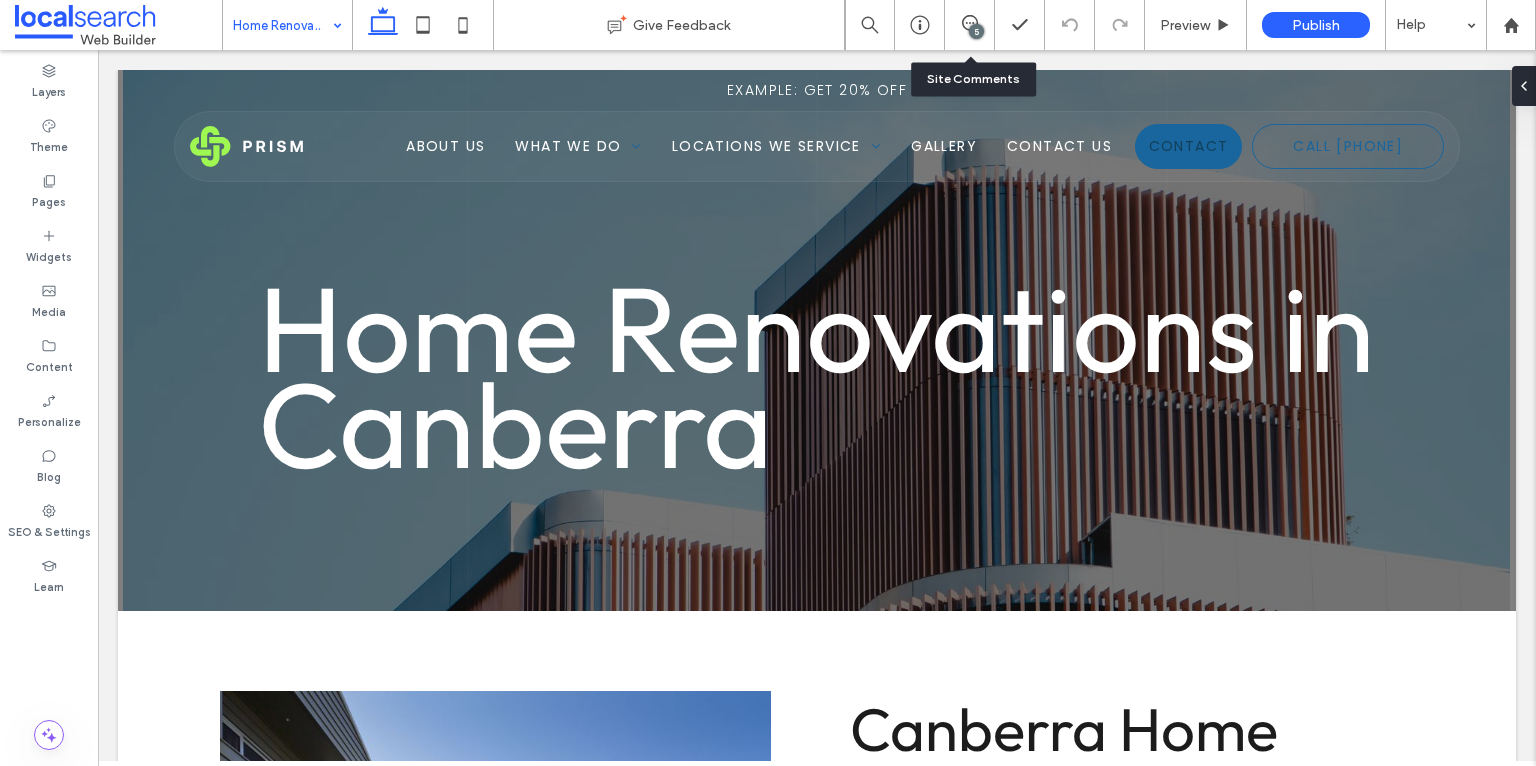 scroll, scrollTop: 0, scrollLeft: 0, axis: both 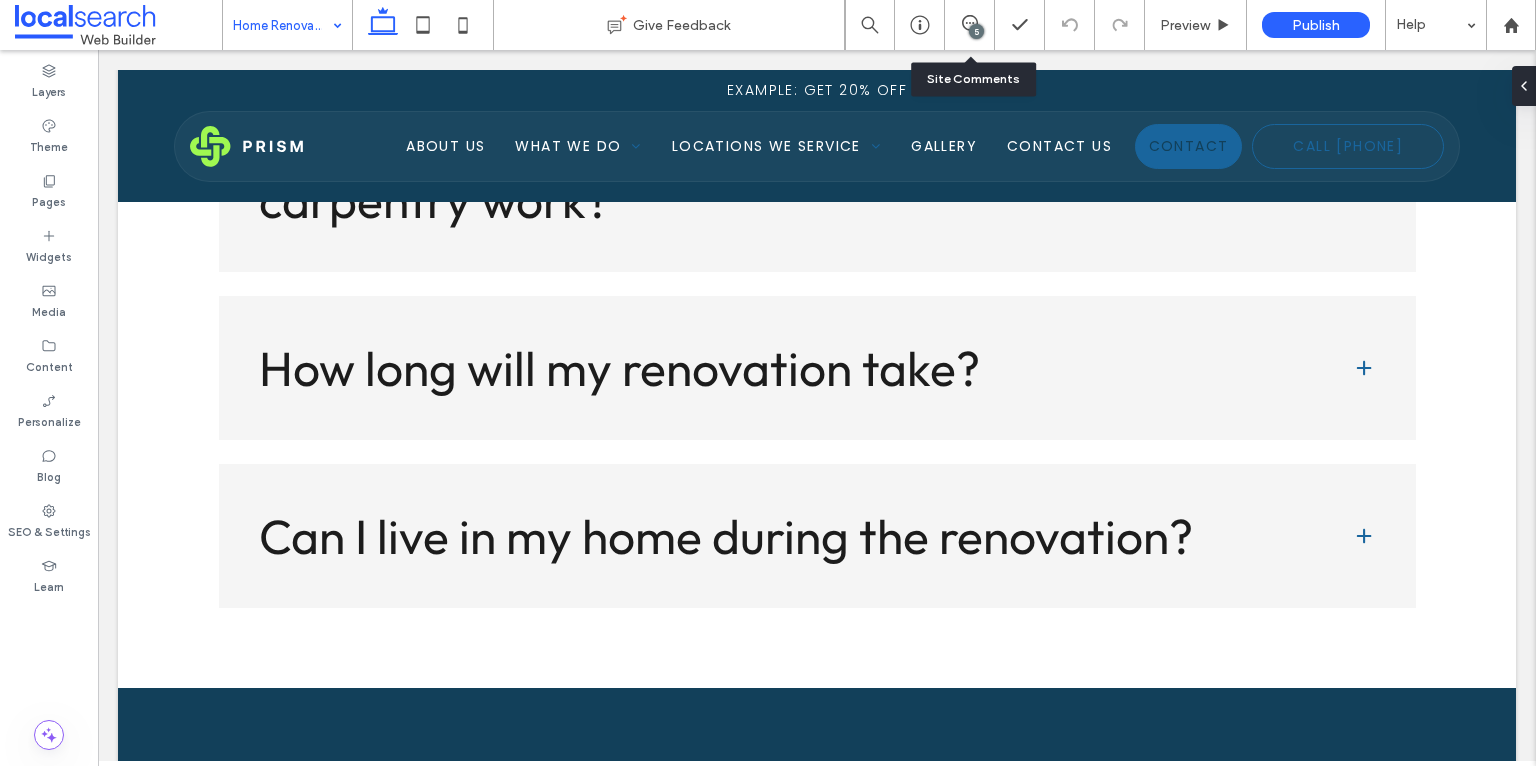 click on "Home Renovations" at bounding box center (287, 25) 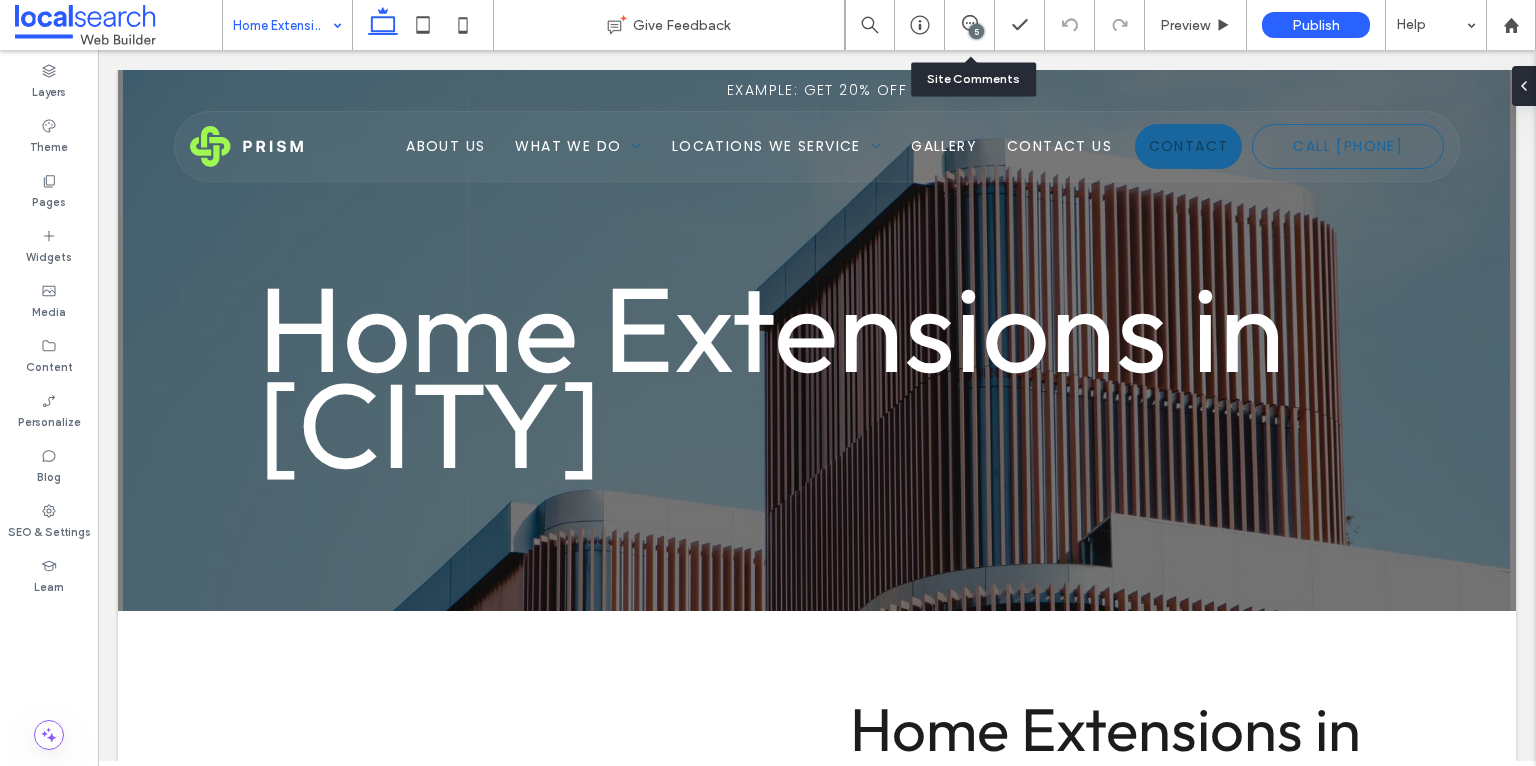 scroll, scrollTop: 0, scrollLeft: 0, axis: both 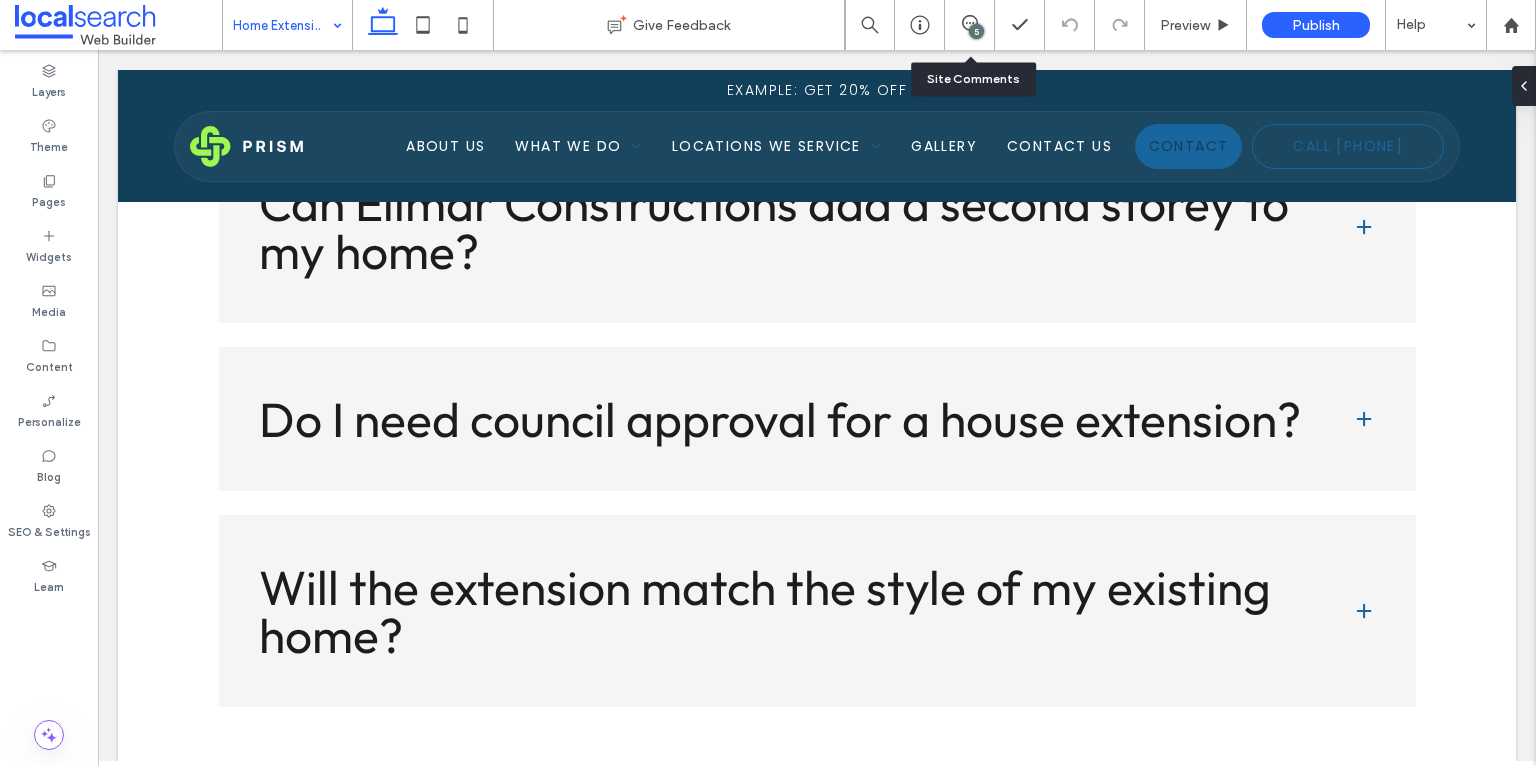 click on "Home Extensions" at bounding box center [287, 25] 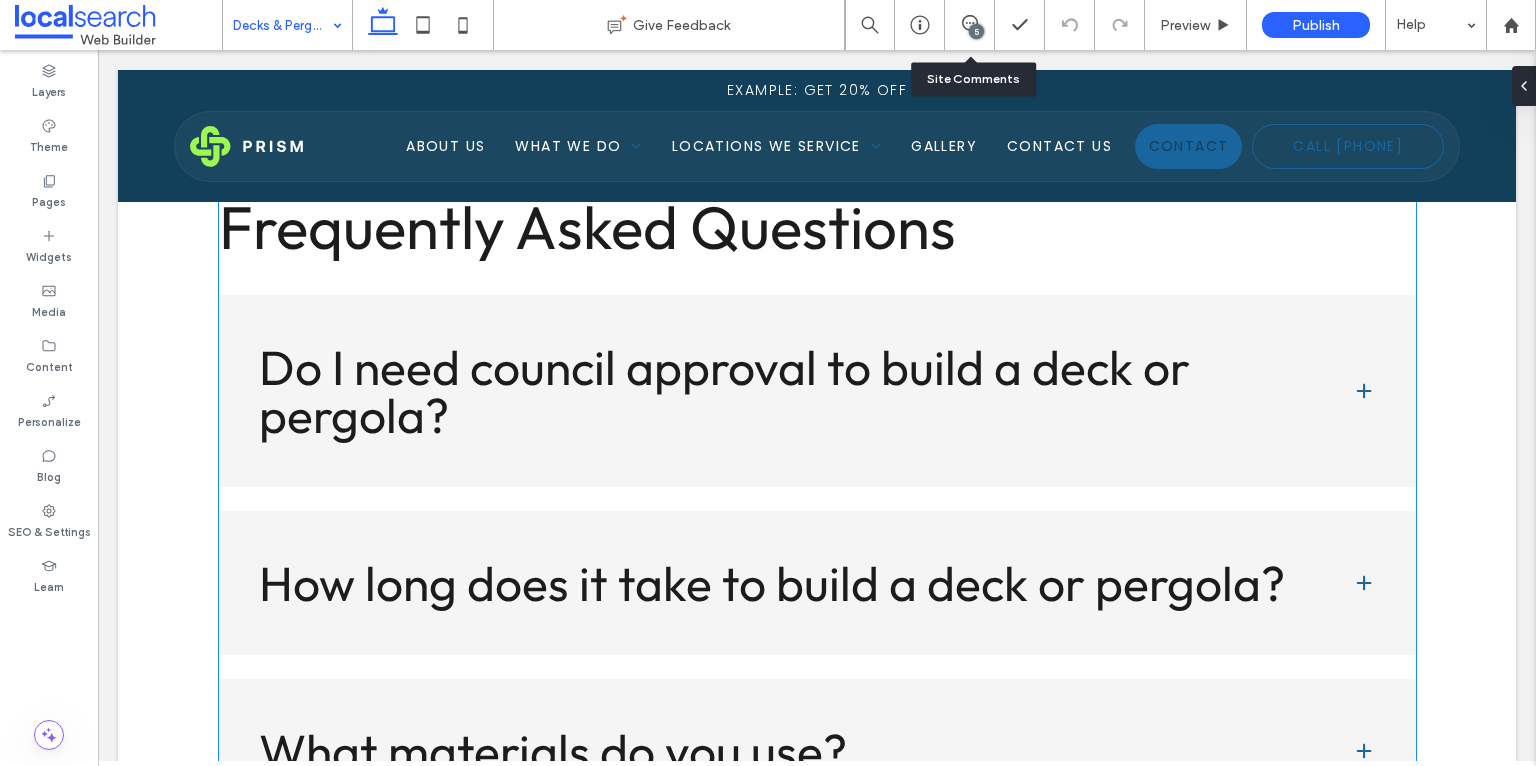scroll, scrollTop: 2159, scrollLeft: 0, axis: vertical 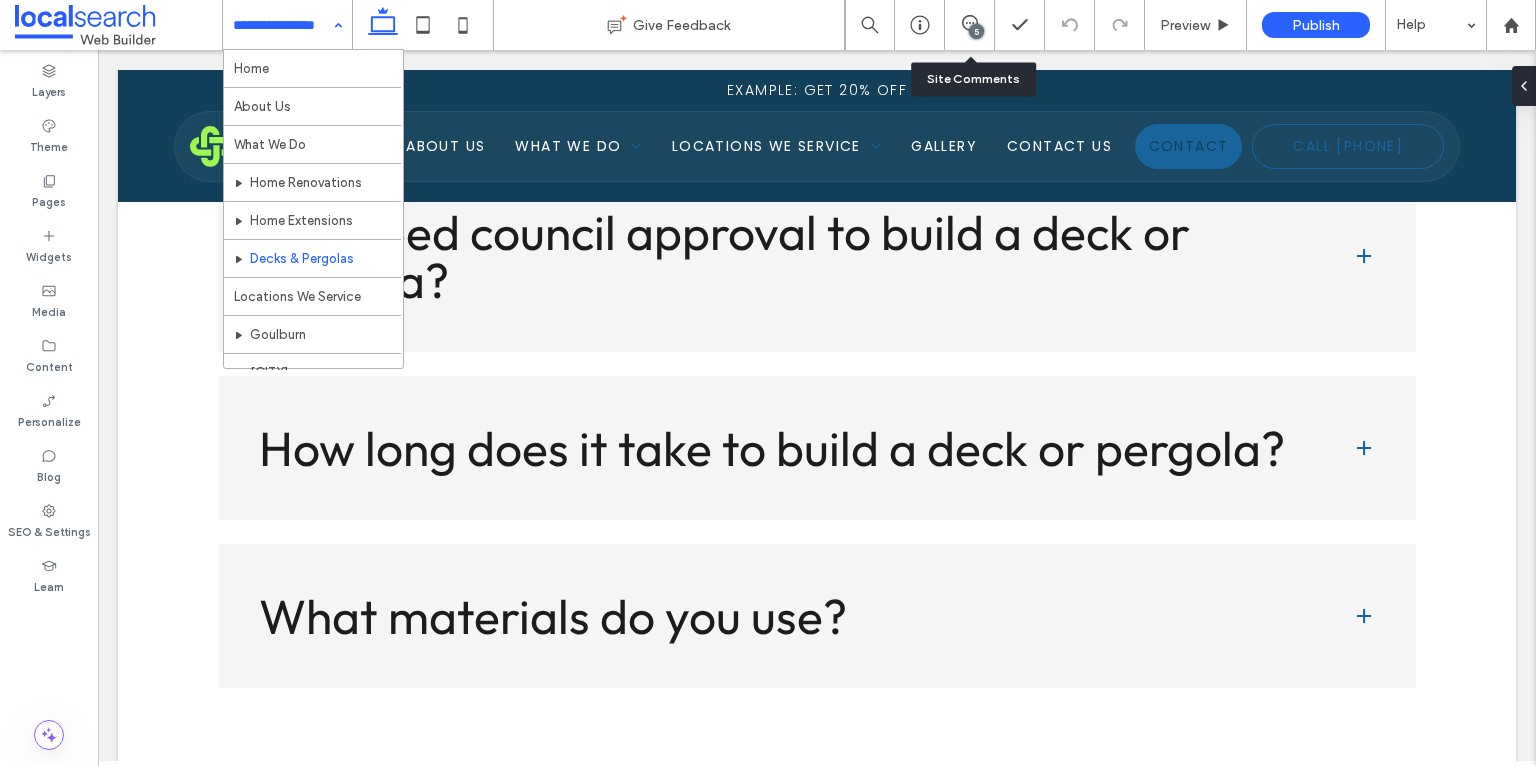 click at bounding box center [282, 25] 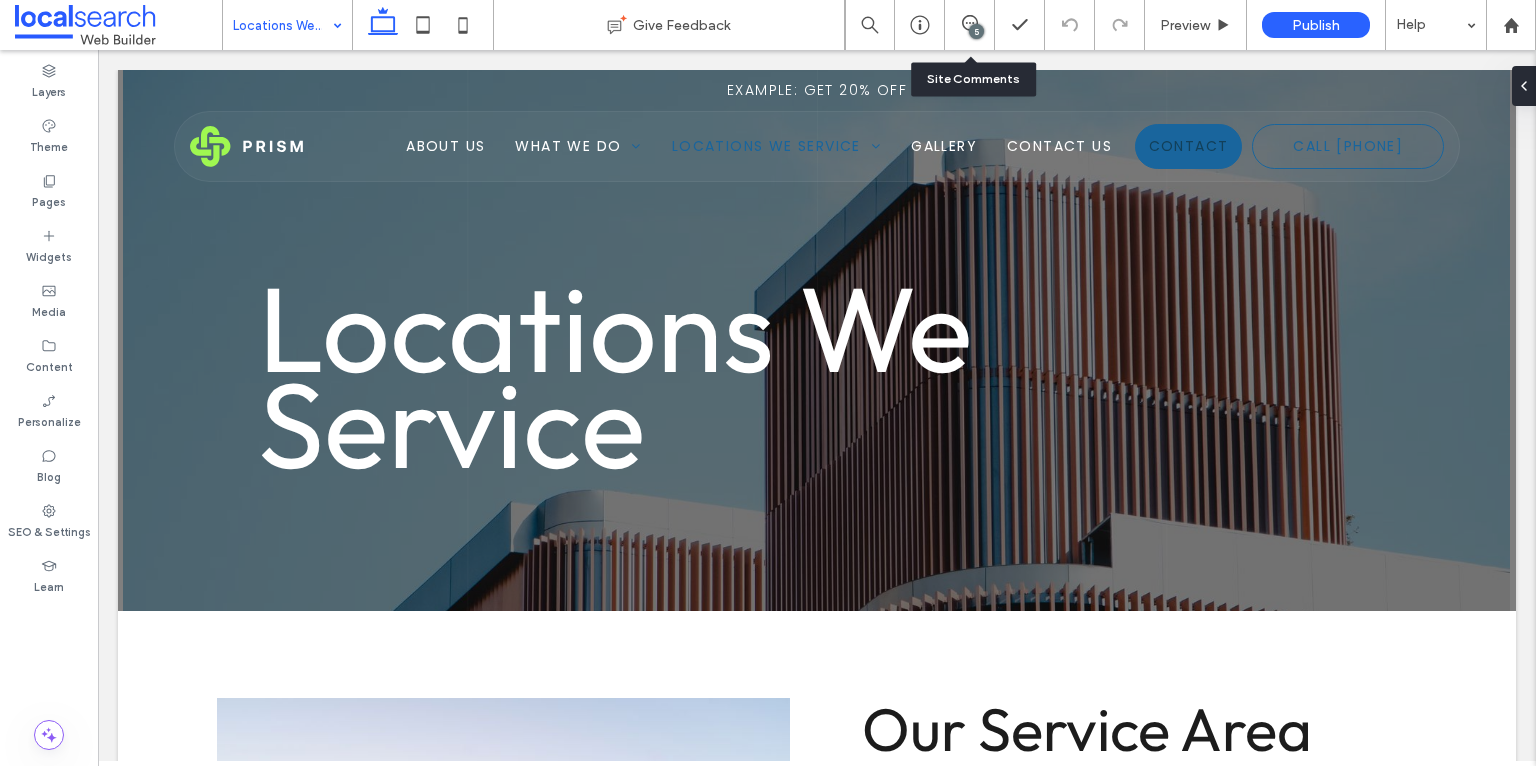 scroll, scrollTop: 0, scrollLeft: 0, axis: both 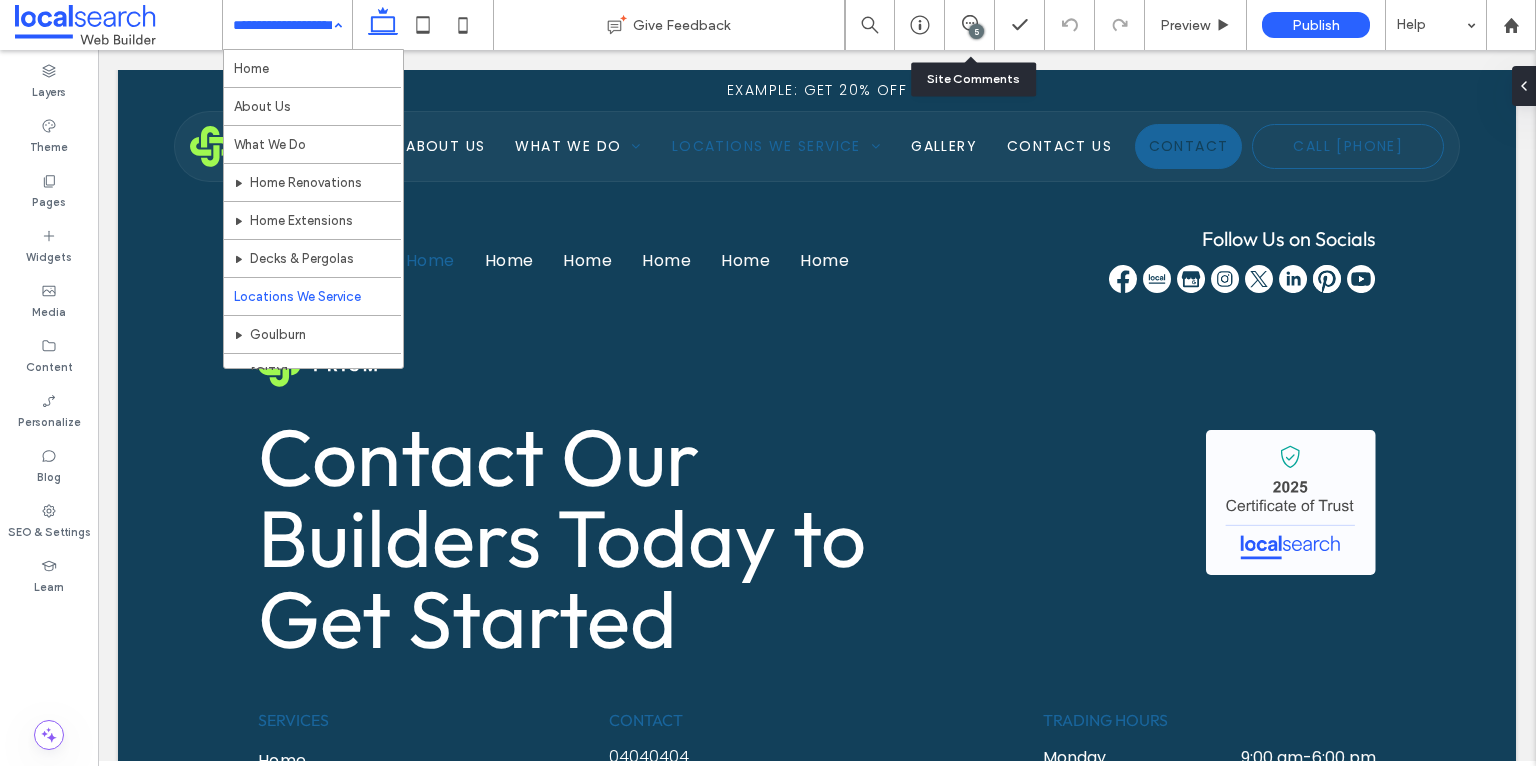 click on "Home About Us What We Do Home Renovations Home Extensions Decks & Pergolas Locations We Service Goulburn Murrumbateman Southern Highlands Gallery Contact Us" at bounding box center [287, 25] 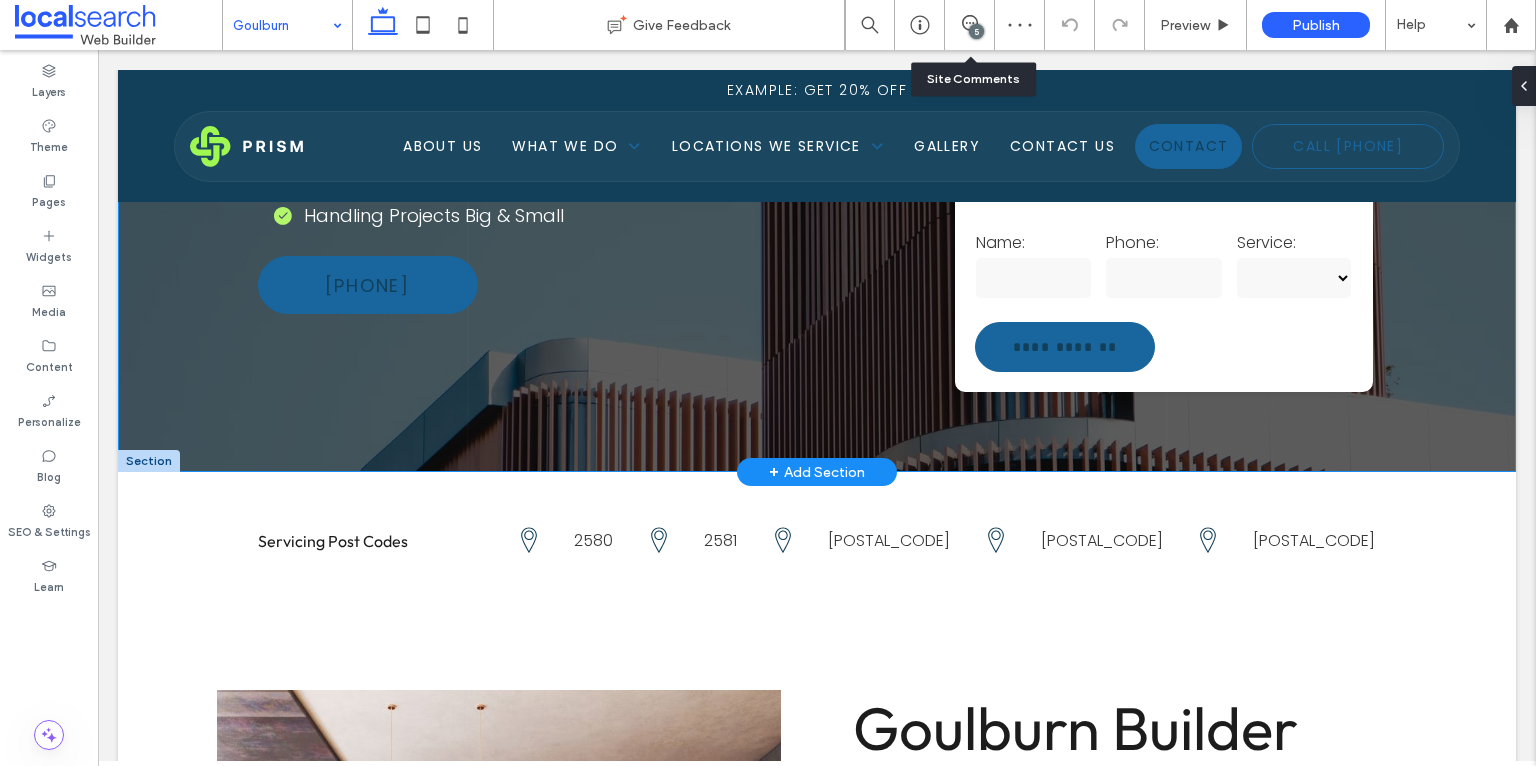 scroll, scrollTop: 507, scrollLeft: 0, axis: vertical 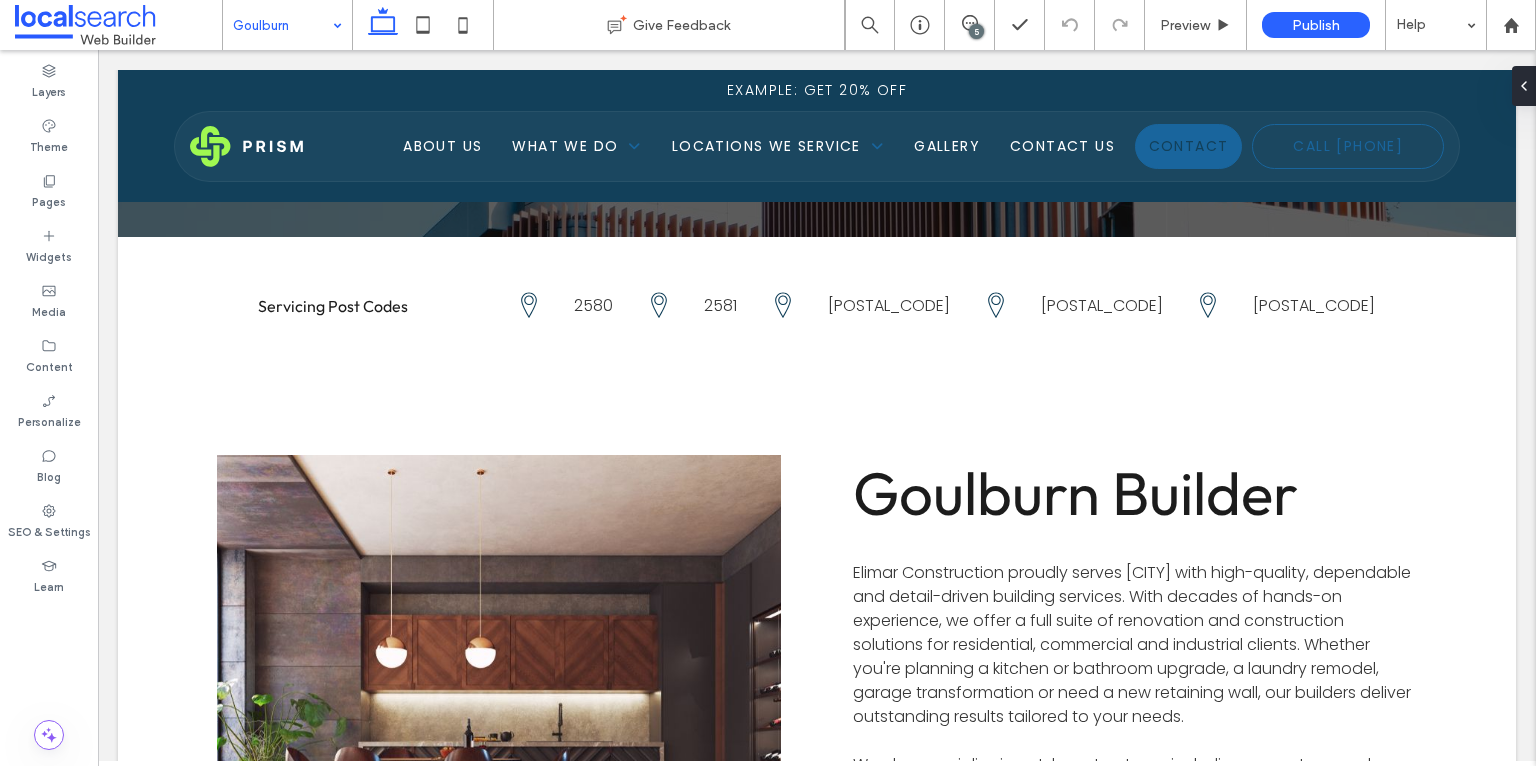 click on "5" at bounding box center [976, 31] 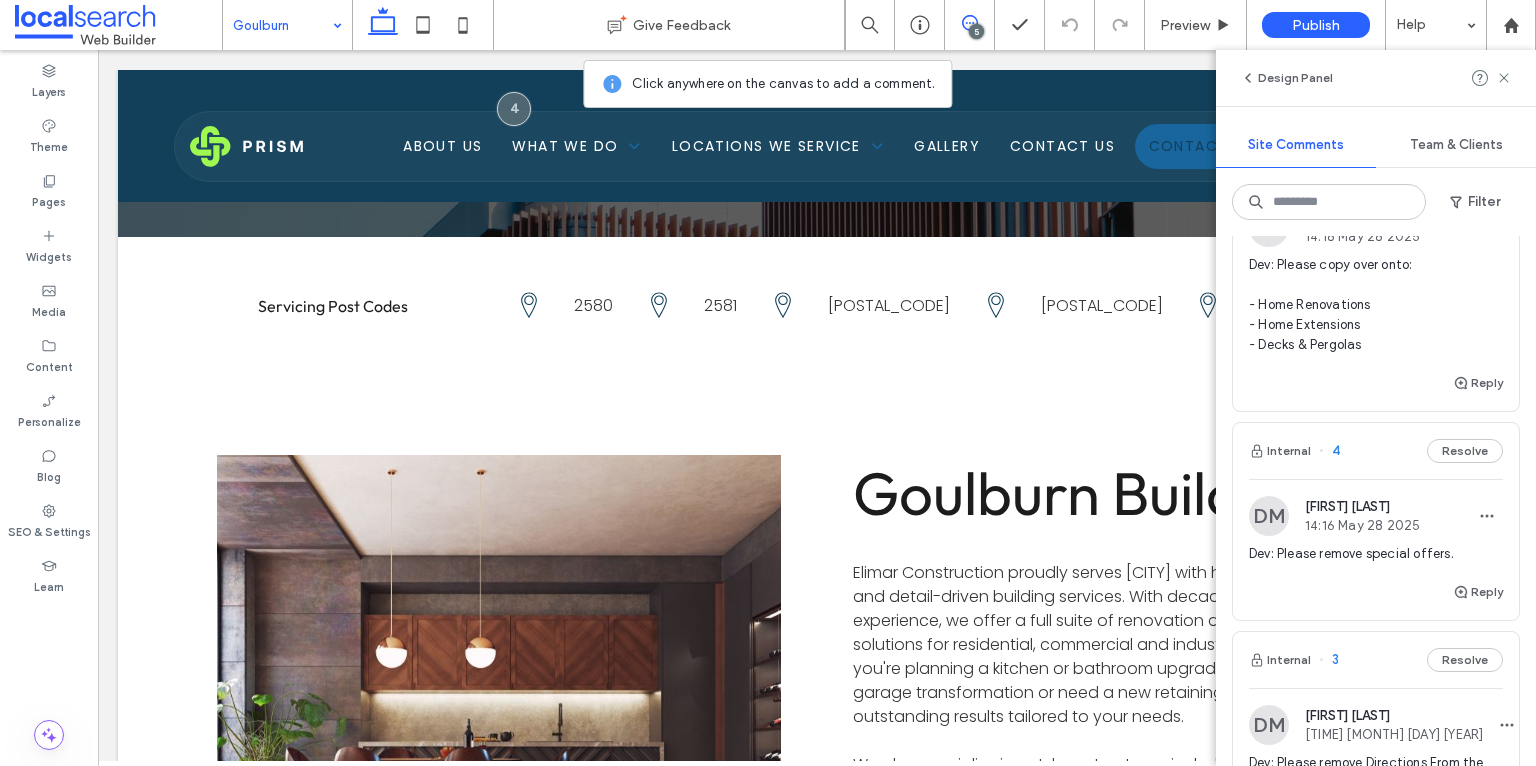 scroll, scrollTop: 0, scrollLeft: 0, axis: both 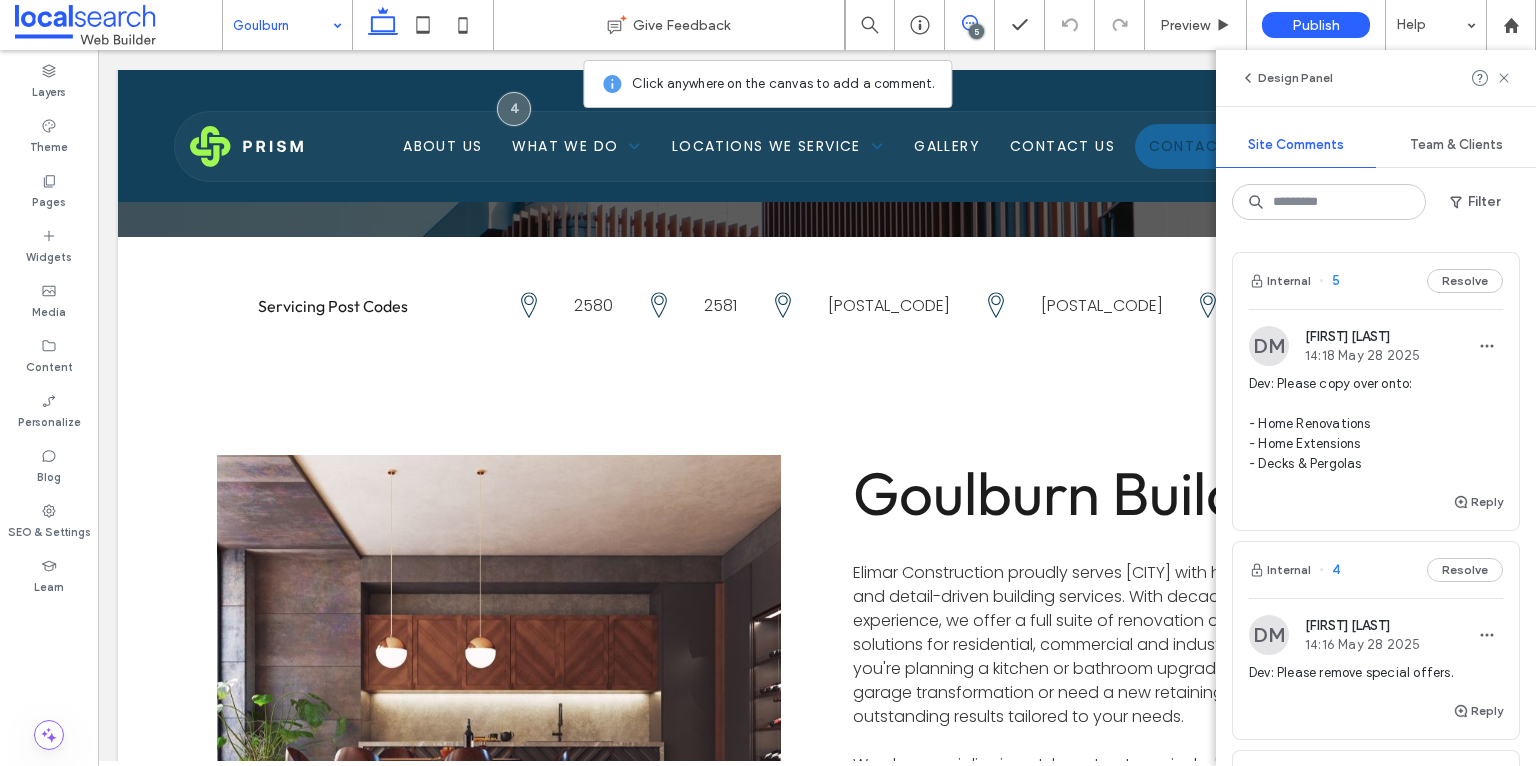 click on "Dev: Please copy over onto:
- Home Renovations
- Home Extensions
- Decks & Pergolas" at bounding box center [1376, 424] 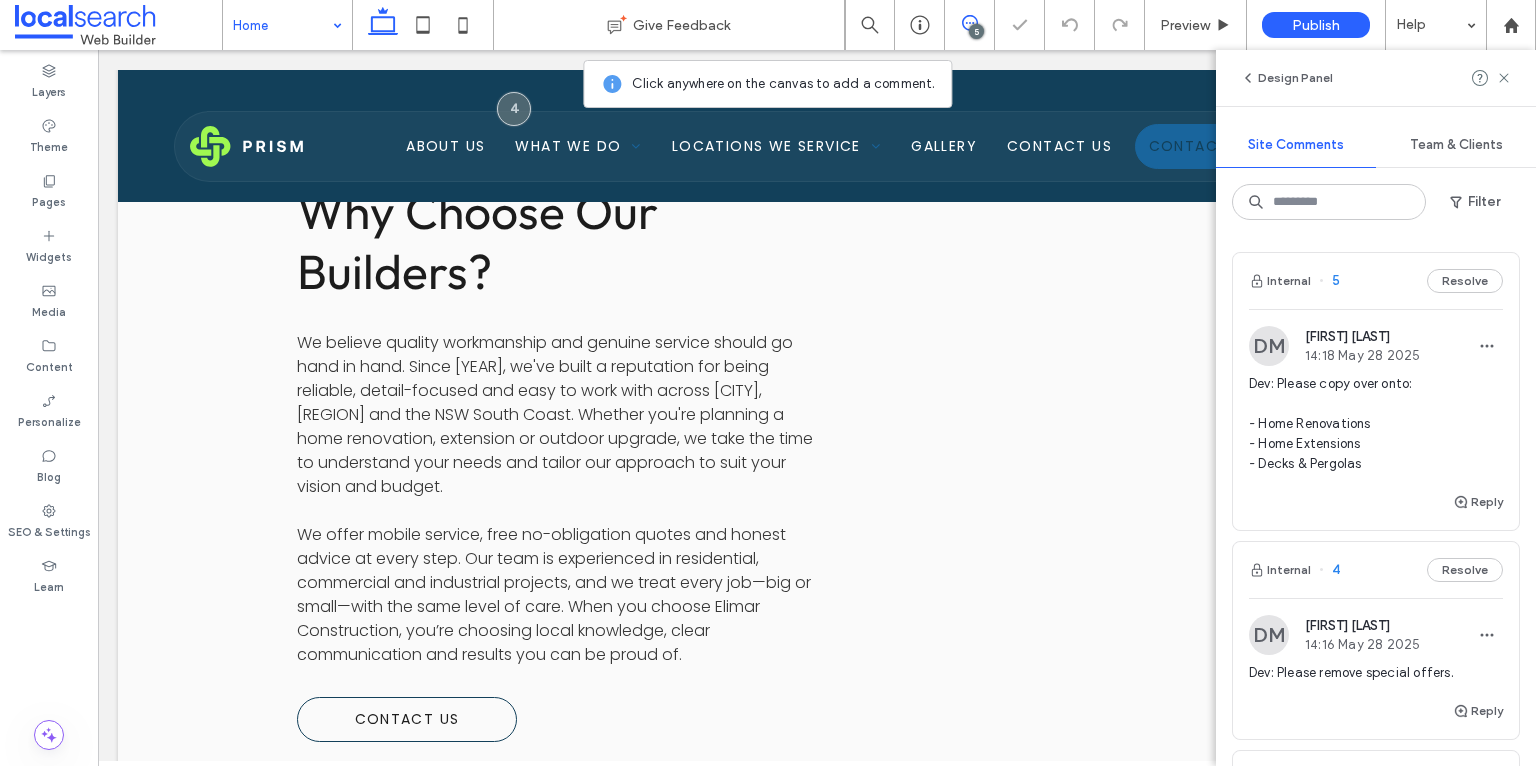 scroll, scrollTop: 4220, scrollLeft: 0, axis: vertical 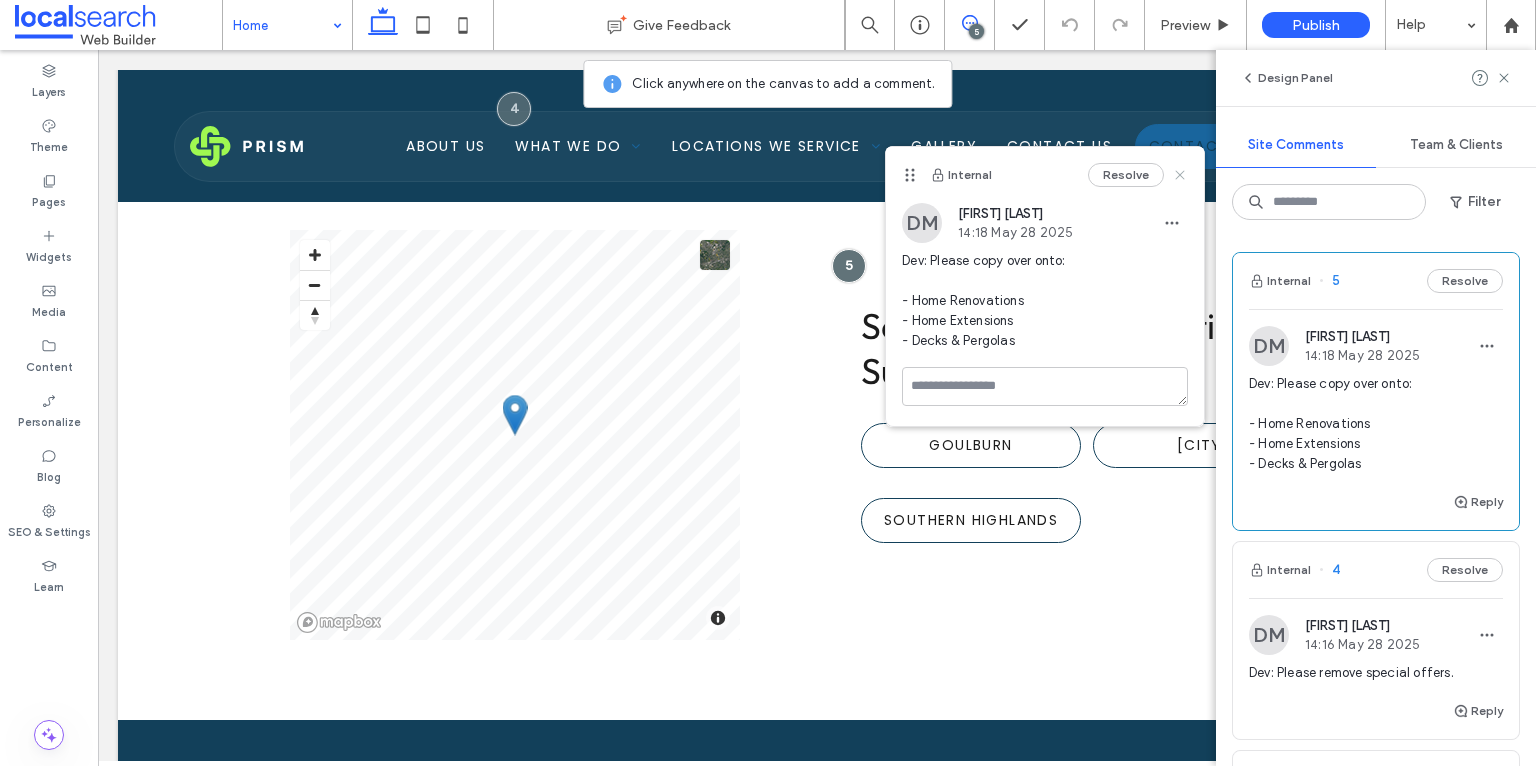 drag, startPoint x: 1181, startPoint y: 175, endPoint x: 1084, endPoint y: 125, distance: 109.128365 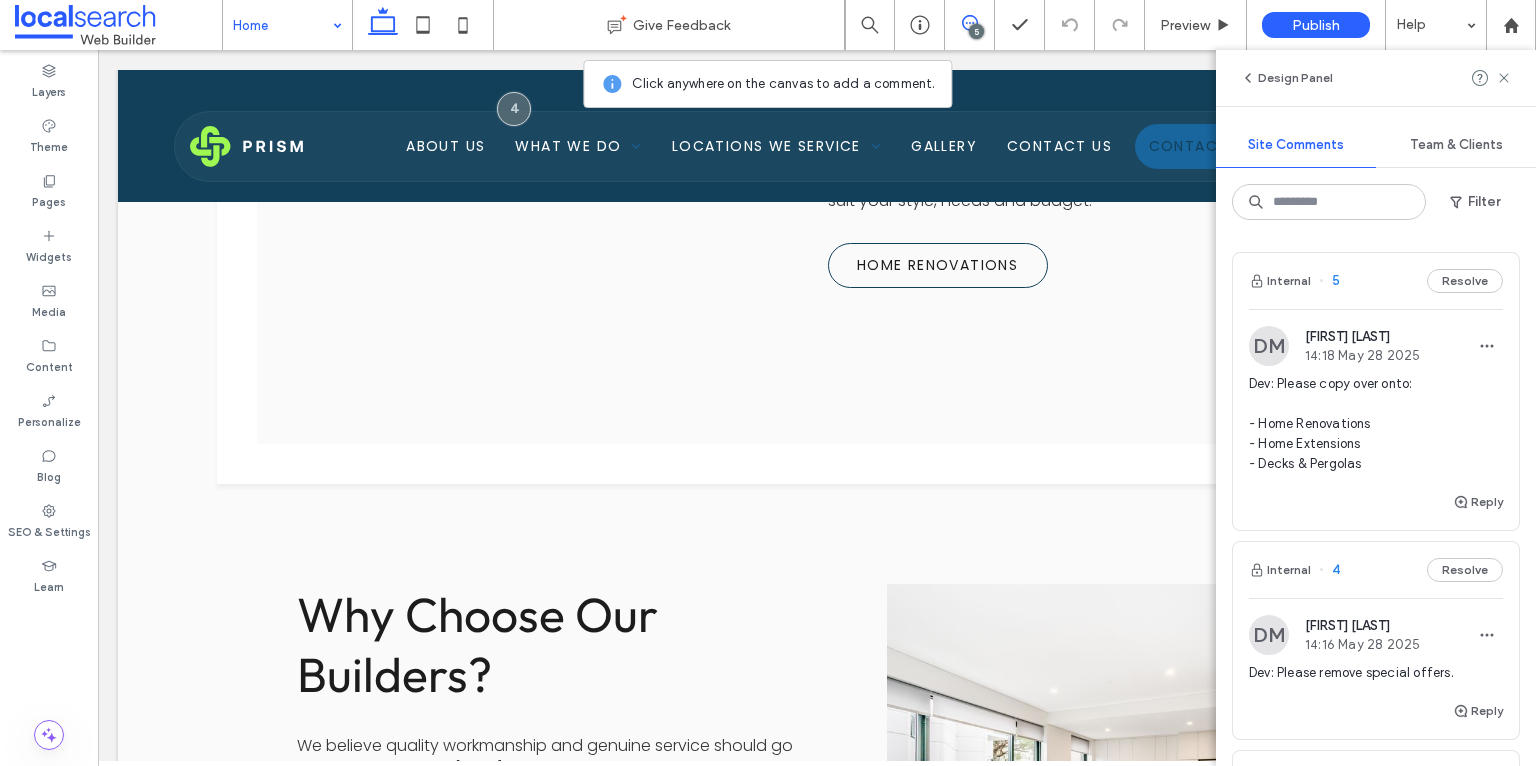 scroll, scrollTop: 2448, scrollLeft: 0, axis: vertical 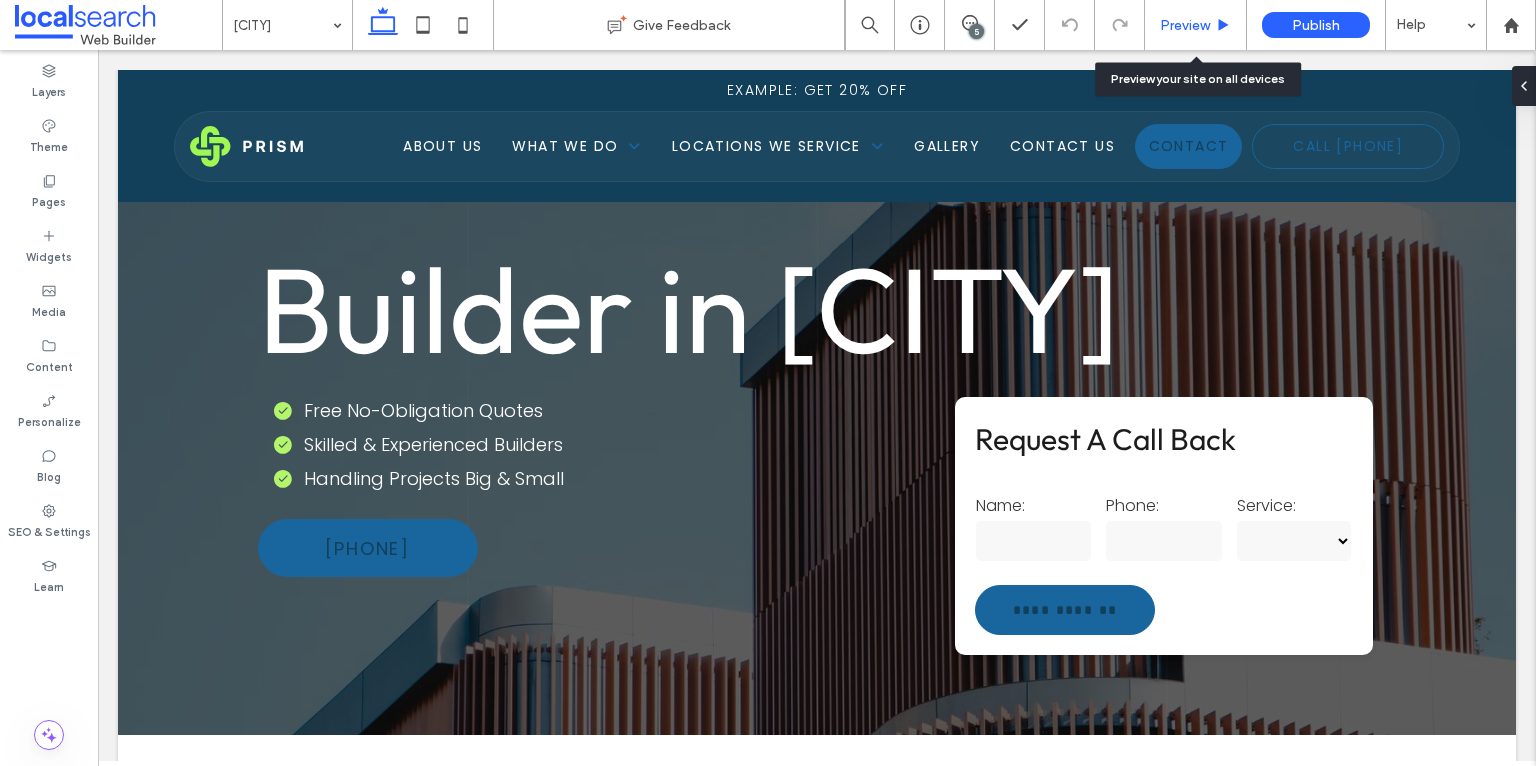 click on "Preview" at bounding box center (1185, 25) 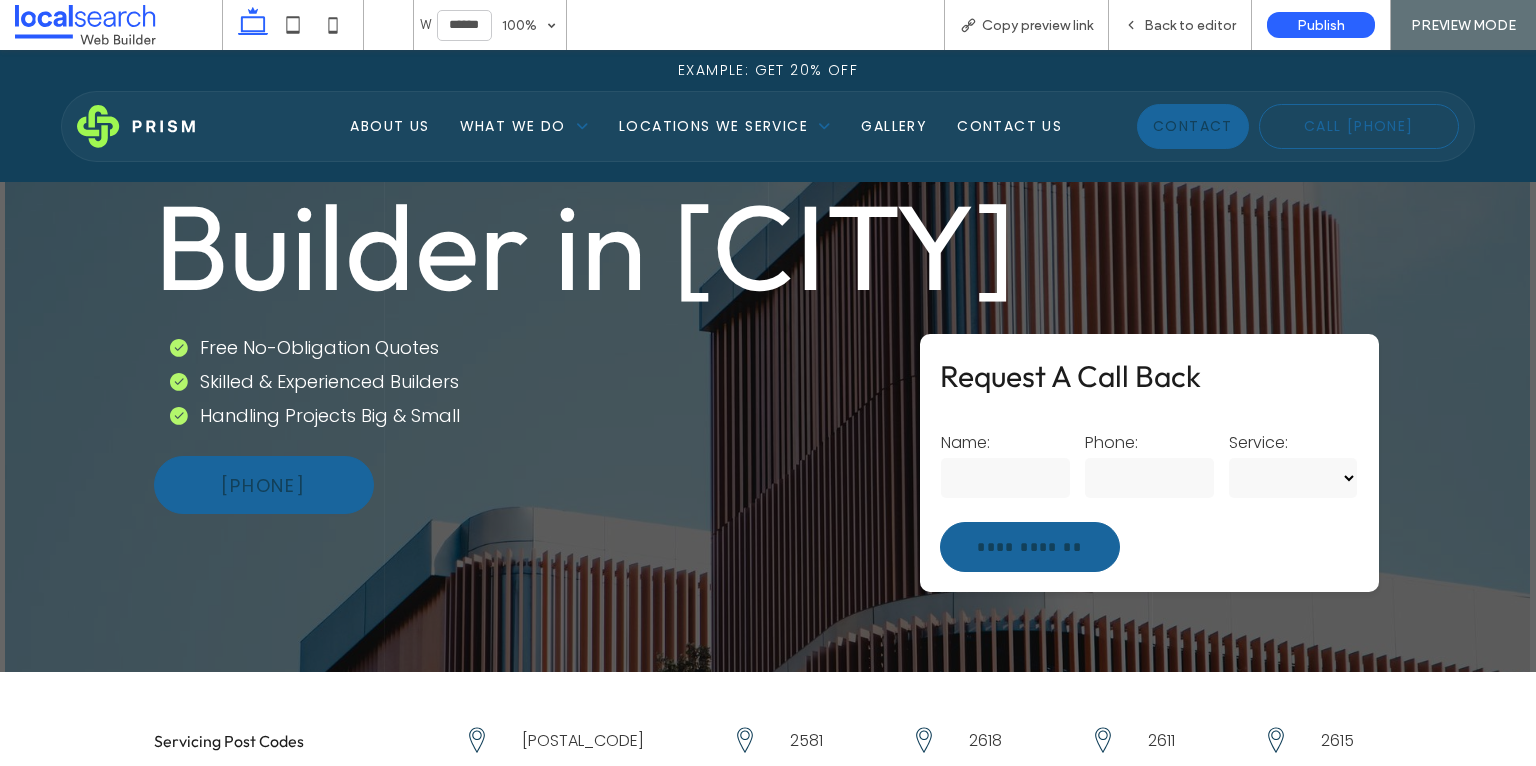 scroll, scrollTop: 0, scrollLeft: 0, axis: both 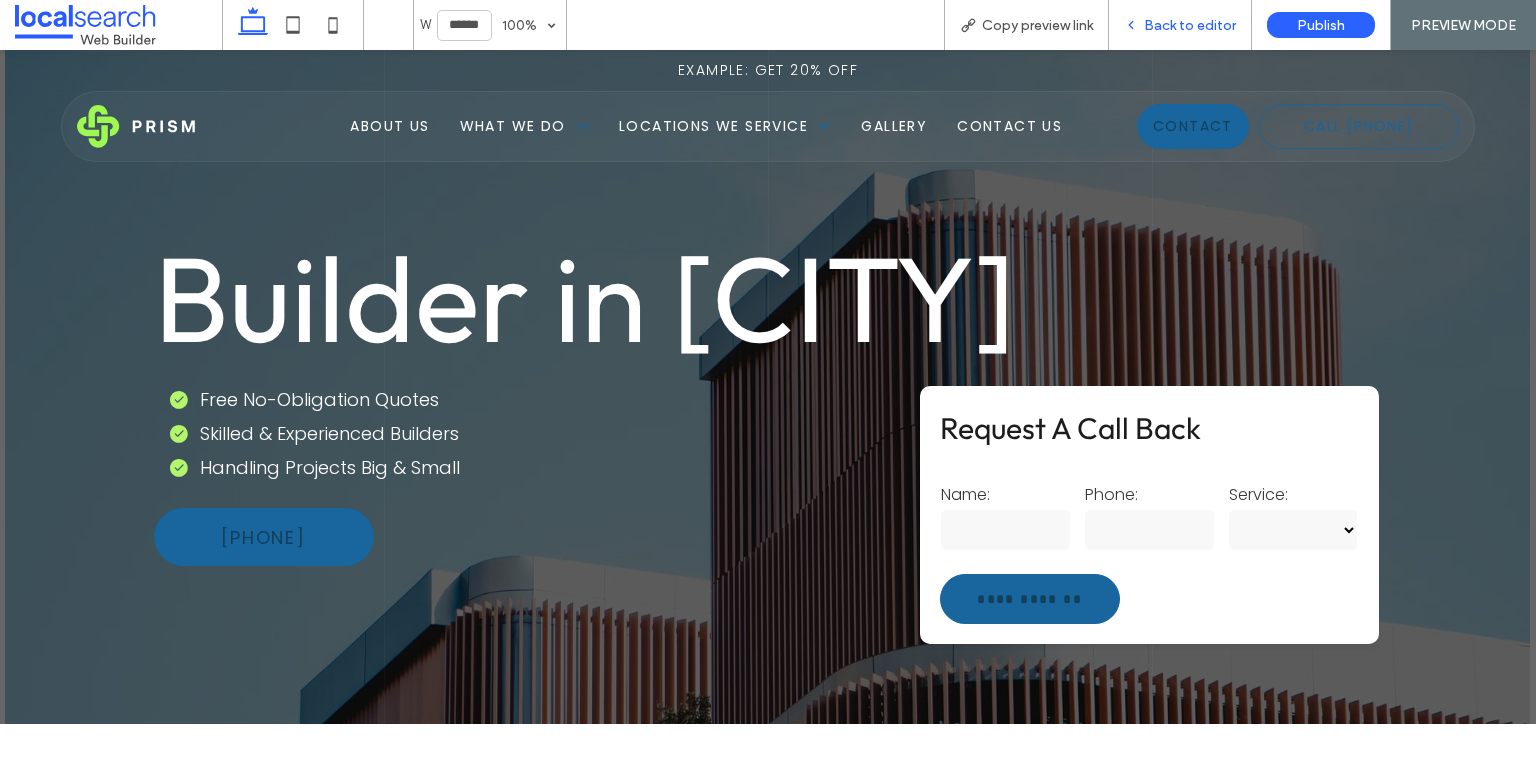 click on "Back to editor" at bounding box center [1190, 25] 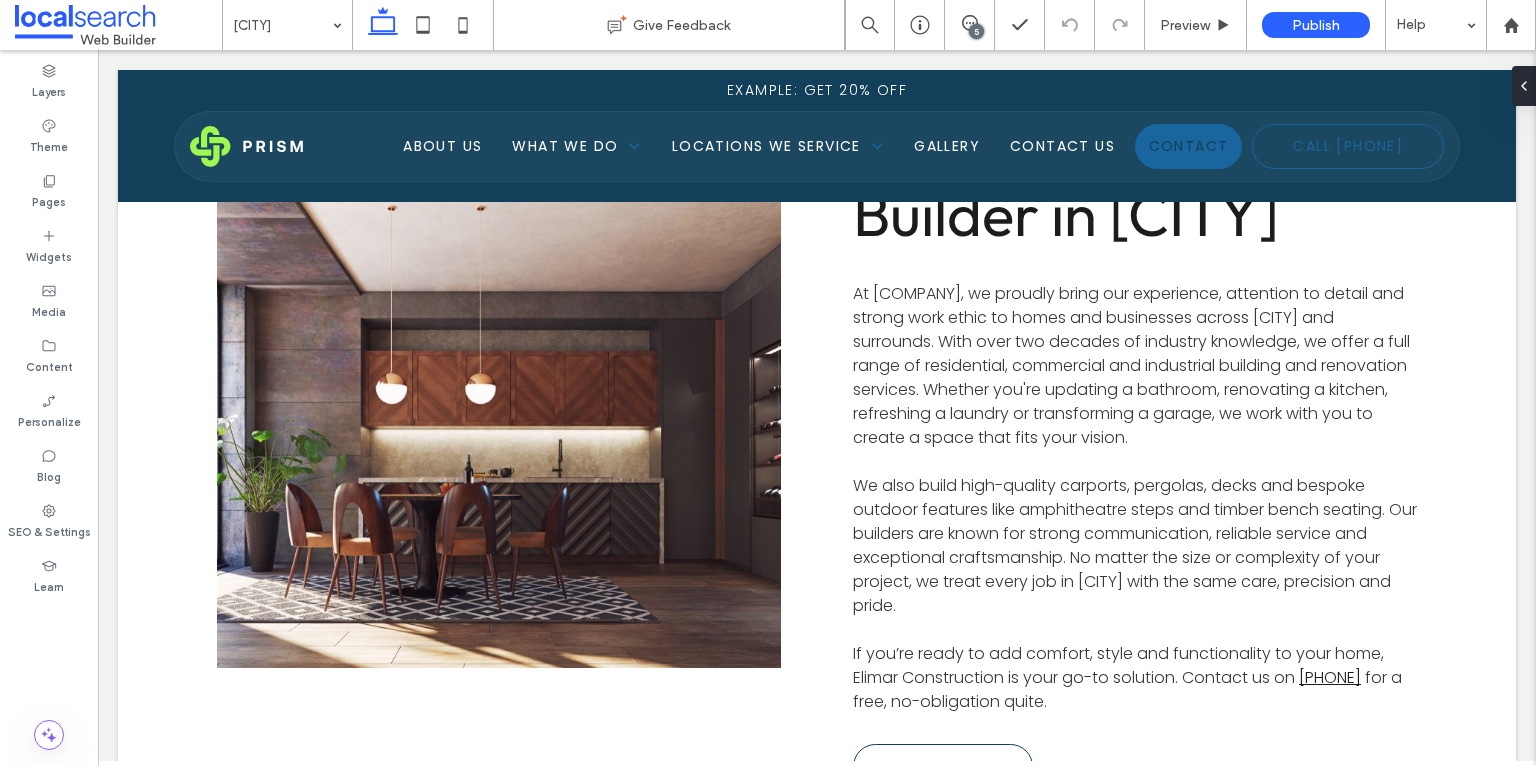scroll, scrollTop: 904, scrollLeft: 0, axis: vertical 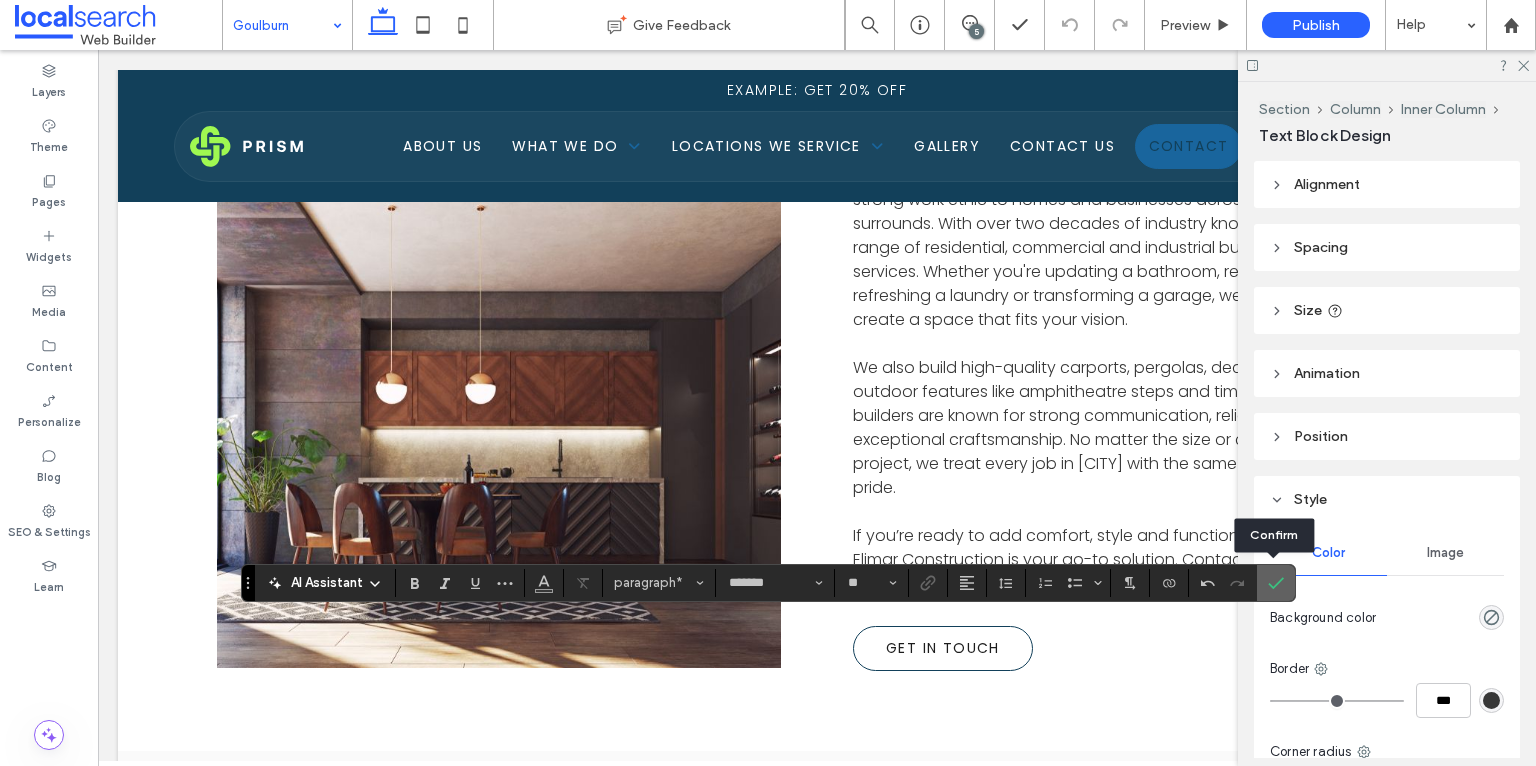 click 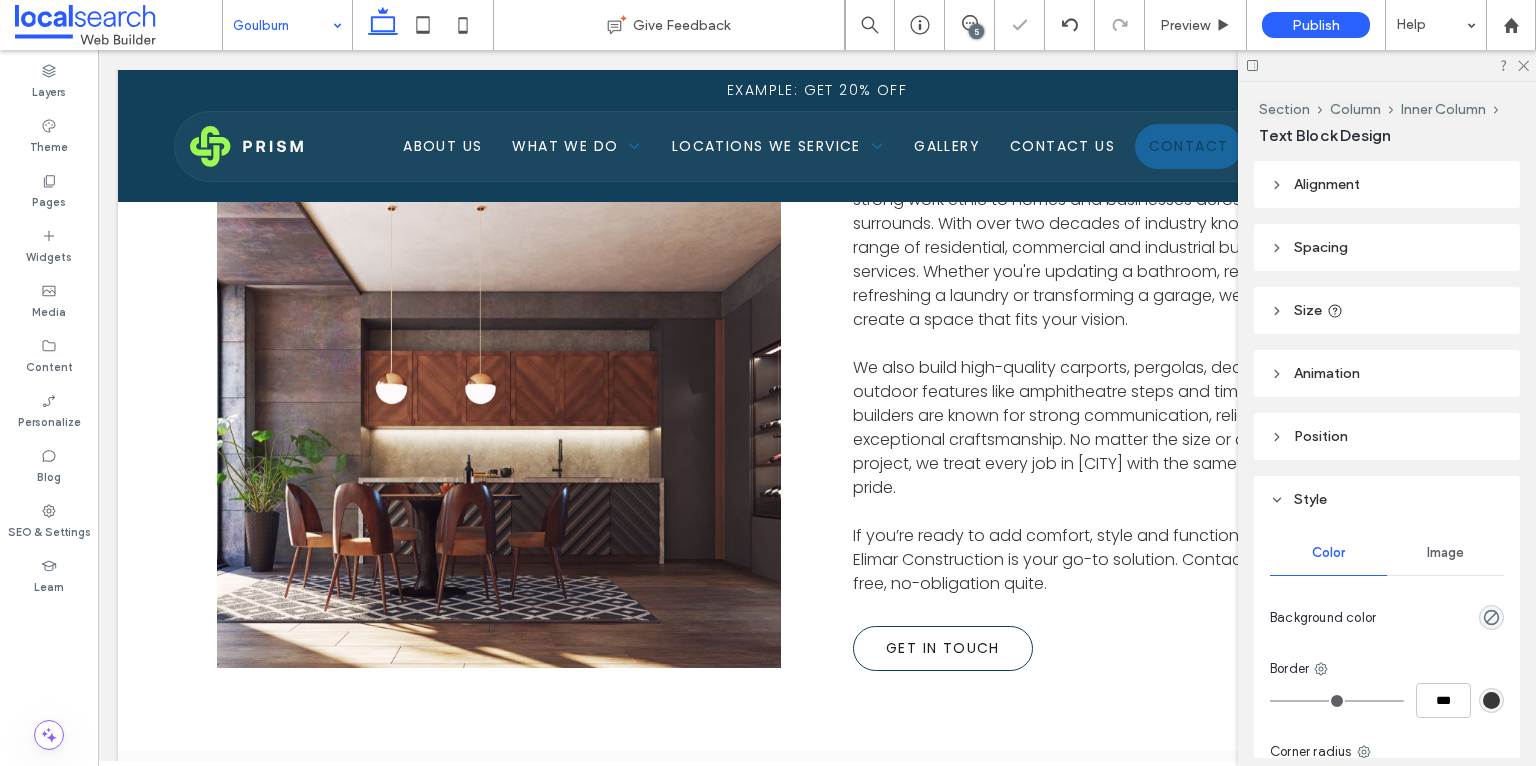 type on "*******" 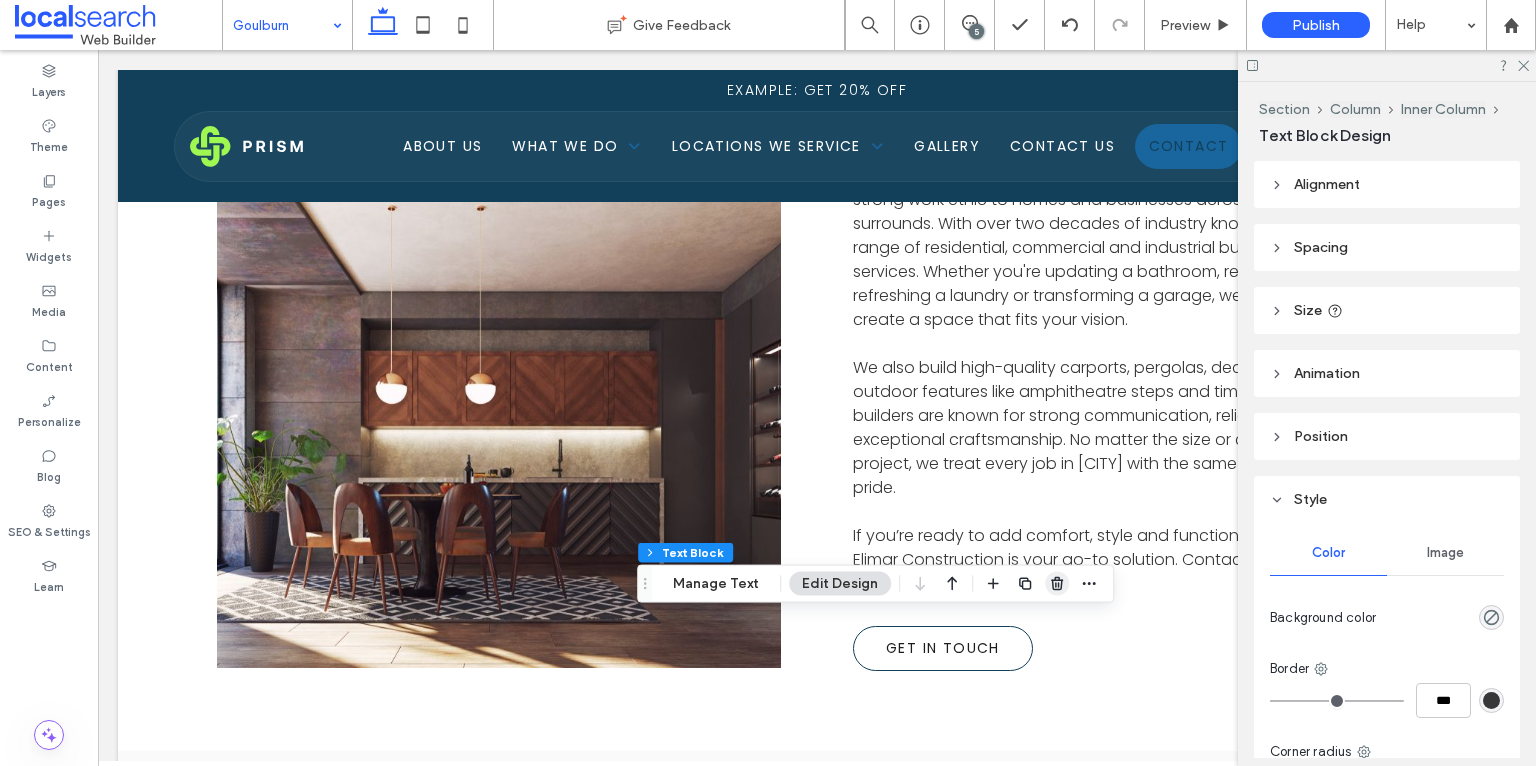 click 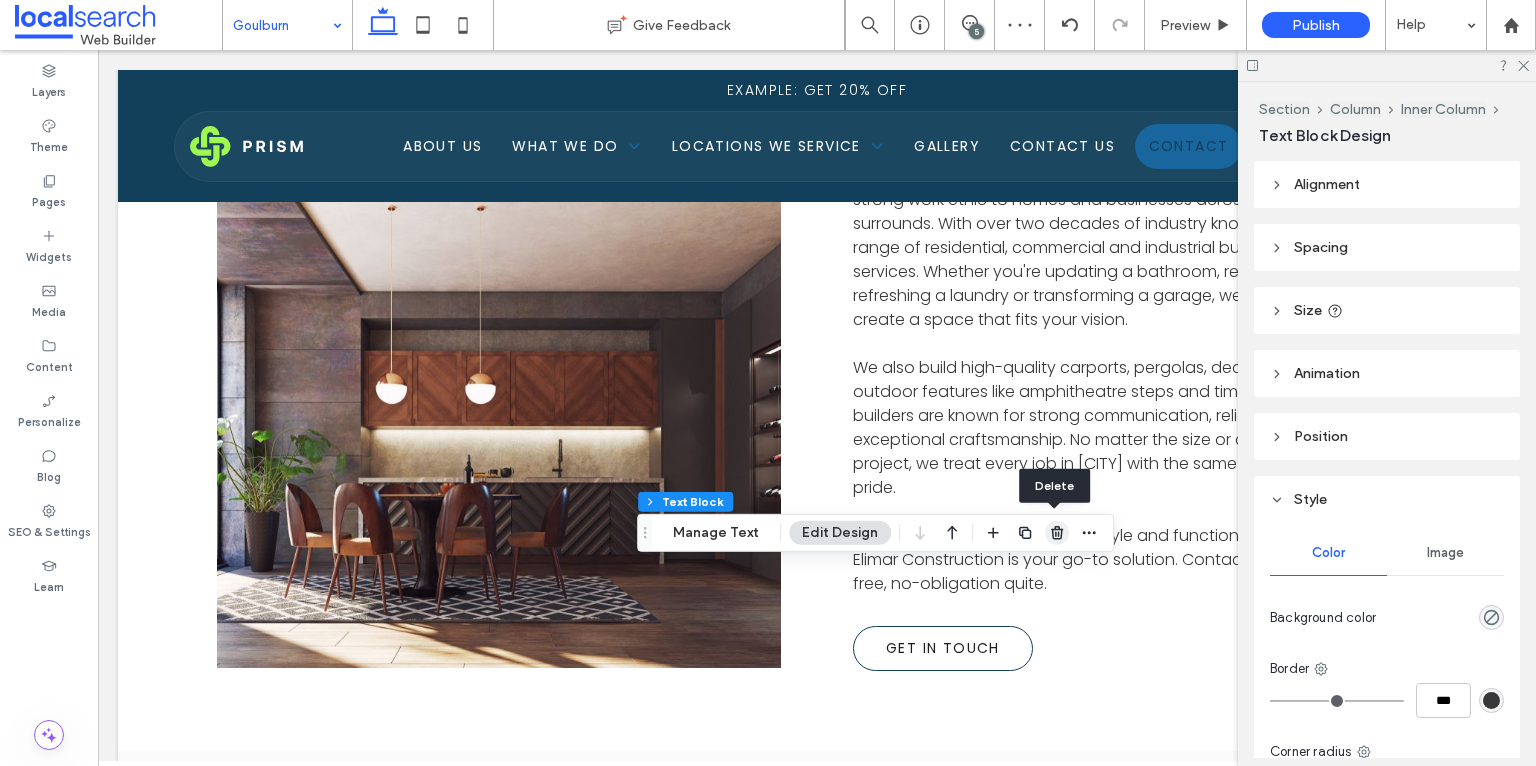 click 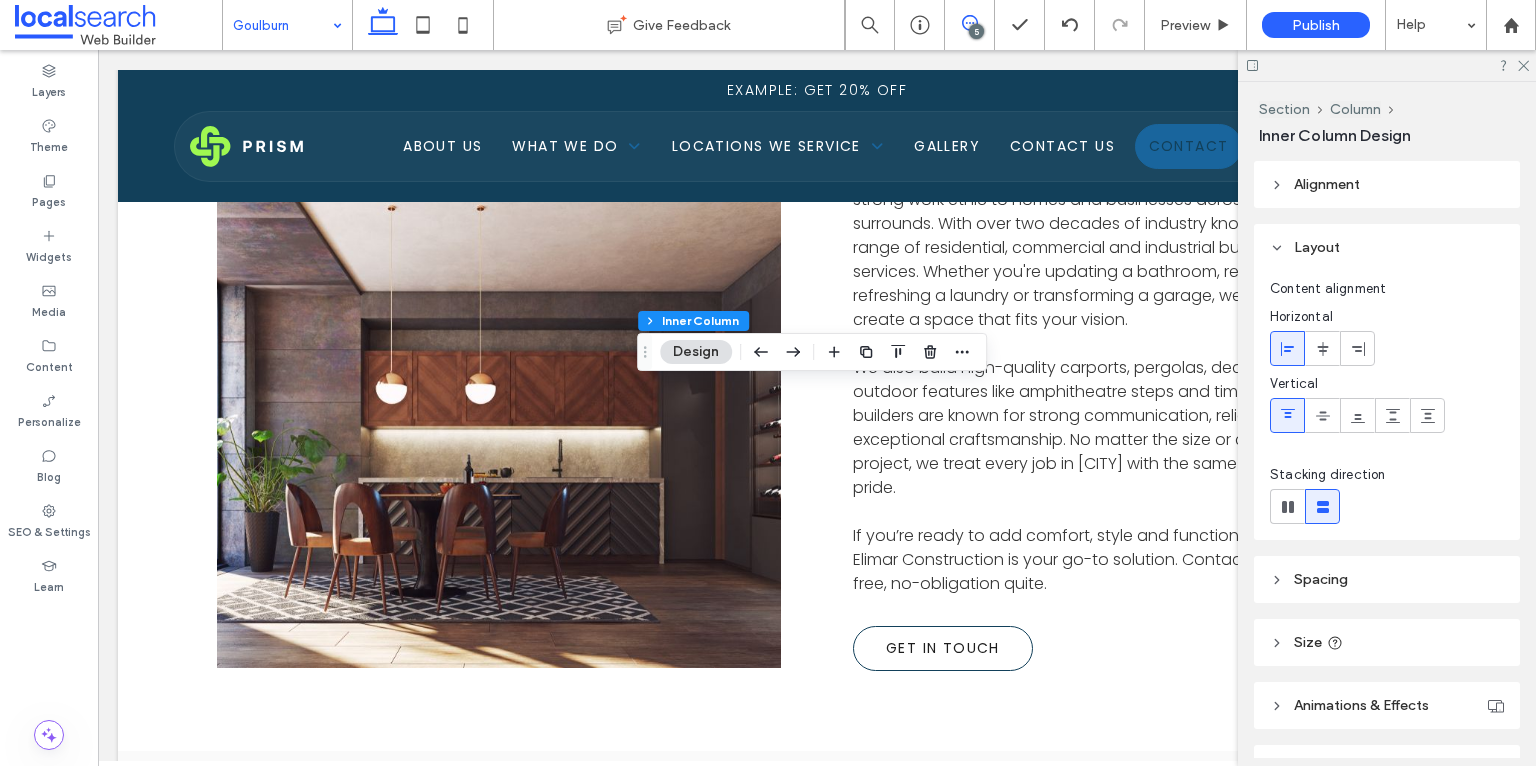 click 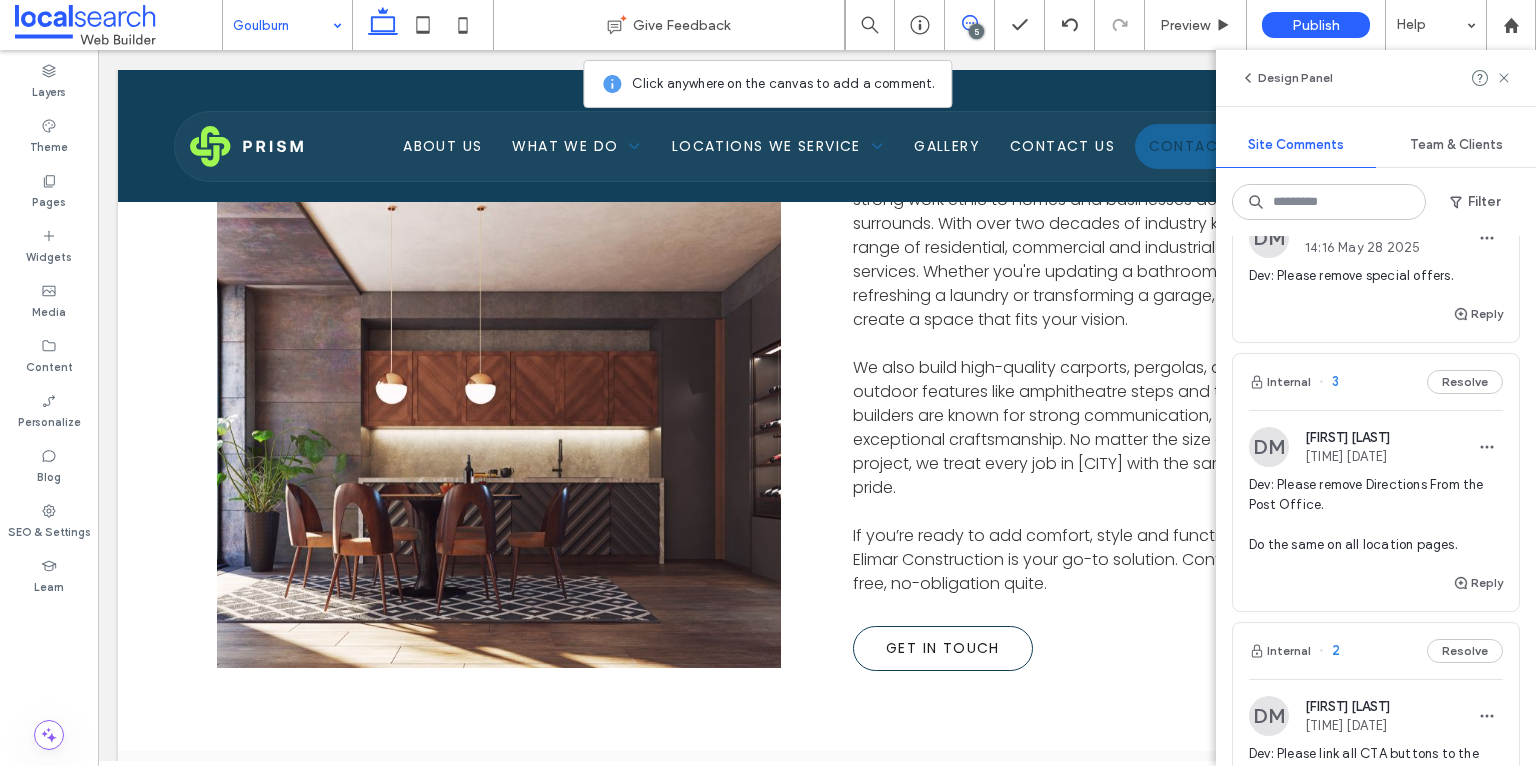 scroll, scrollTop: 456, scrollLeft: 0, axis: vertical 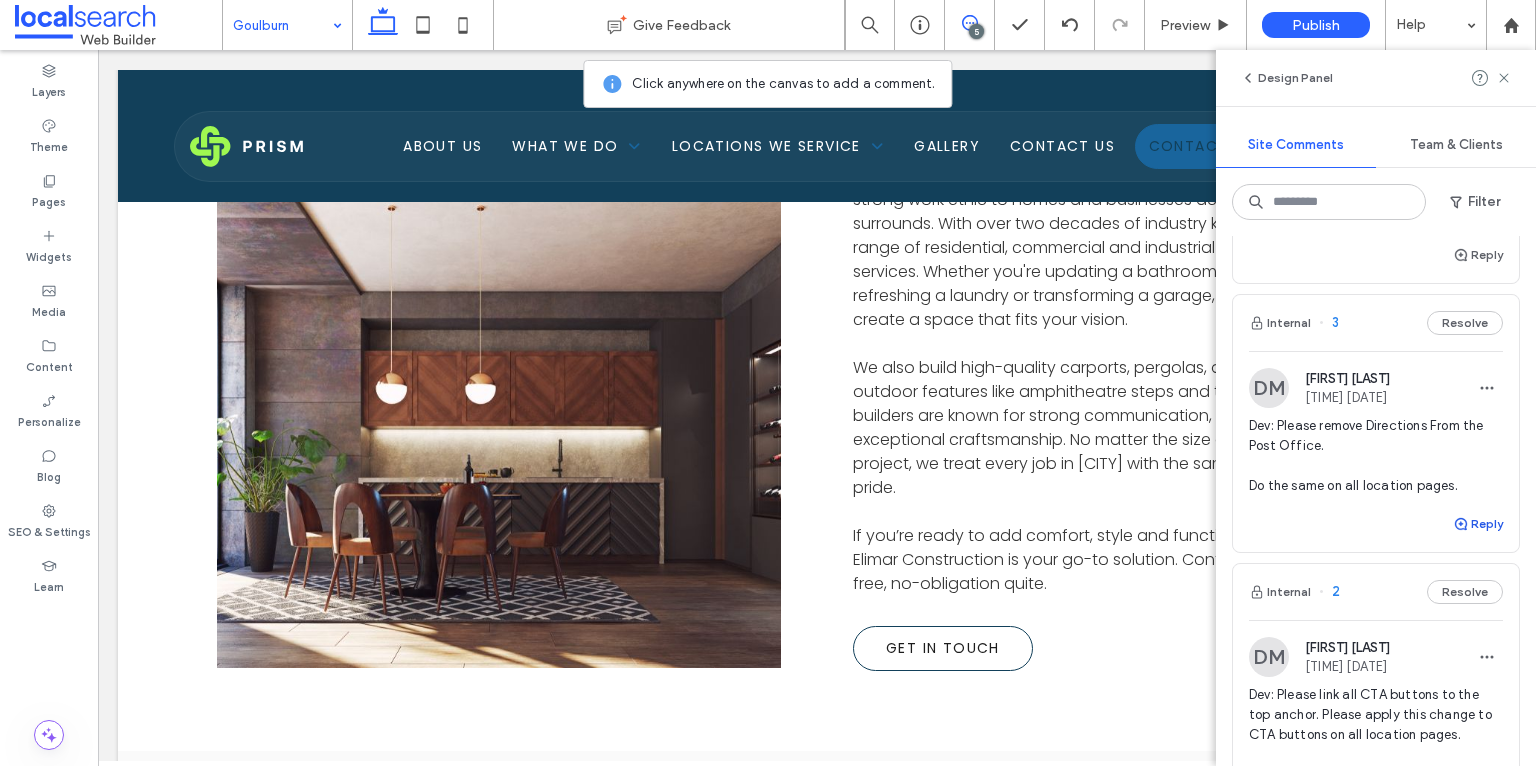 click on "Reply" at bounding box center (1478, 524) 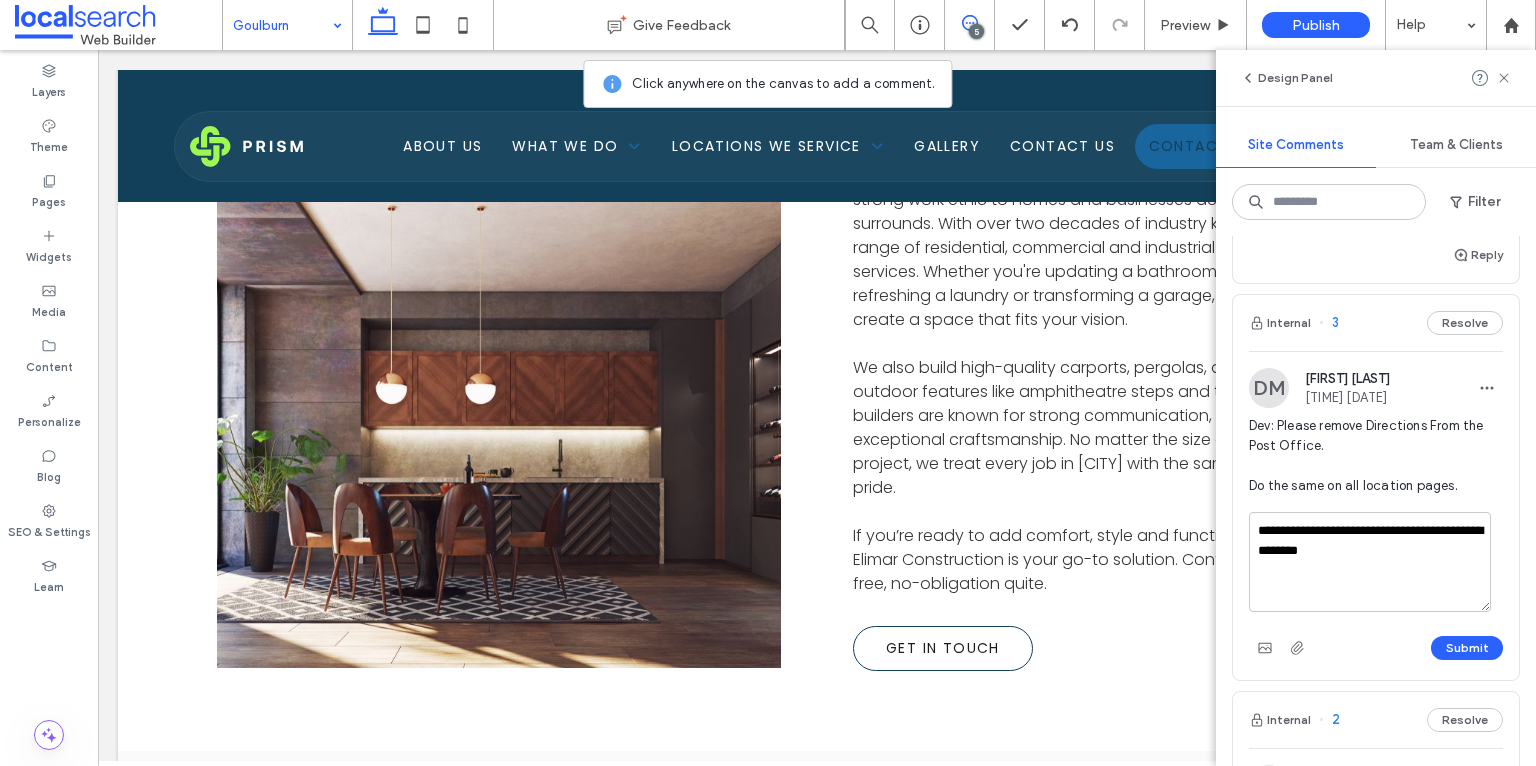click on "**********" at bounding box center (1370, 562) 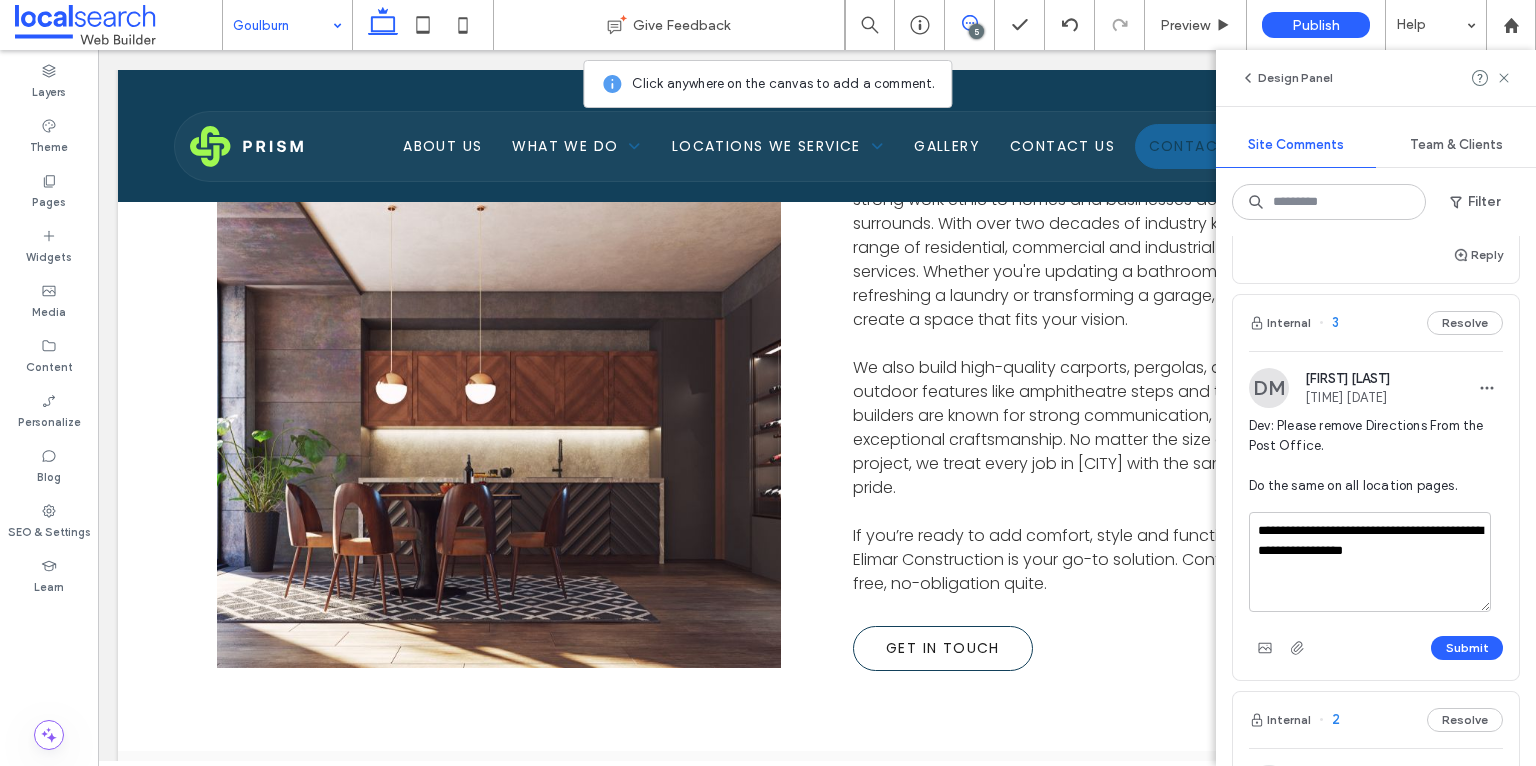 click on "**********" at bounding box center [1370, 562] 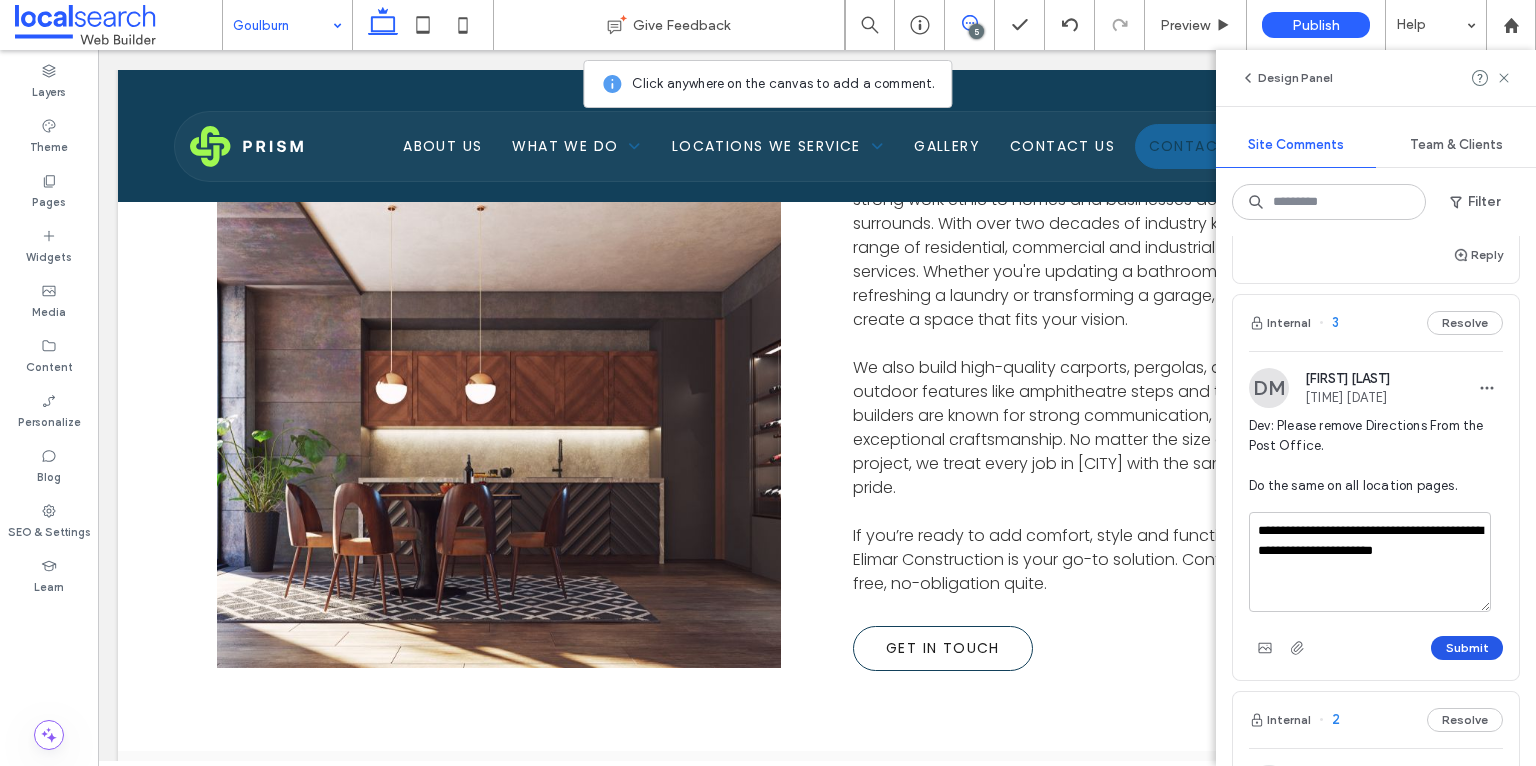 type on "**********" 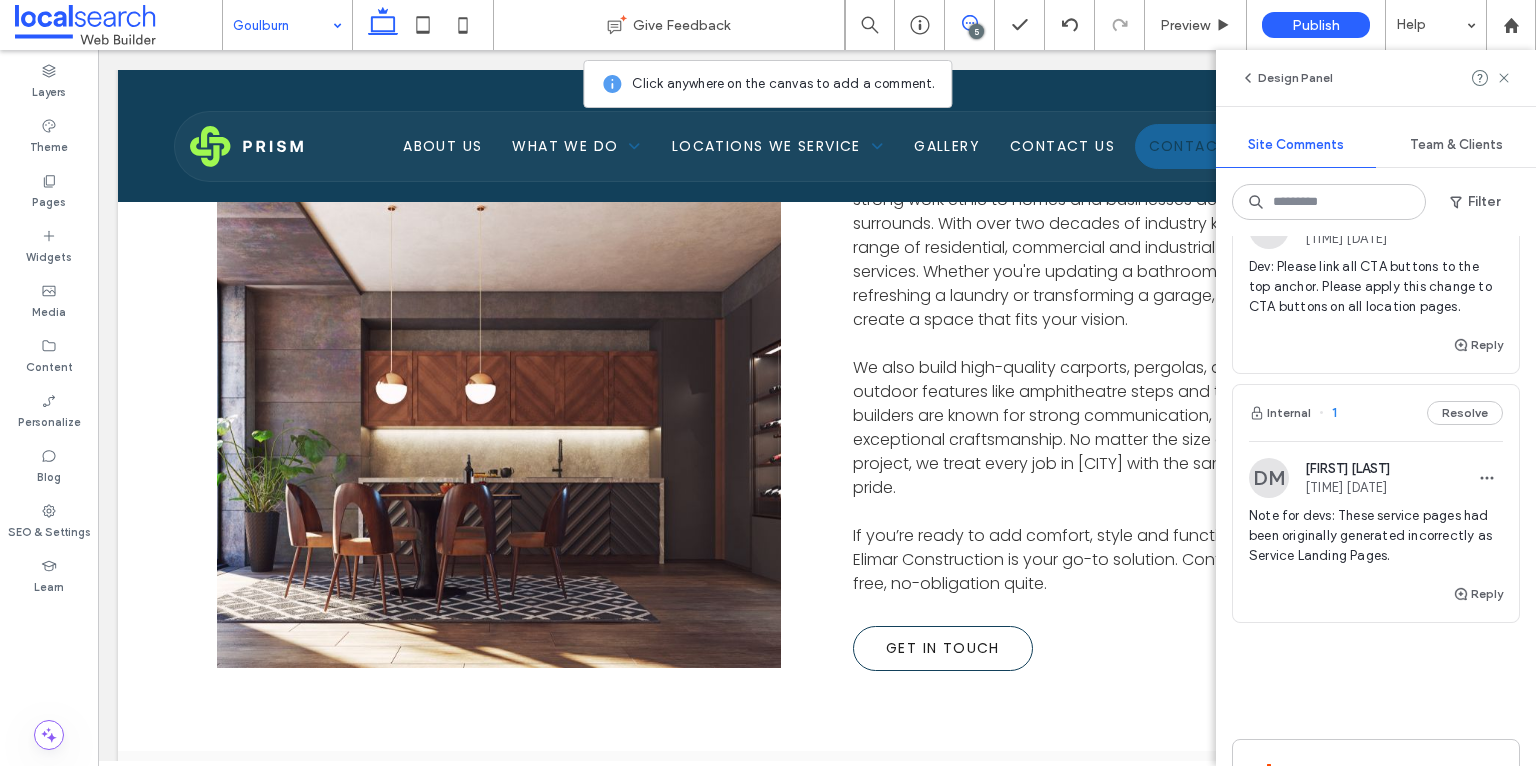 scroll, scrollTop: 1014, scrollLeft: 0, axis: vertical 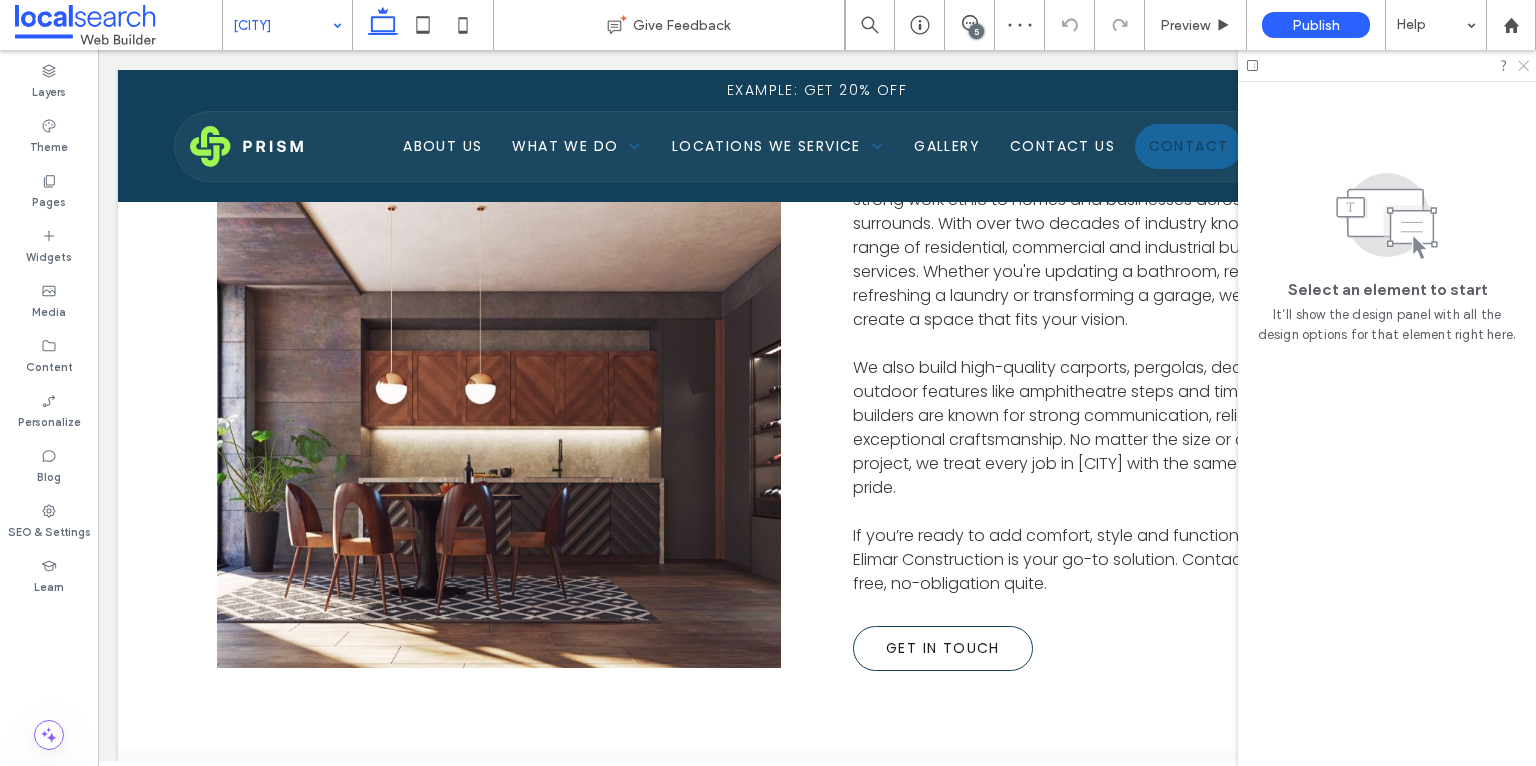 click 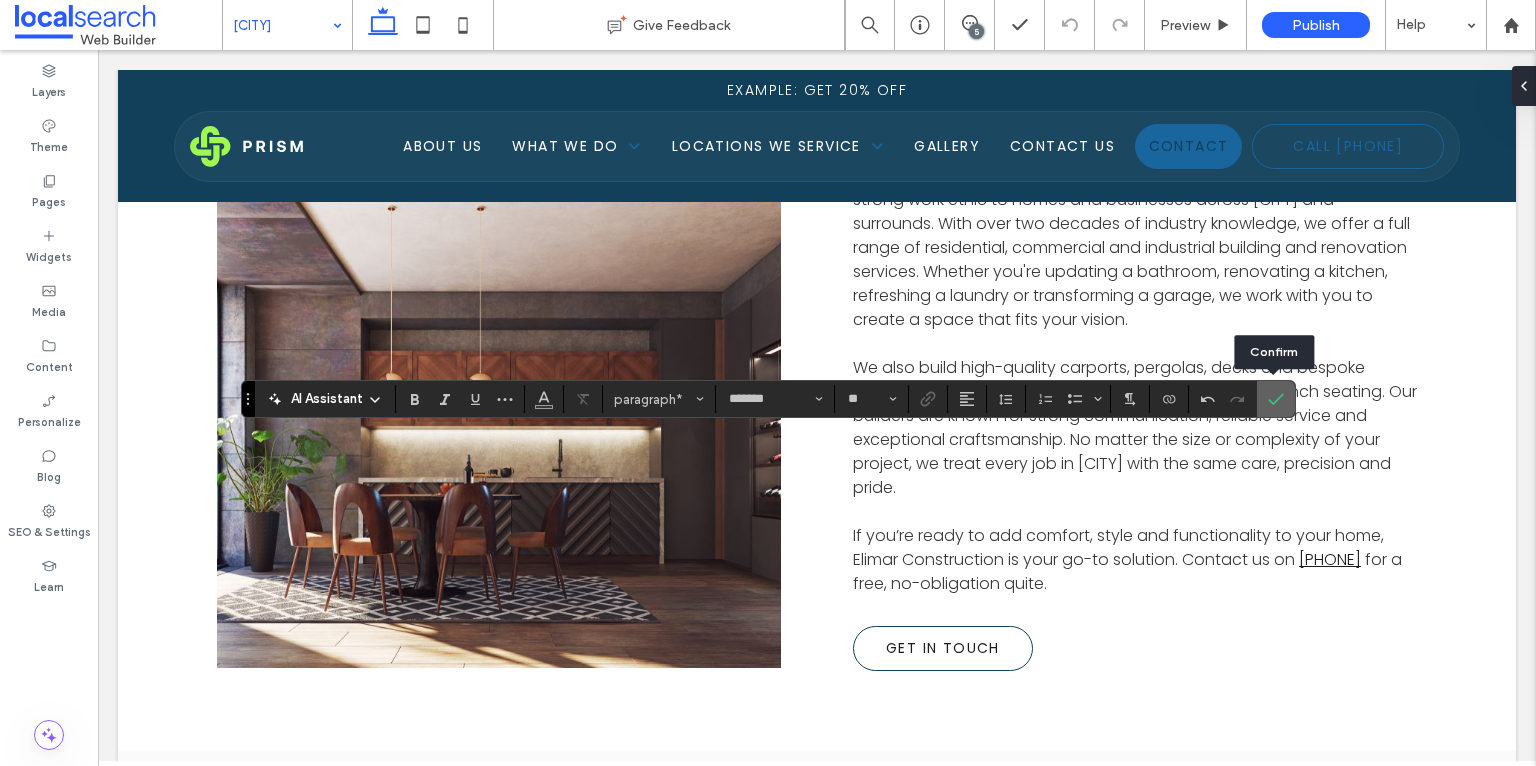 click 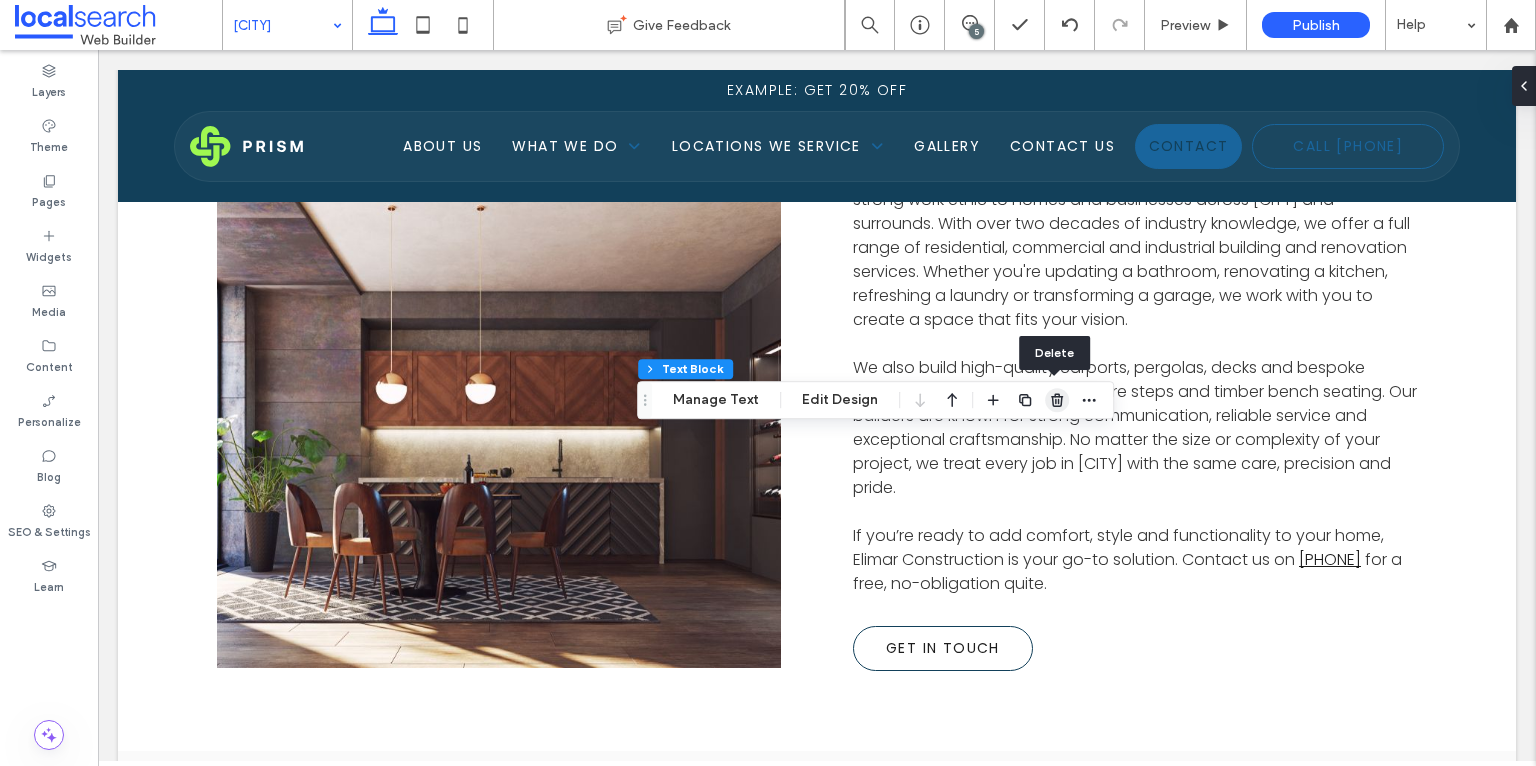 click 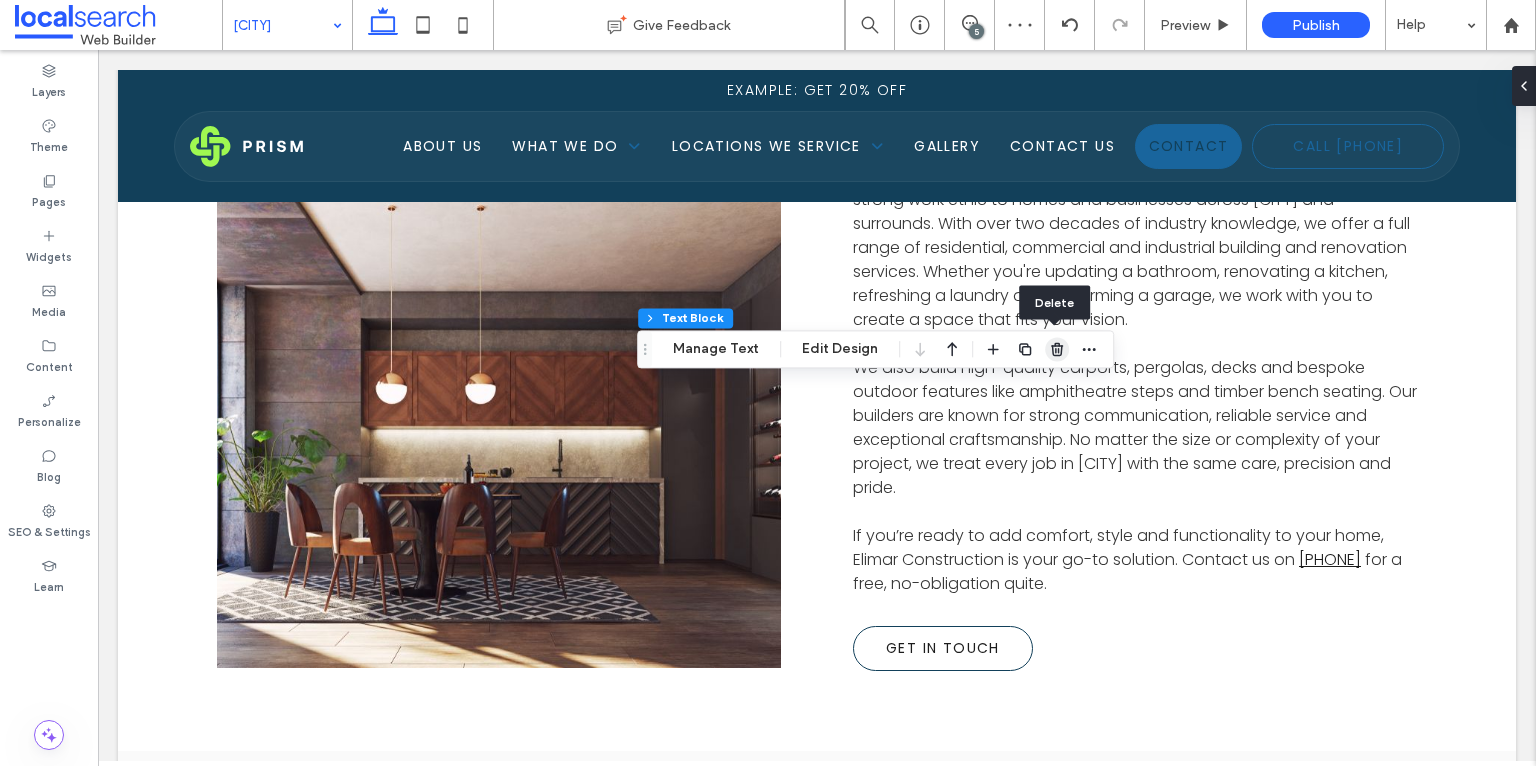 click 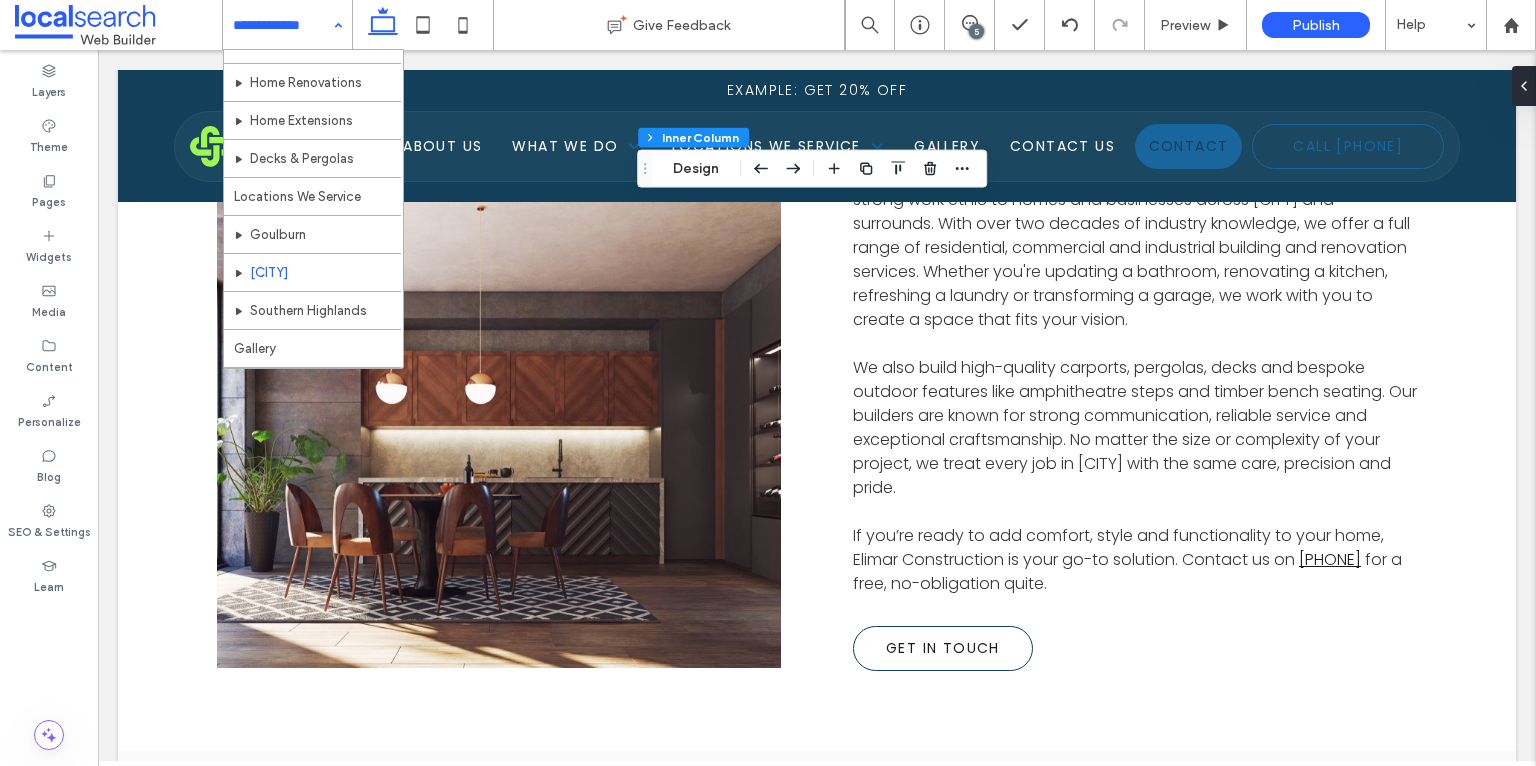 scroll, scrollTop: 144, scrollLeft: 0, axis: vertical 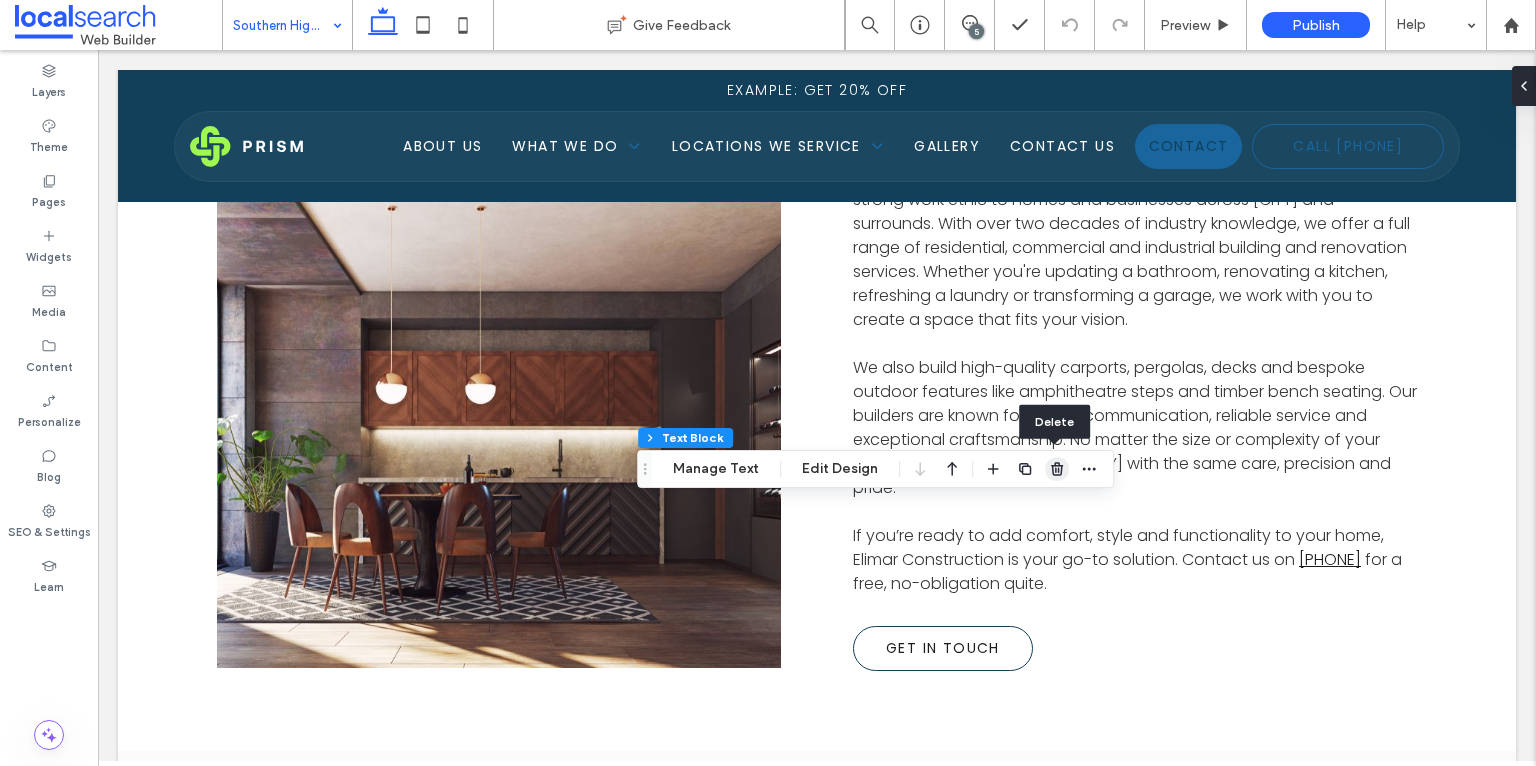 click 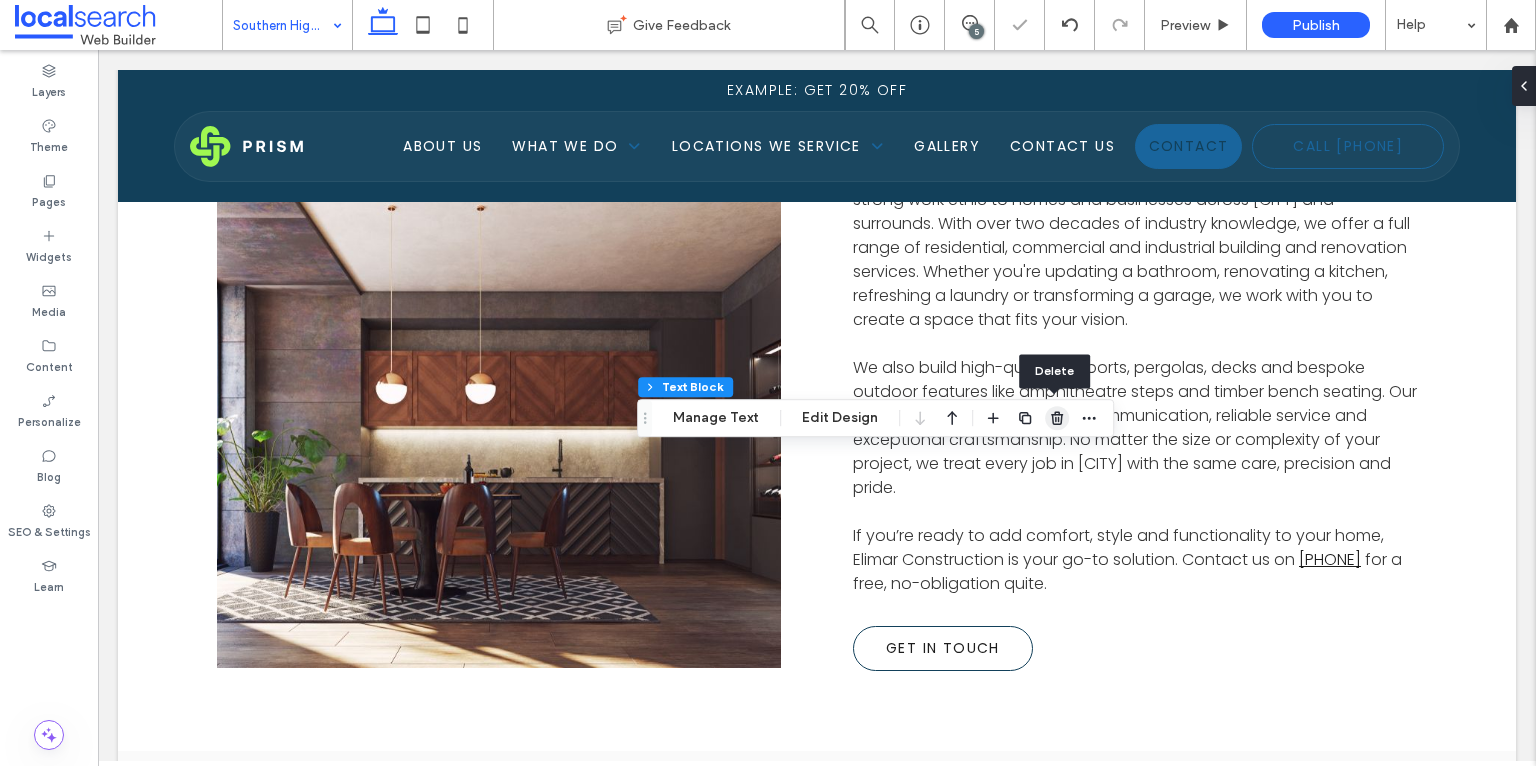 click 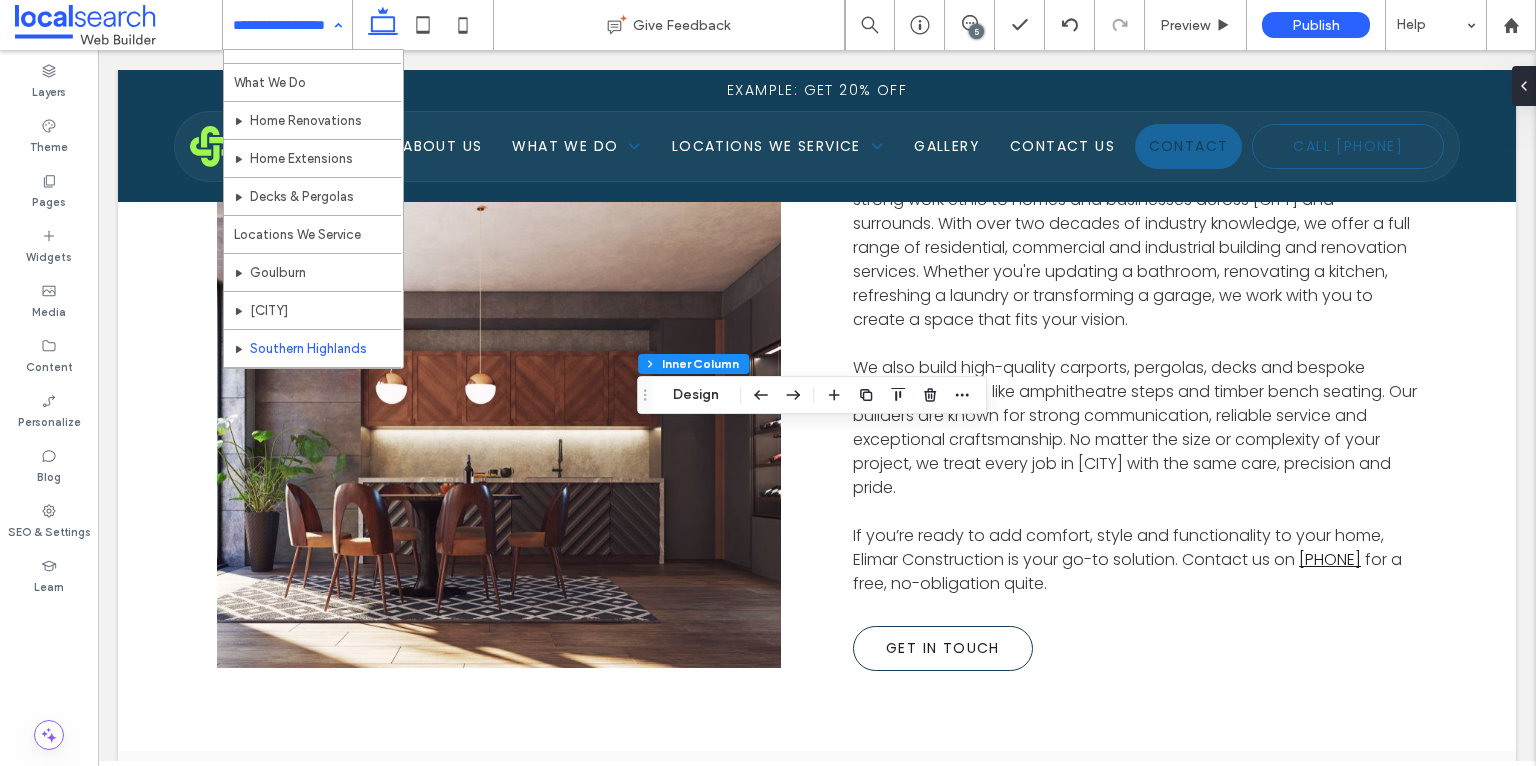 scroll, scrollTop: 144, scrollLeft: 0, axis: vertical 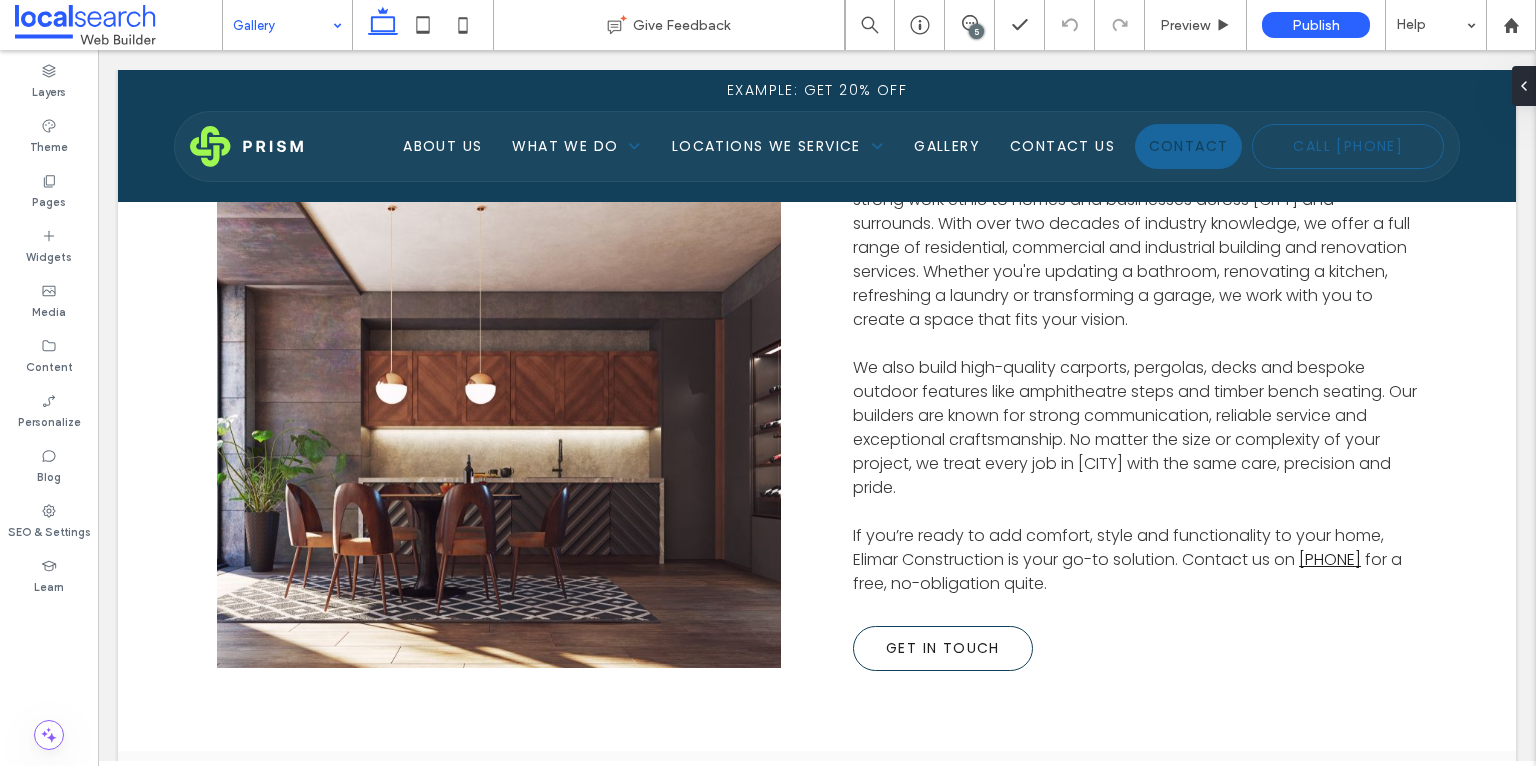 click on "Gallery" at bounding box center [287, 25] 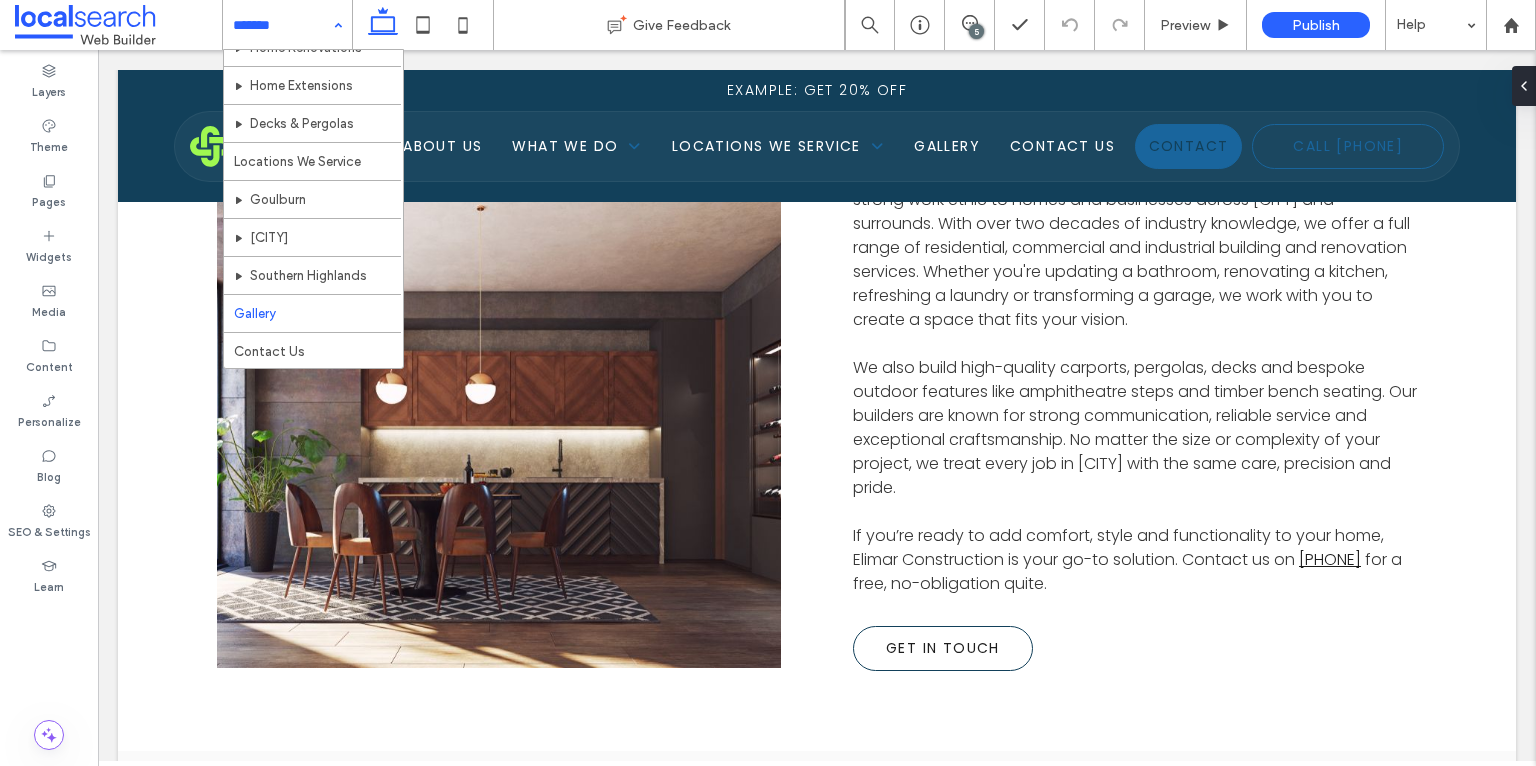 scroll, scrollTop: 144, scrollLeft: 0, axis: vertical 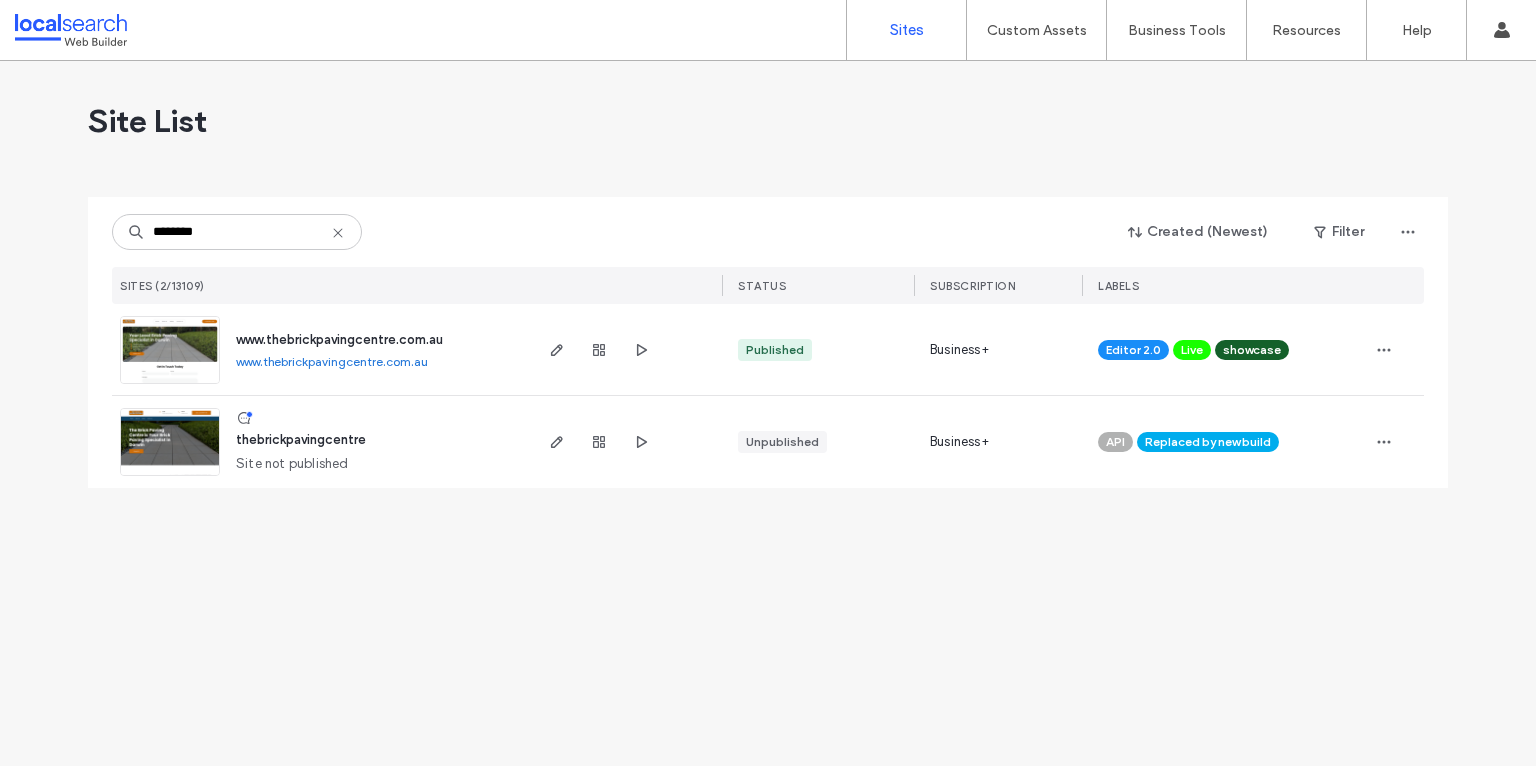 type on "********" 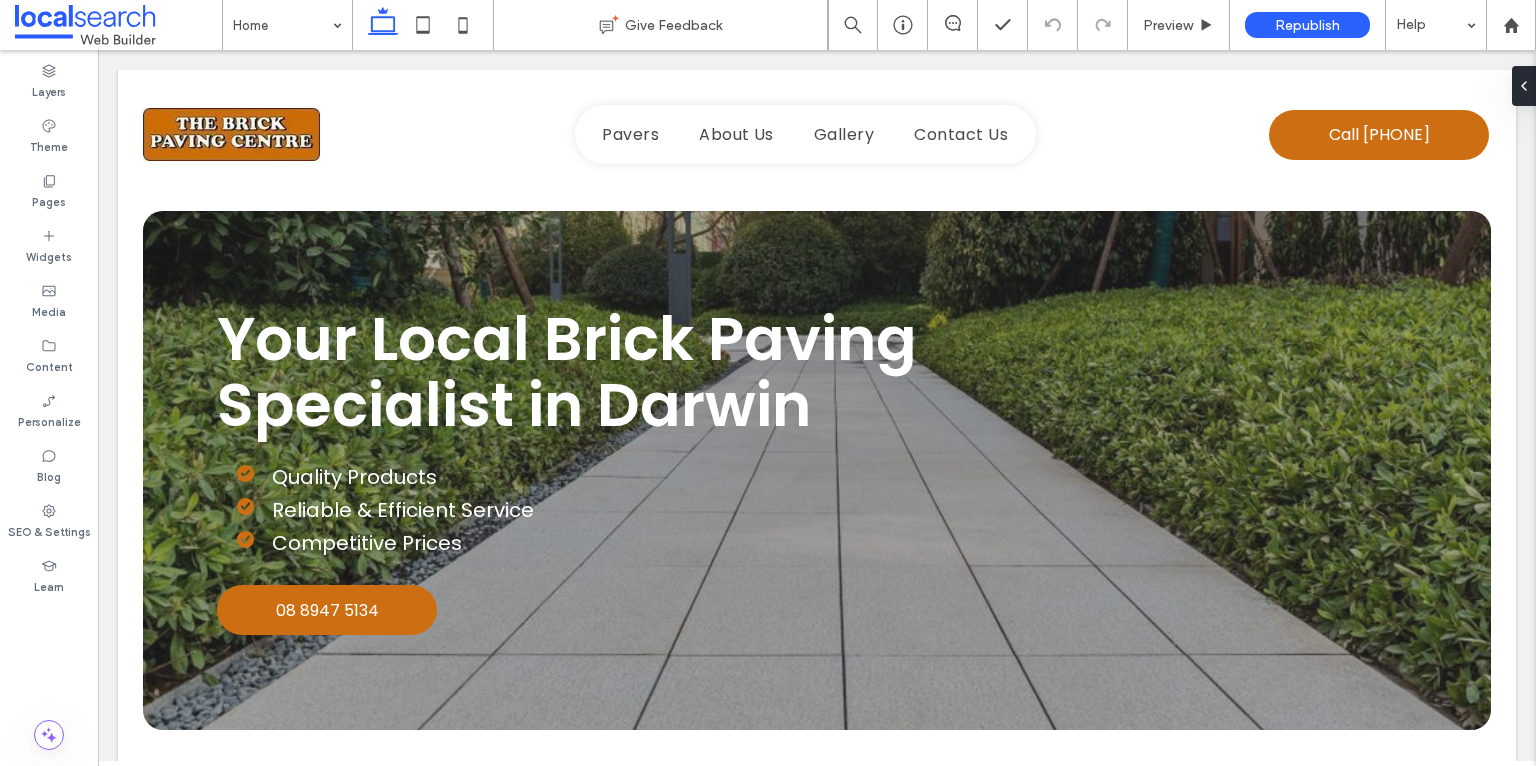 scroll, scrollTop: 0, scrollLeft: 0, axis: both 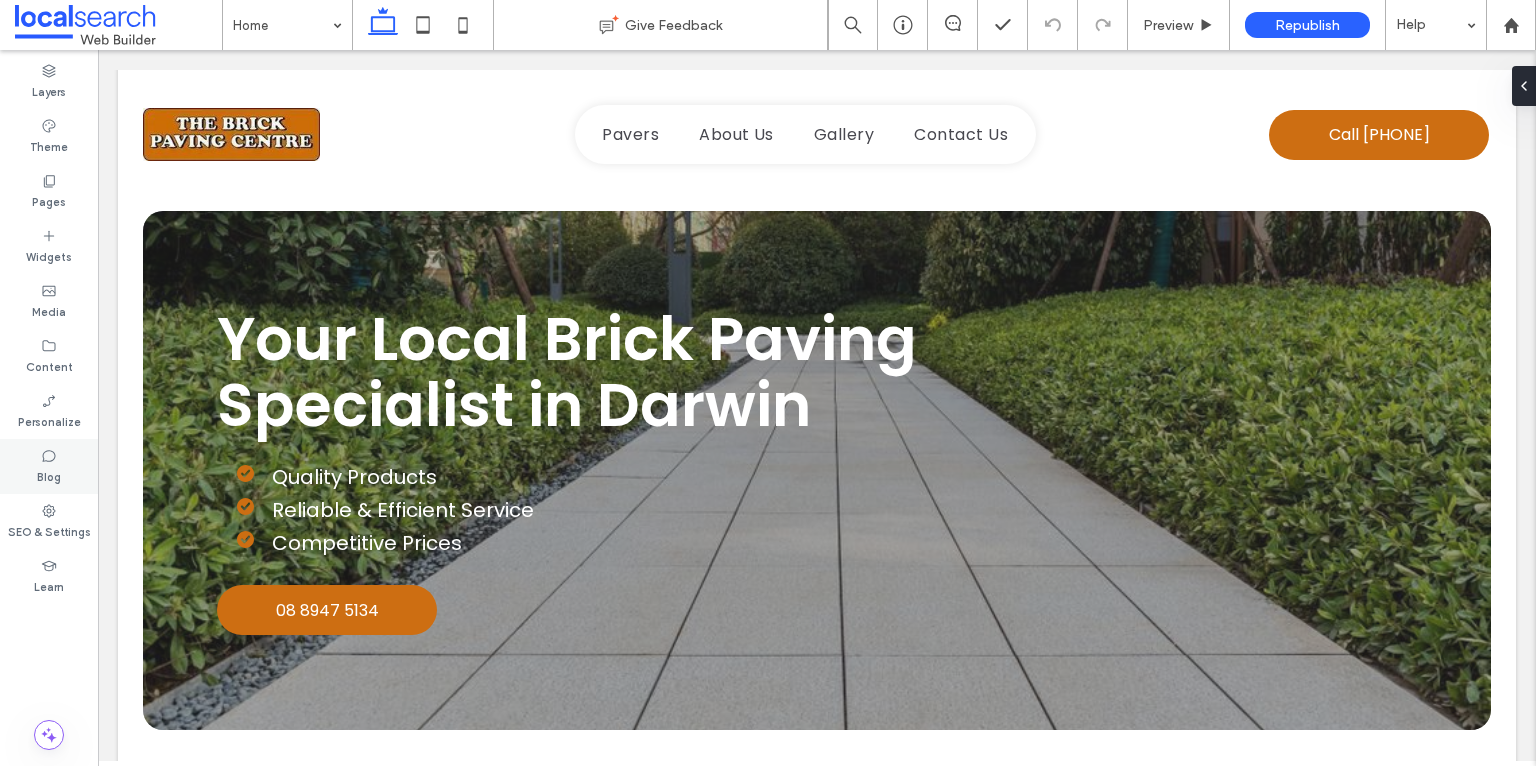 click 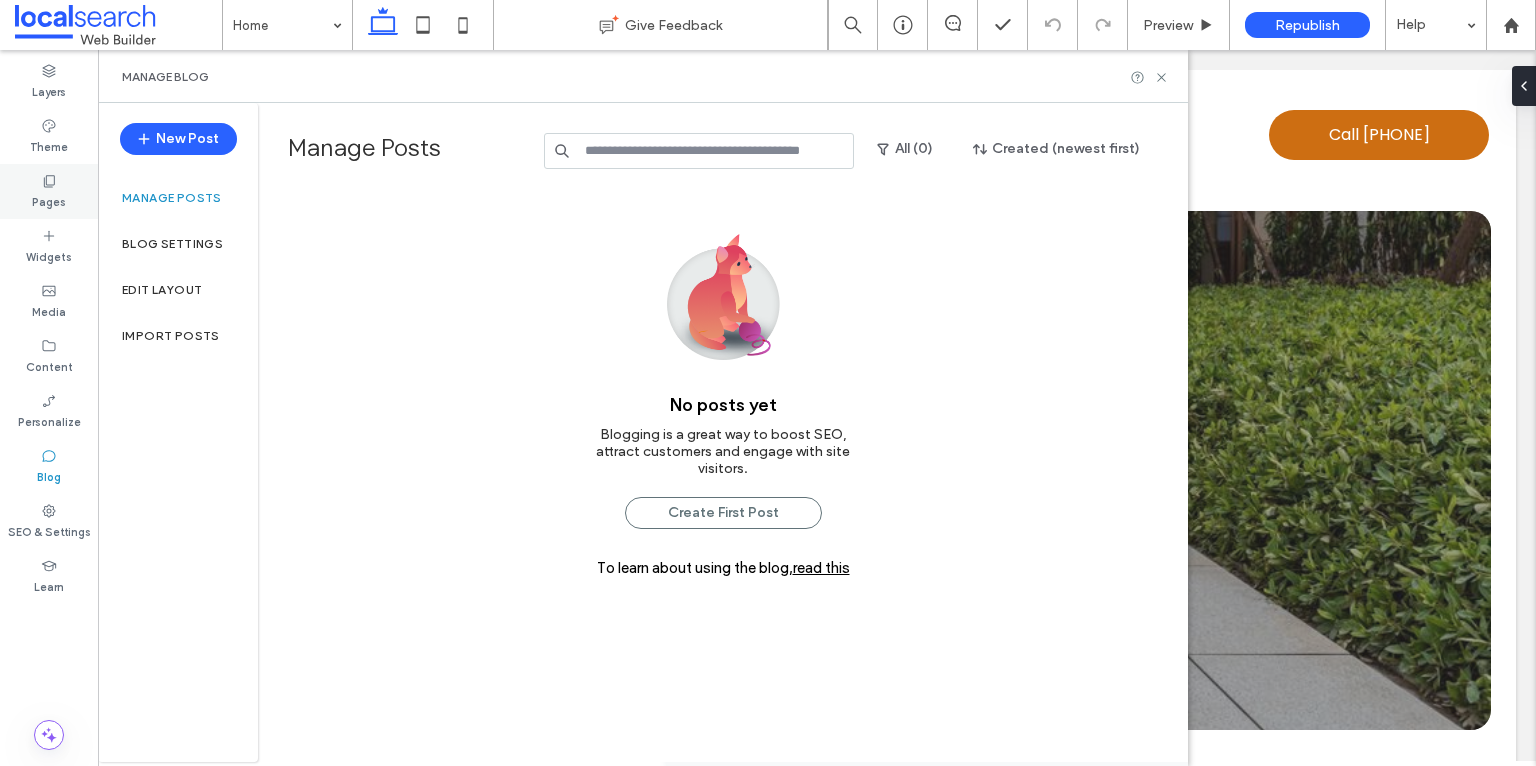 click 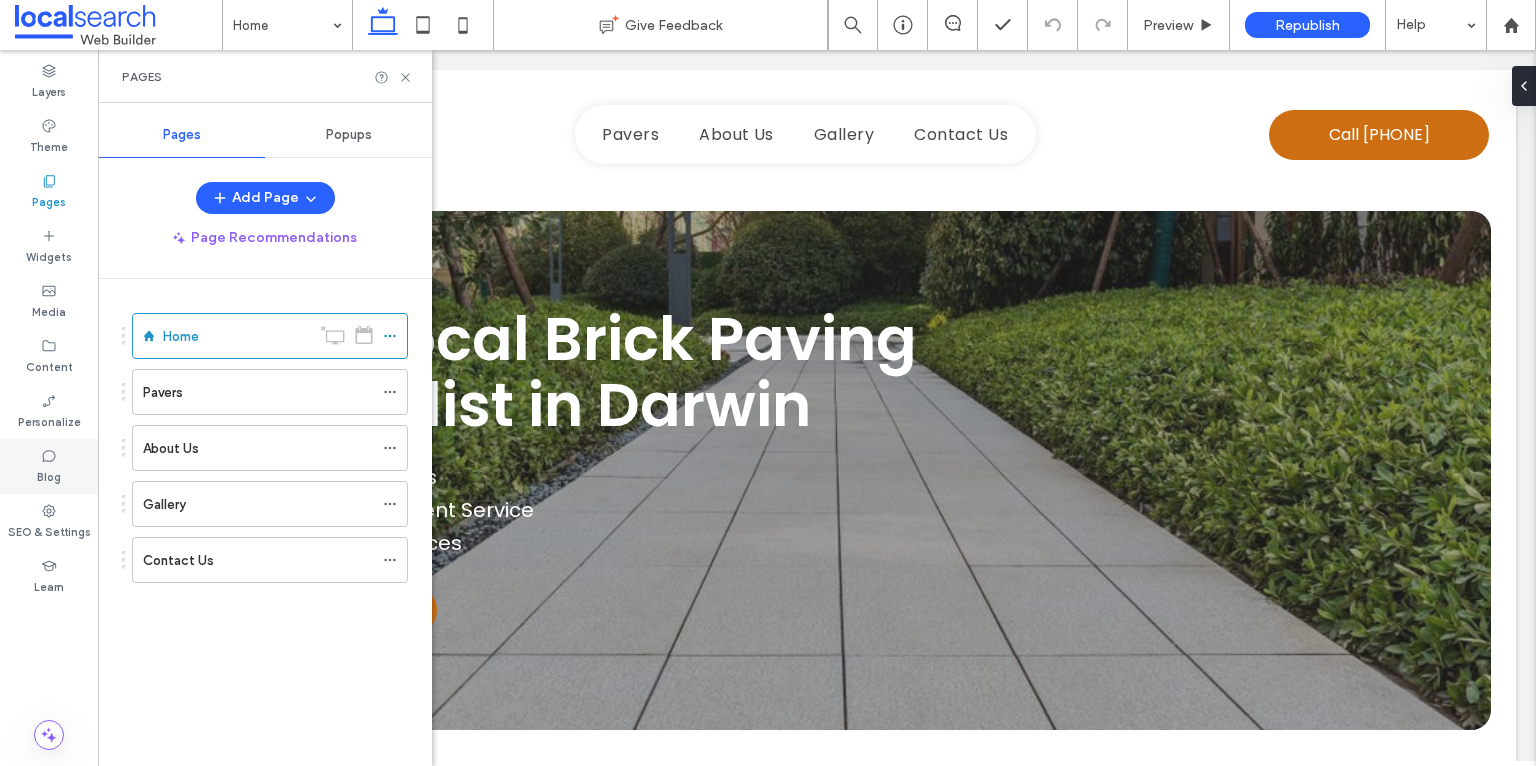 click 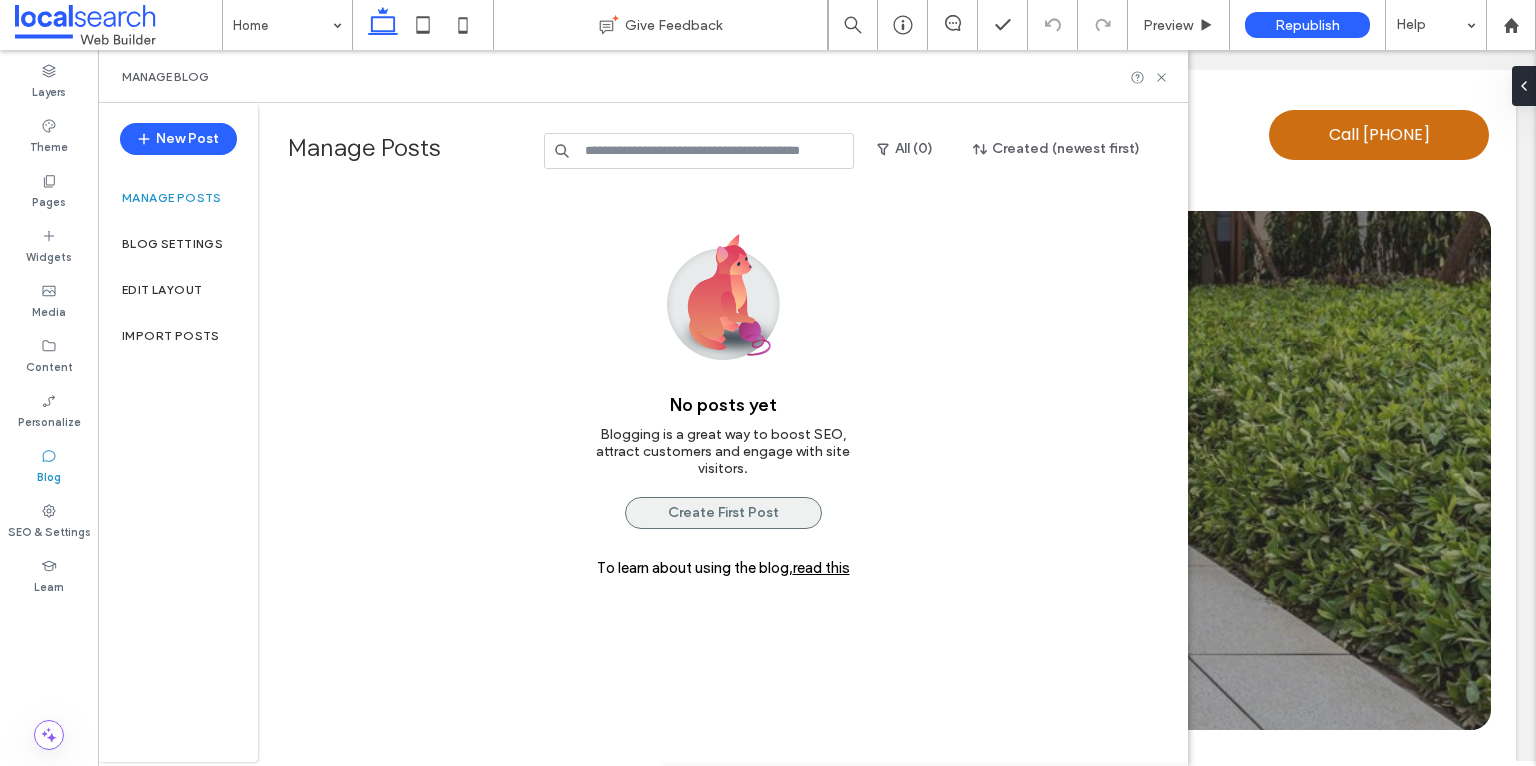 click on "Create First Post" at bounding box center [723, 513] 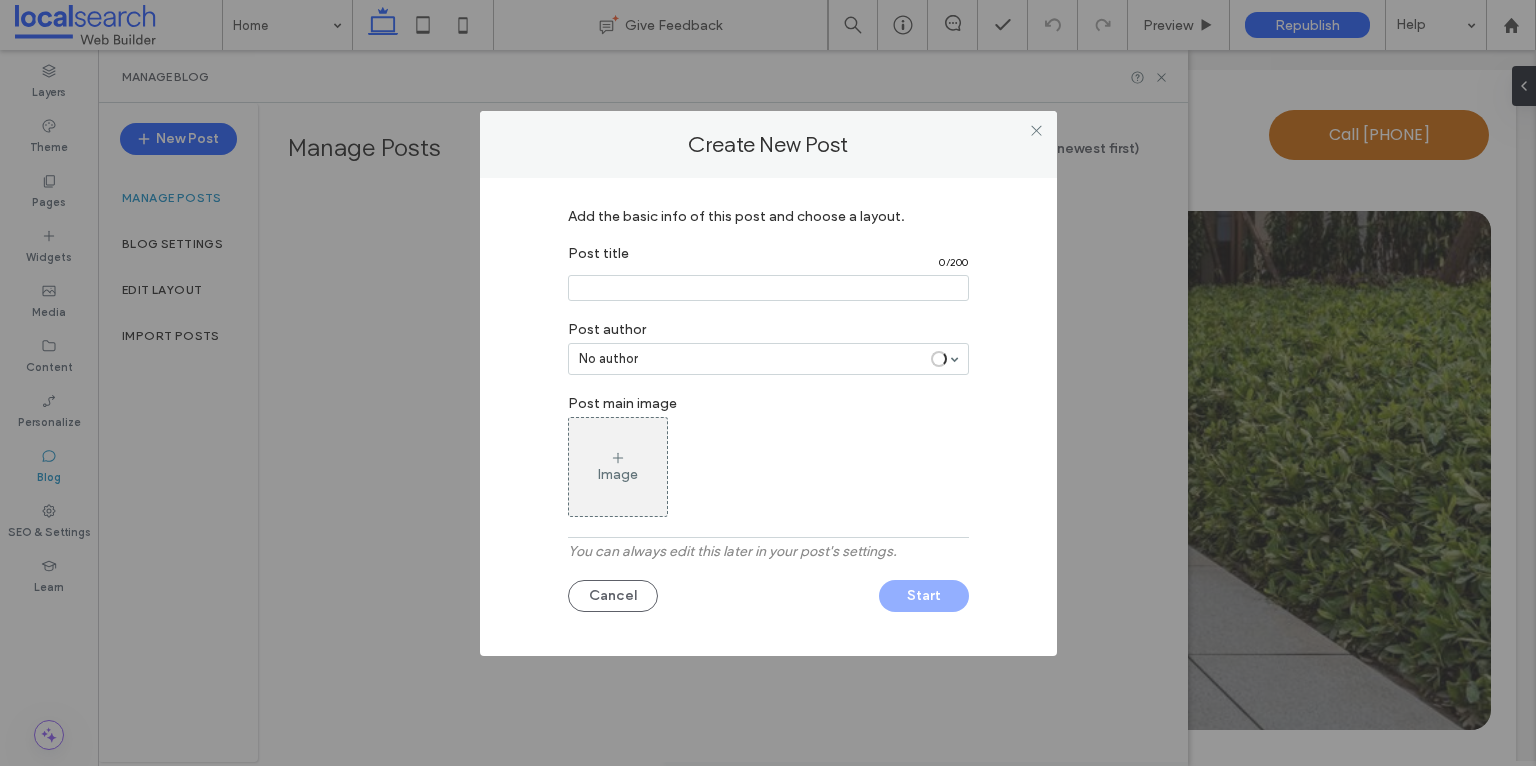 click at bounding box center [768, 288] 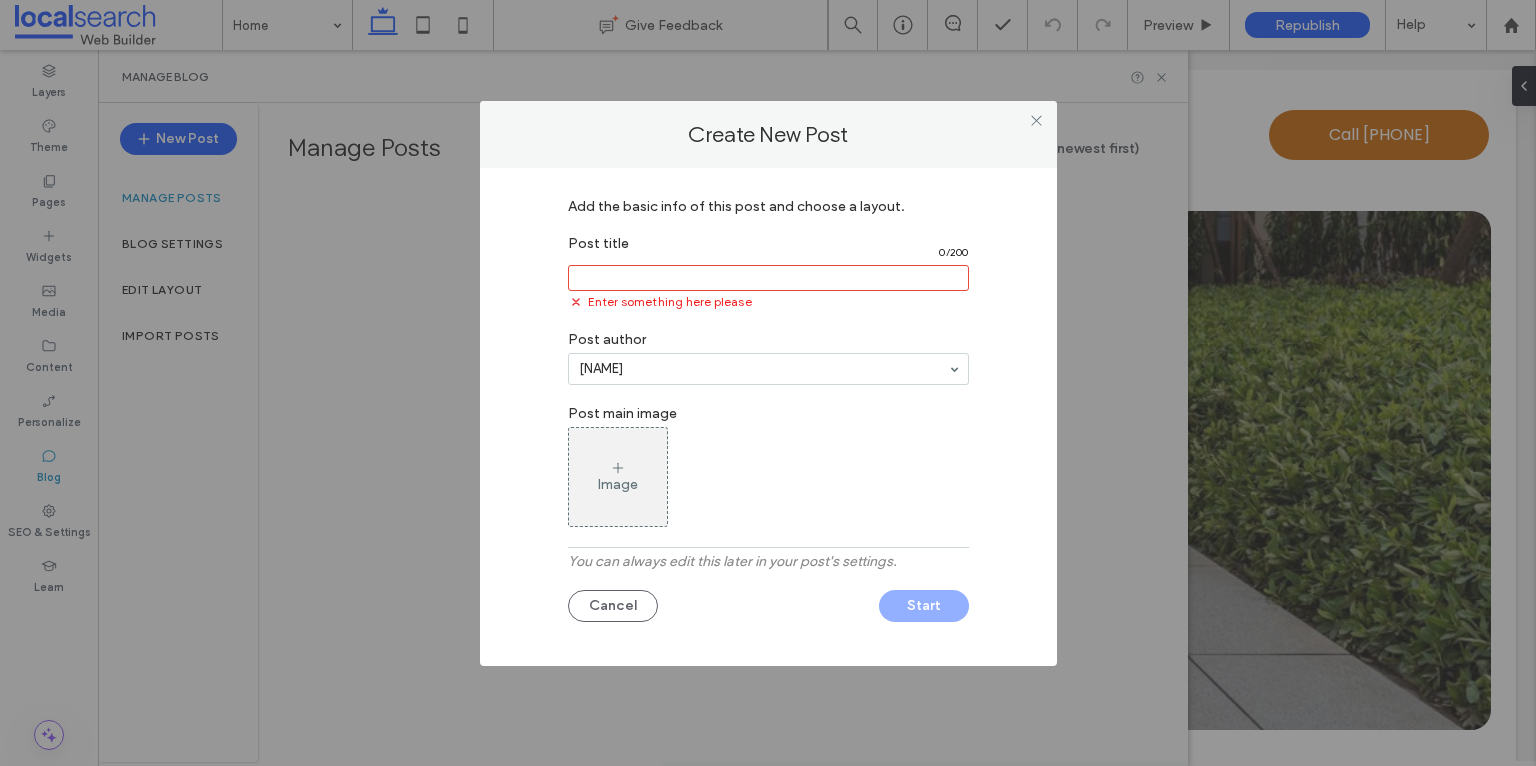 paste on "**********" 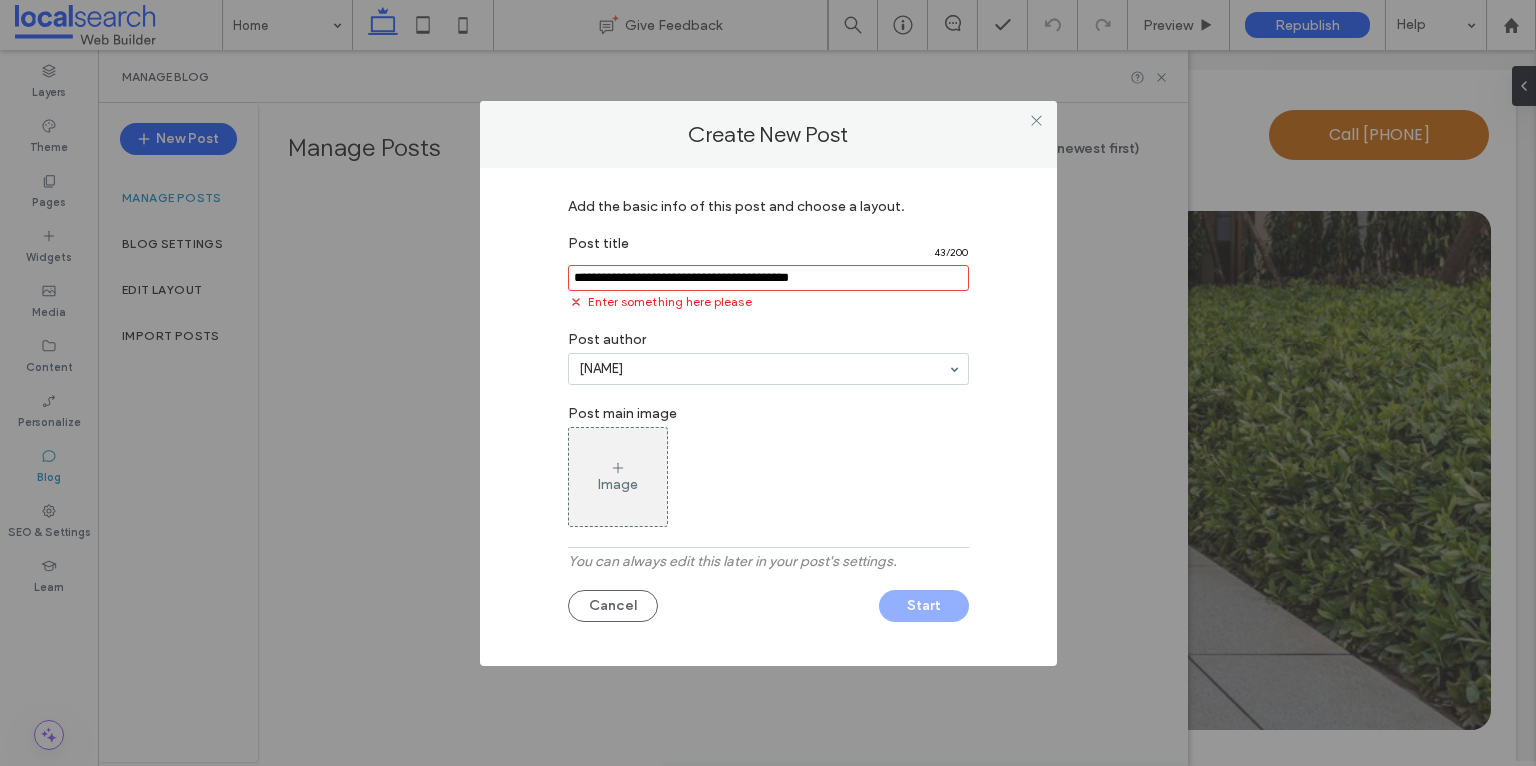 type on "**********" 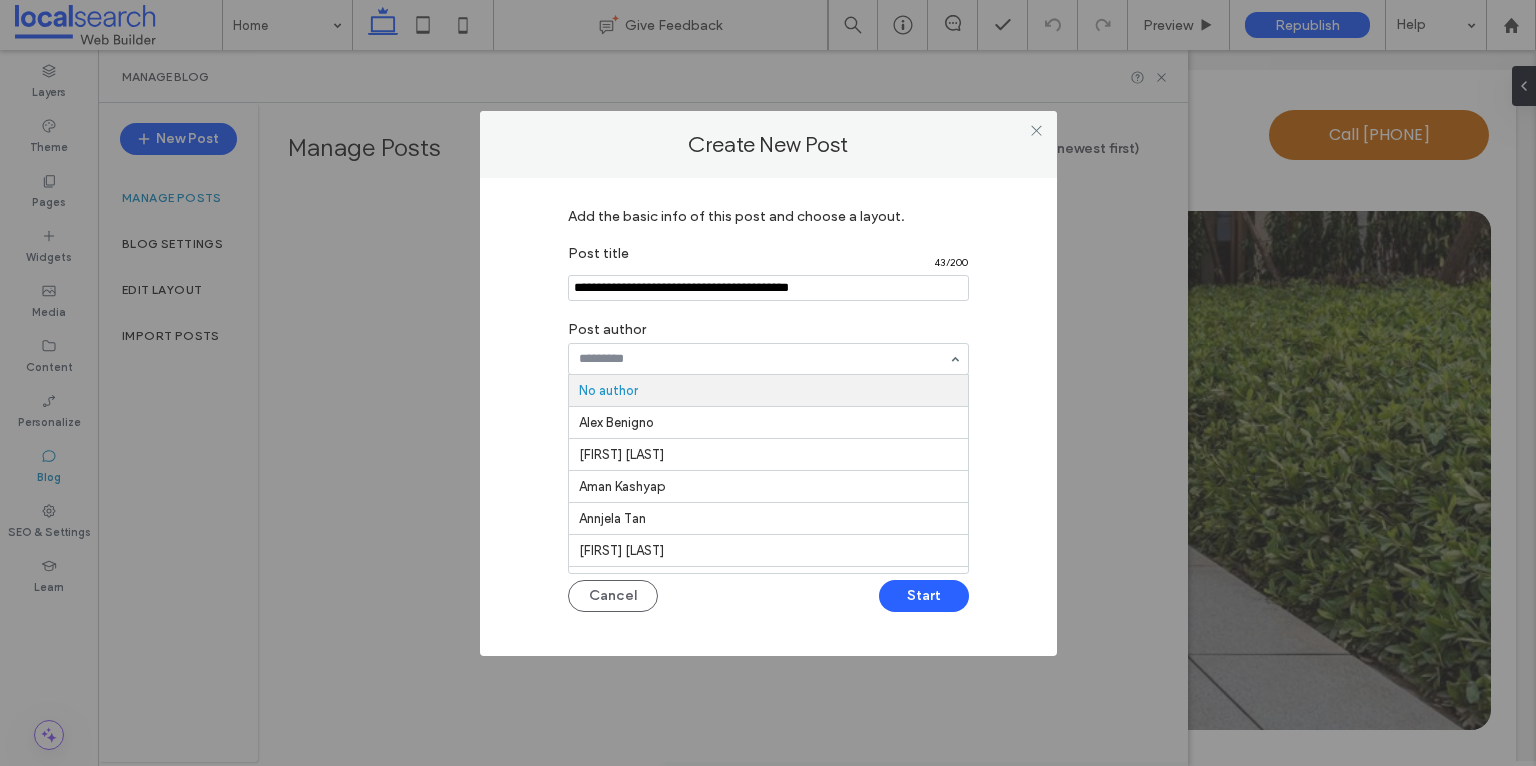 paste on "**********" 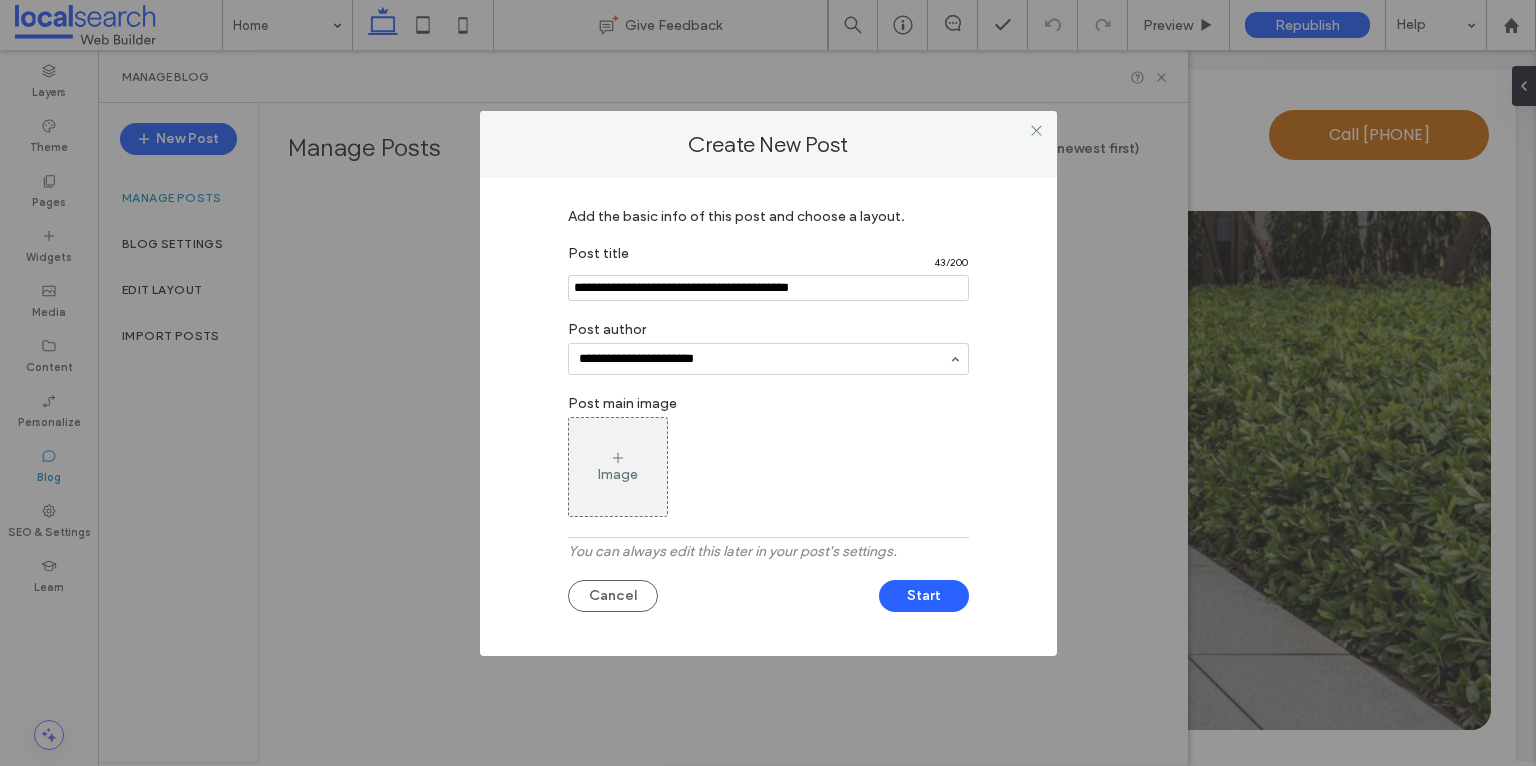 type on "**********" 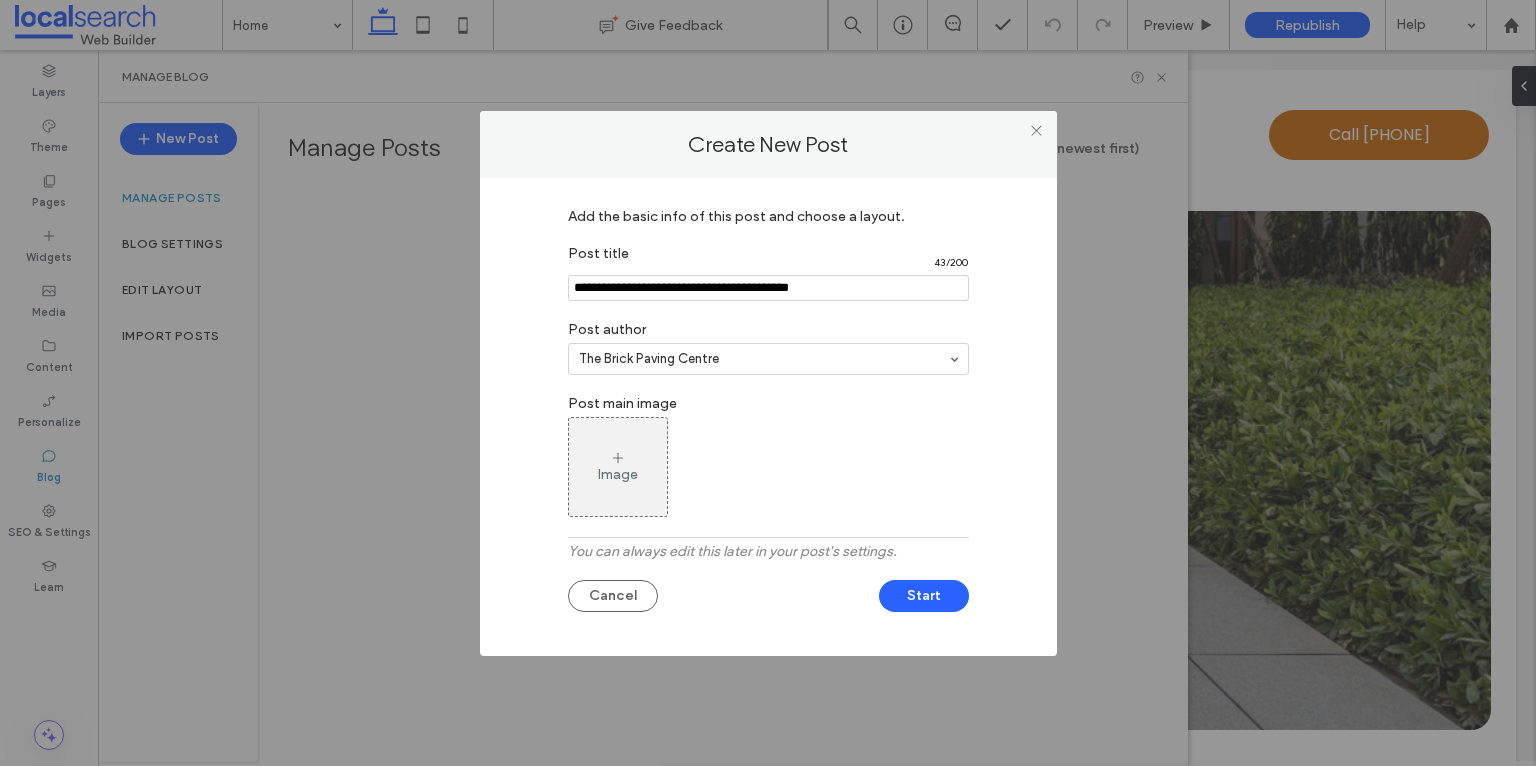 click on "Image" at bounding box center [618, 467] 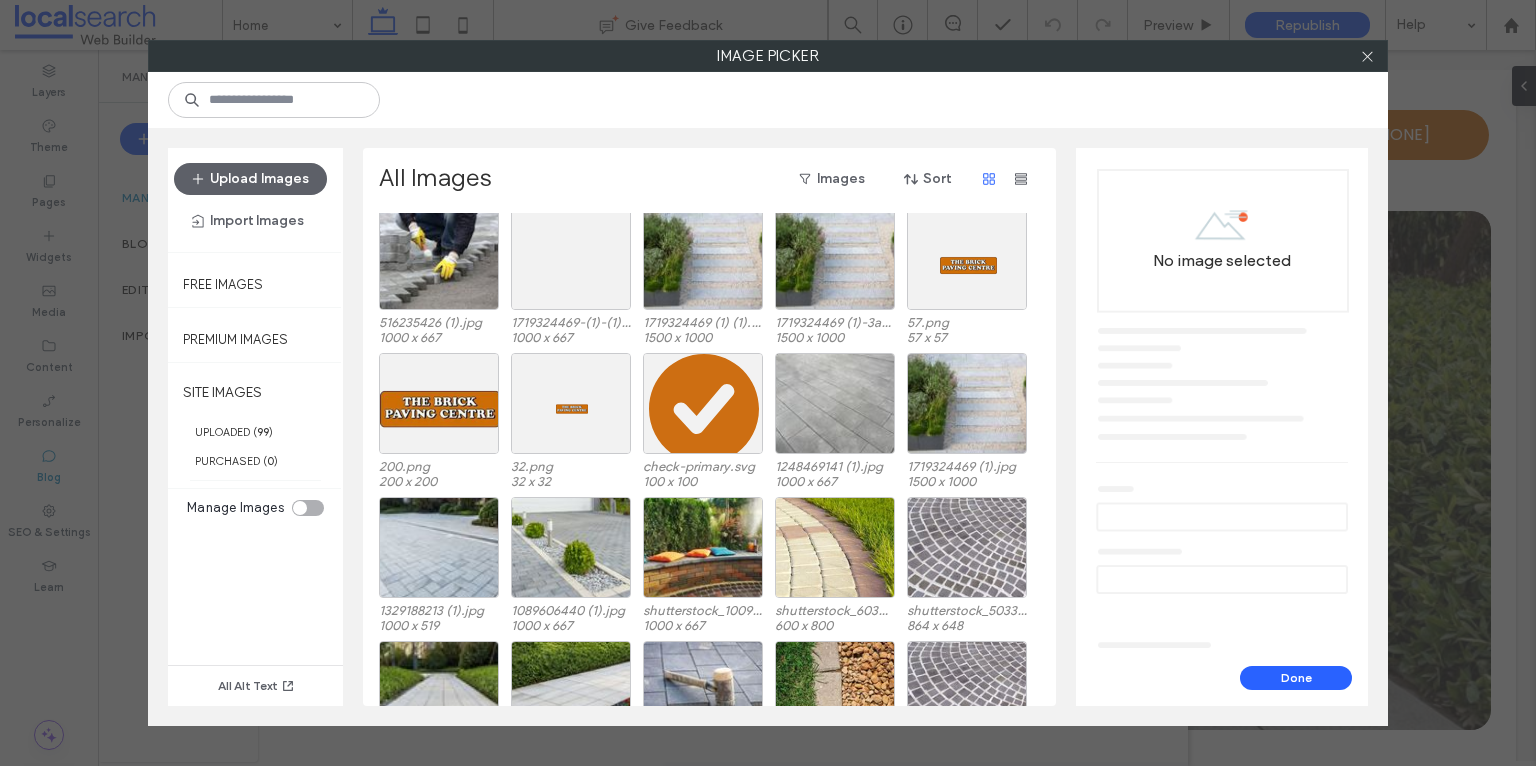 scroll, scrollTop: 0, scrollLeft: 0, axis: both 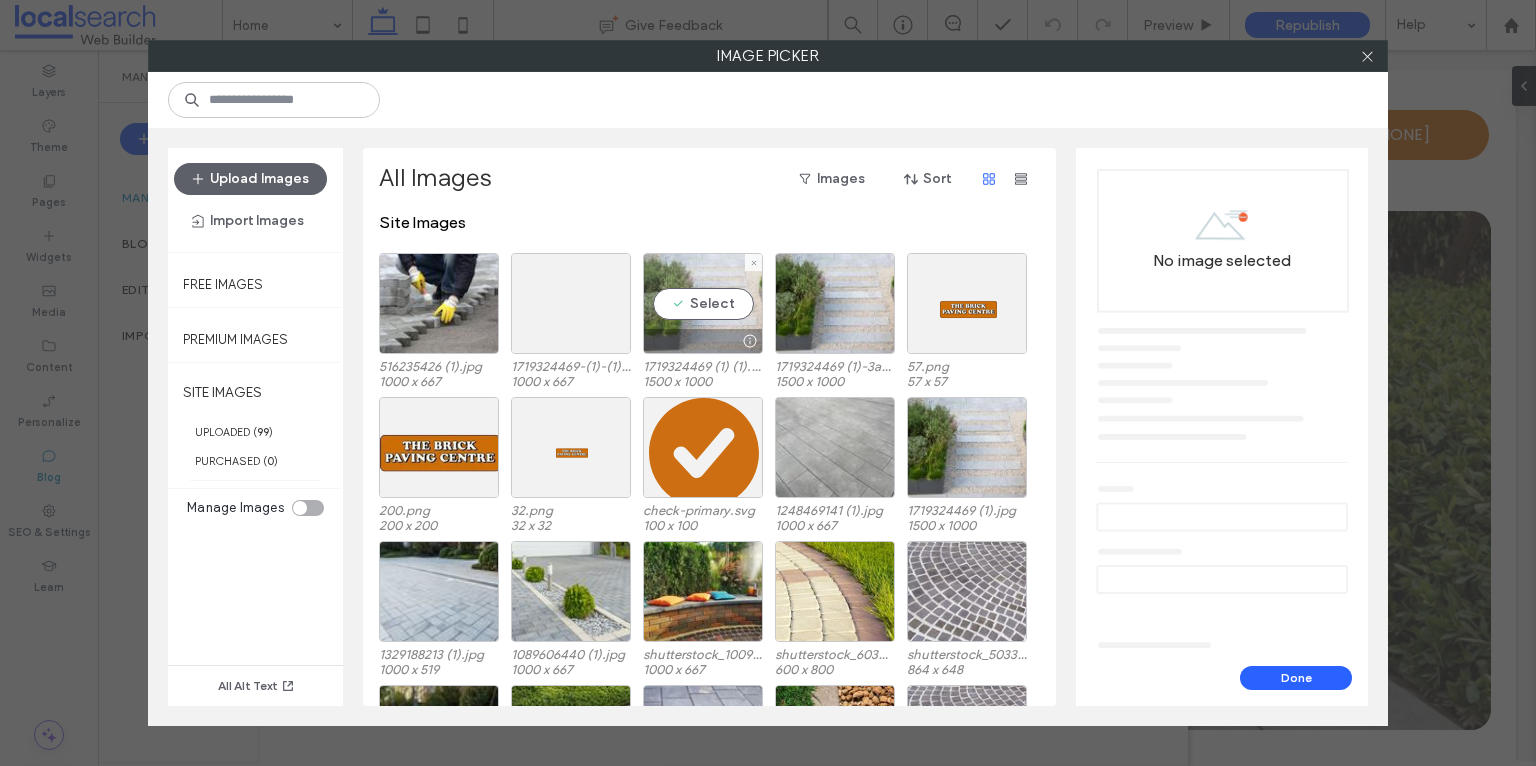 click on "Select" at bounding box center (703, 303) 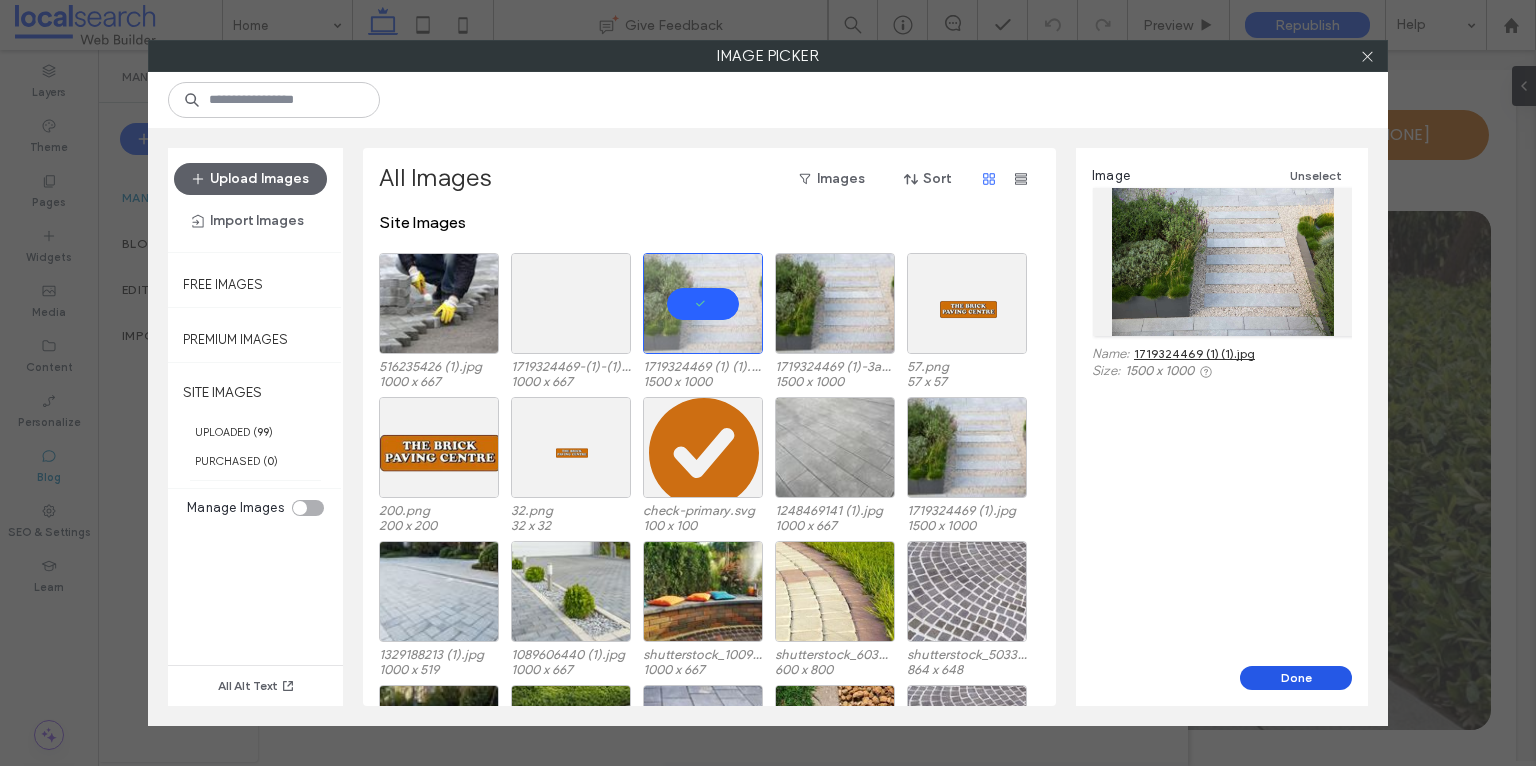 click on "Done" at bounding box center (1296, 678) 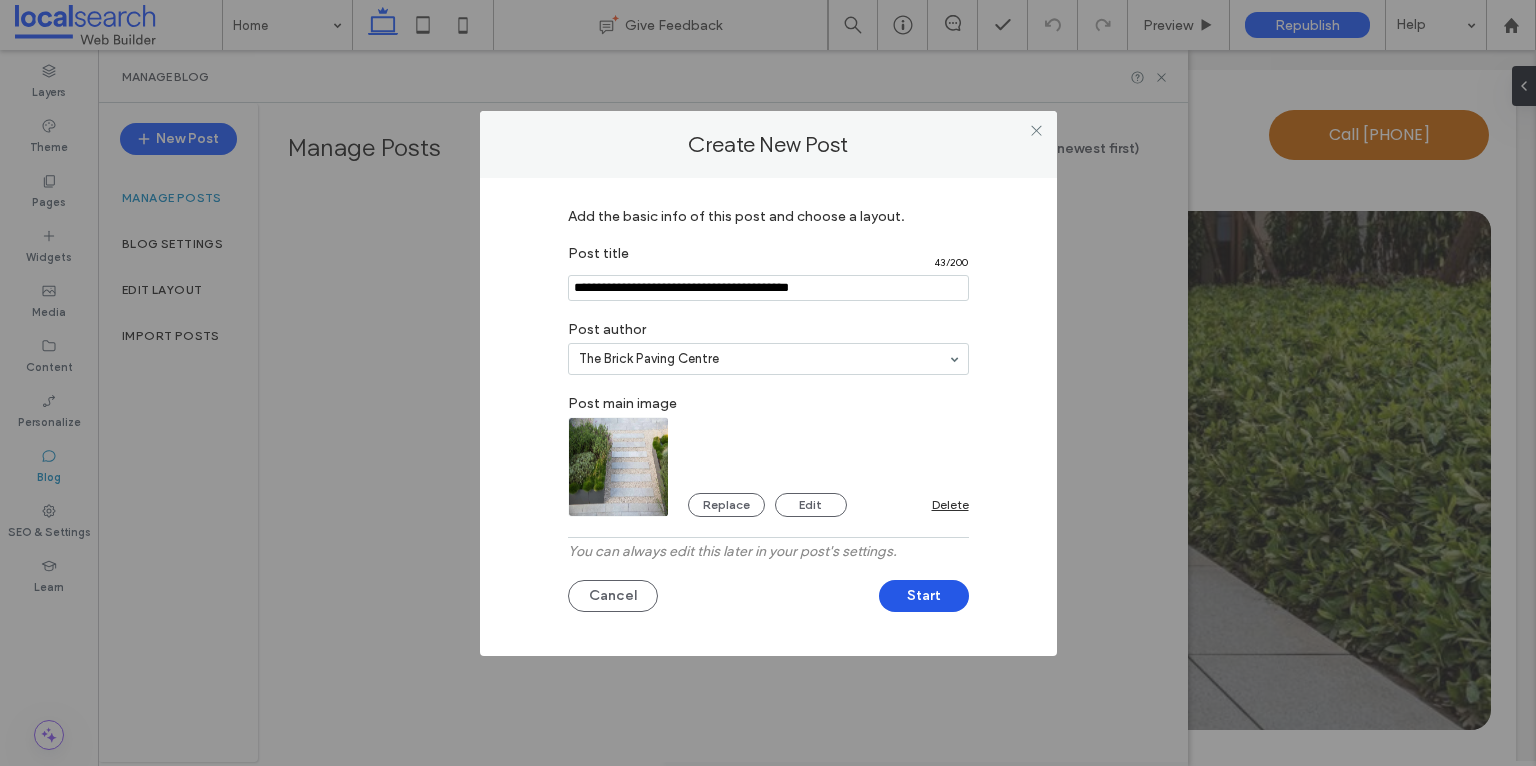 click on "Start" at bounding box center (924, 596) 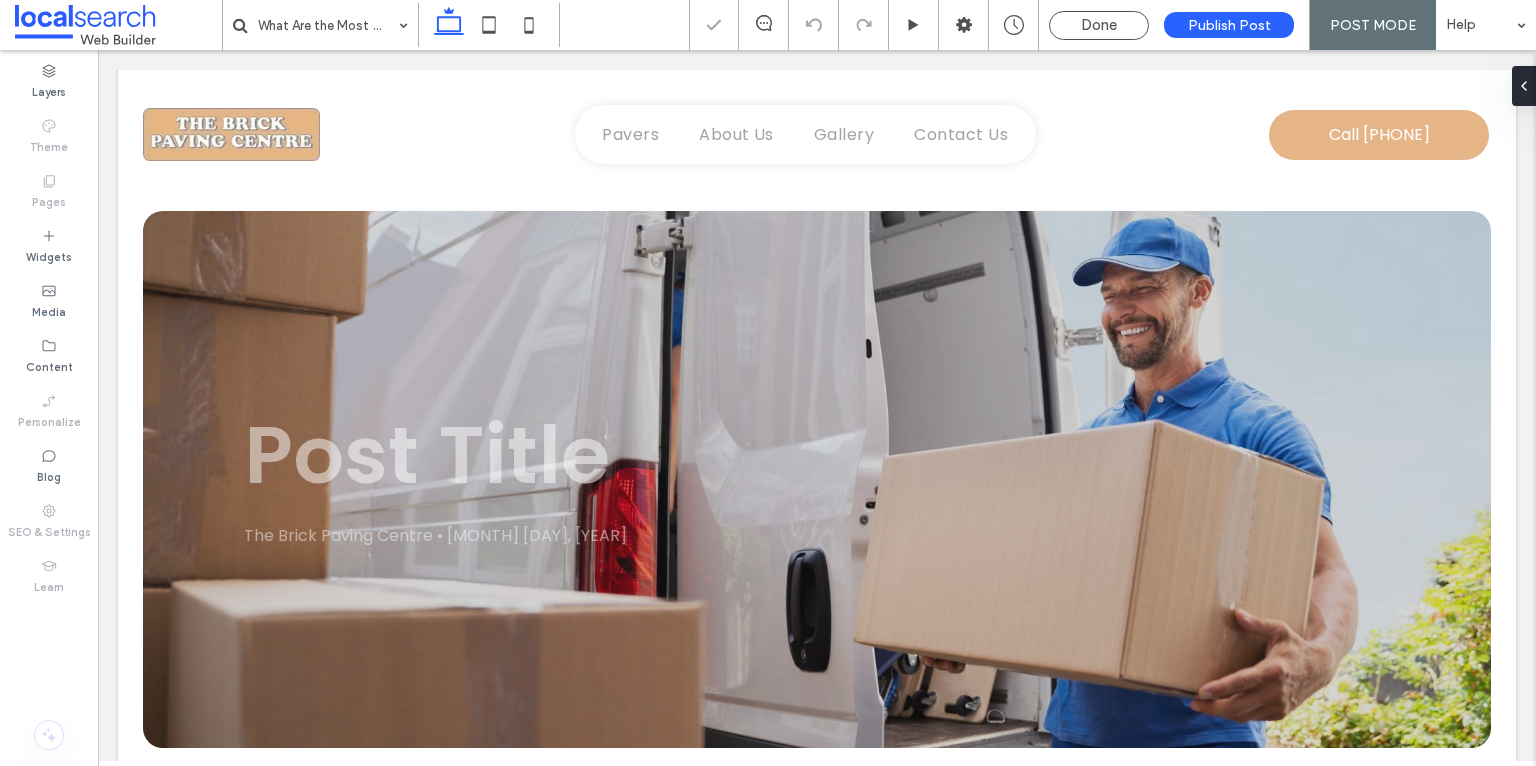 scroll, scrollTop: 0, scrollLeft: 0, axis: both 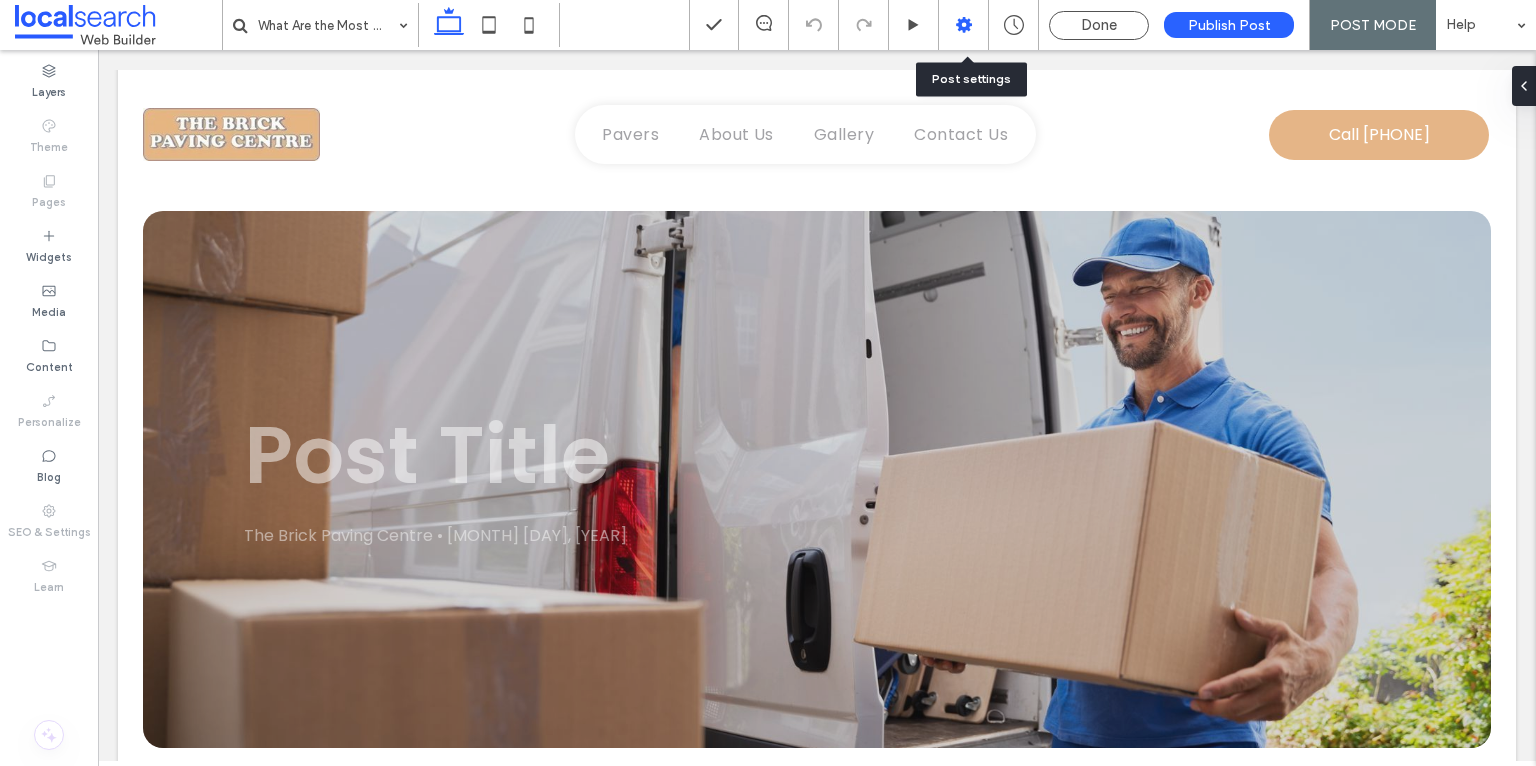 click 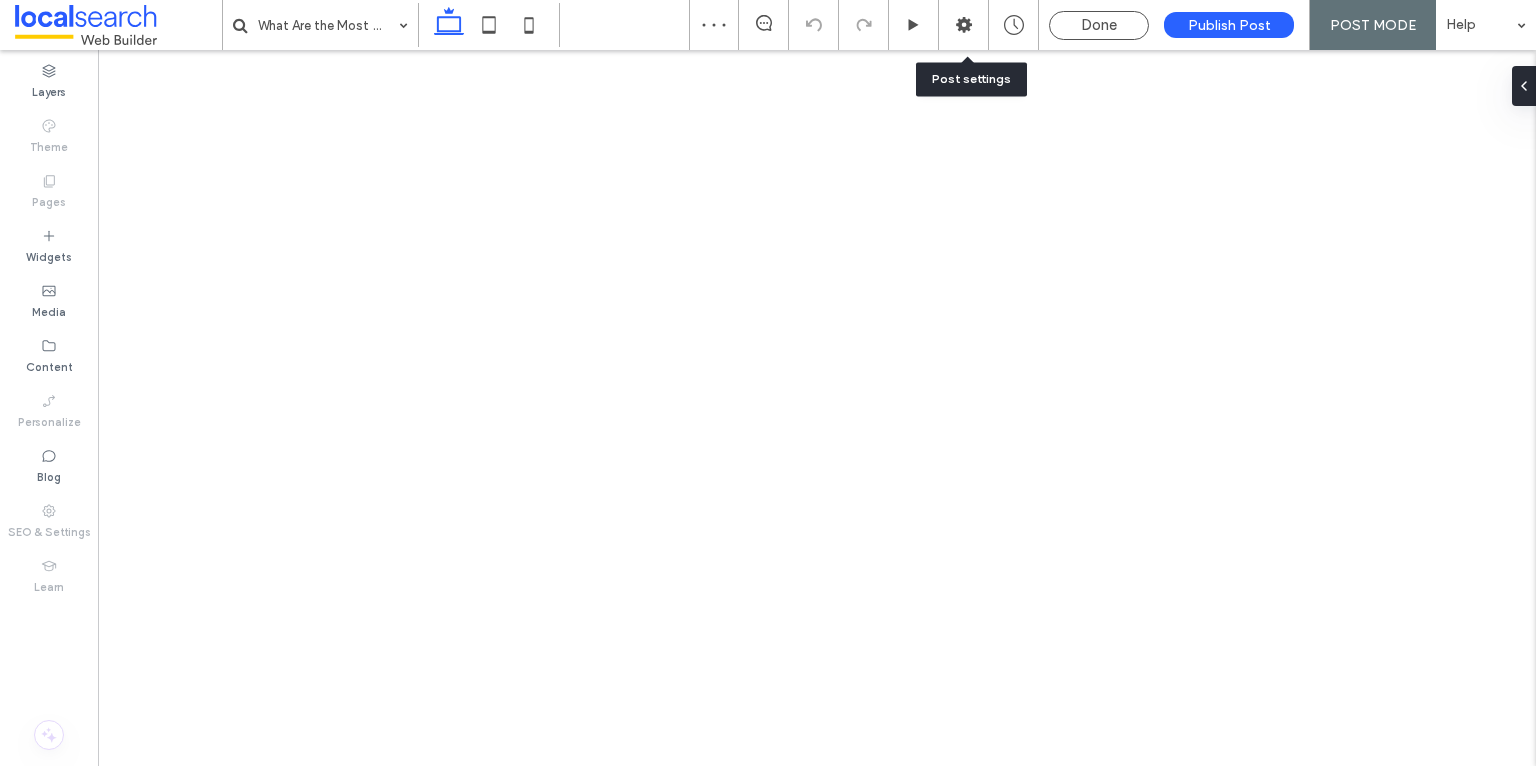 click 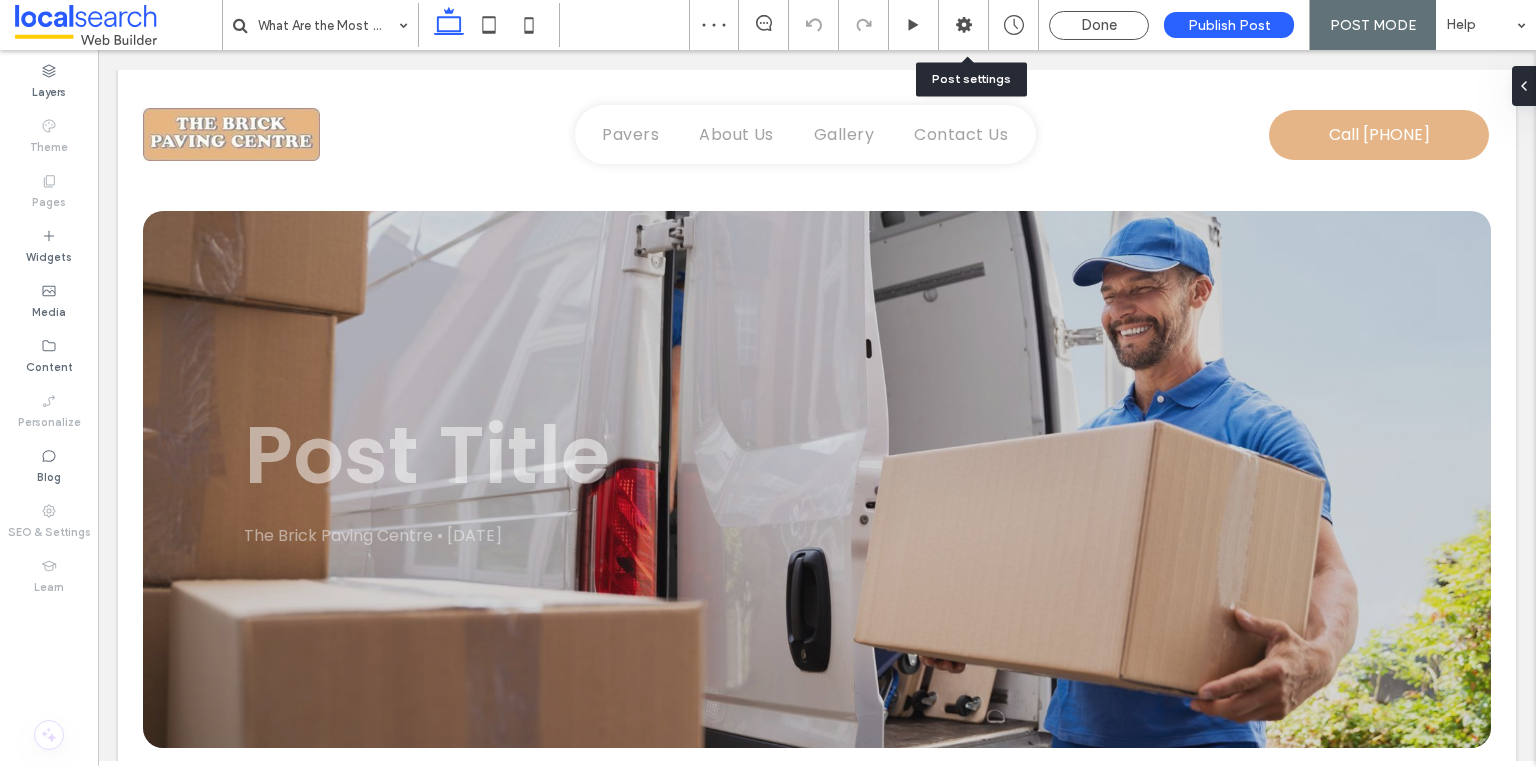 scroll, scrollTop: 0, scrollLeft: 0, axis: both 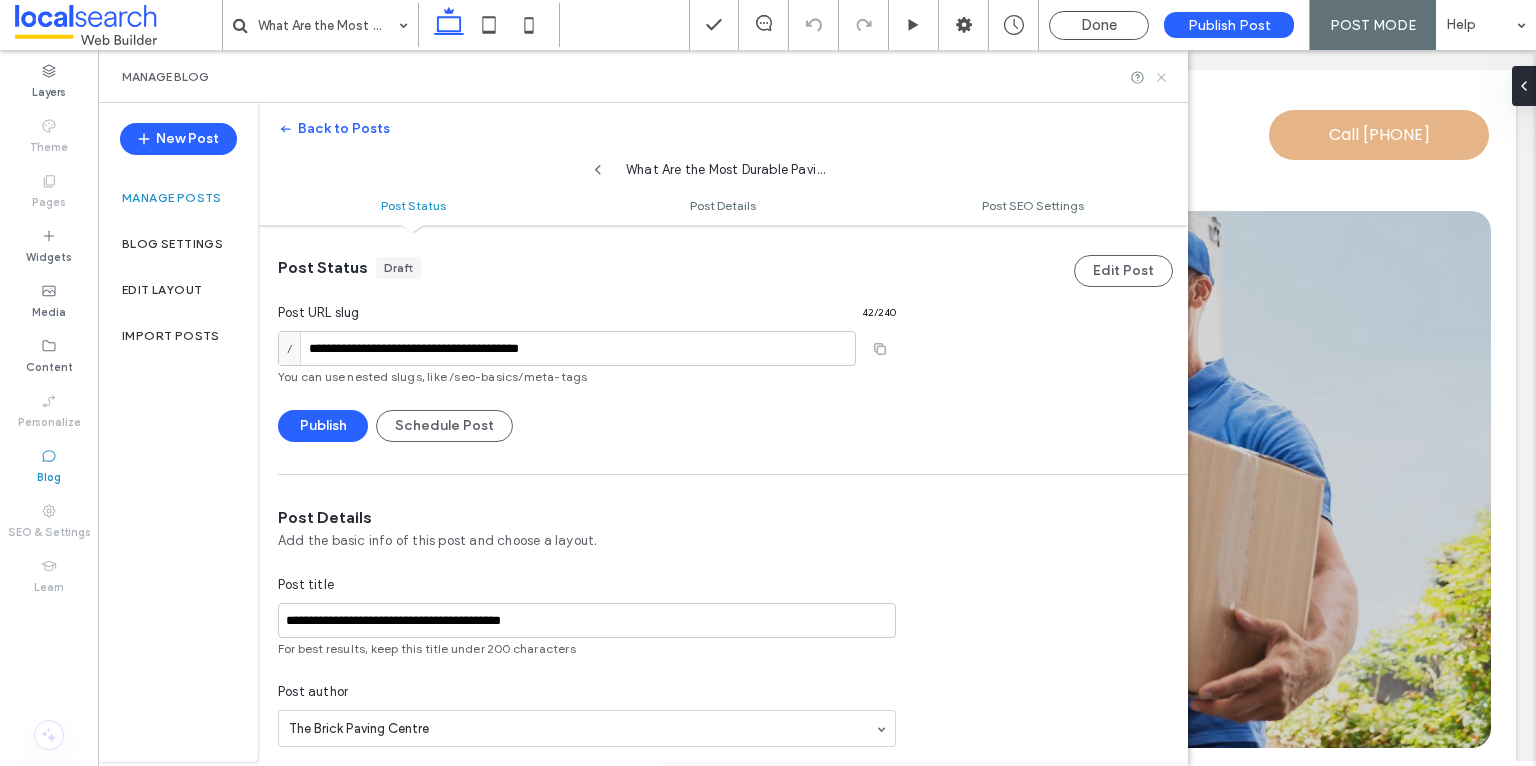 drag, startPoint x: 1161, startPoint y: 79, endPoint x: 1024, endPoint y: 154, distance: 156.18579 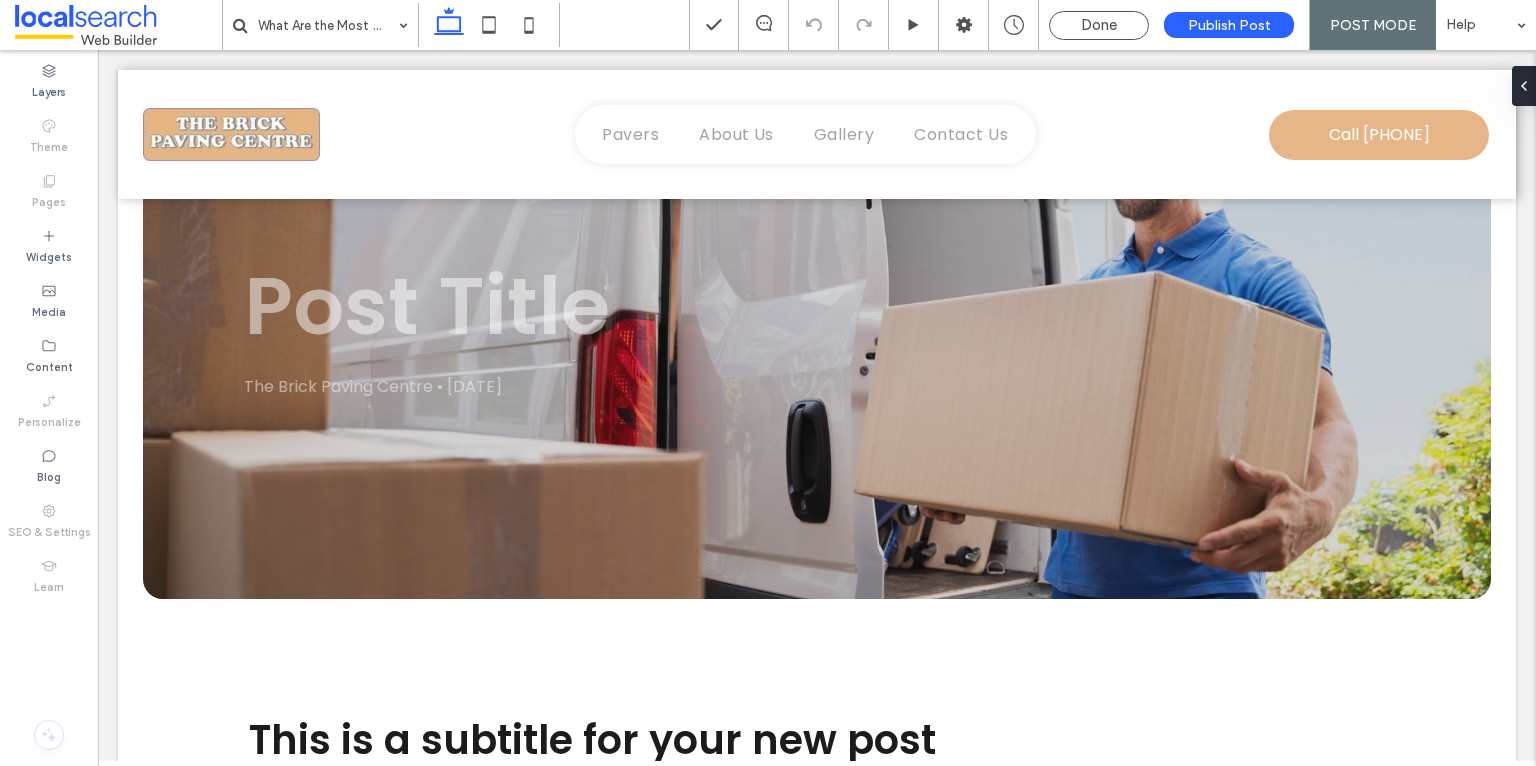 scroll, scrollTop: 0, scrollLeft: 0, axis: both 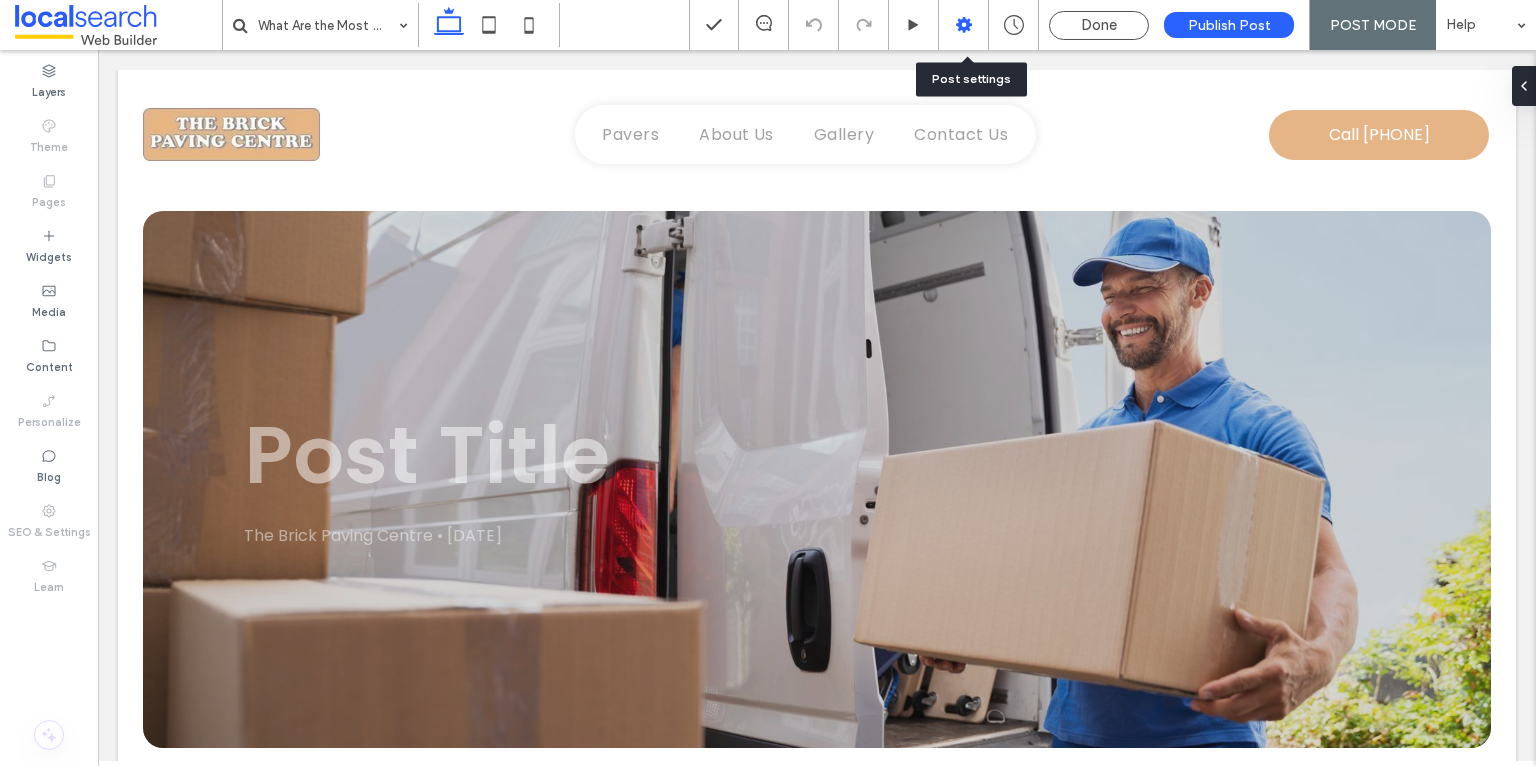 click 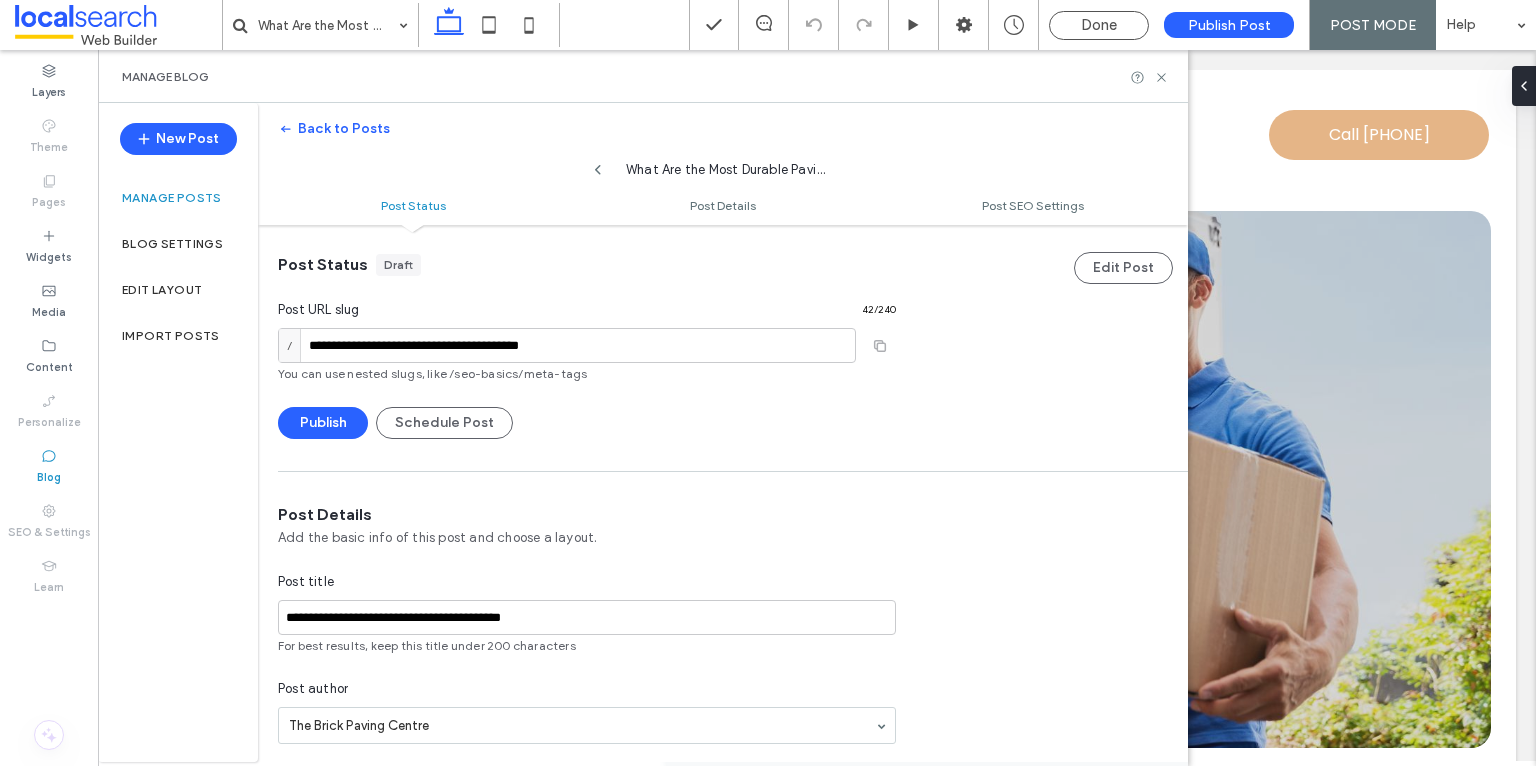 scroll, scrollTop: 0, scrollLeft: 0, axis: both 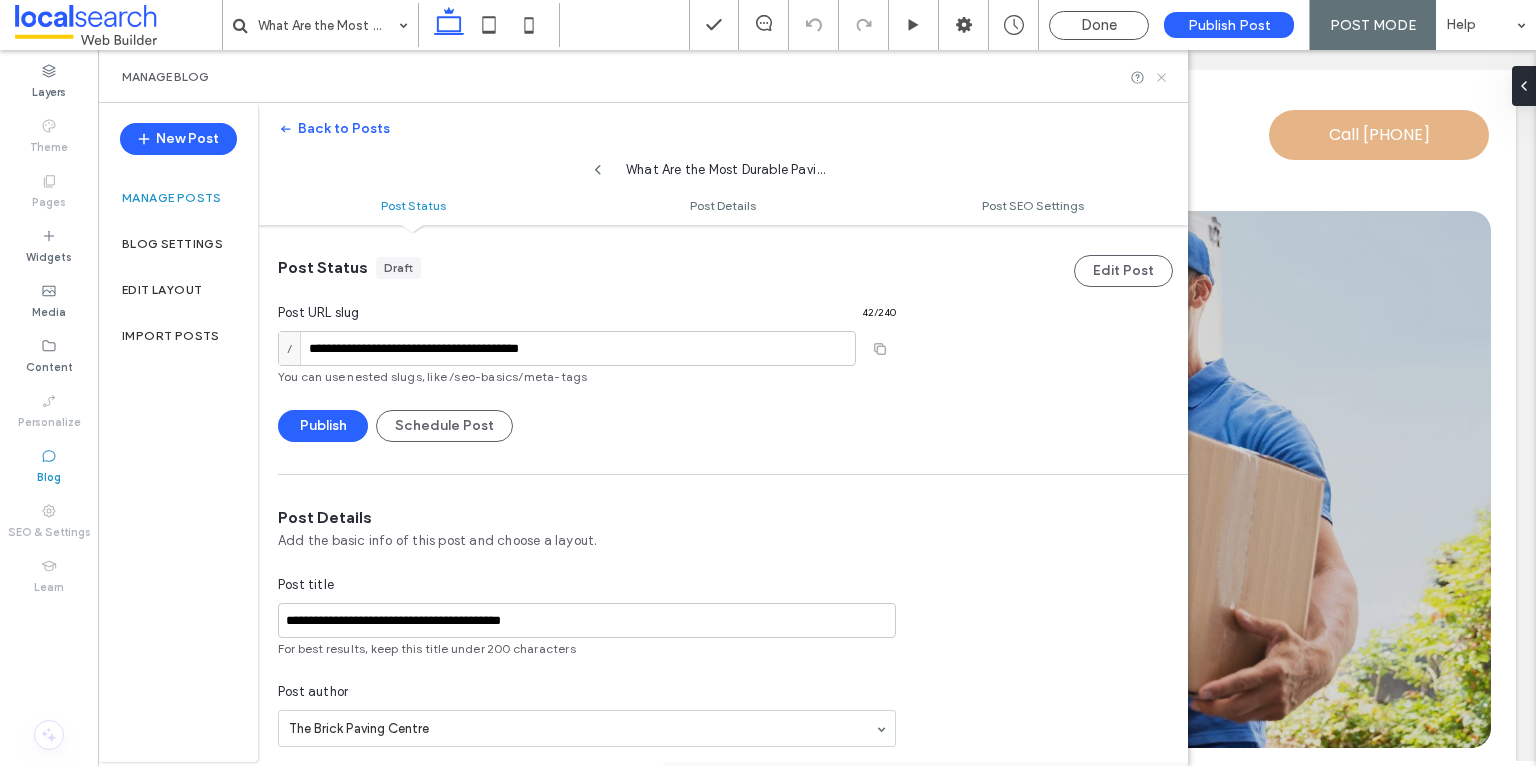 click 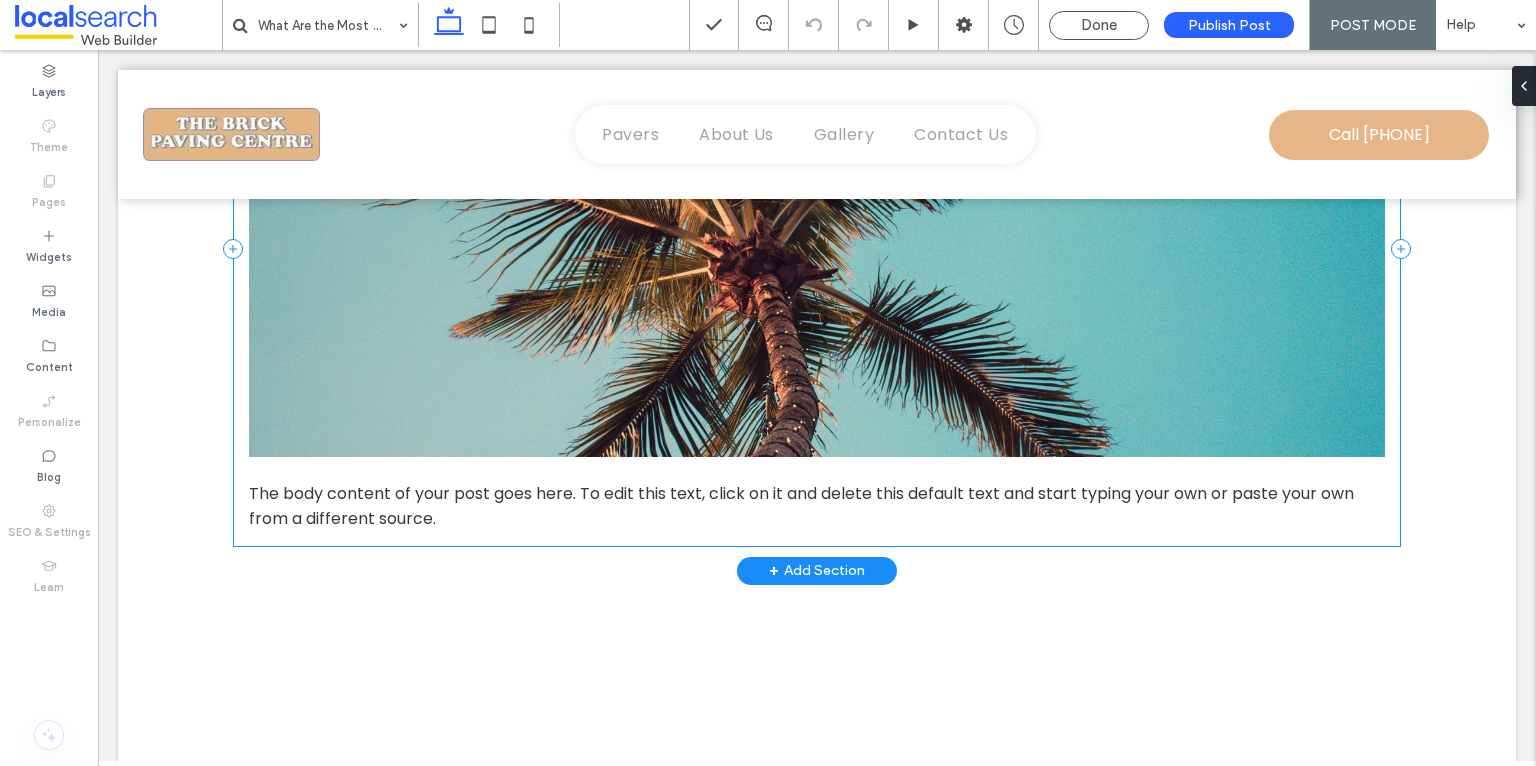 scroll, scrollTop: 967, scrollLeft: 0, axis: vertical 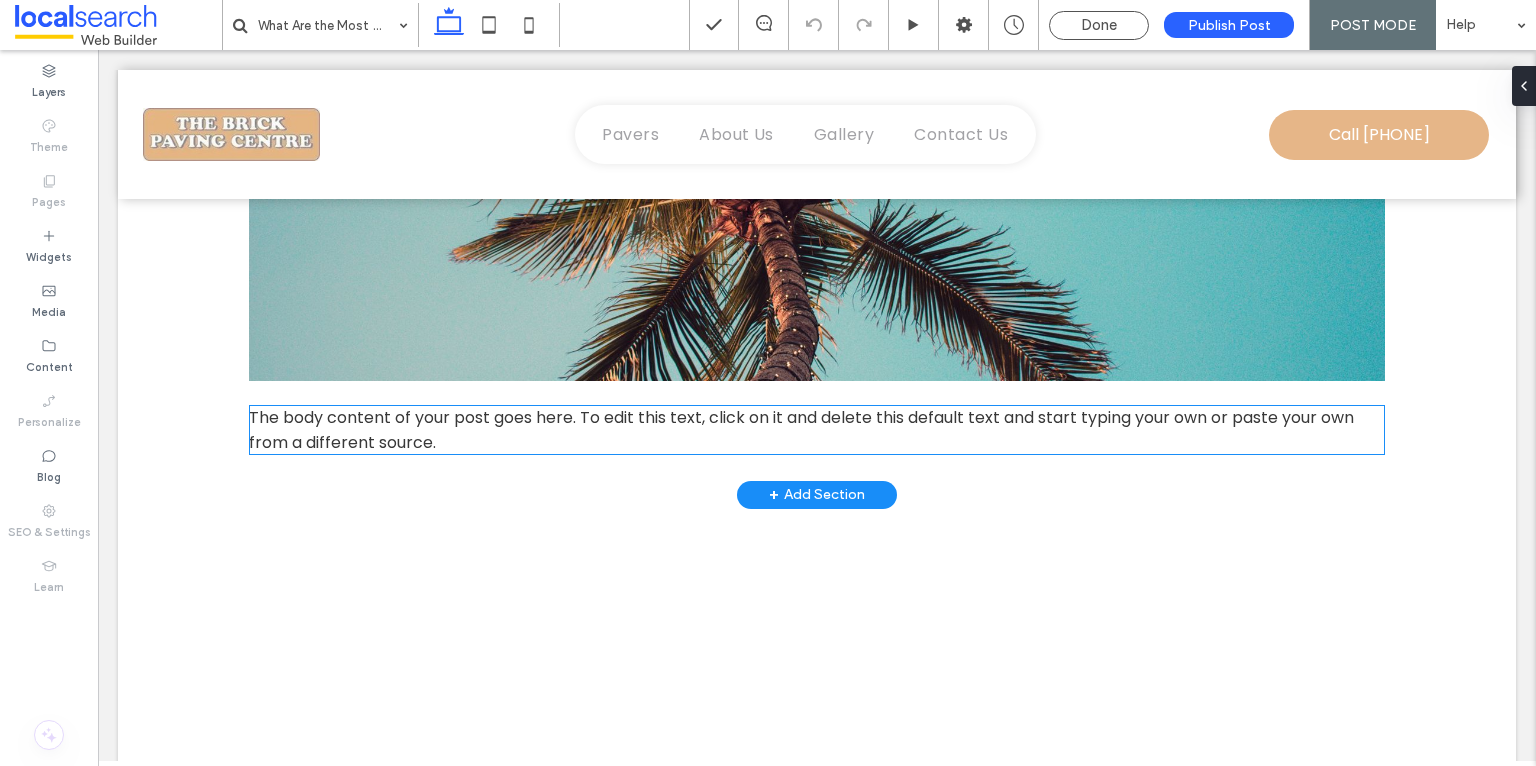 click on "The body content of your post goes here. To edit this text, click on it and delete this default text and start typing your own or paste your own from a different source." at bounding box center [817, 430] 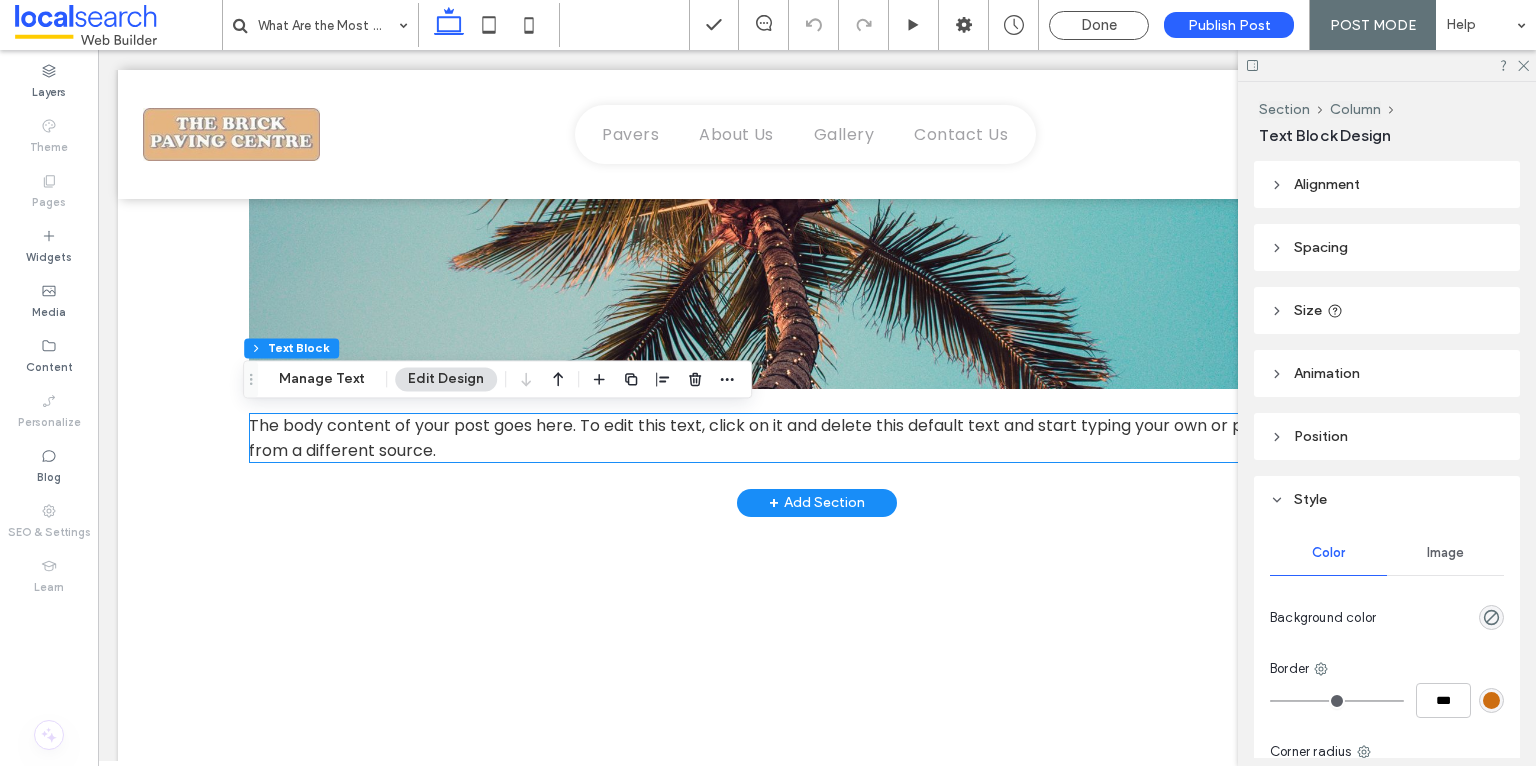 click on "The body content of your post goes here. To edit this text, click on it and delete this default text and start typing your own or paste your own from a different source." at bounding box center [817, 438] 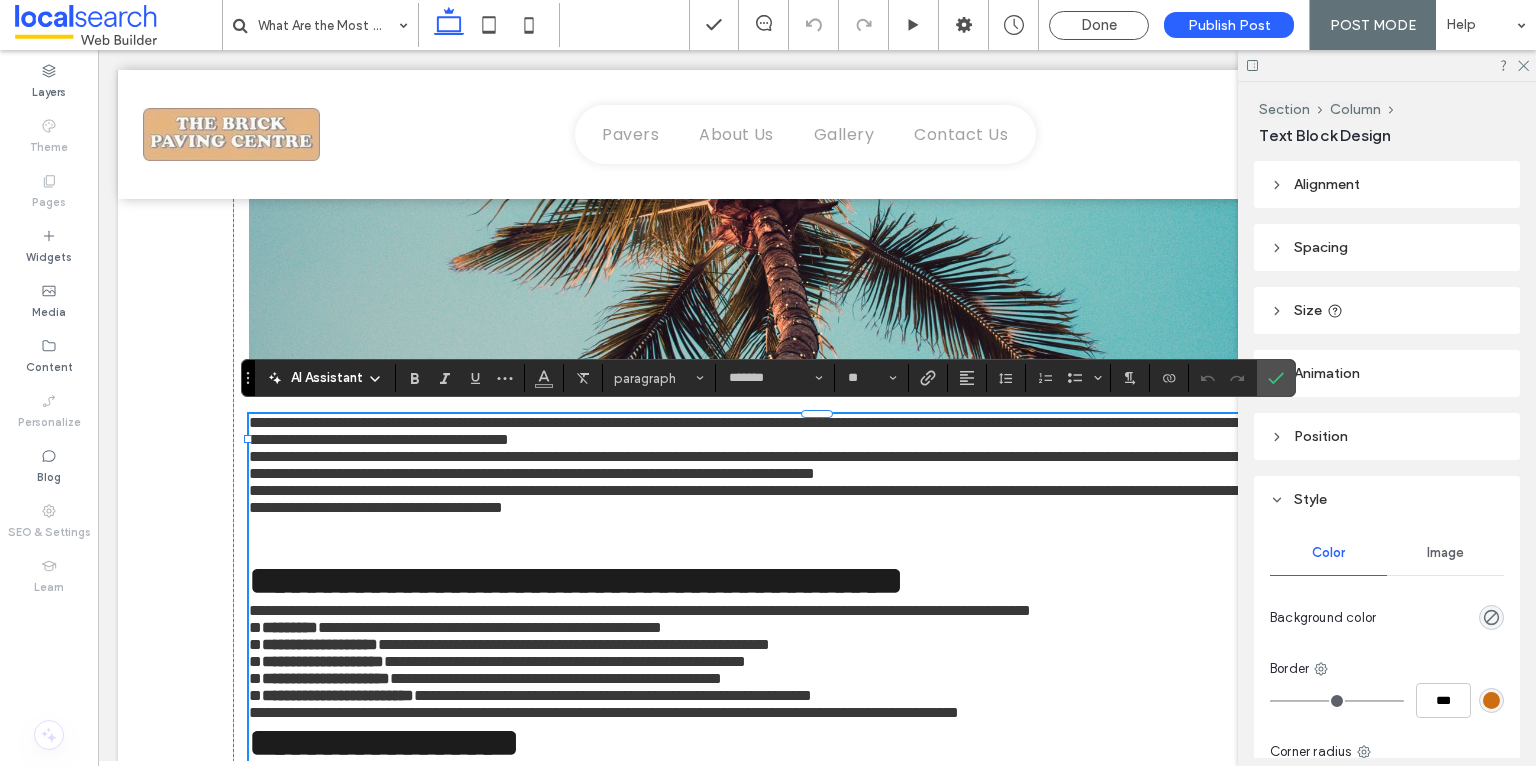 scroll, scrollTop: 4384, scrollLeft: 0, axis: vertical 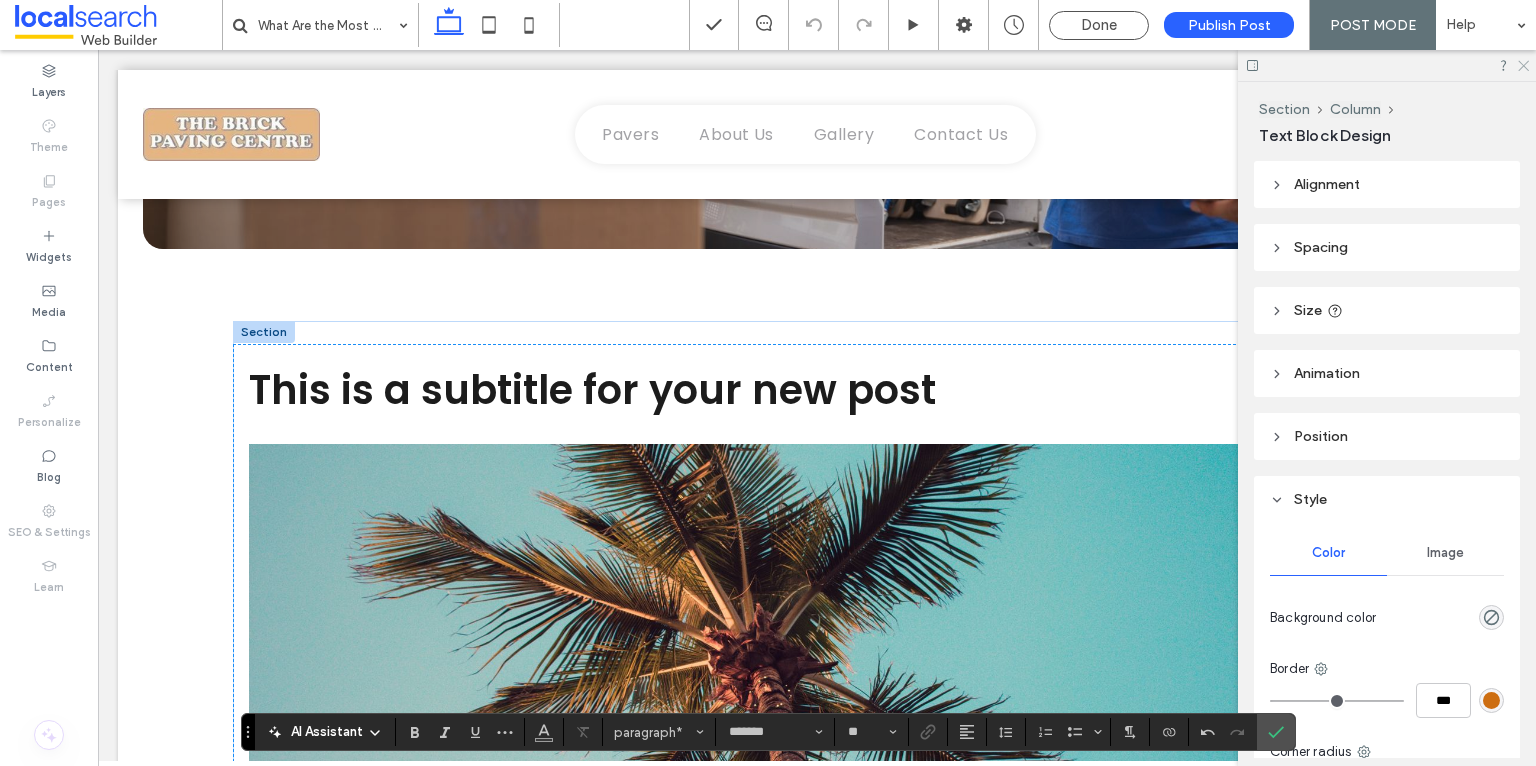 click 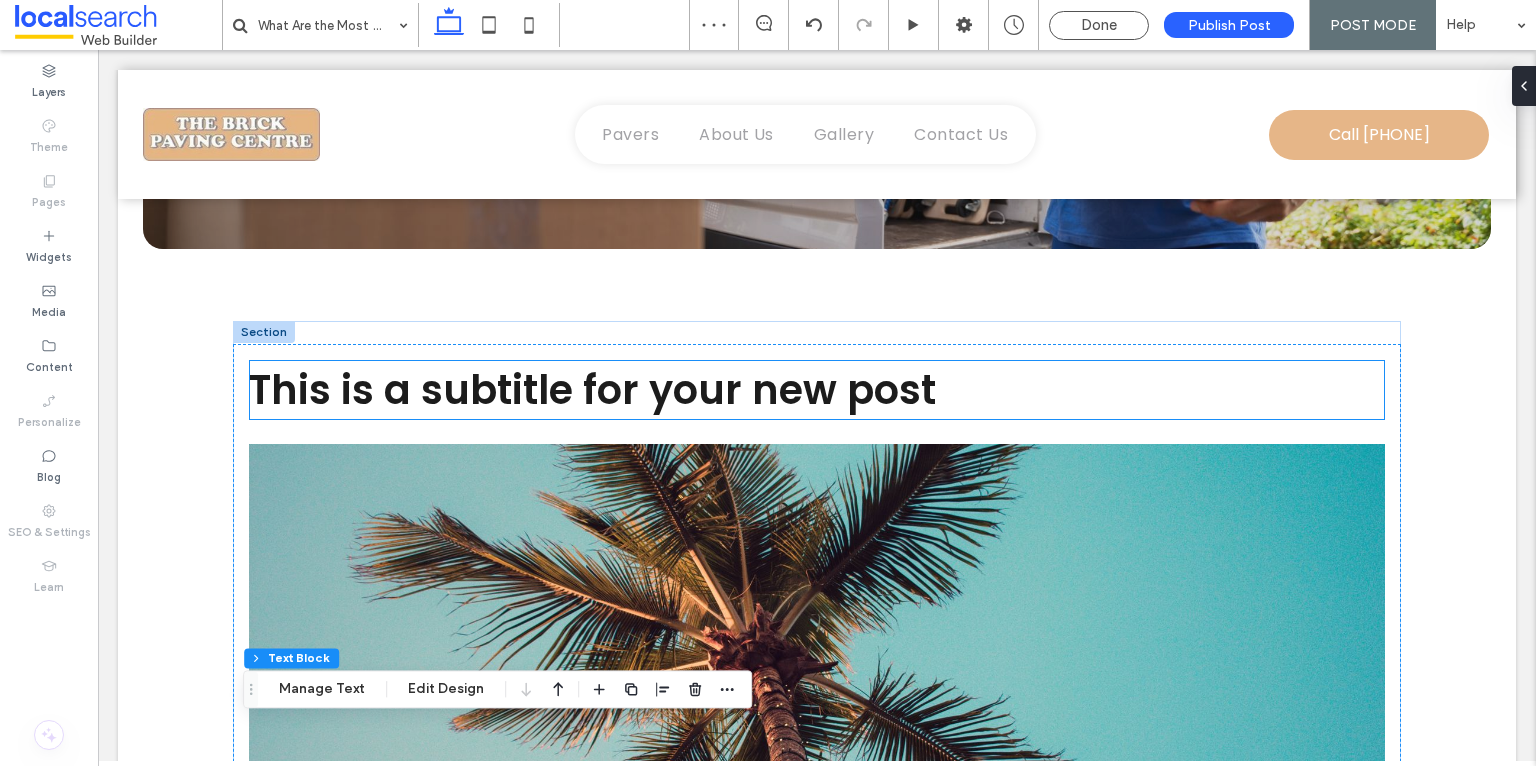 click on "This is a subtitle for your new post" at bounding box center [817, 390] 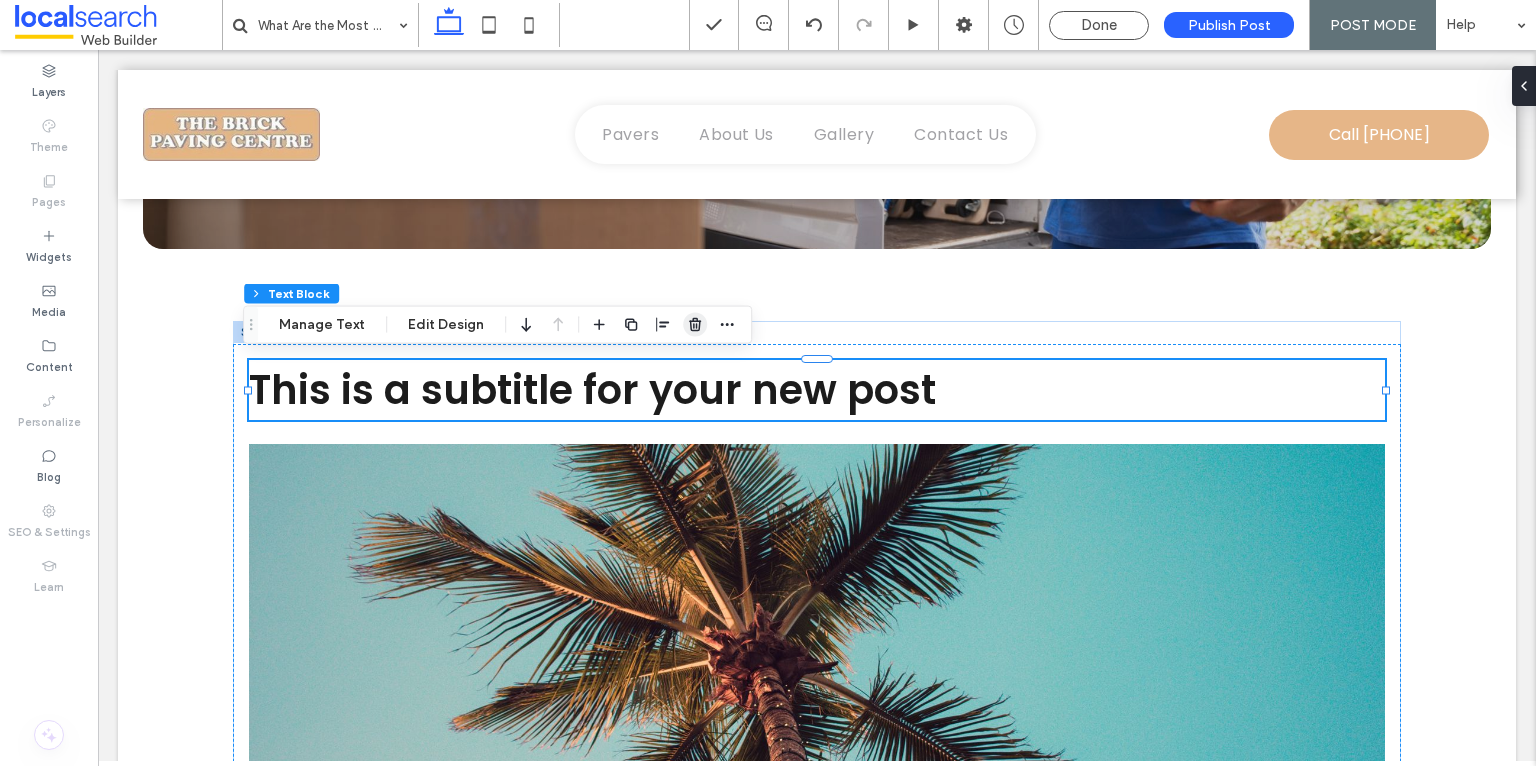 click 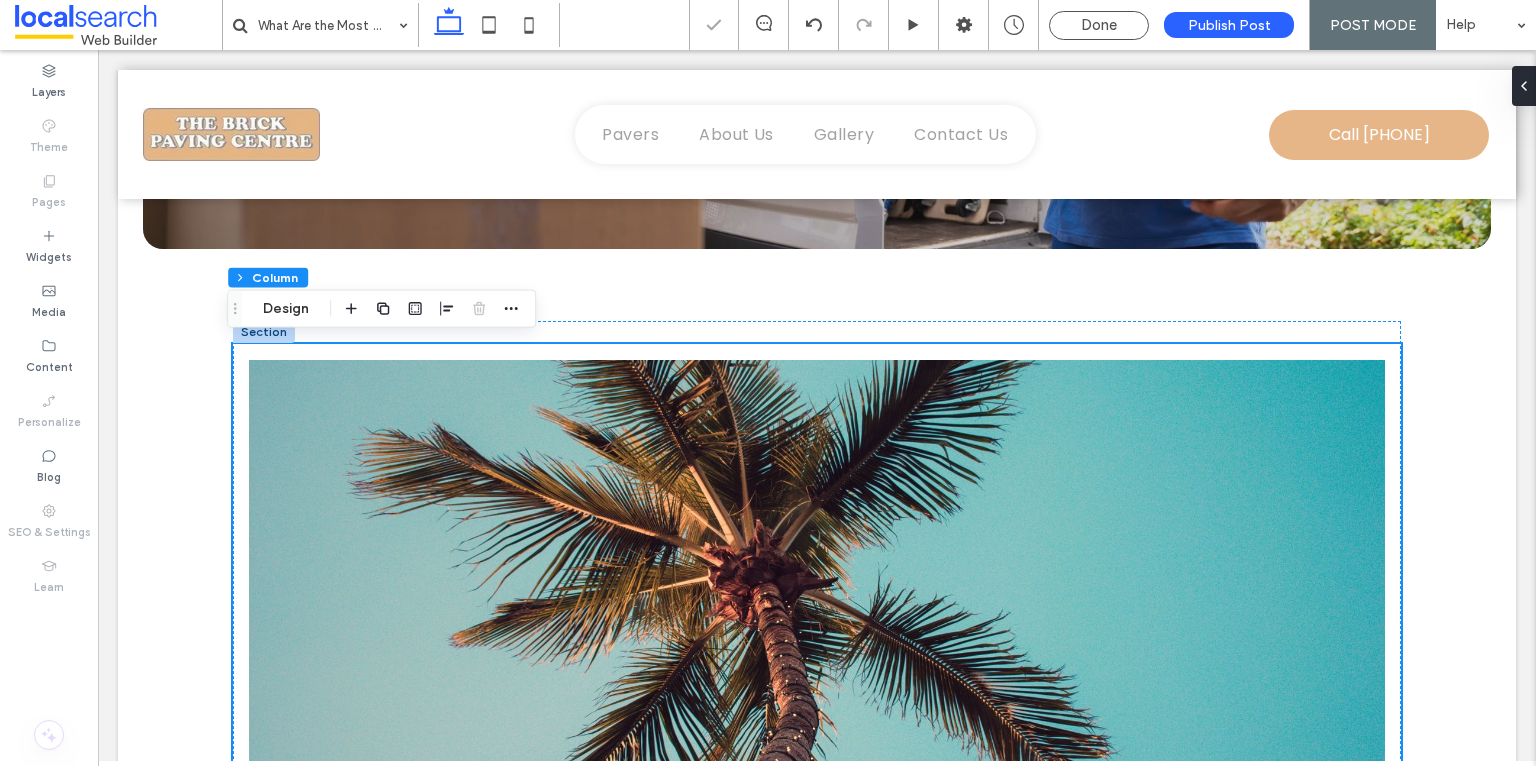 click at bounding box center (817, 563) 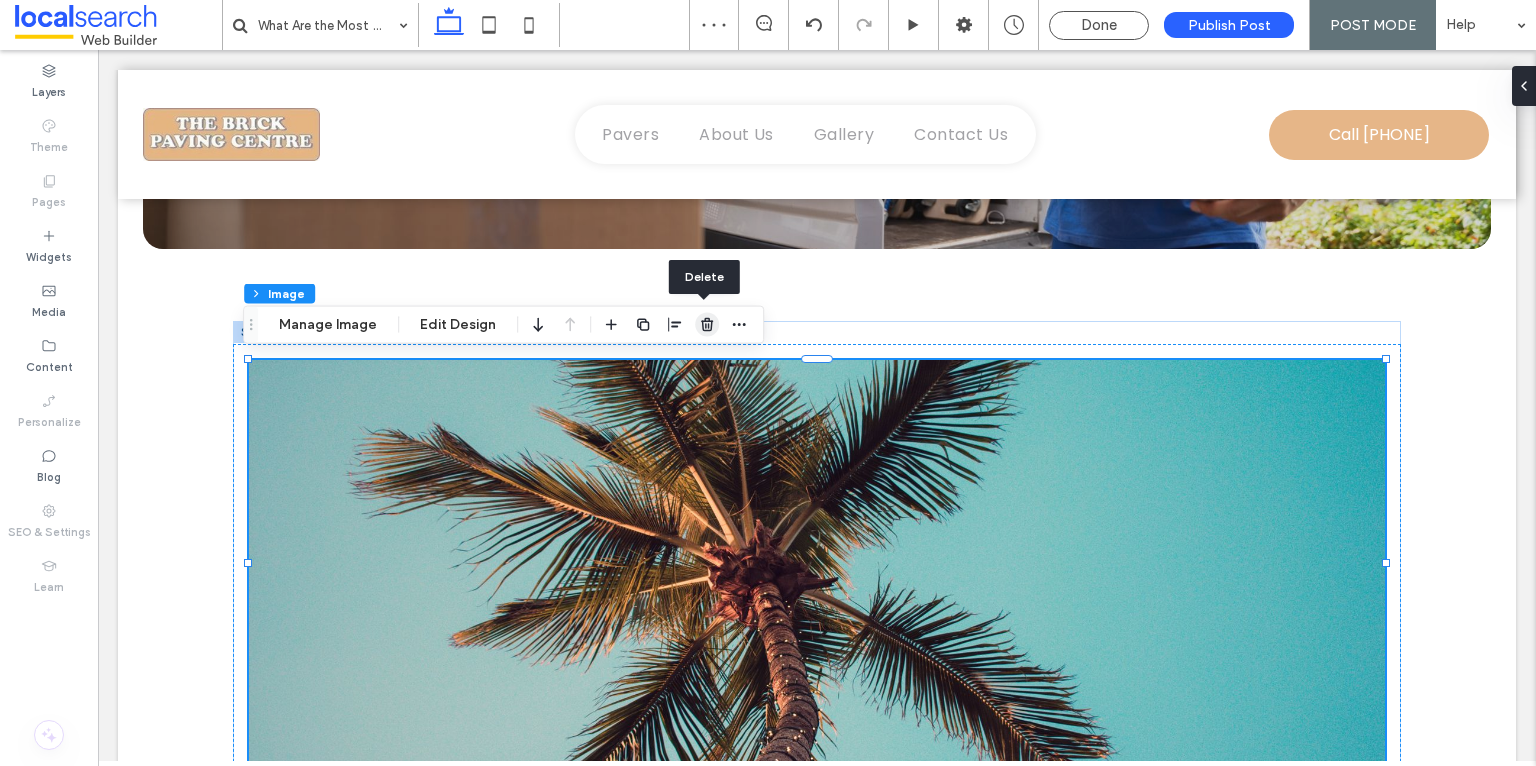 drag, startPoint x: 701, startPoint y: 324, endPoint x: 828, endPoint y: 269, distance: 138.39798 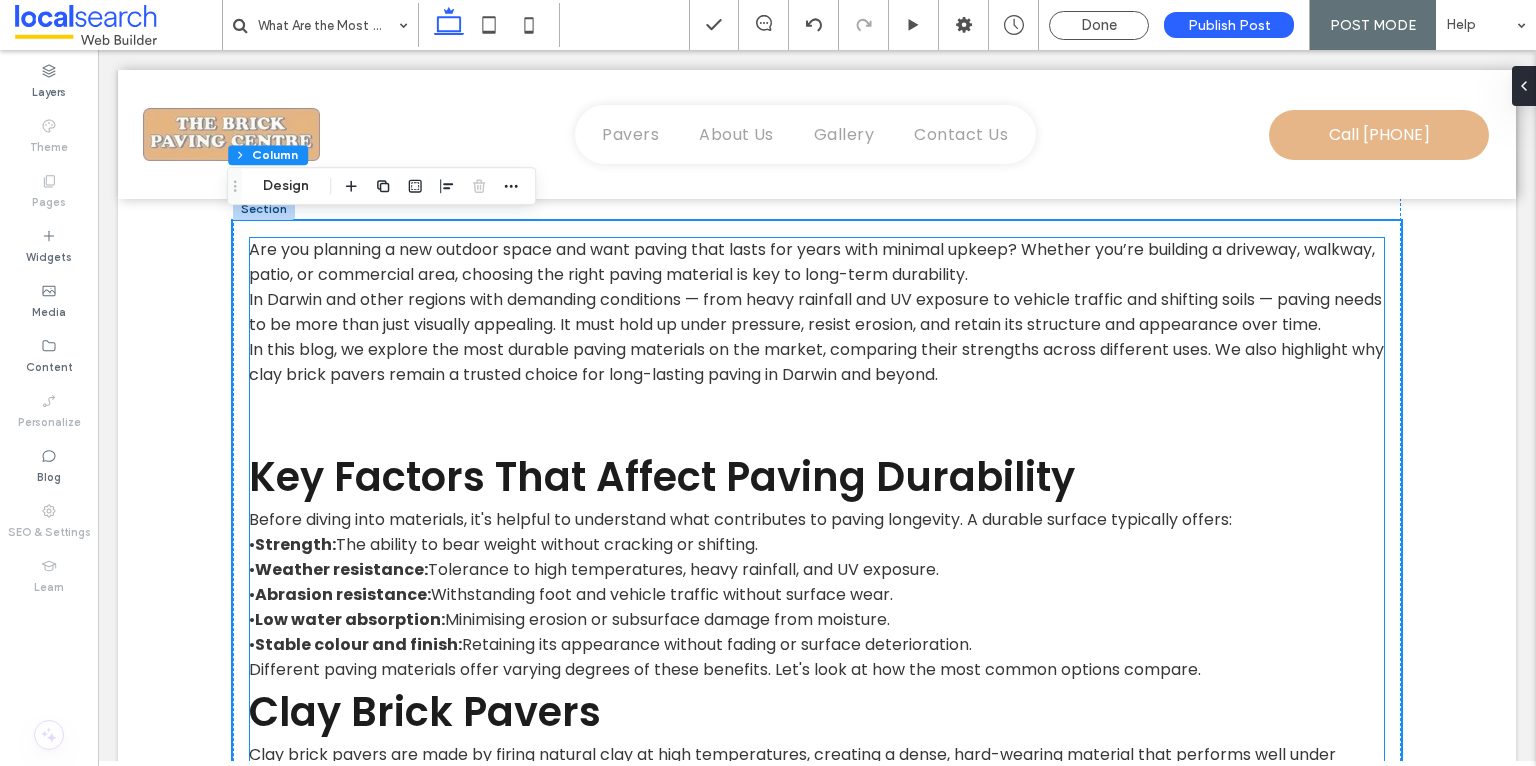 scroll, scrollTop: 609, scrollLeft: 0, axis: vertical 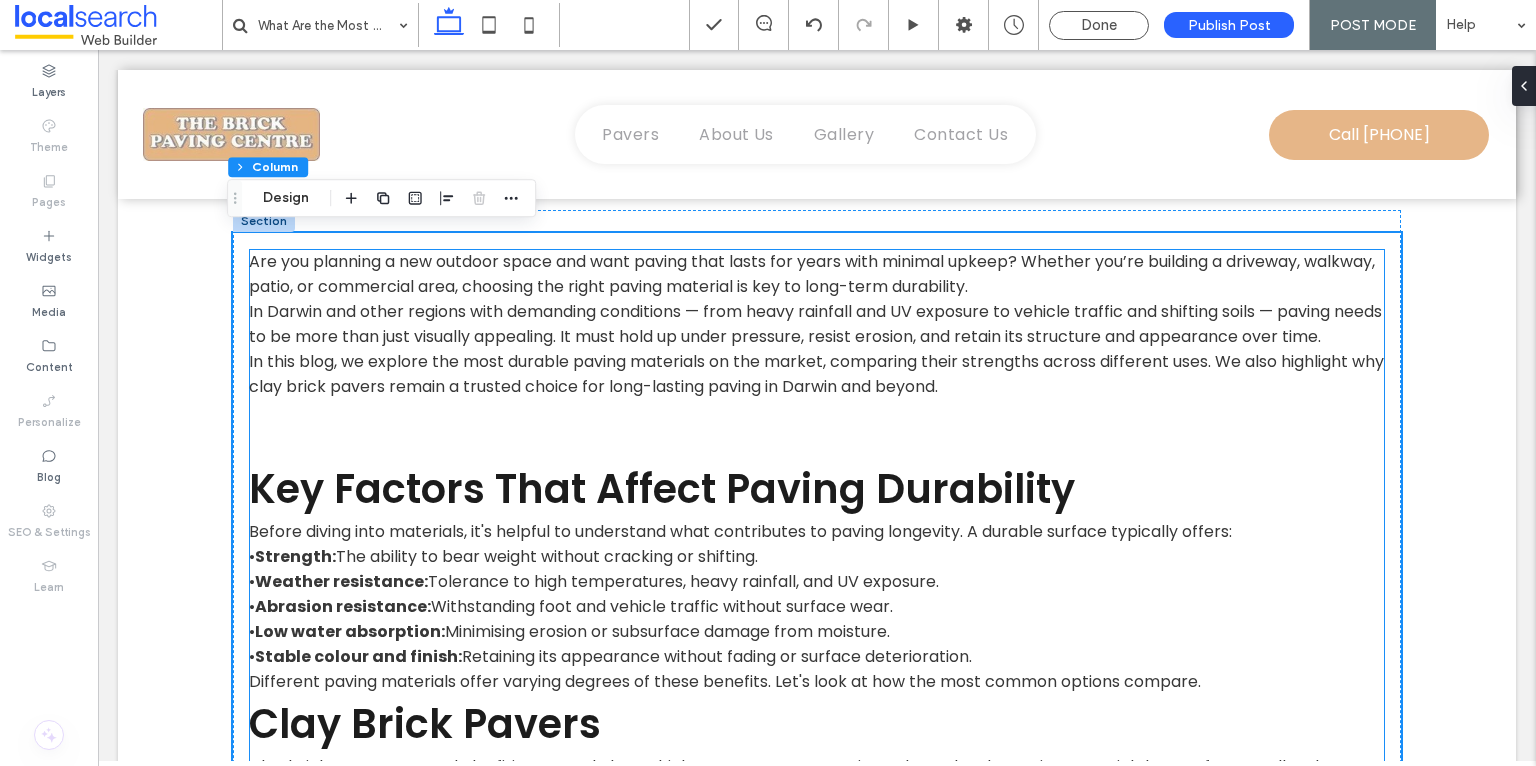 click on "Are you planning a new outdoor space and want paving that lasts for years with minimal upkeep? Whether you’re building a driveway, walkway, patio, or commercial area, choosing the right paving material is key to long-term durability." at bounding box center (817, 274) 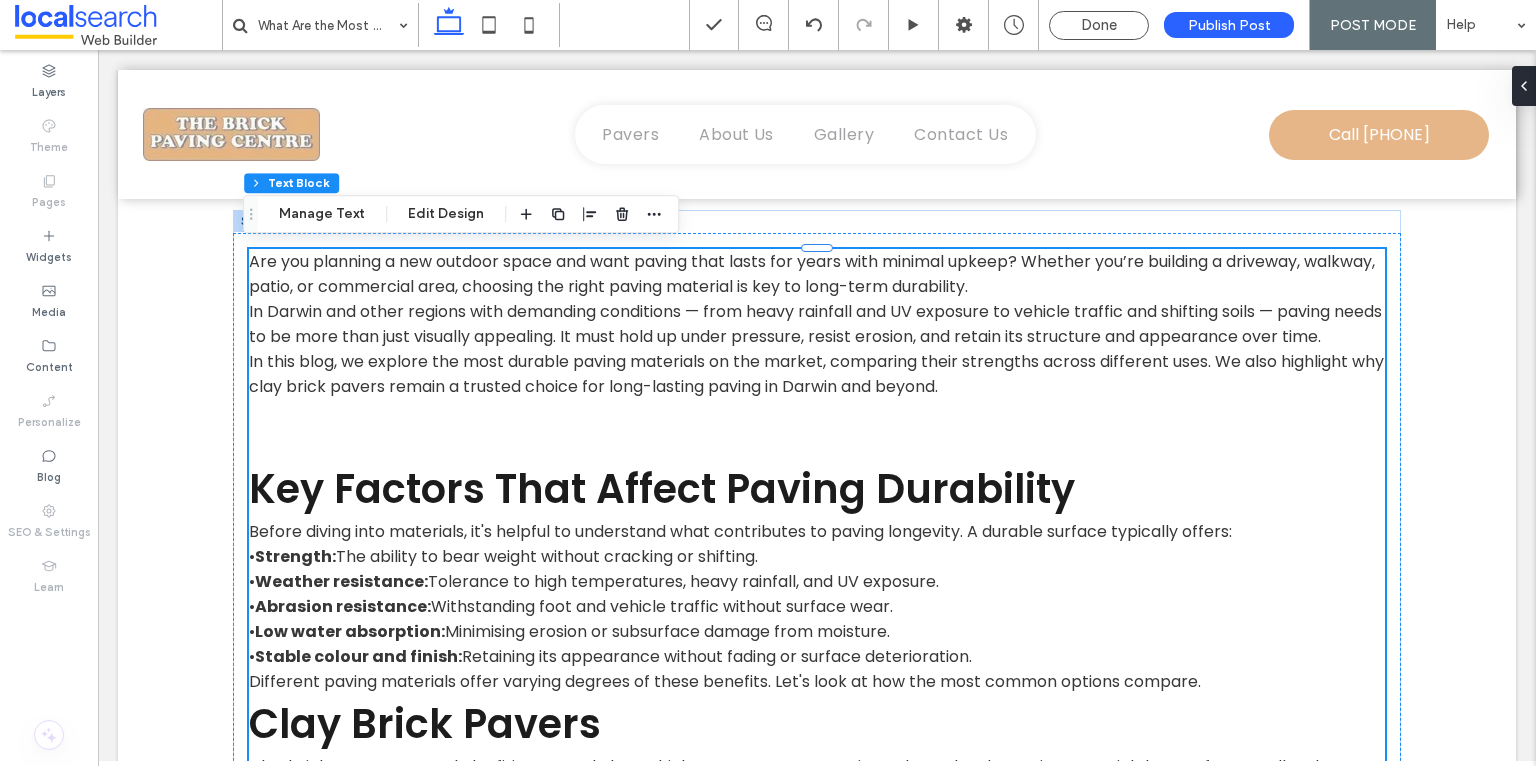 click on "Are you planning a new outdoor space and want paving that lasts for years with minimal upkeep? Whether you’re building a driveway, walkway, patio, or commercial area, choosing the right paving material is key to long-term durability." at bounding box center [817, 274] 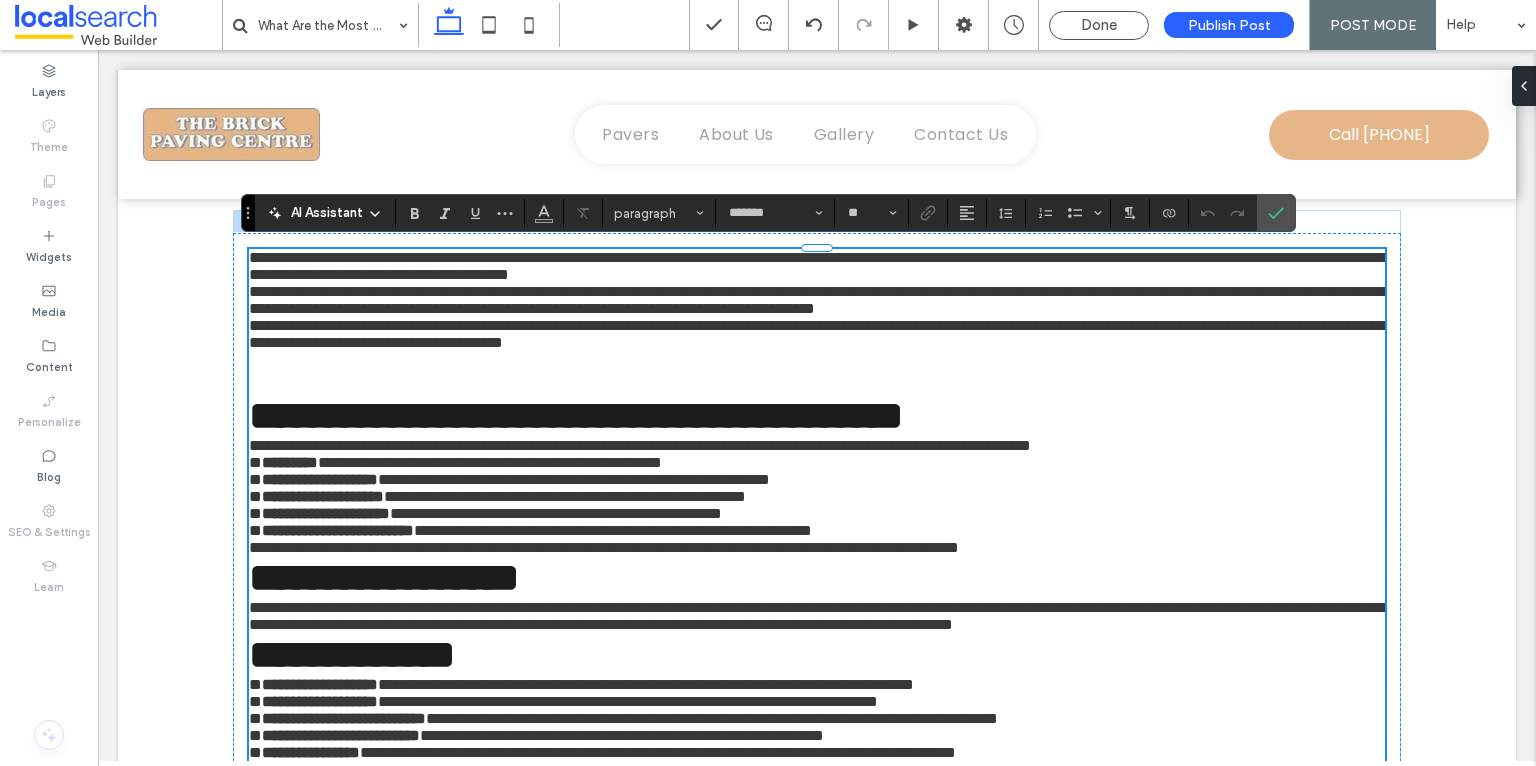 click on "**********" at bounding box center (817, 266) 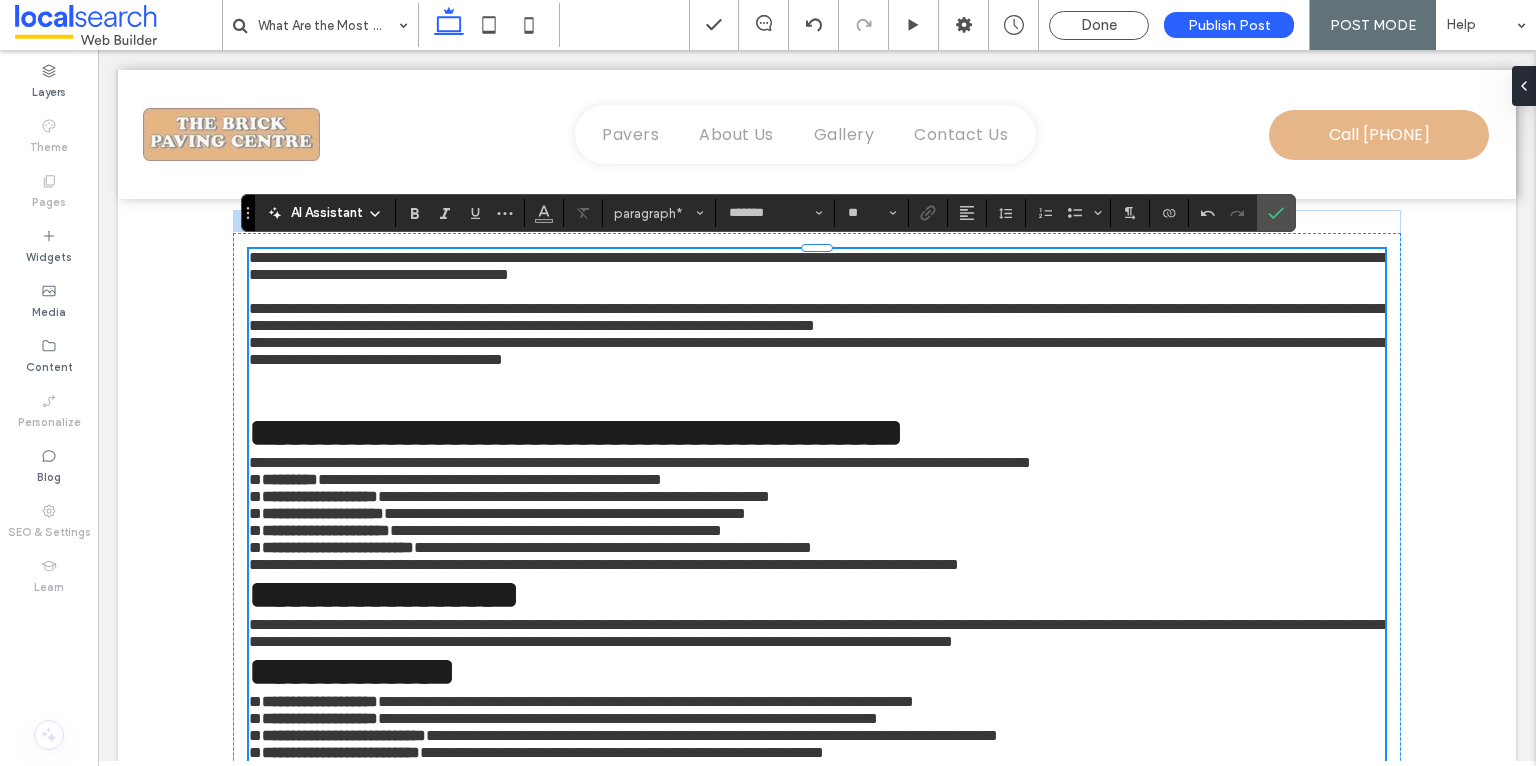 click on "**********" at bounding box center (817, 317) 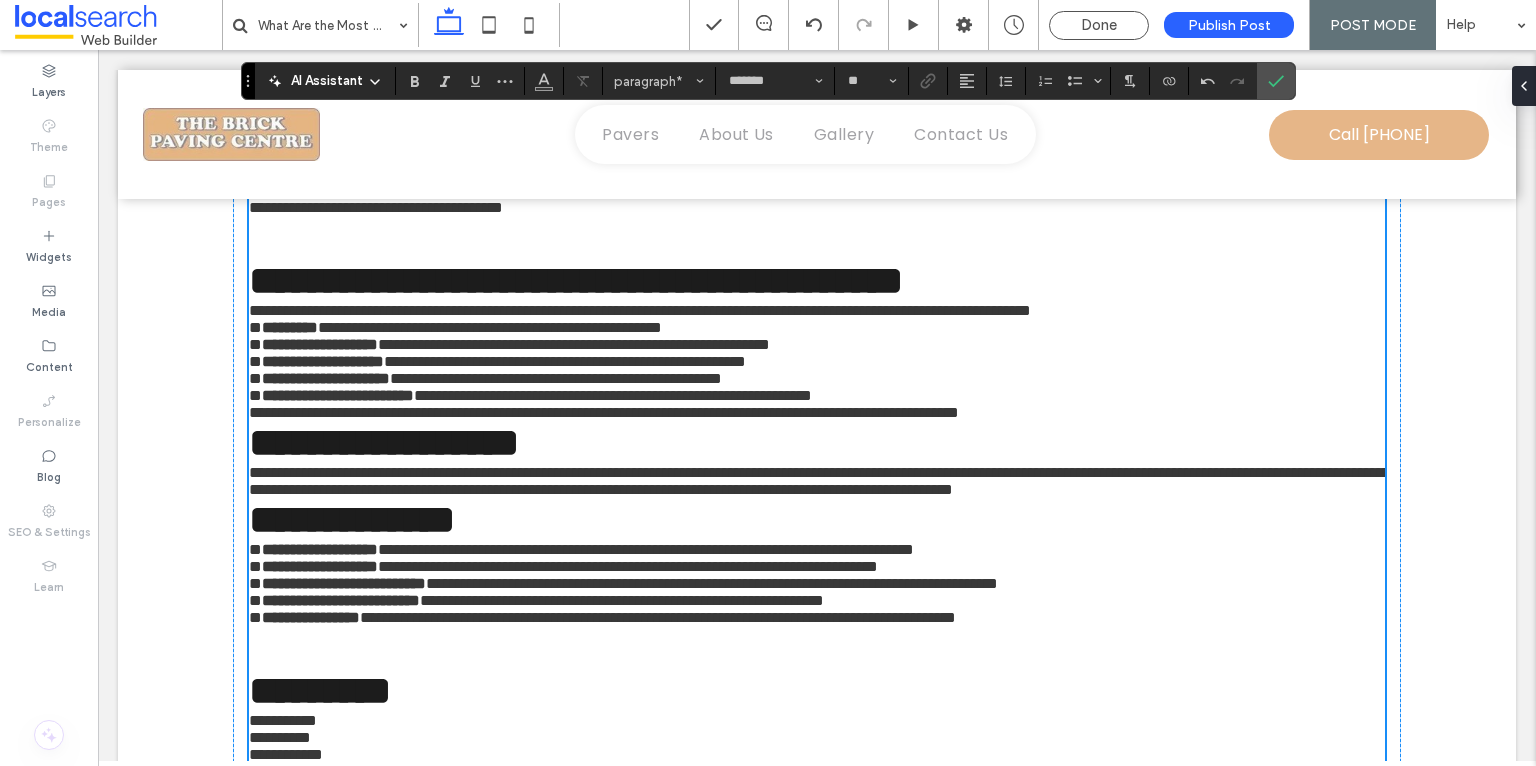 scroll, scrollTop: 851, scrollLeft: 0, axis: vertical 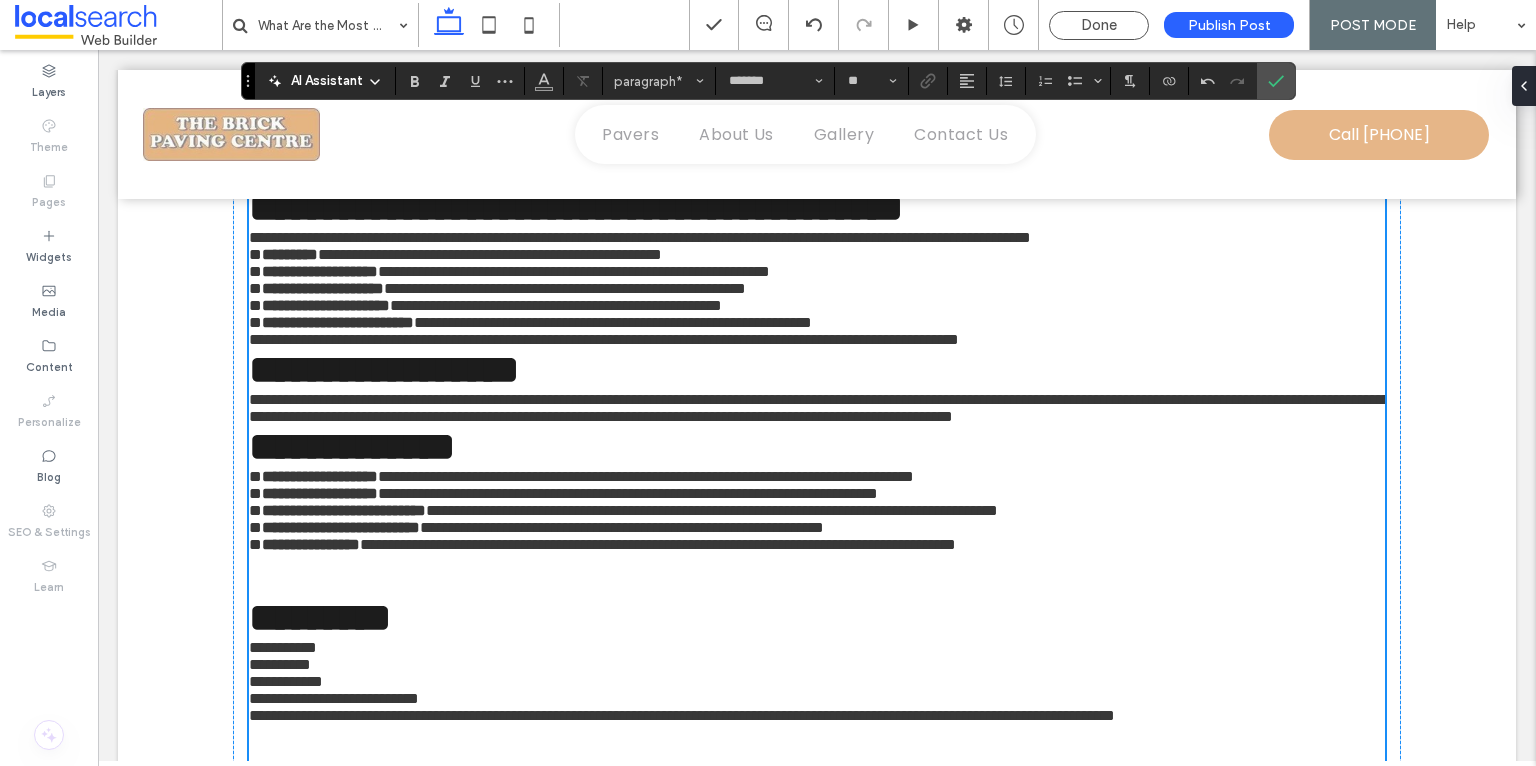 click on "**********" at bounding box center [817, 237] 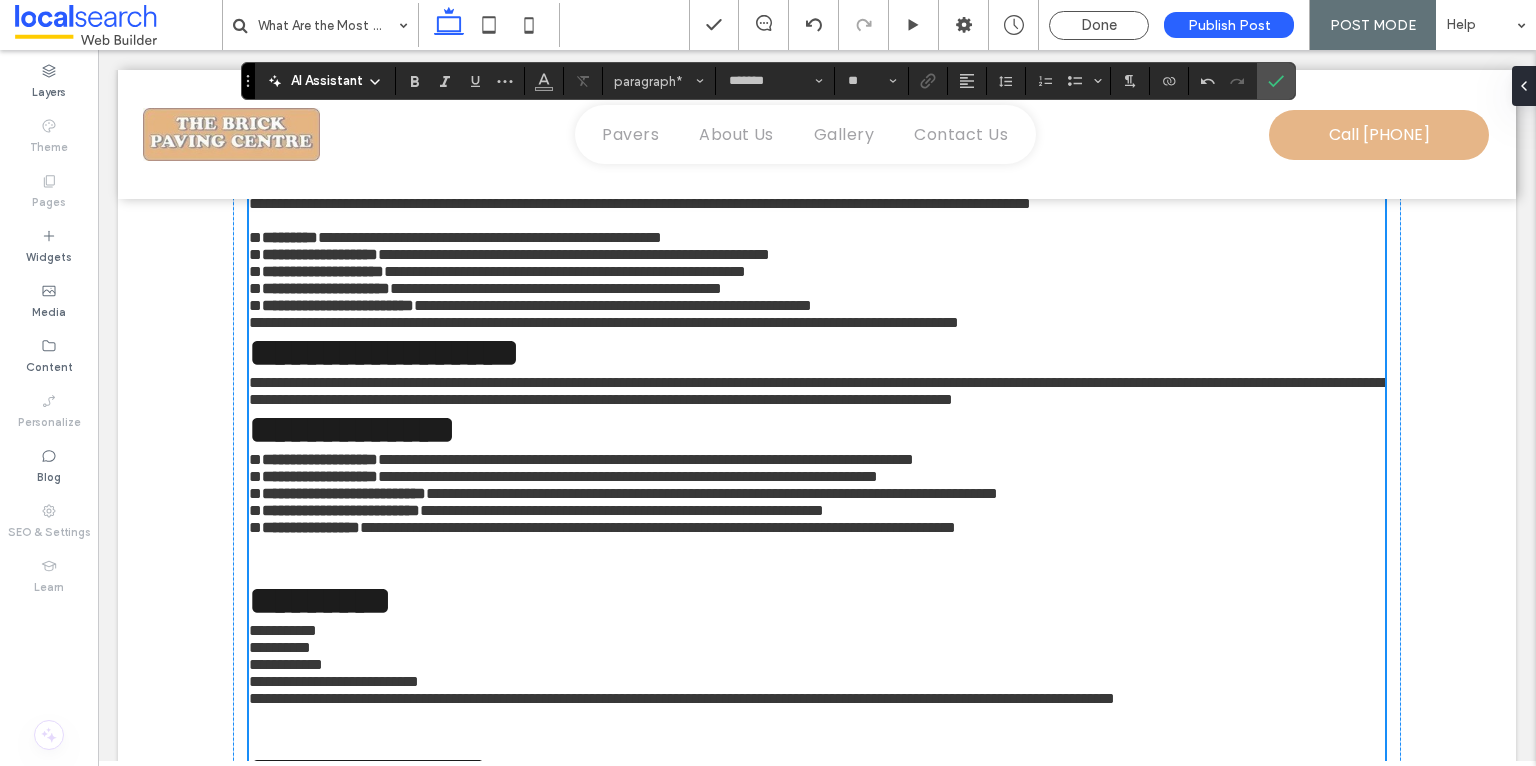 scroll, scrollTop: 919, scrollLeft: 0, axis: vertical 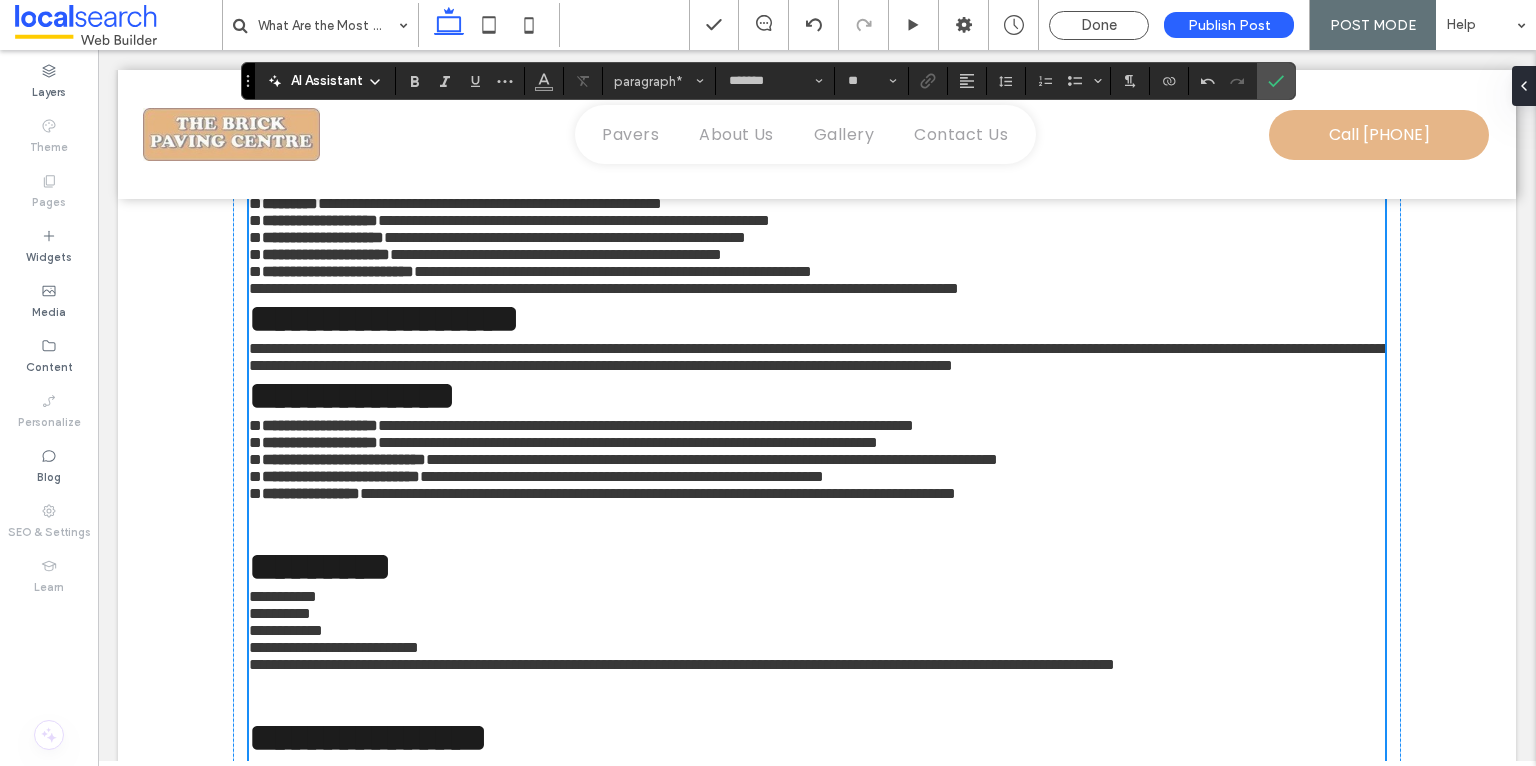 click on "**********" at bounding box center [817, 271] 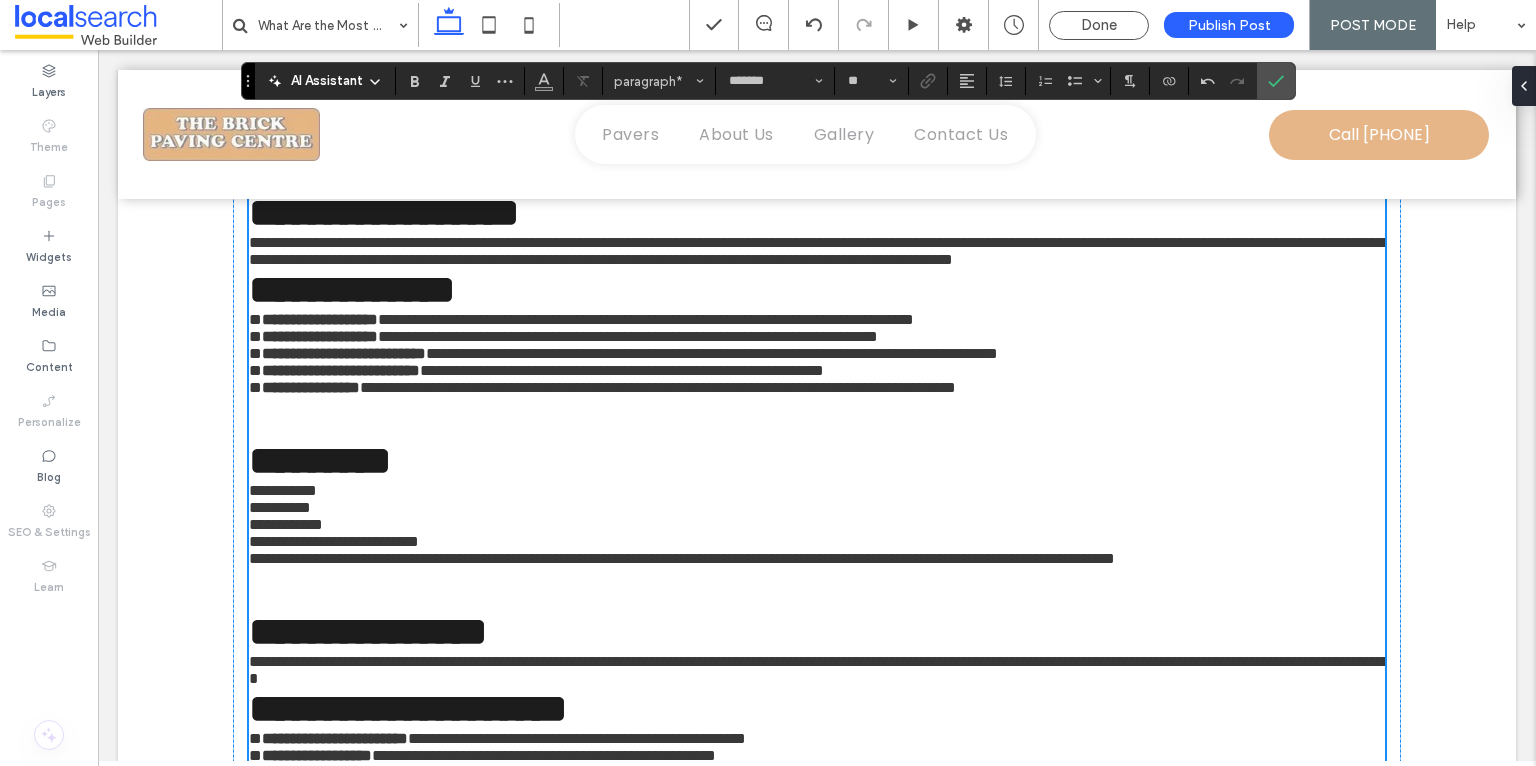 scroll, scrollTop: 1045, scrollLeft: 0, axis: vertical 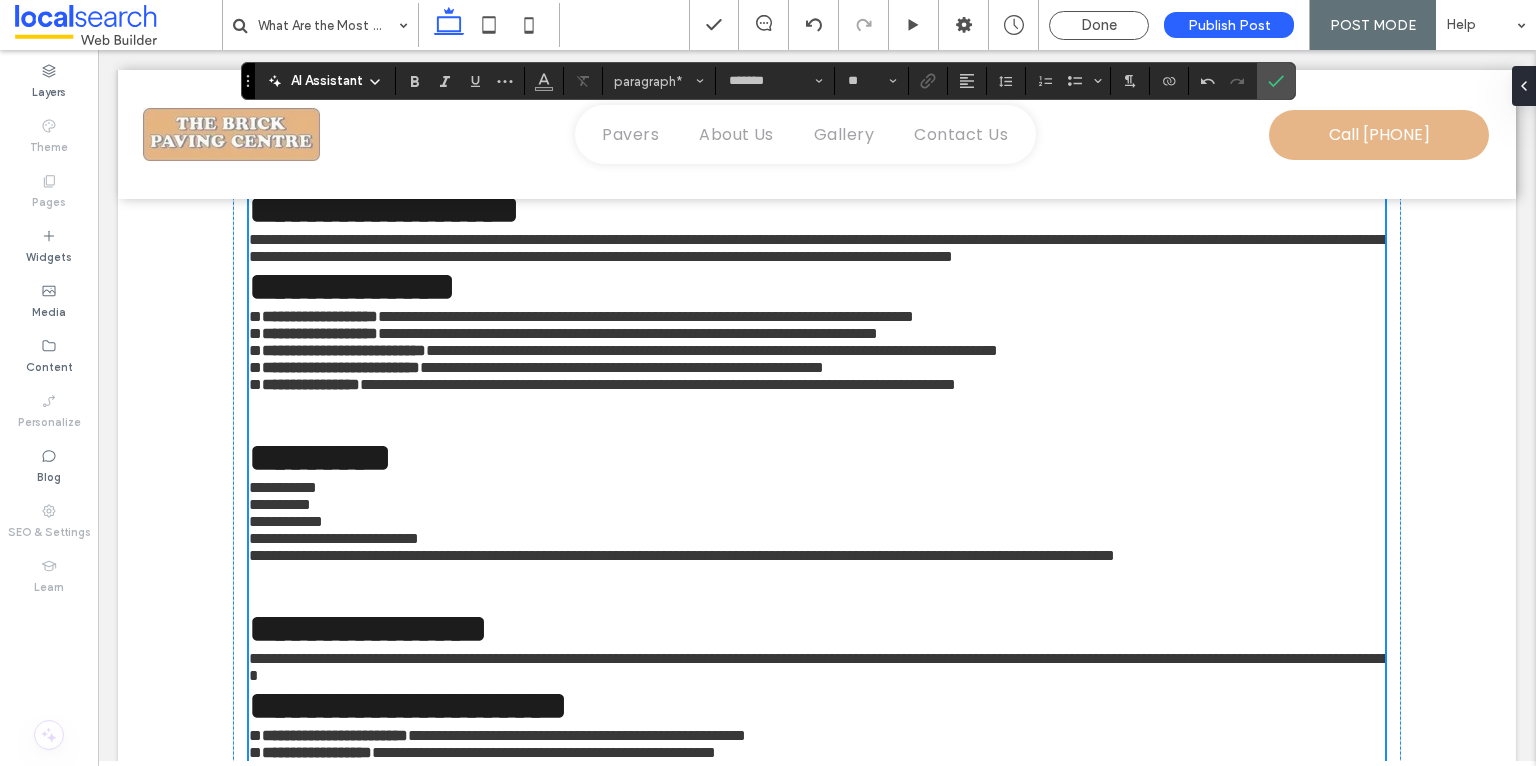 click on "**********" at bounding box center (384, 209) 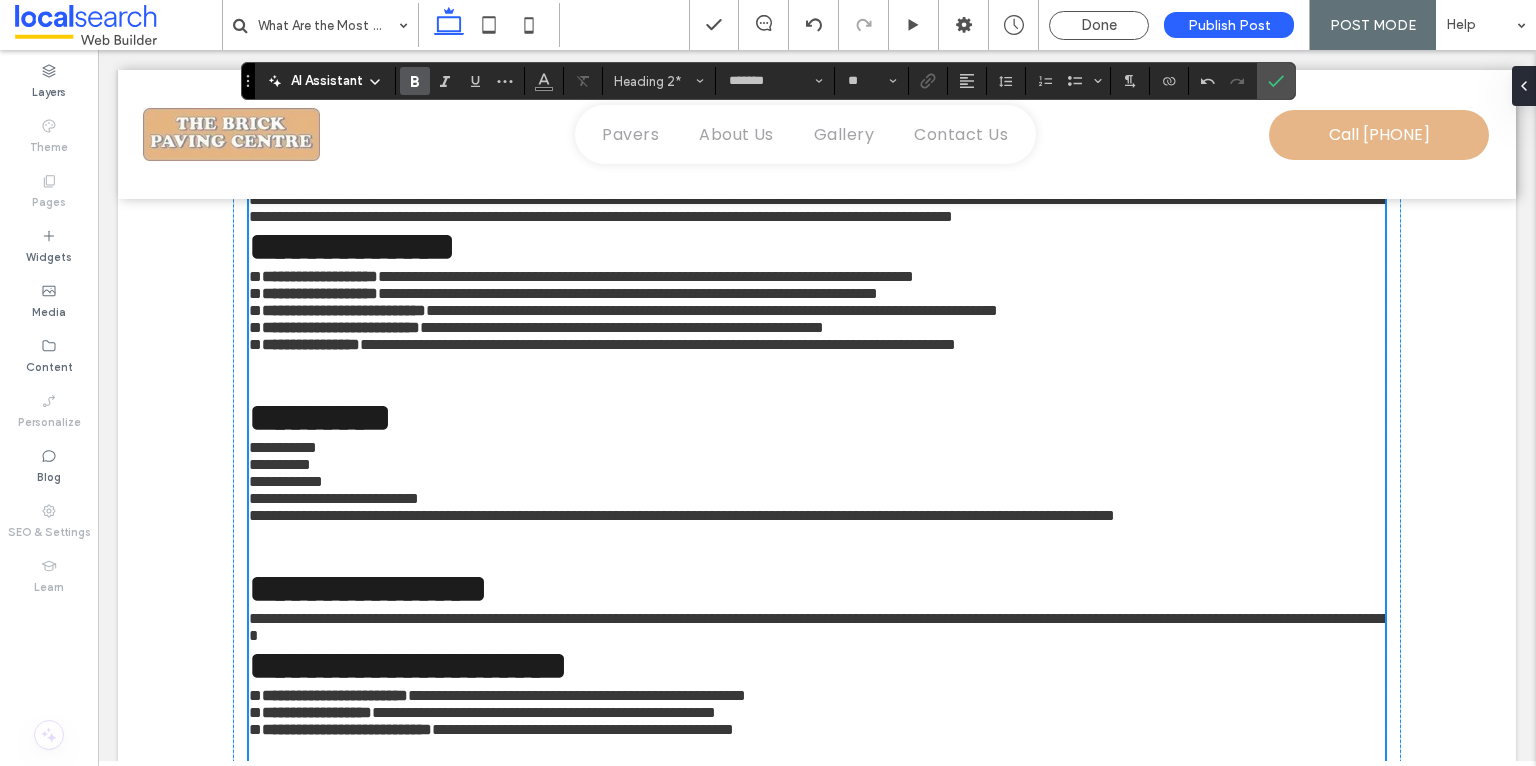 scroll, scrollTop: 1160, scrollLeft: 0, axis: vertical 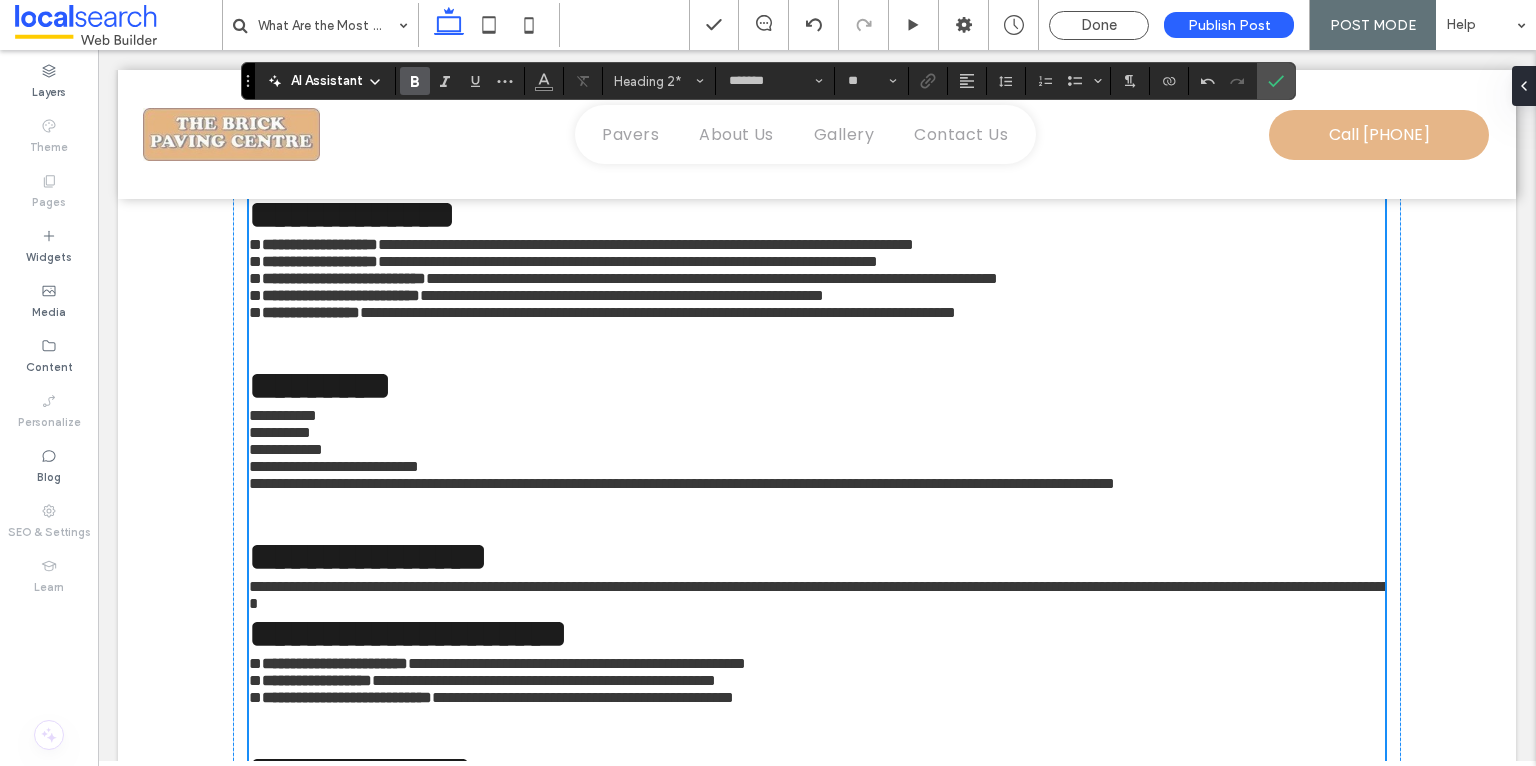 click on "**********" at bounding box center (817, 176) 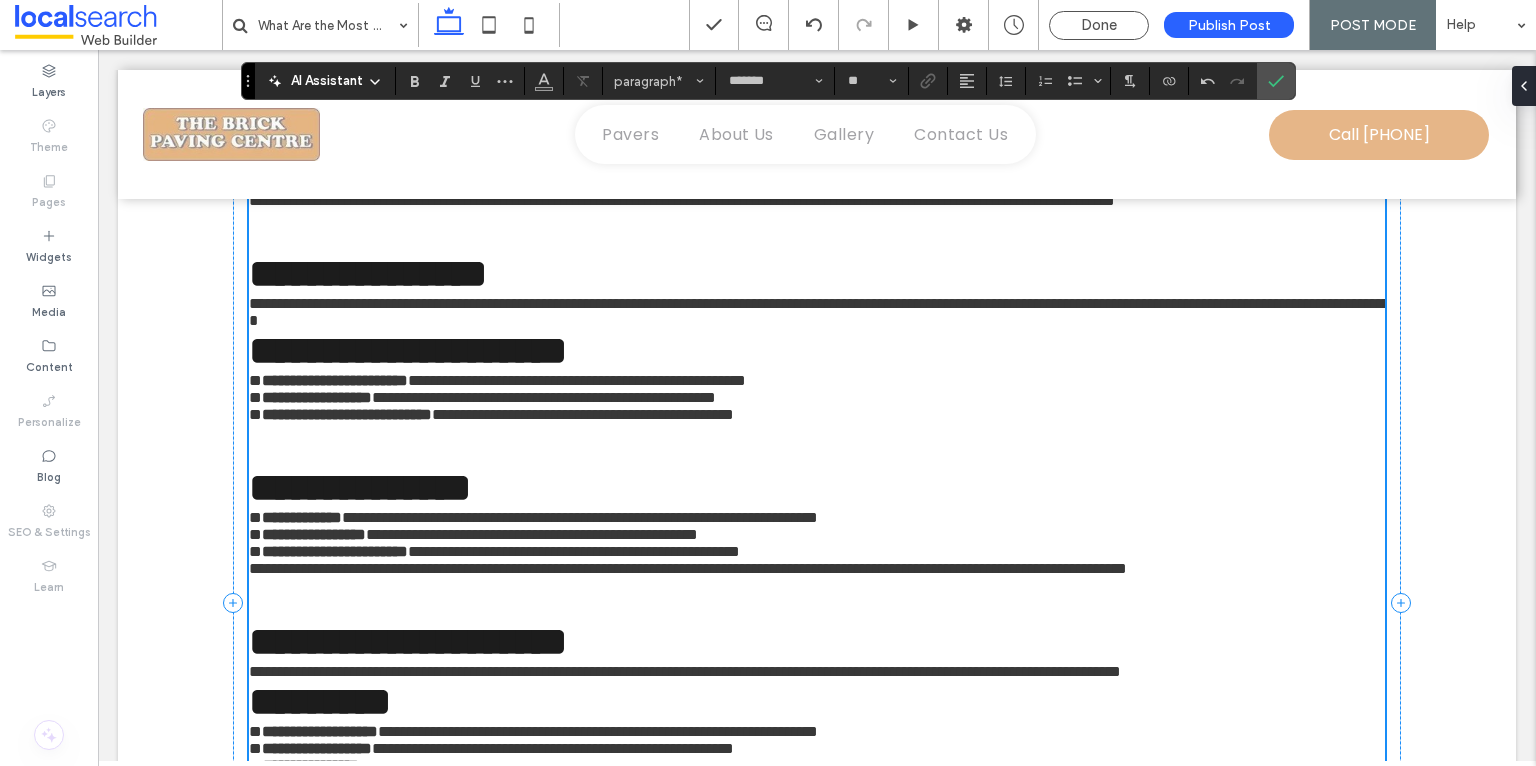 scroll, scrollTop: 1557, scrollLeft: 0, axis: vertical 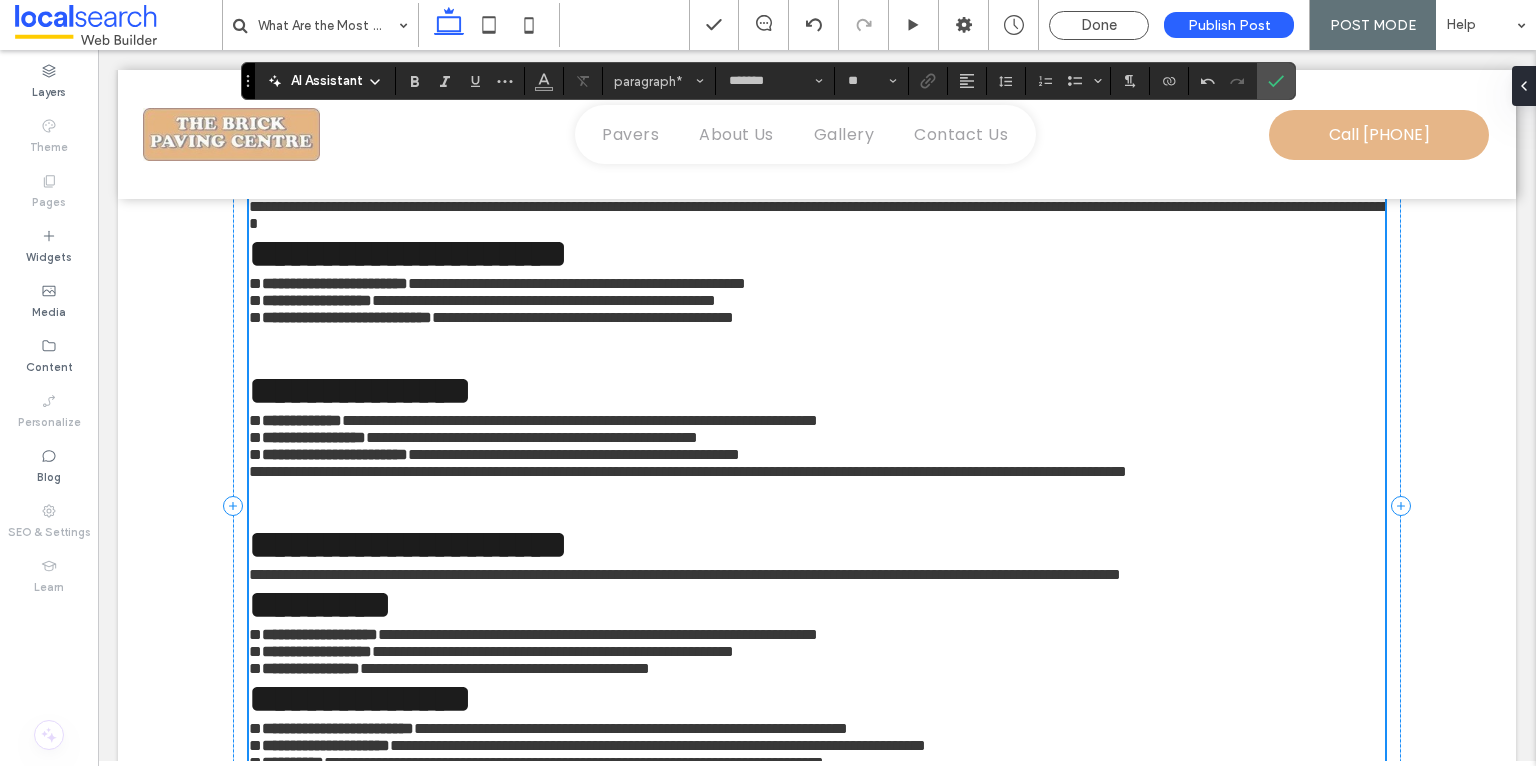 click on "**********" at bounding box center (682, 103) 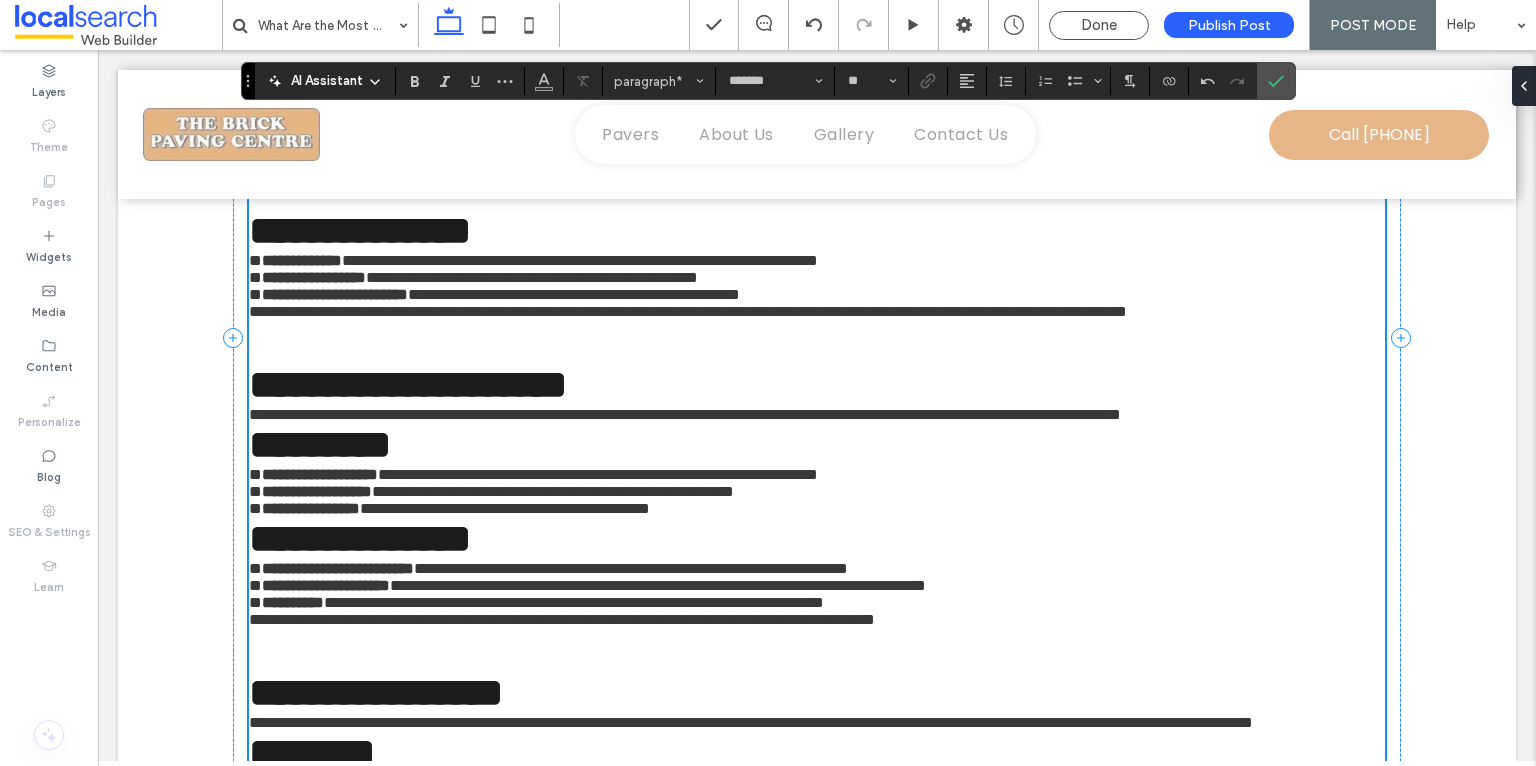 scroll, scrollTop: 1736, scrollLeft: 0, axis: vertical 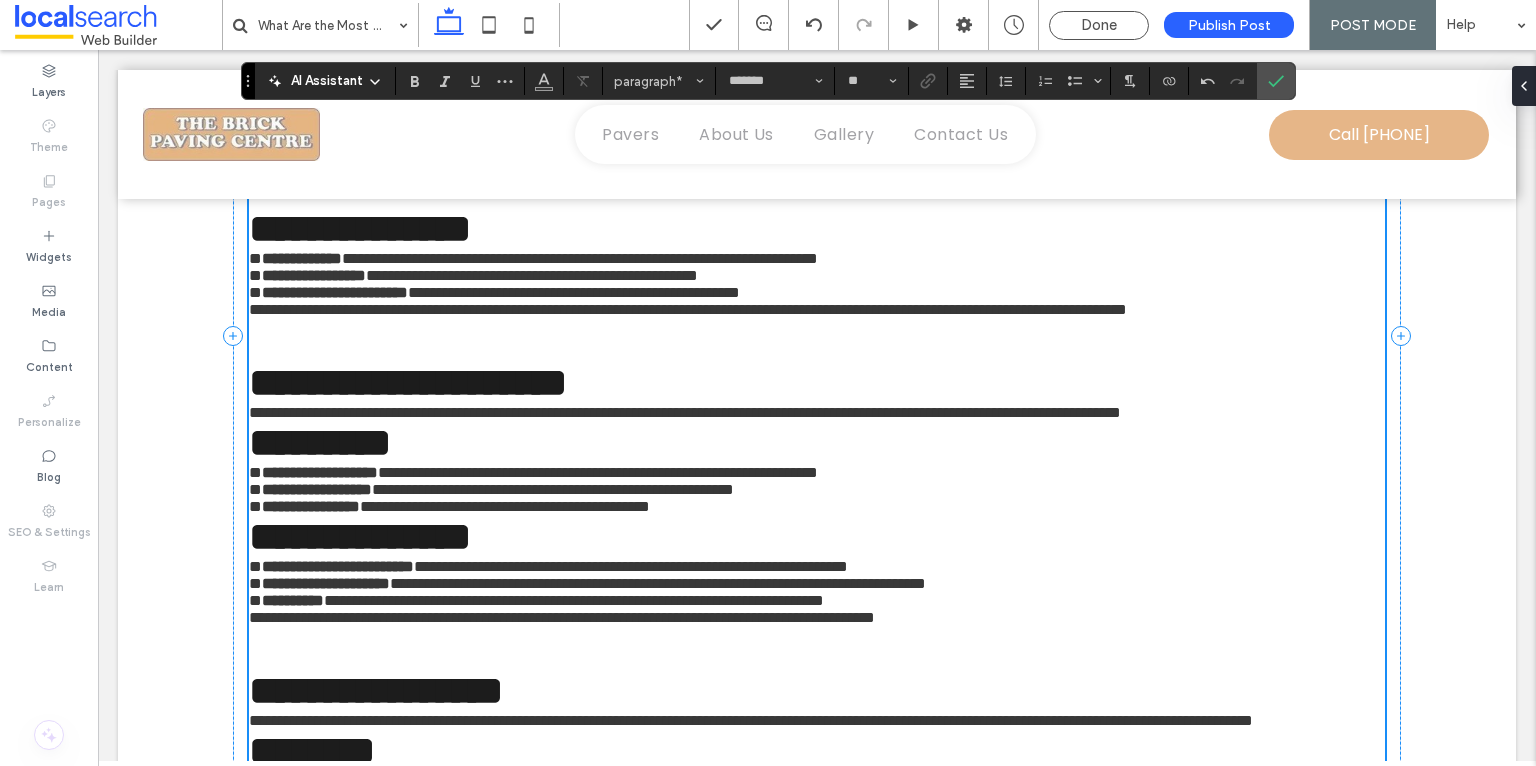 click on "**********" at bounding box center [408, 91] 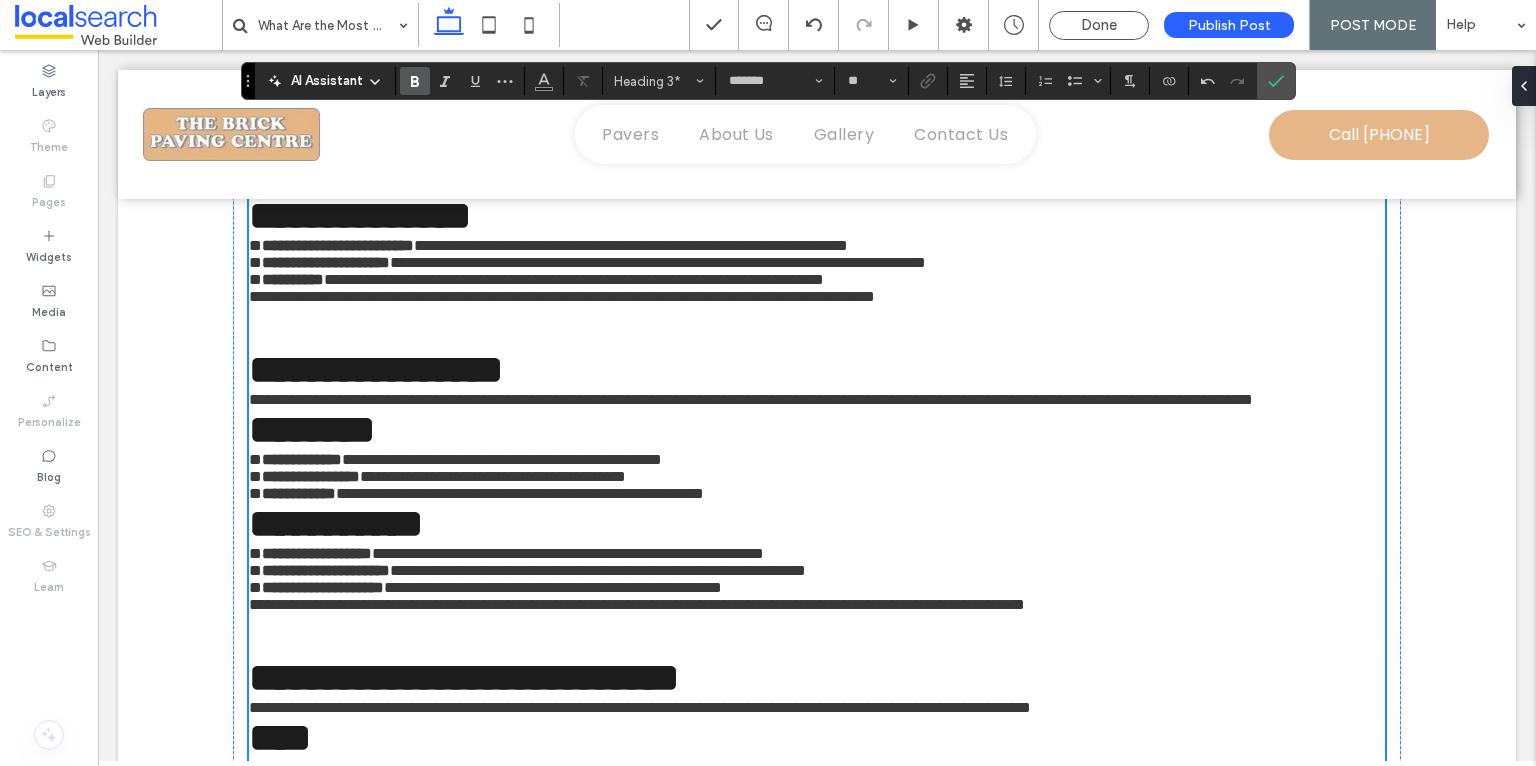 scroll, scrollTop: 2112, scrollLeft: 0, axis: vertical 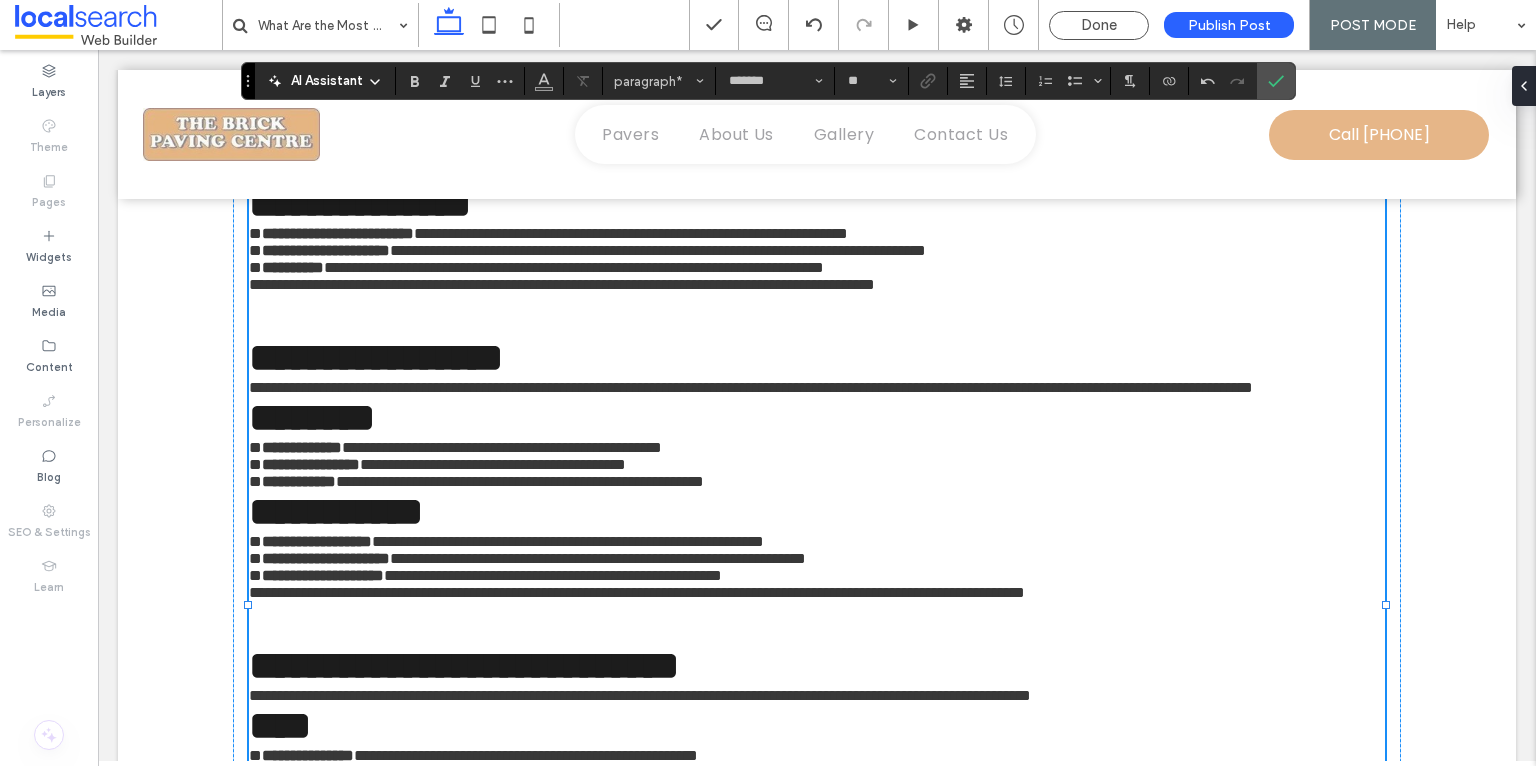 click on "**********" at bounding box center [688, -24] 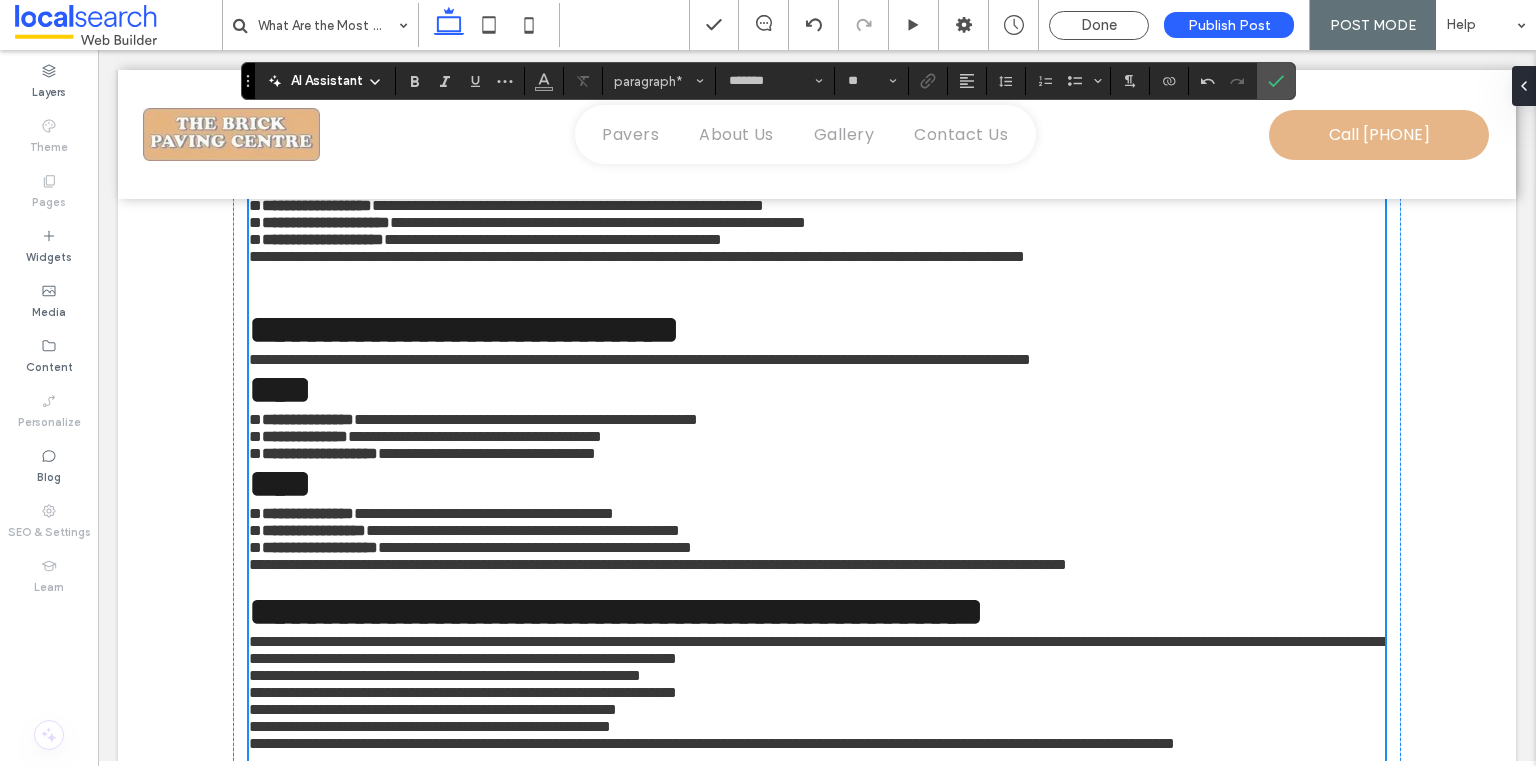 scroll, scrollTop: 2467, scrollLeft: 0, axis: vertical 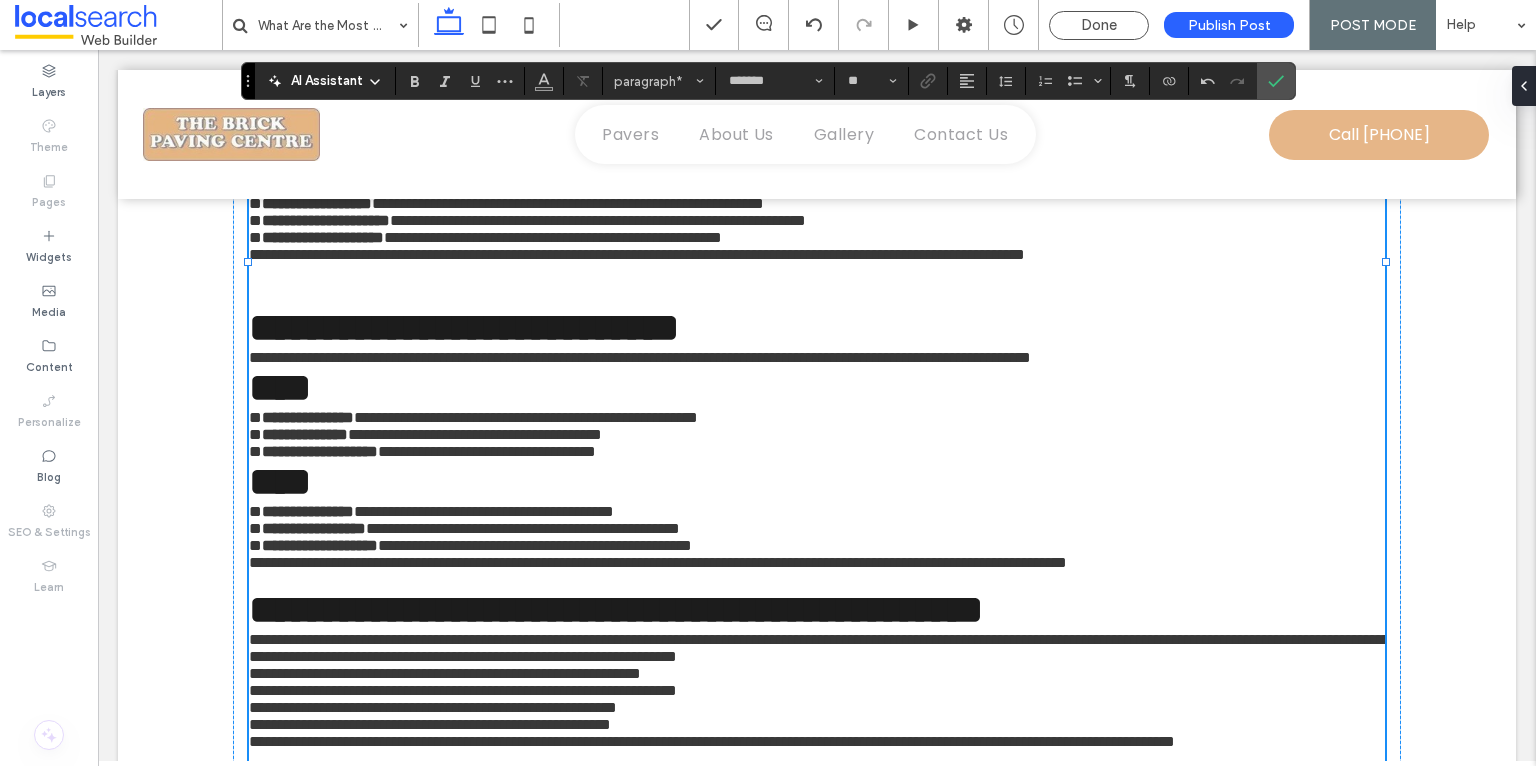 click on "*********" at bounding box center [320, -229] 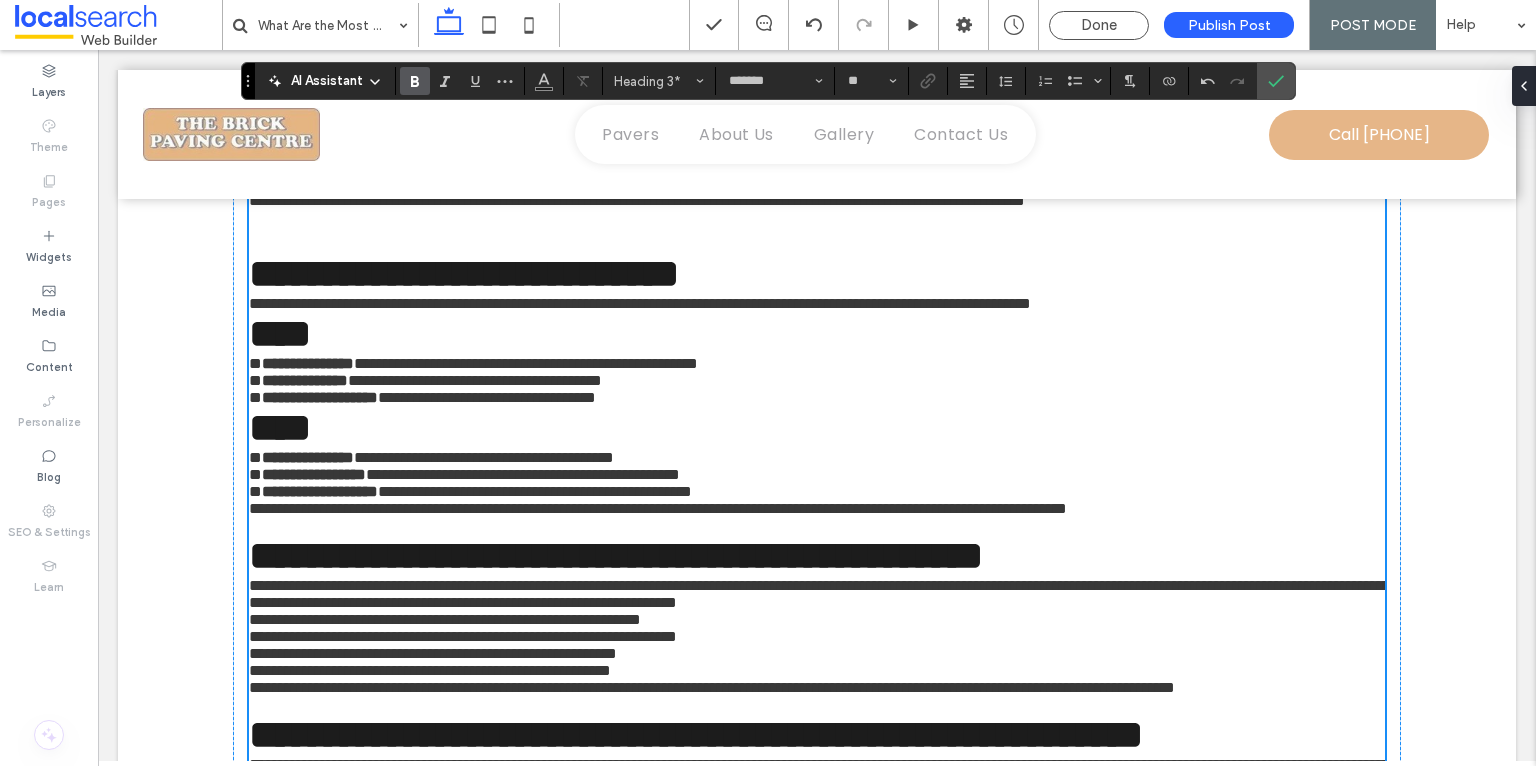scroll, scrollTop: 2565, scrollLeft: 0, axis: vertical 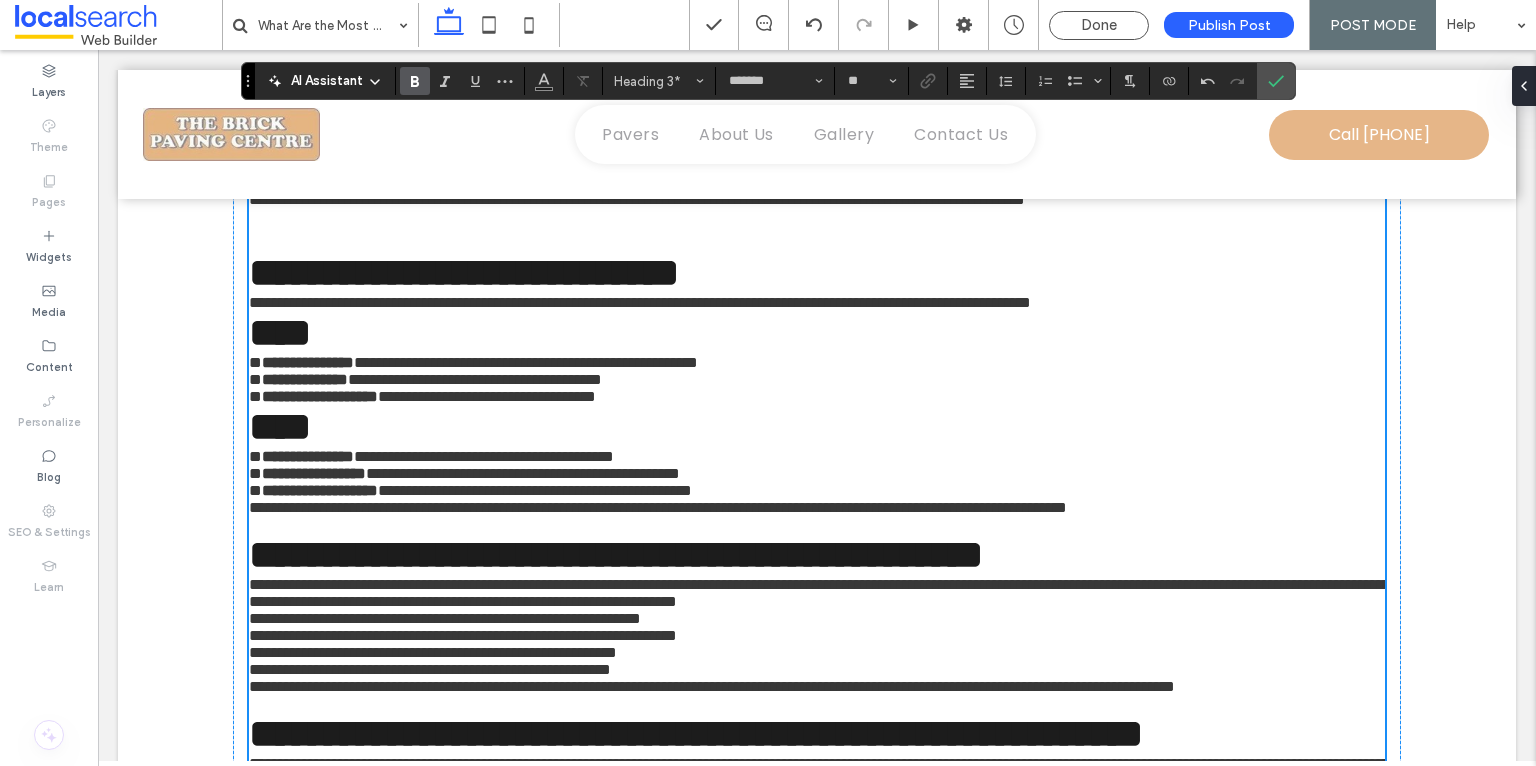 click on "**********" at bounding box center [360, -190] 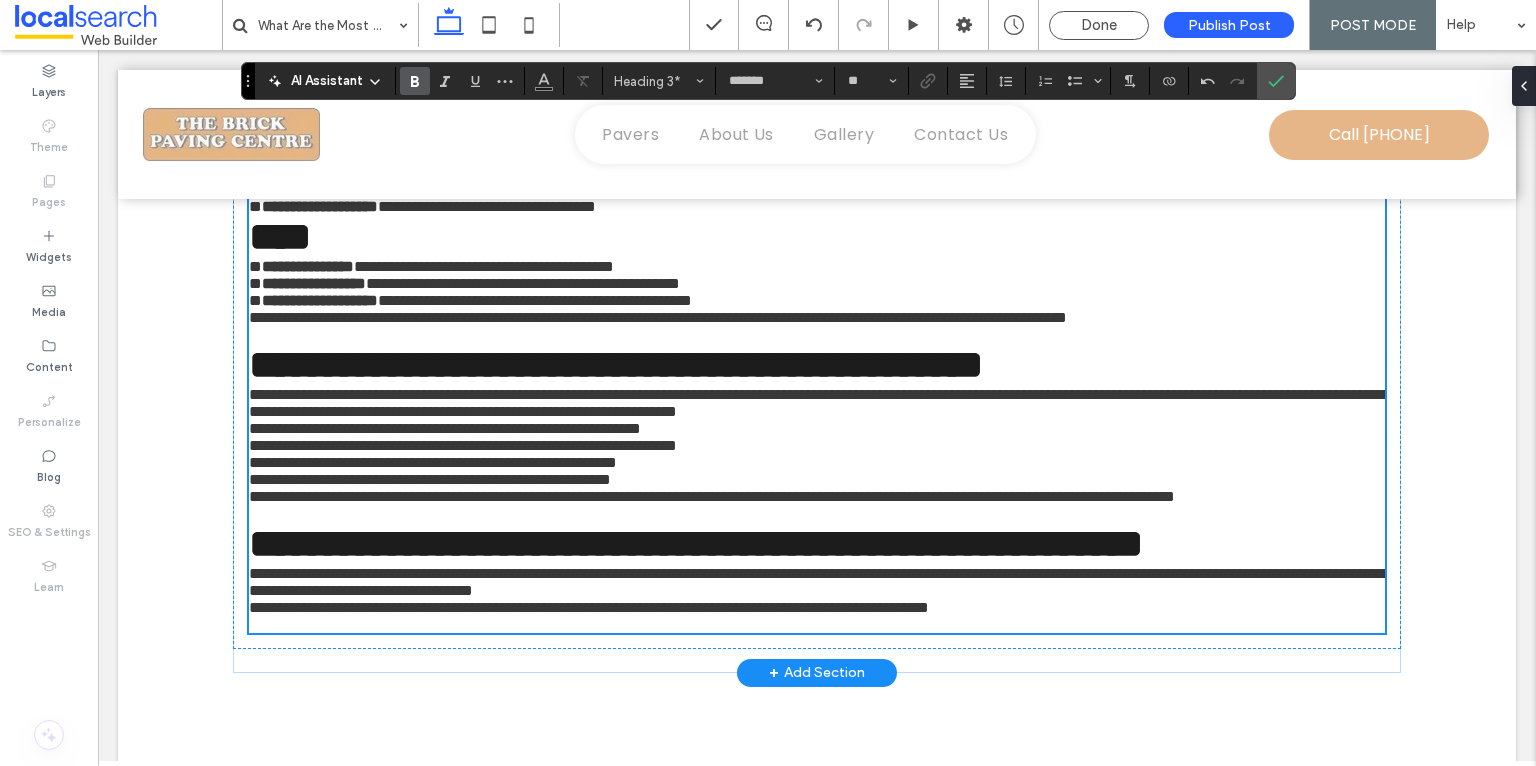 scroll, scrollTop: 2800, scrollLeft: 0, axis: vertical 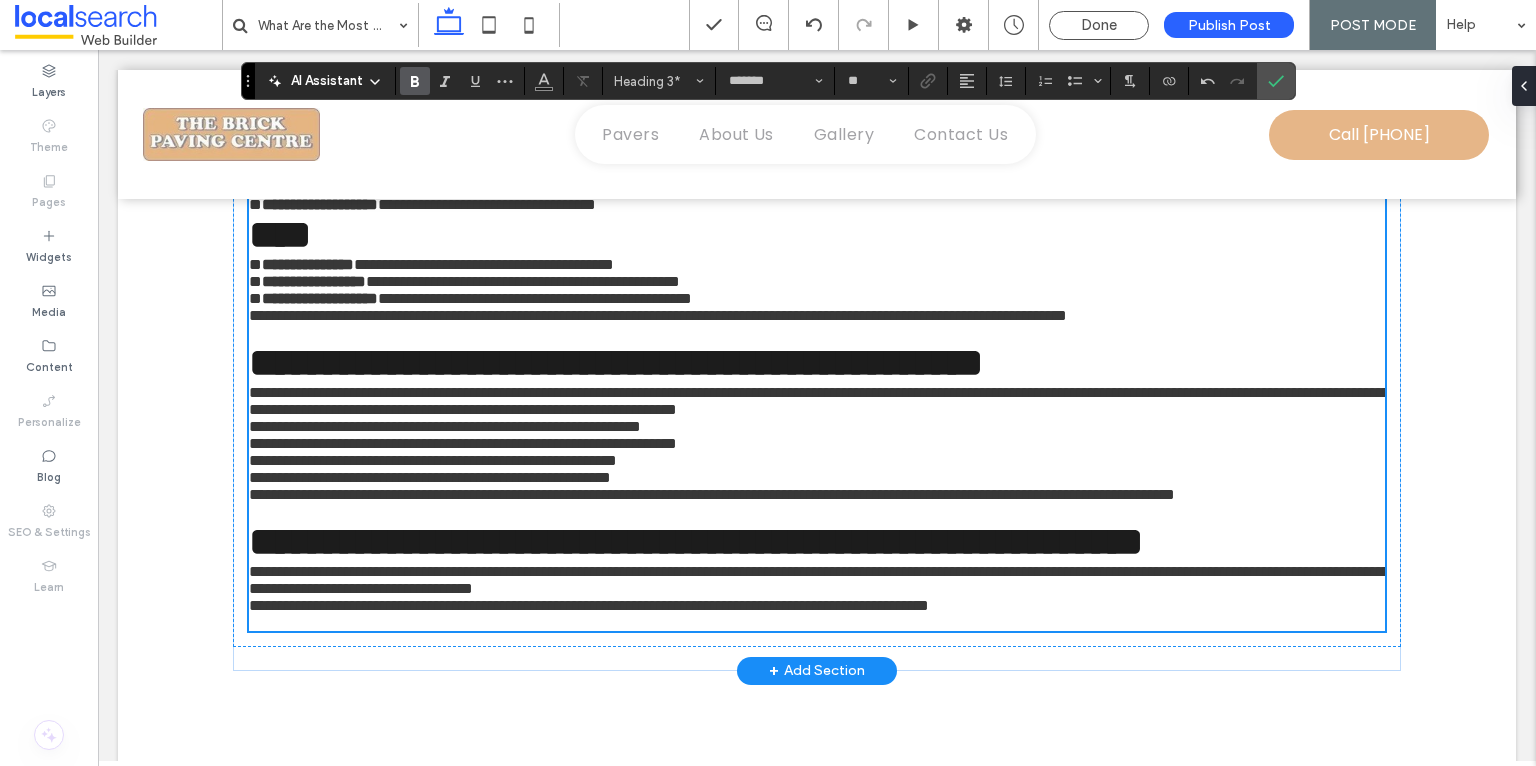 click on "**********" at bounding box center (562, -301) 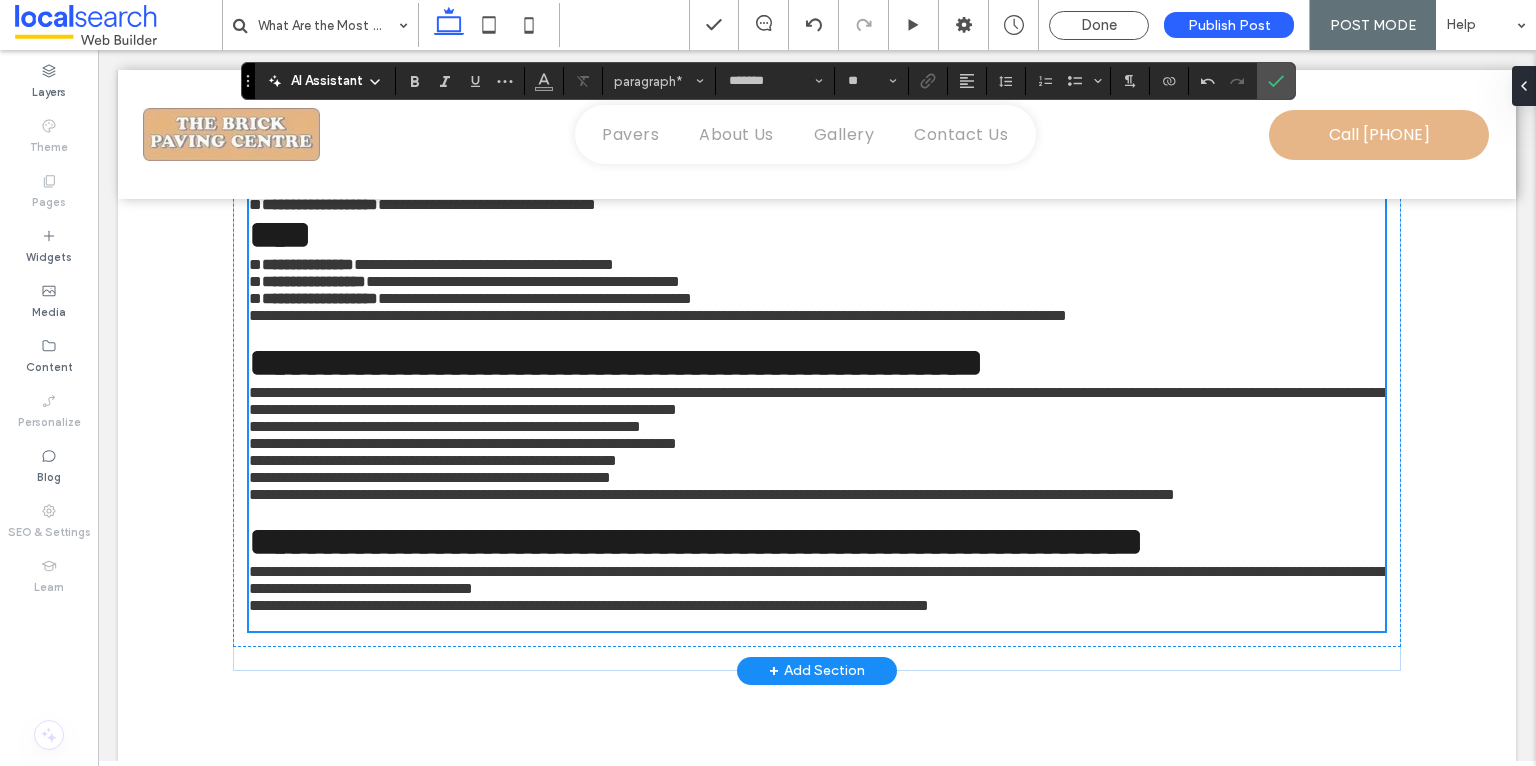click on "**********" at bounding box center [562, -301] 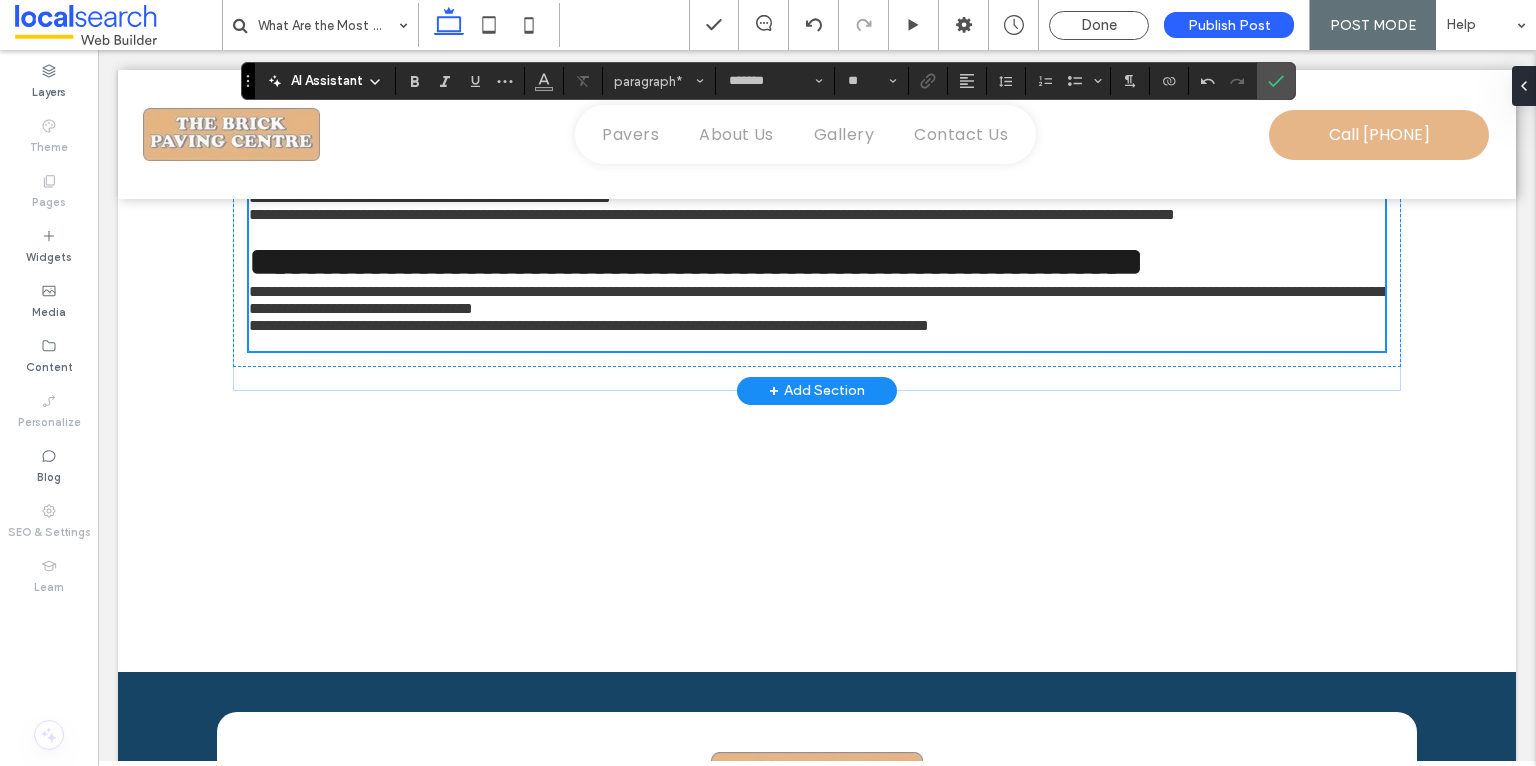 scroll, scrollTop: 3105, scrollLeft: 0, axis: vertical 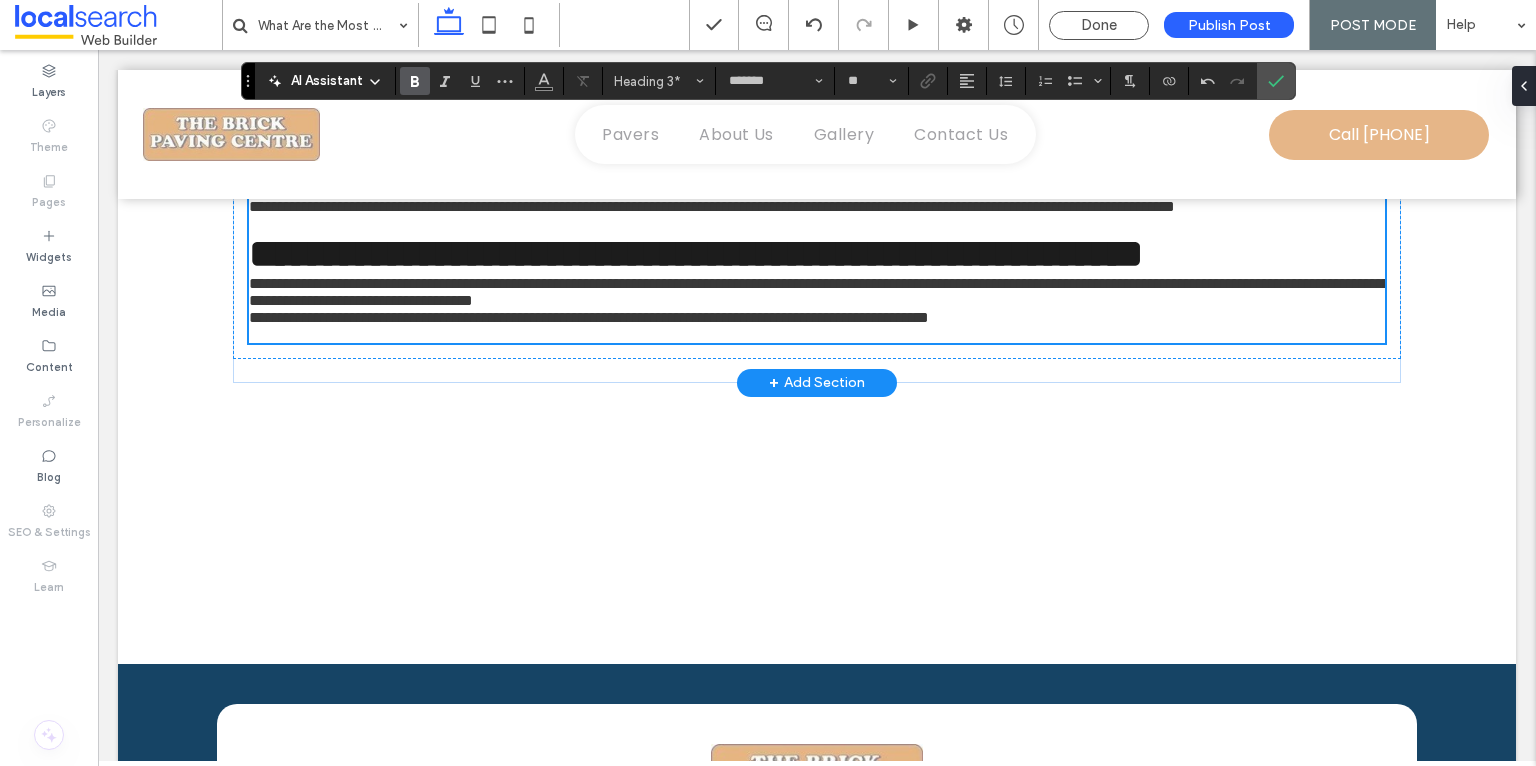 click on "********" at bounding box center (312, -456) 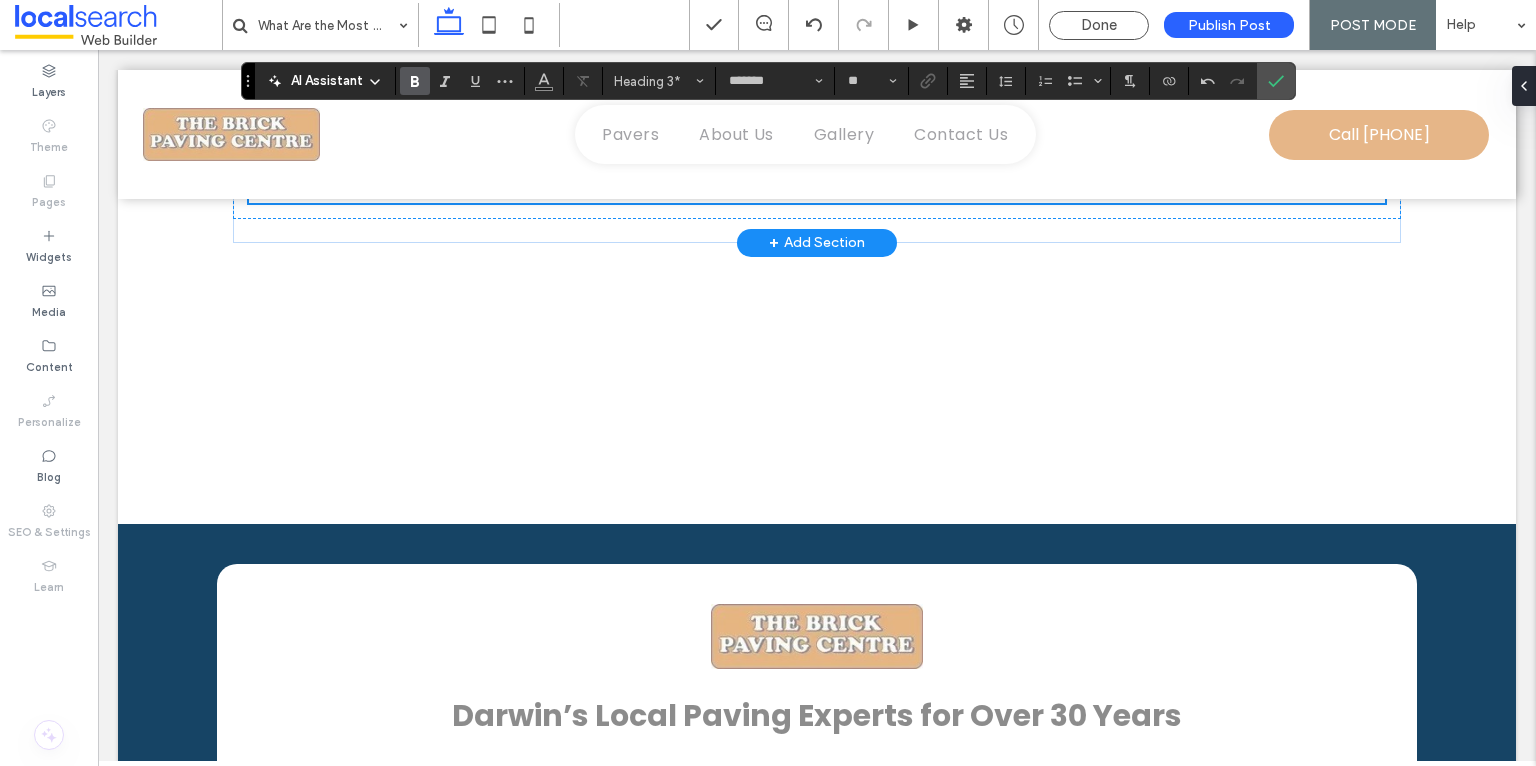 scroll, scrollTop: 3369, scrollLeft: 0, axis: vertical 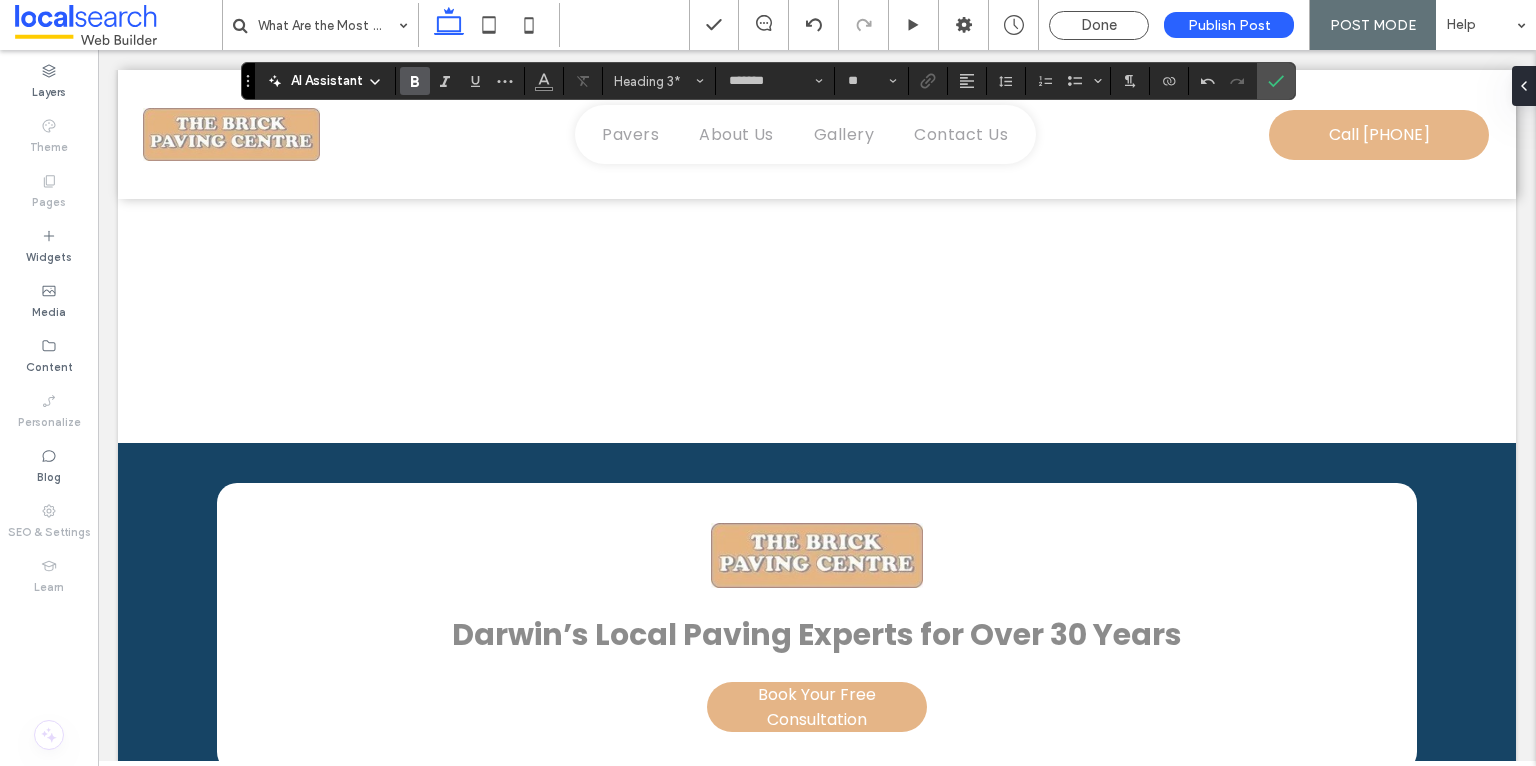 click on "**********" at bounding box center (336, -583) 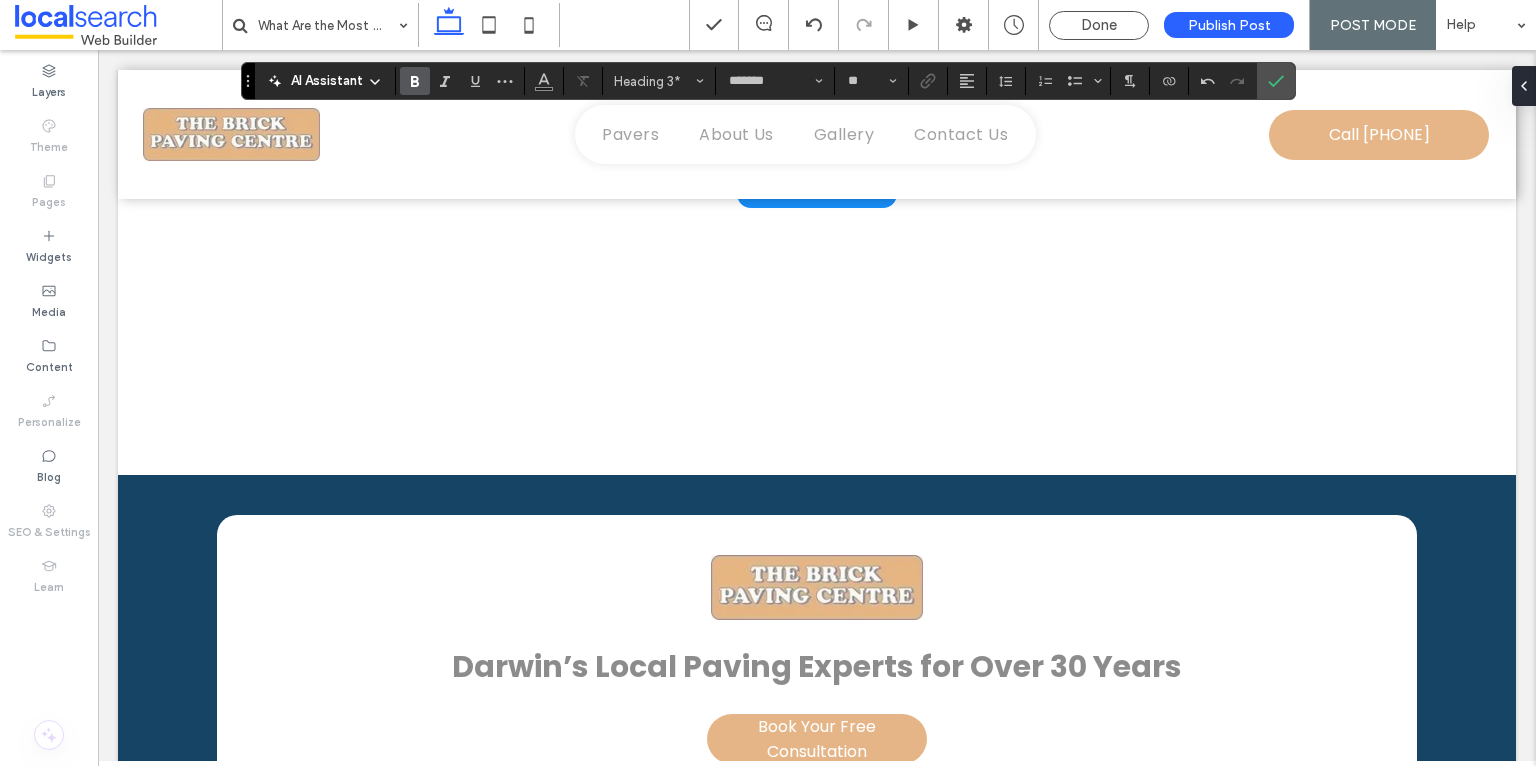scroll, scrollTop: 3392, scrollLeft: 0, axis: vertical 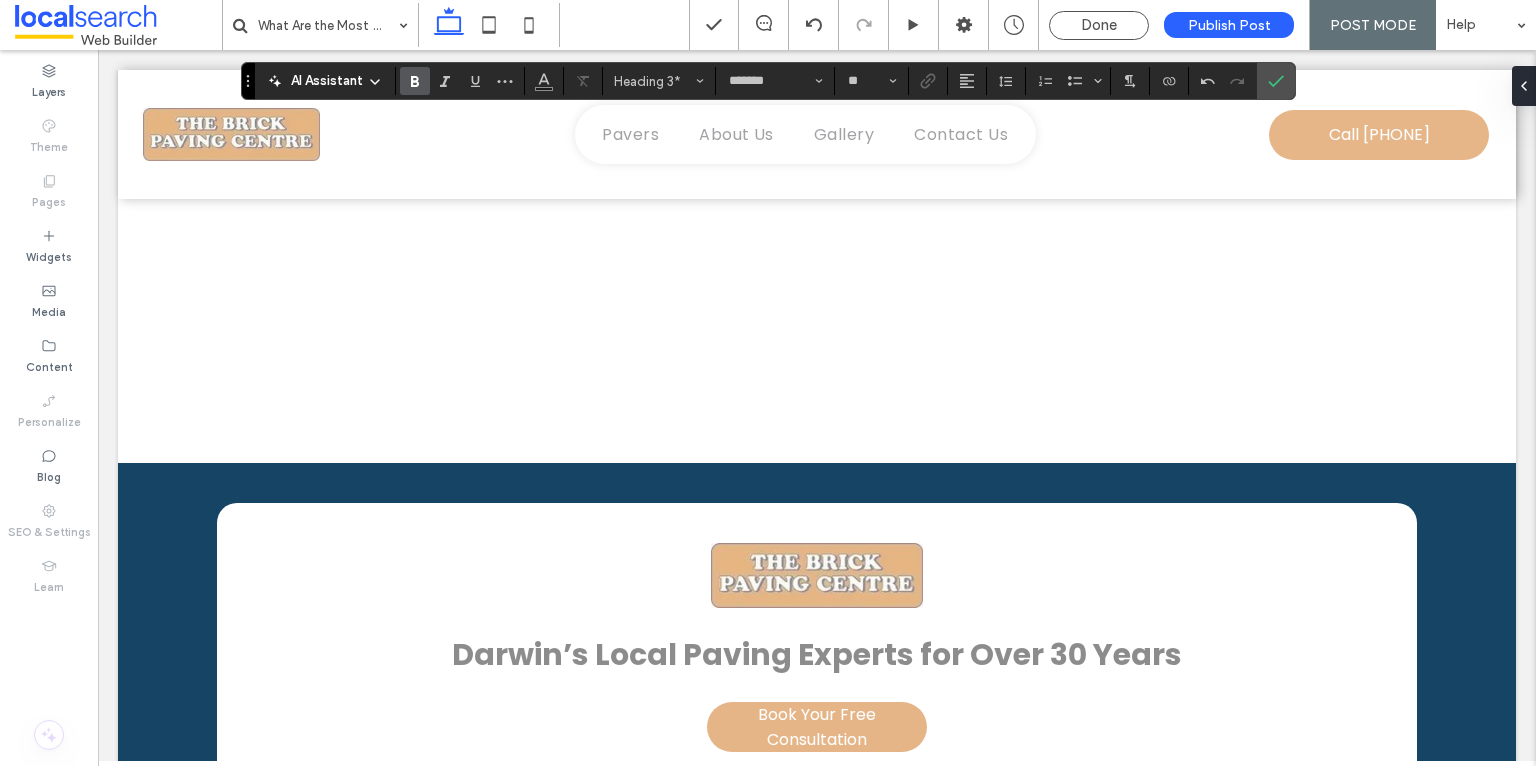 click on "**********" at bounding box center (637, -482) 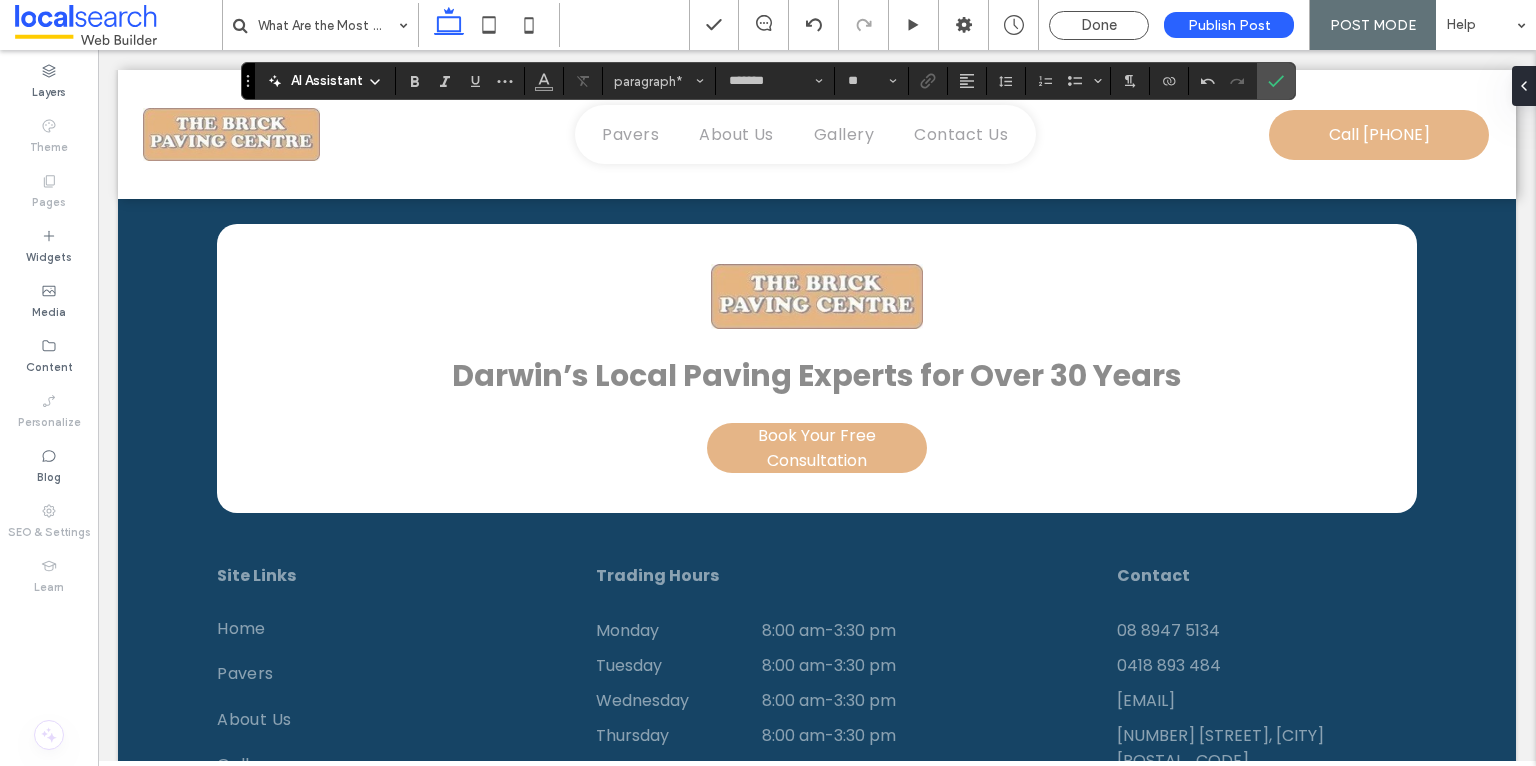scroll, scrollTop: 3701, scrollLeft: 0, axis: vertical 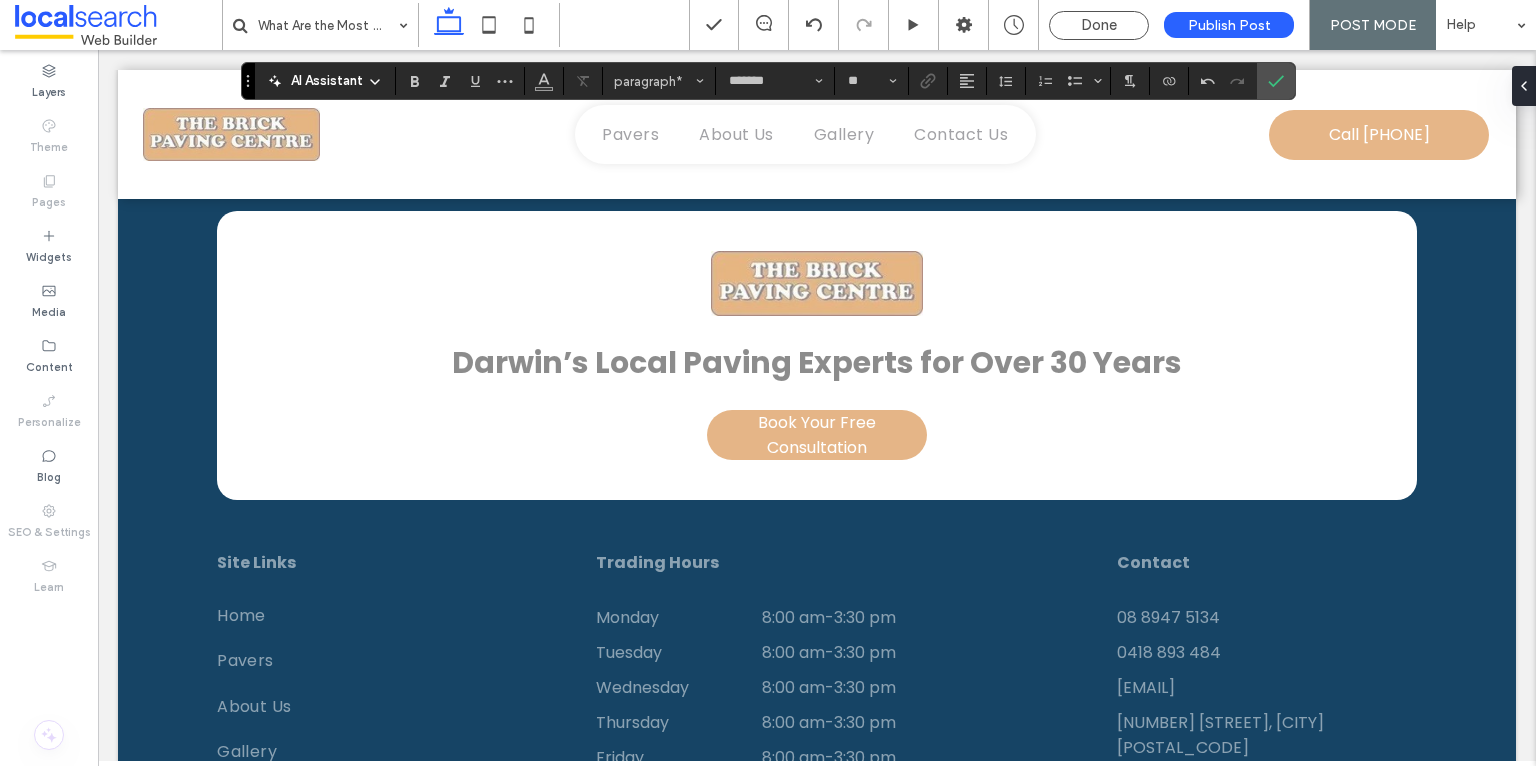 click on "****" at bounding box center [280, -641] 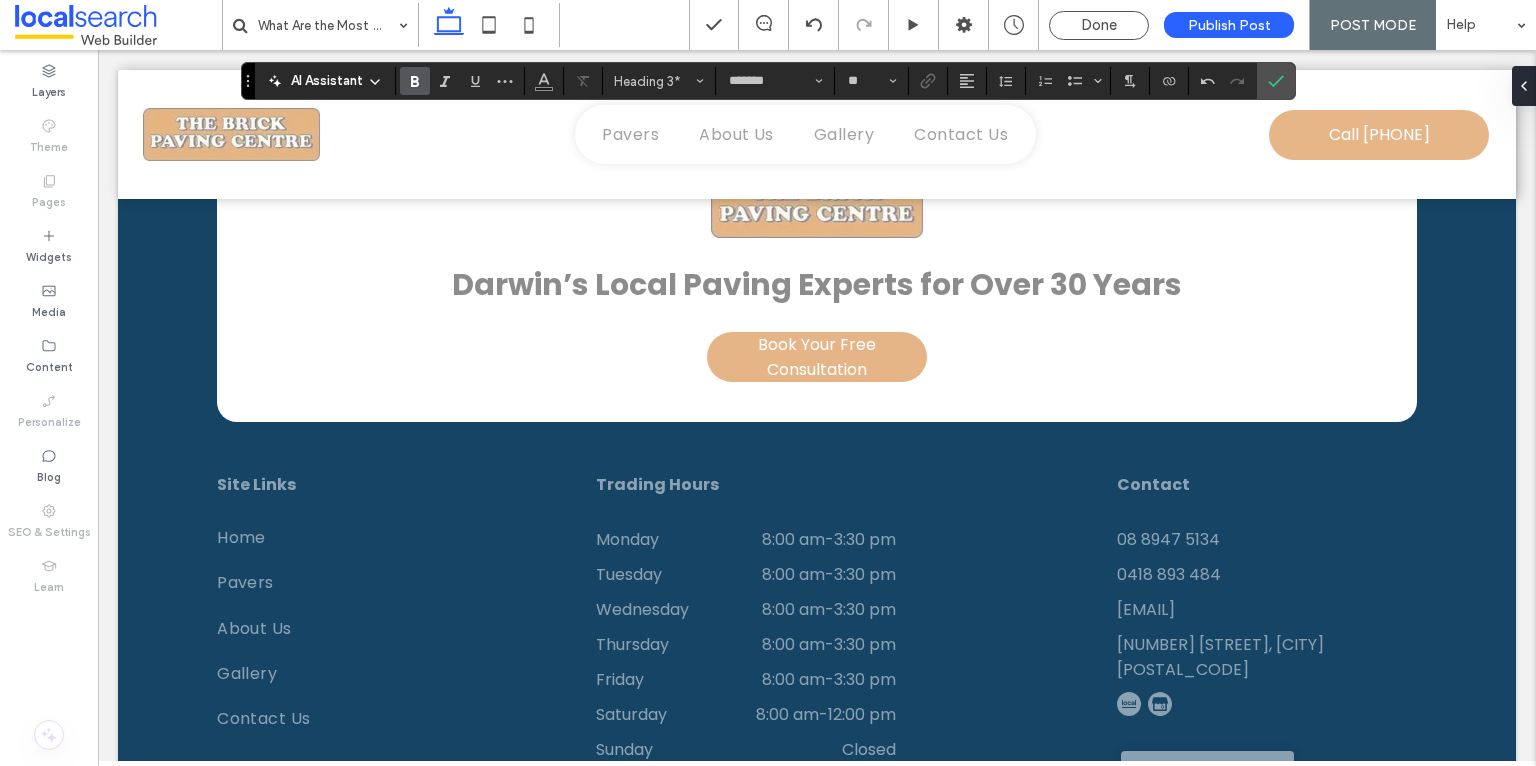 scroll, scrollTop: 3824, scrollLeft: 0, axis: vertical 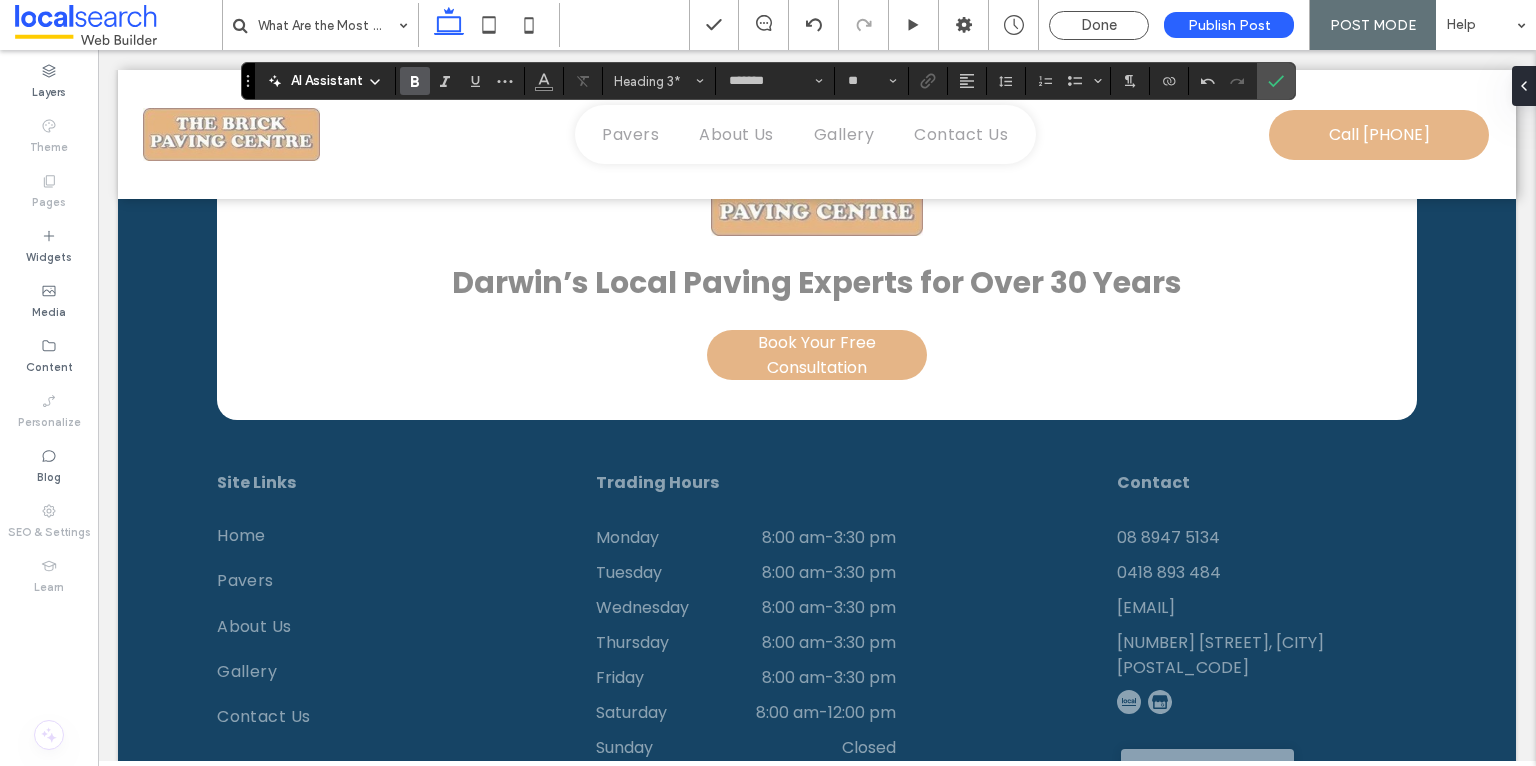 click on "****" at bounding box center [280, -627] 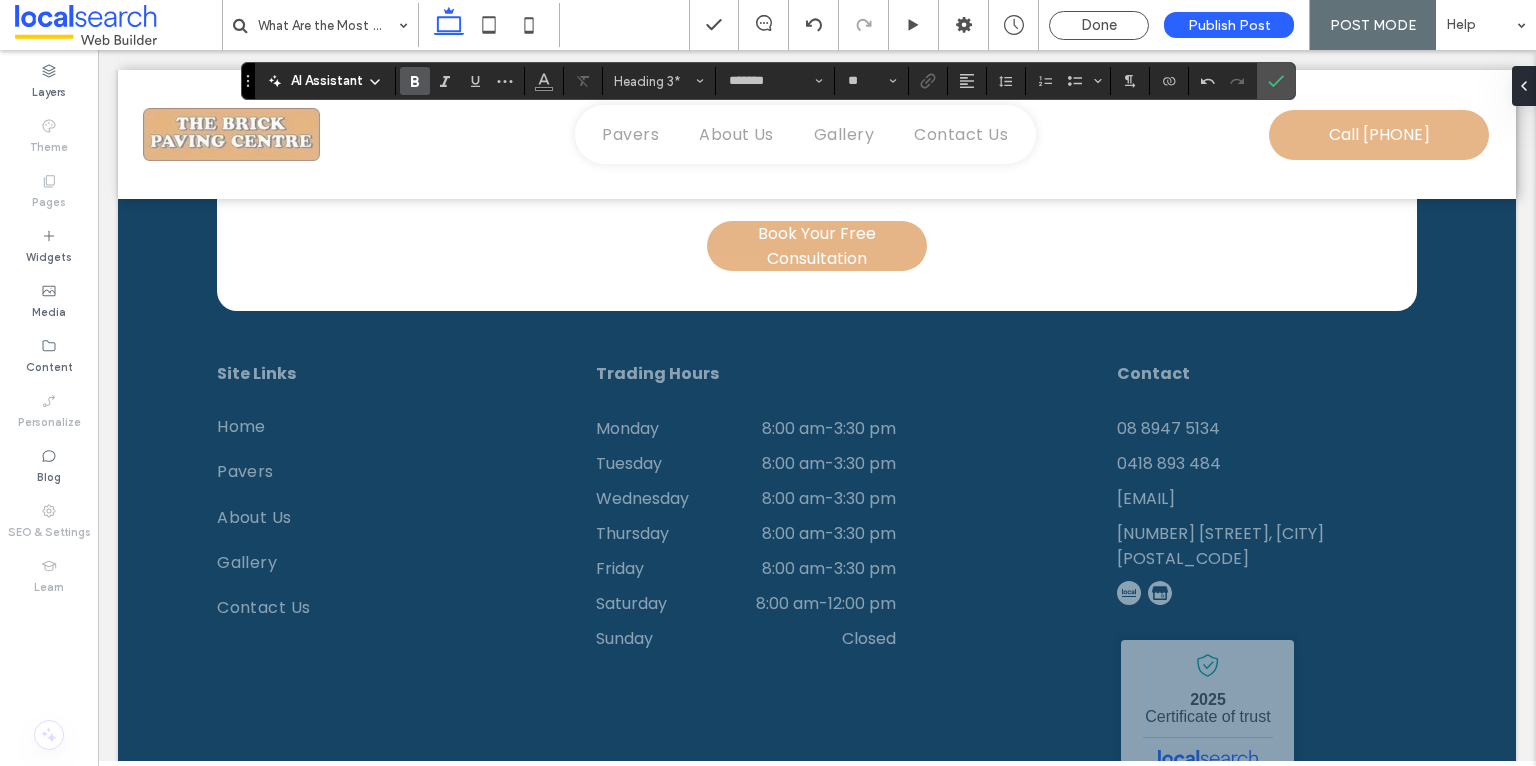 scroll, scrollTop: 4057, scrollLeft: 0, axis: vertical 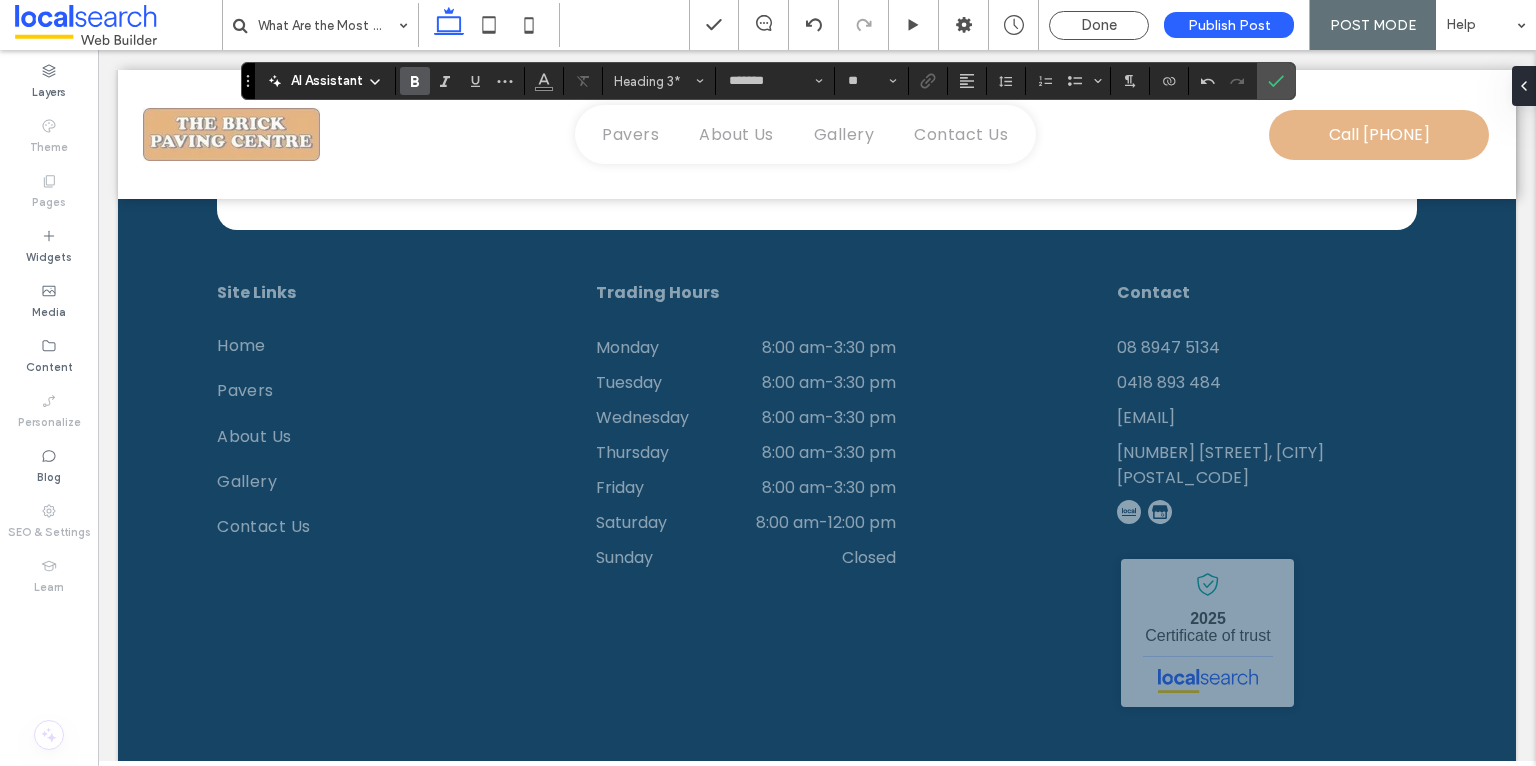 click on "**********" at bounding box center (658, -736) 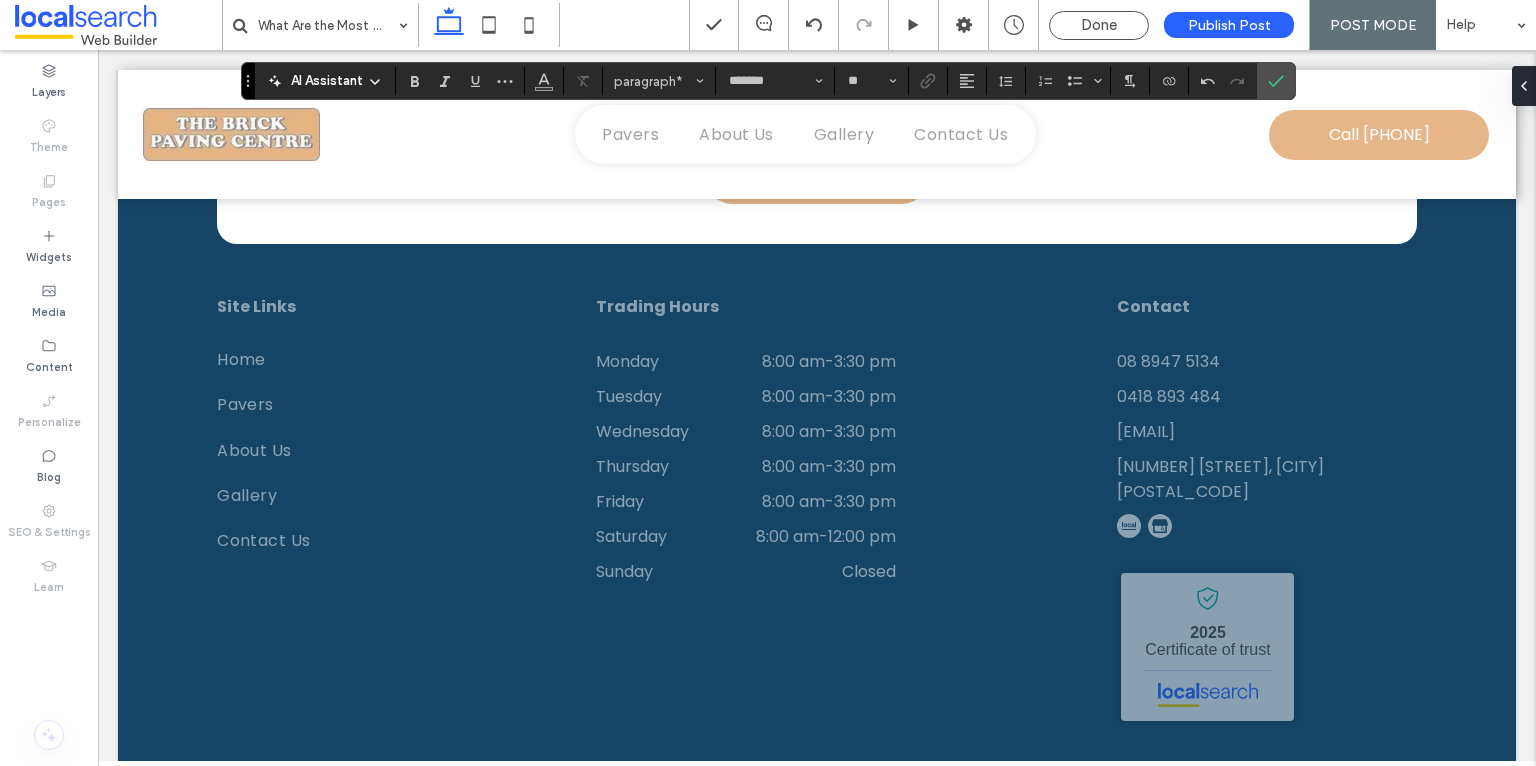 scroll, scrollTop: 4072, scrollLeft: 0, axis: vertical 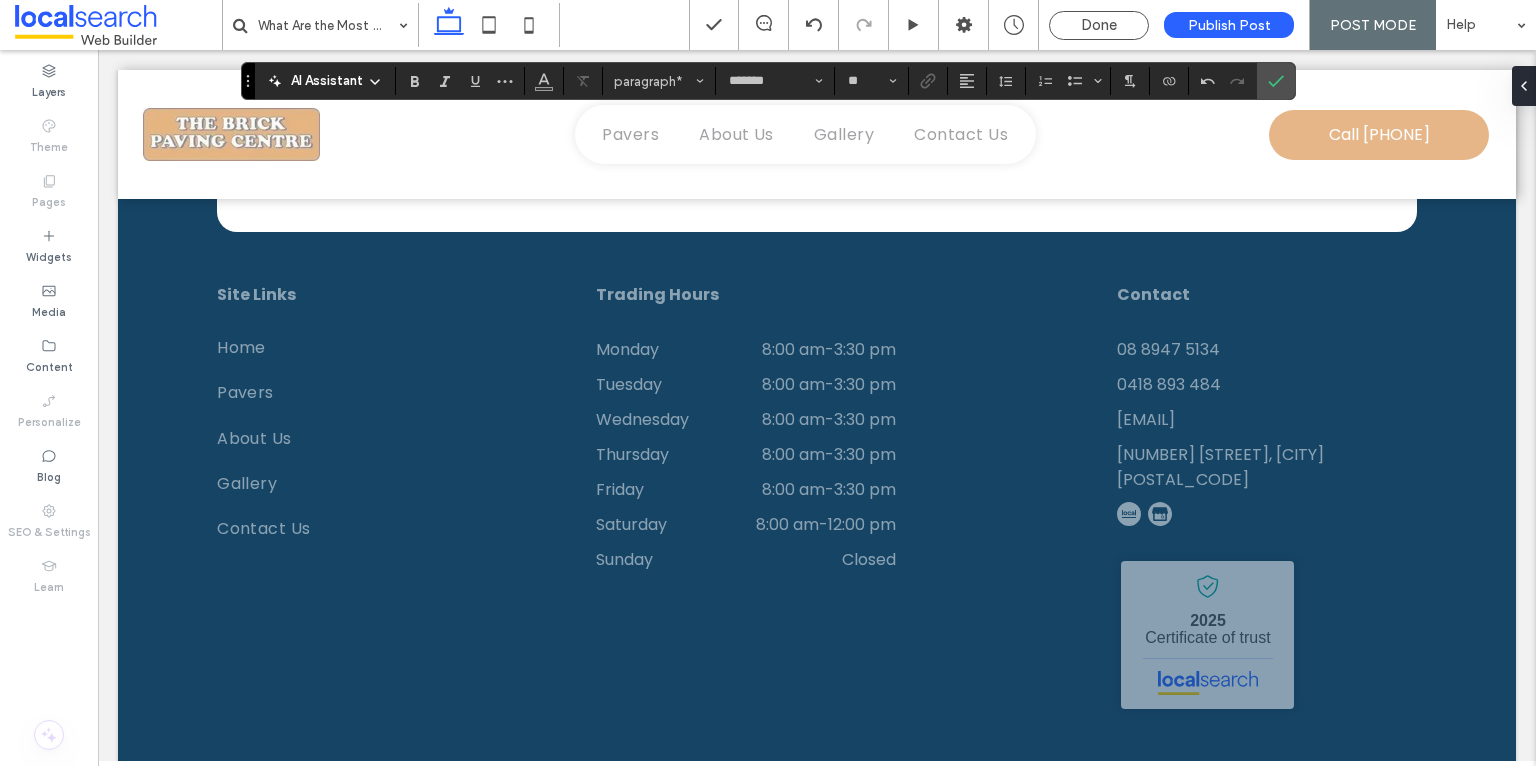 click on "**********" at bounding box center [616, -687] 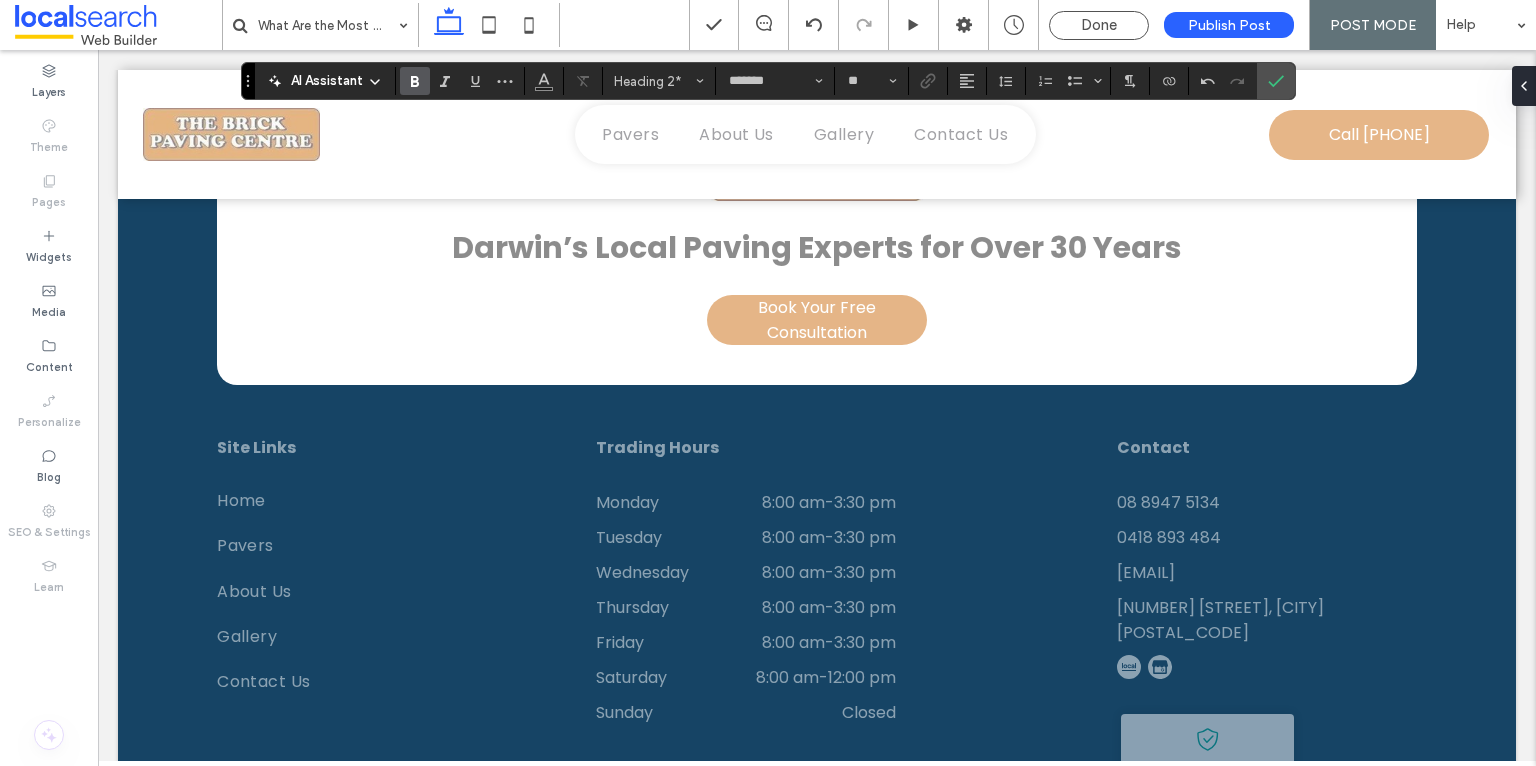 scroll, scrollTop: 3961, scrollLeft: 0, axis: vertical 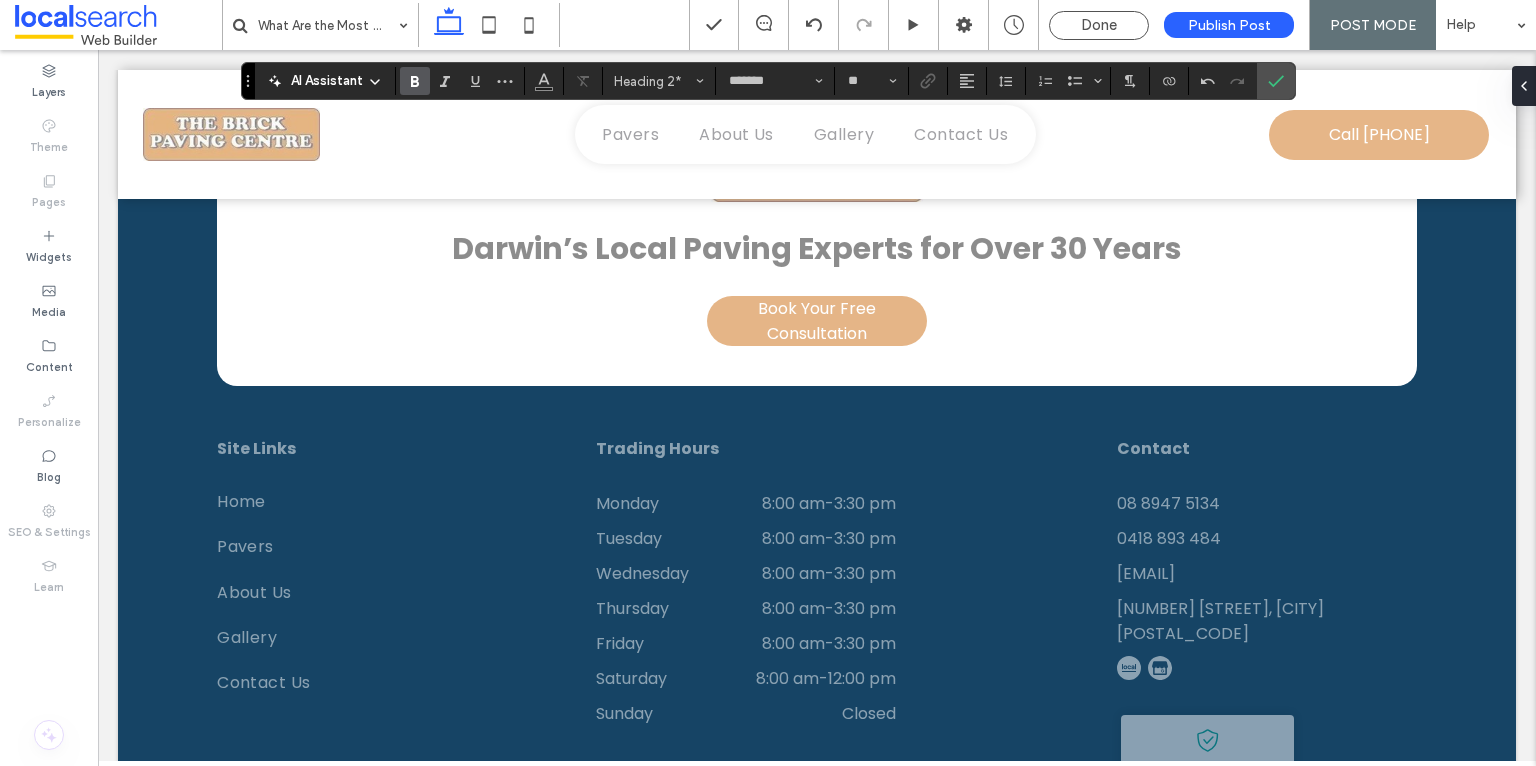 click at bounding box center [817, -576] 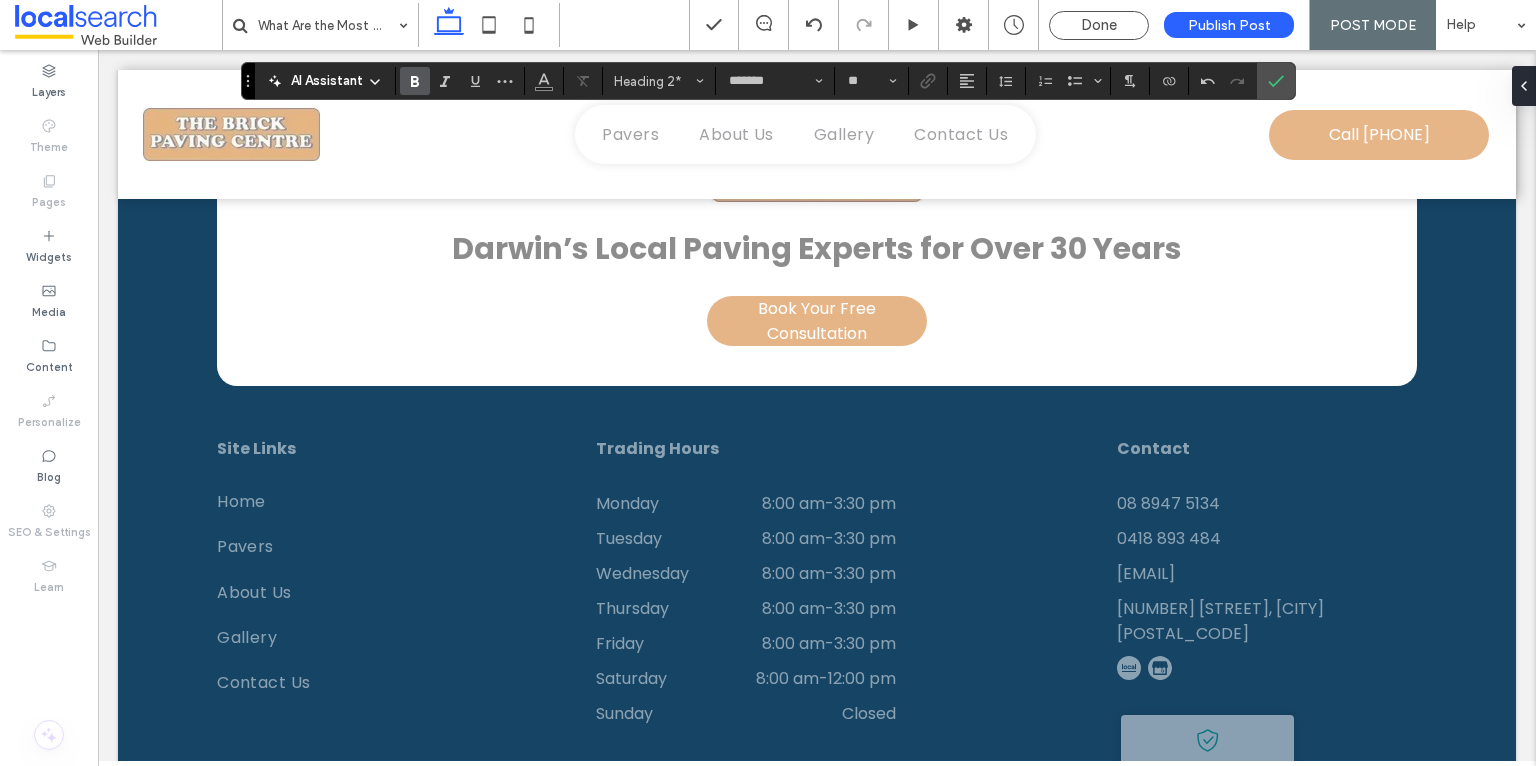 click on "﻿" at bounding box center (817, -576) 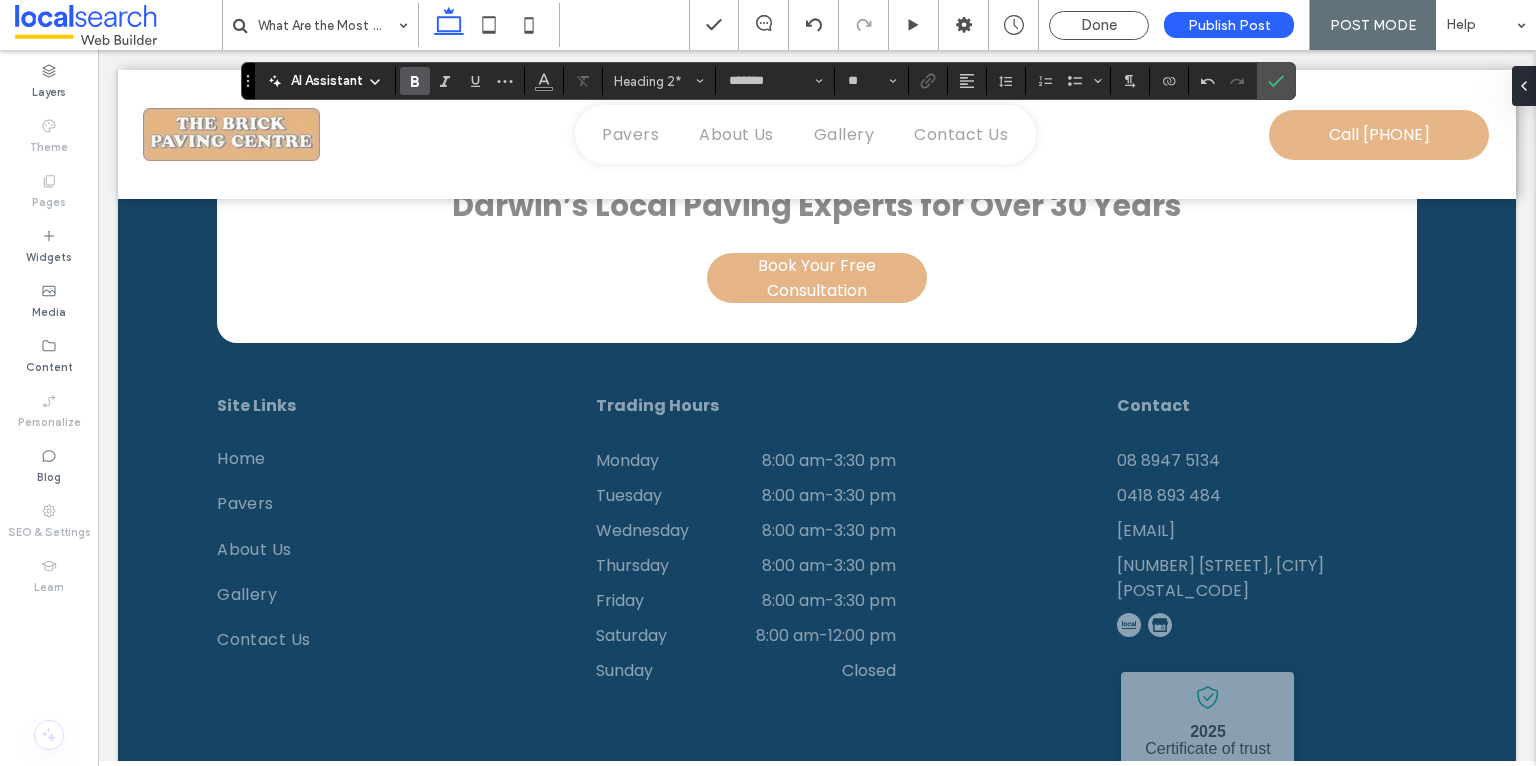 type on "**" 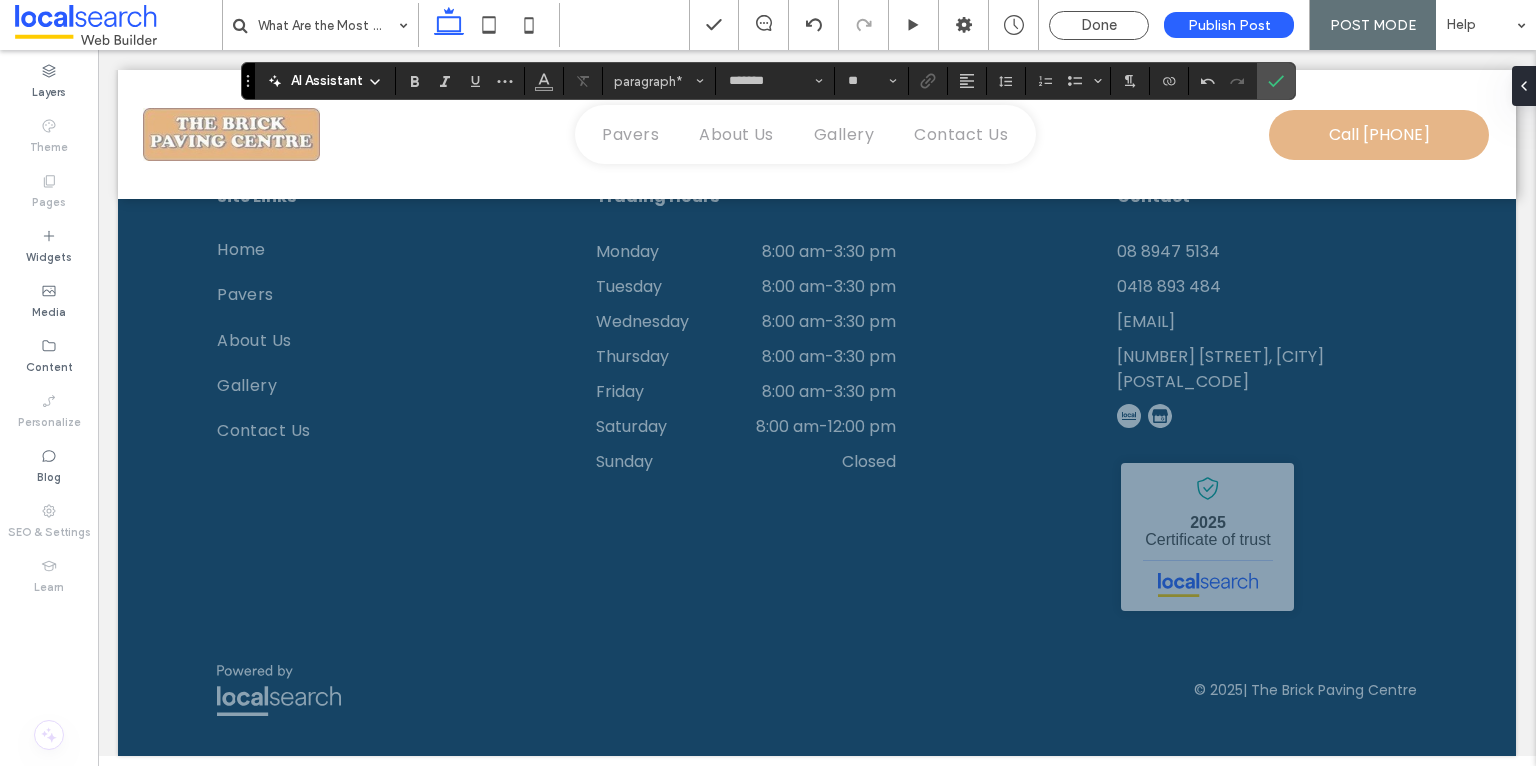 scroll, scrollTop: 4196, scrollLeft: 0, axis: vertical 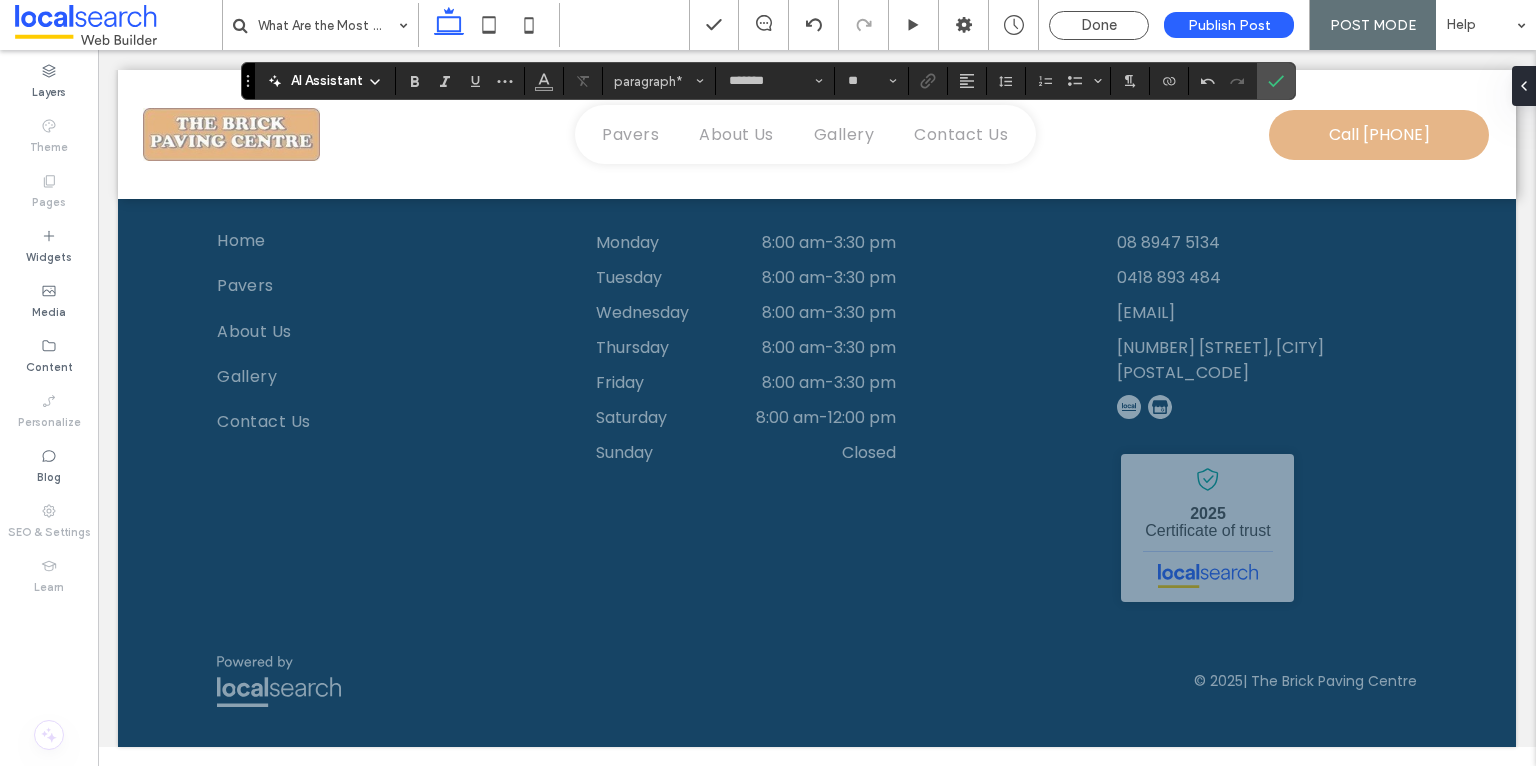 click on "**********" at bounding box center (817, -755) 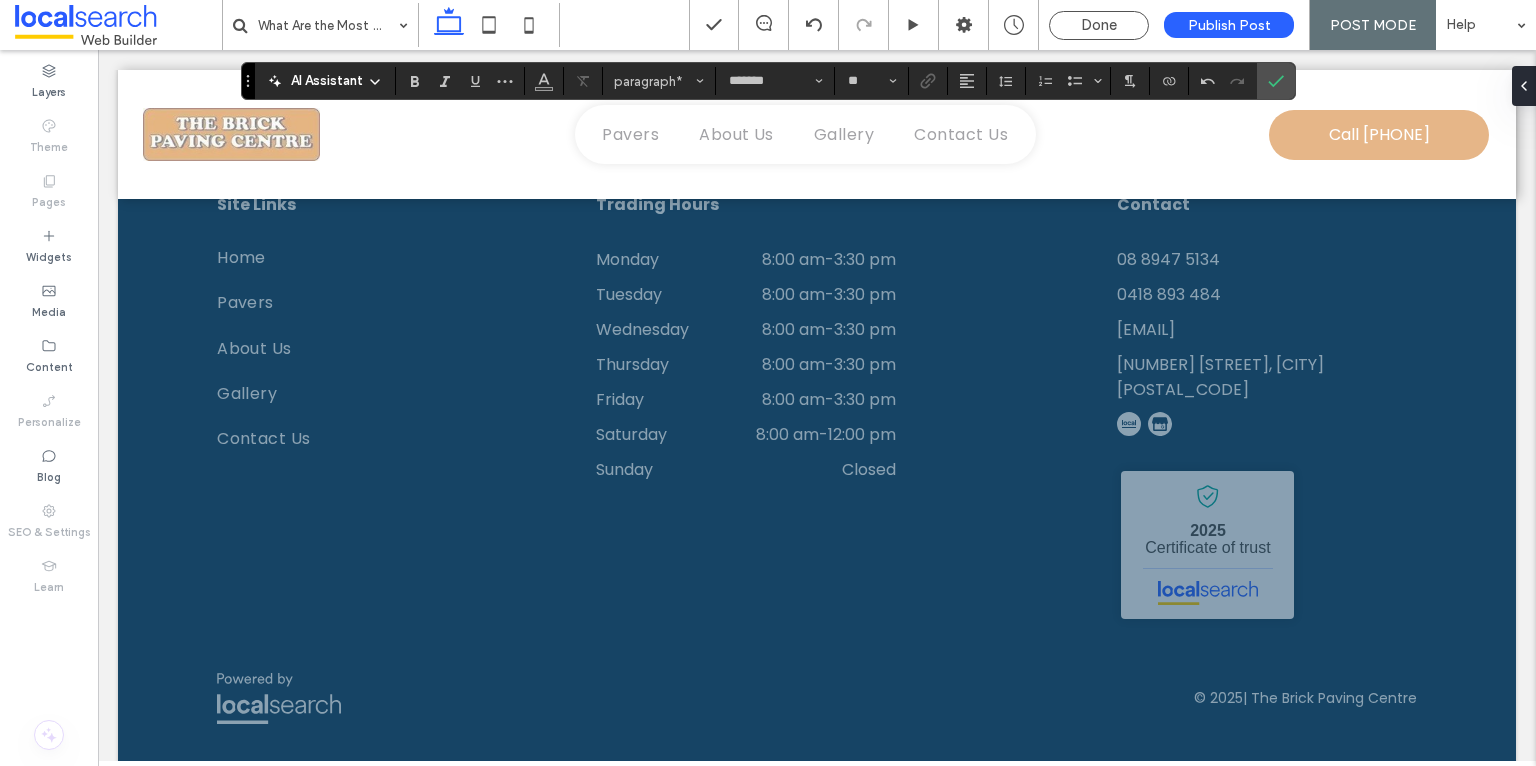 click on "**********" at bounding box center (712, -645) 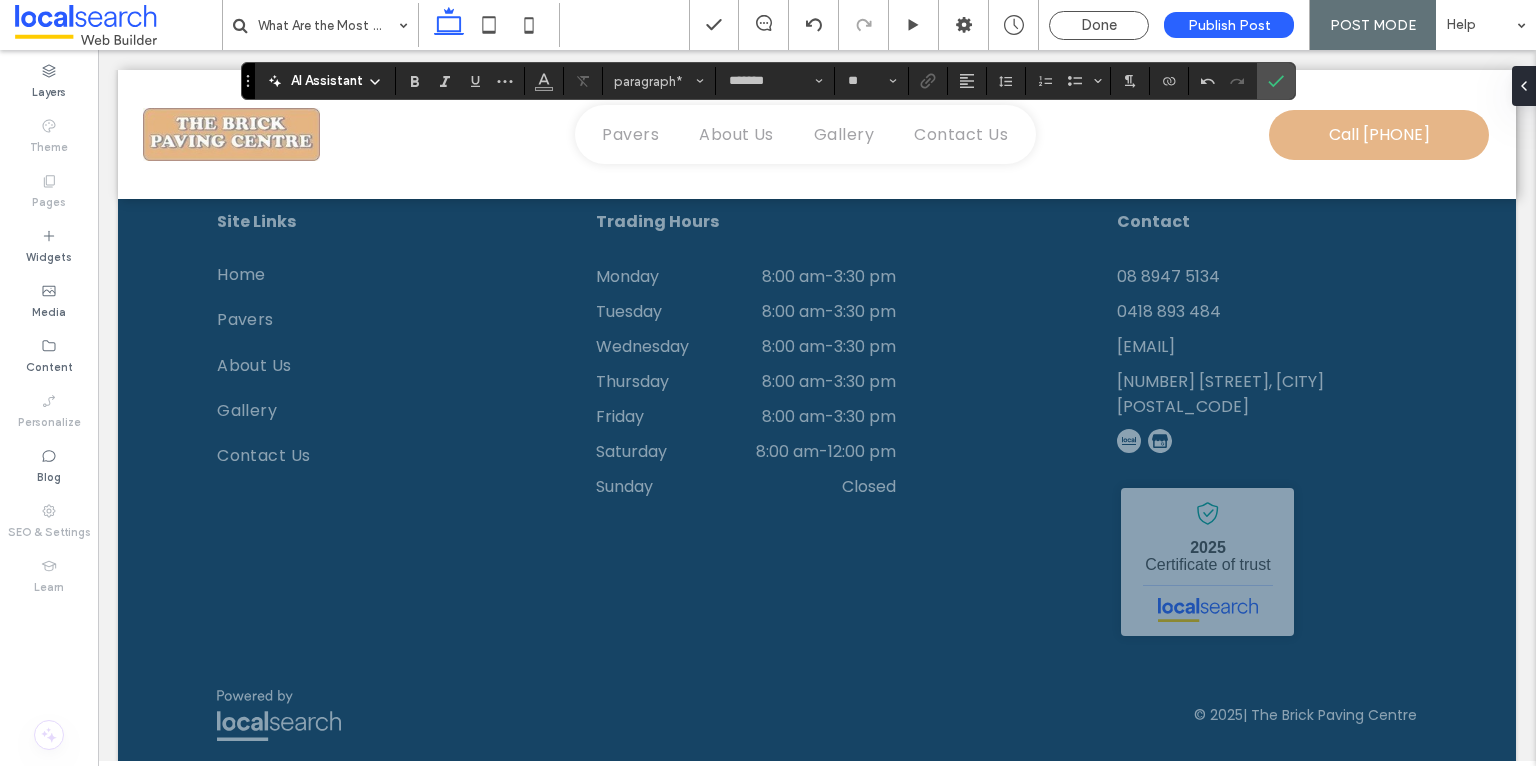 click on "**********" at bounding box center (817, -696) 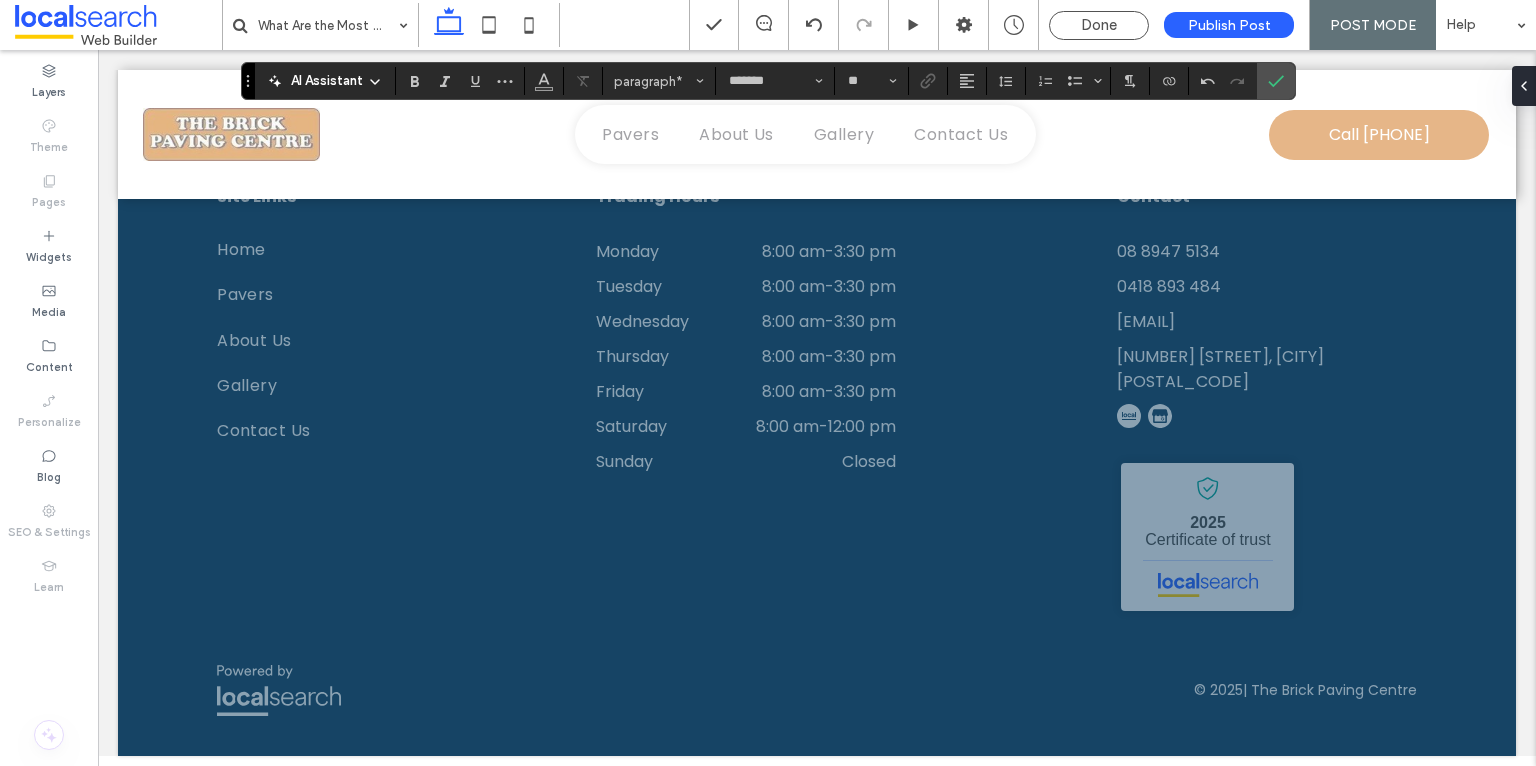 scroll, scrollTop: 4390, scrollLeft: 0, axis: vertical 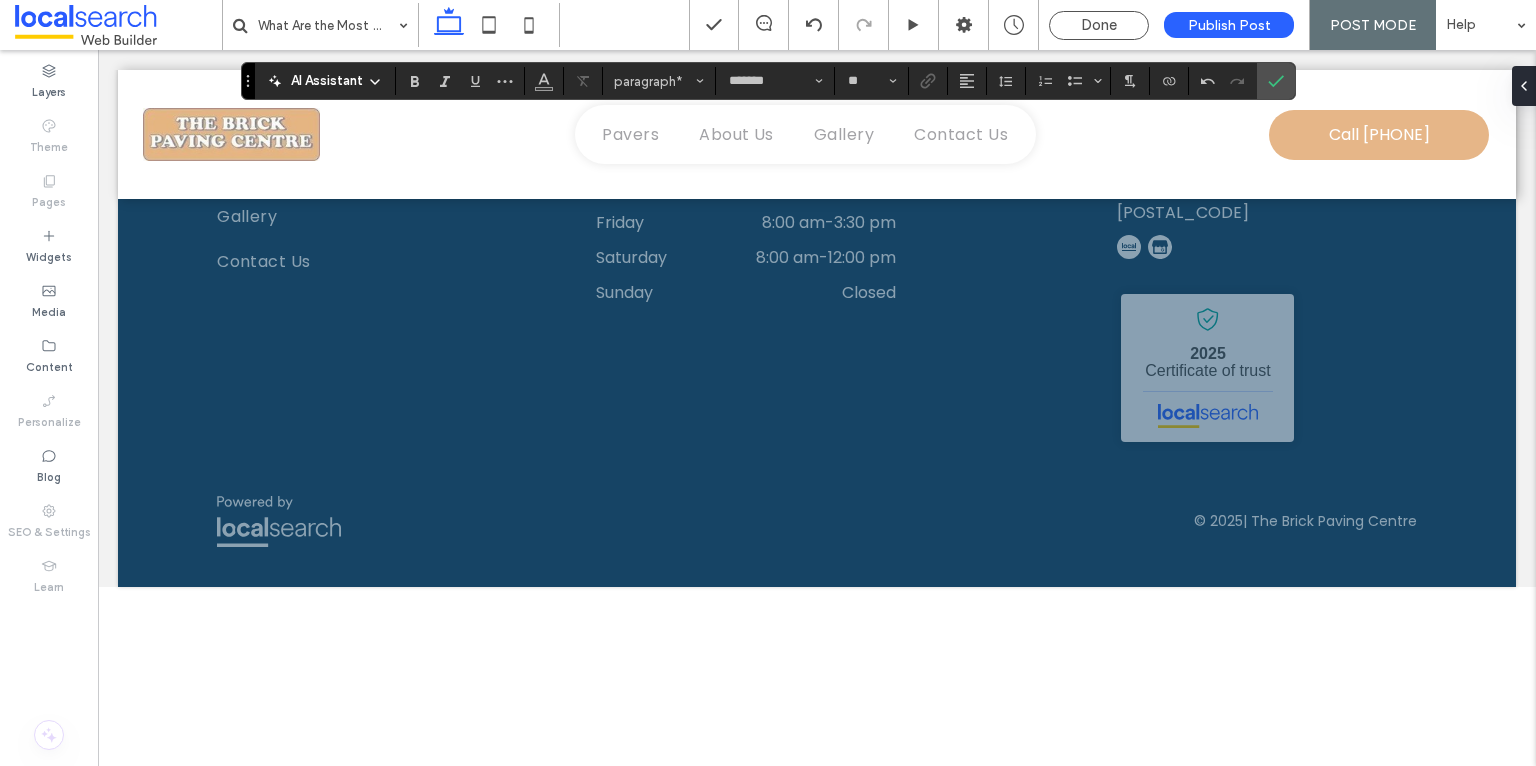 click at bounding box center (817, -805) 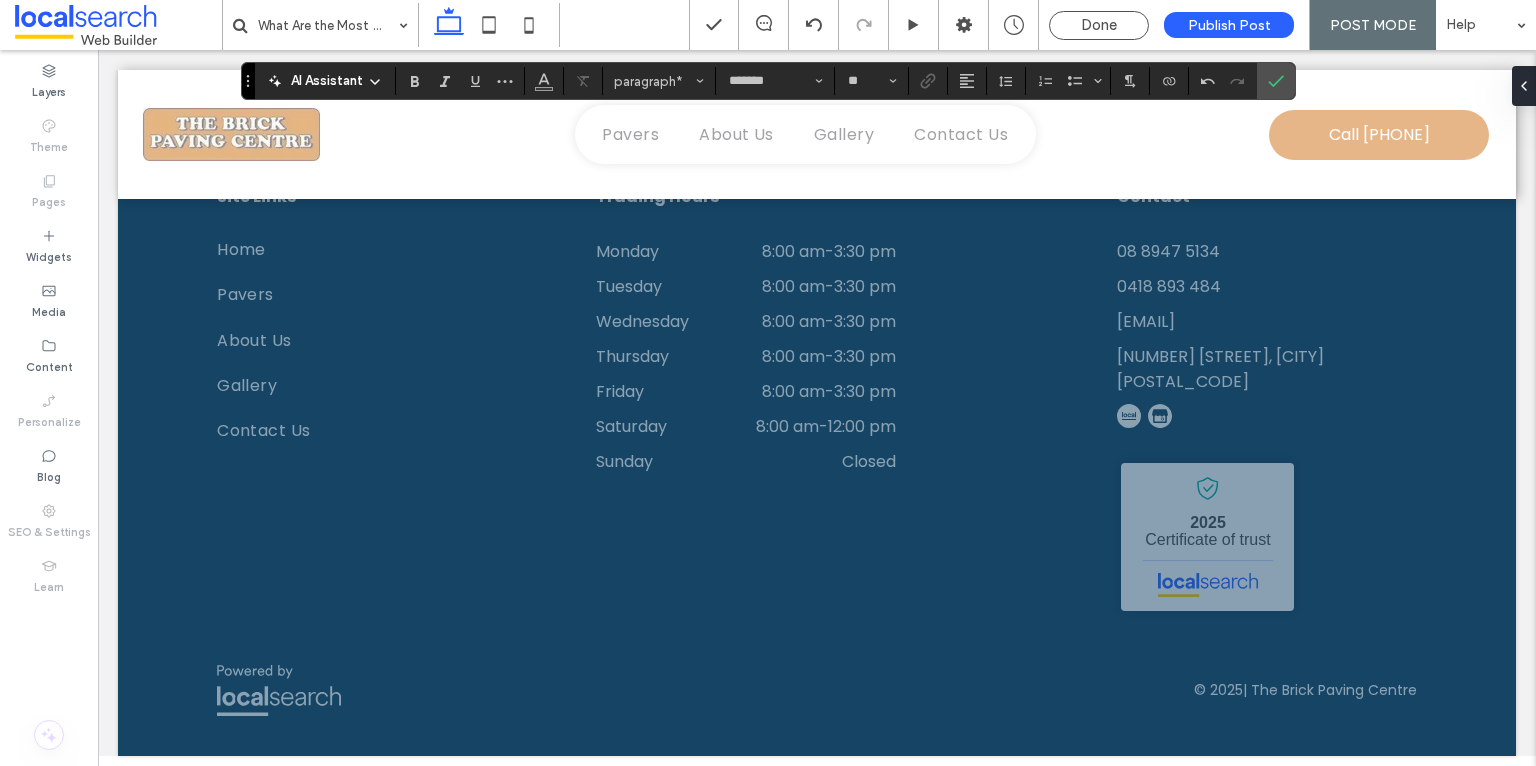scroll, scrollTop: 4524, scrollLeft: 0, axis: vertical 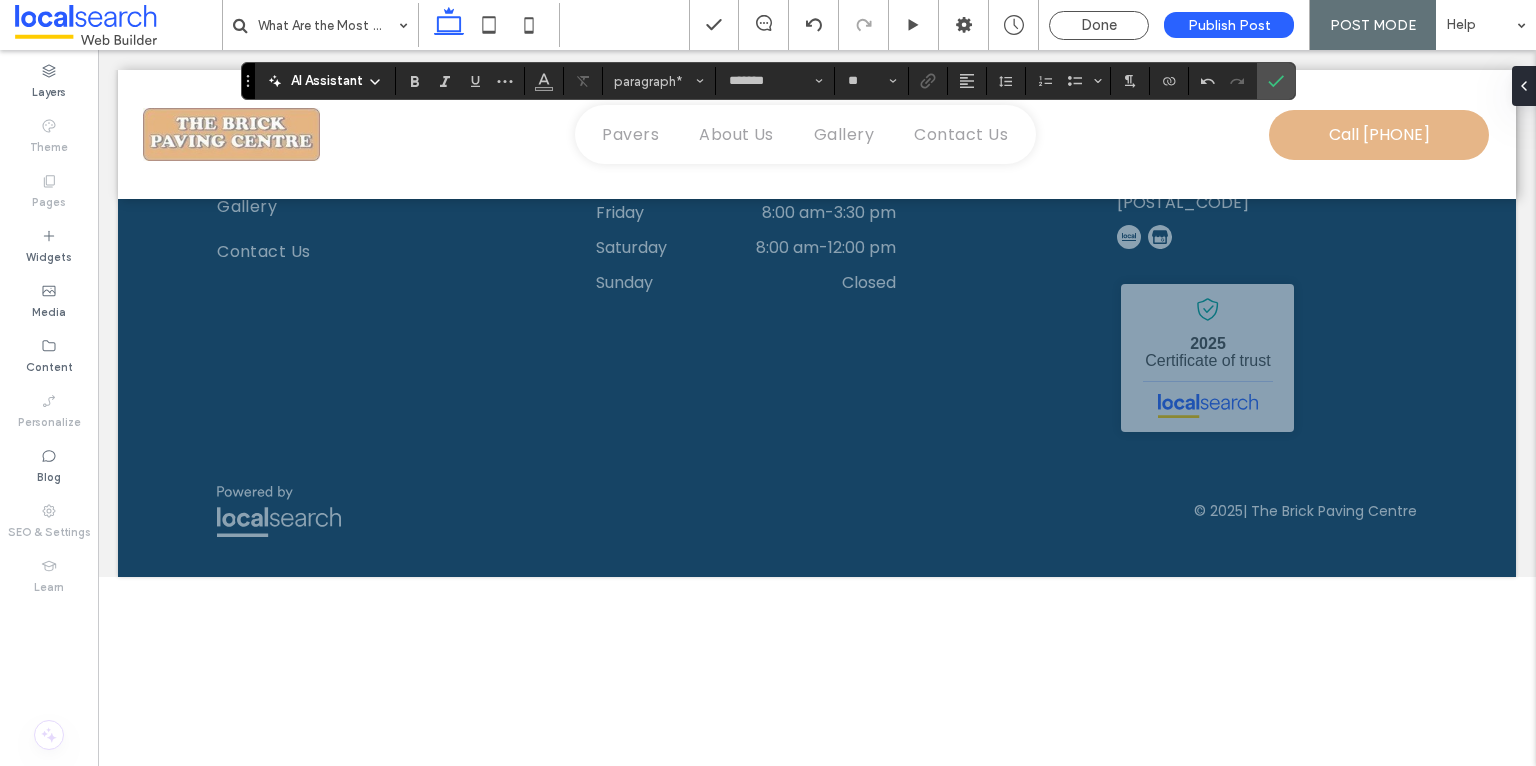 click on "**********" at bounding box center (817, -746) 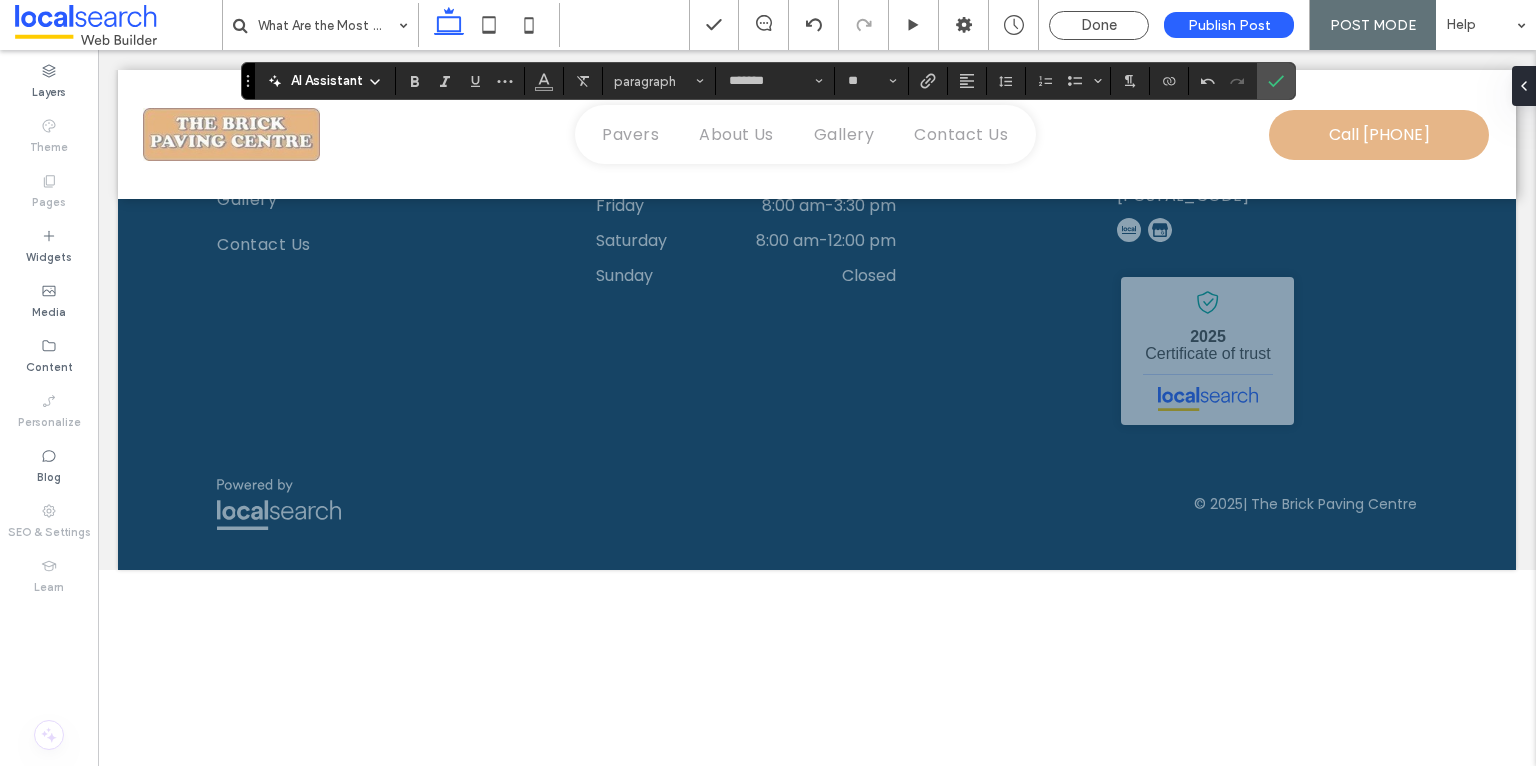 drag, startPoint x: 382, startPoint y: 593, endPoint x: 244, endPoint y: 603, distance: 138.36185 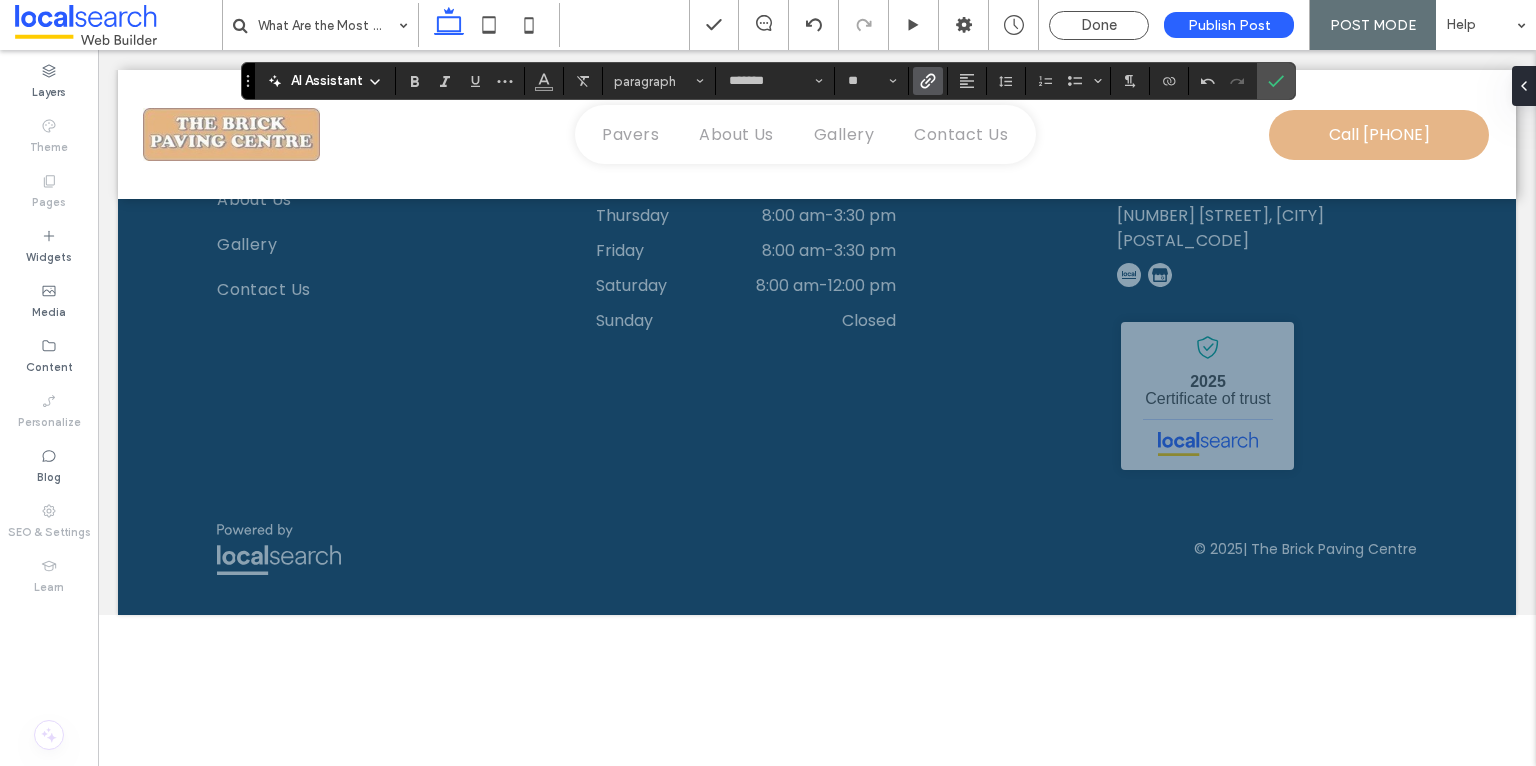 click 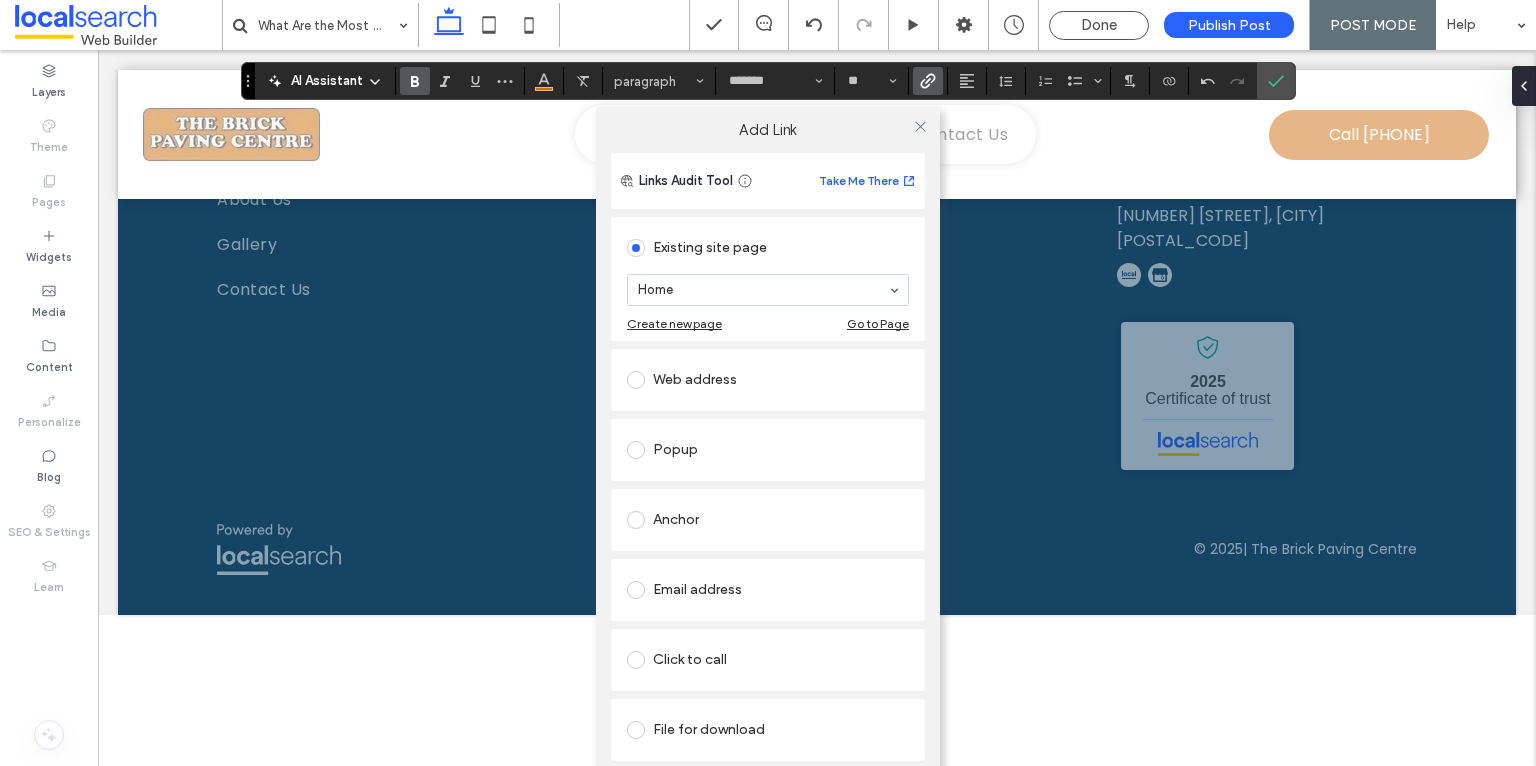click at bounding box center [636, 660] 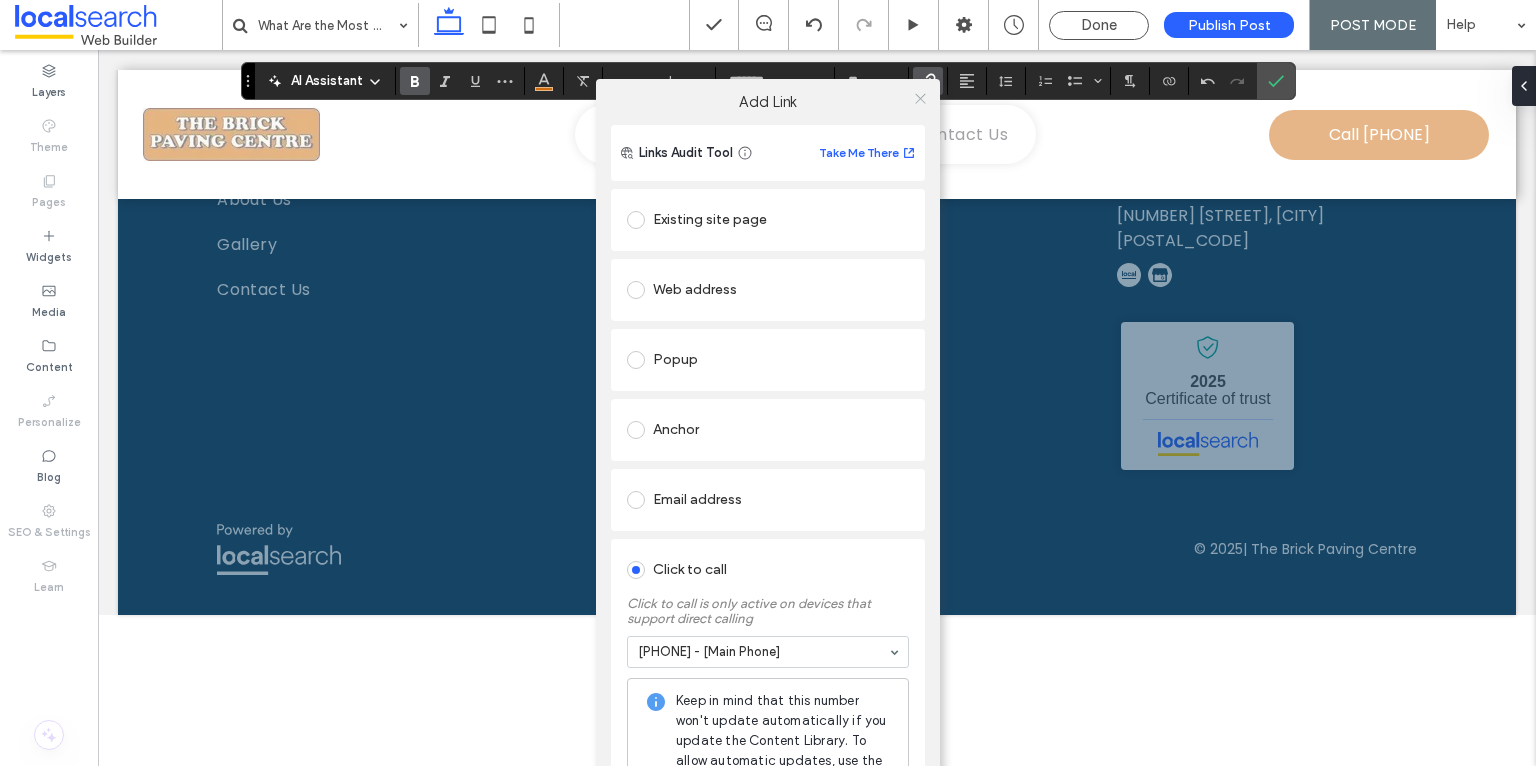 click 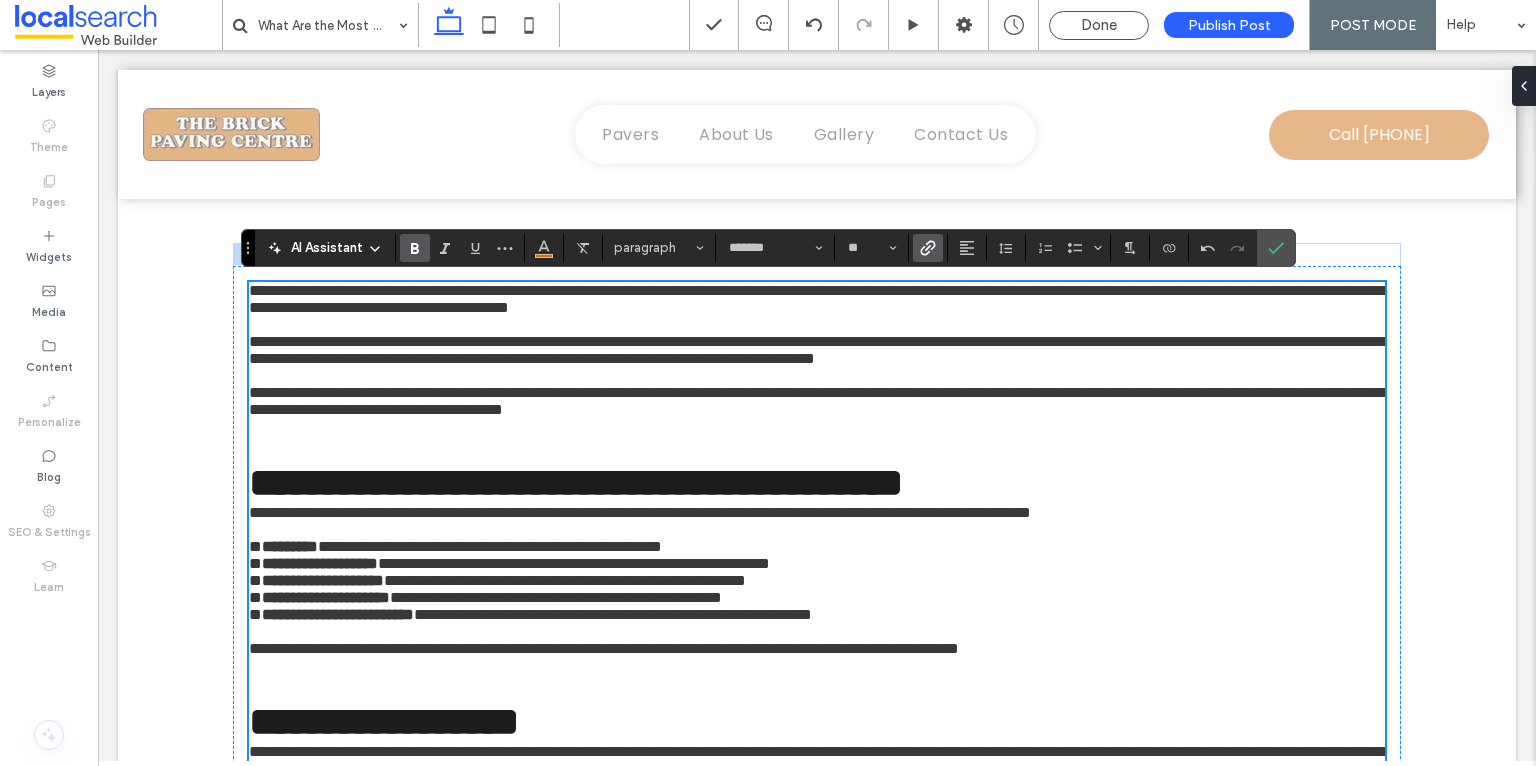 scroll, scrollTop: 555, scrollLeft: 0, axis: vertical 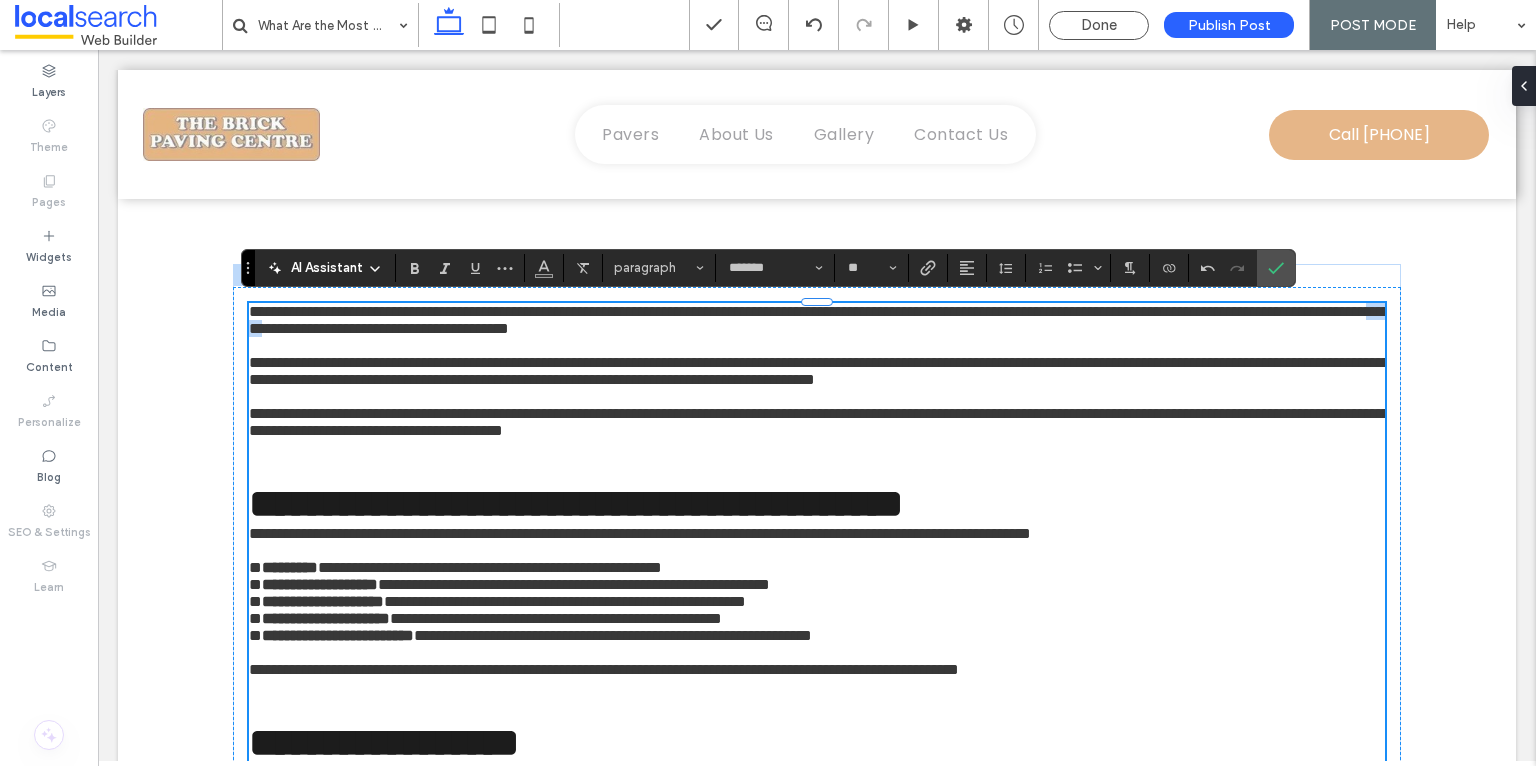 drag, startPoint x: 742, startPoint y: 339, endPoint x: 688, endPoint y: 342, distance: 54.08327 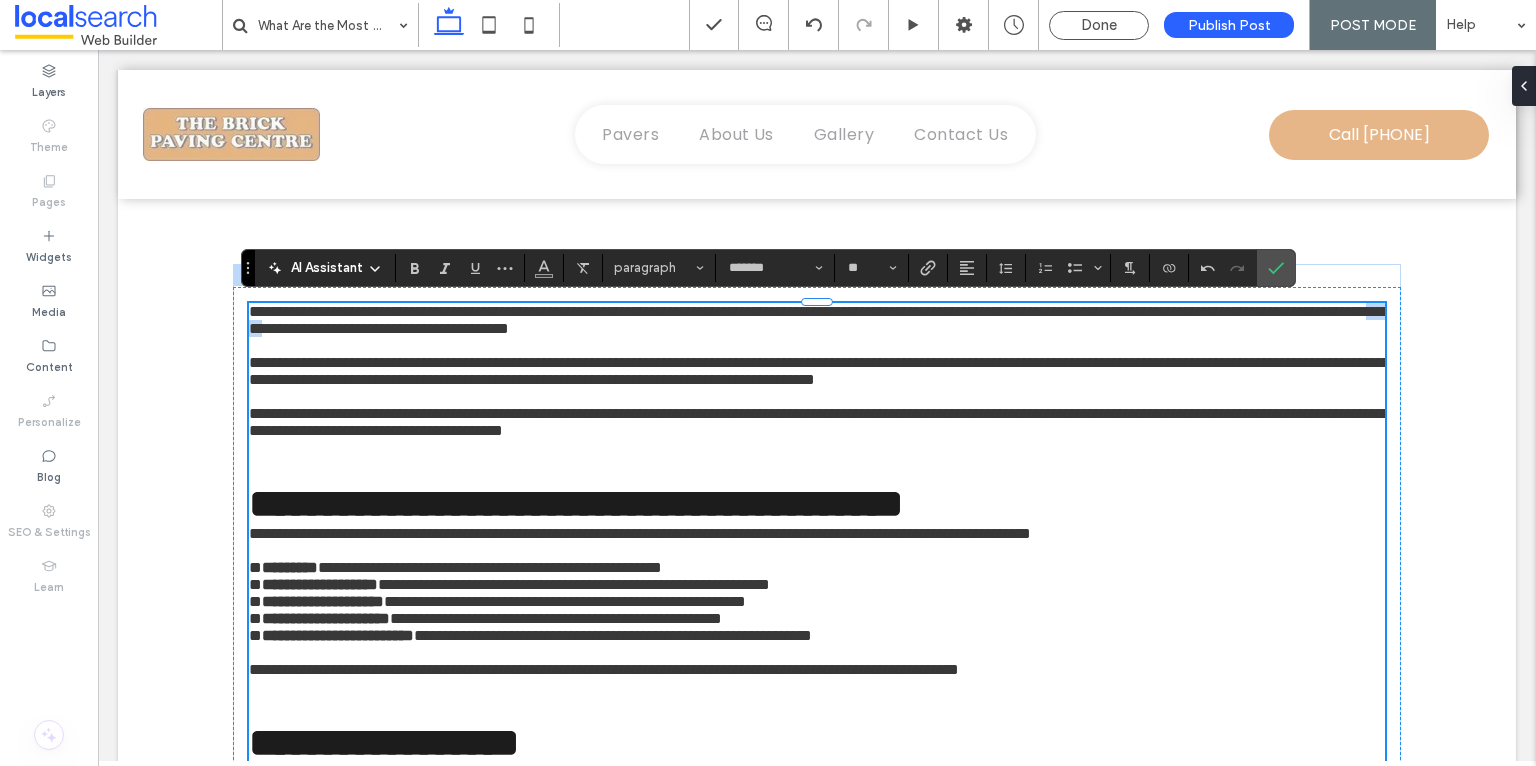 click on "**********" at bounding box center (819, 320) 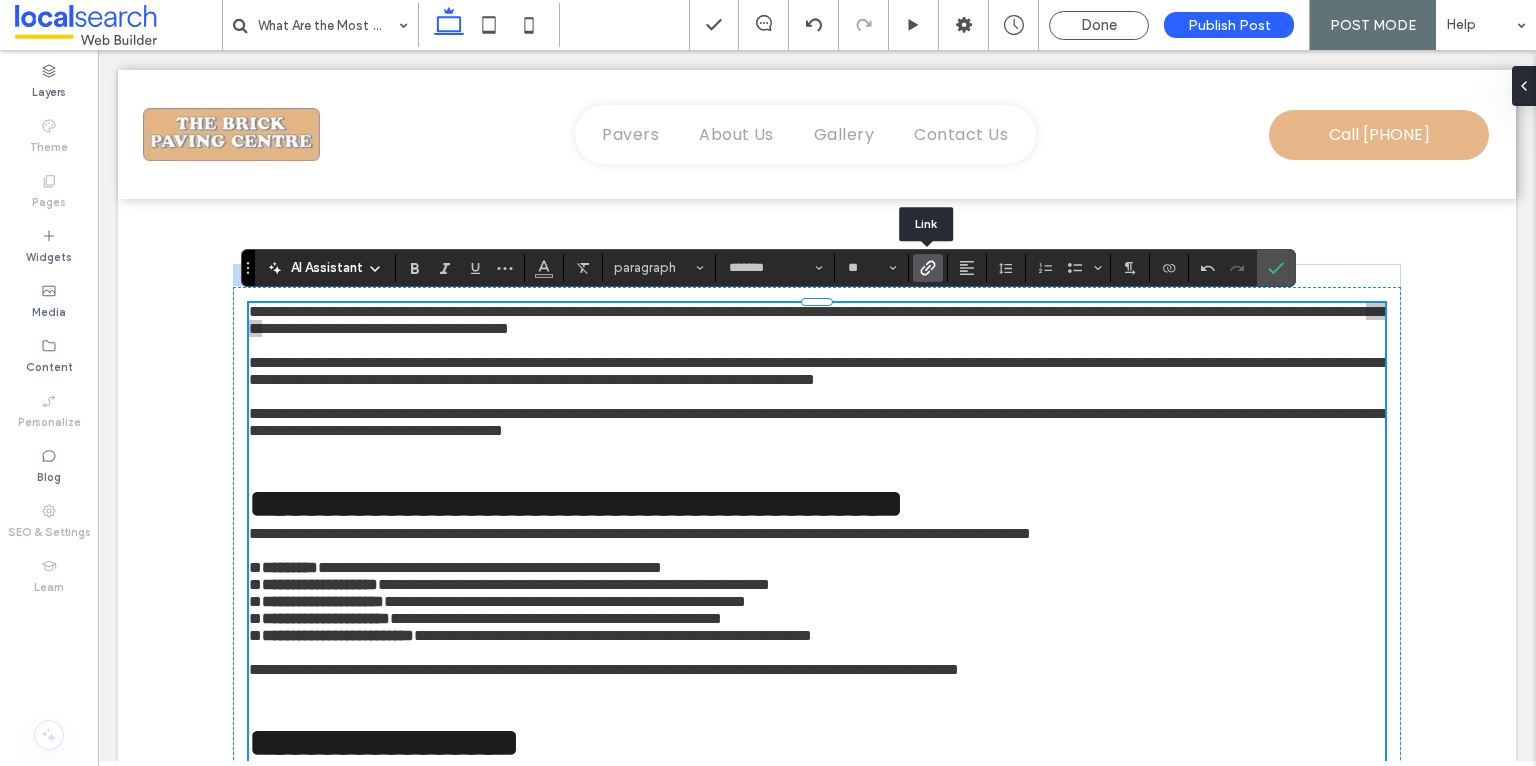 click 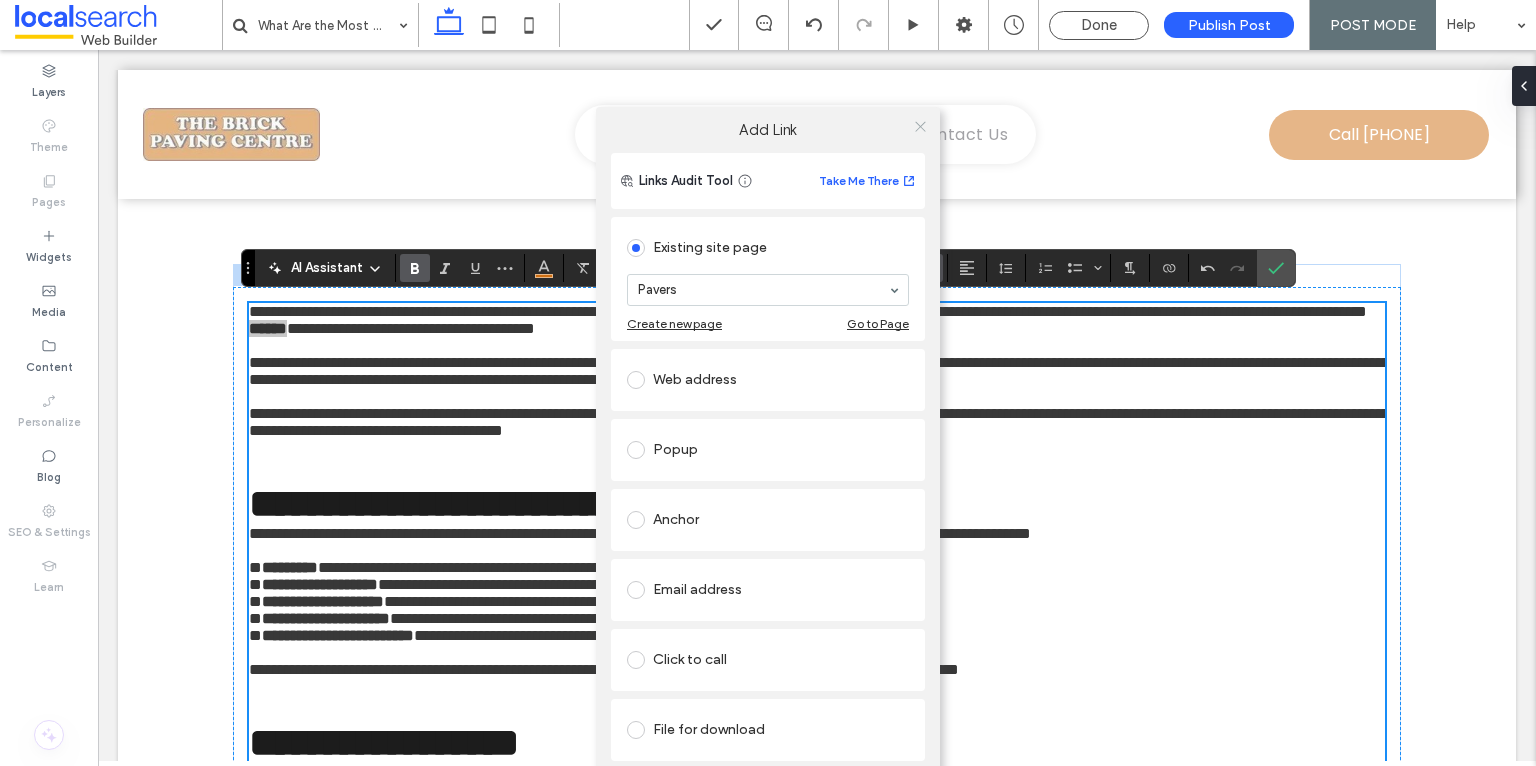 click 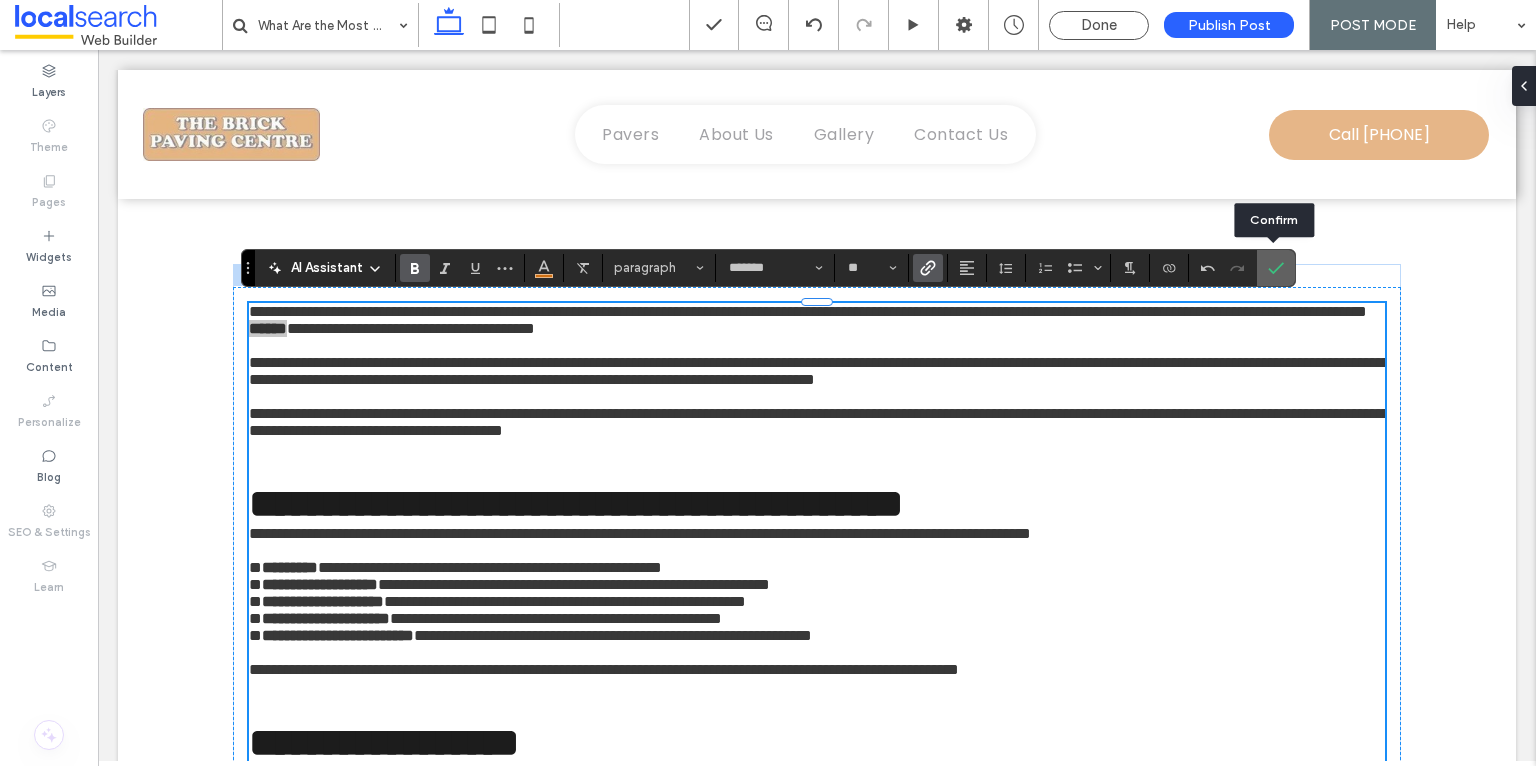 click 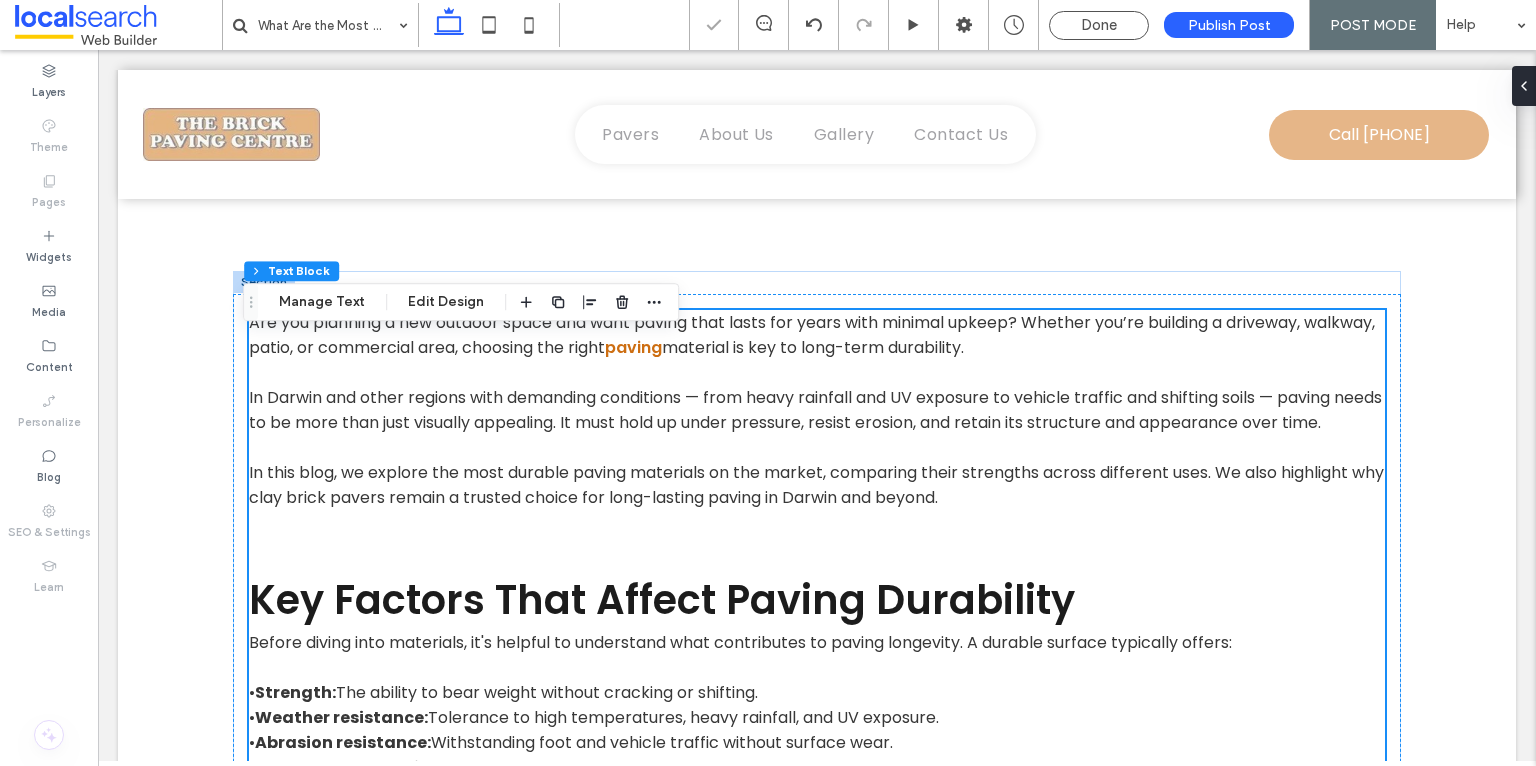scroll, scrollTop: 448, scrollLeft: 0, axis: vertical 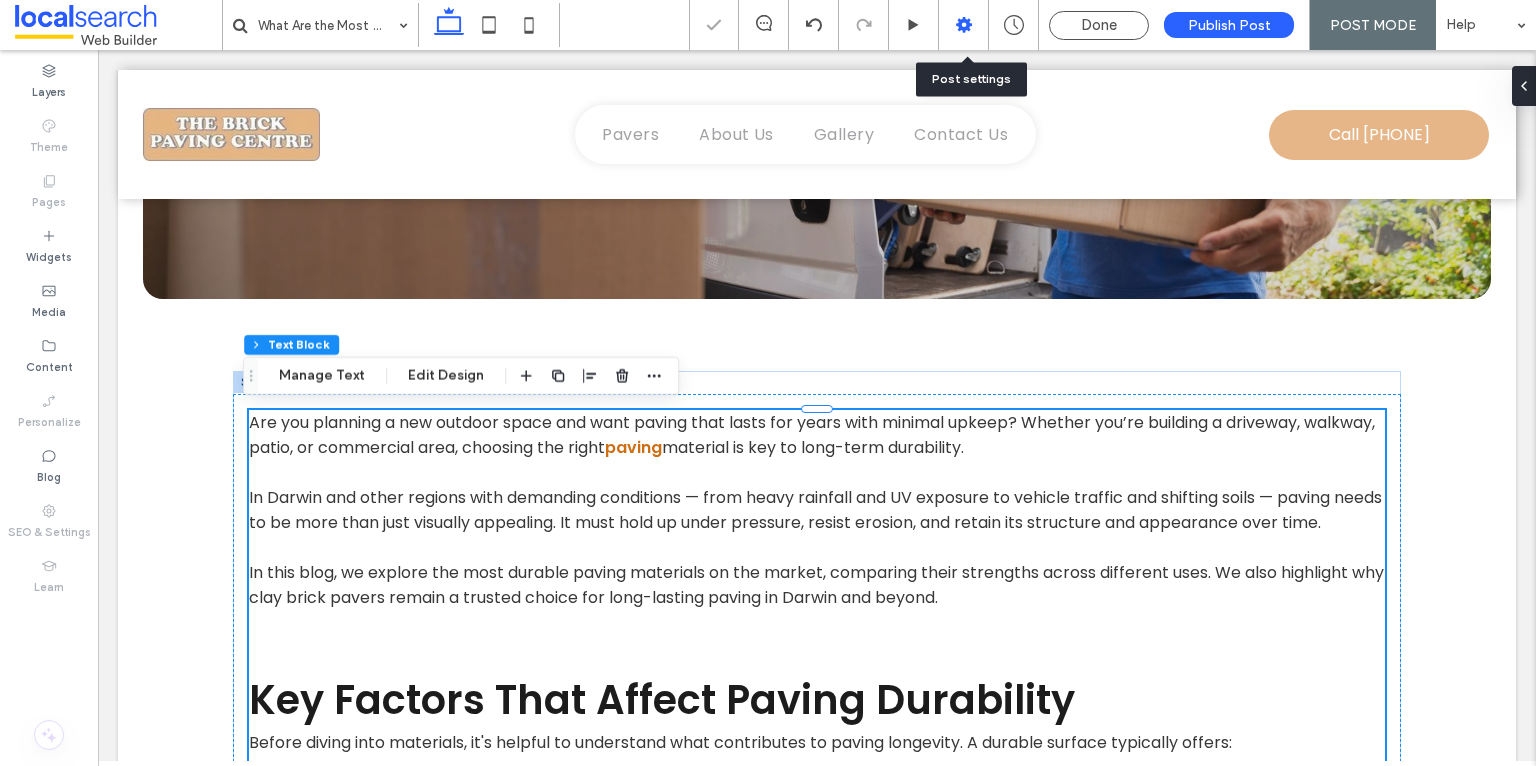 click 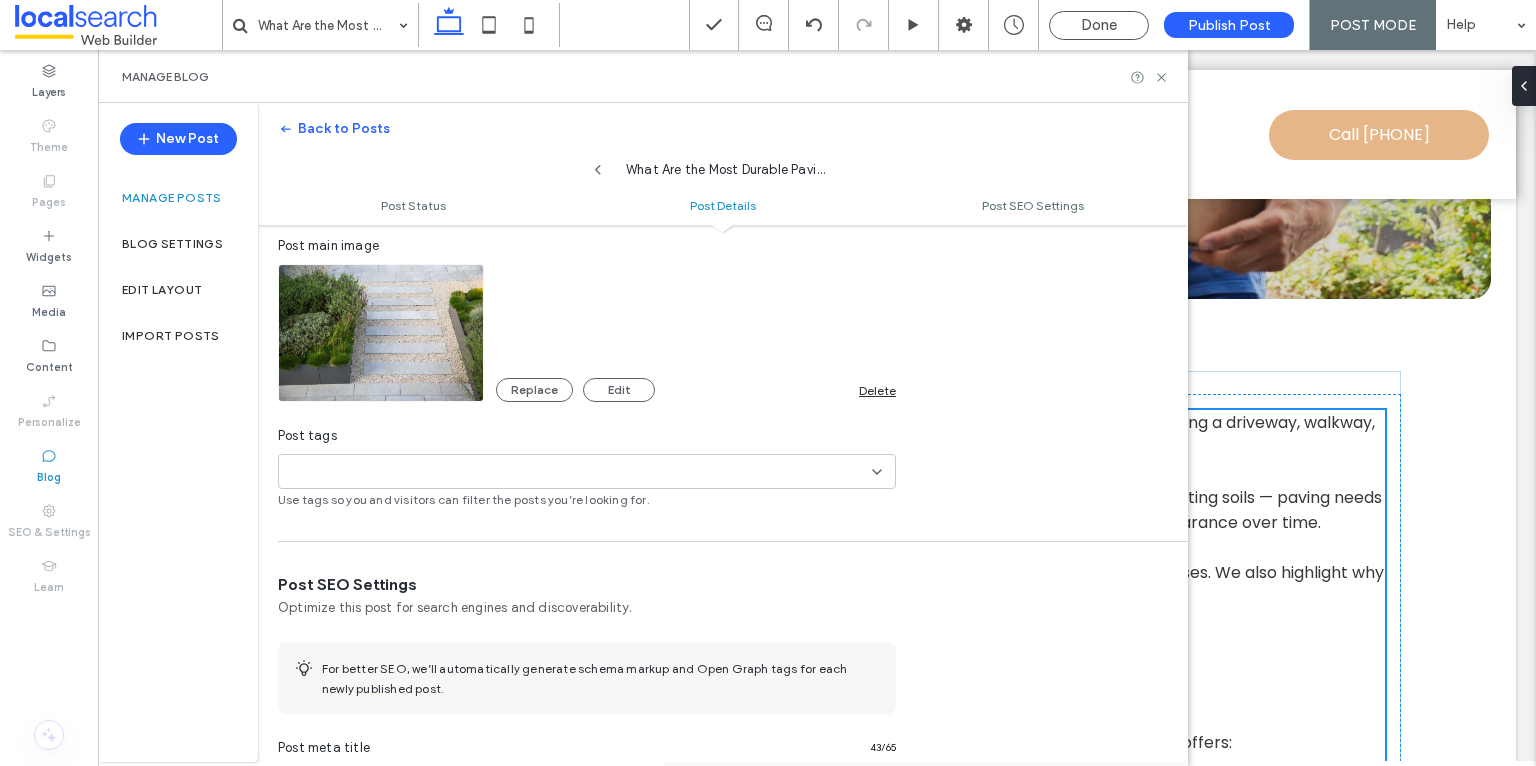 scroll, scrollTop: 551, scrollLeft: 0, axis: vertical 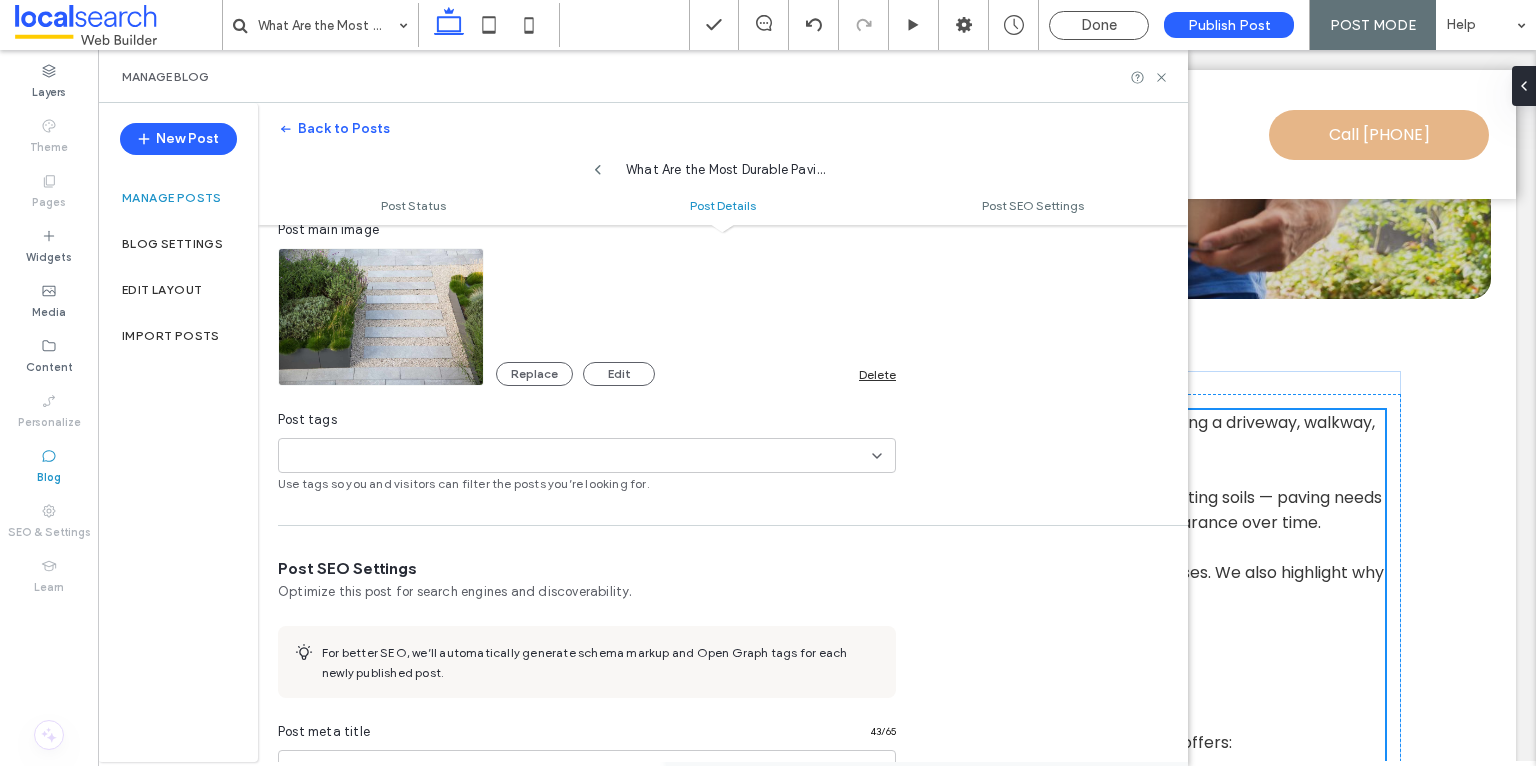 click at bounding box center (356, 456) 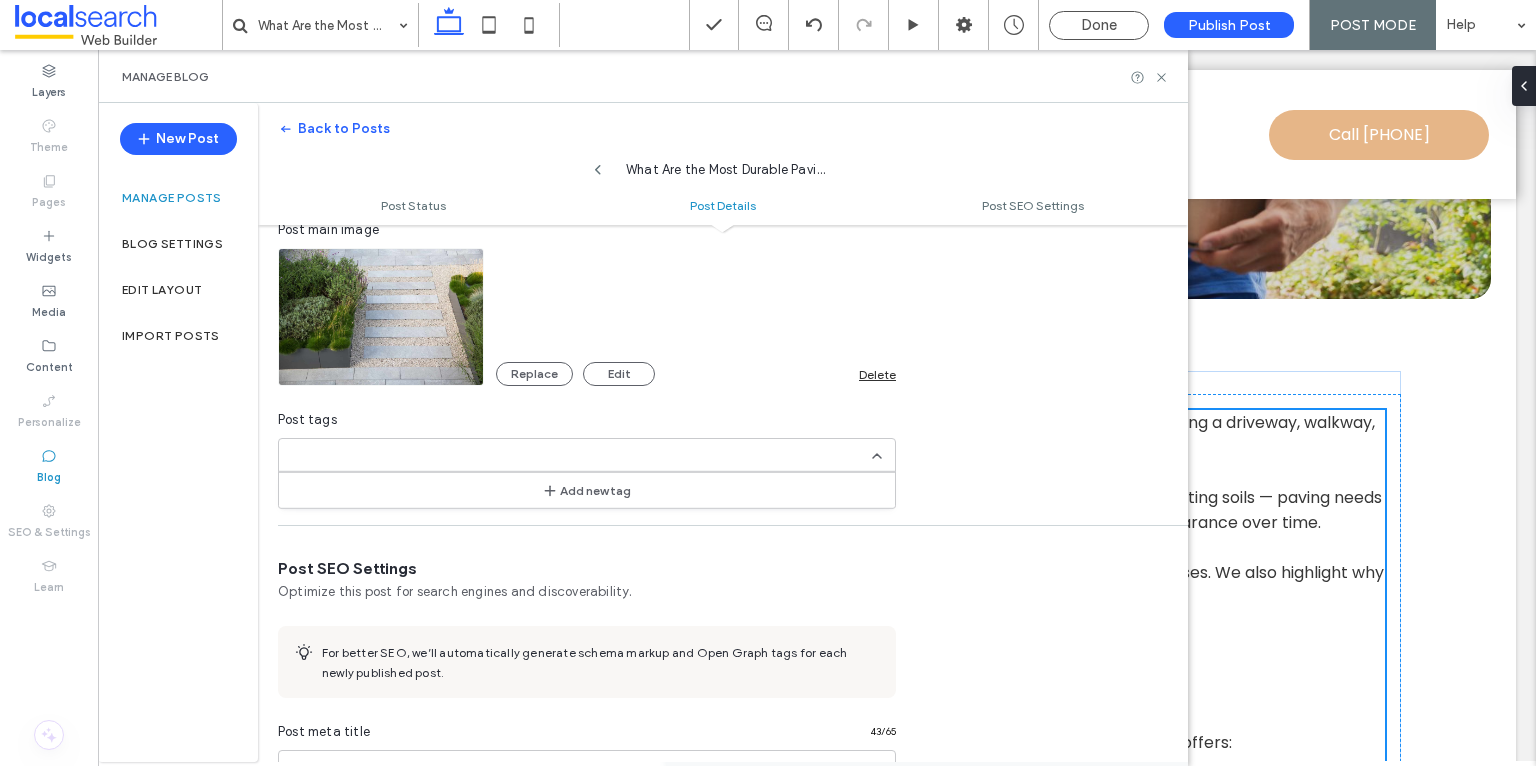 click on "Add new tag" at bounding box center [587, 490] 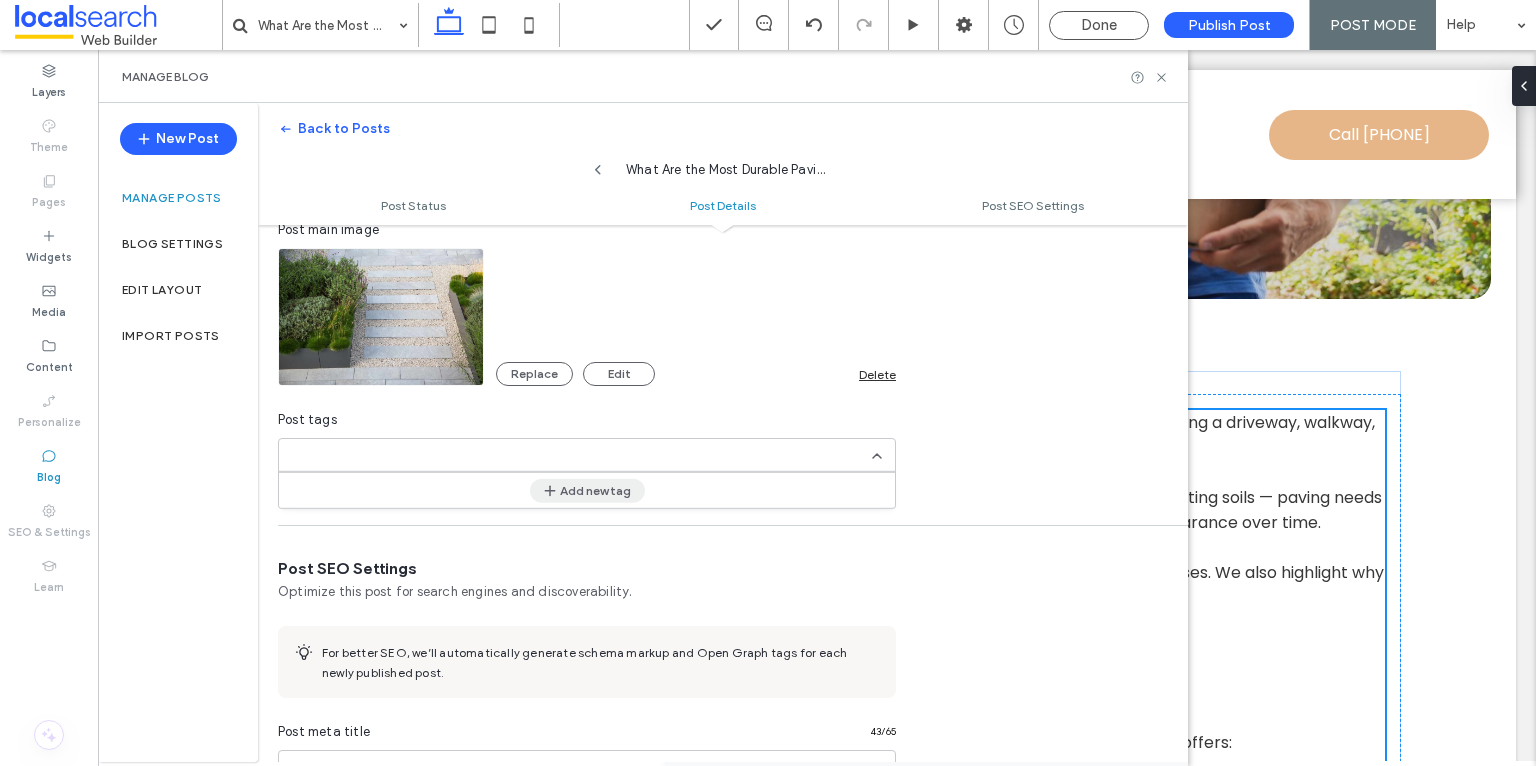 click on "Add new tag" at bounding box center [587, 490] 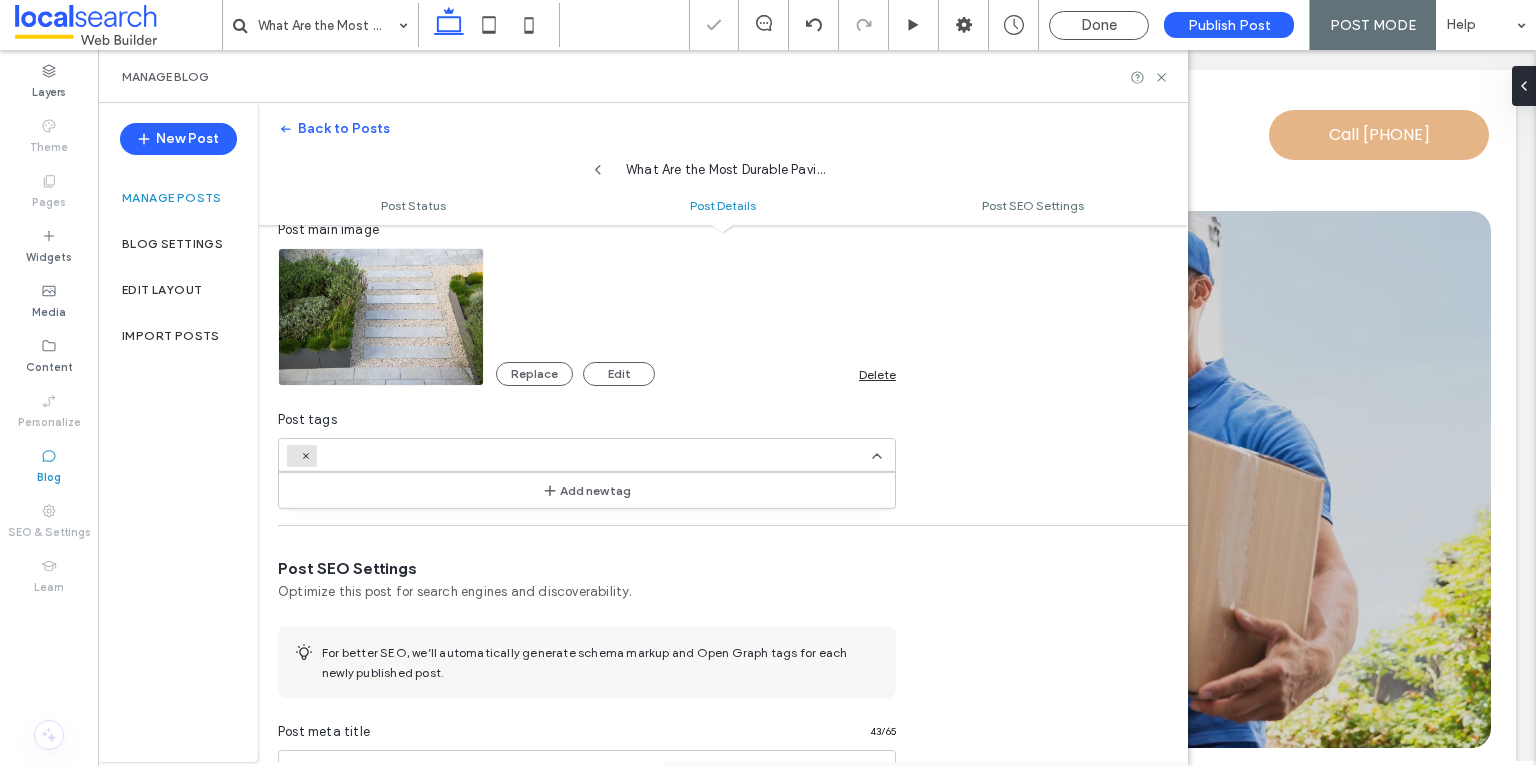 scroll, scrollTop: 0, scrollLeft: 0, axis: both 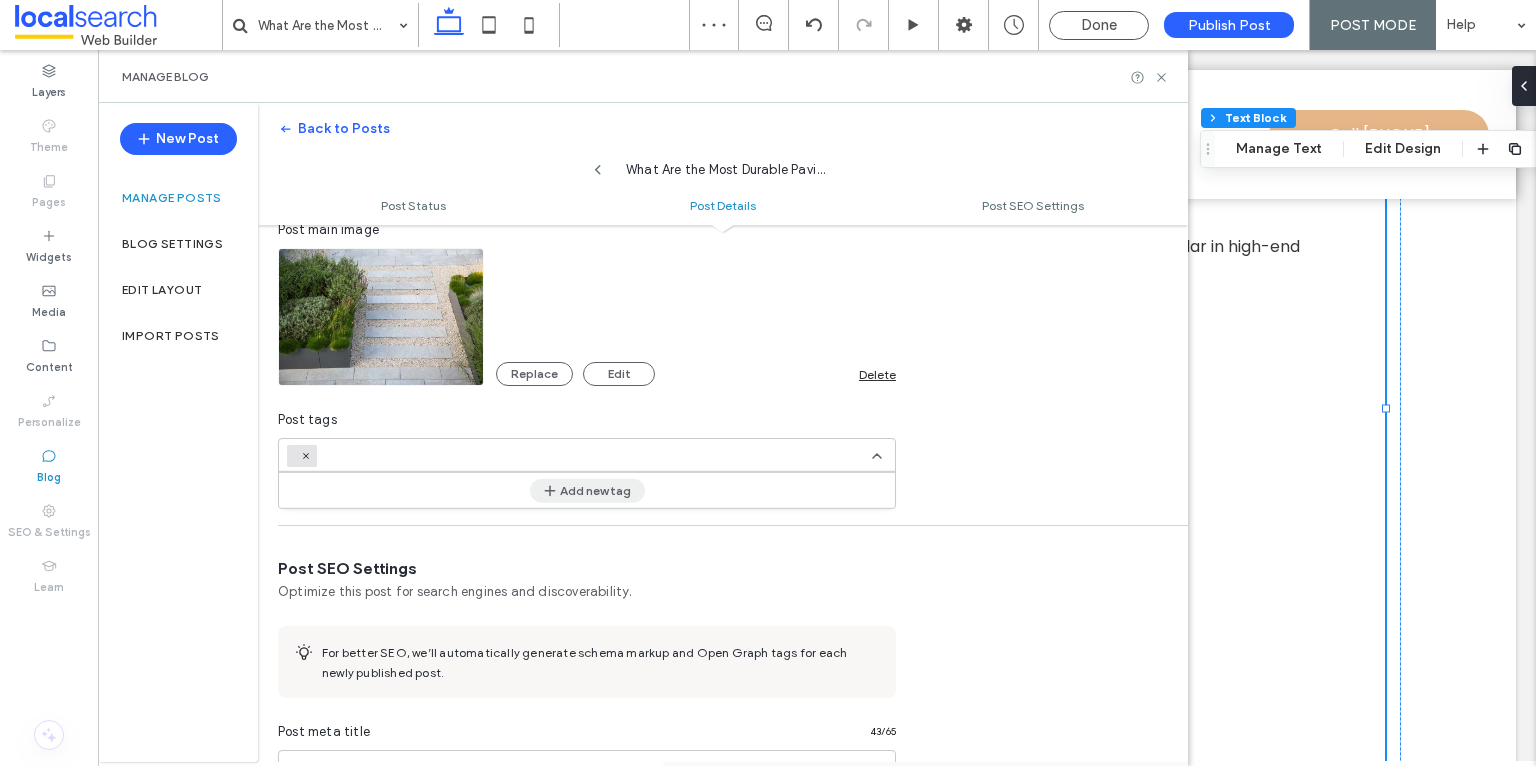click on "Add new tag" at bounding box center (587, 490) 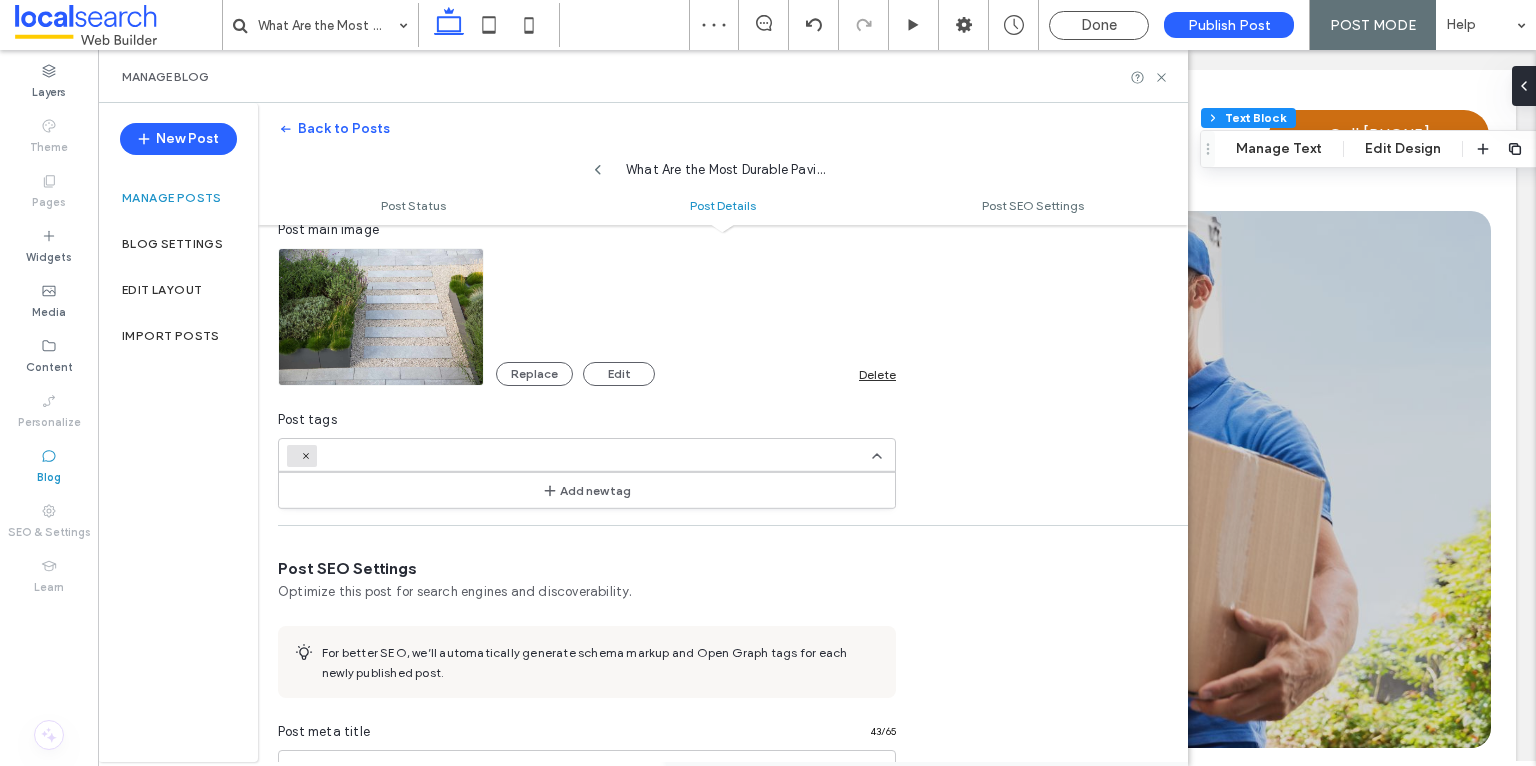 scroll, scrollTop: 0, scrollLeft: 0, axis: both 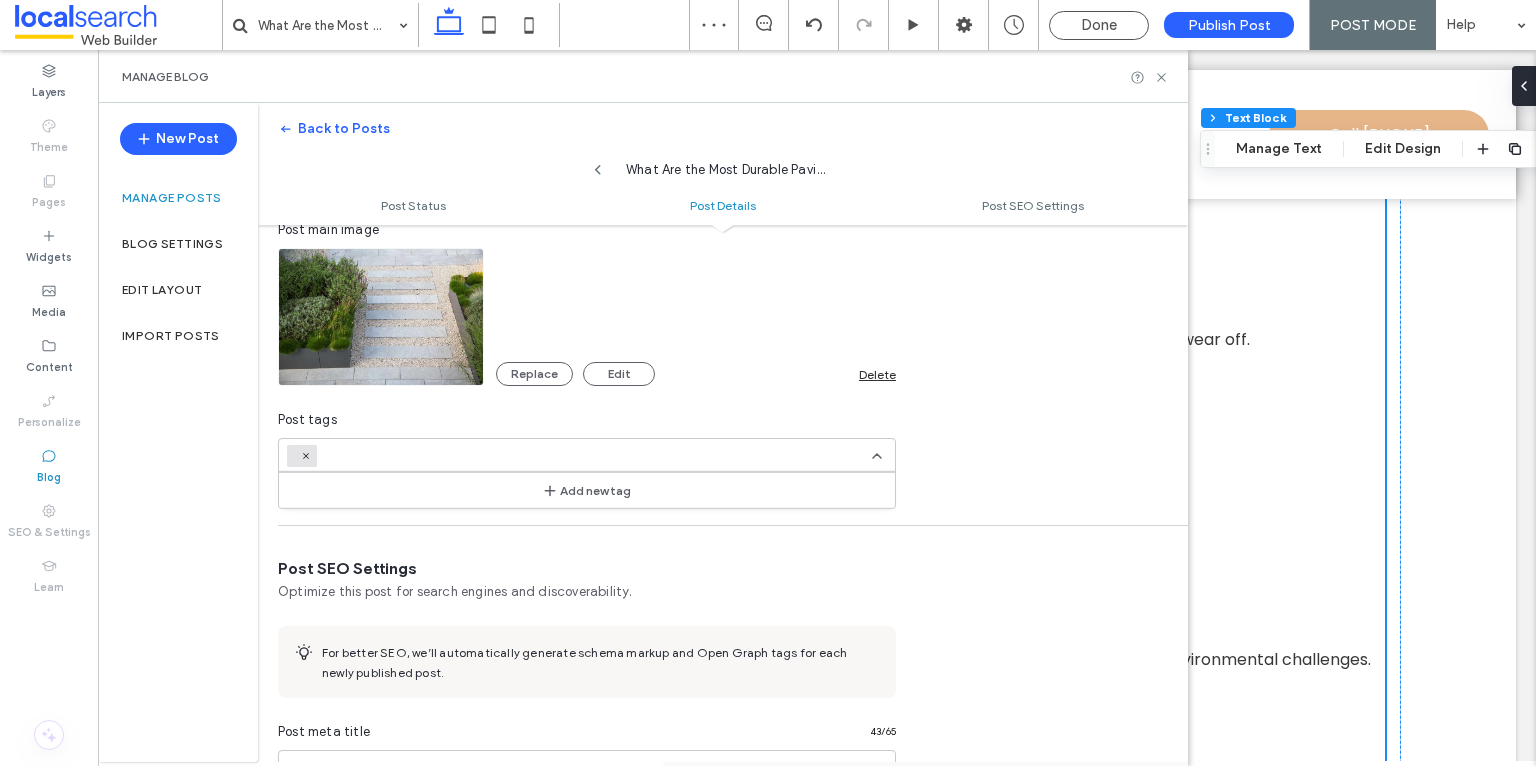click at bounding box center (394, 456) 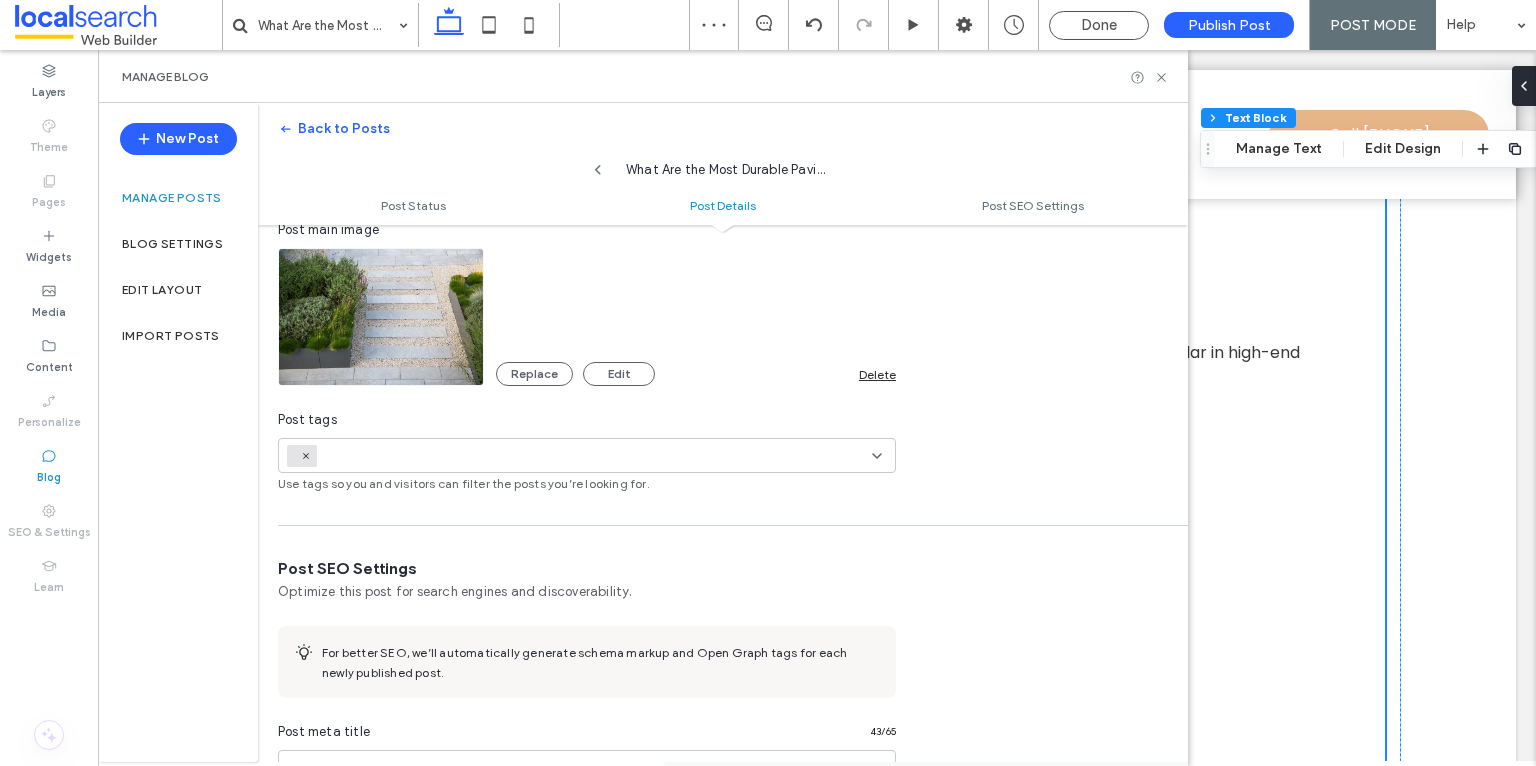 scroll, scrollTop: 2600, scrollLeft: 0, axis: vertical 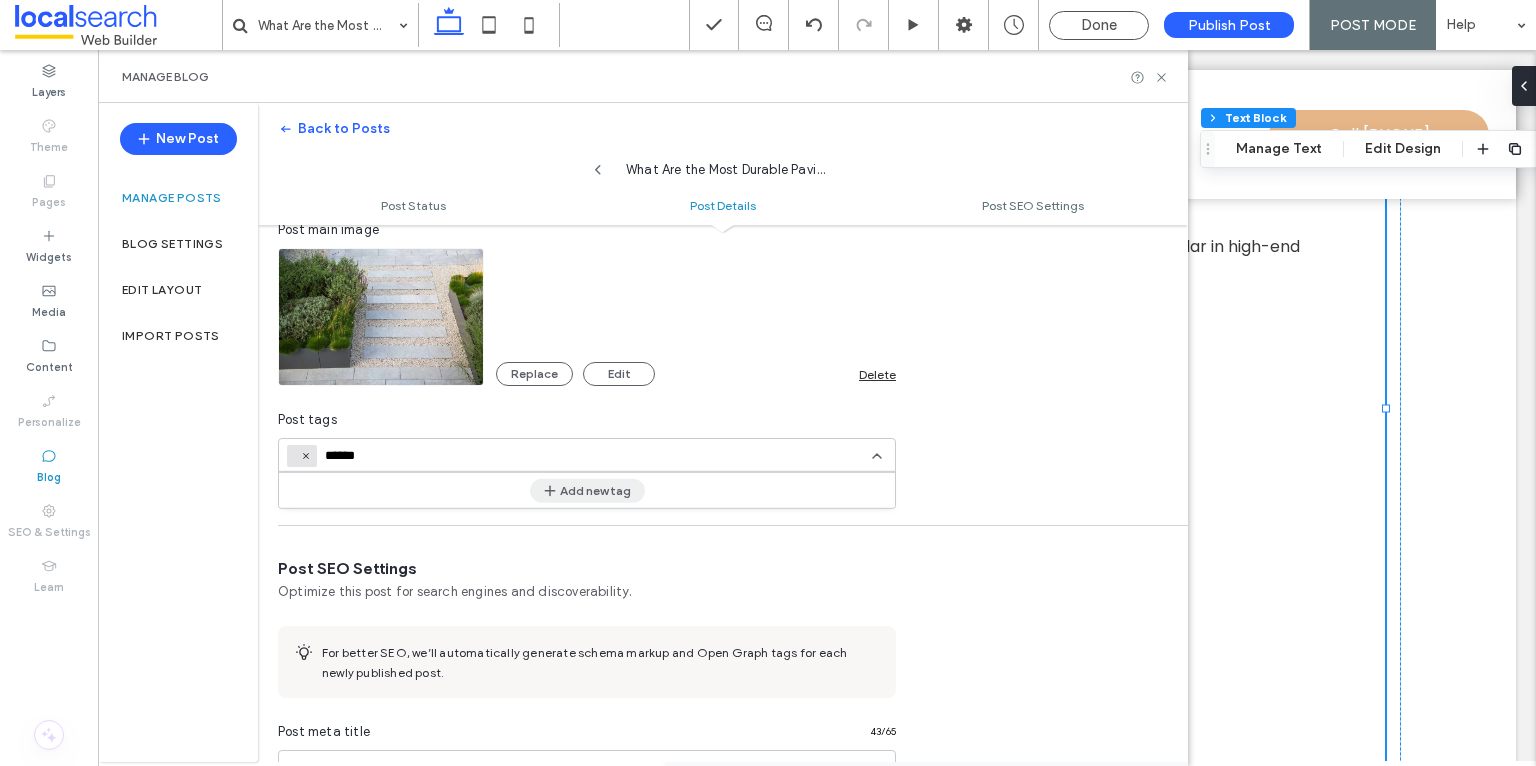 type on "******" 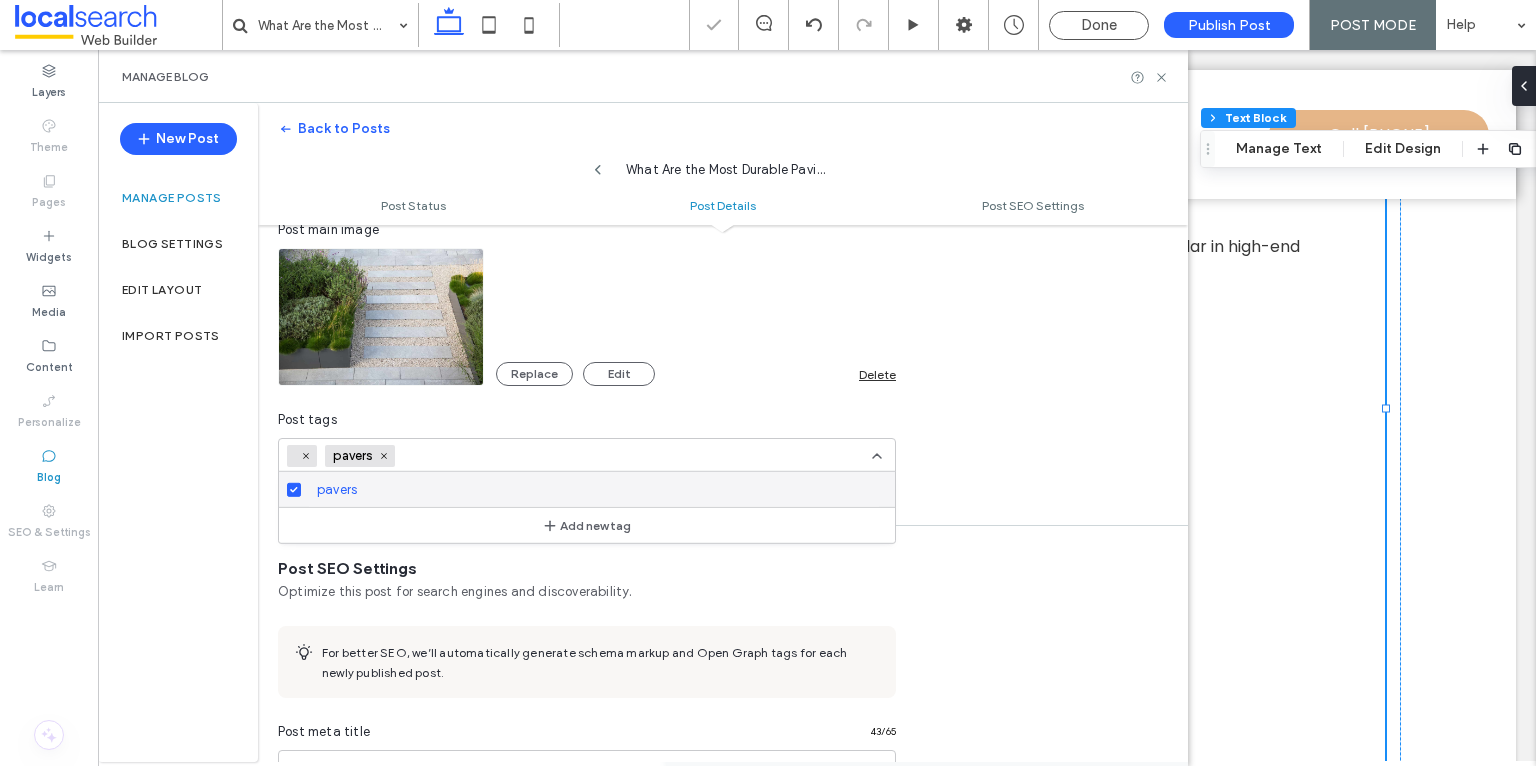 scroll, scrollTop: 627, scrollLeft: 0, axis: vertical 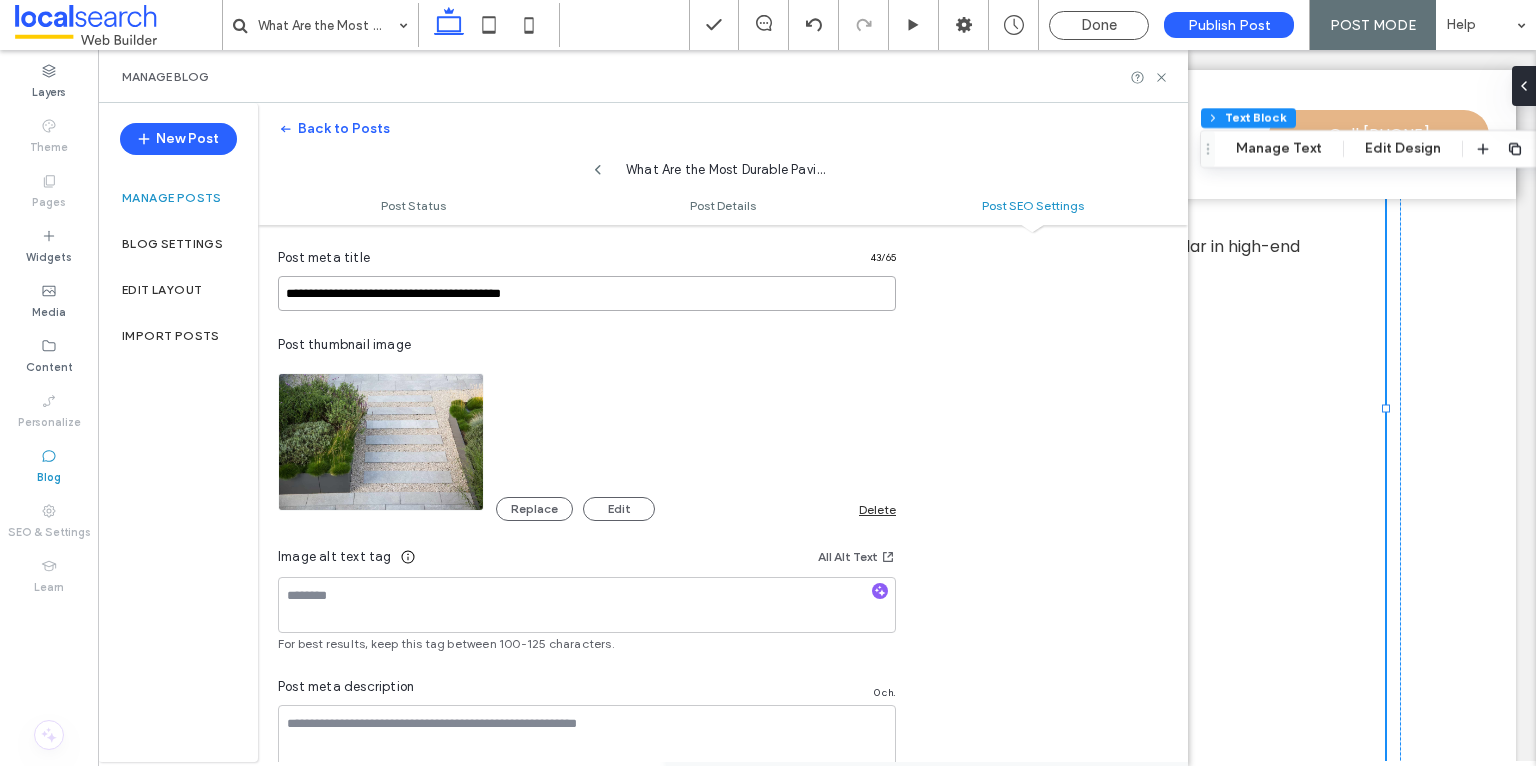 click on "**********" at bounding box center [587, 293] 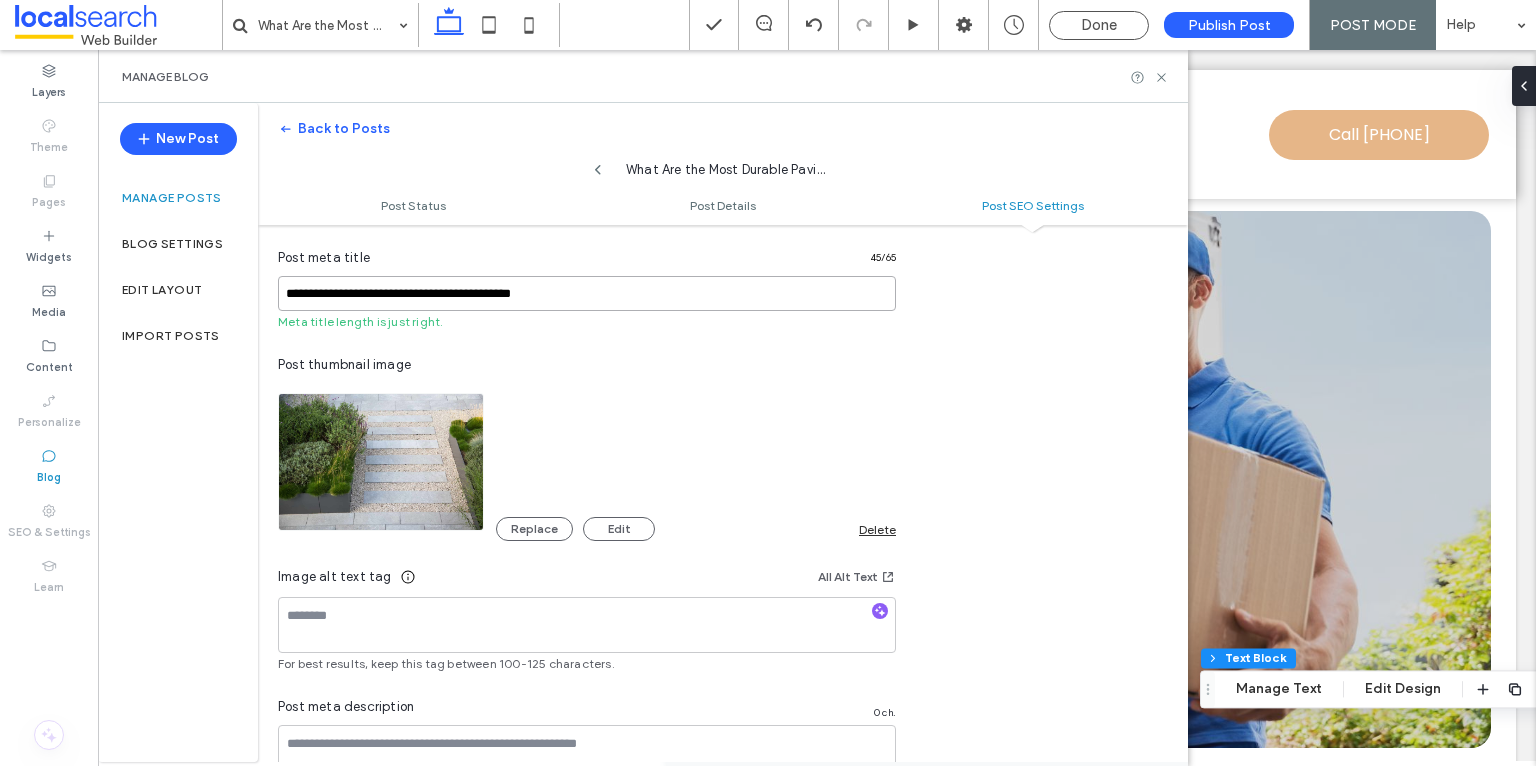 scroll, scrollTop: 244, scrollLeft: 0, axis: vertical 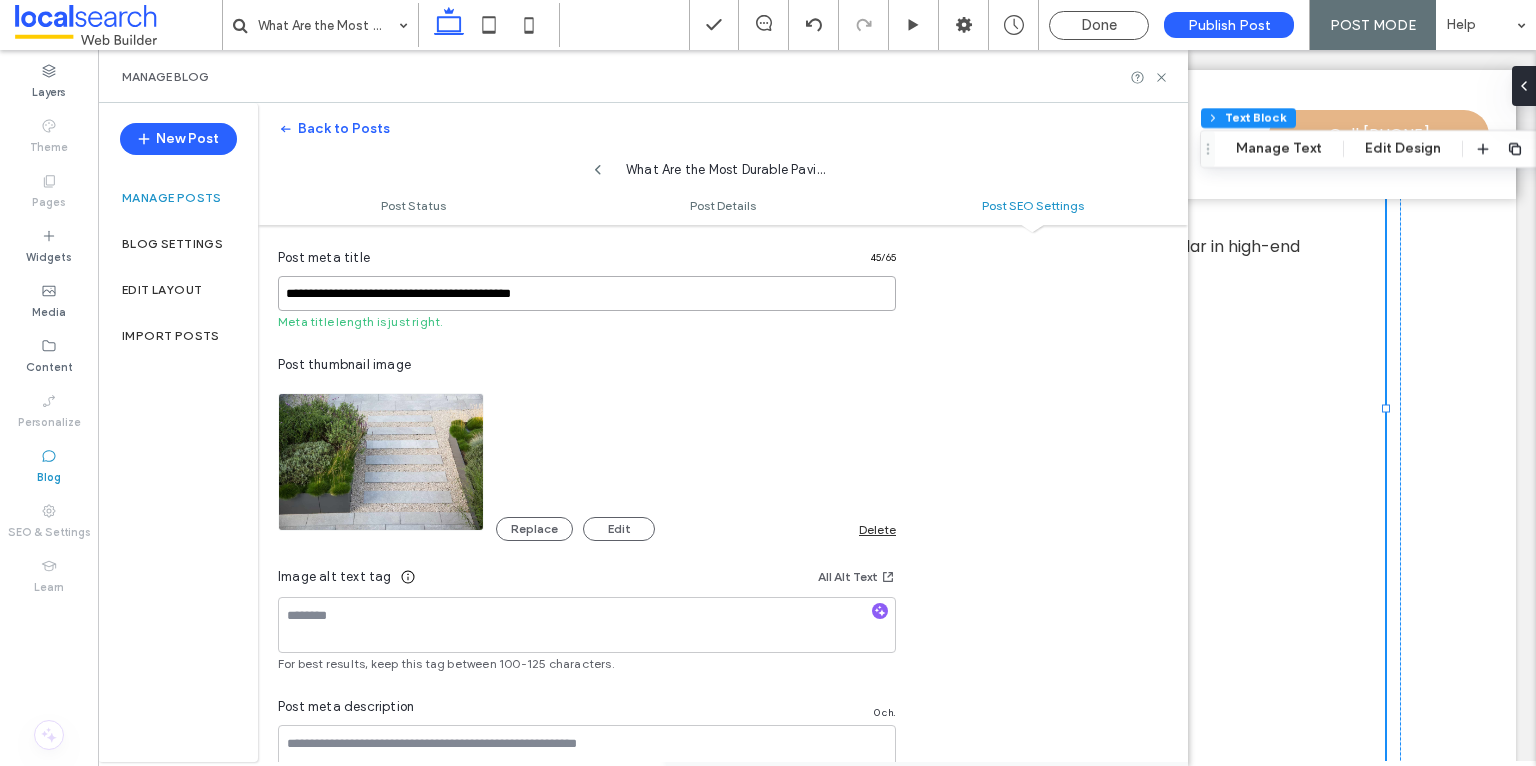 paste on "**********" 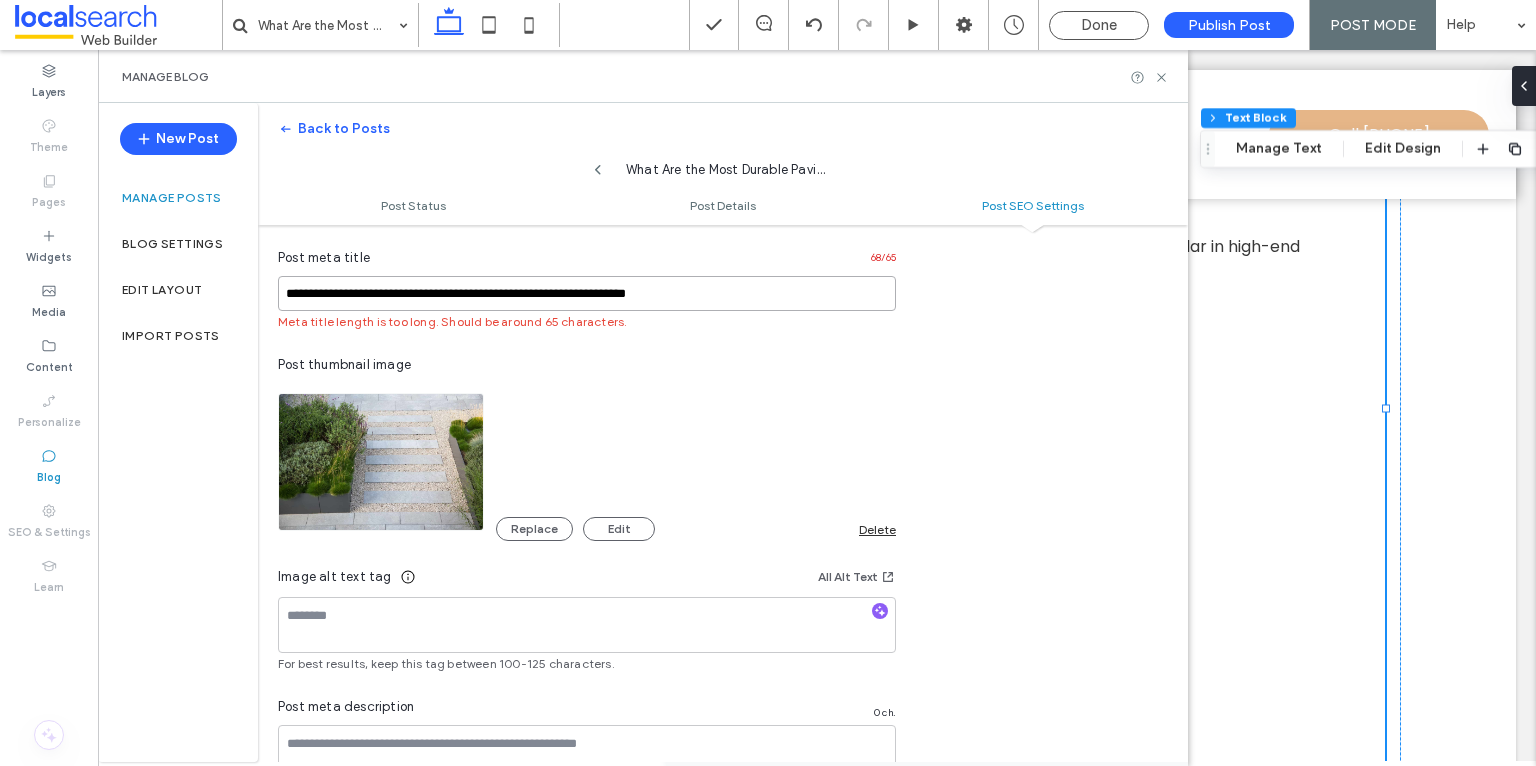 drag, startPoint x: 364, startPoint y: 292, endPoint x: 284, endPoint y: 292, distance: 80 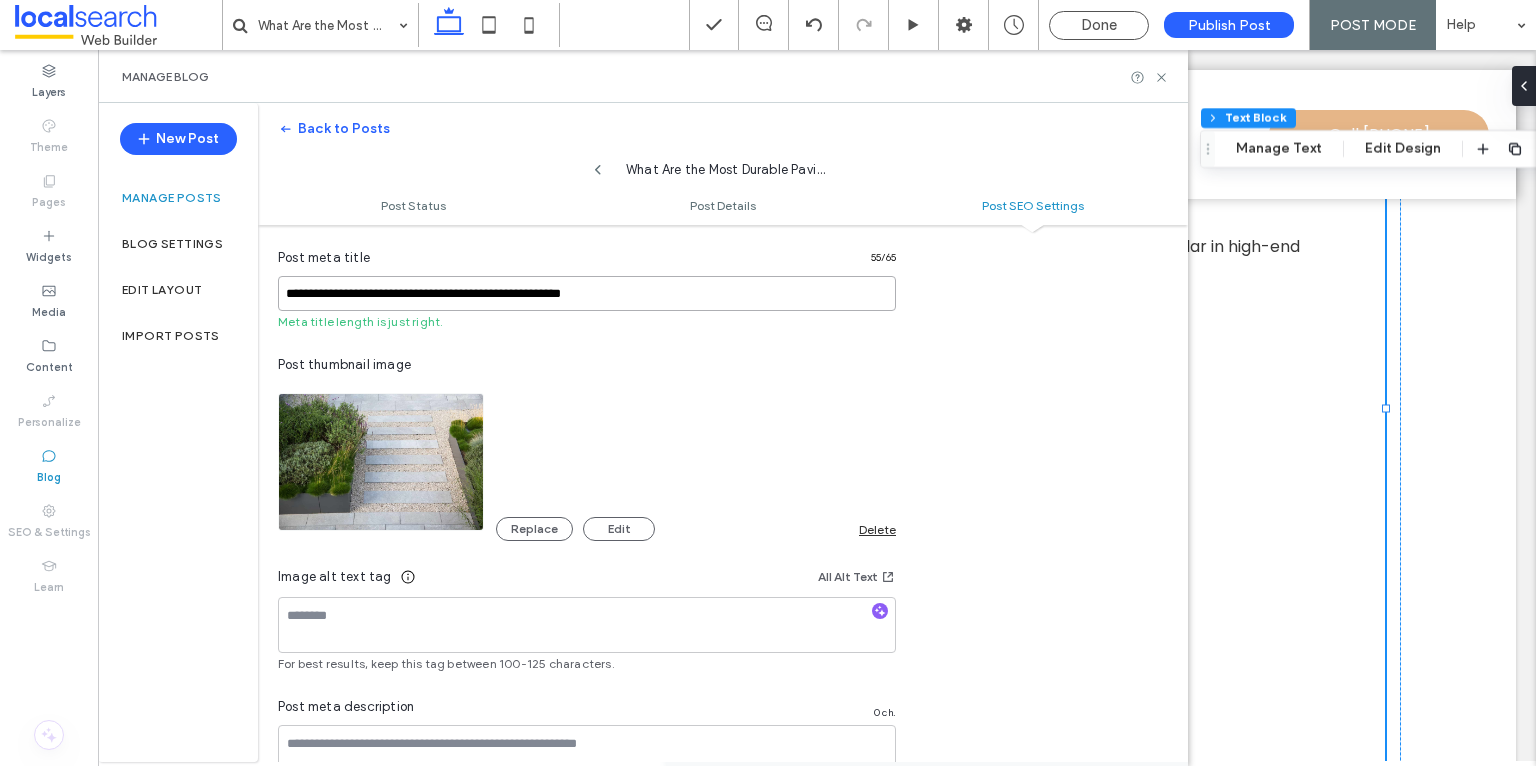 click on "**********" at bounding box center [587, 293] 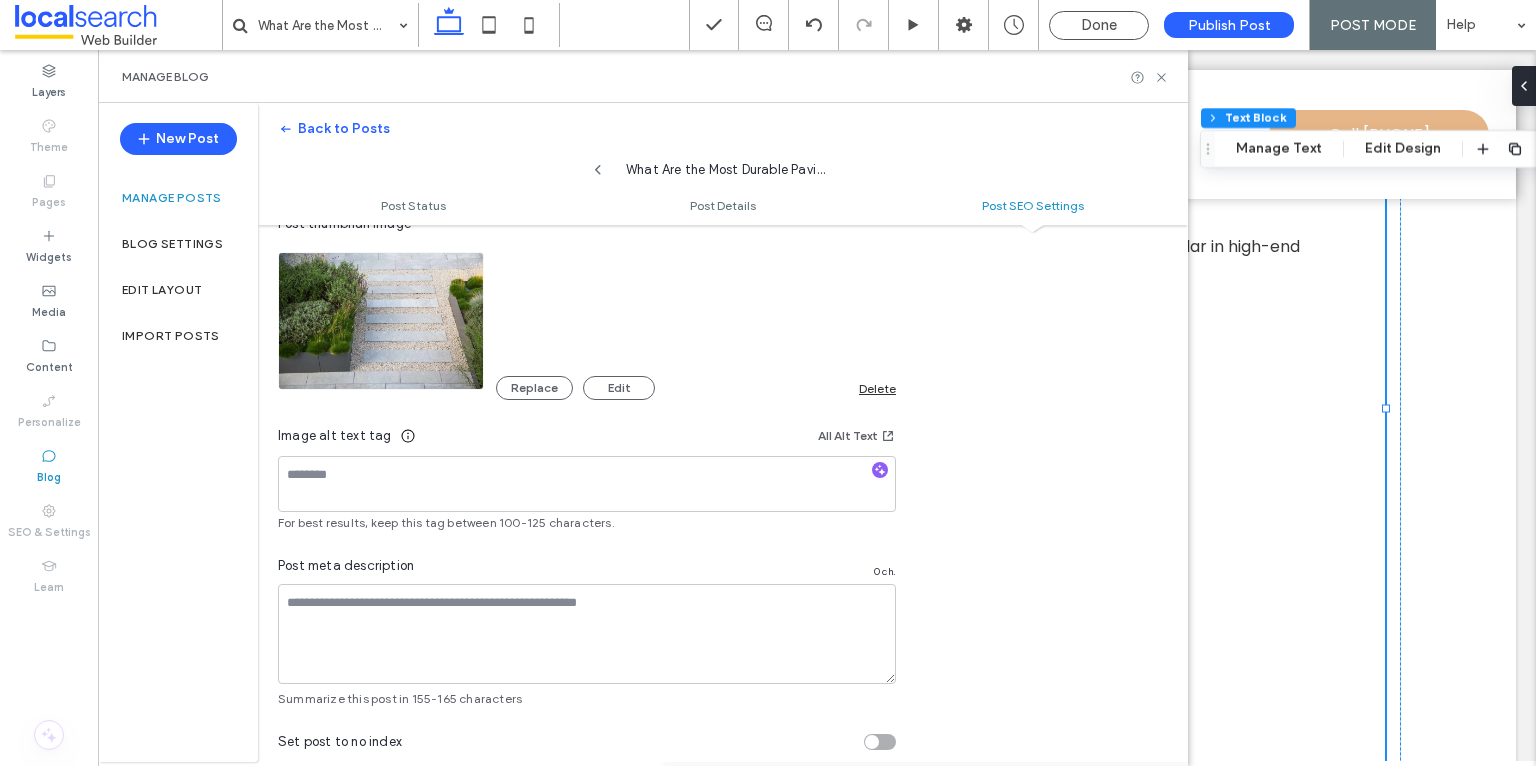 scroll, scrollTop: 1184, scrollLeft: 0, axis: vertical 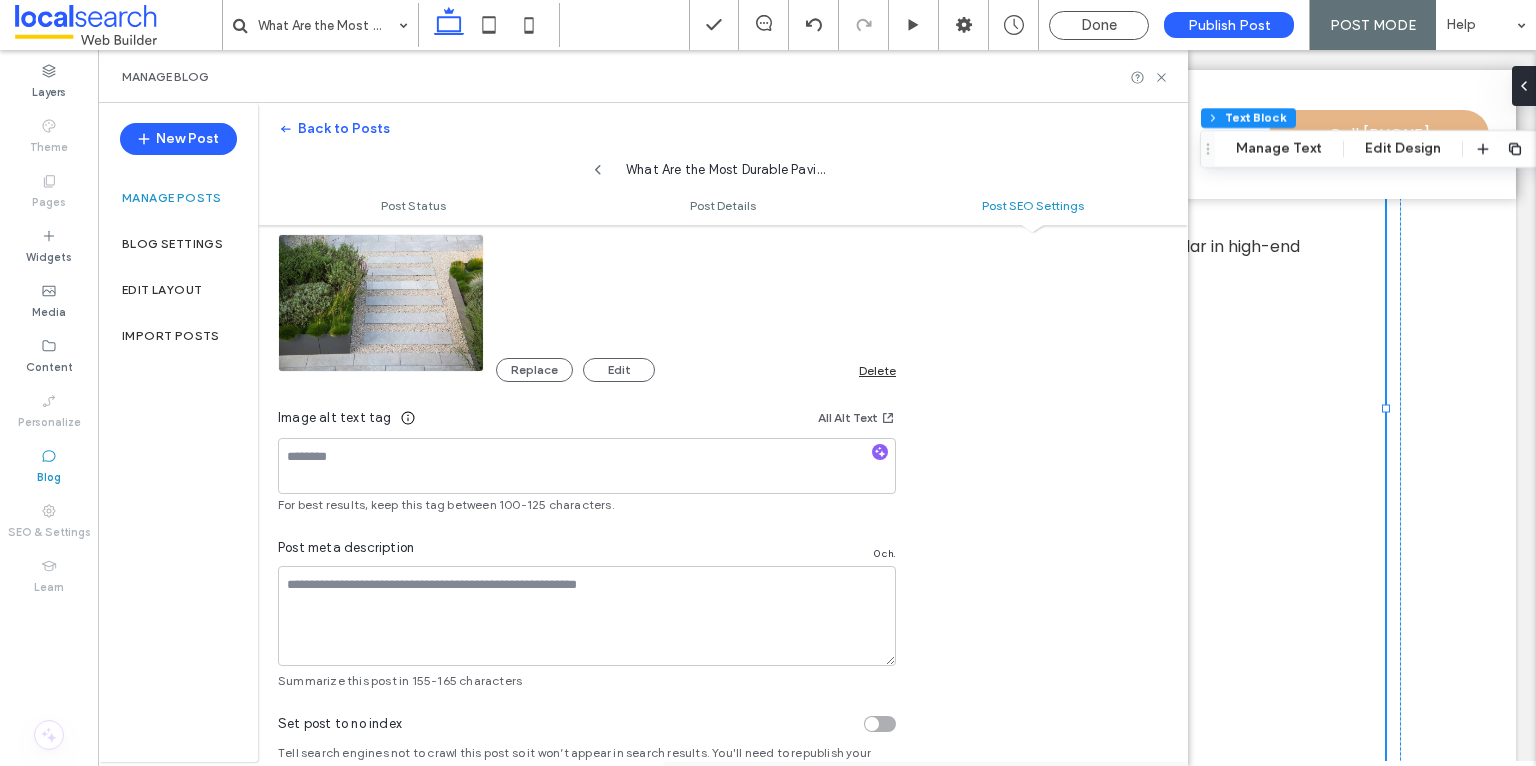 type on "**********" 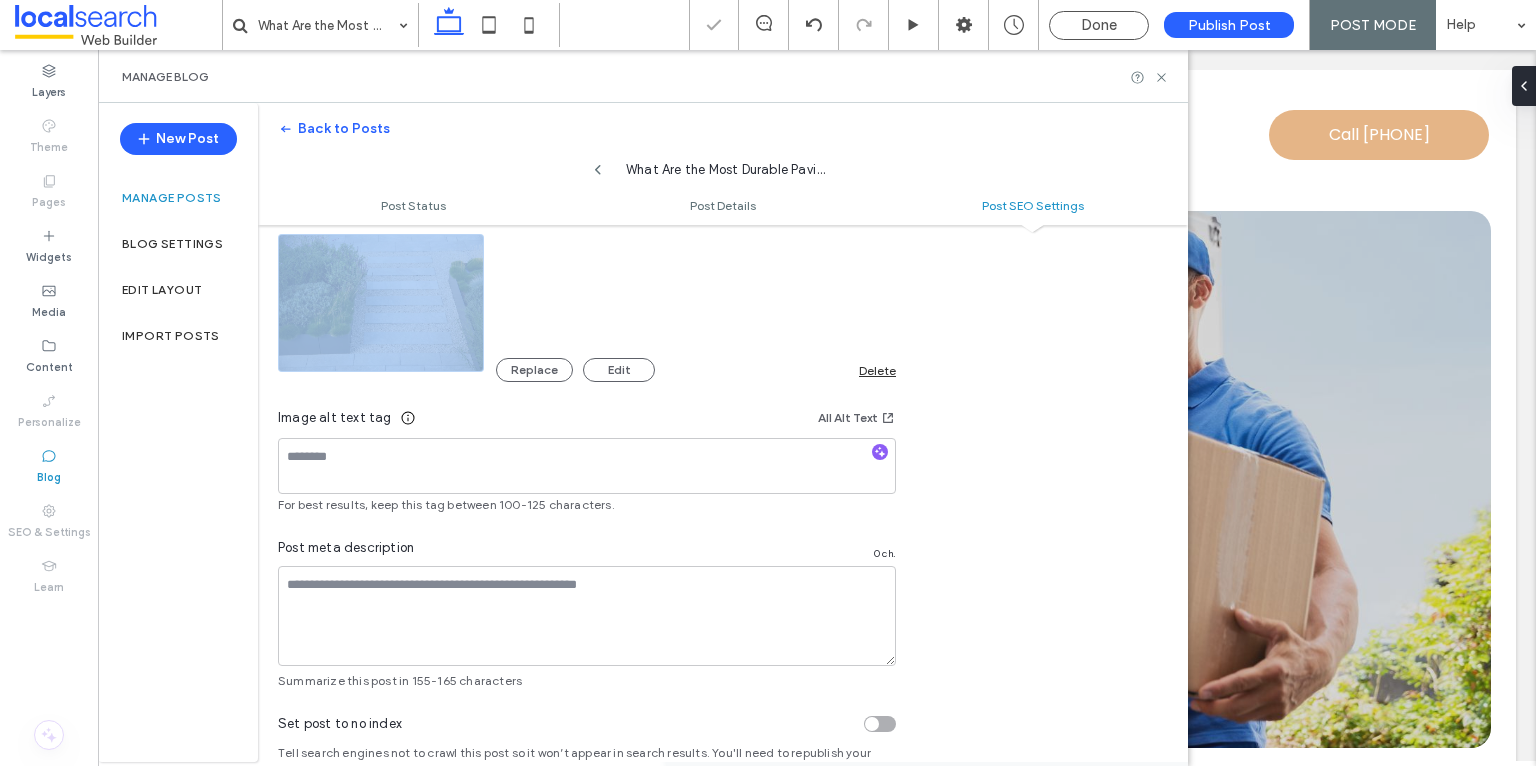 scroll, scrollTop: 0, scrollLeft: 0, axis: both 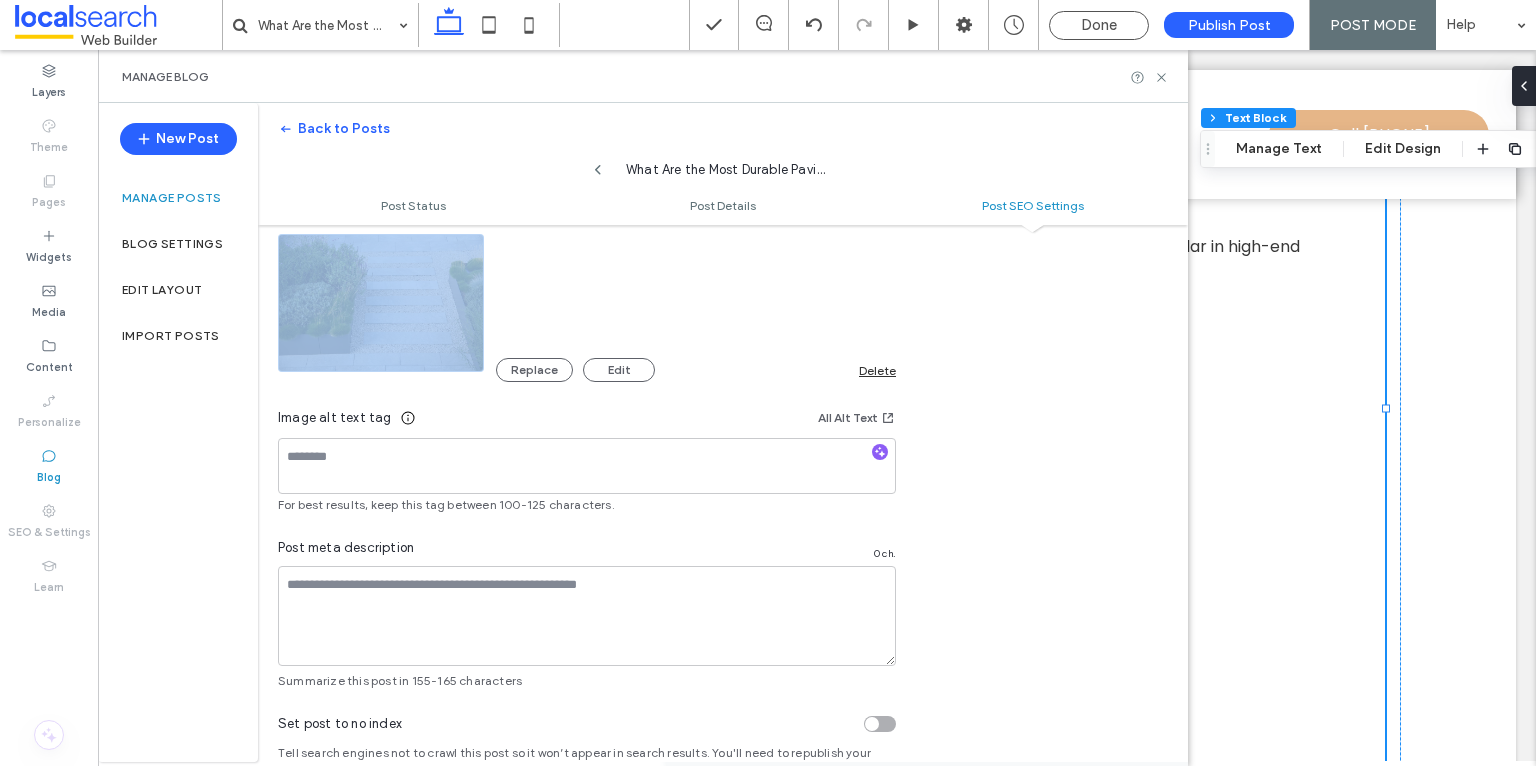 click on "Replace Edit Delete" at bounding box center (587, 303) 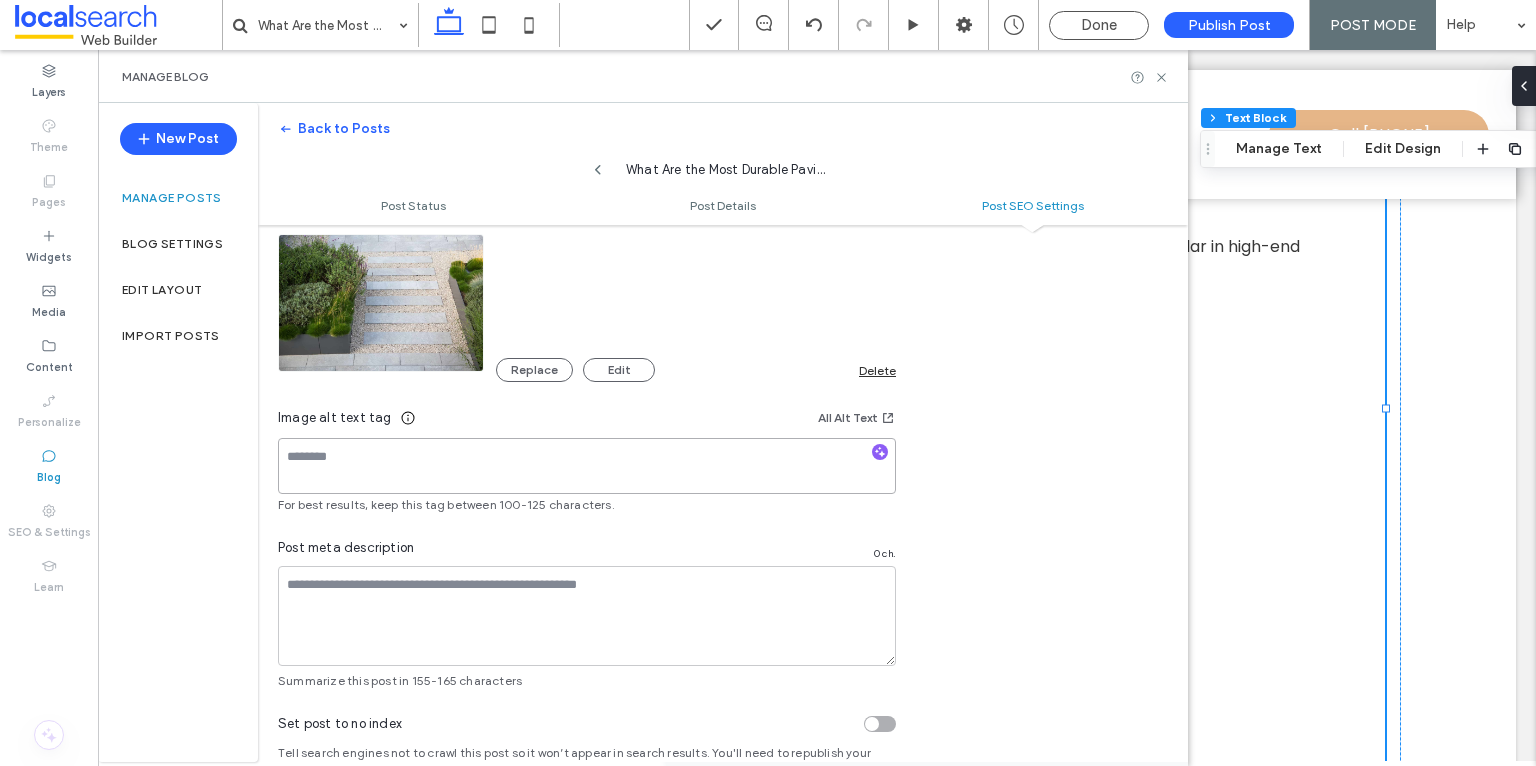 click at bounding box center [587, 466] 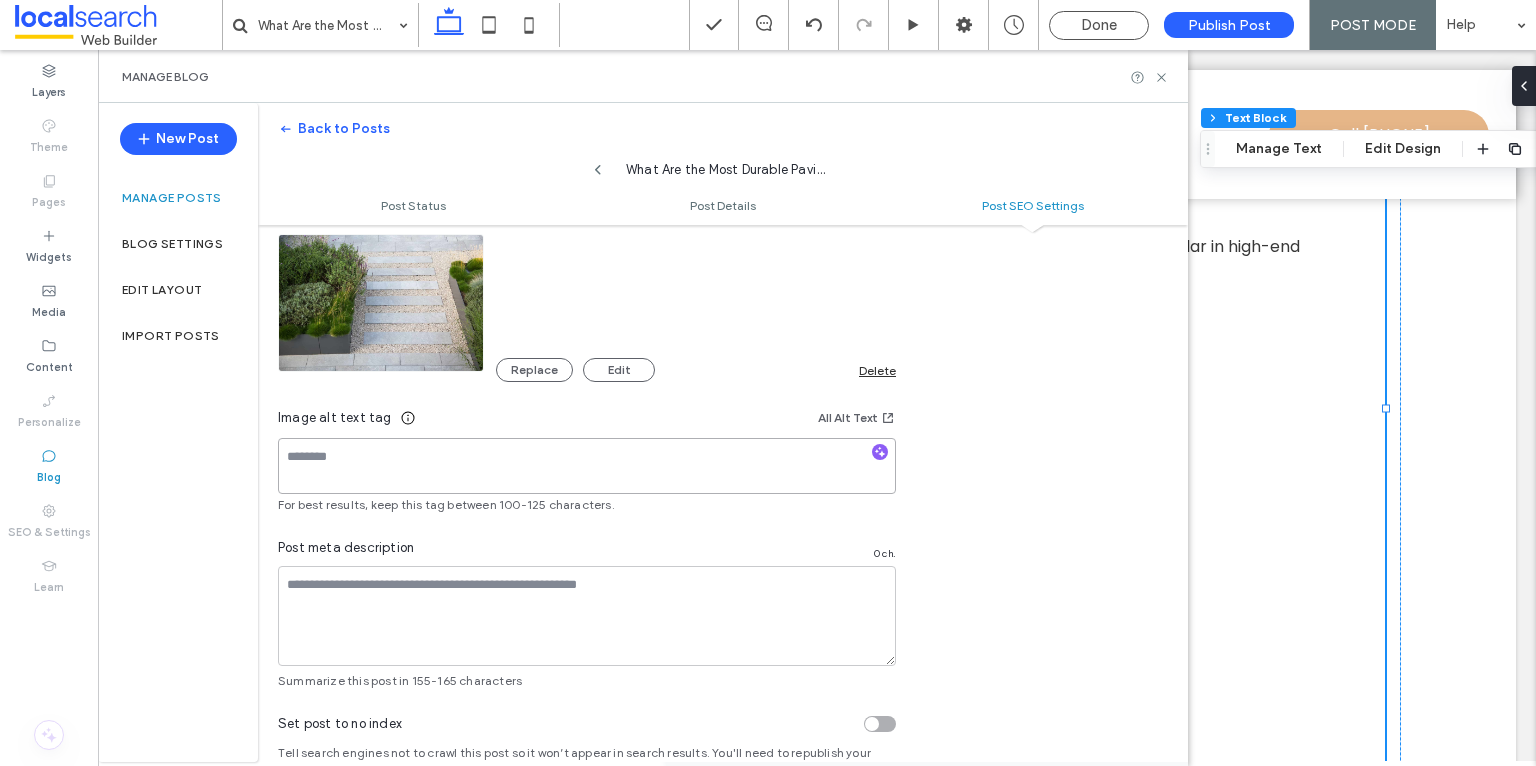 paste on "**********" 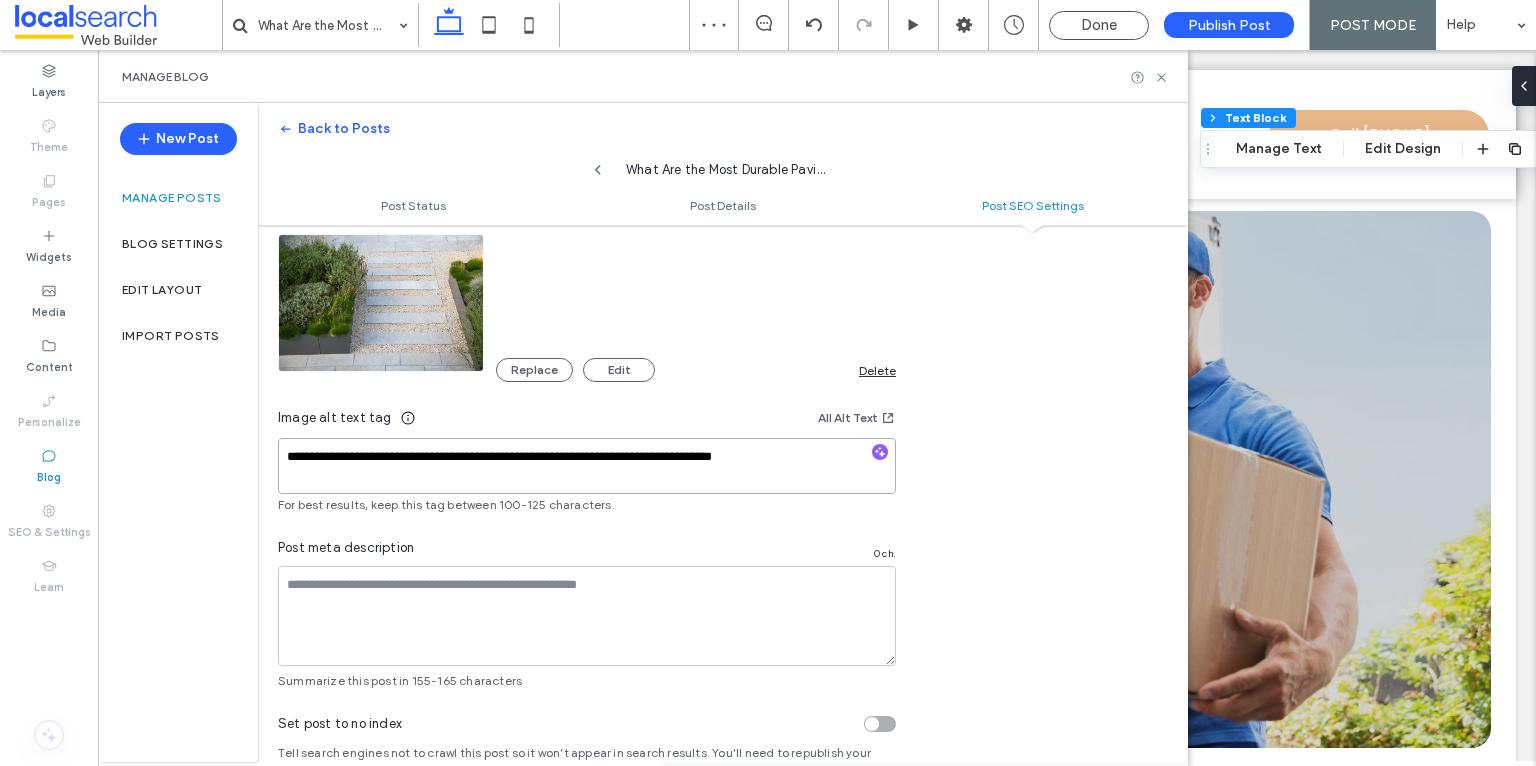 scroll, scrollTop: 2600, scrollLeft: 0, axis: vertical 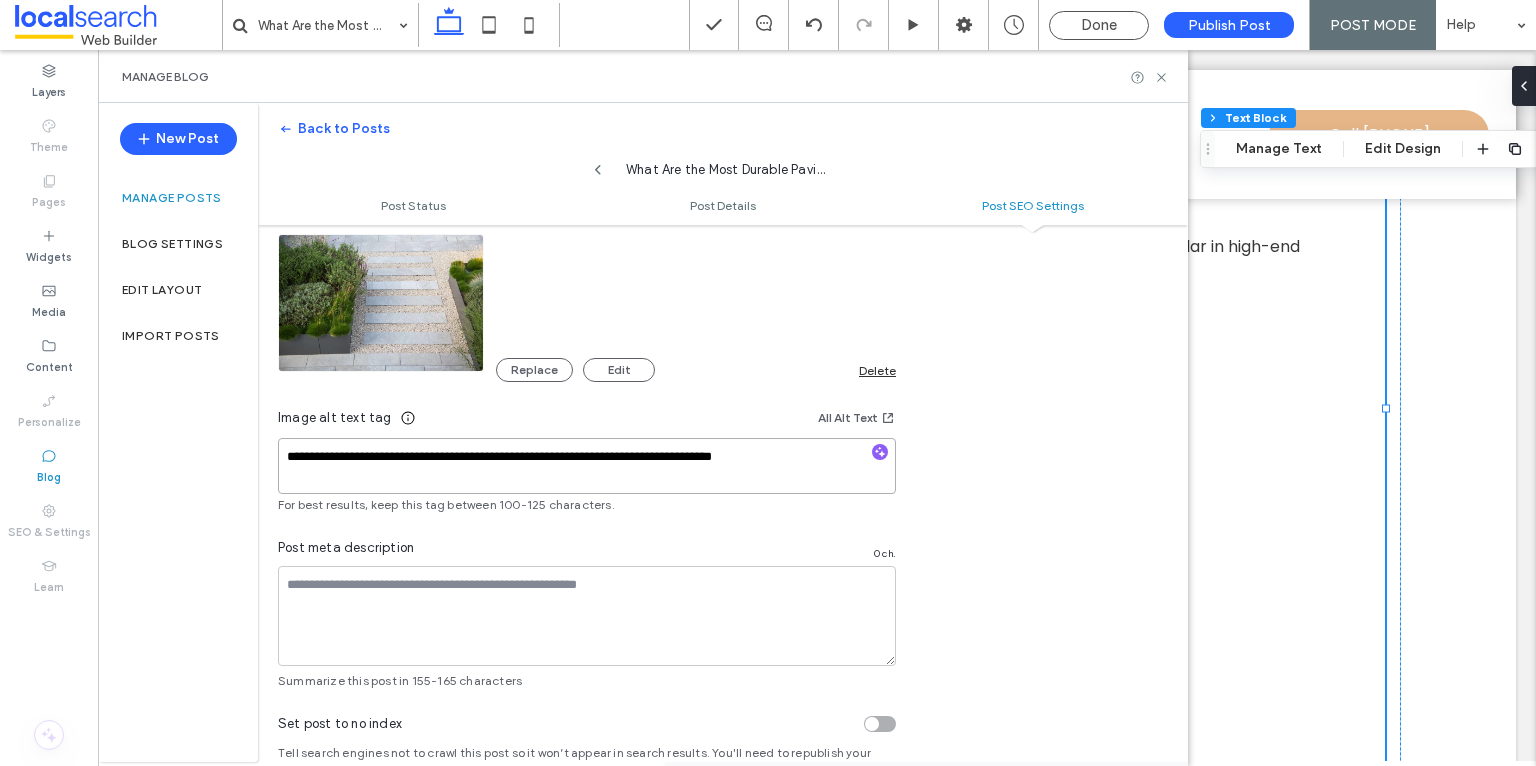 type on "**********" 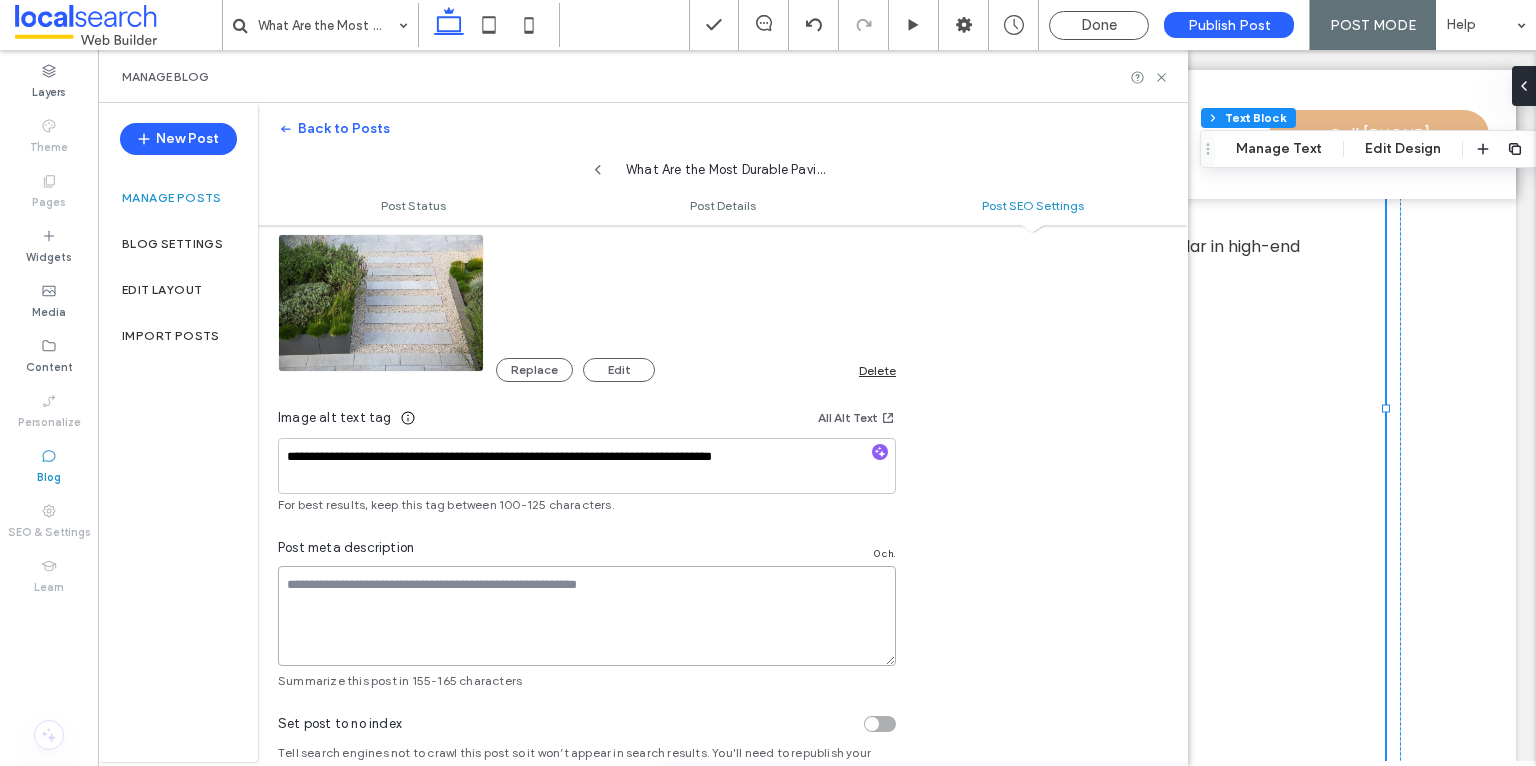 click at bounding box center (587, 616) 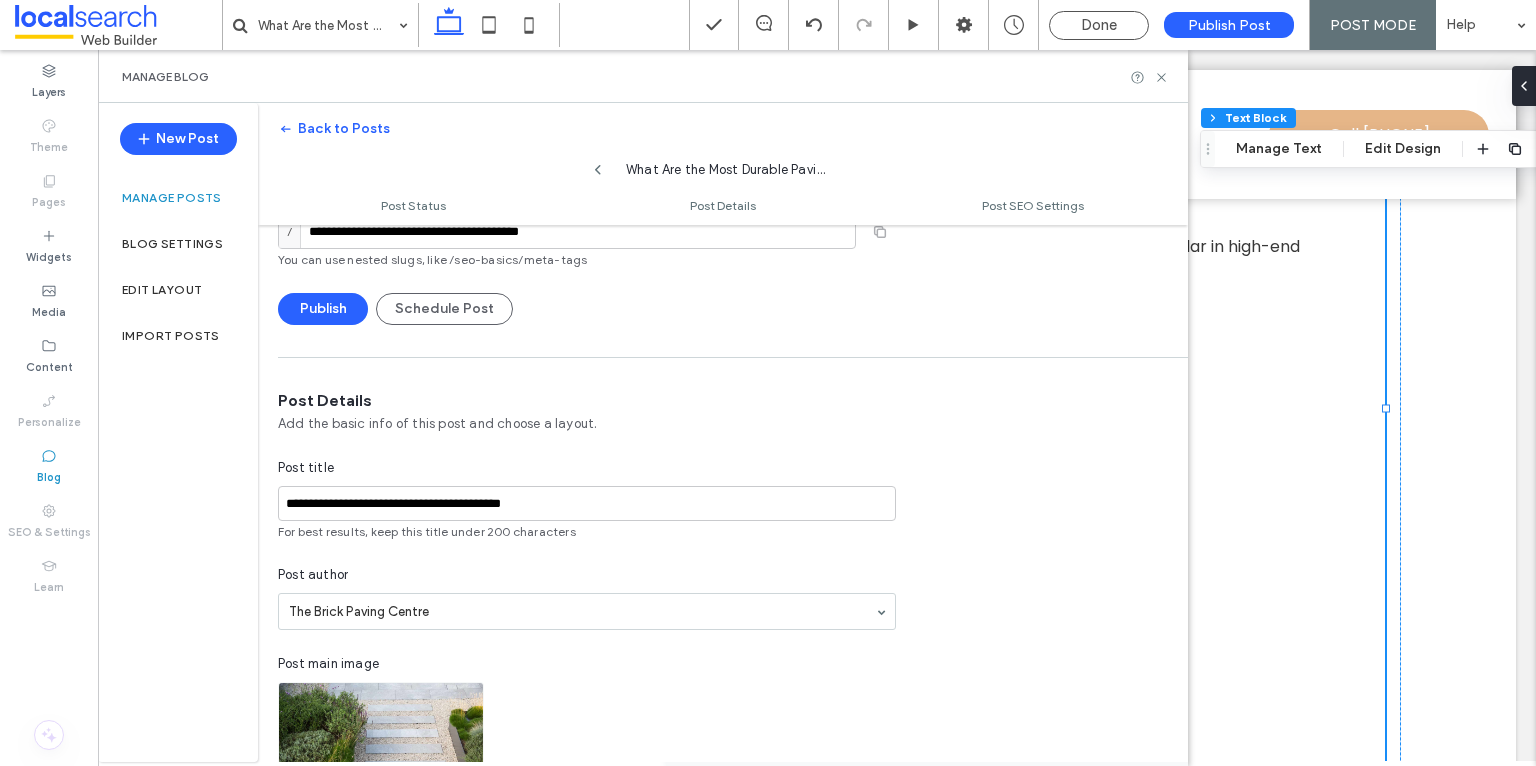 scroll, scrollTop: 0, scrollLeft: 0, axis: both 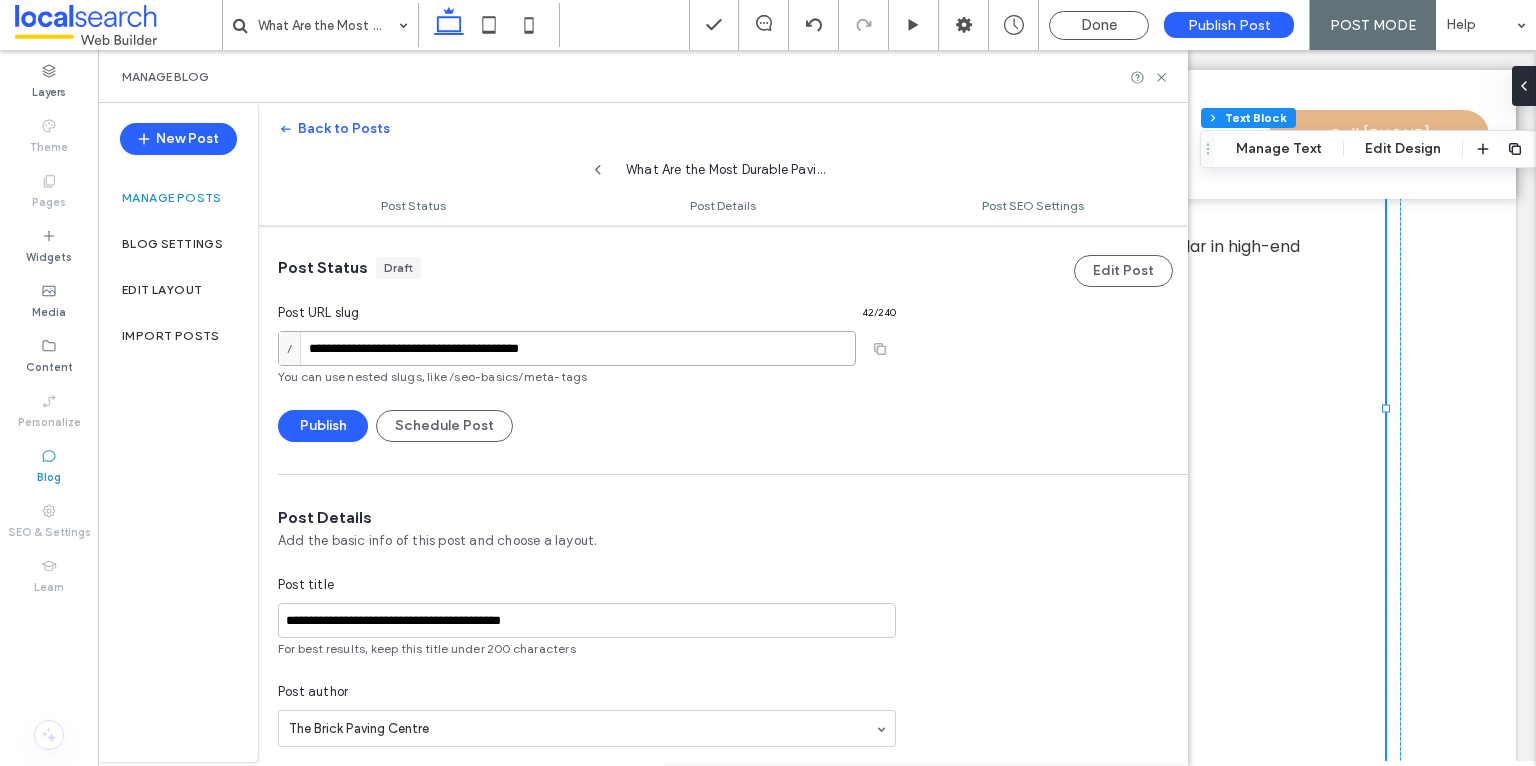drag, startPoint x: 595, startPoint y: 346, endPoint x: 296, endPoint y: 349, distance: 299.01505 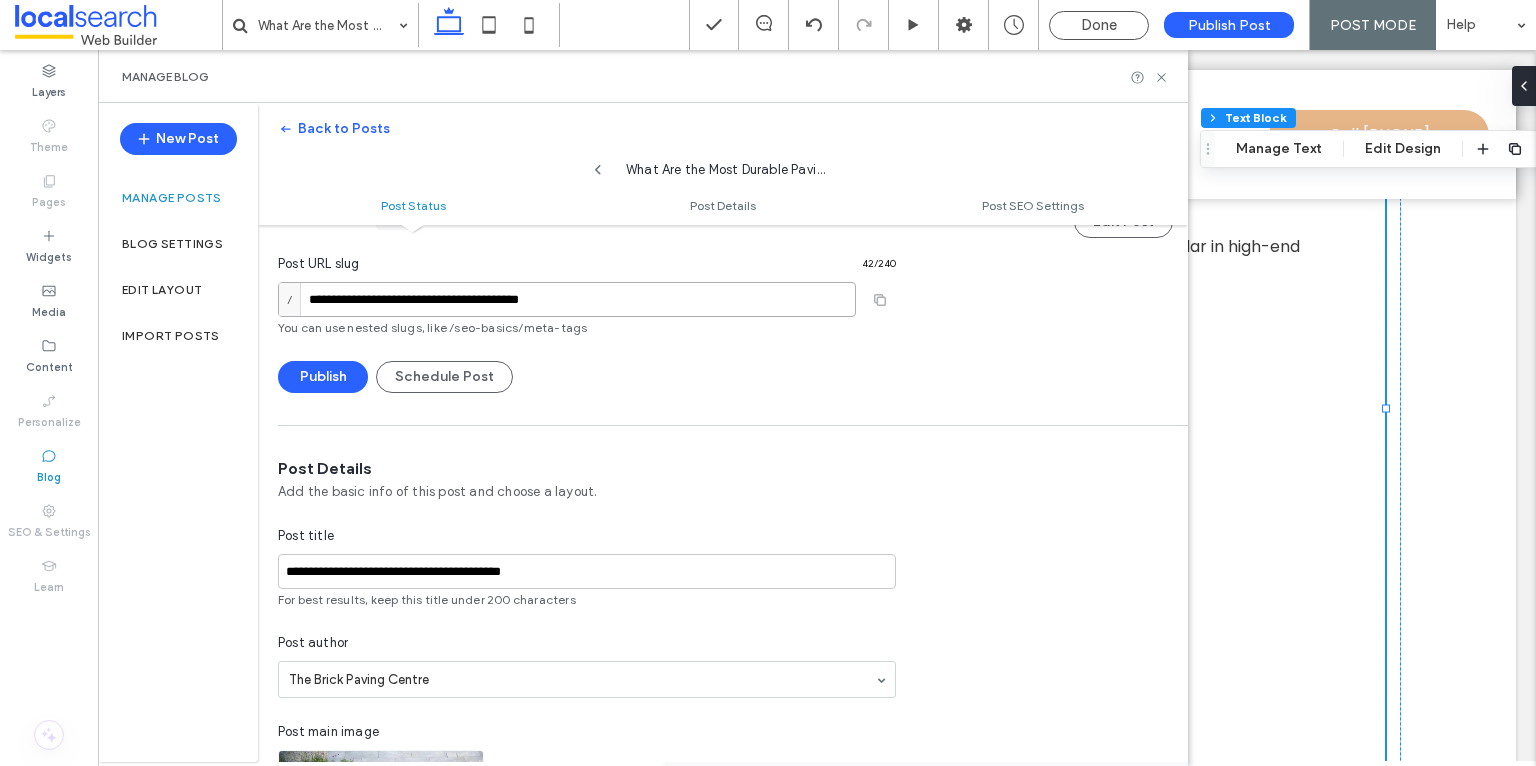 scroll, scrollTop: 76, scrollLeft: 0, axis: vertical 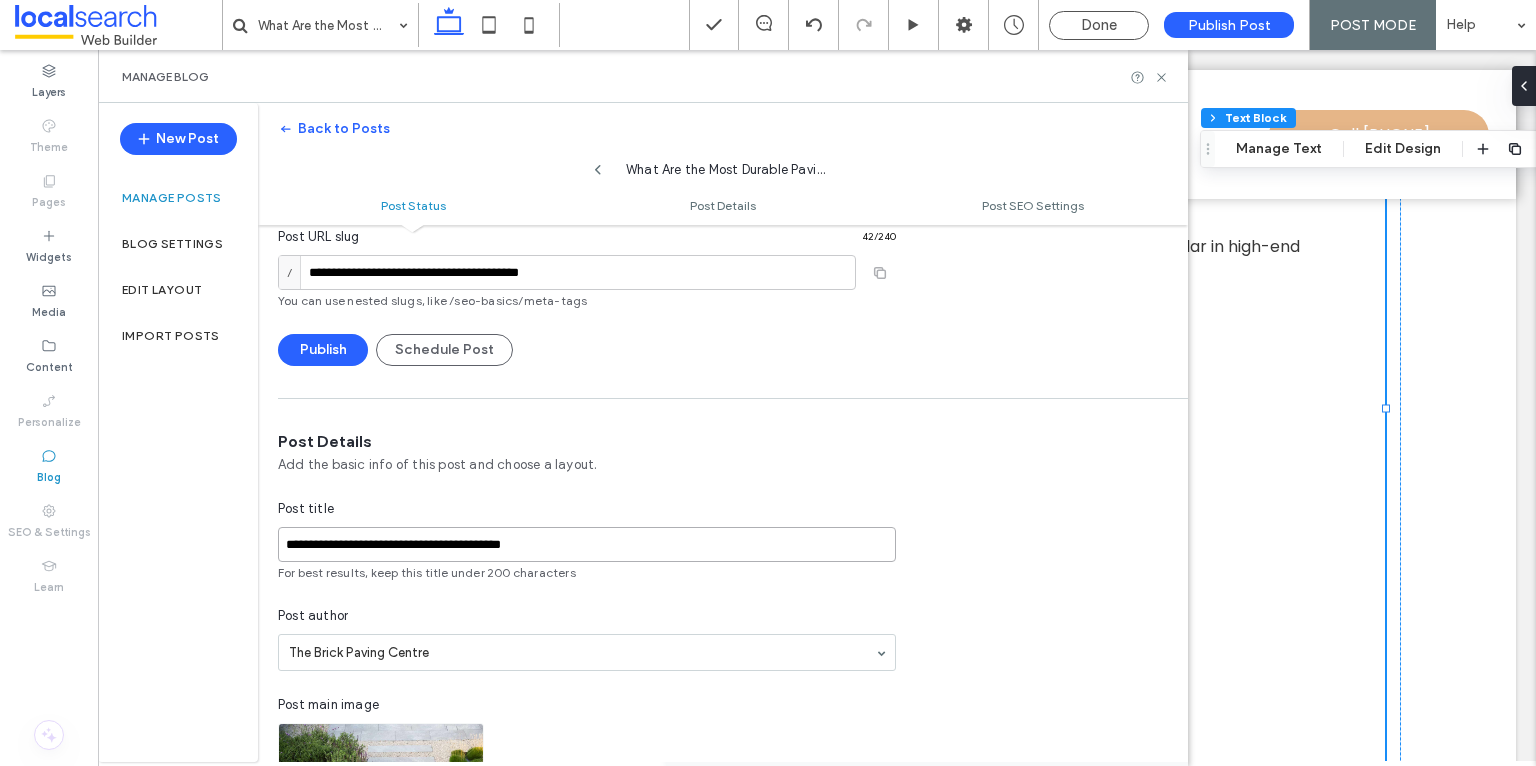 drag, startPoint x: 570, startPoint y: 541, endPoint x: 262, endPoint y: 540, distance: 308.00162 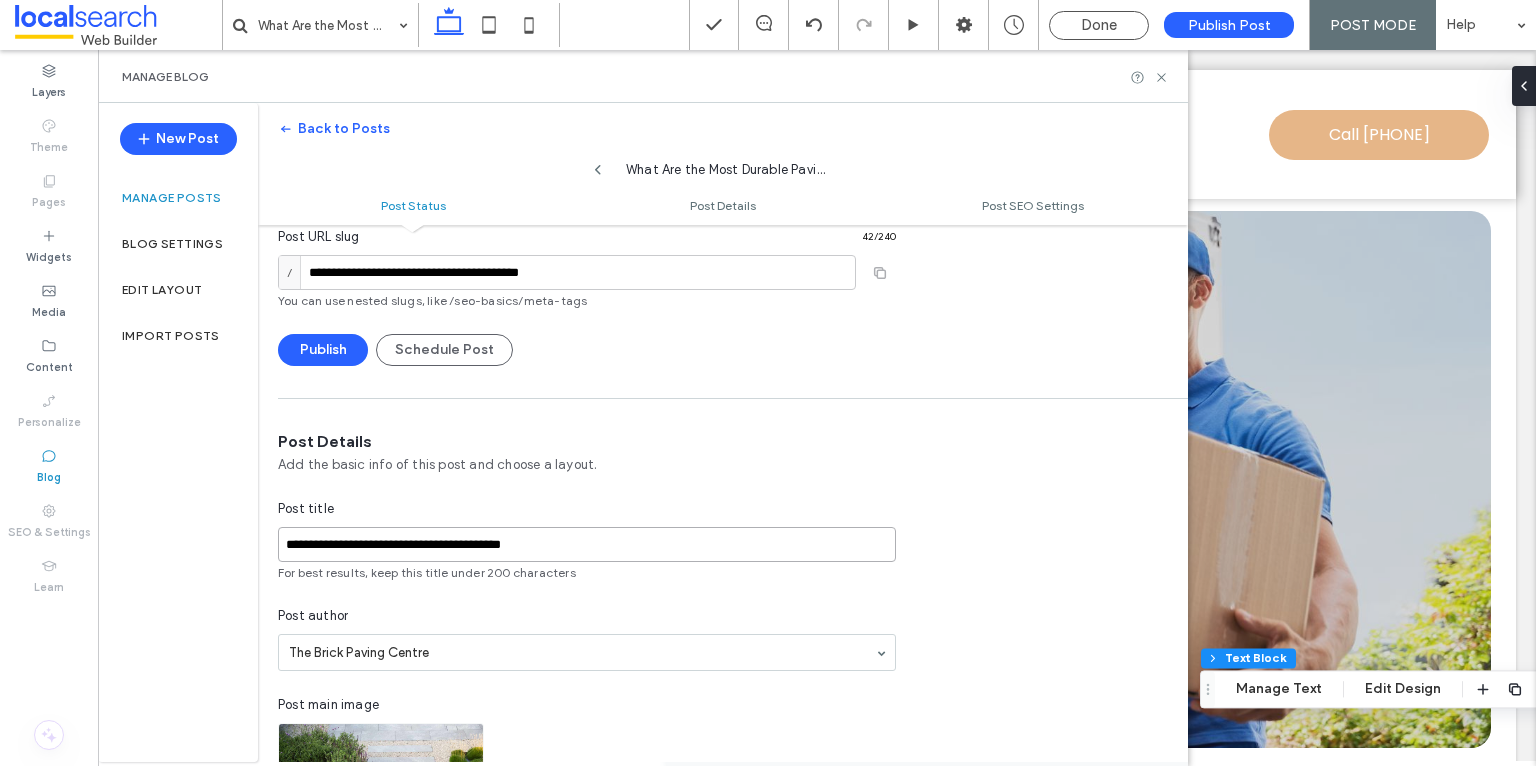 scroll, scrollTop: 304, scrollLeft: 0, axis: vertical 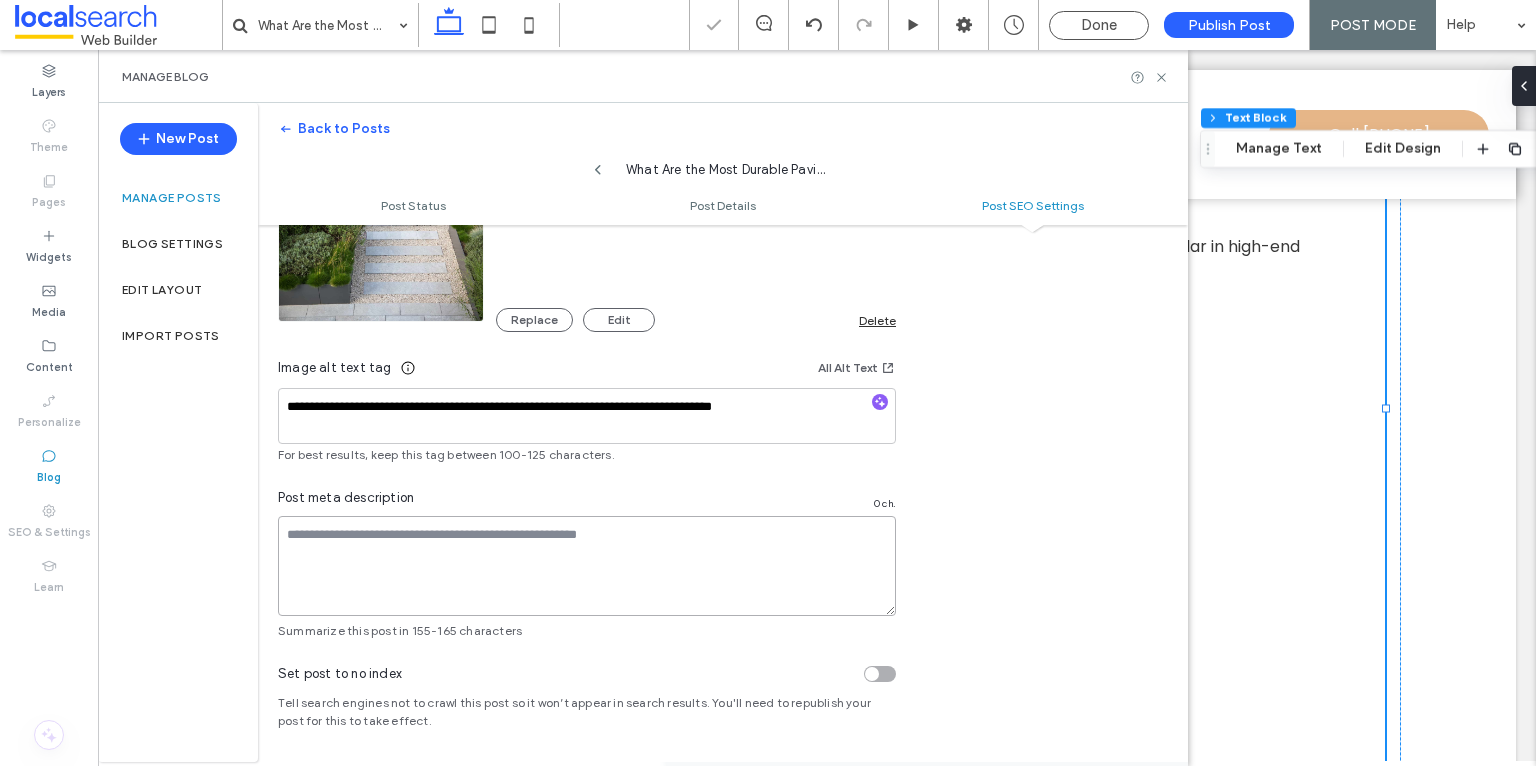 paste on "**********" 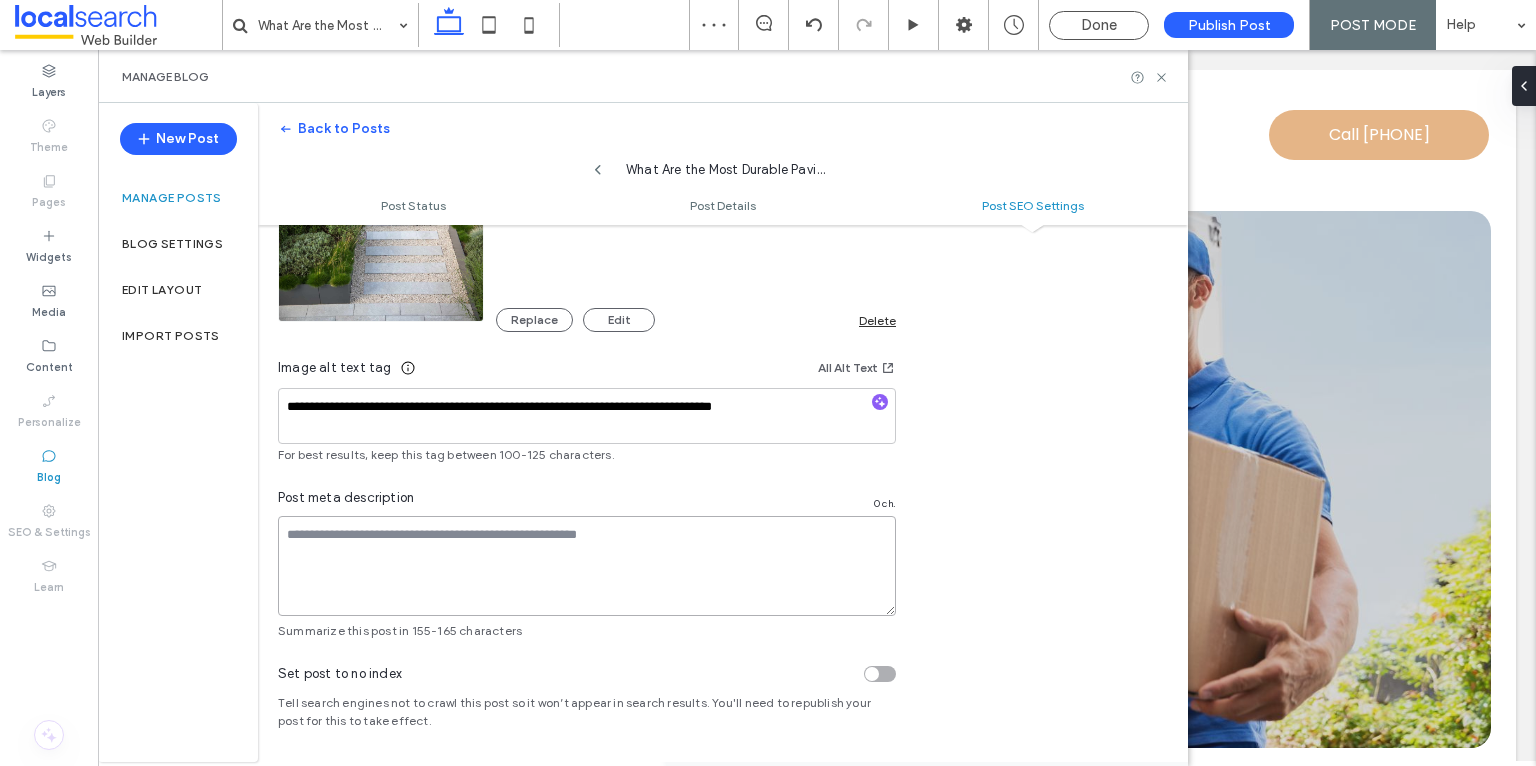 scroll, scrollTop: 0, scrollLeft: 0, axis: both 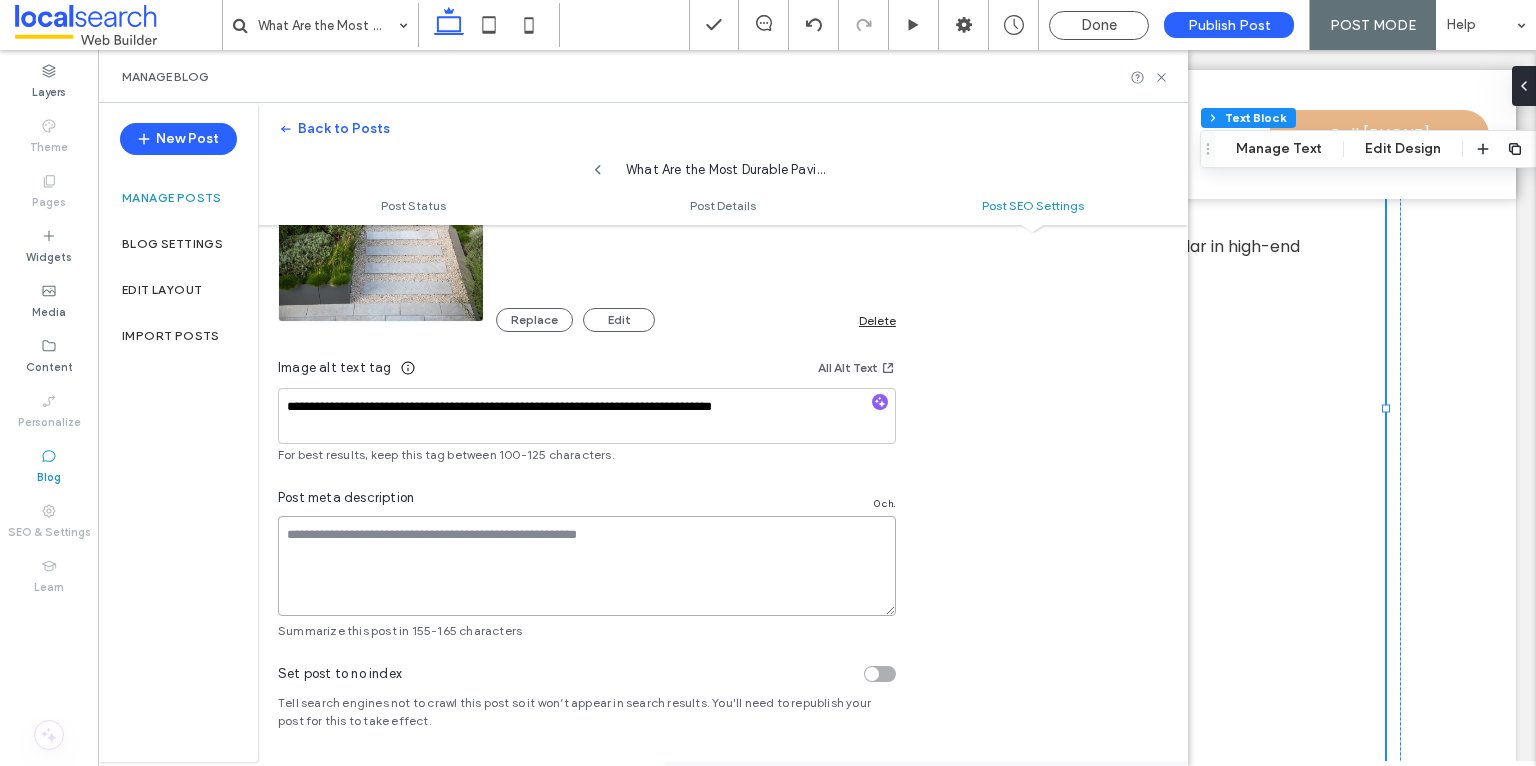 paste on "**********" 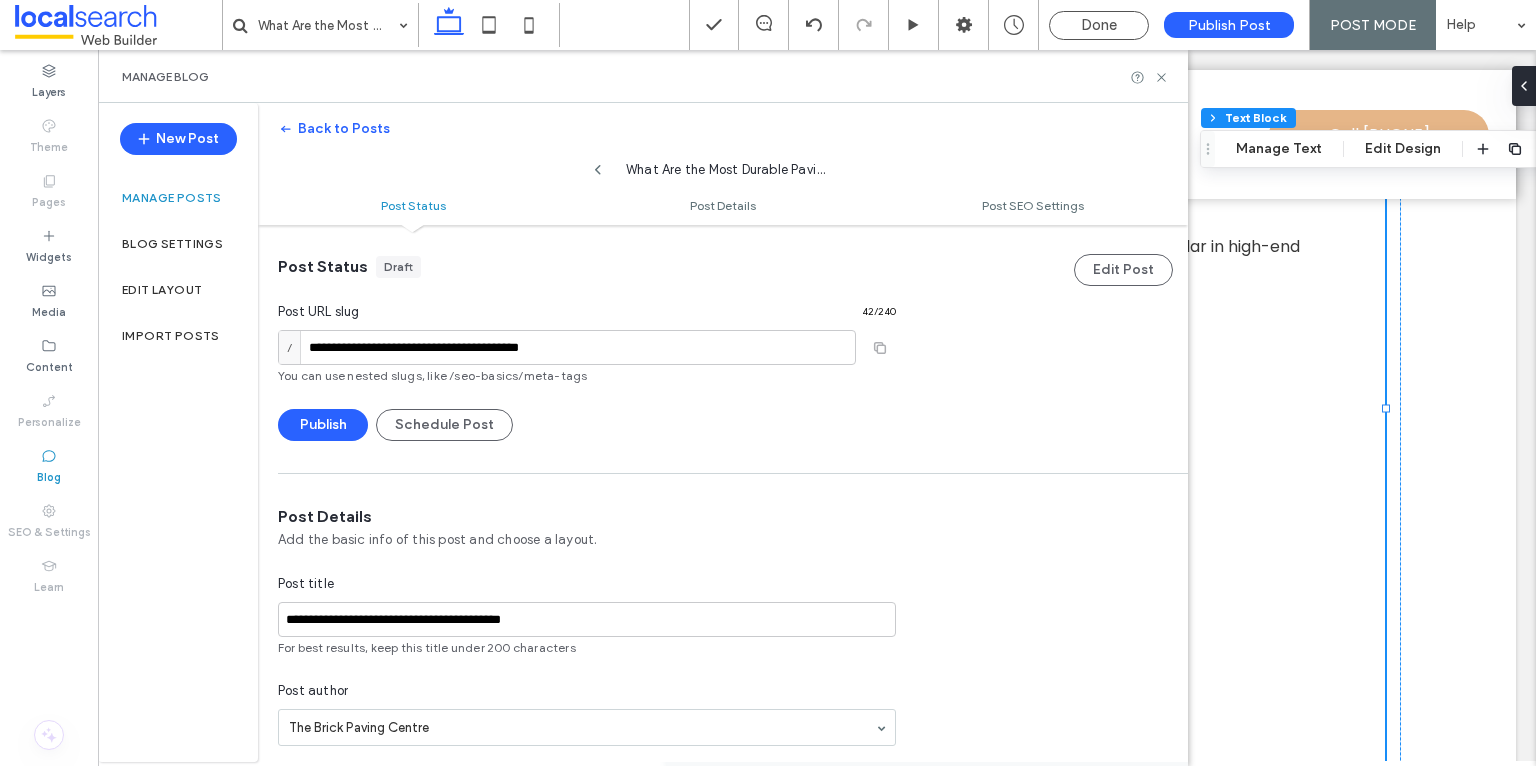 scroll, scrollTop: 0, scrollLeft: 0, axis: both 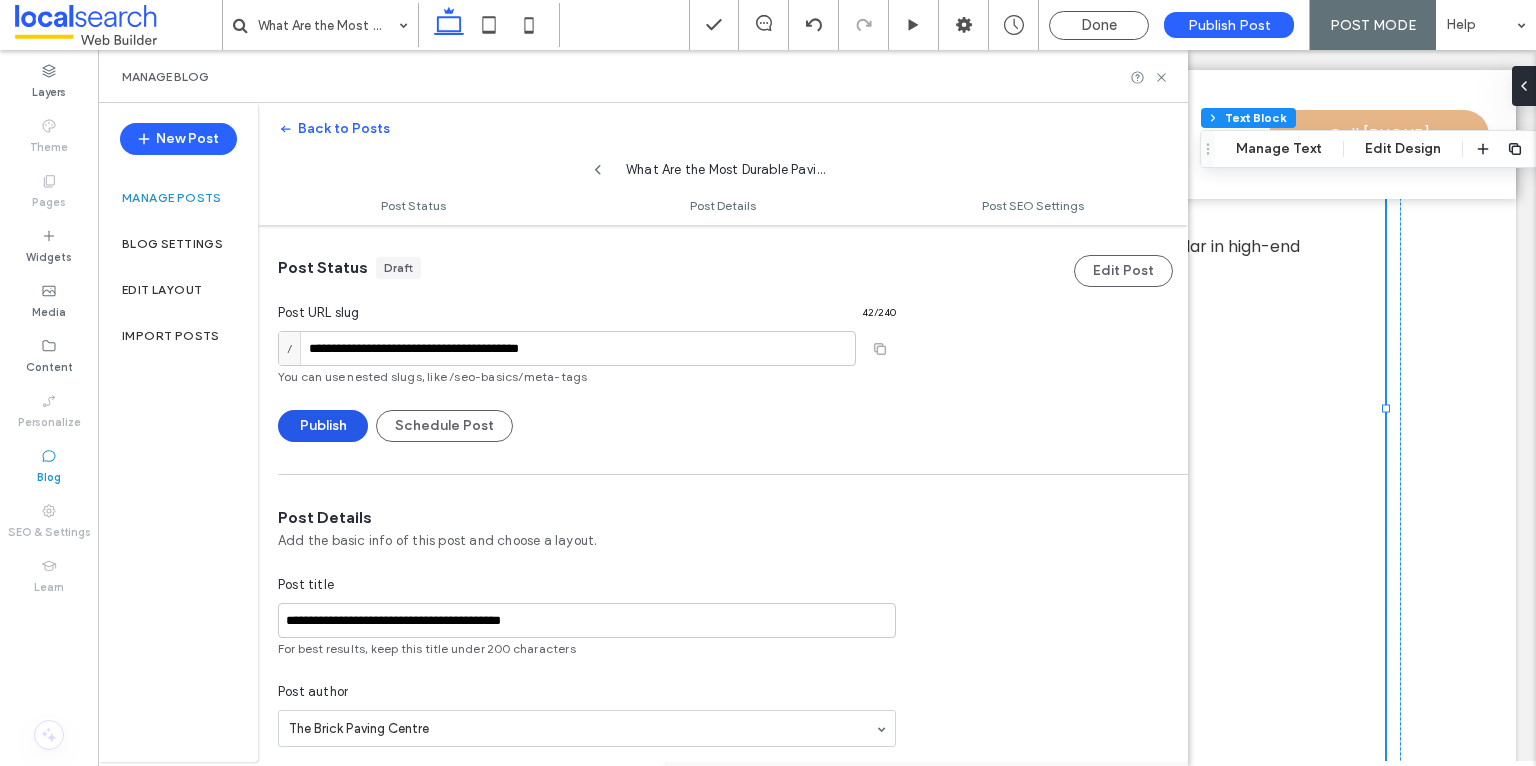 type on "**********" 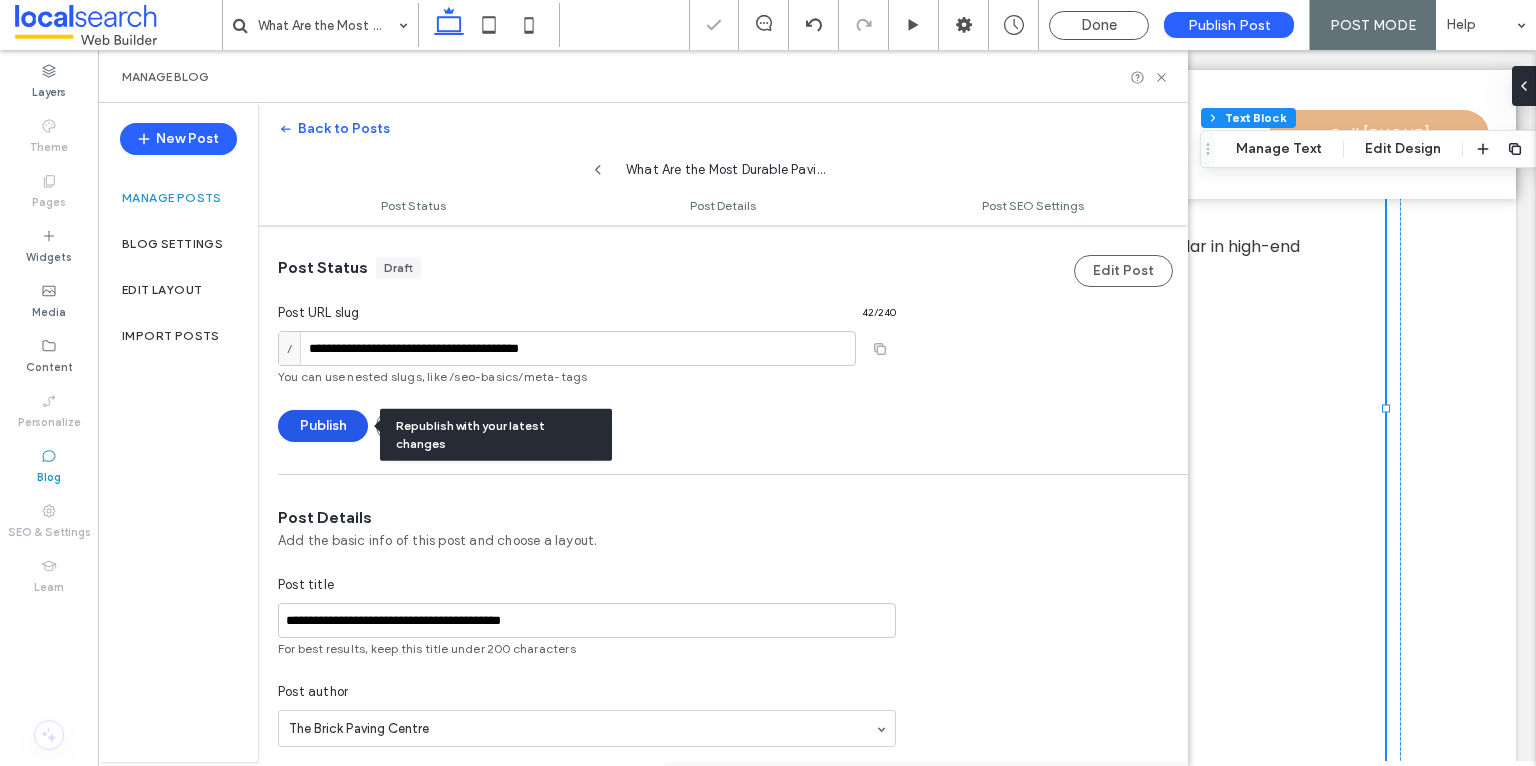 click on "Publish" at bounding box center [323, 426] 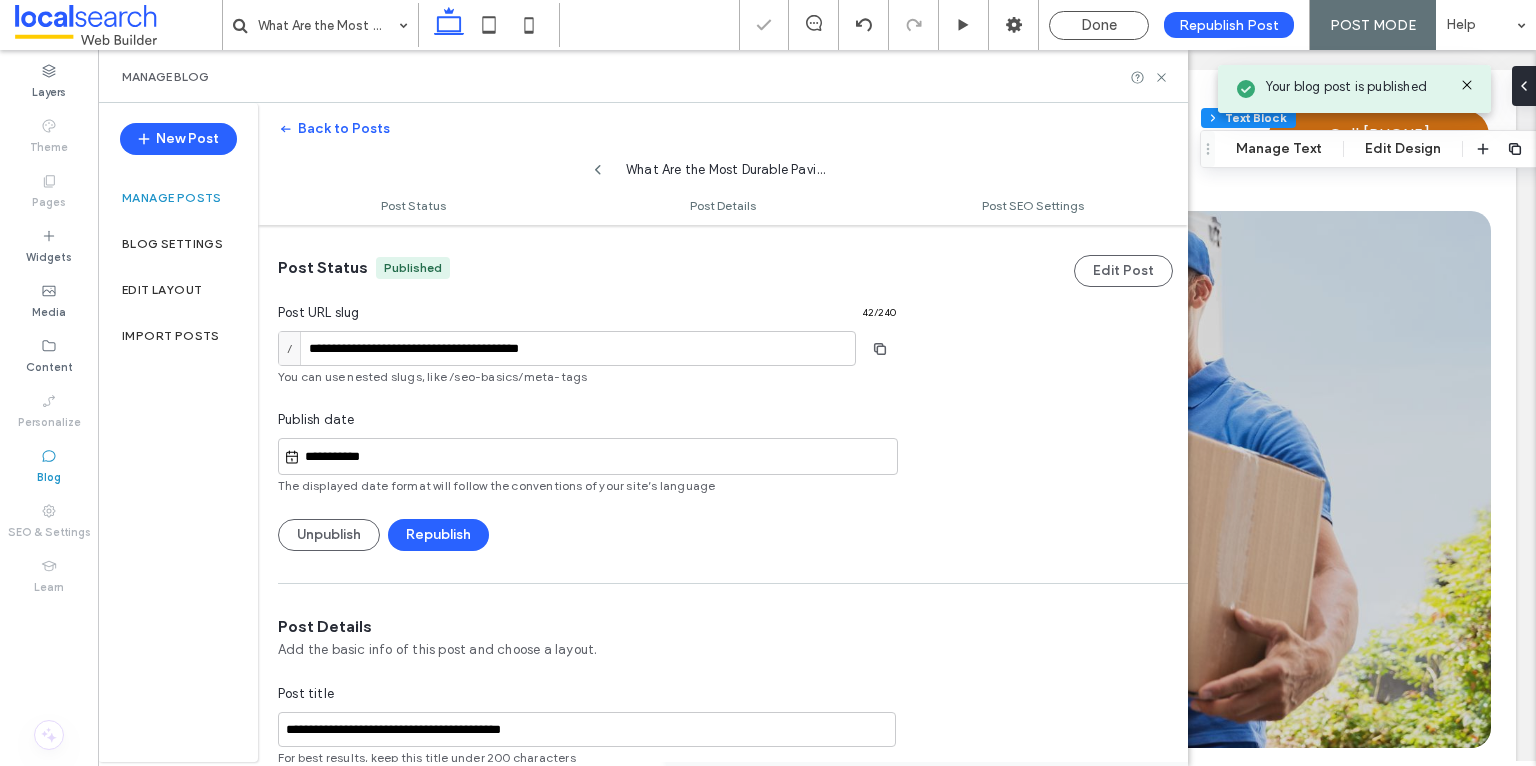 scroll, scrollTop: 0, scrollLeft: 0, axis: both 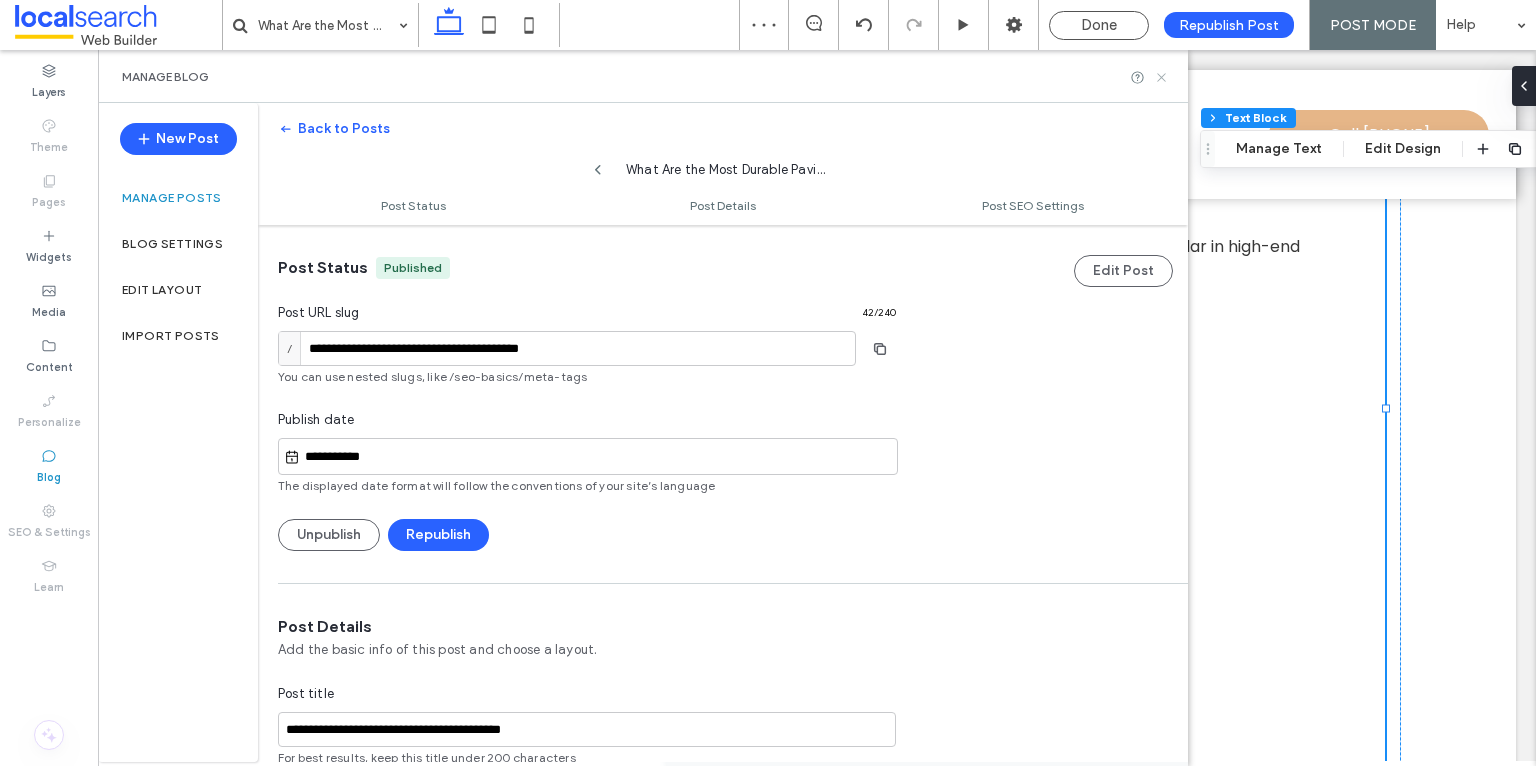 drag, startPoint x: 1163, startPoint y: 74, endPoint x: 1005, endPoint y: 69, distance: 158.0791 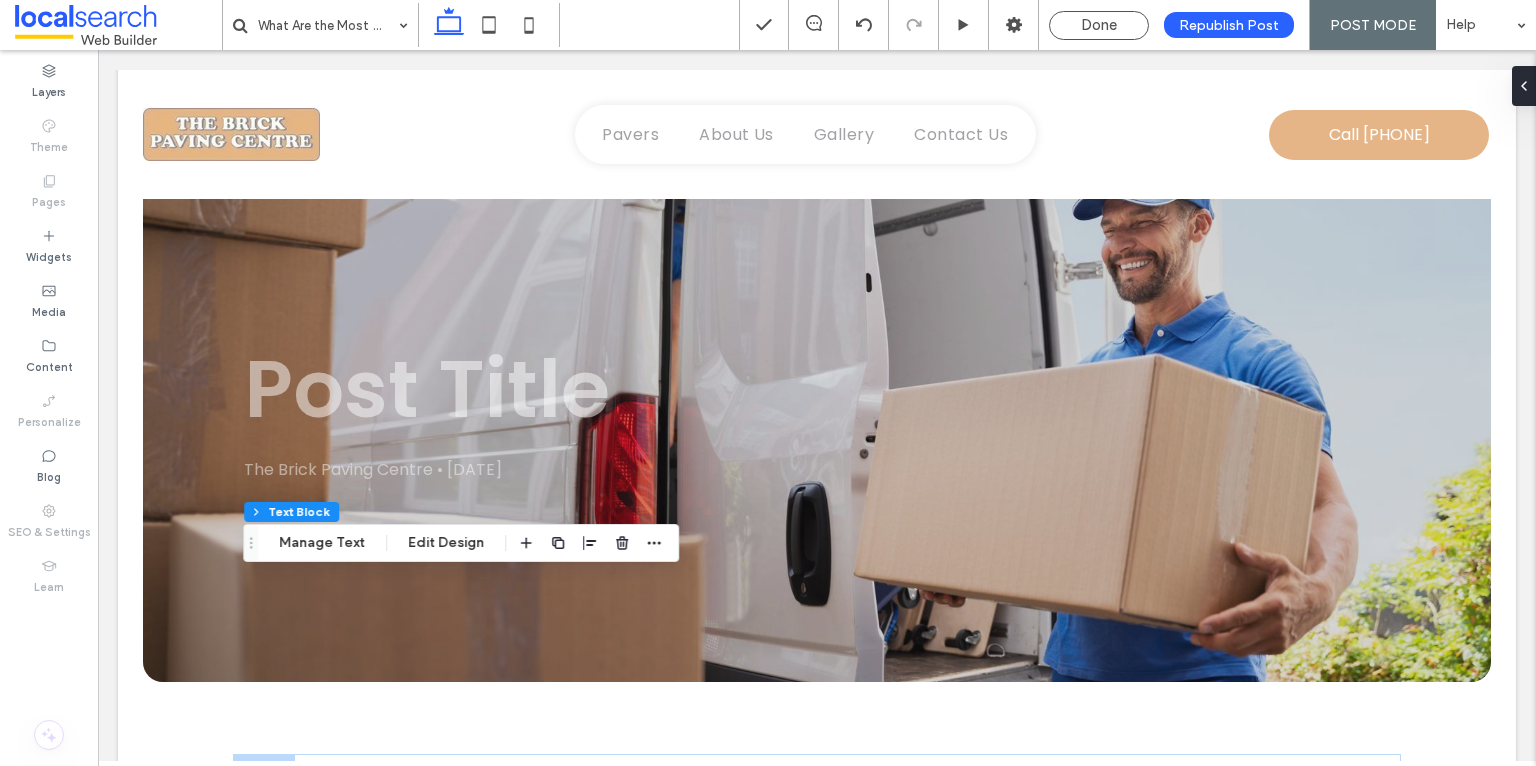 scroll, scrollTop: 0, scrollLeft: 0, axis: both 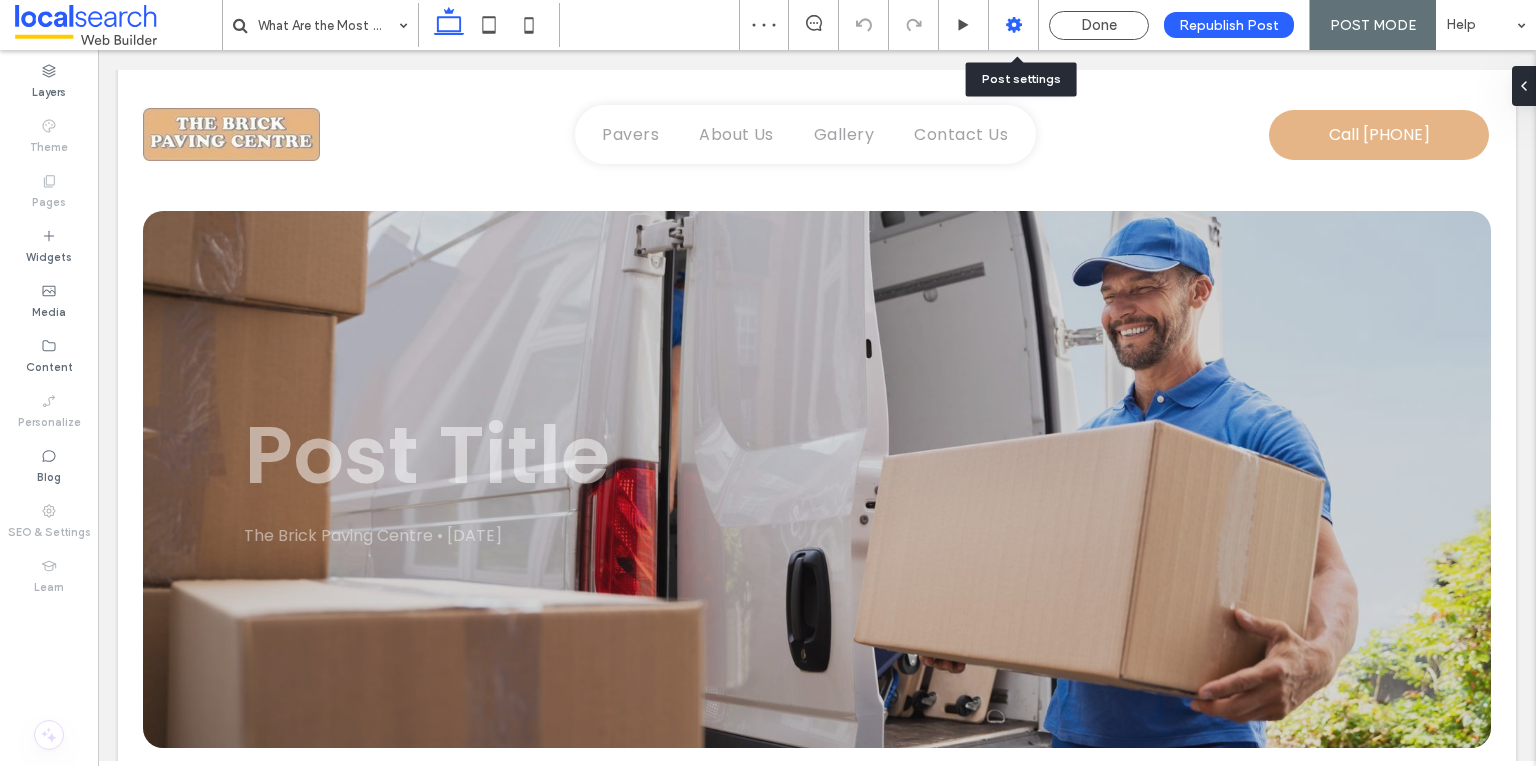 click 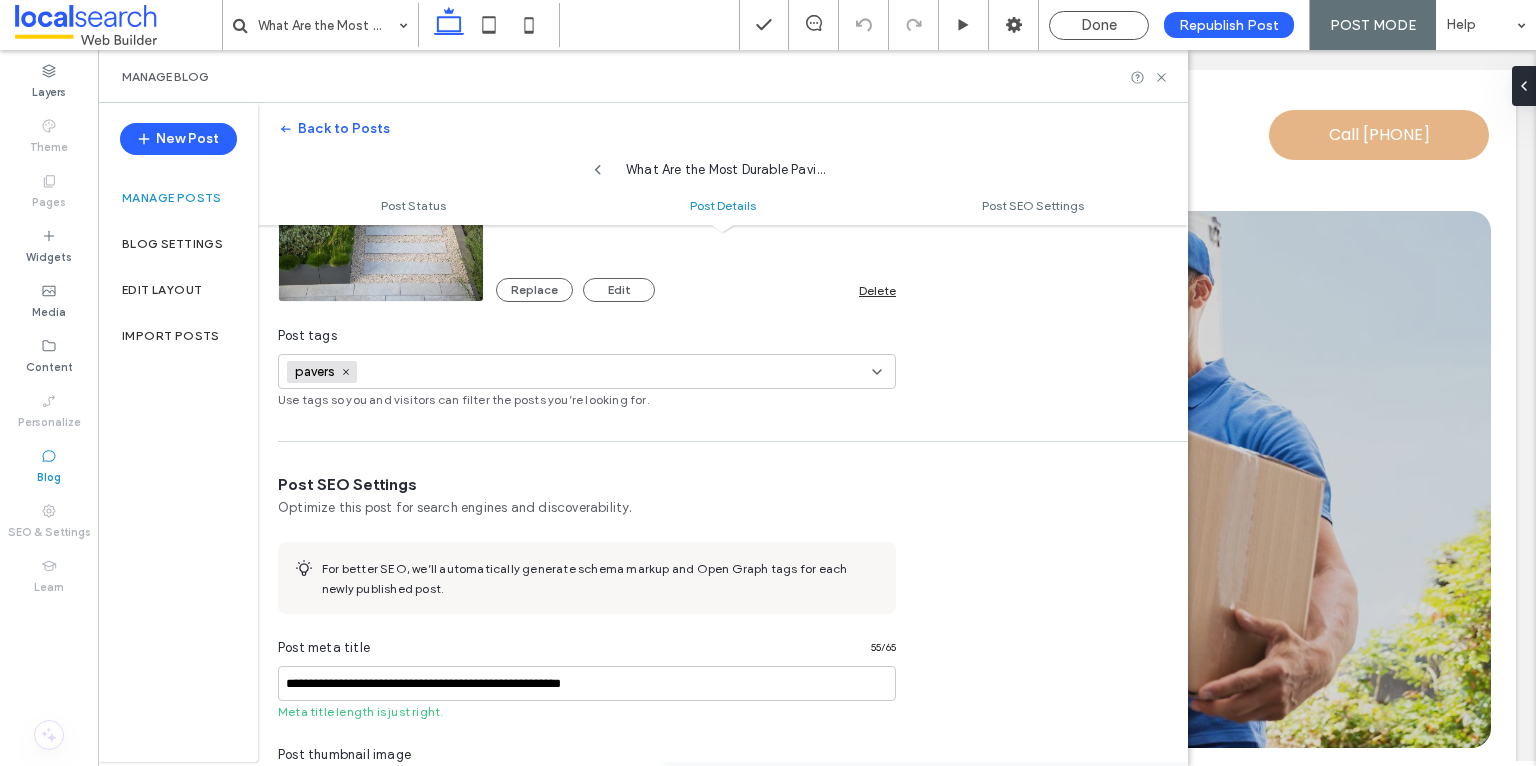 scroll, scrollTop: 613, scrollLeft: 0, axis: vertical 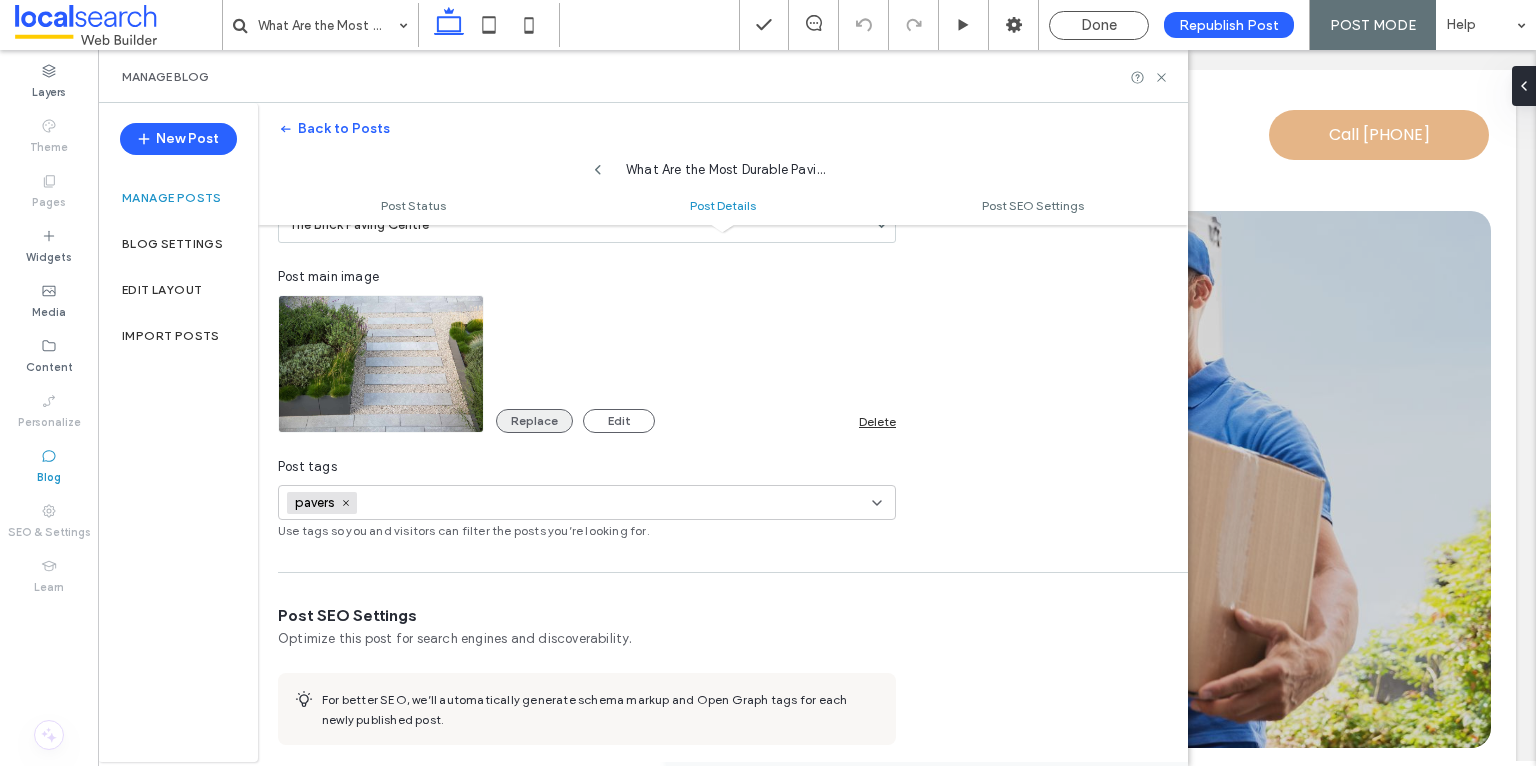 click on "Replace" at bounding box center (534, 421) 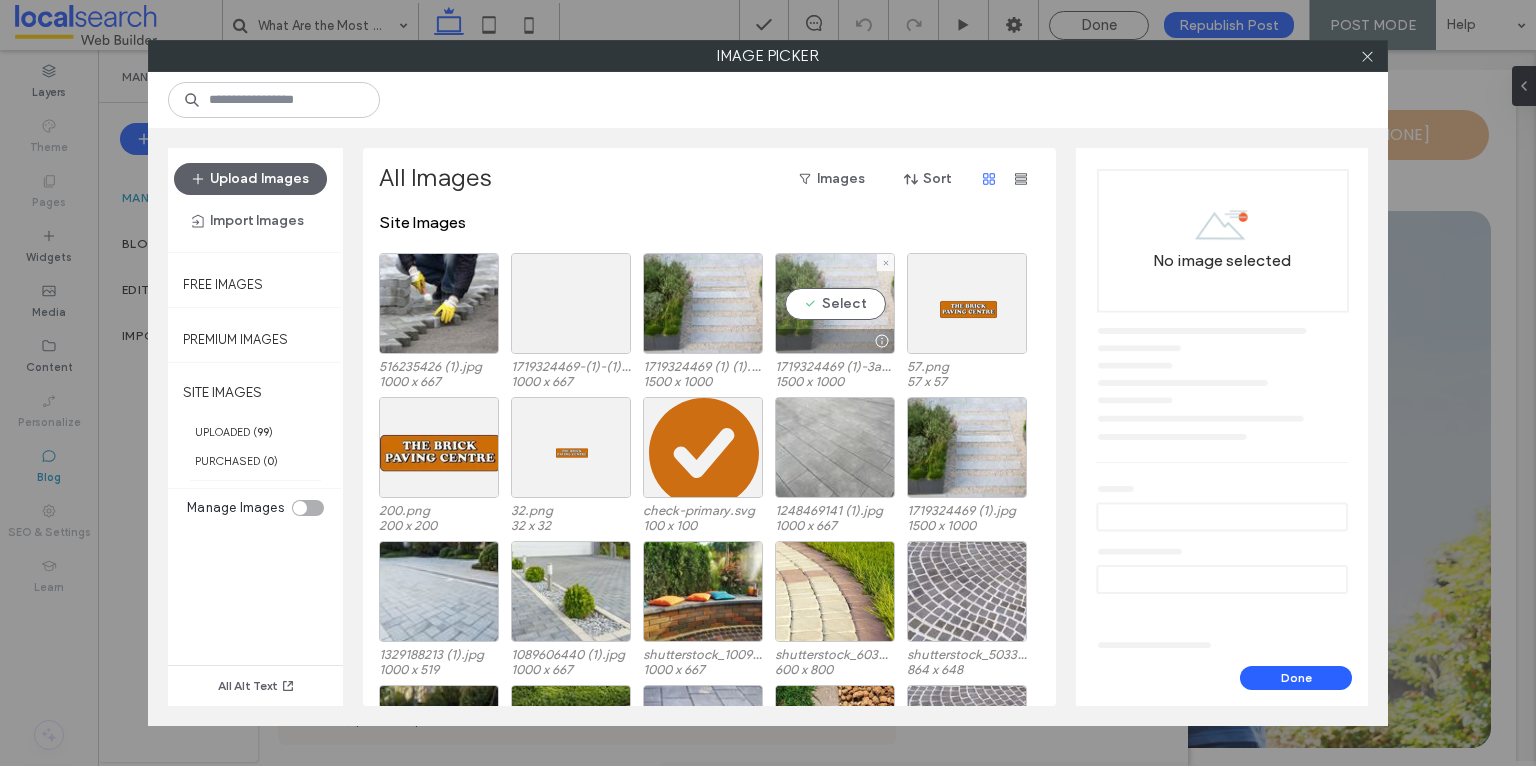 click on "Select" at bounding box center [835, 303] 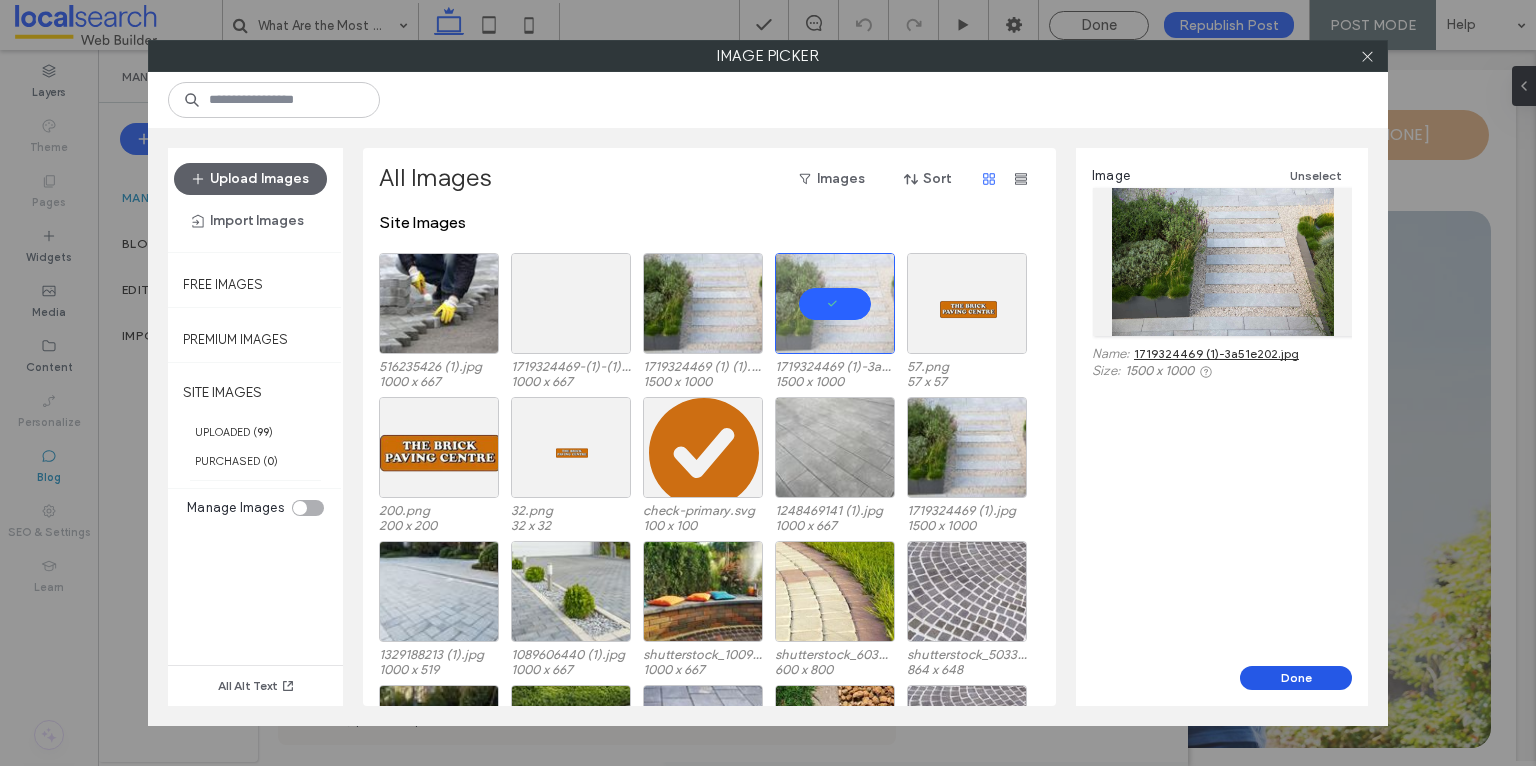 click on "Done" at bounding box center [1296, 678] 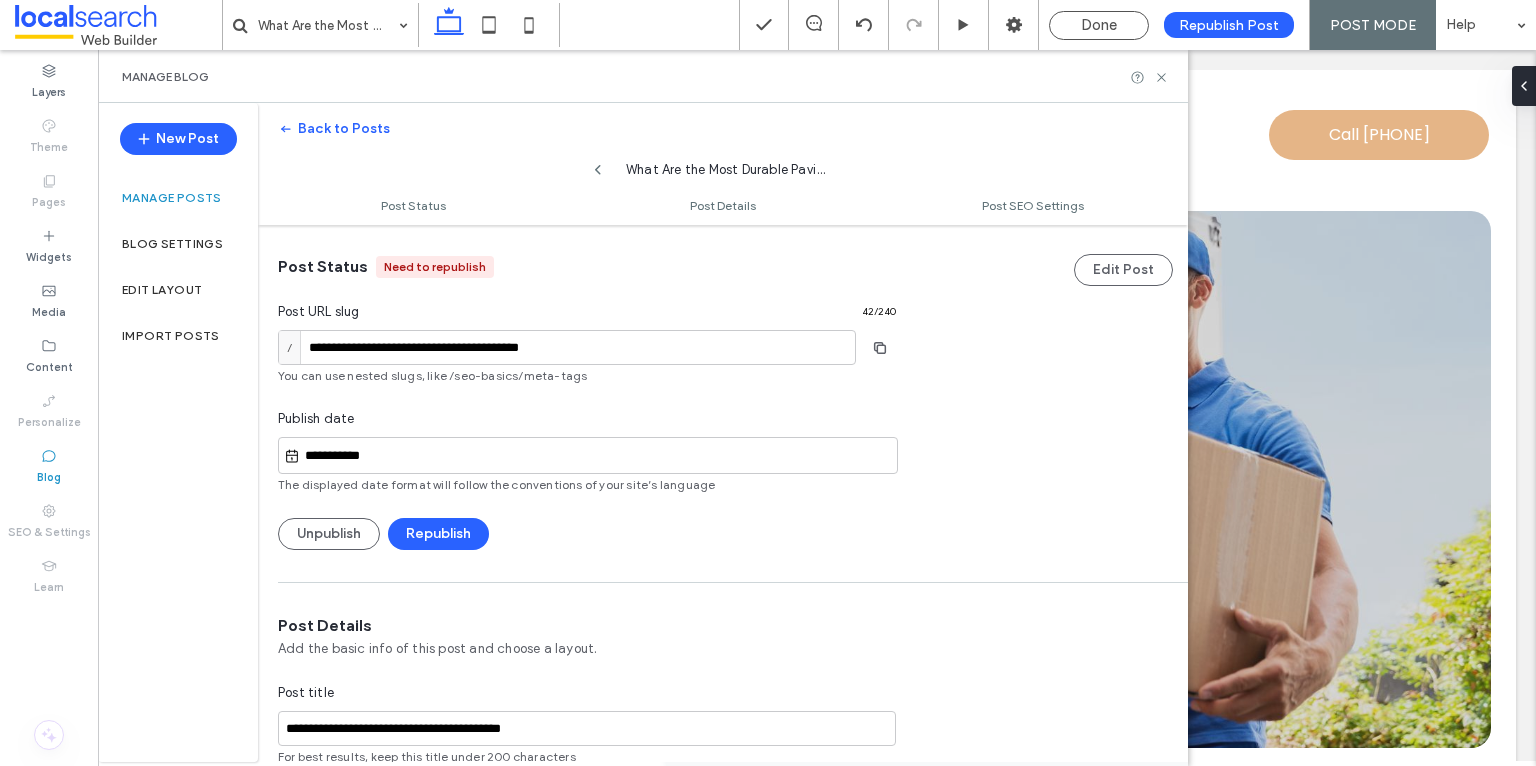 scroll, scrollTop: 0, scrollLeft: 0, axis: both 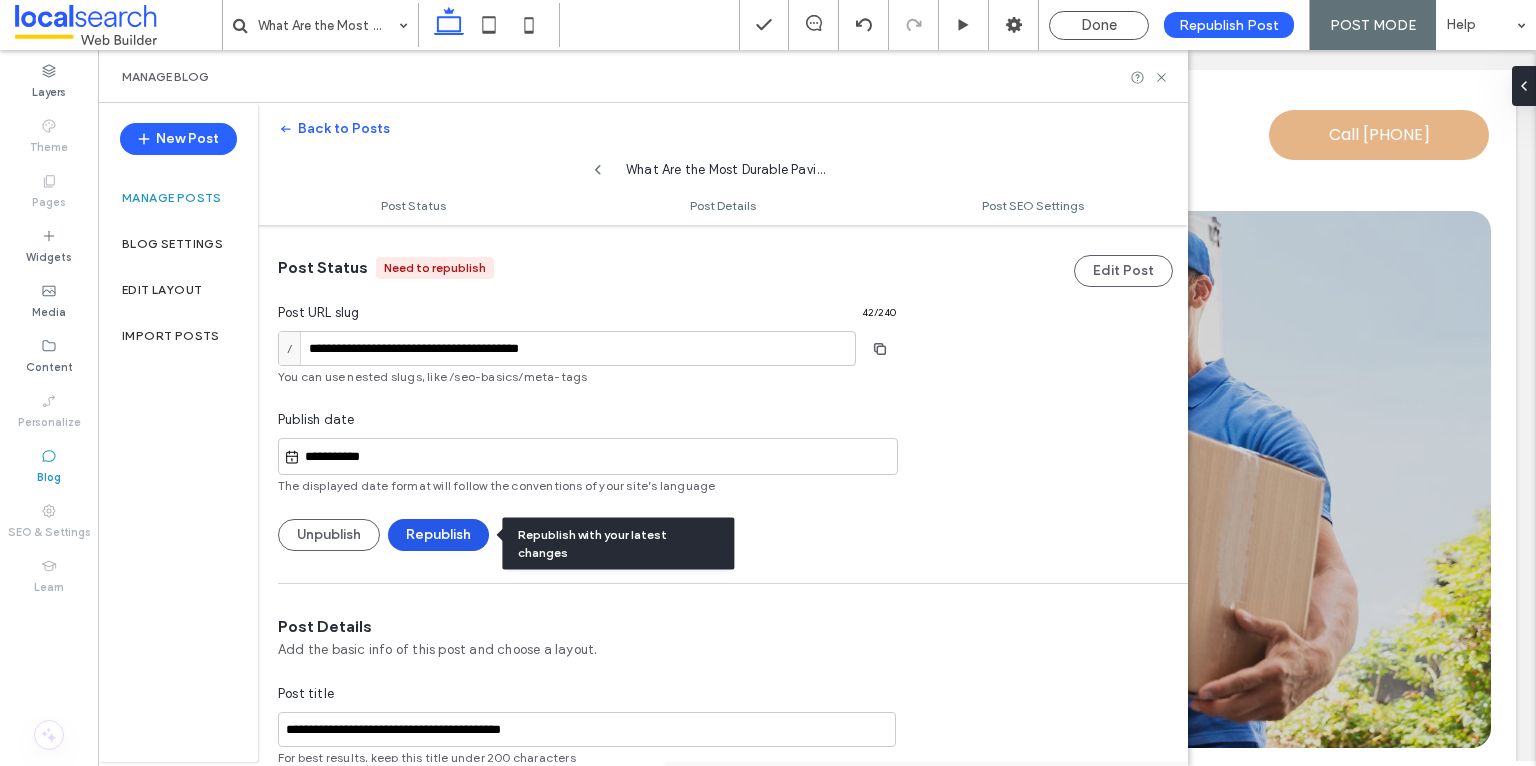 click on "Republish" at bounding box center (438, 535) 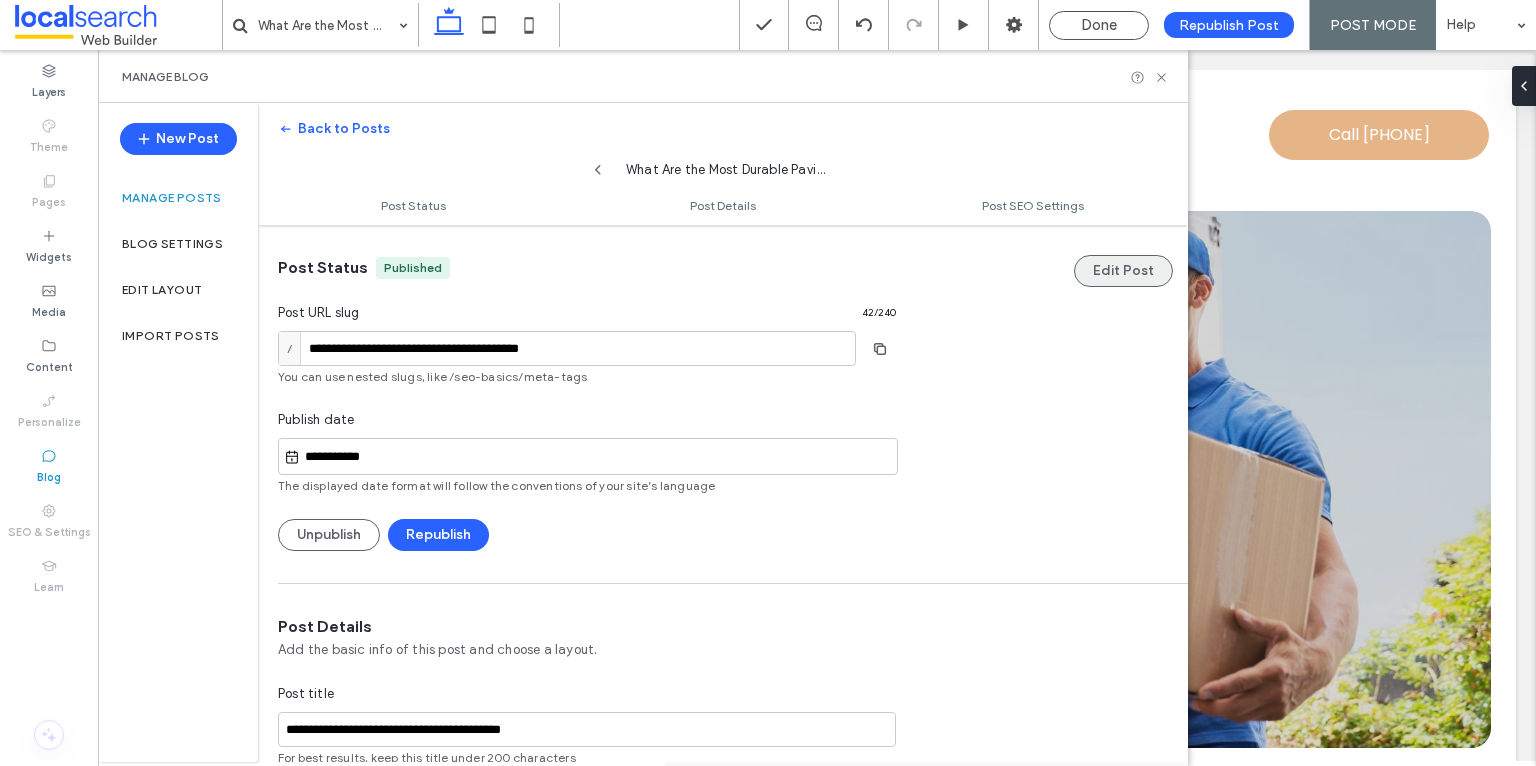 click on "Edit Post" at bounding box center [1123, 271] 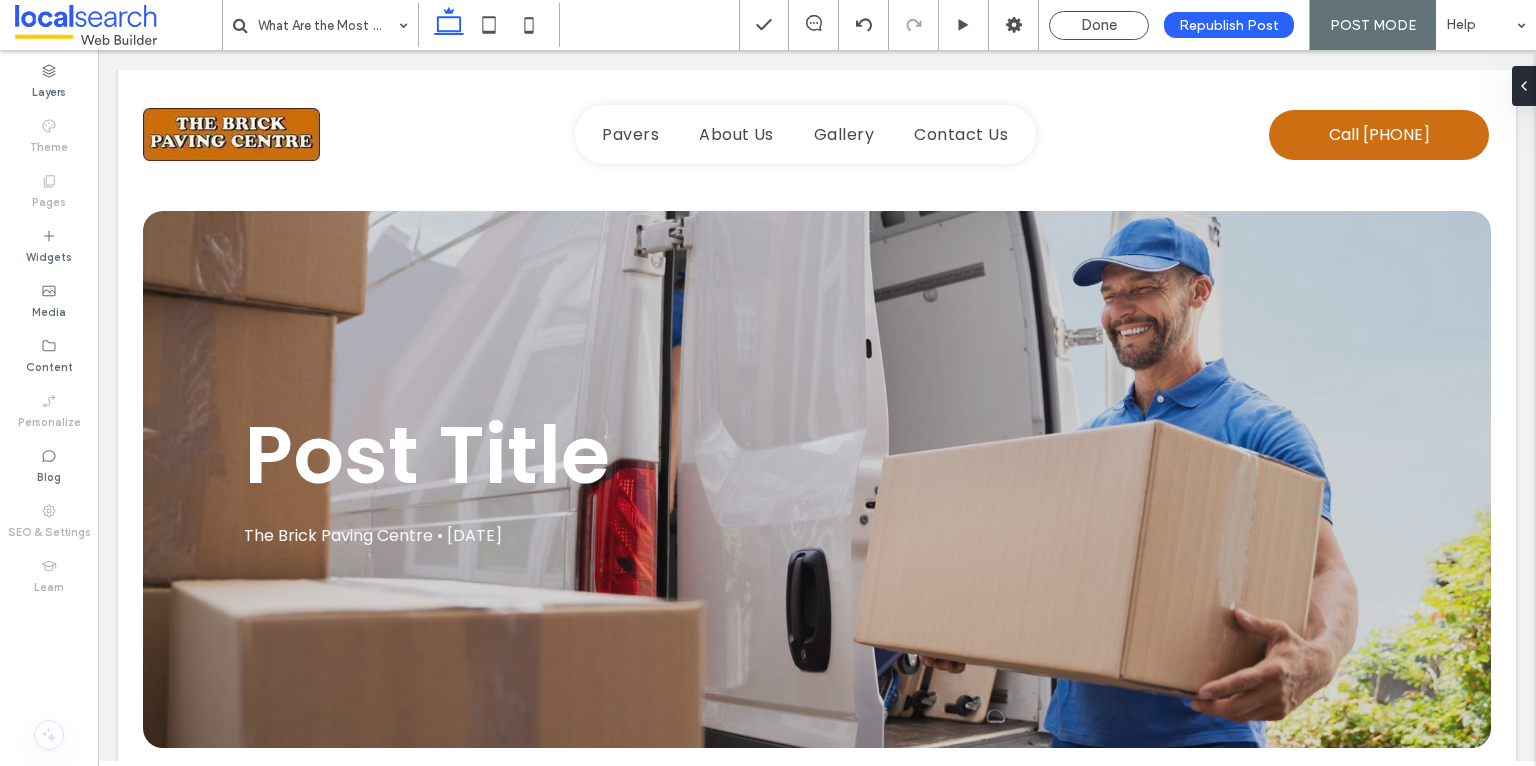 scroll, scrollTop: 0, scrollLeft: 0, axis: both 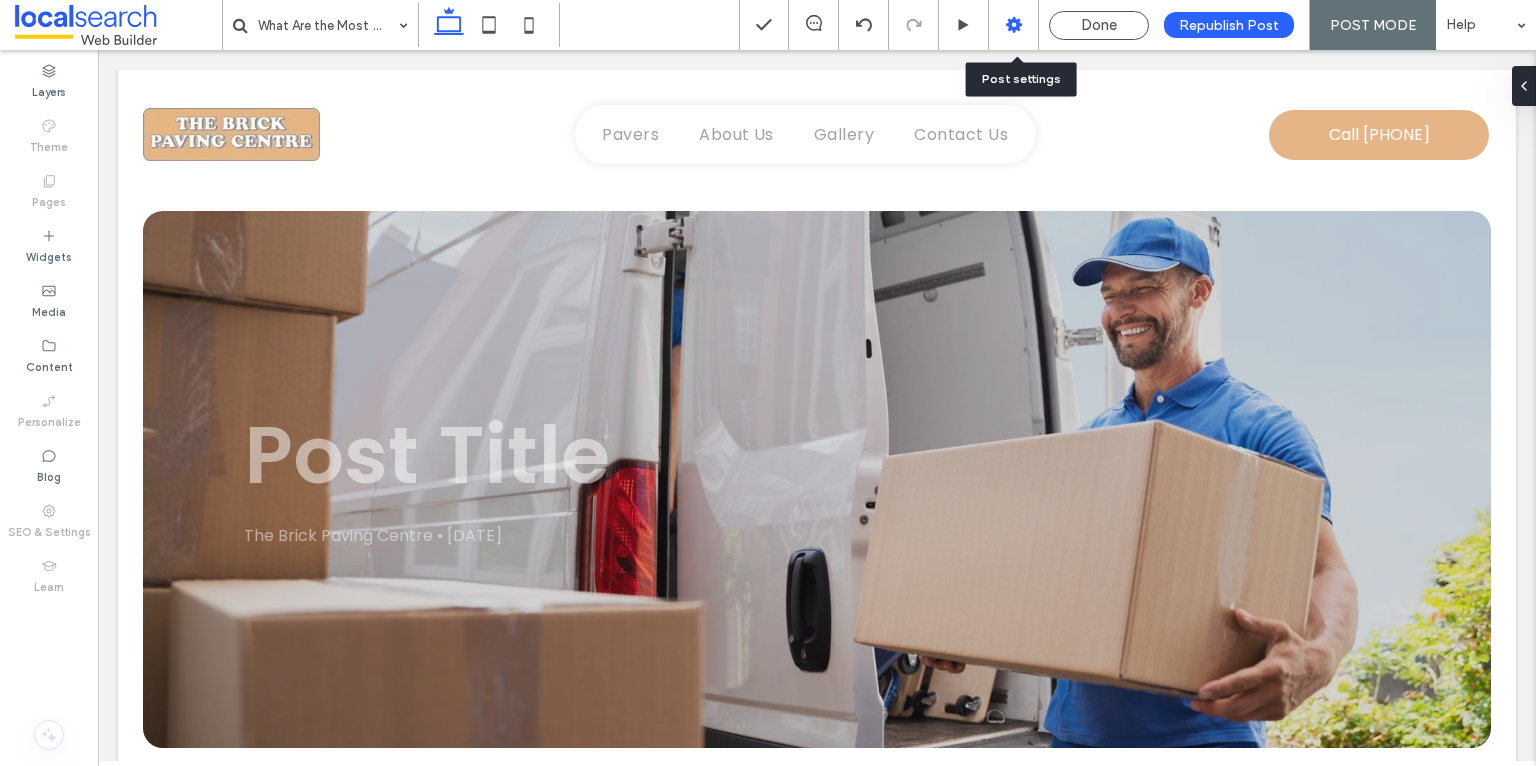 click 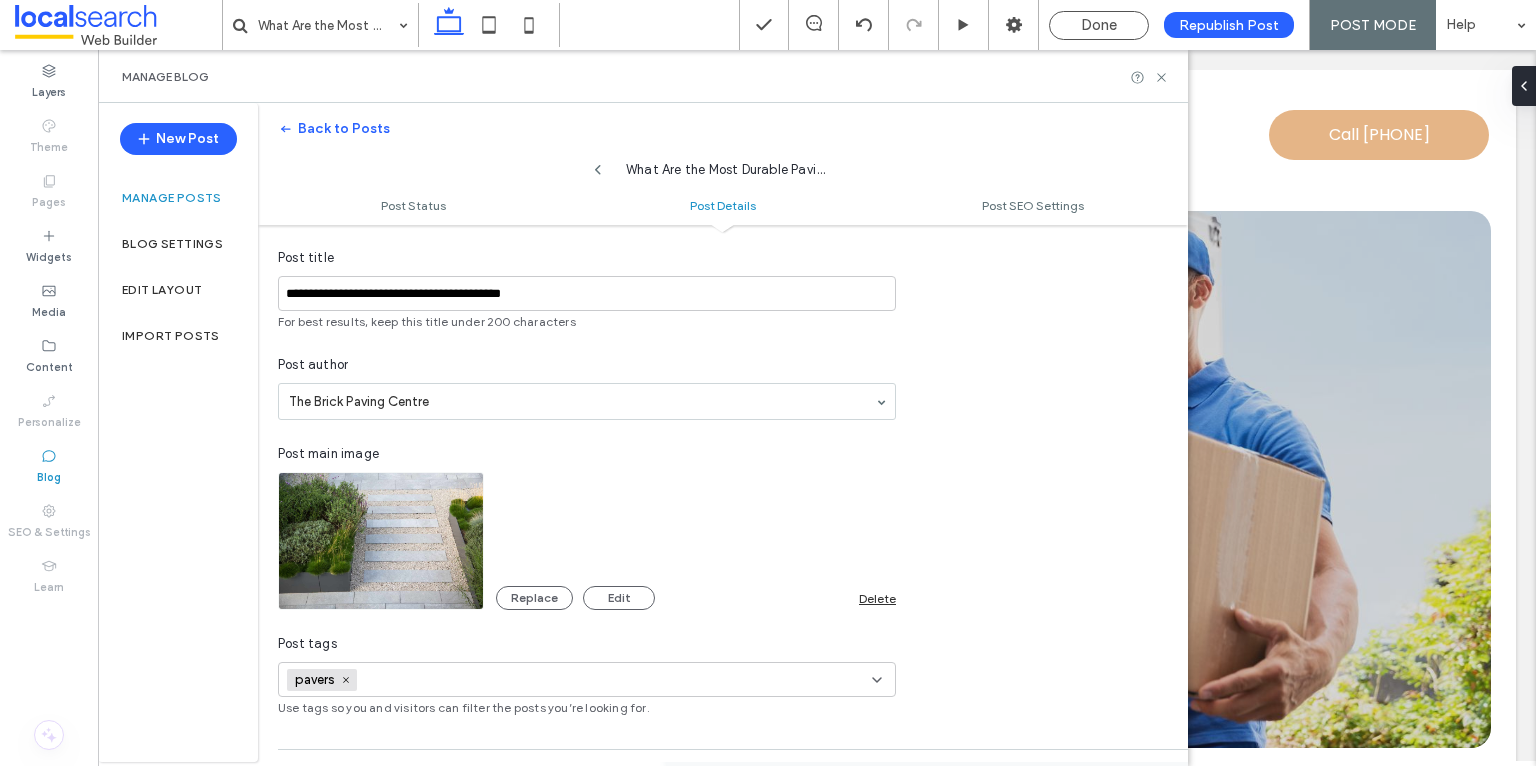 scroll, scrollTop: 462, scrollLeft: 0, axis: vertical 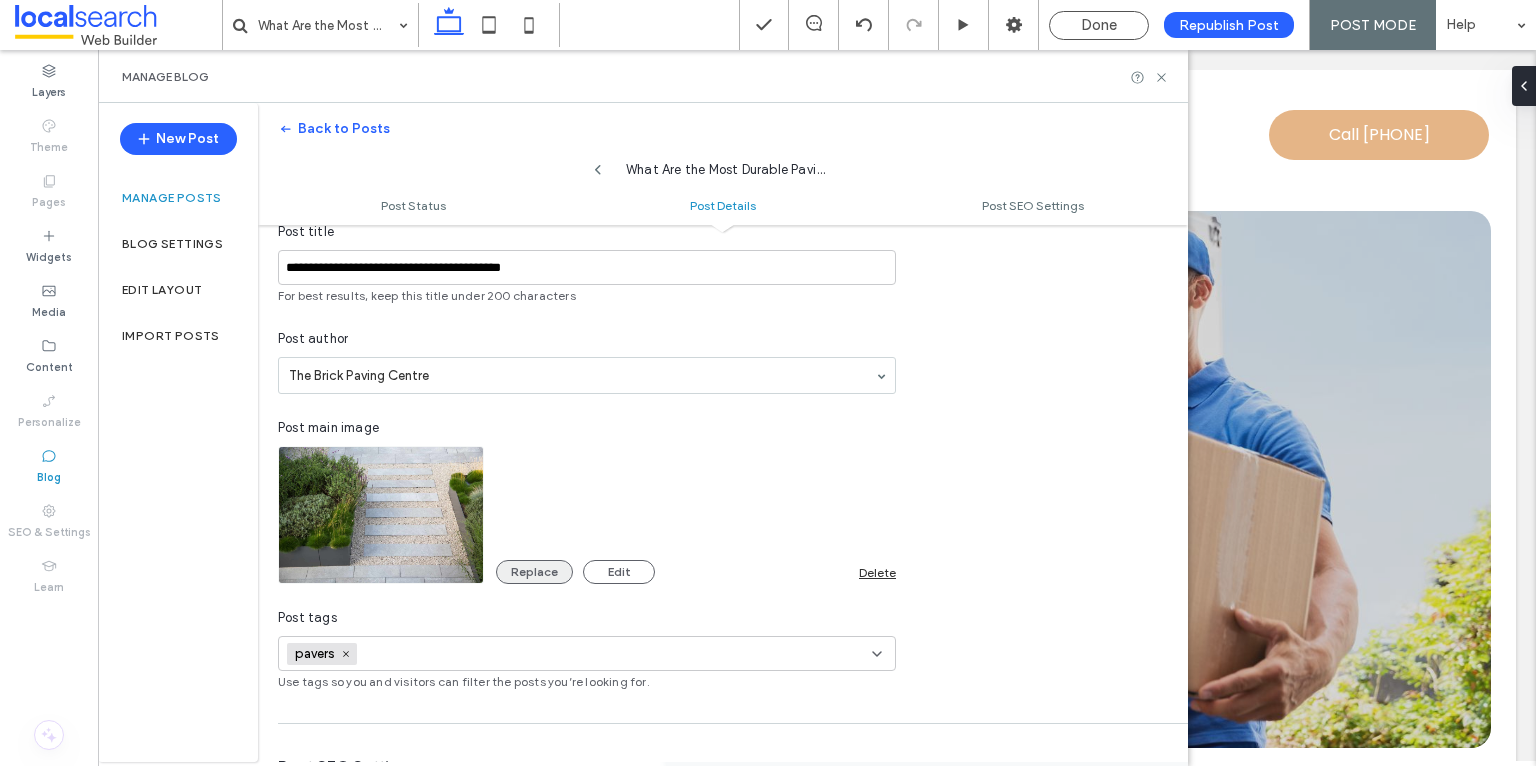 click on "Replace" at bounding box center [534, 572] 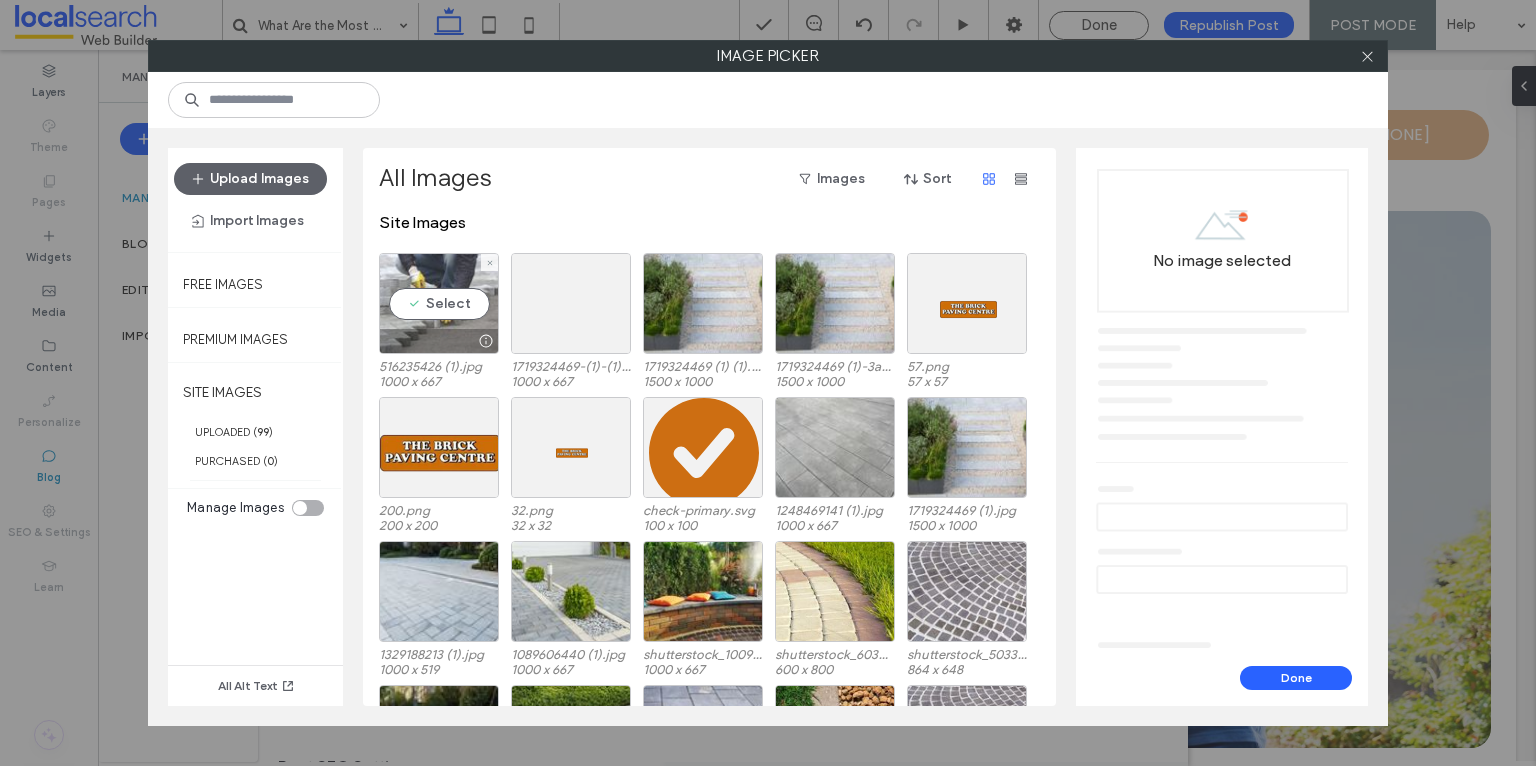 click on "Select" at bounding box center [439, 303] 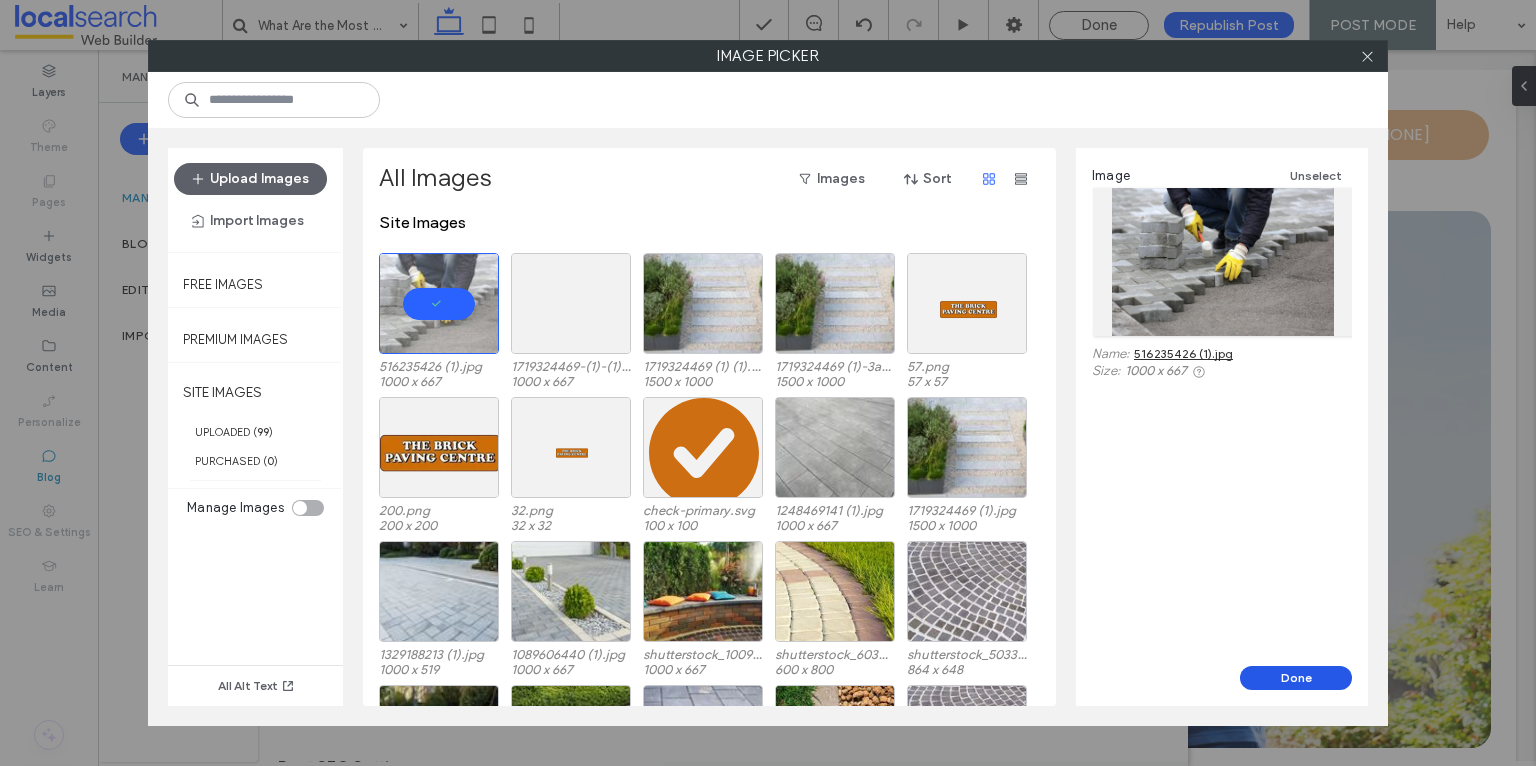 click on "Done" at bounding box center [1296, 678] 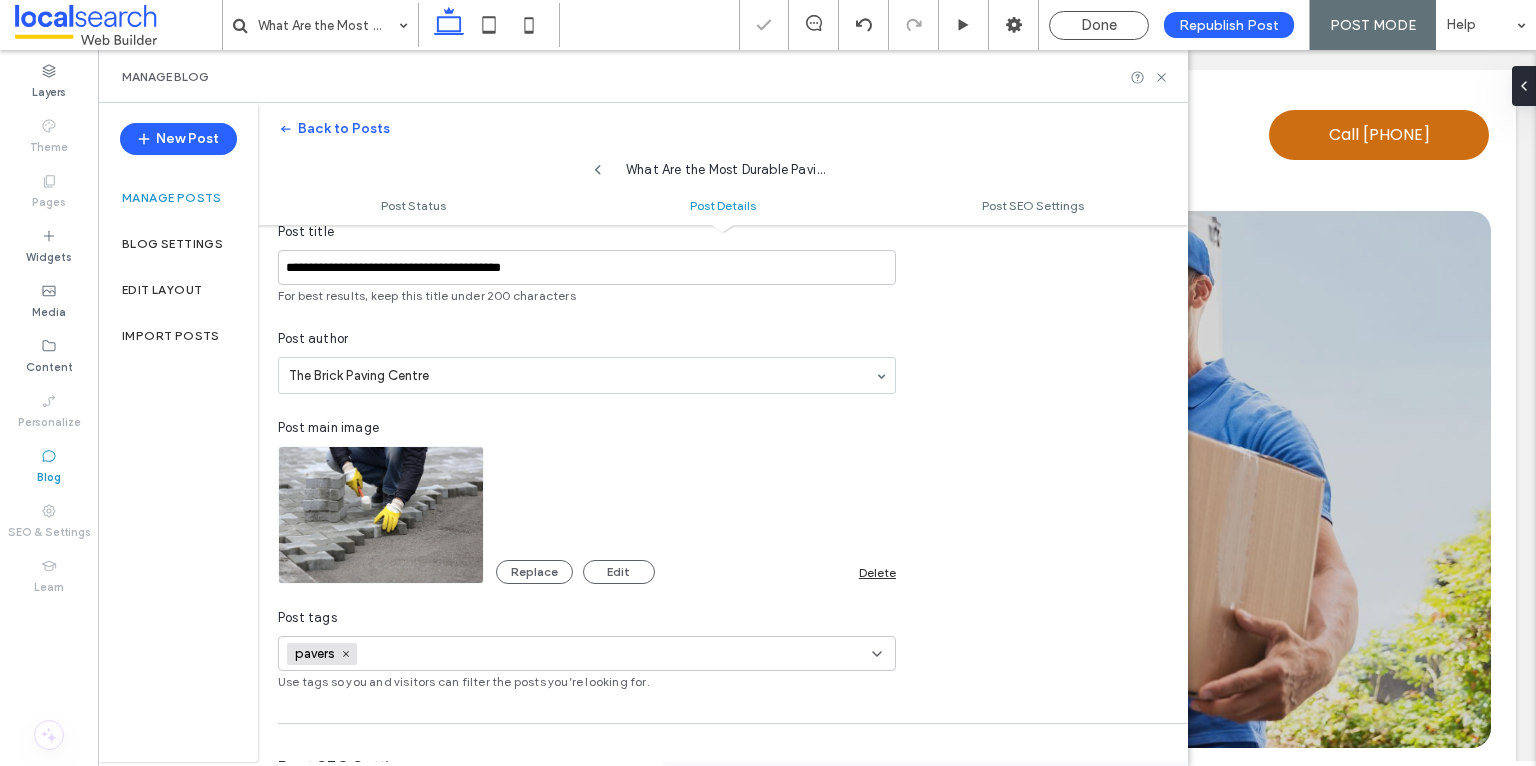 scroll, scrollTop: 0, scrollLeft: 0, axis: both 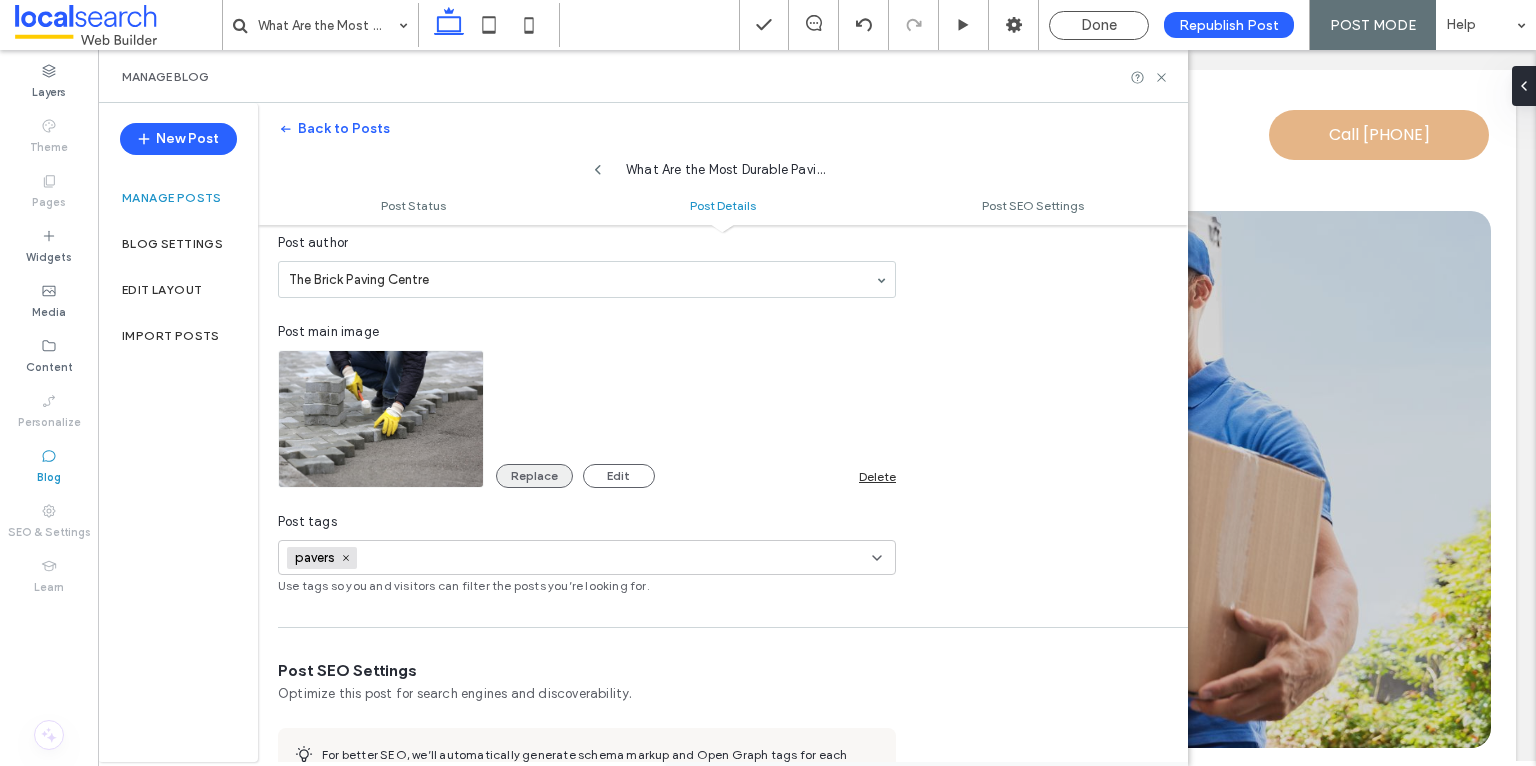 click on "Replace" at bounding box center (534, 476) 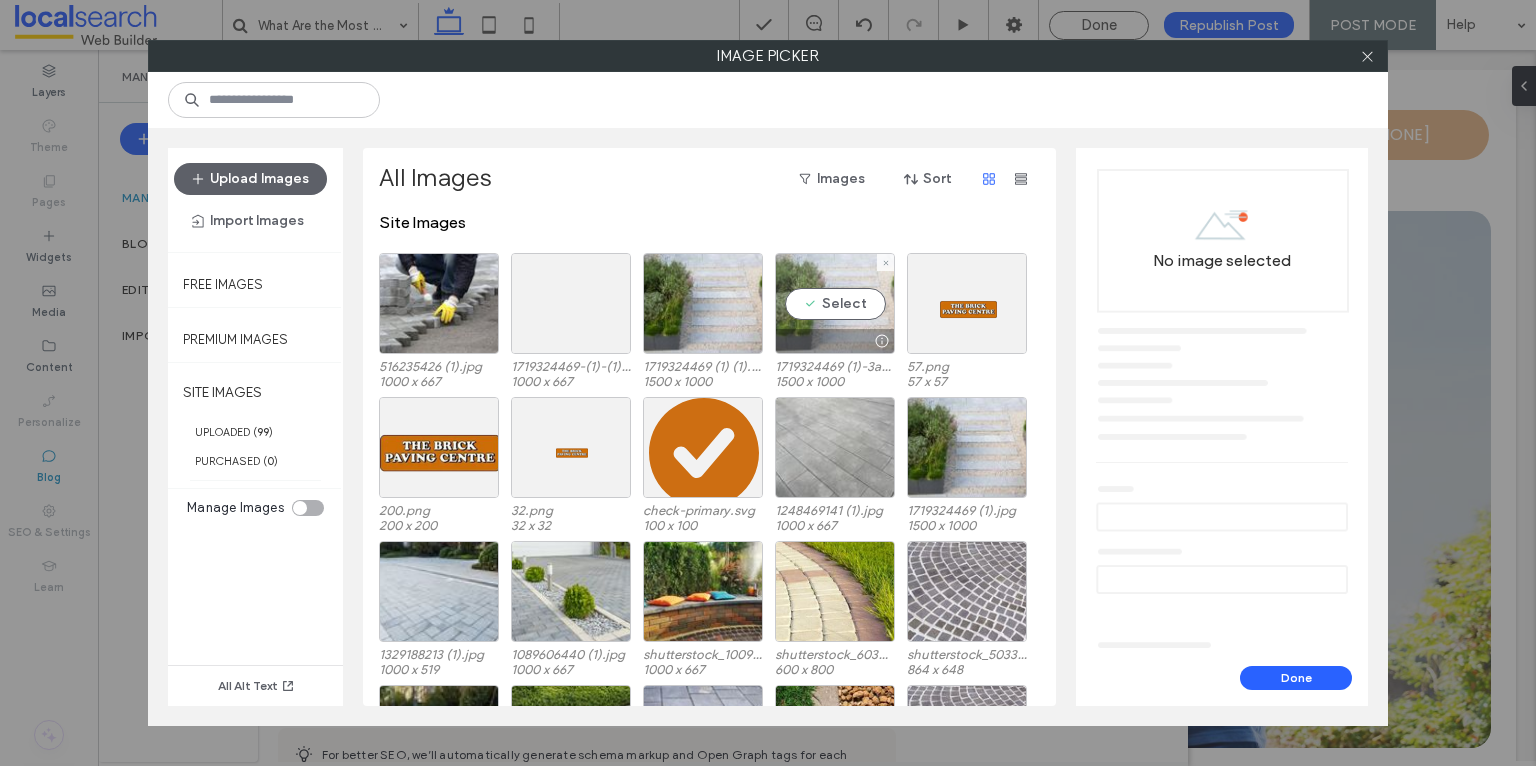 click on "Select" at bounding box center (835, 303) 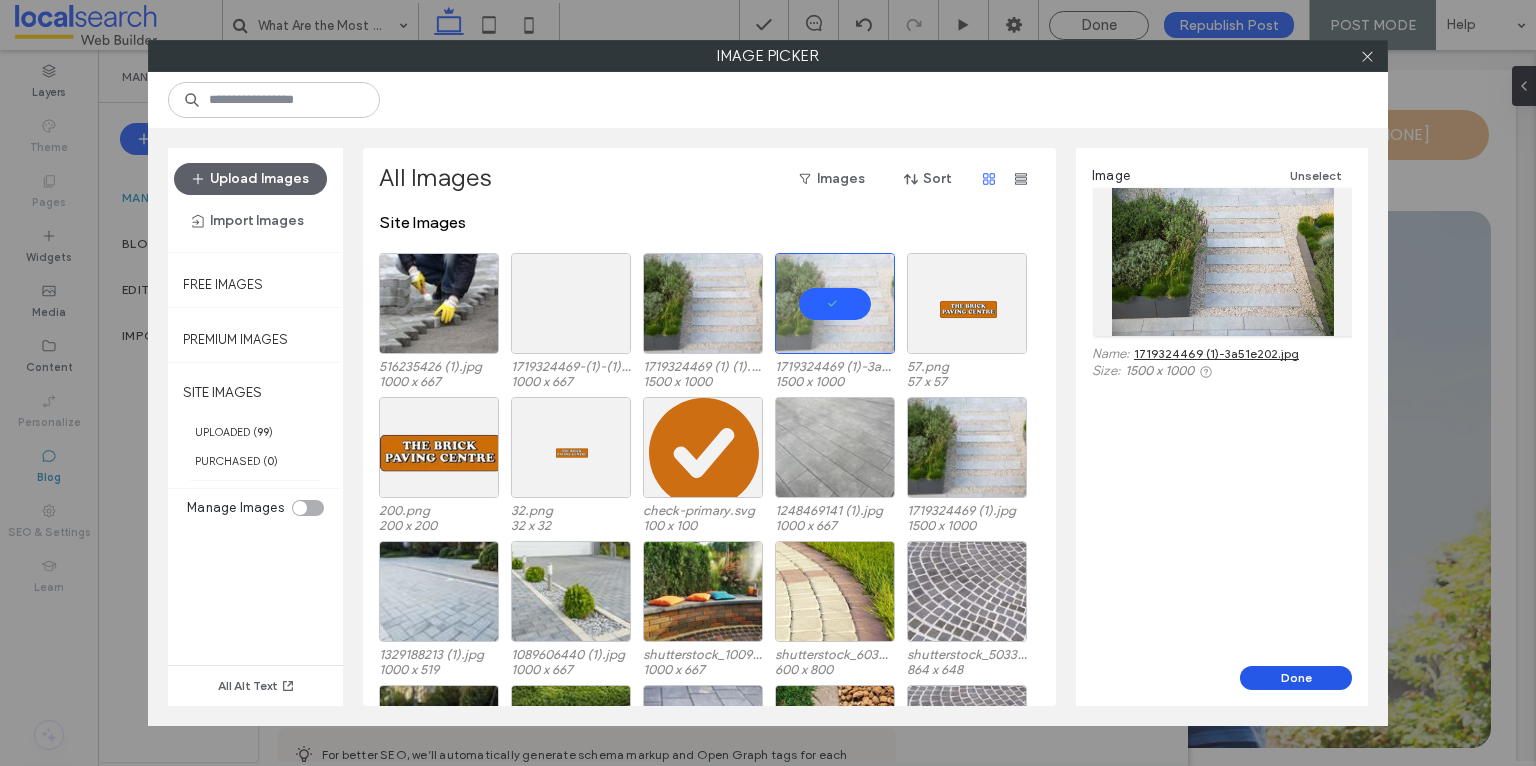 click on "Done" at bounding box center [1296, 678] 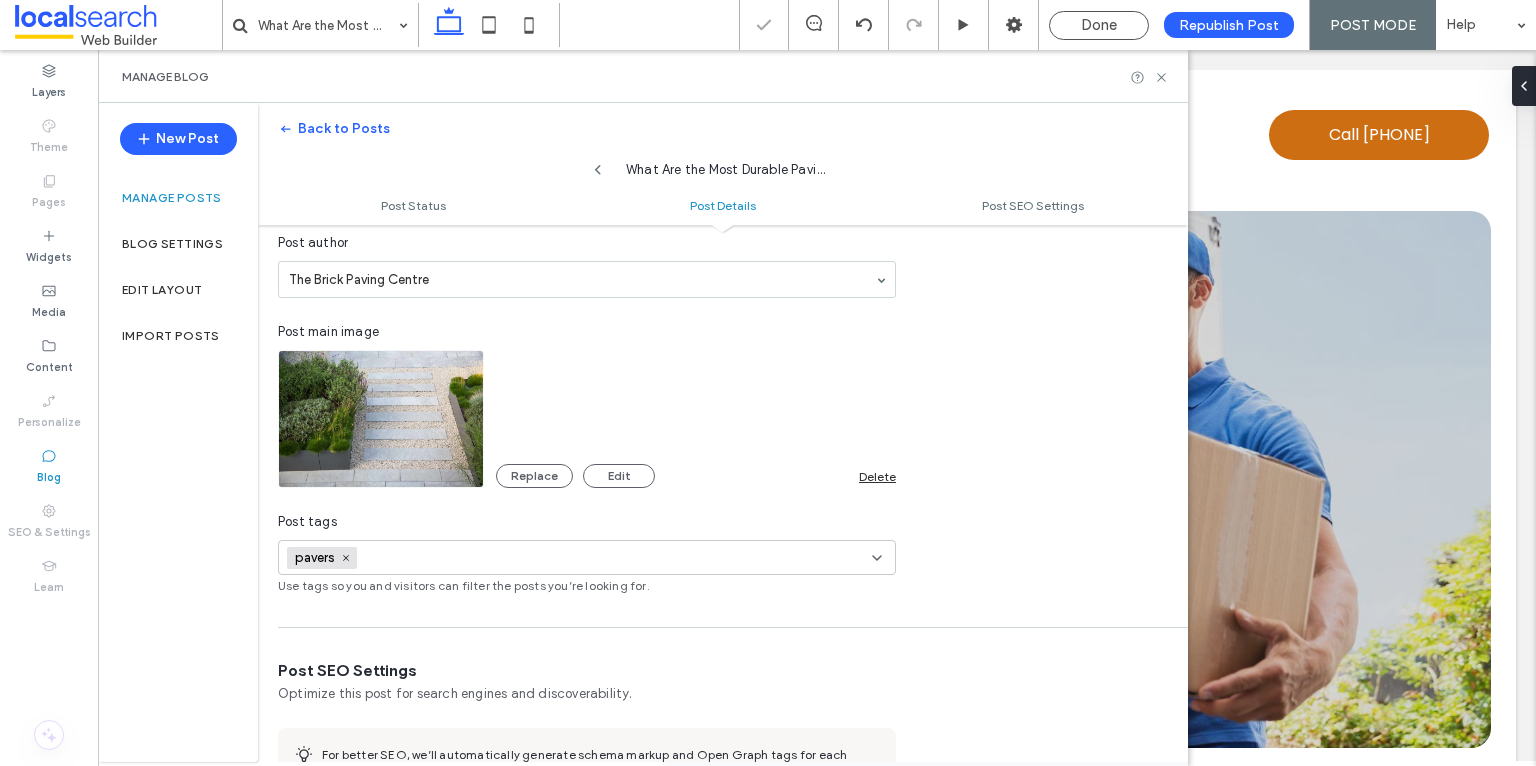 scroll, scrollTop: 0, scrollLeft: 0, axis: both 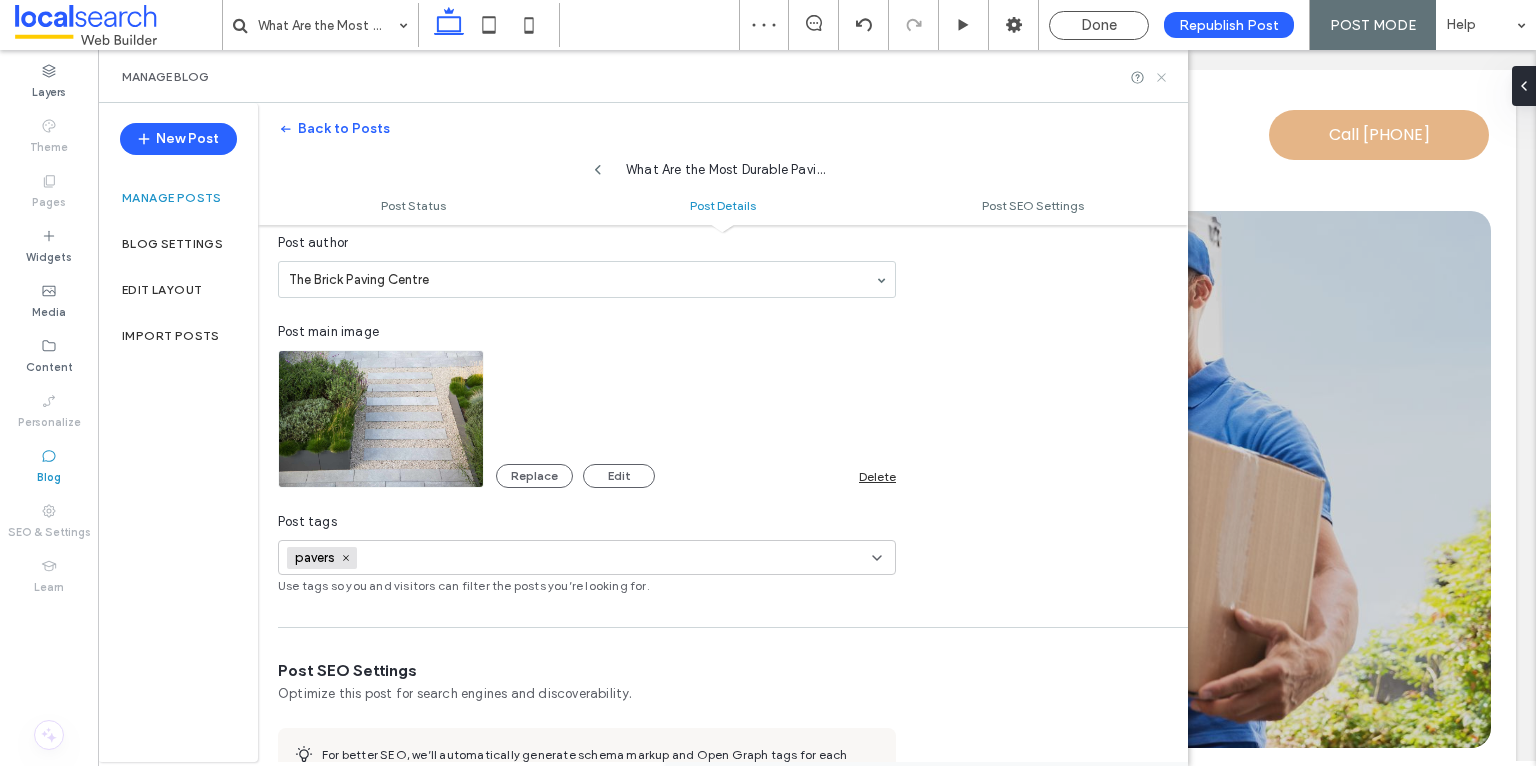 click 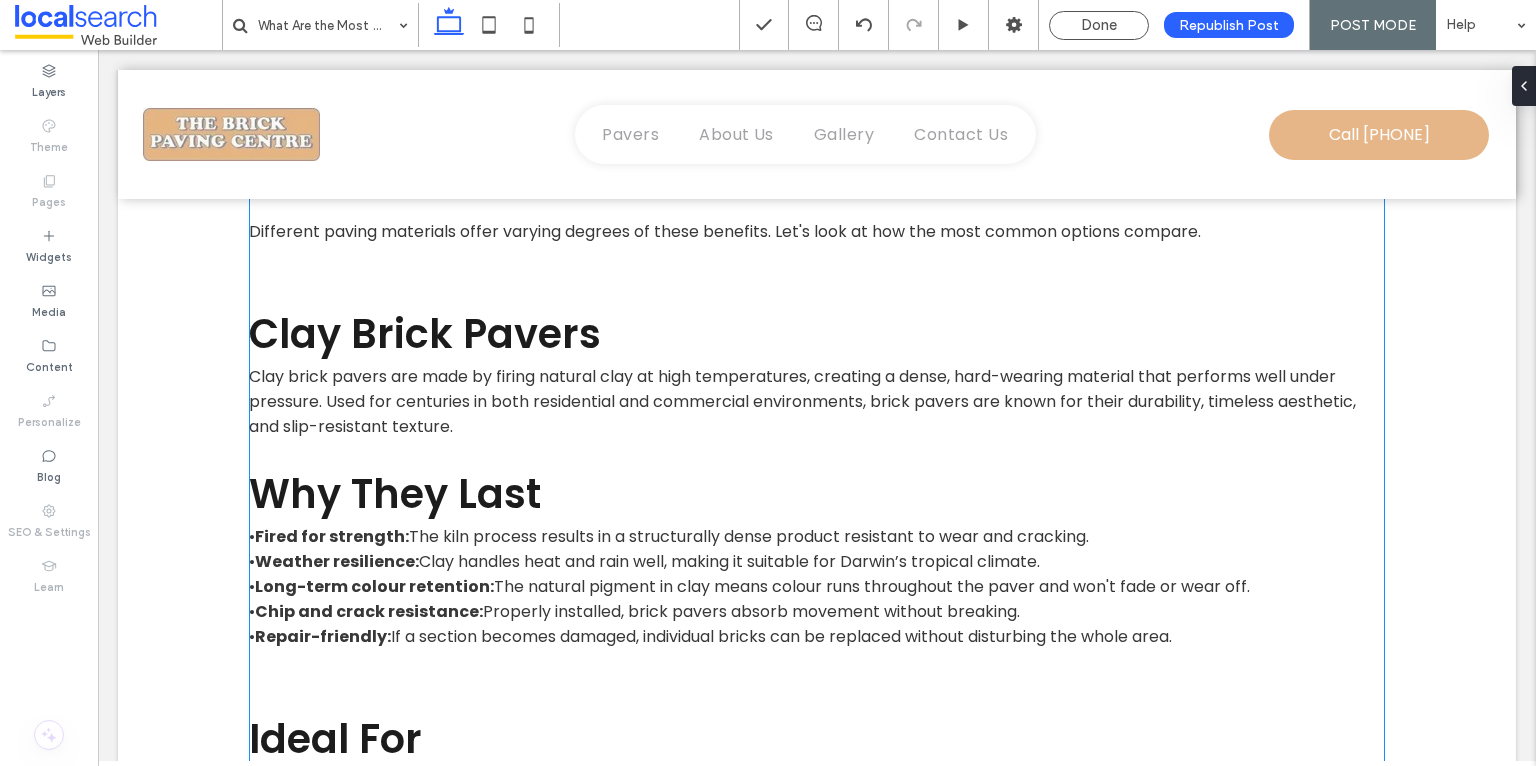 scroll, scrollTop: 1163, scrollLeft: 0, axis: vertical 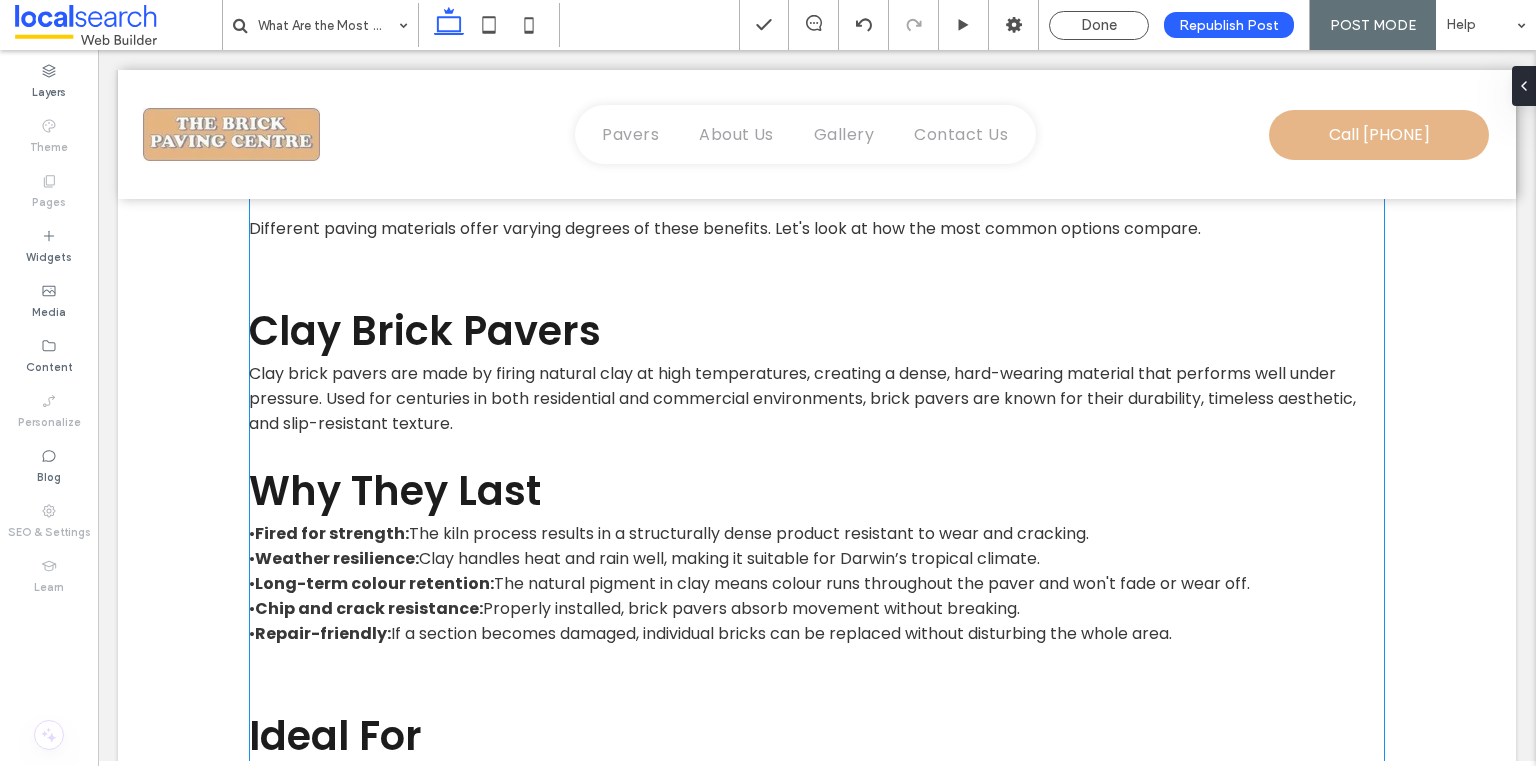 click on "Why They Last" at bounding box center (817, 491) 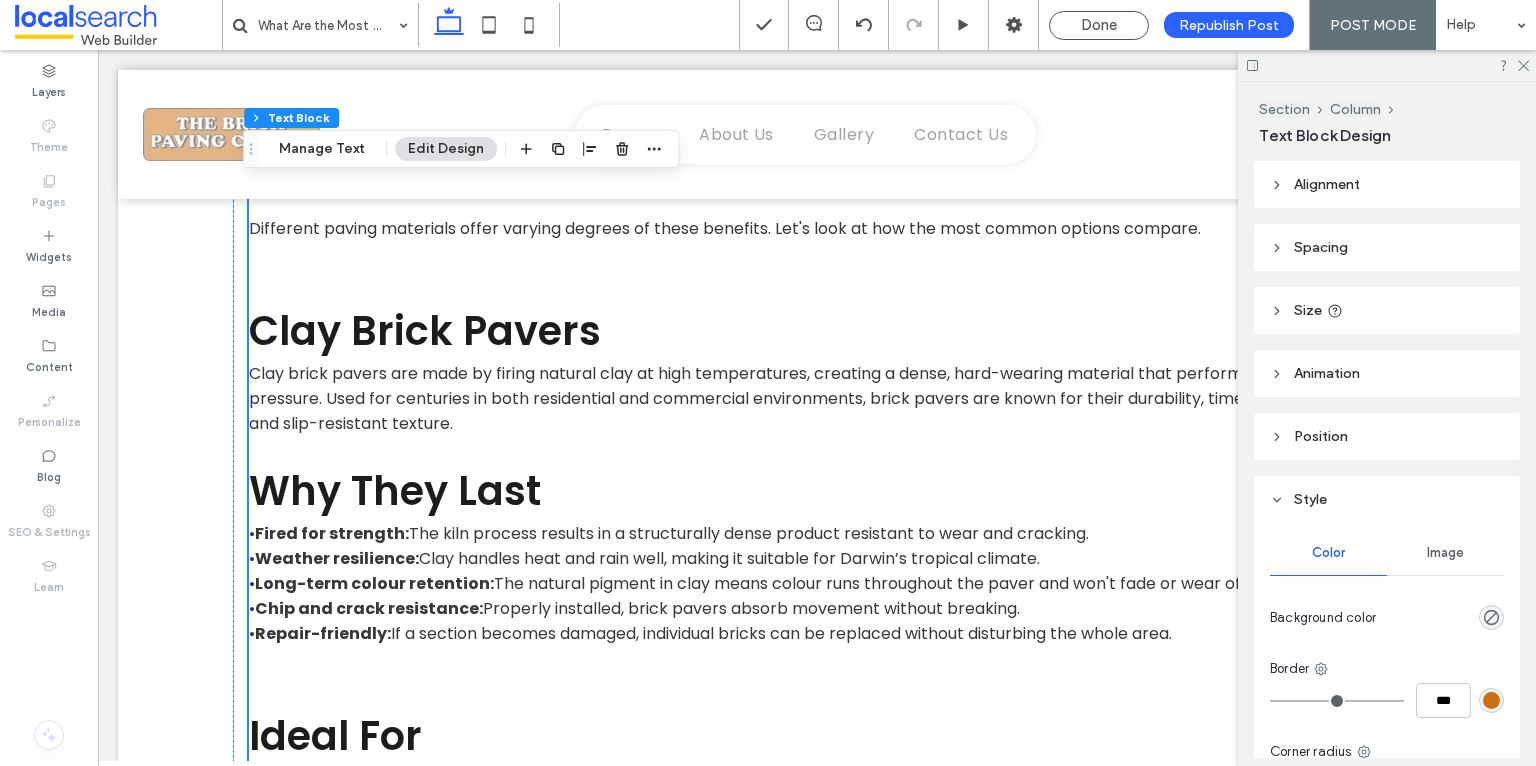 click on "Why They Last" at bounding box center [817, 491] 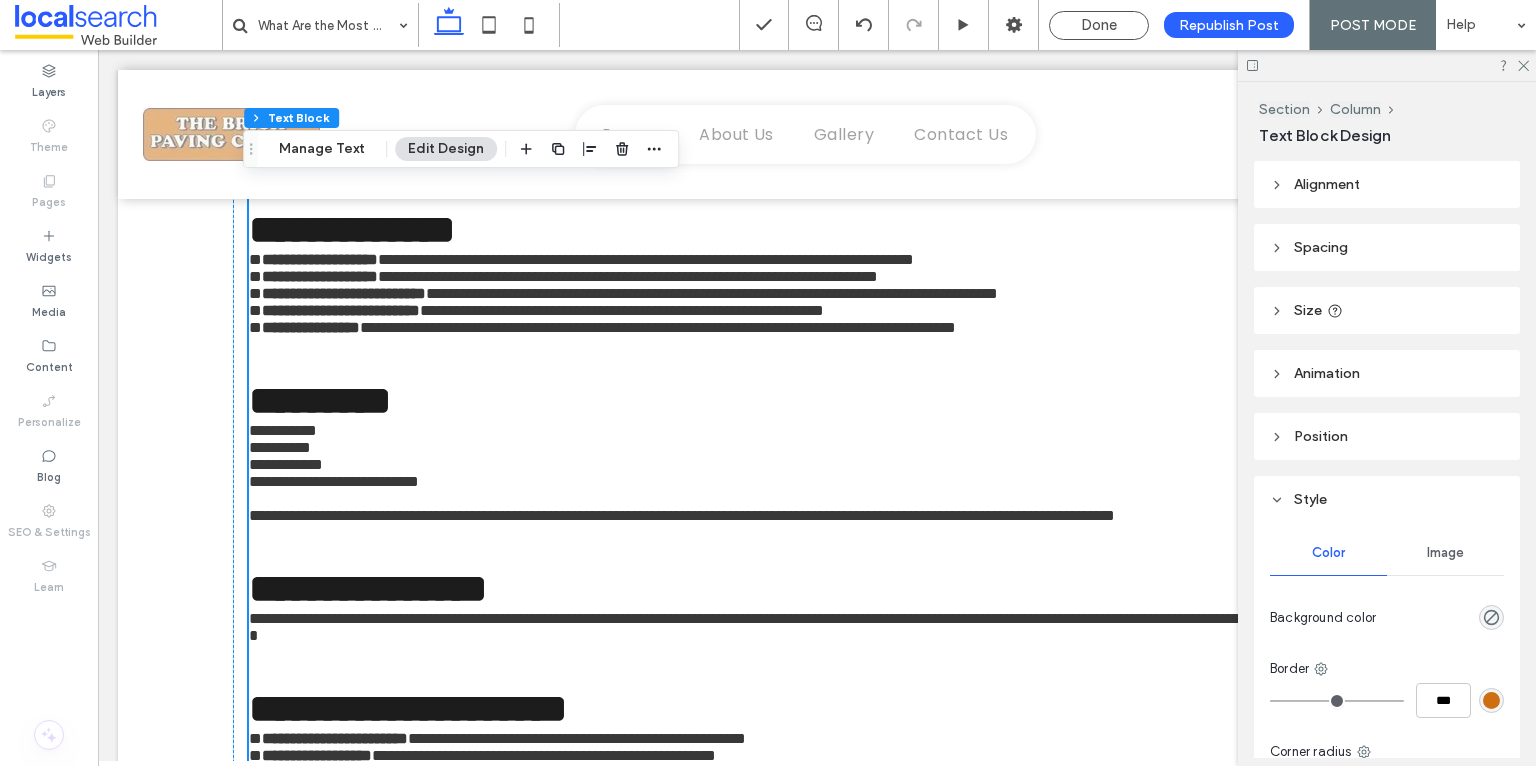 click on "**********" at bounding box center [819, -236] 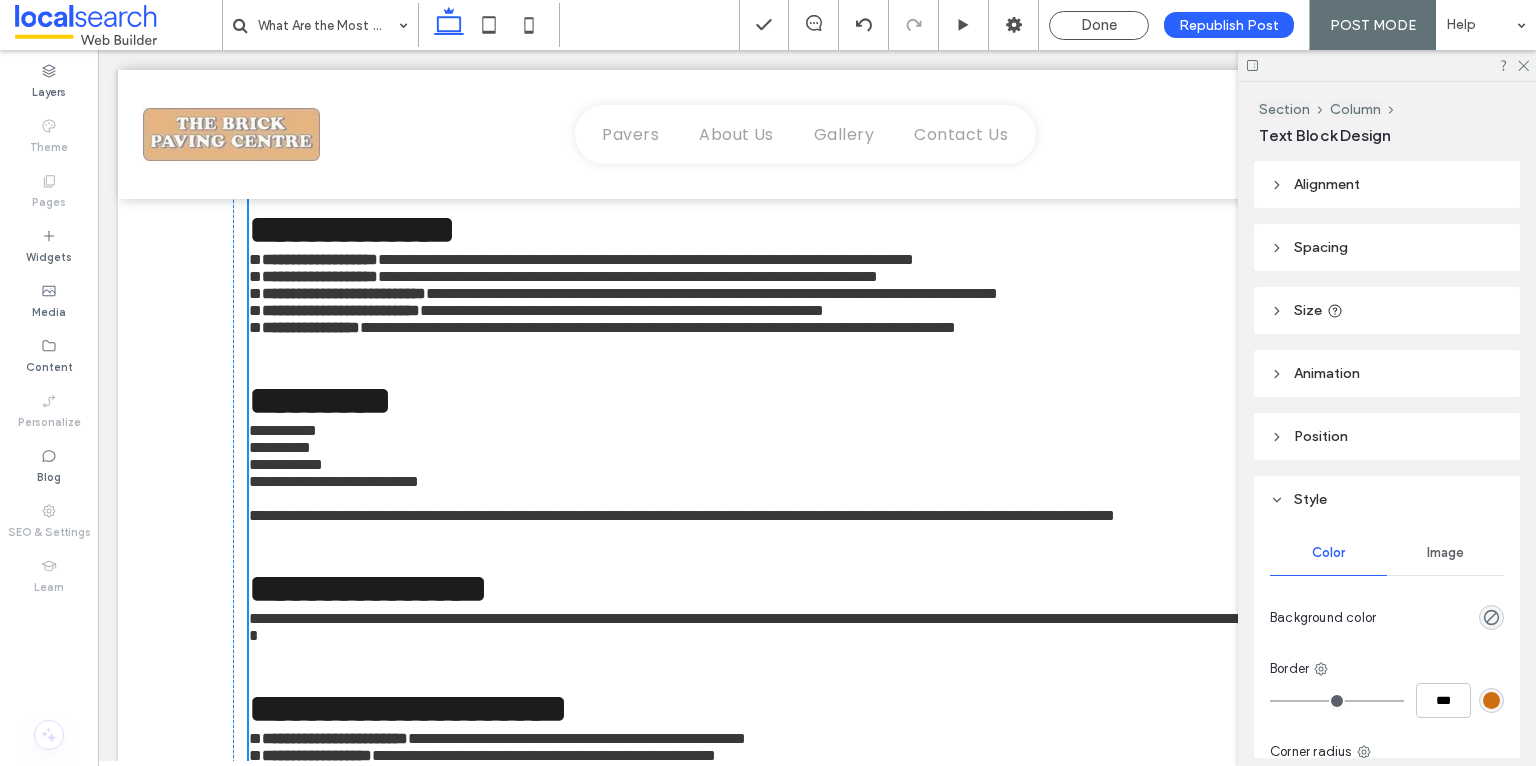 type on "*******" 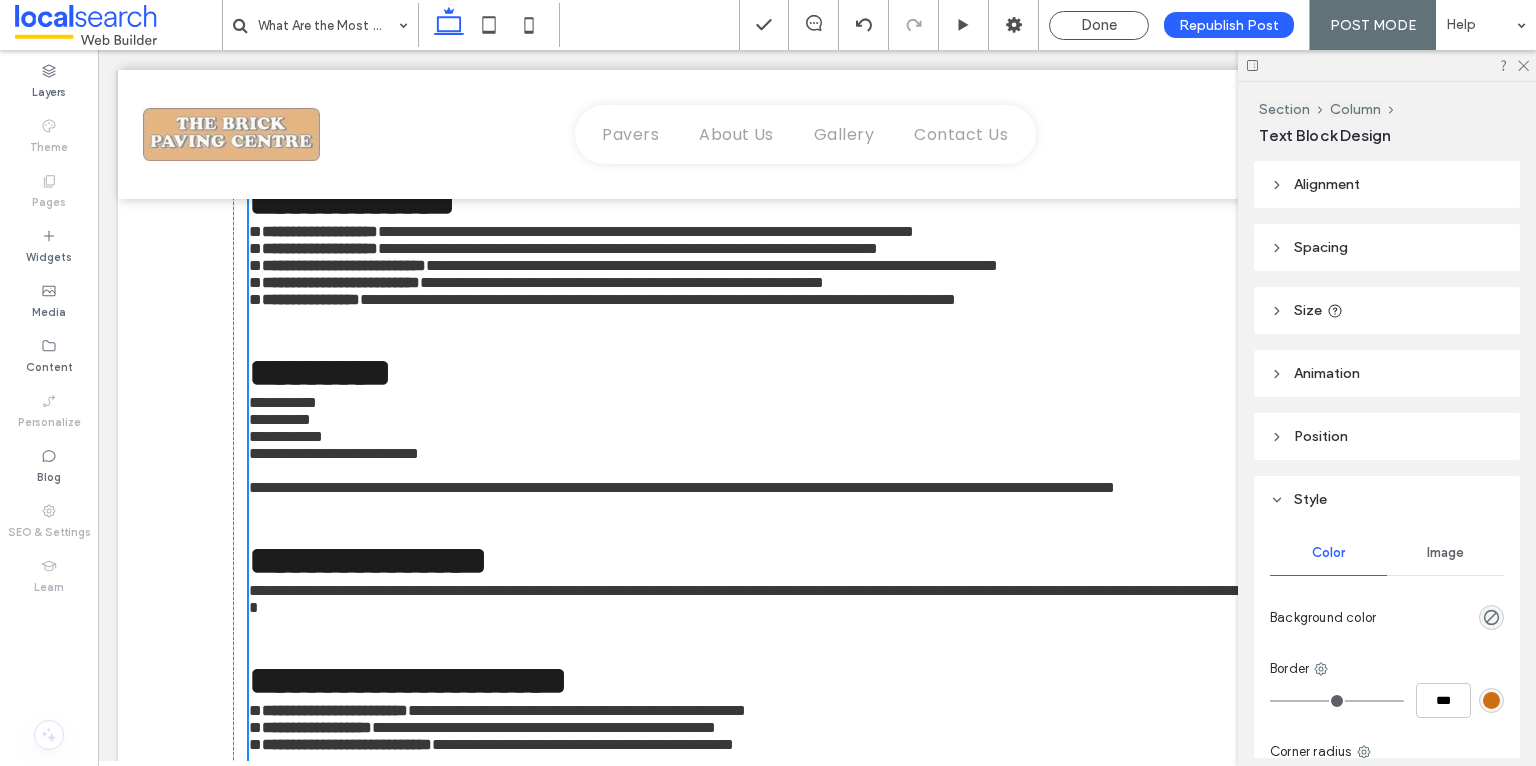 scroll, scrollTop: 1195, scrollLeft: 0, axis: vertical 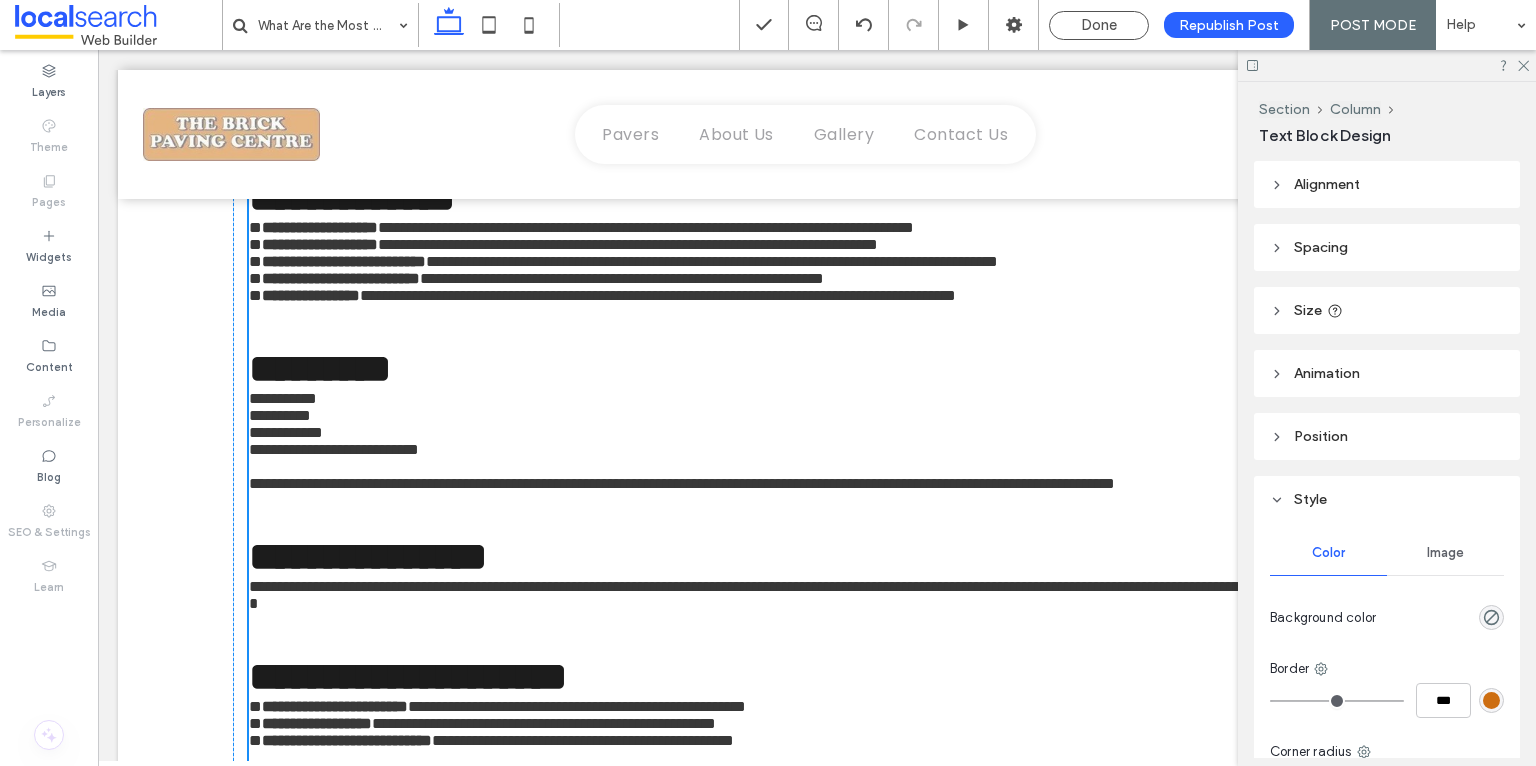 type on "**" 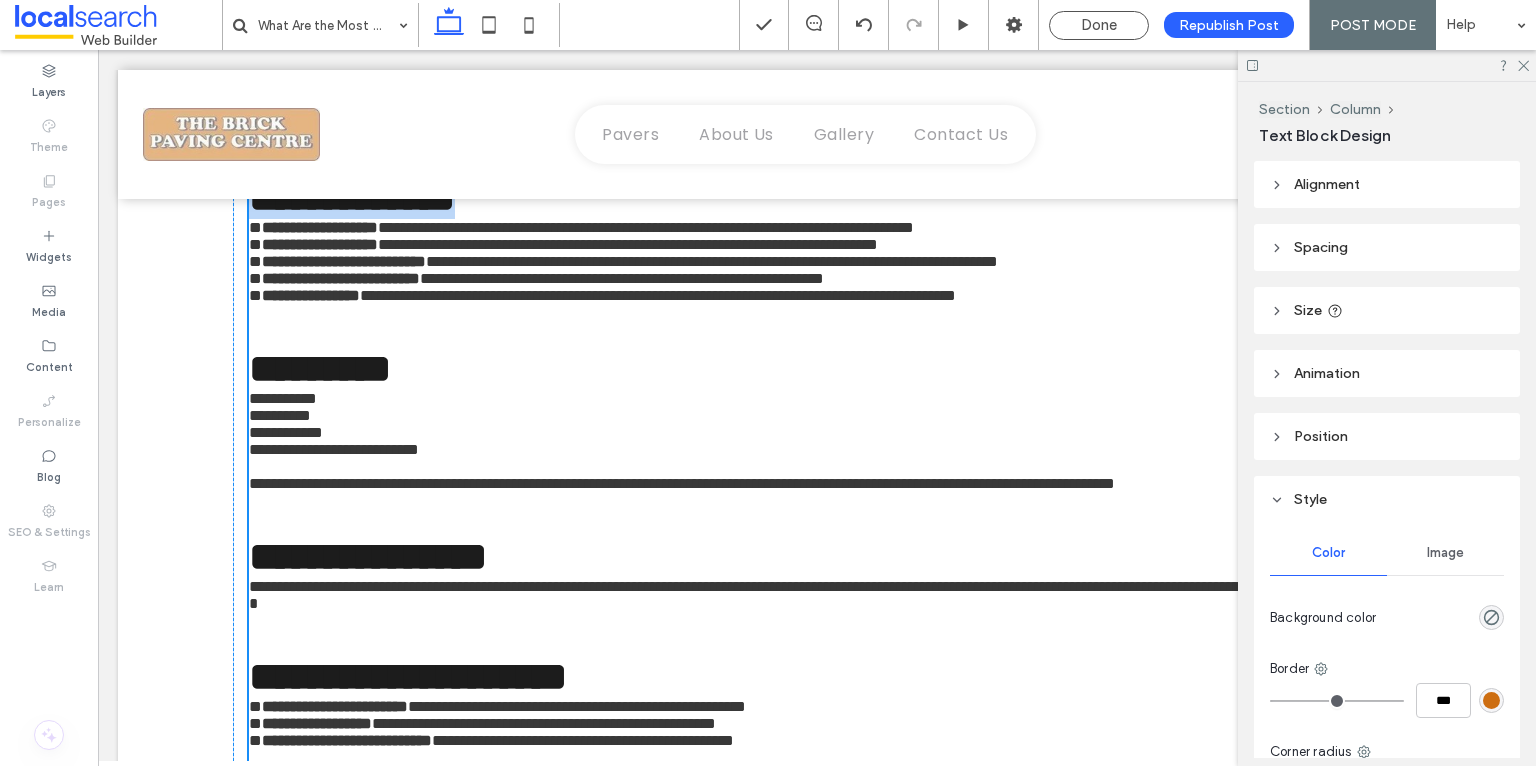 drag, startPoint x: 542, startPoint y: 465, endPoint x: 252, endPoint y: 457, distance: 290.11032 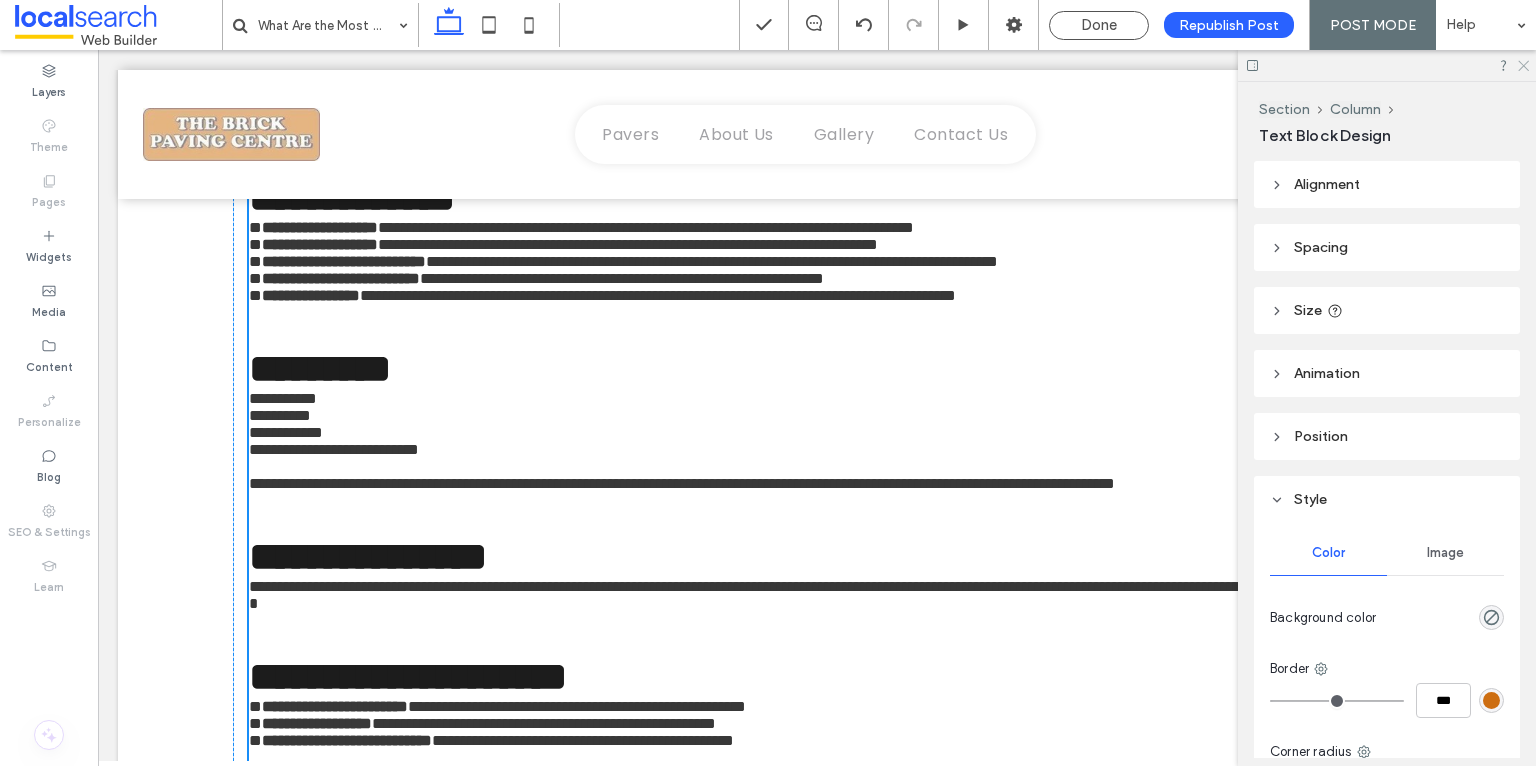 click 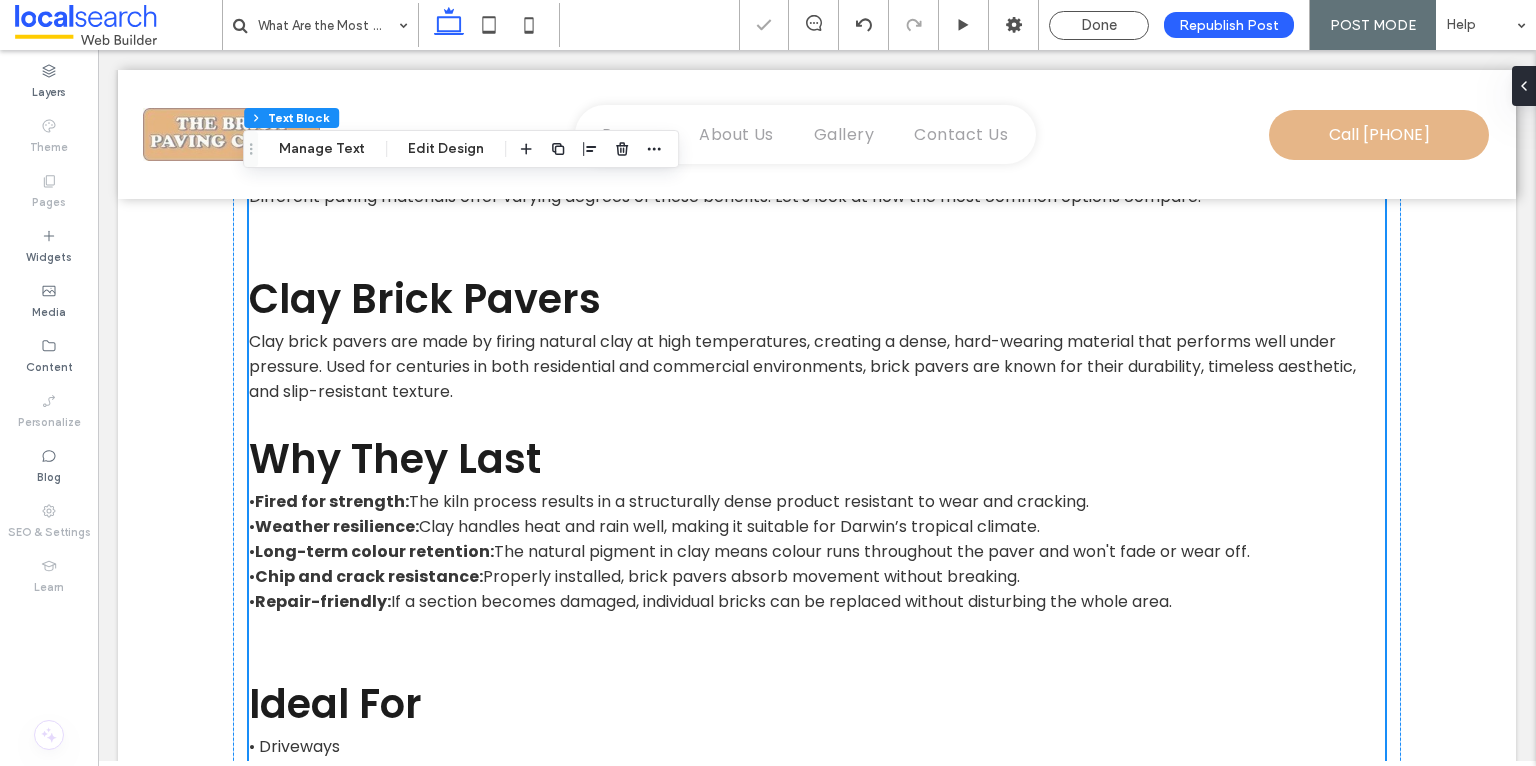 click on "Why They Last" at bounding box center [395, 459] 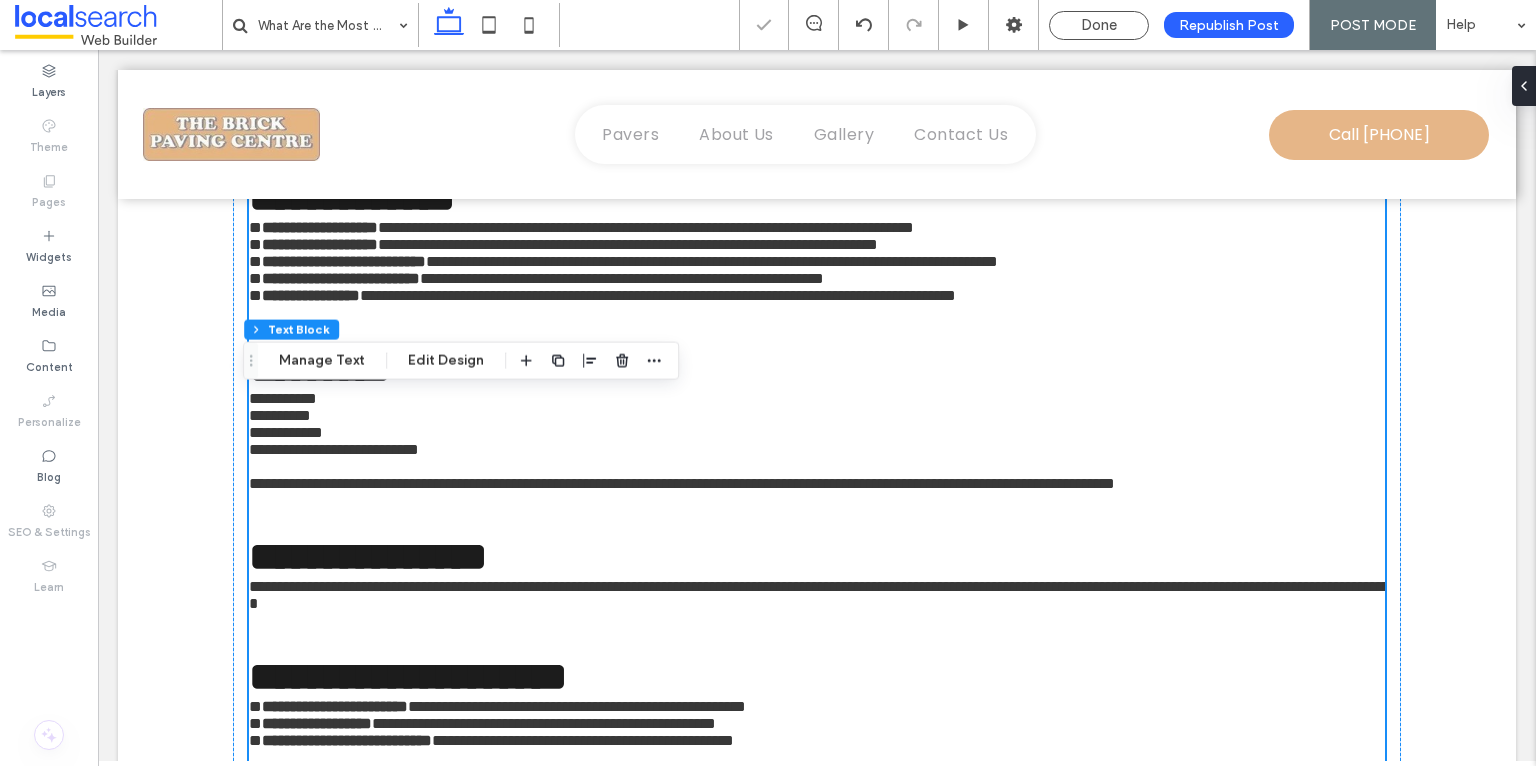 type on "*******" 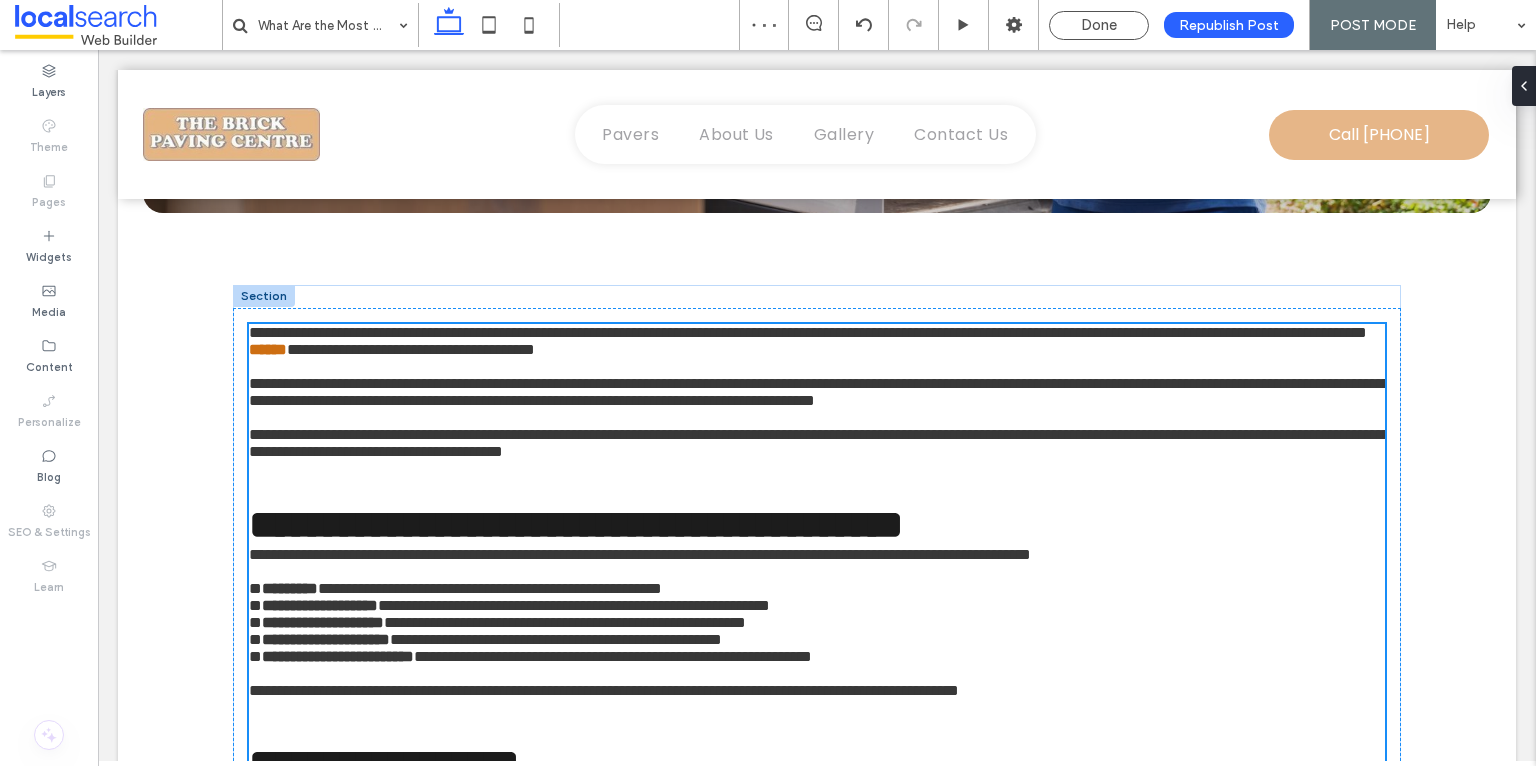 scroll, scrollTop: 544, scrollLeft: 0, axis: vertical 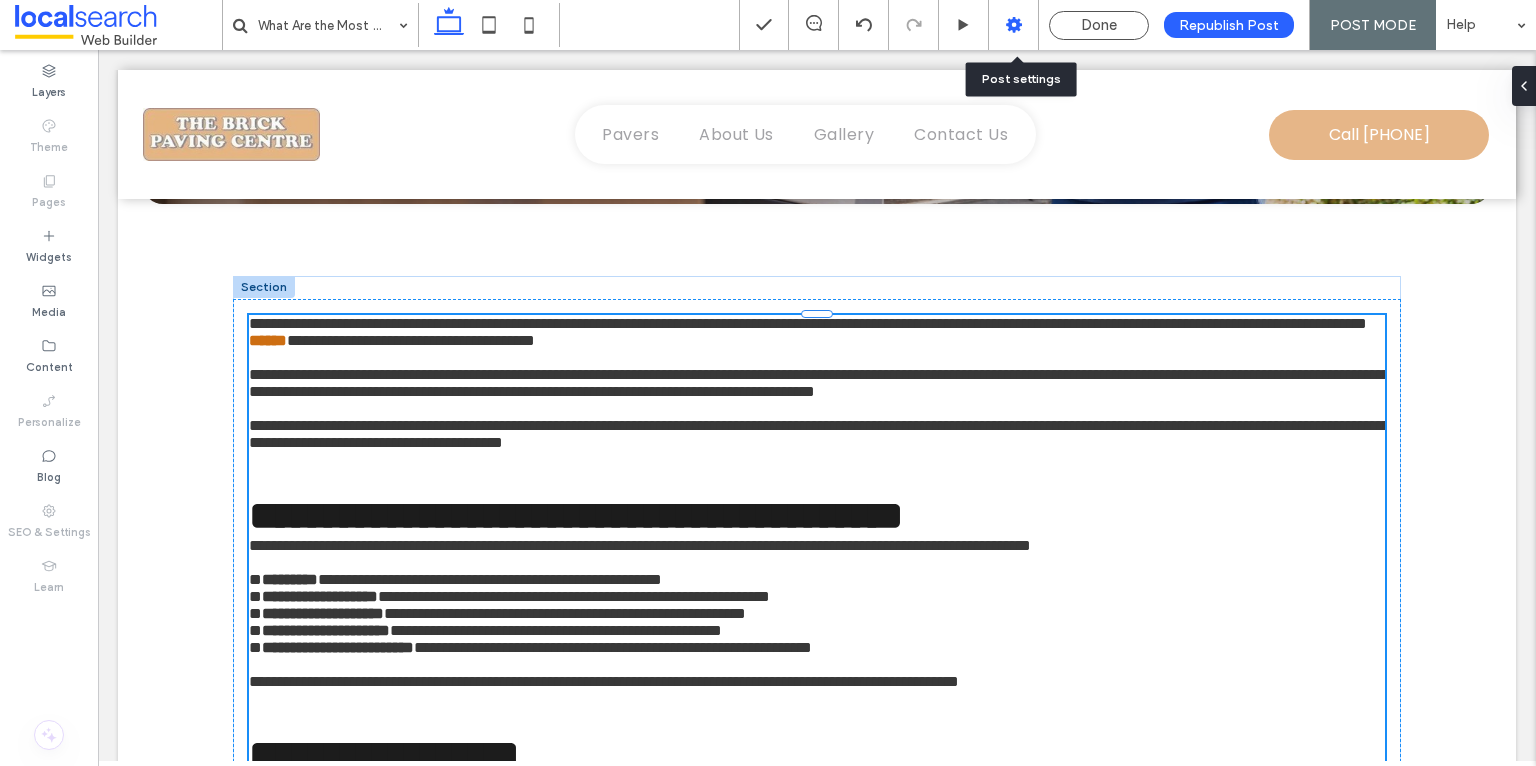 click 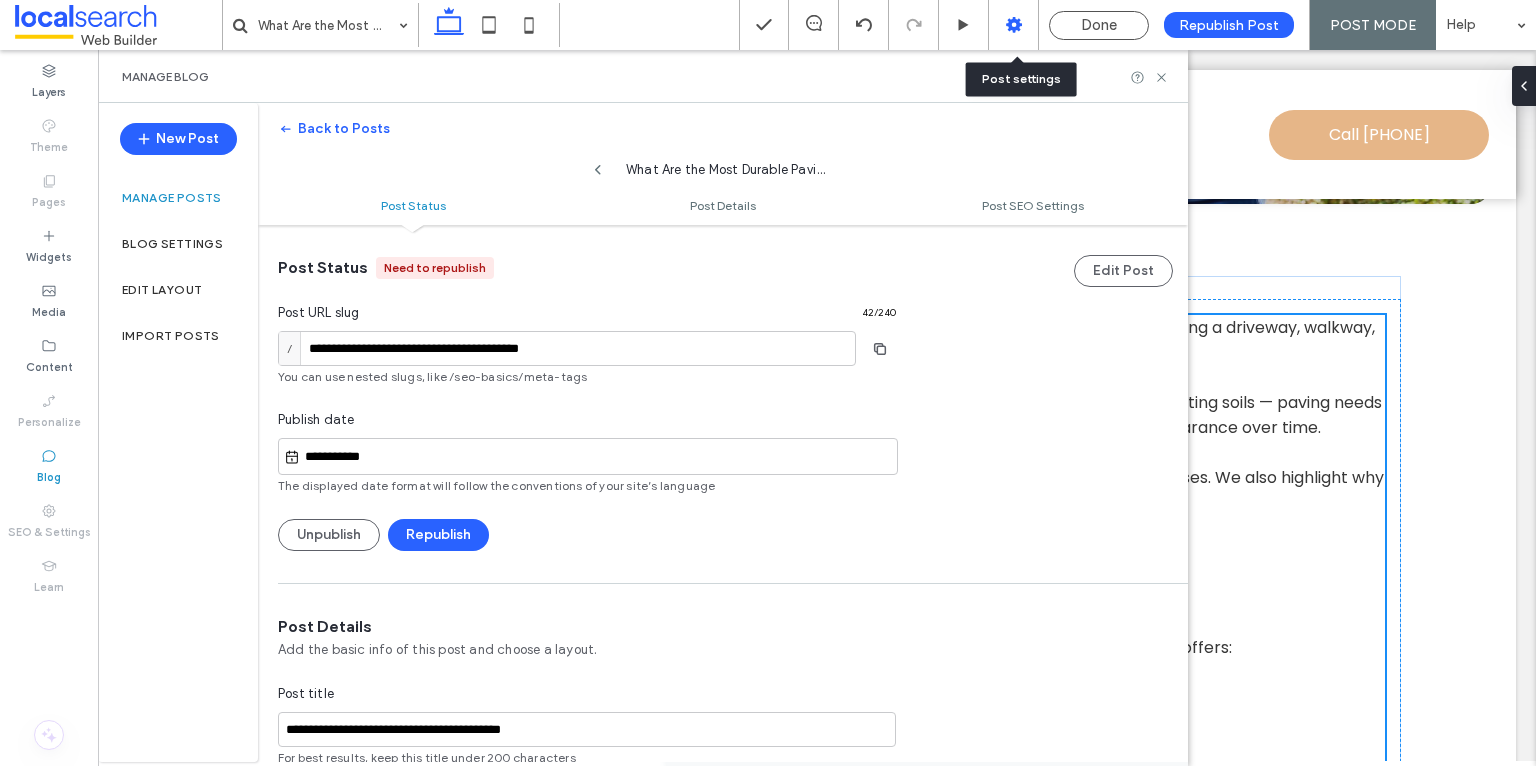 scroll, scrollTop: 0, scrollLeft: 0, axis: both 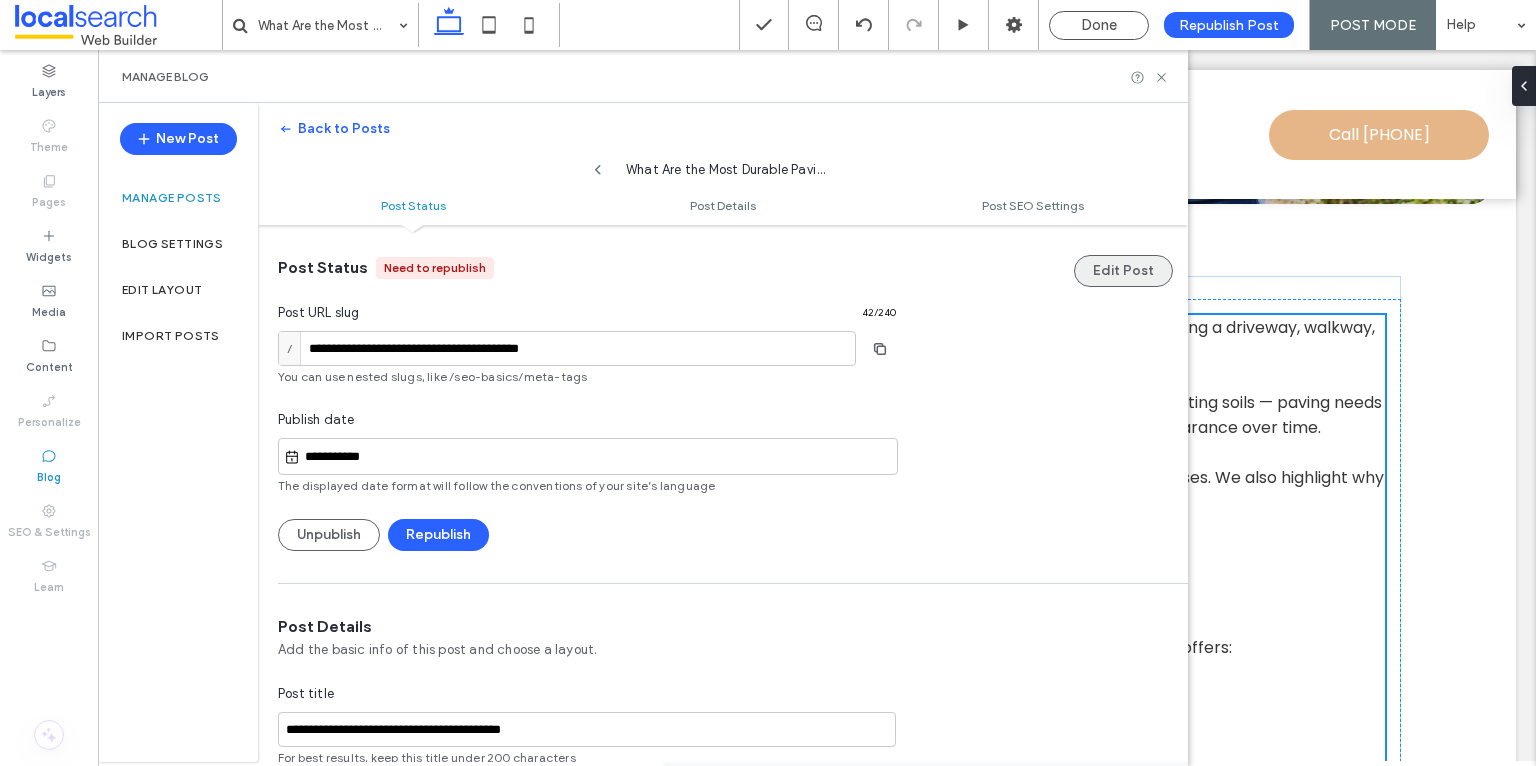 click on "Edit Post" at bounding box center (1123, 271) 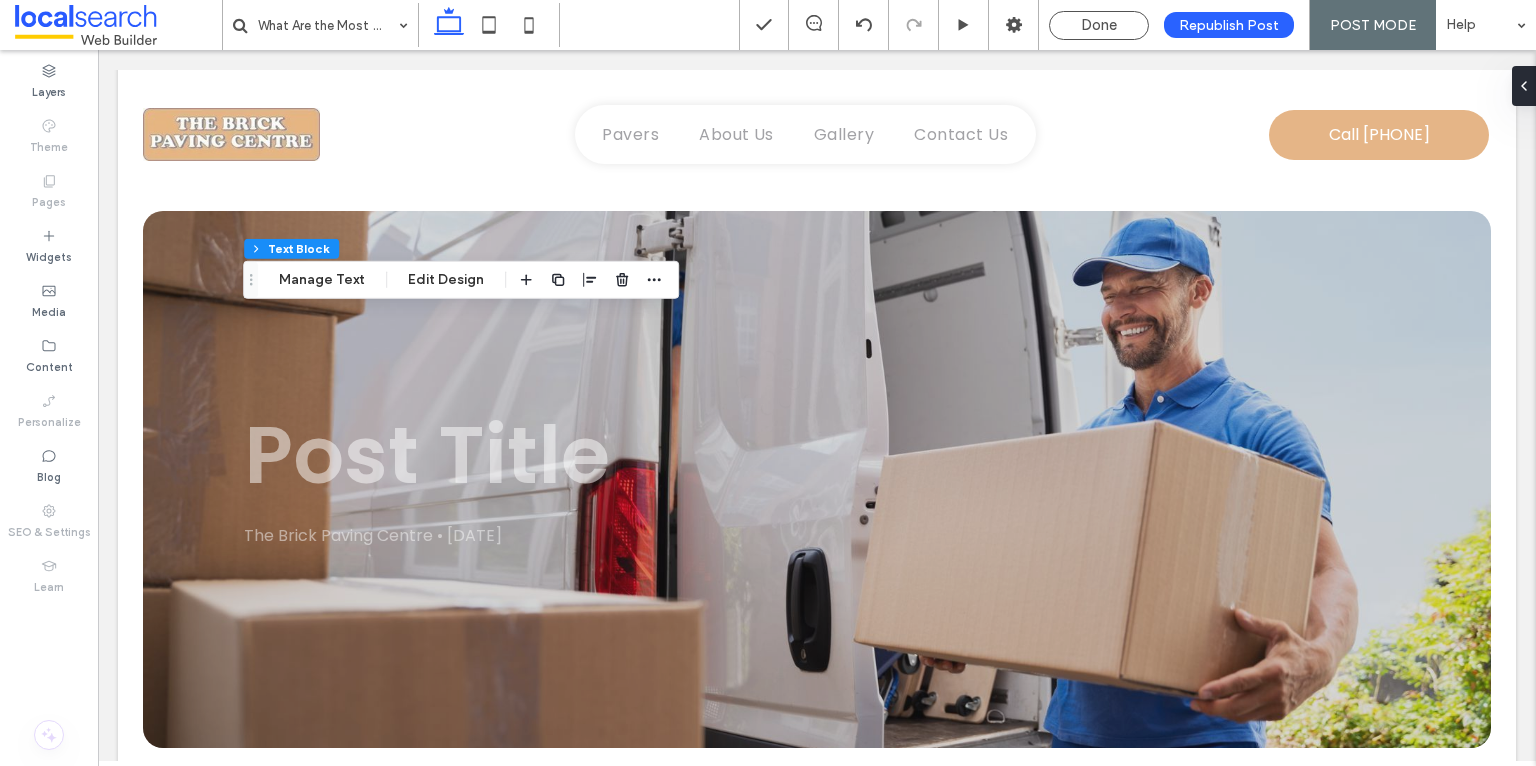 scroll, scrollTop: 0, scrollLeft: 0, axis: both 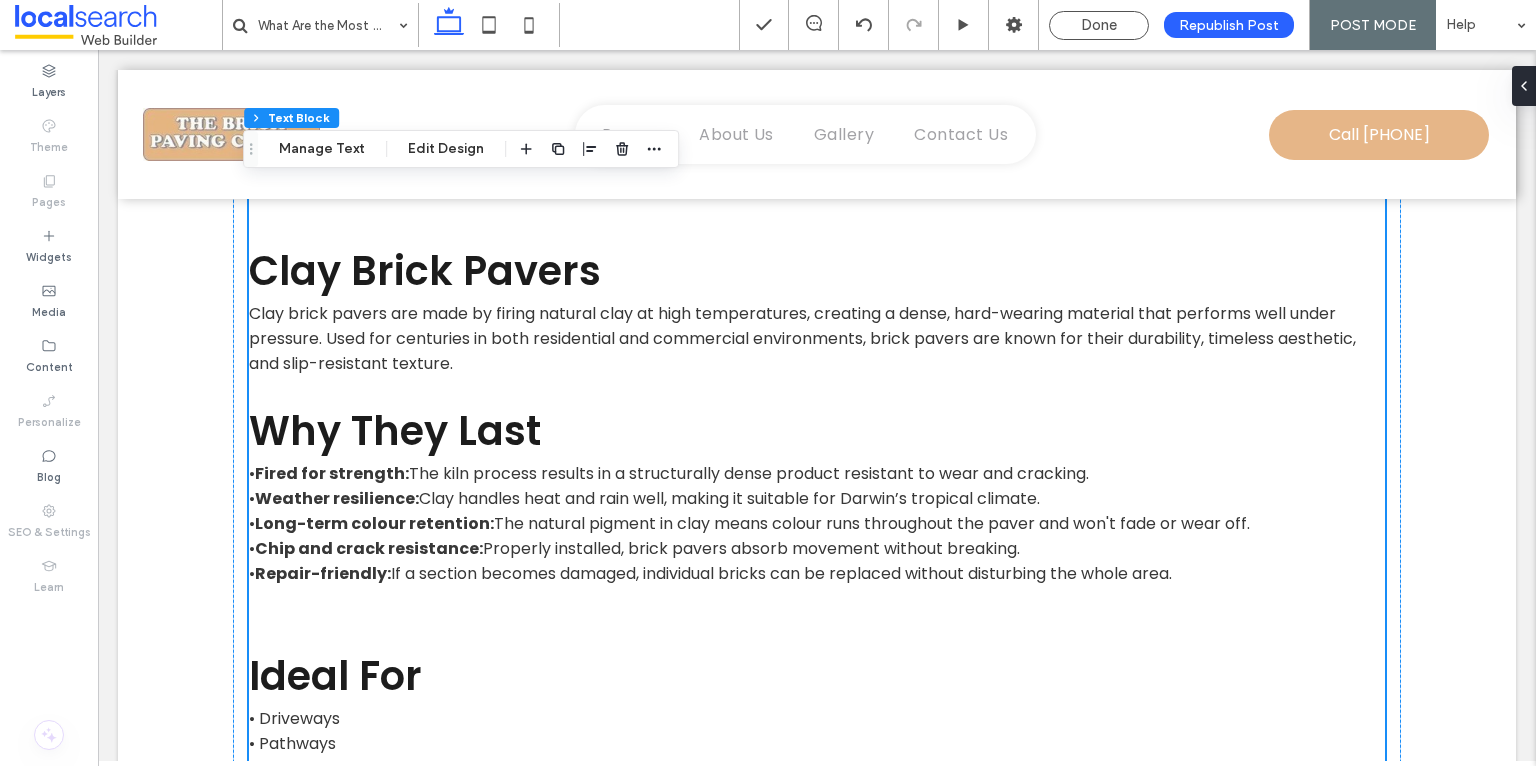 click on "Why They Last" at bounding box center [817, 431] 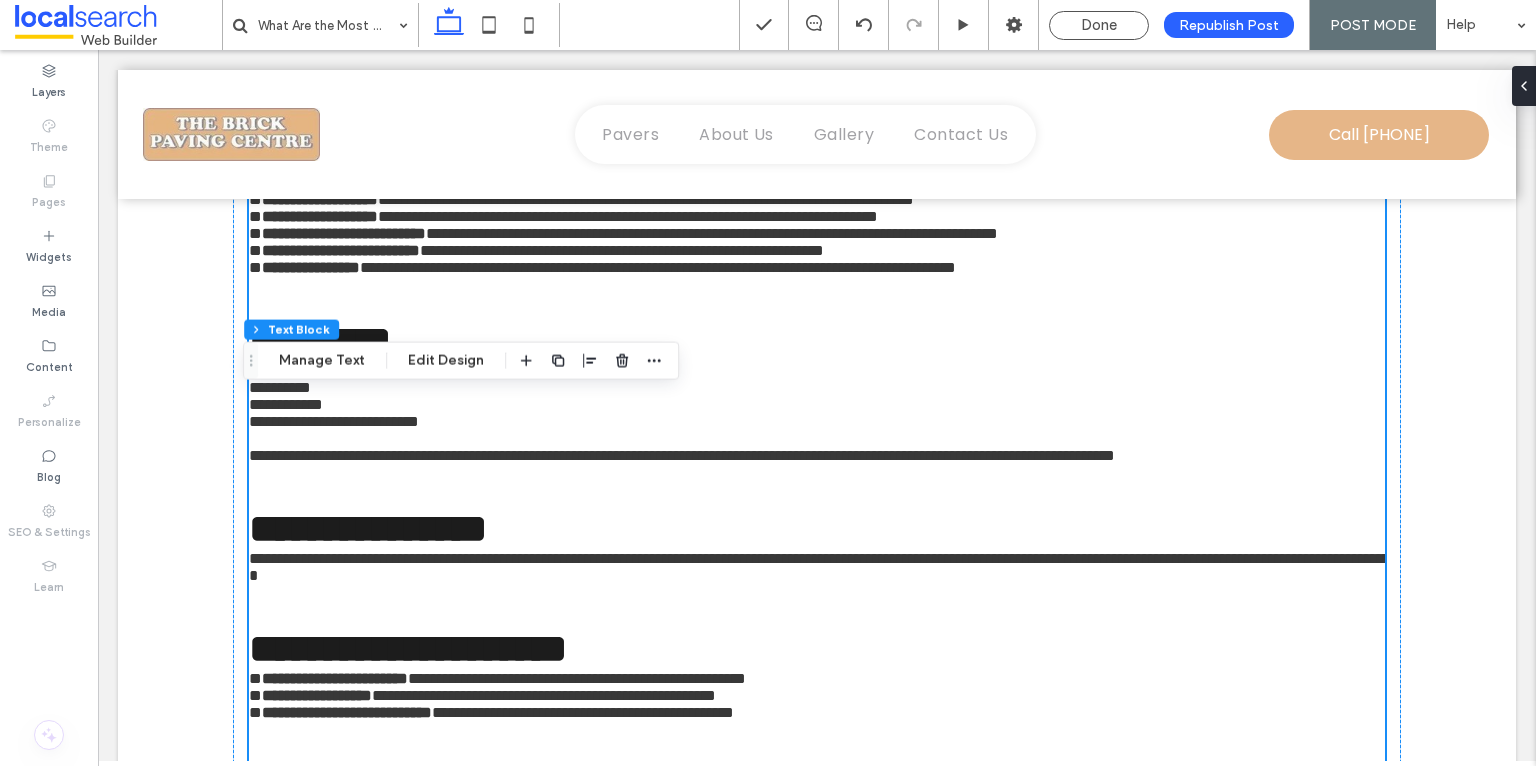 type on "*******" 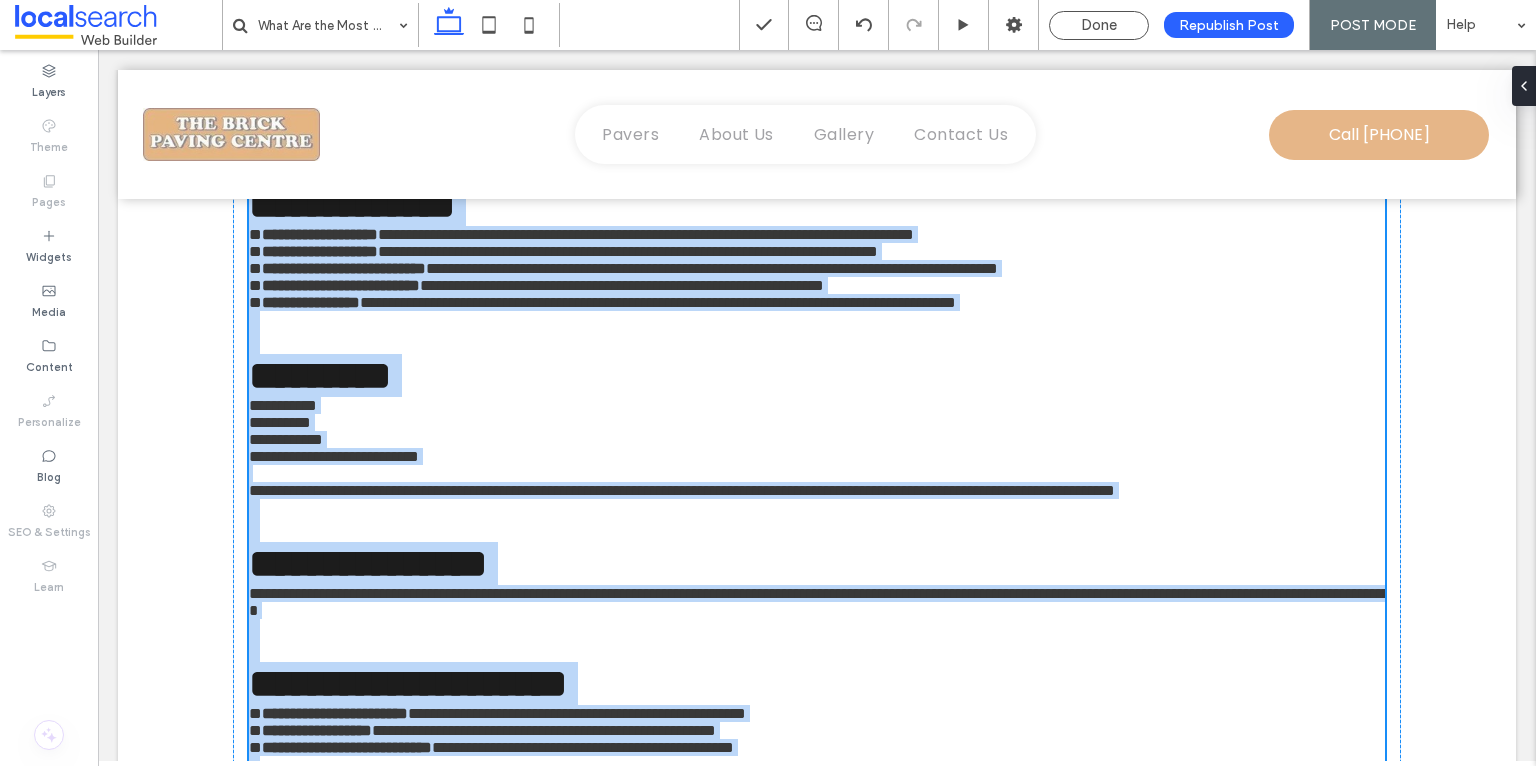 scroll, scrollTop: 1261, scrollLeft: 0, axis: vertical 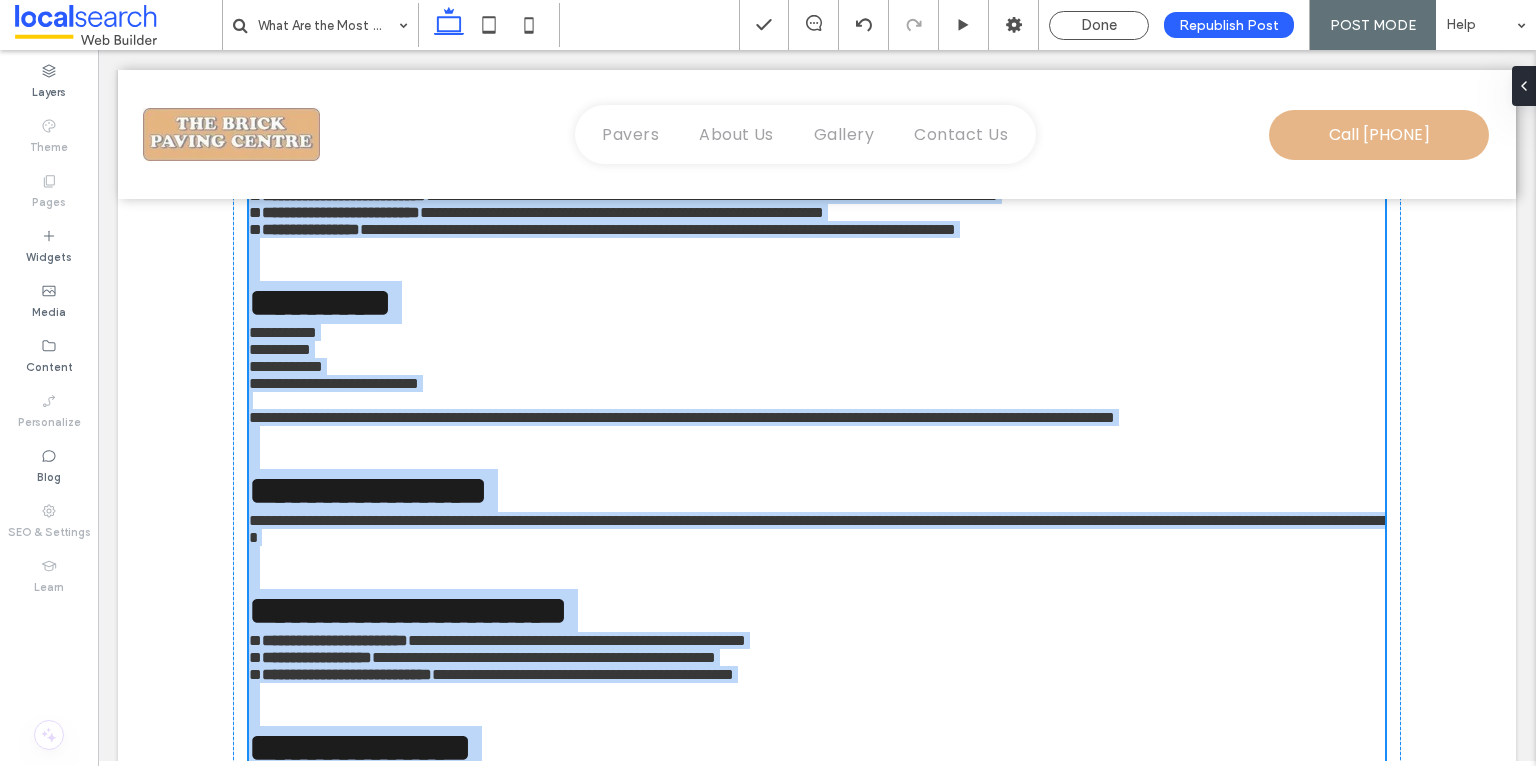 click on "**********" at bounding box center [817, 131] 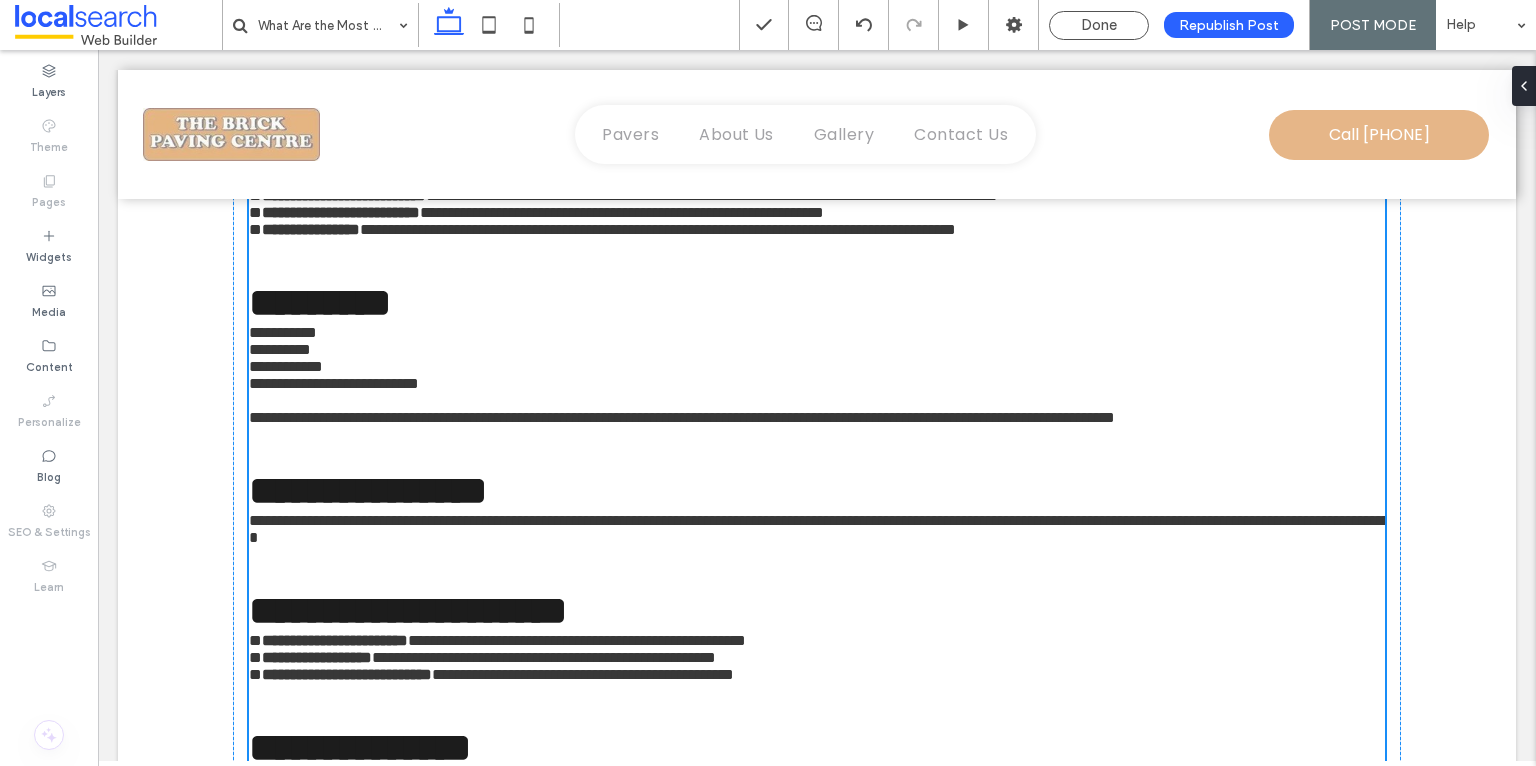 drag, startPoint x: 540, startPoint y: 399, endPoint x: 250, endPoint y: 393, distance: 290.06207 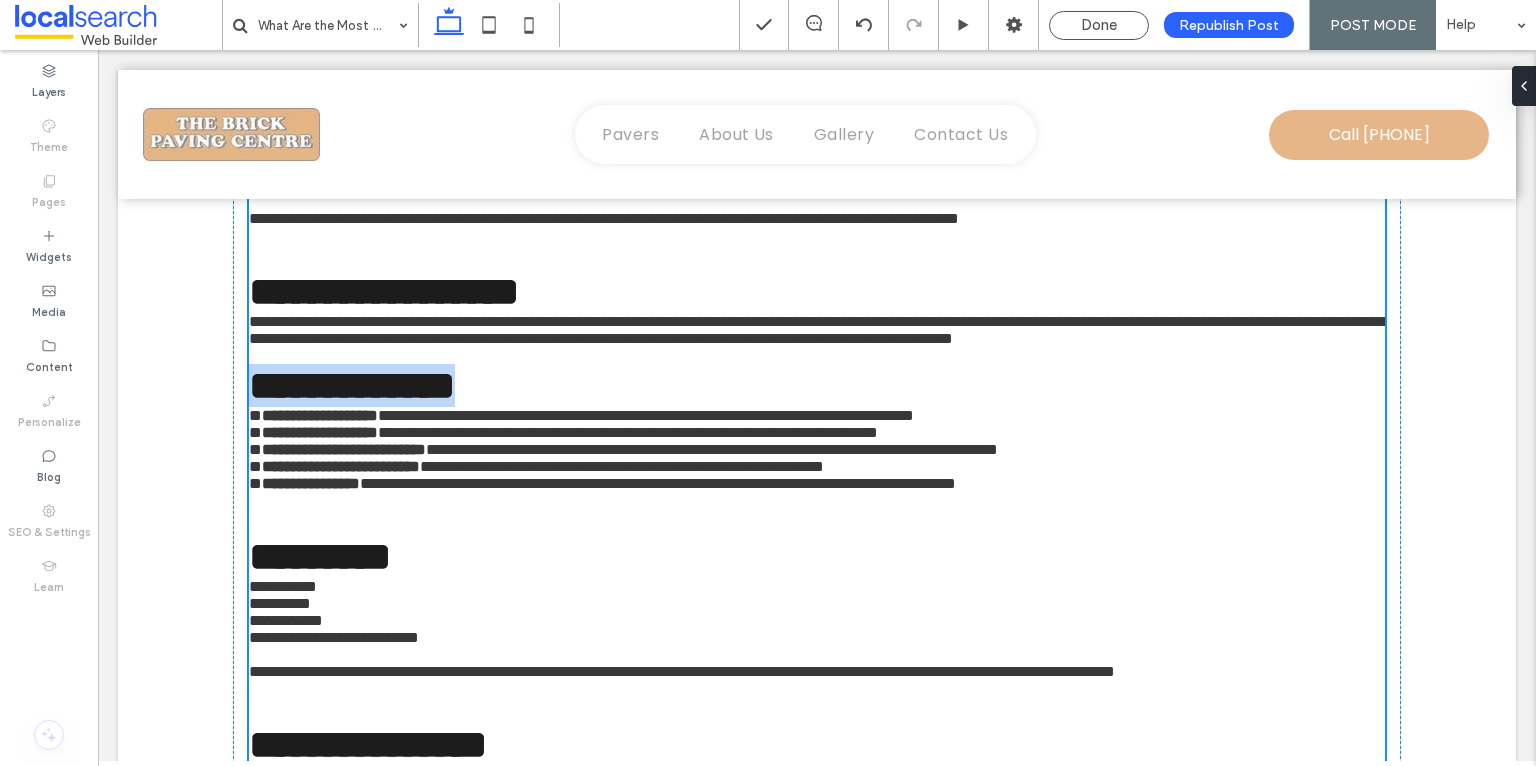 scroll, scrollTop: 1006, scrollLeft: 0, axis: vertical 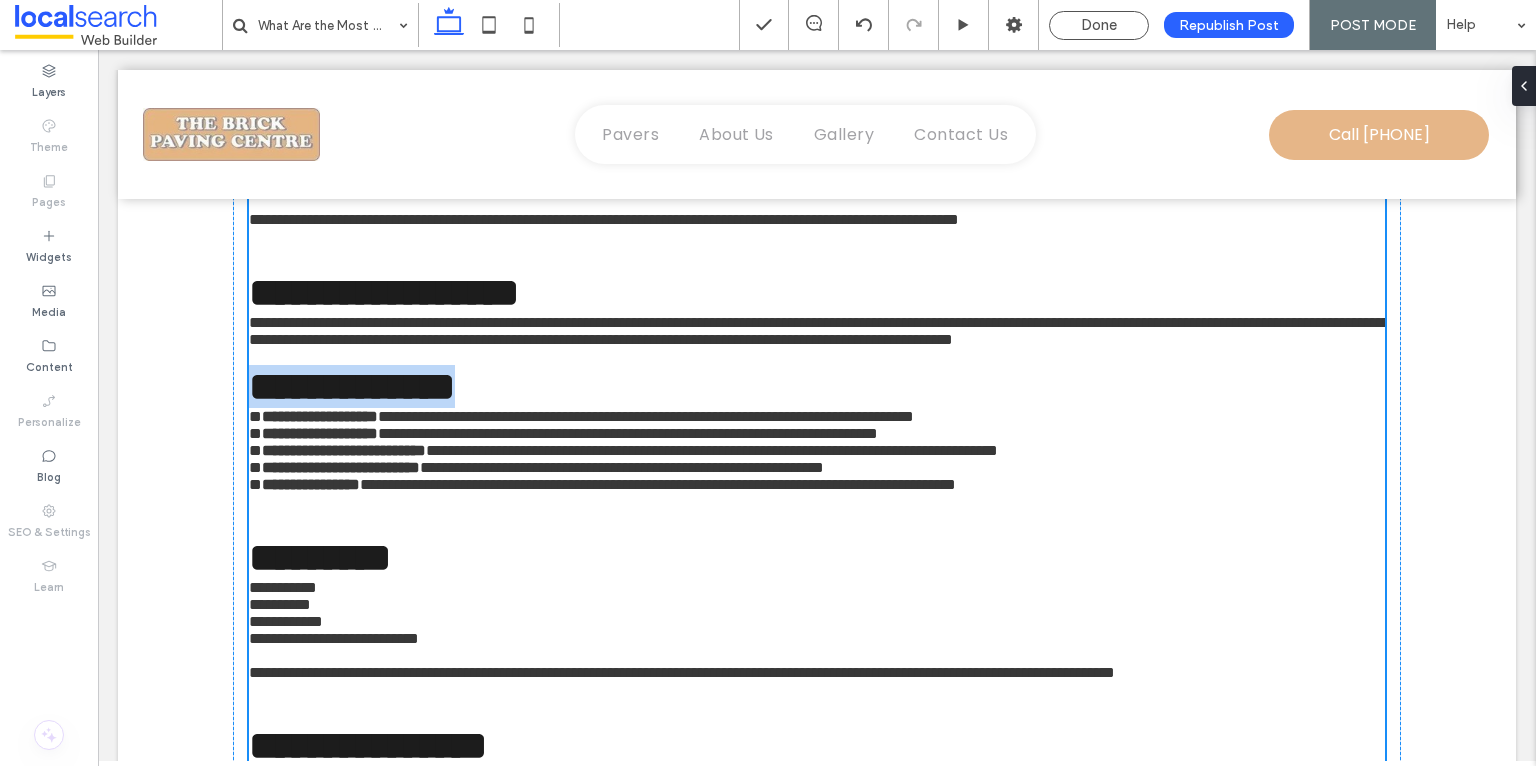click on "**********" at bounding box center [352, 386] 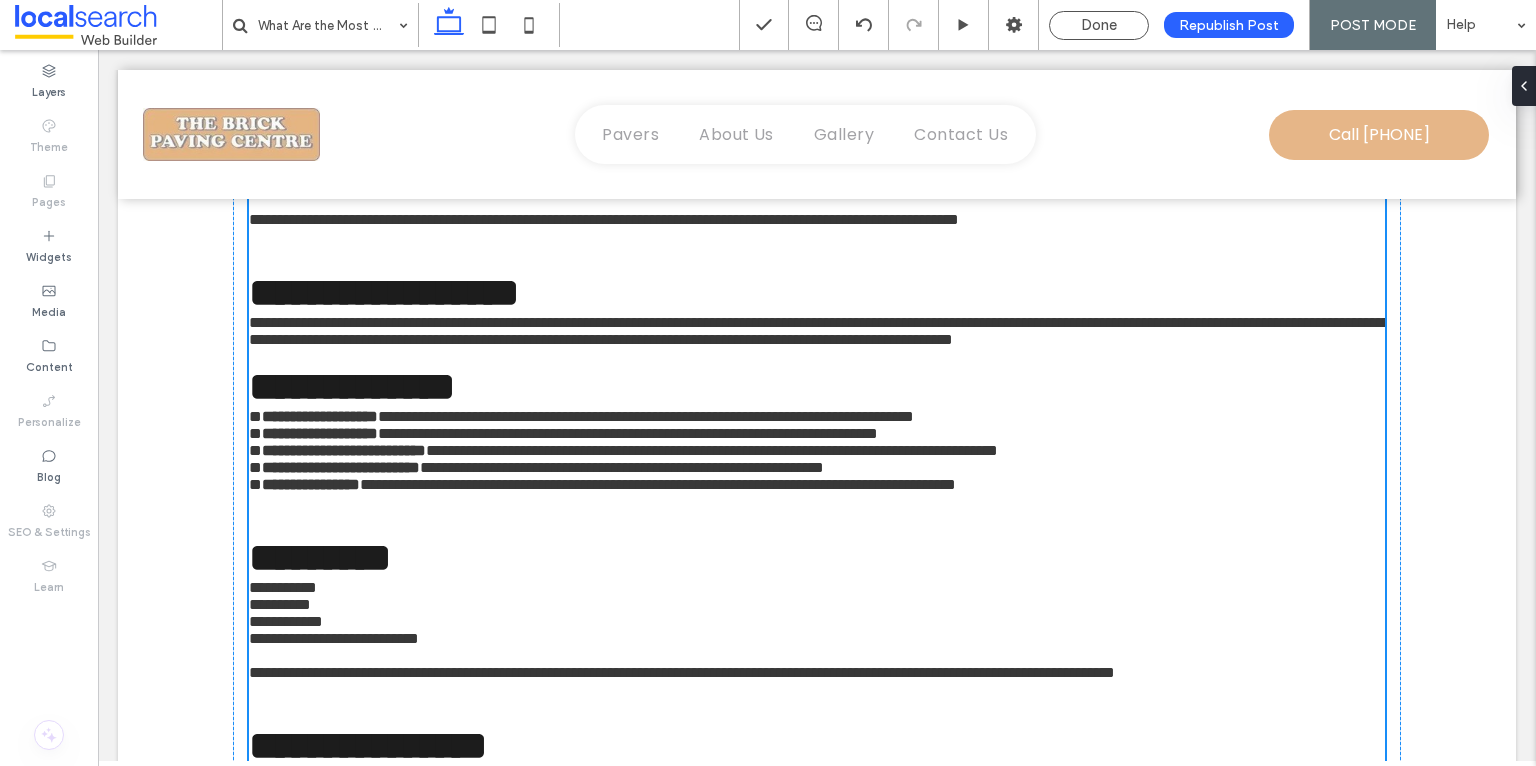 click on "**********" at bounding box center (352, 386) 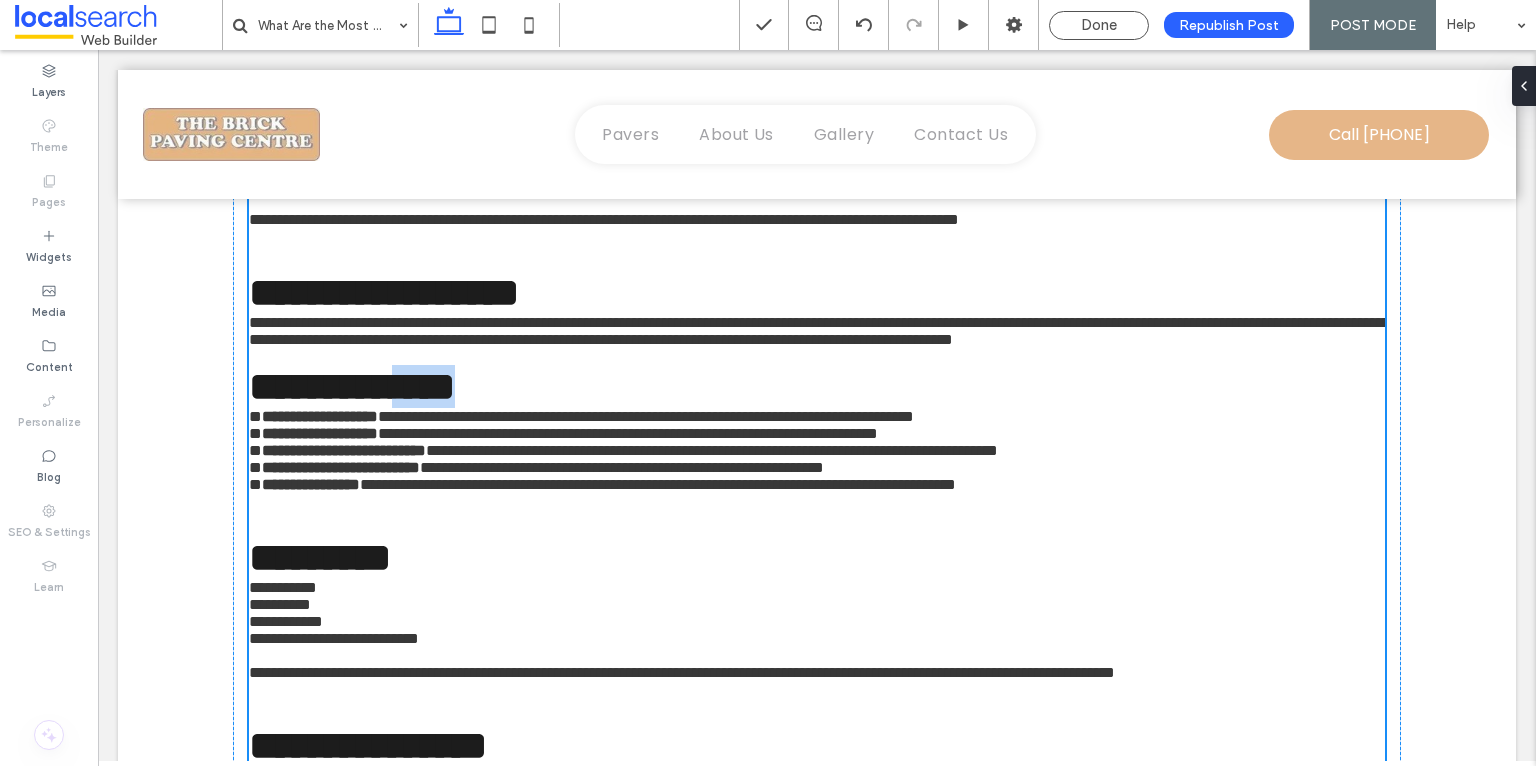 click on "**********" at bounding box center [352, 386] 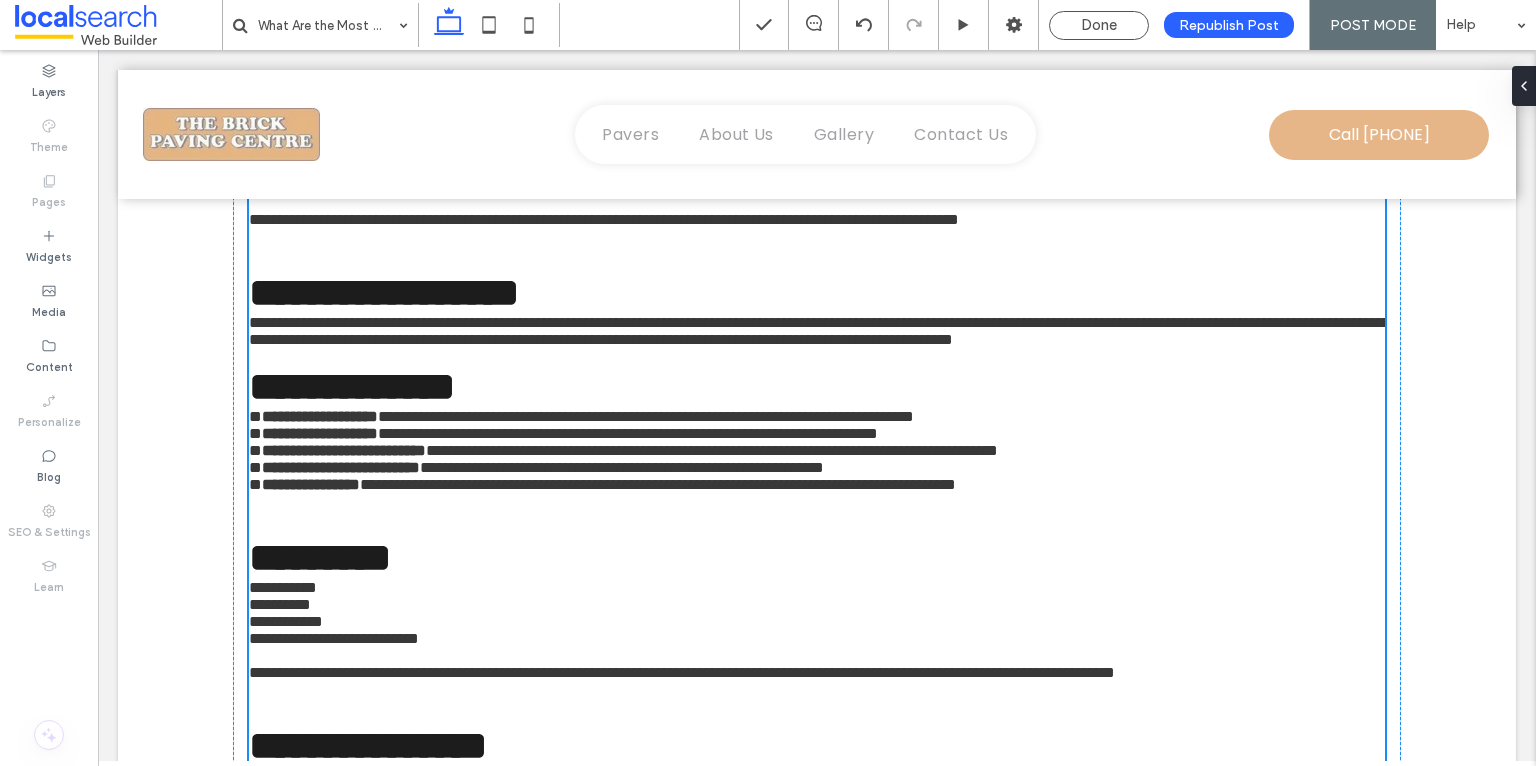 click on "**********" at bounding box center (819, 331) 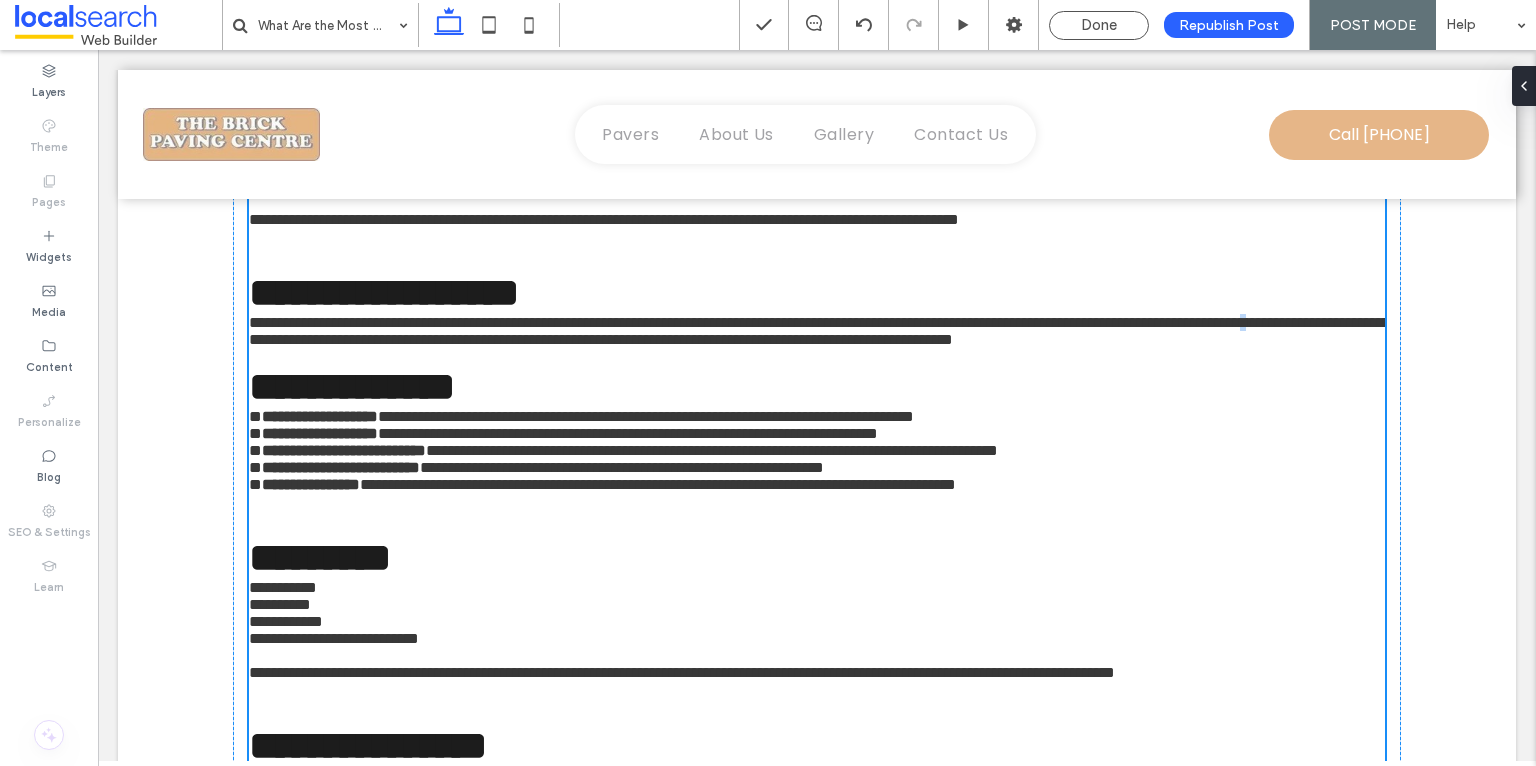 click on "**********" at bounding box center (819, 331) 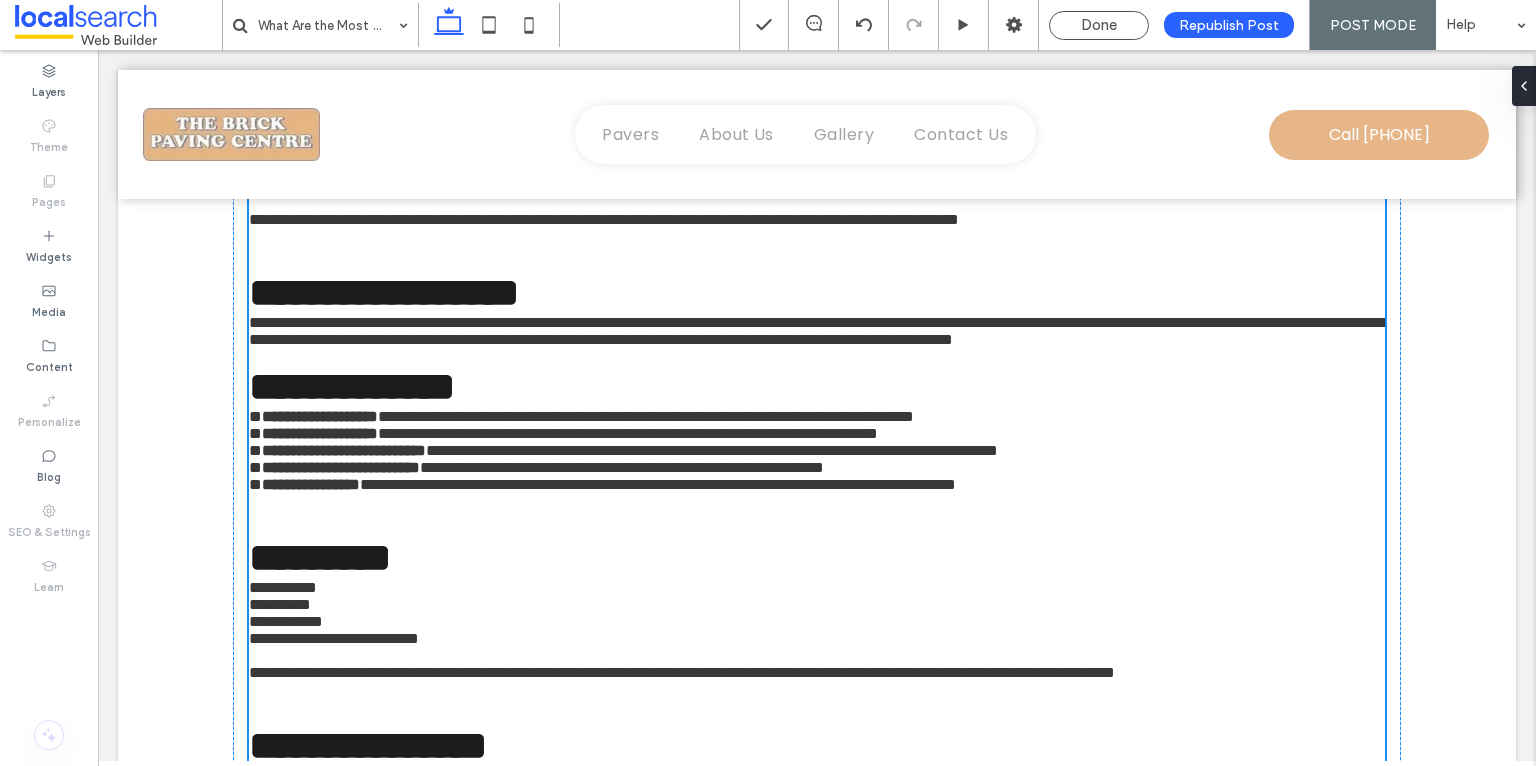 click on "**********" at bounding box center (817, 386) 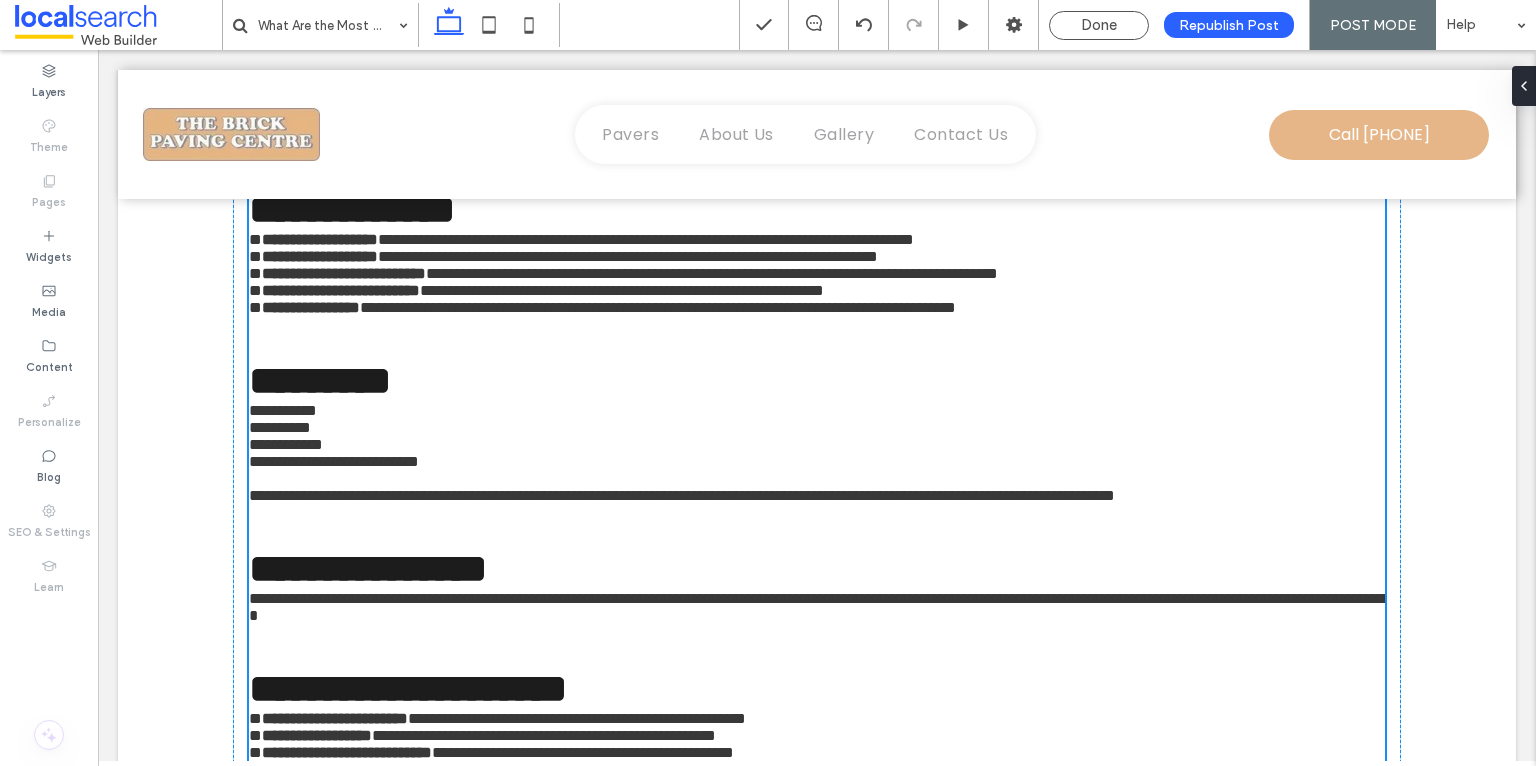 scroll, scrollTop: 1279, scrollLeft: 0, axis: vertical 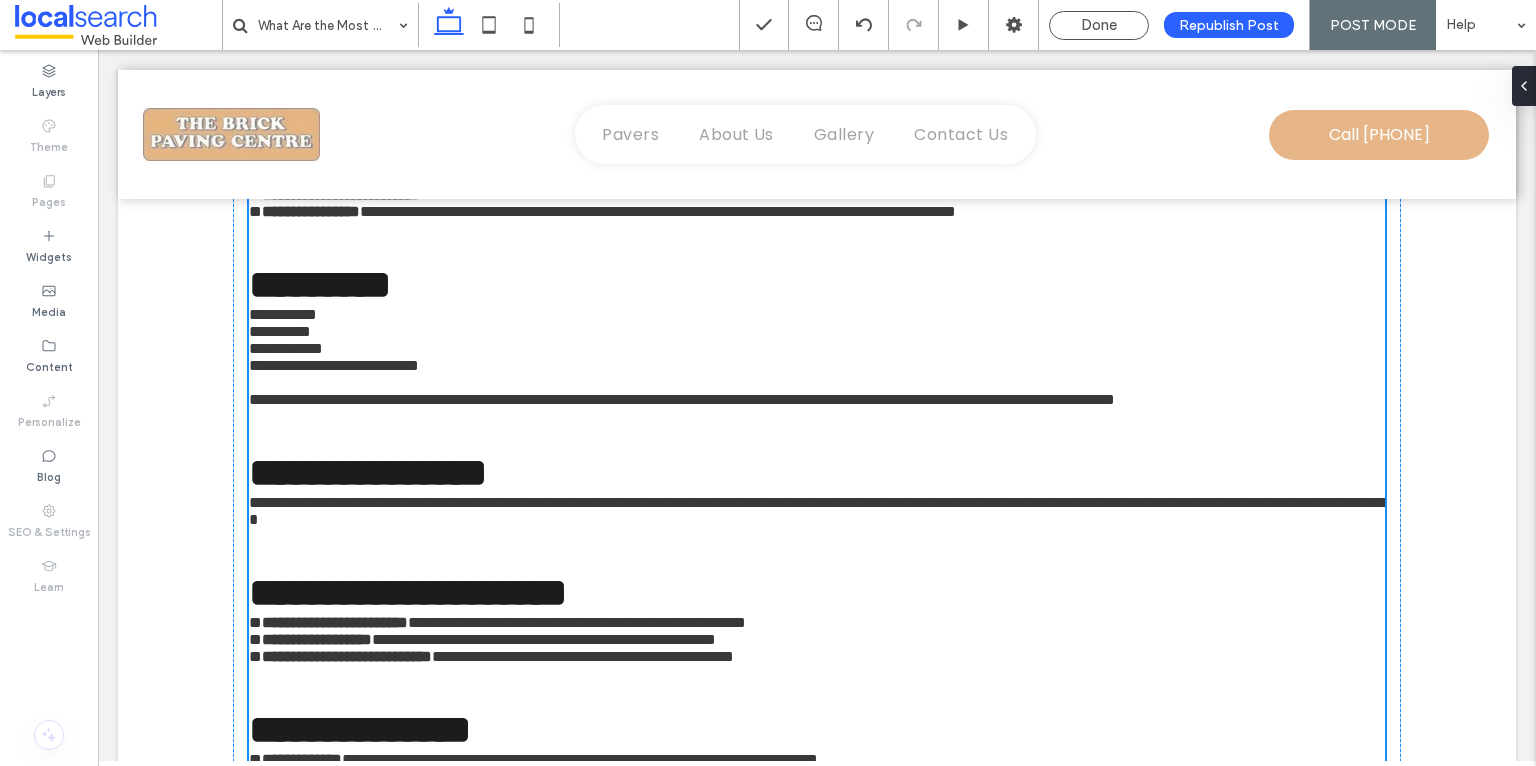 click on "*********" at bounding box center (320, 284) 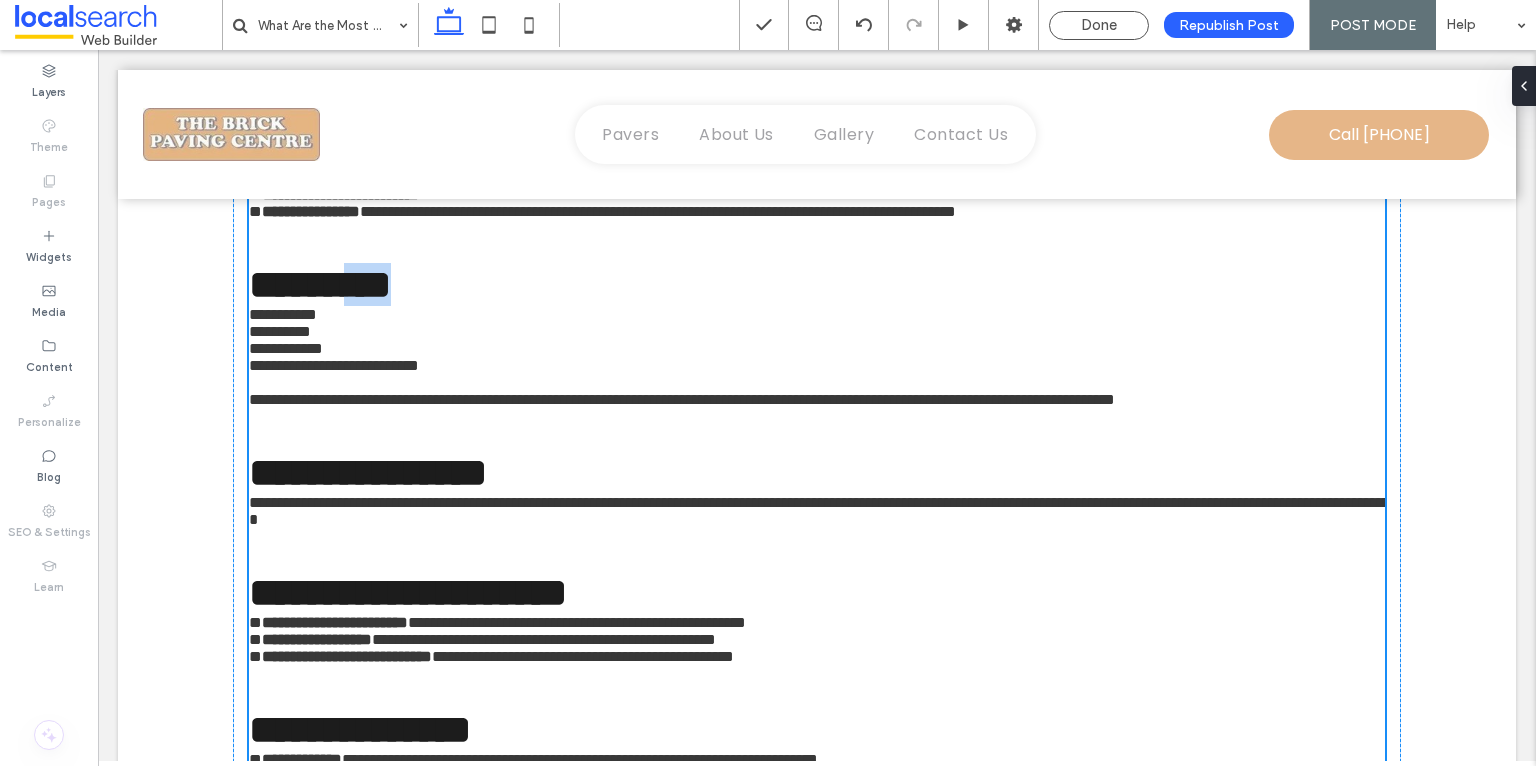 click on "*********" at bounding box center [320, 284] 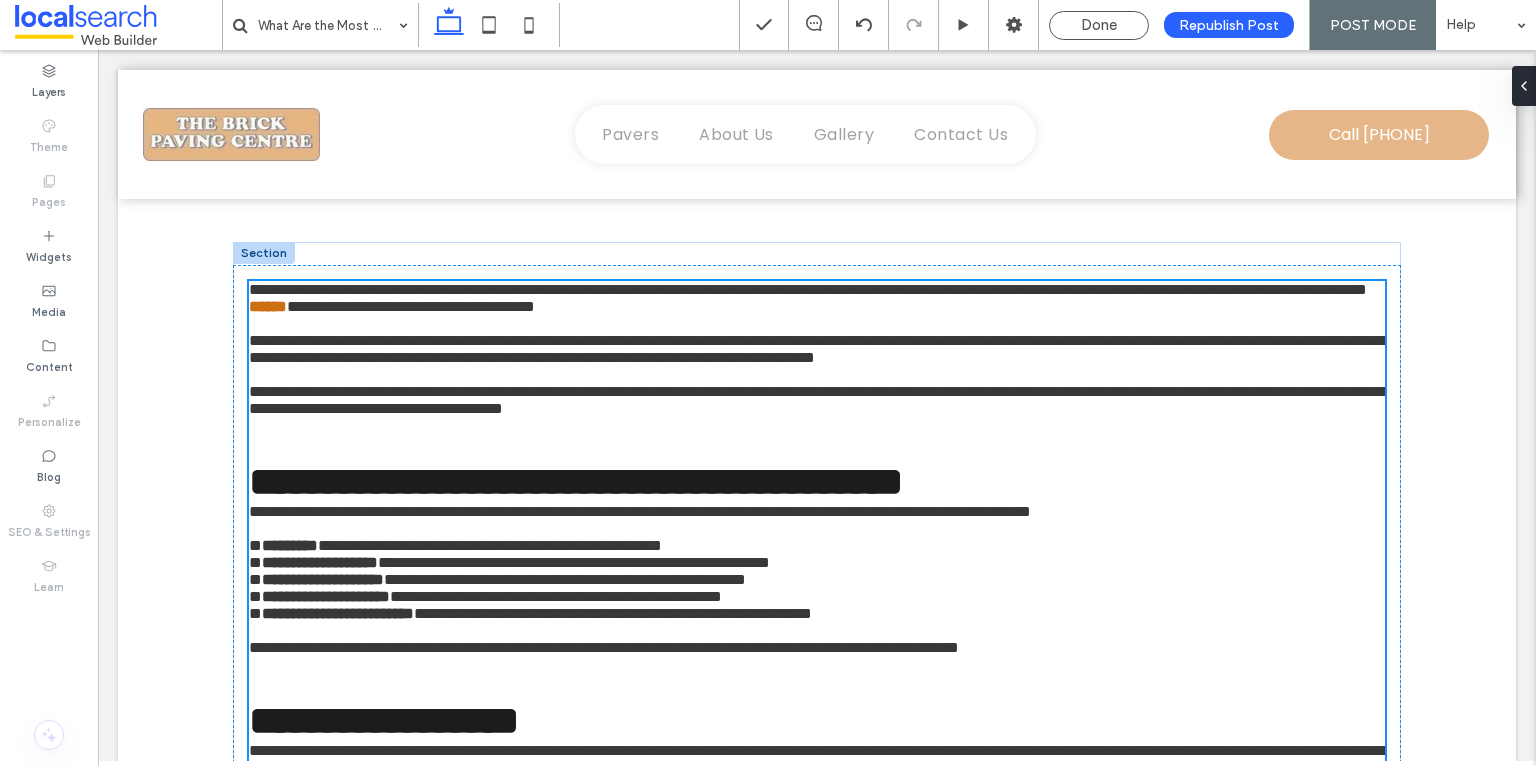 scroll, scrollTop: 646, scrollLeft: 0, axis: vertical 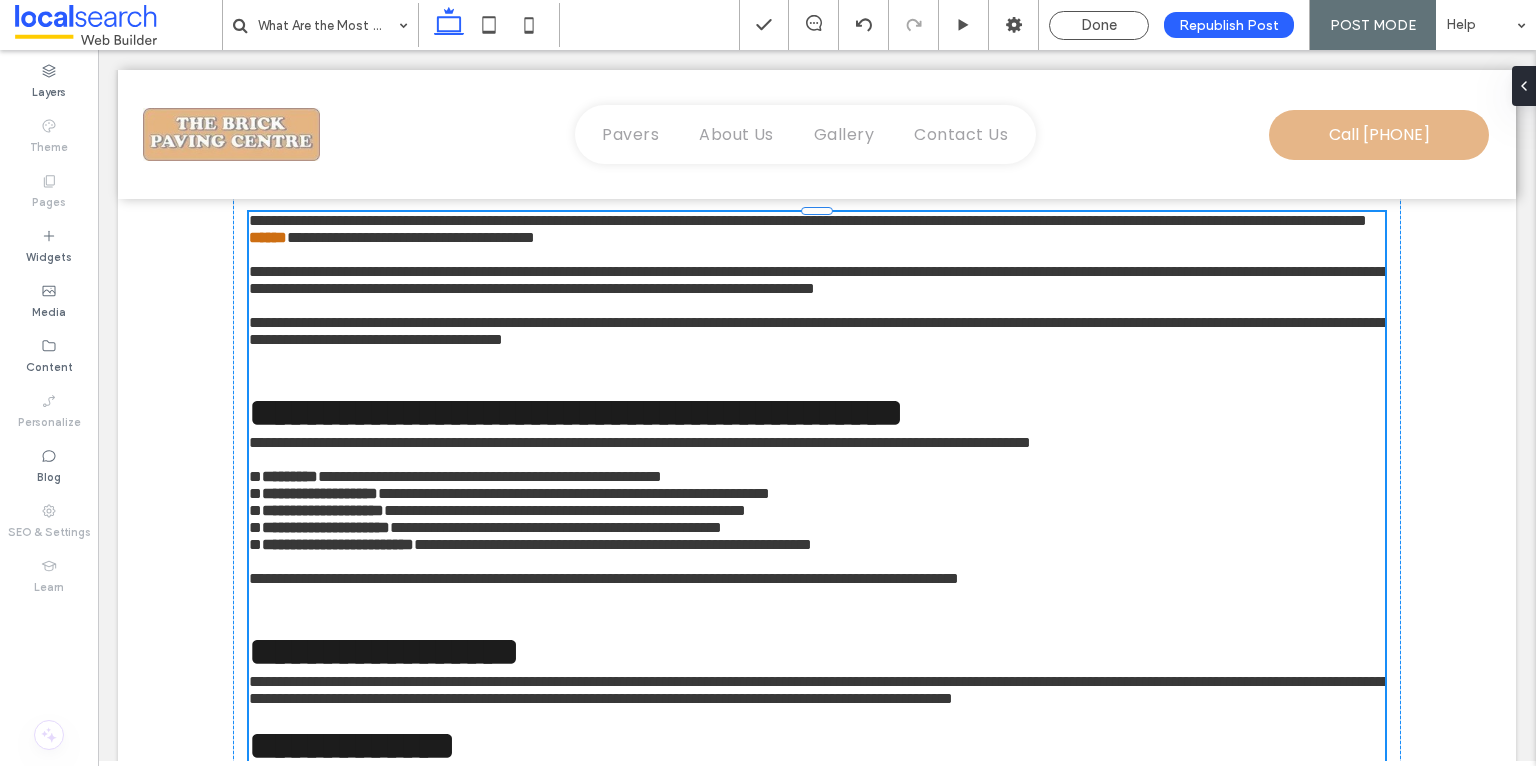 click at bounding box center [817, 369] 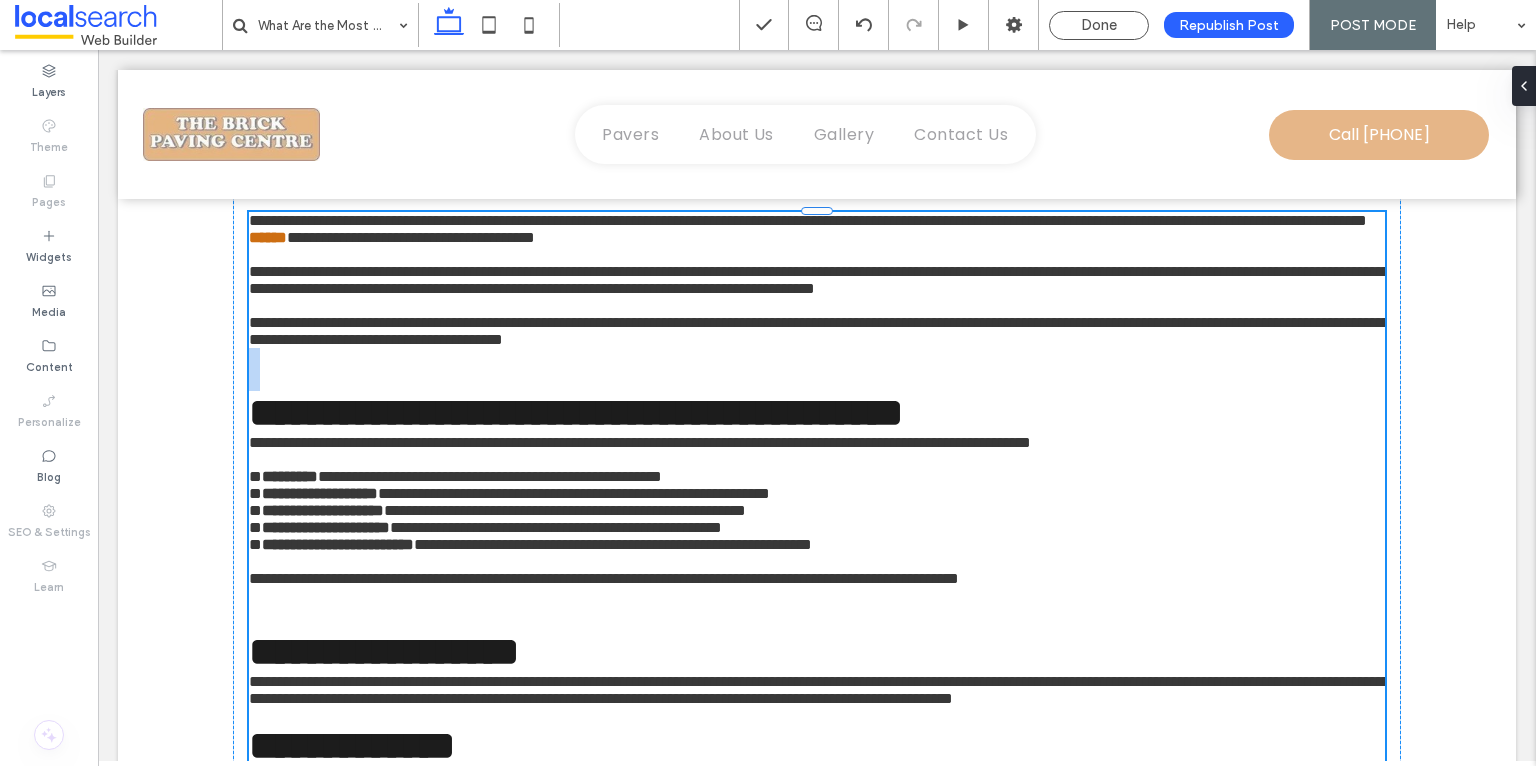 click at bounding box center (817, 369) 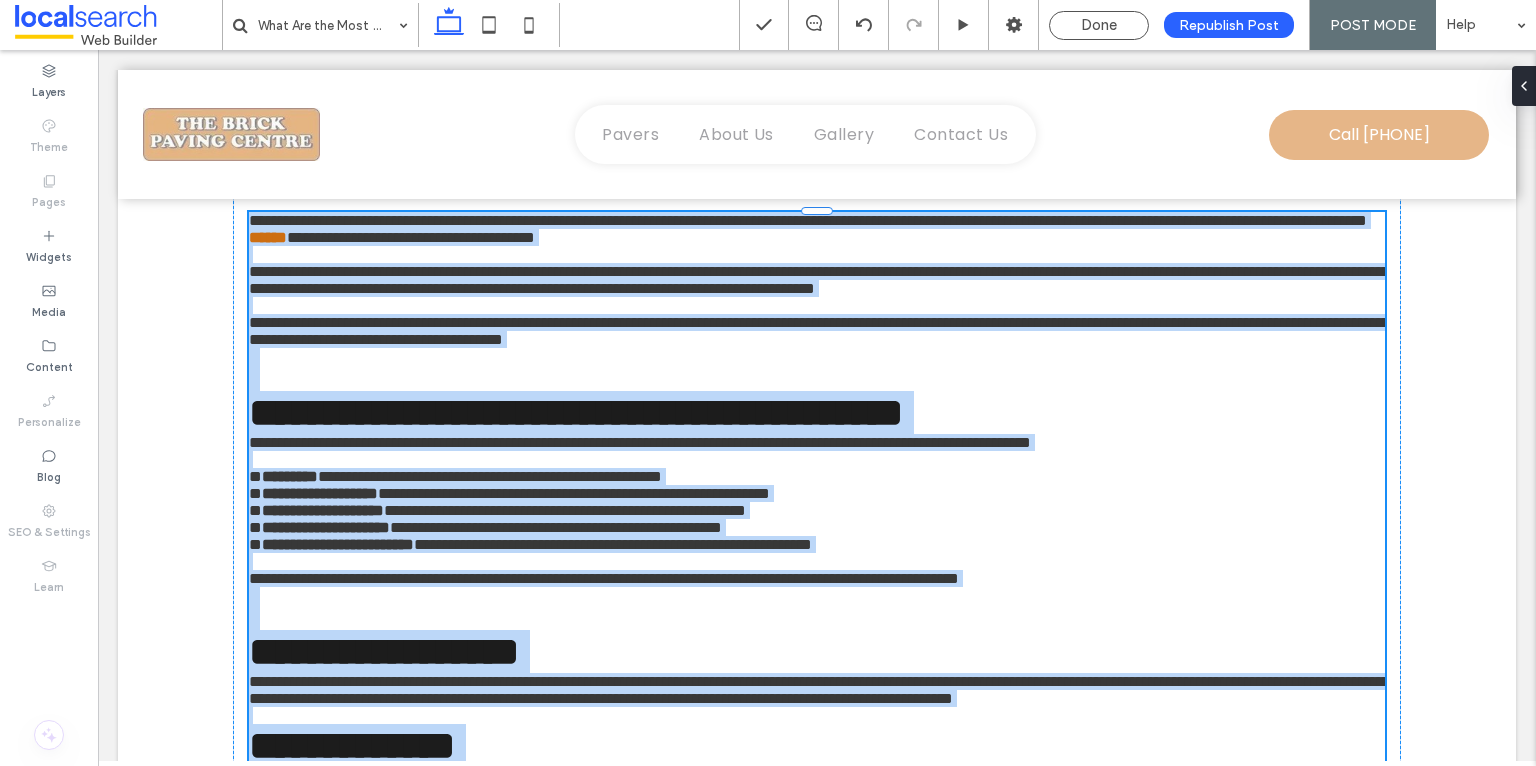 click at bounding box center (817, 369) 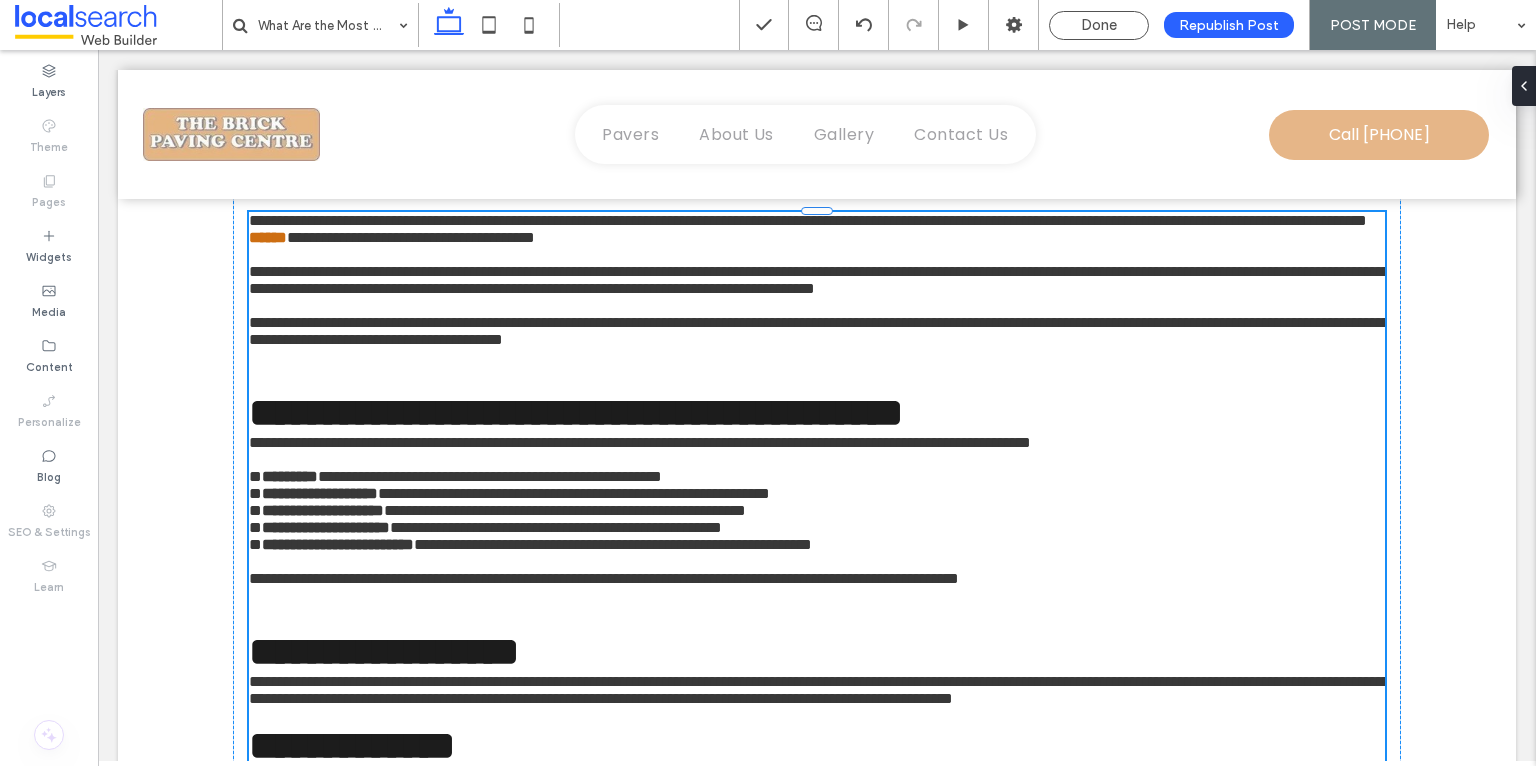 click on "**********" at bounding box center [576, 412] 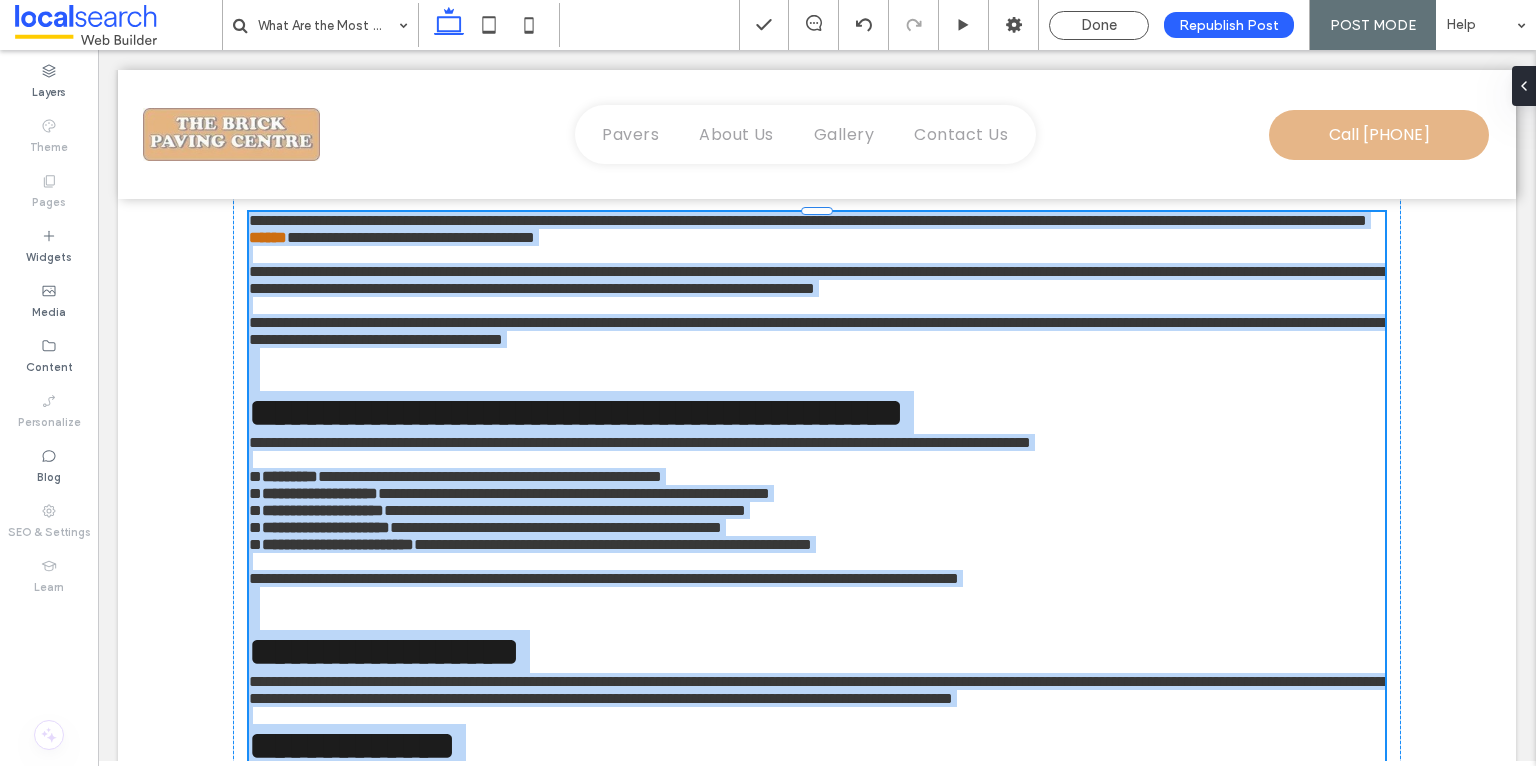 type on "*" 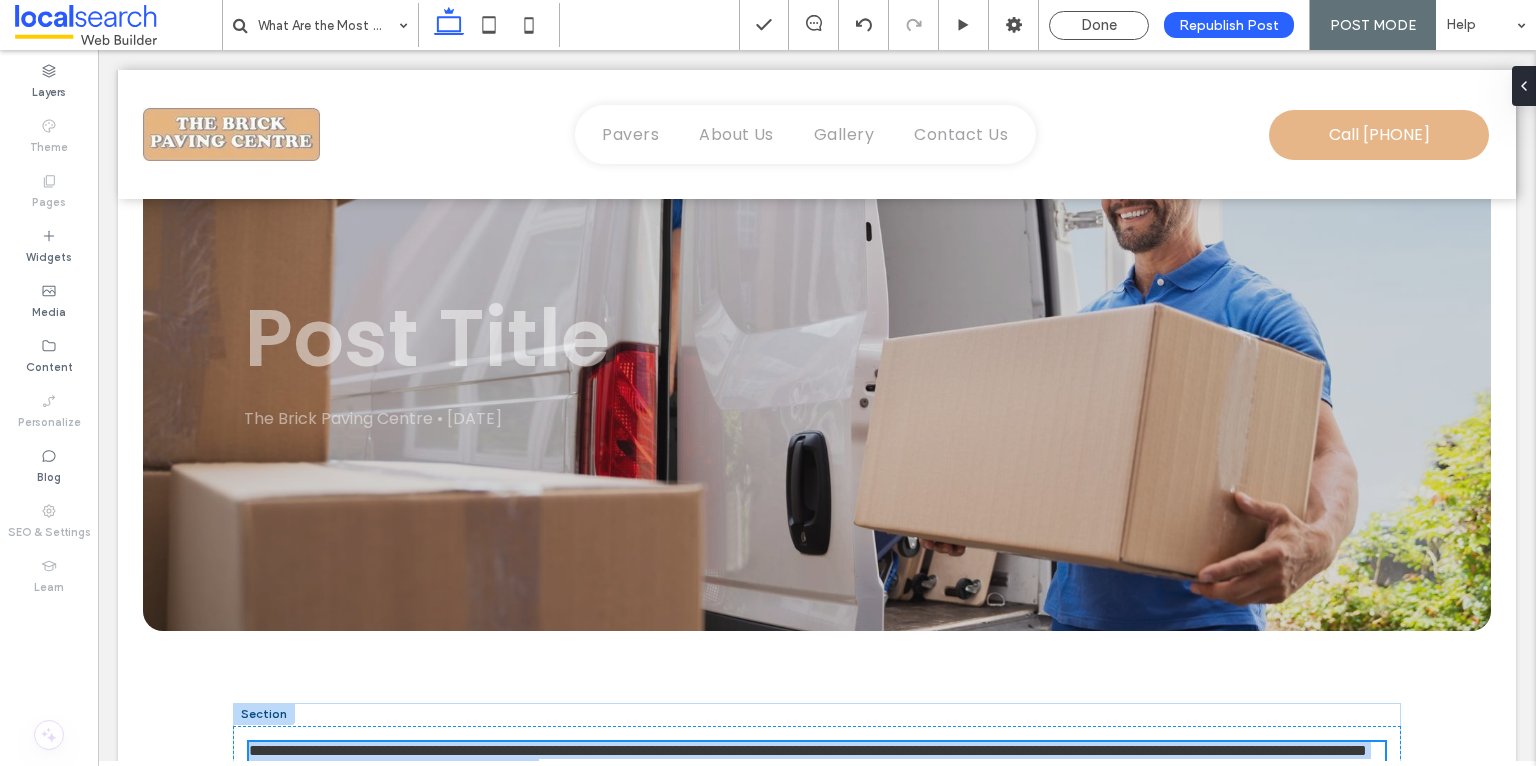 scroll, scrollTop: 0, scrollLeft: 0, axis: both 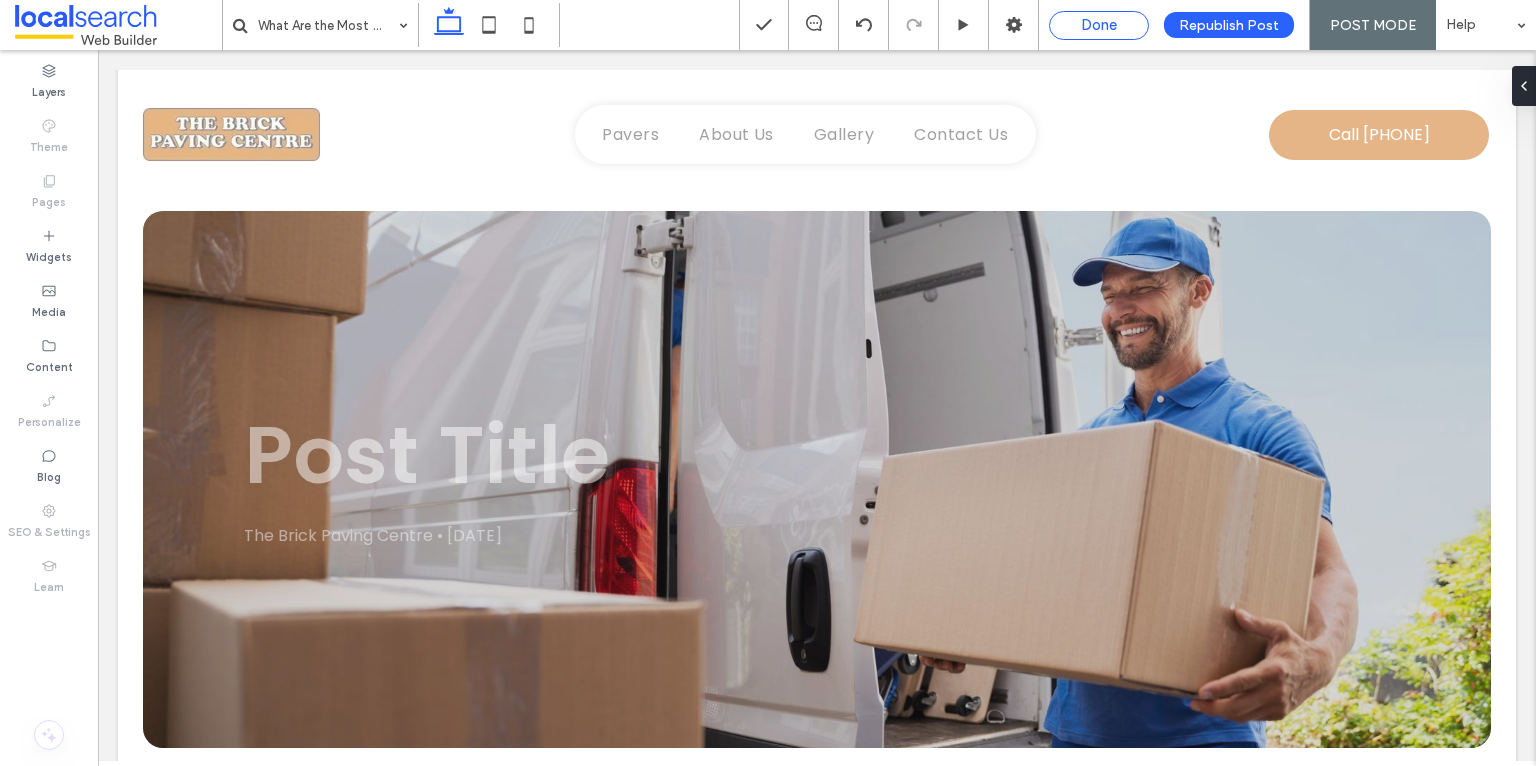 click on "Done" at bounding box center (1099, 25) 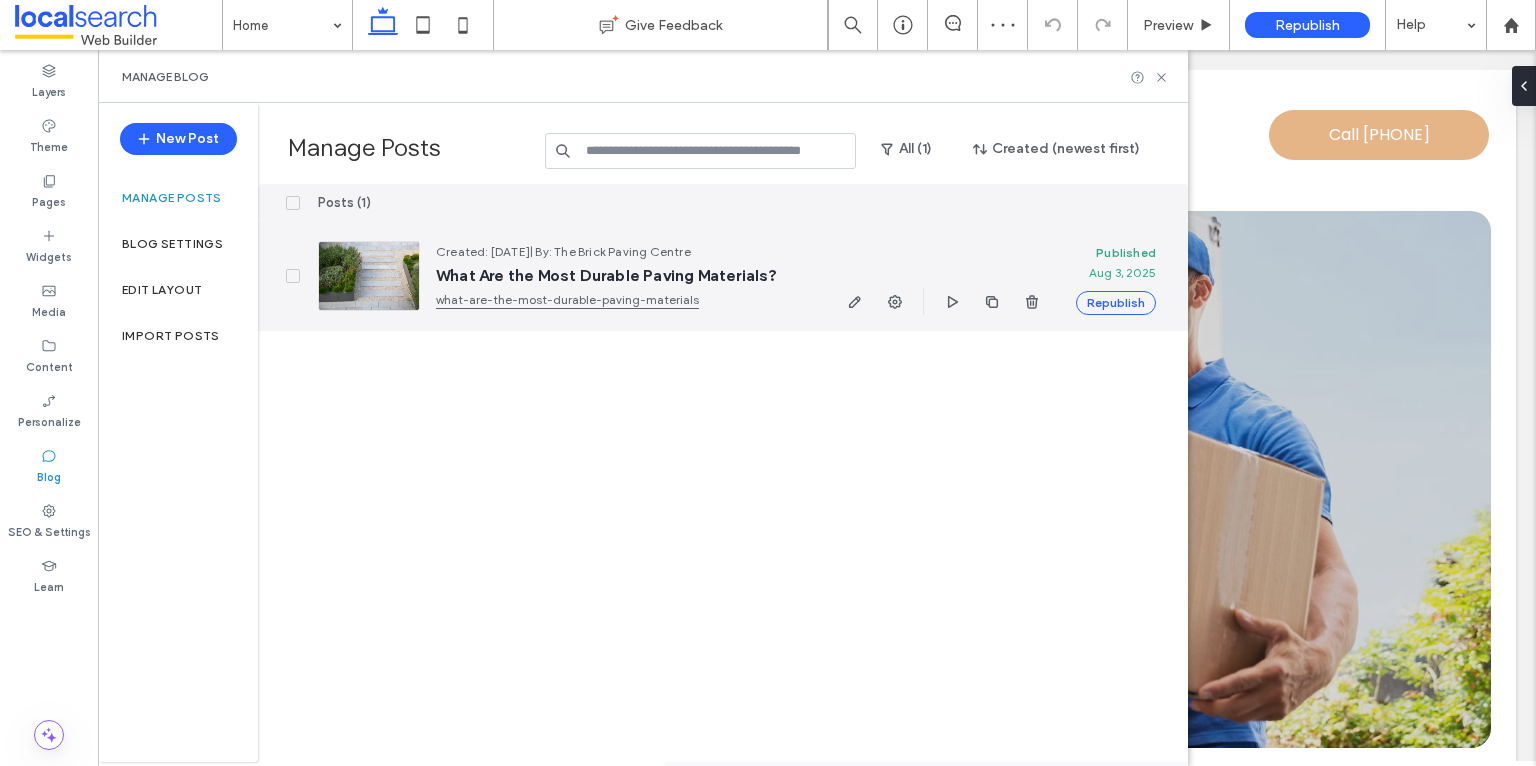 click on "What Are the Most Durable Paving Materials?" at bounding box center (623, 276) 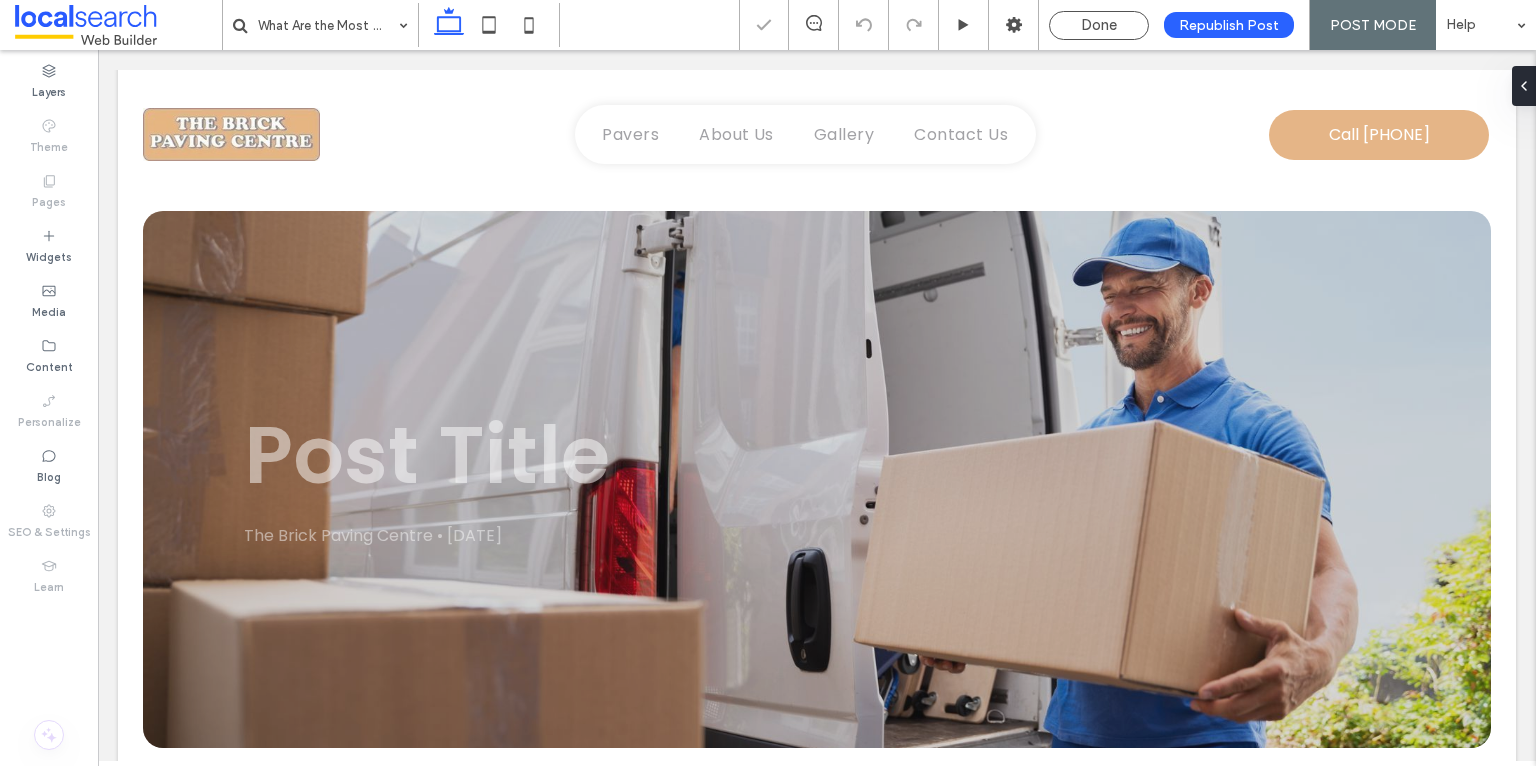 scroll, scrollTop: 0, scrollLeft: 0, axis: both 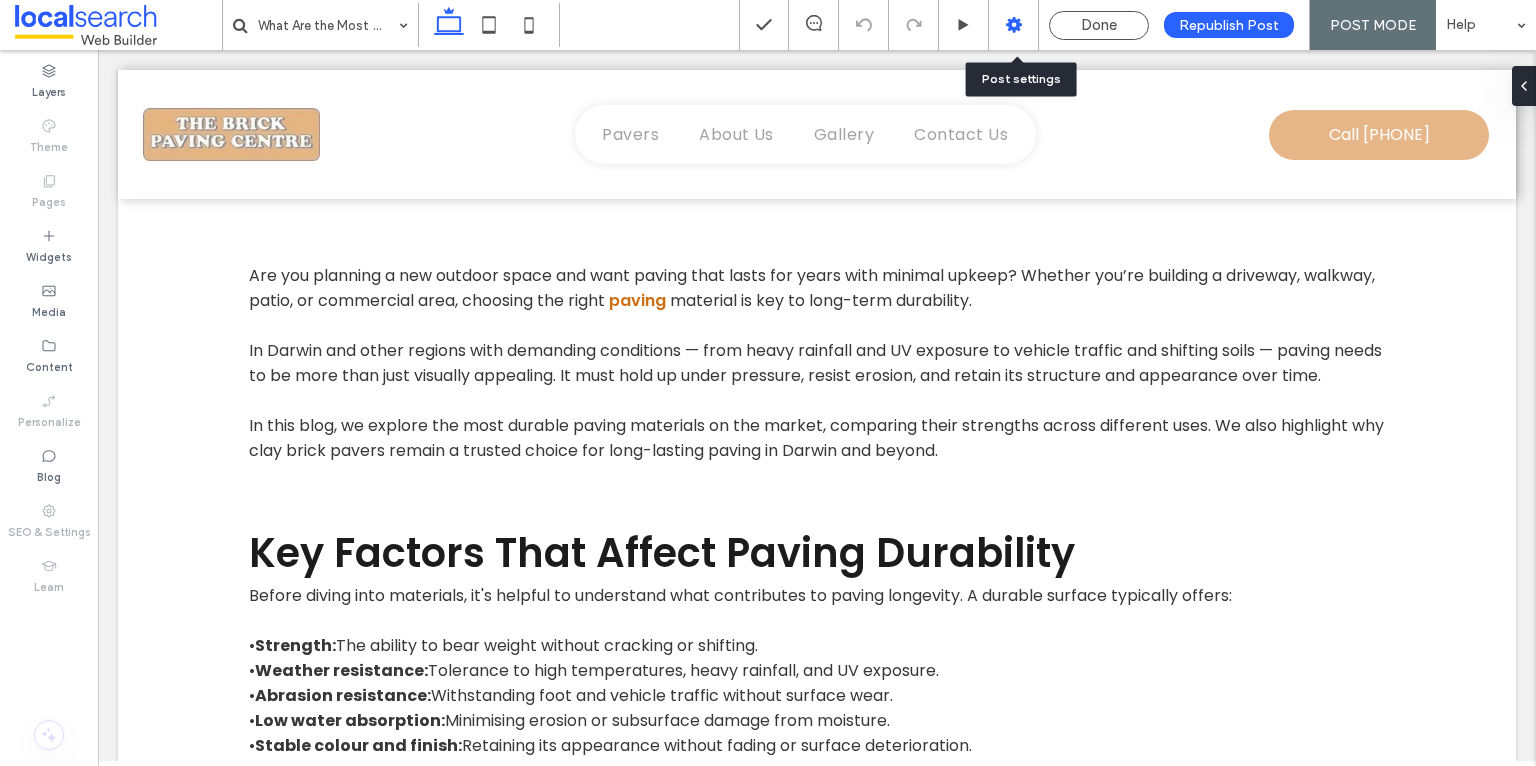 click 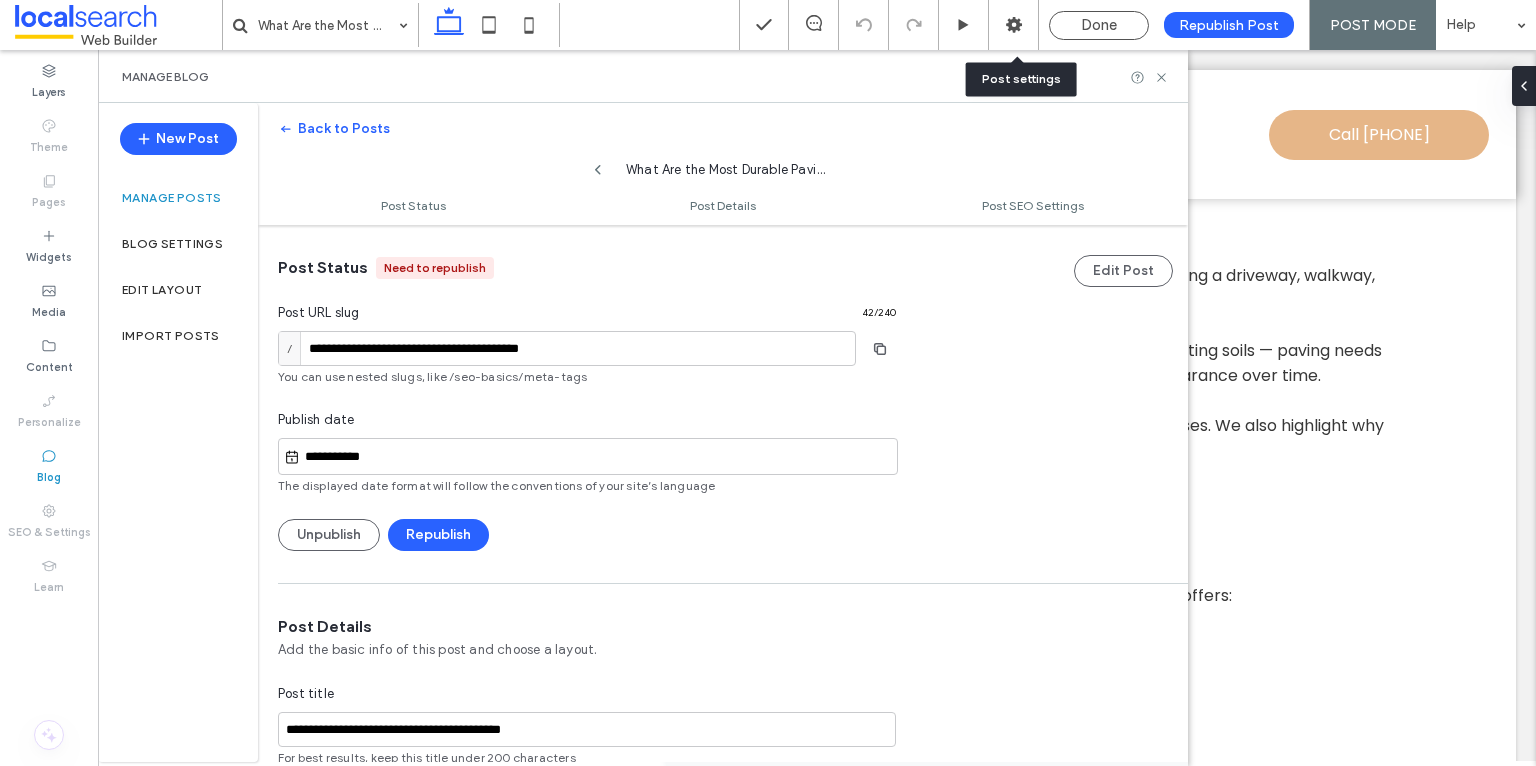 scroll, scrollTop: 0, scrollLeft: 0, axis: both 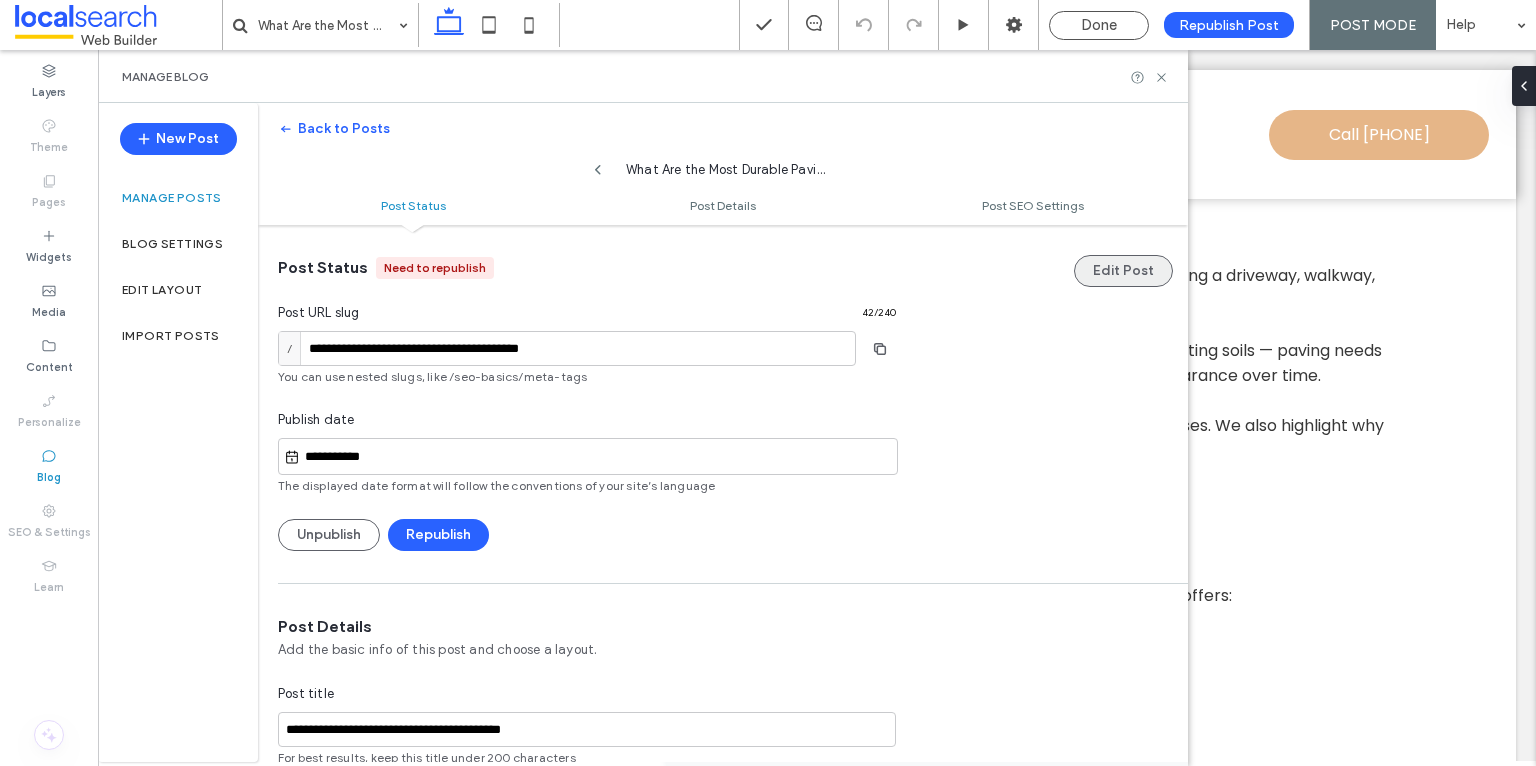 click on "Edit Post" at bounding box center [1123, 271] 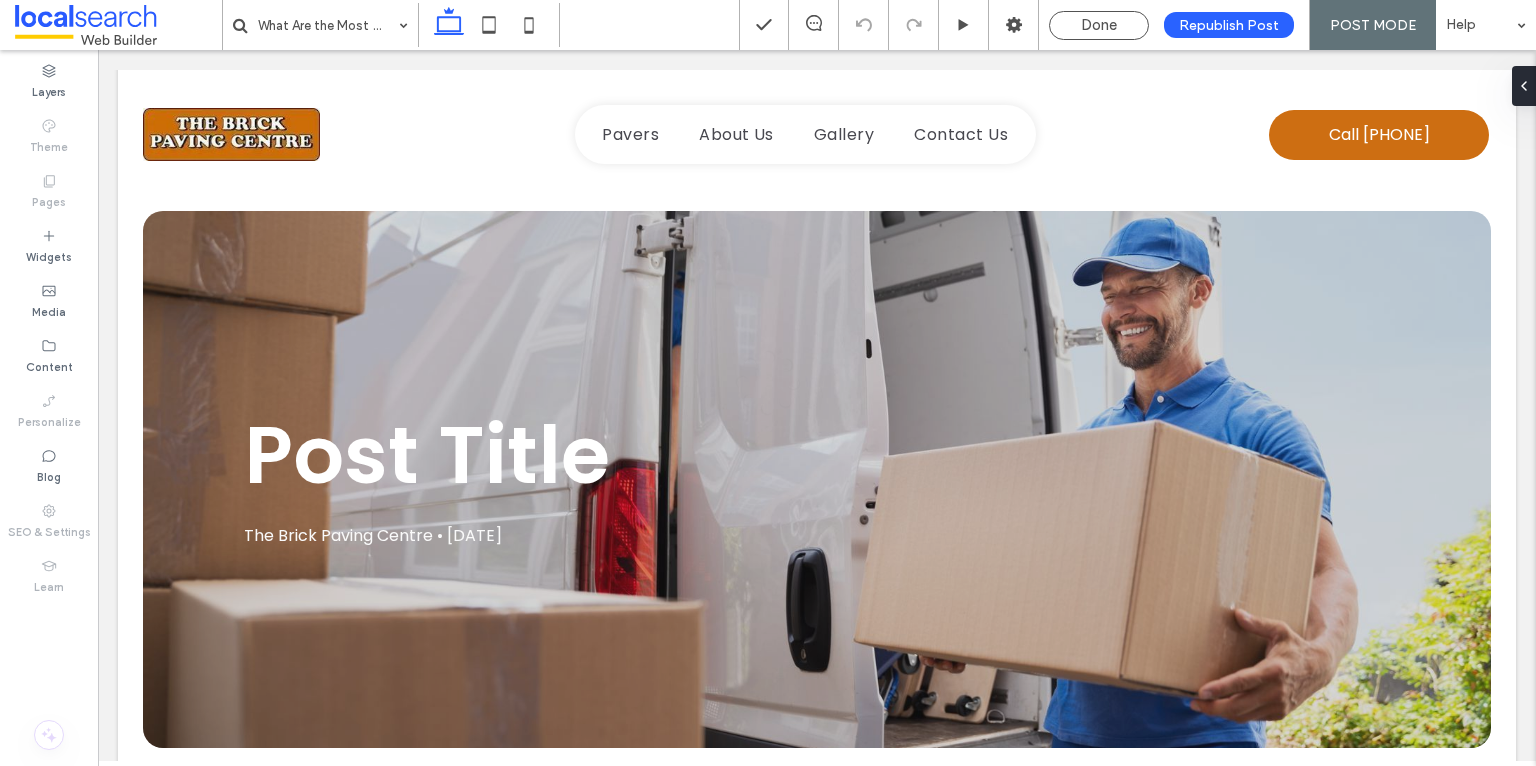 scroll, scrollTop: 0, scrollLeft: 0, axis: both 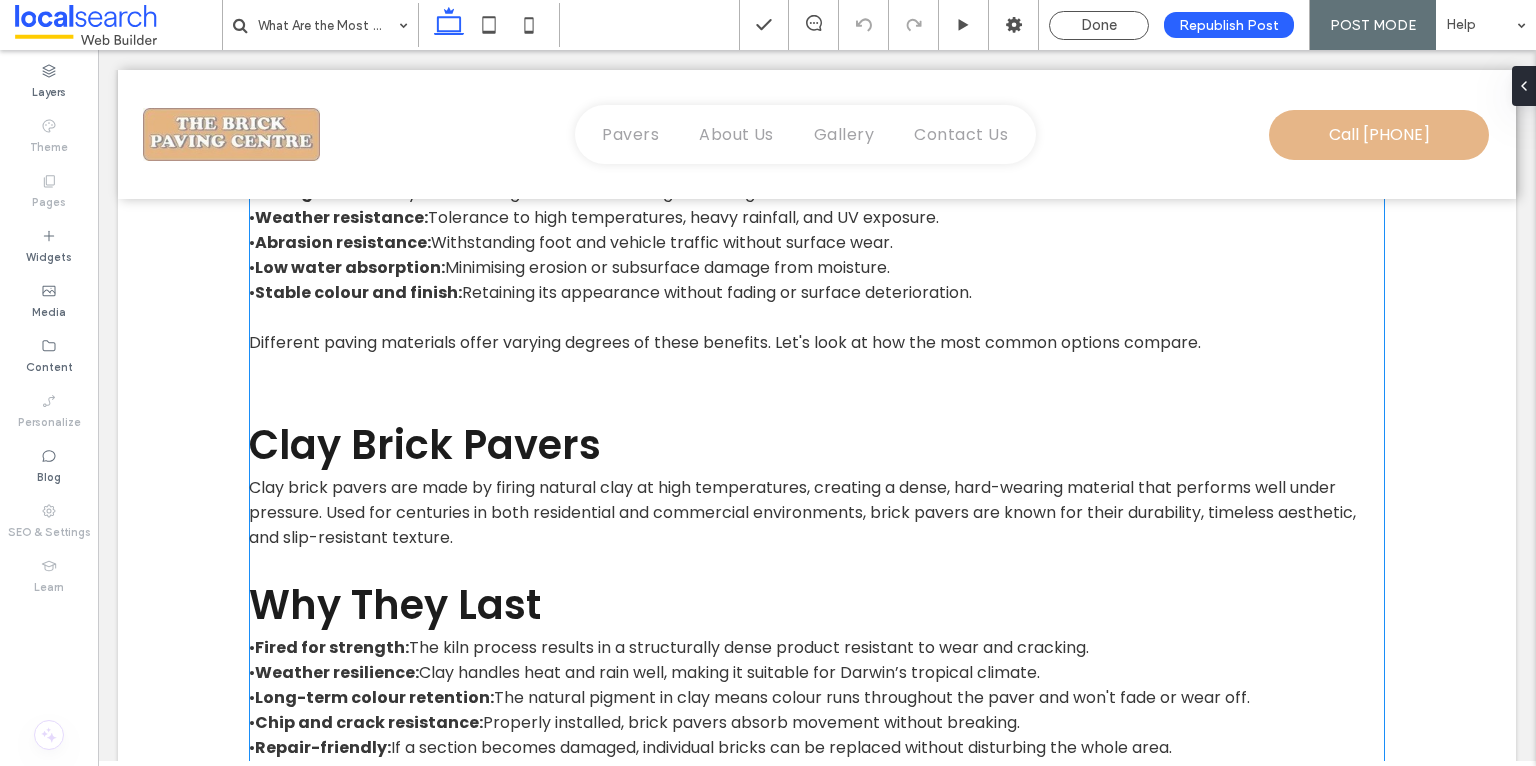 click on "Why They Last" at bounding box center (817, 605) 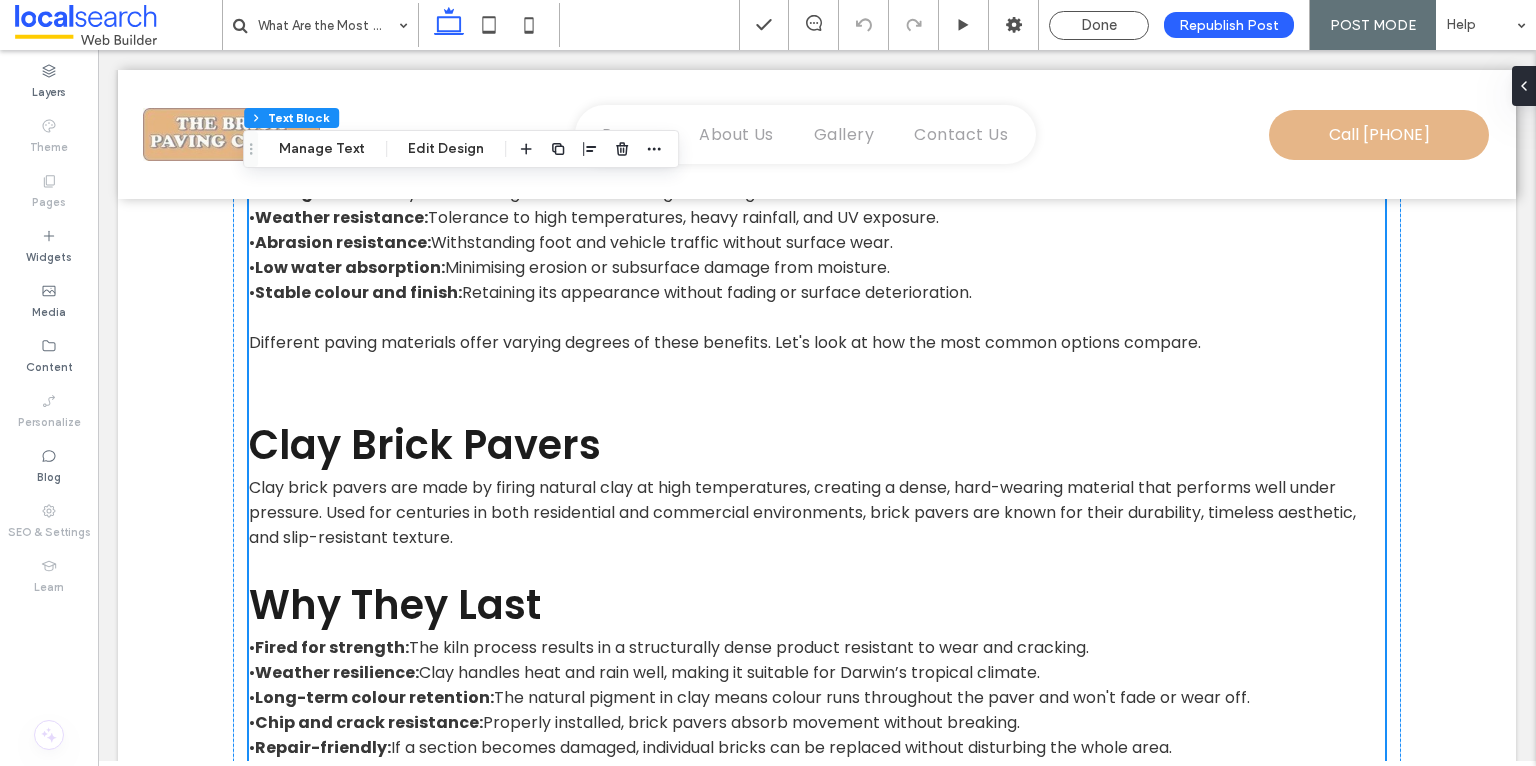 click on "Why They Last" at bounding box center [817, 605] 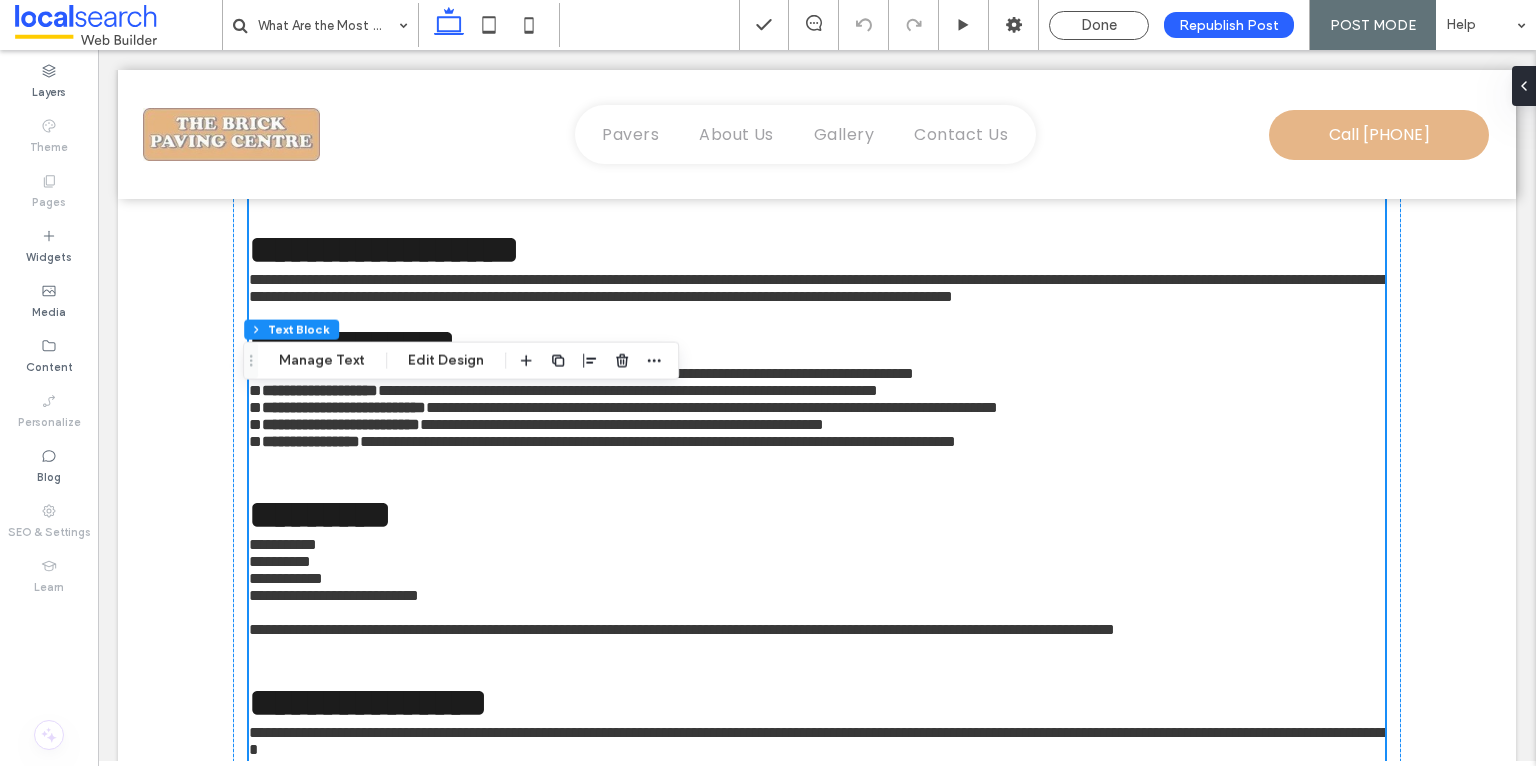 type on "*******" 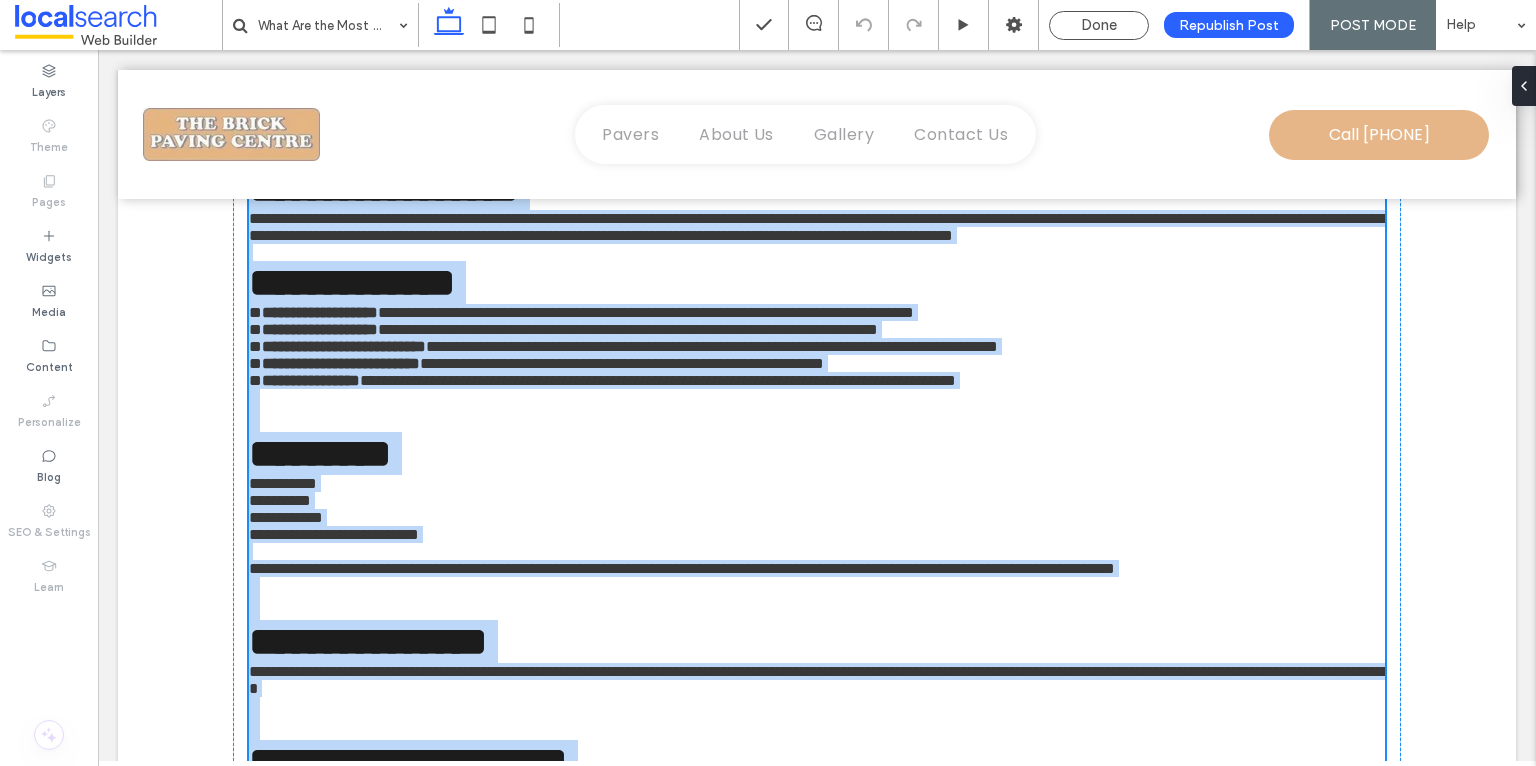 scroll, scrollTop: 1137, scrollLeft: 0, axis: vertical 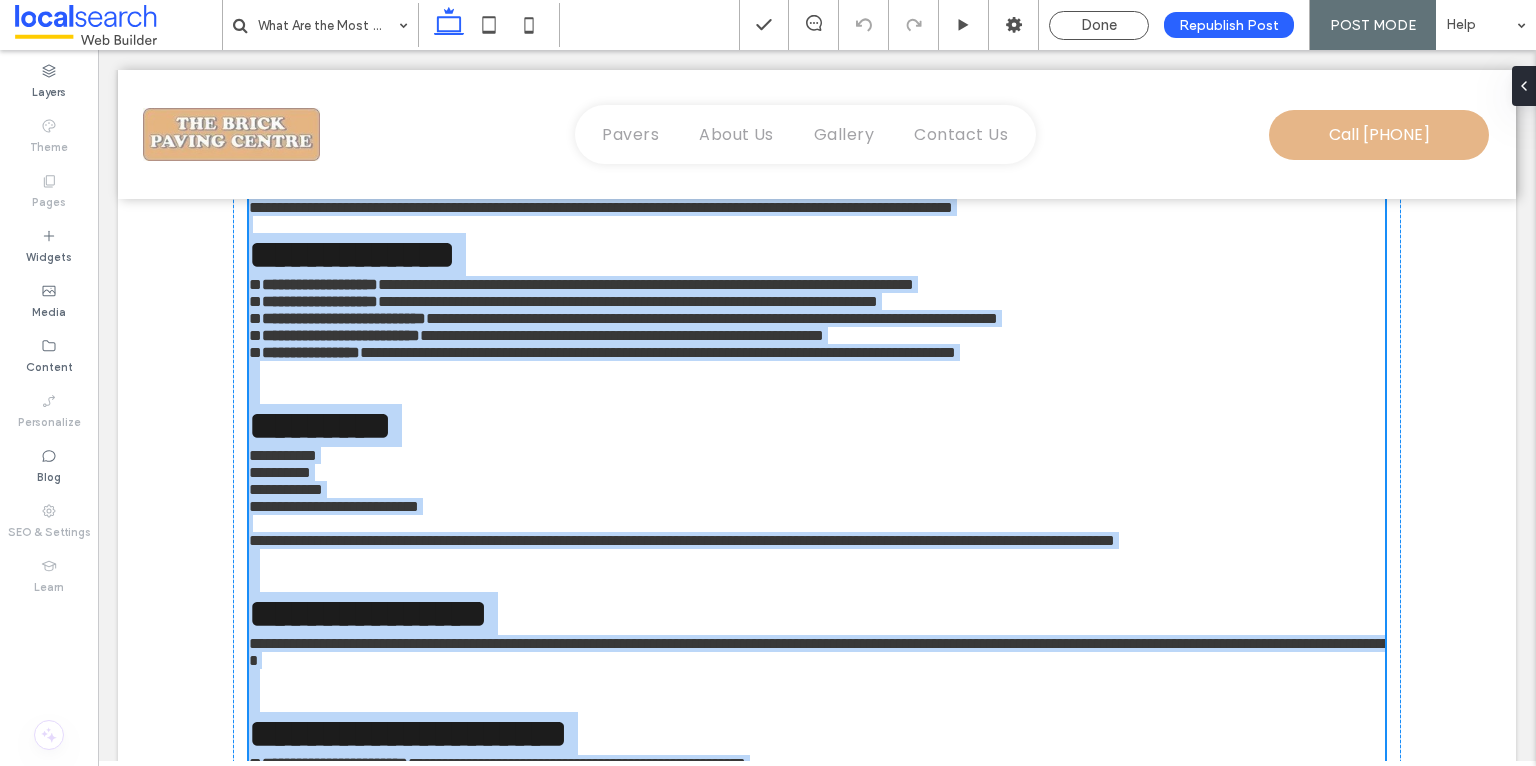 click on "**********" at bounding box center [352, 254] 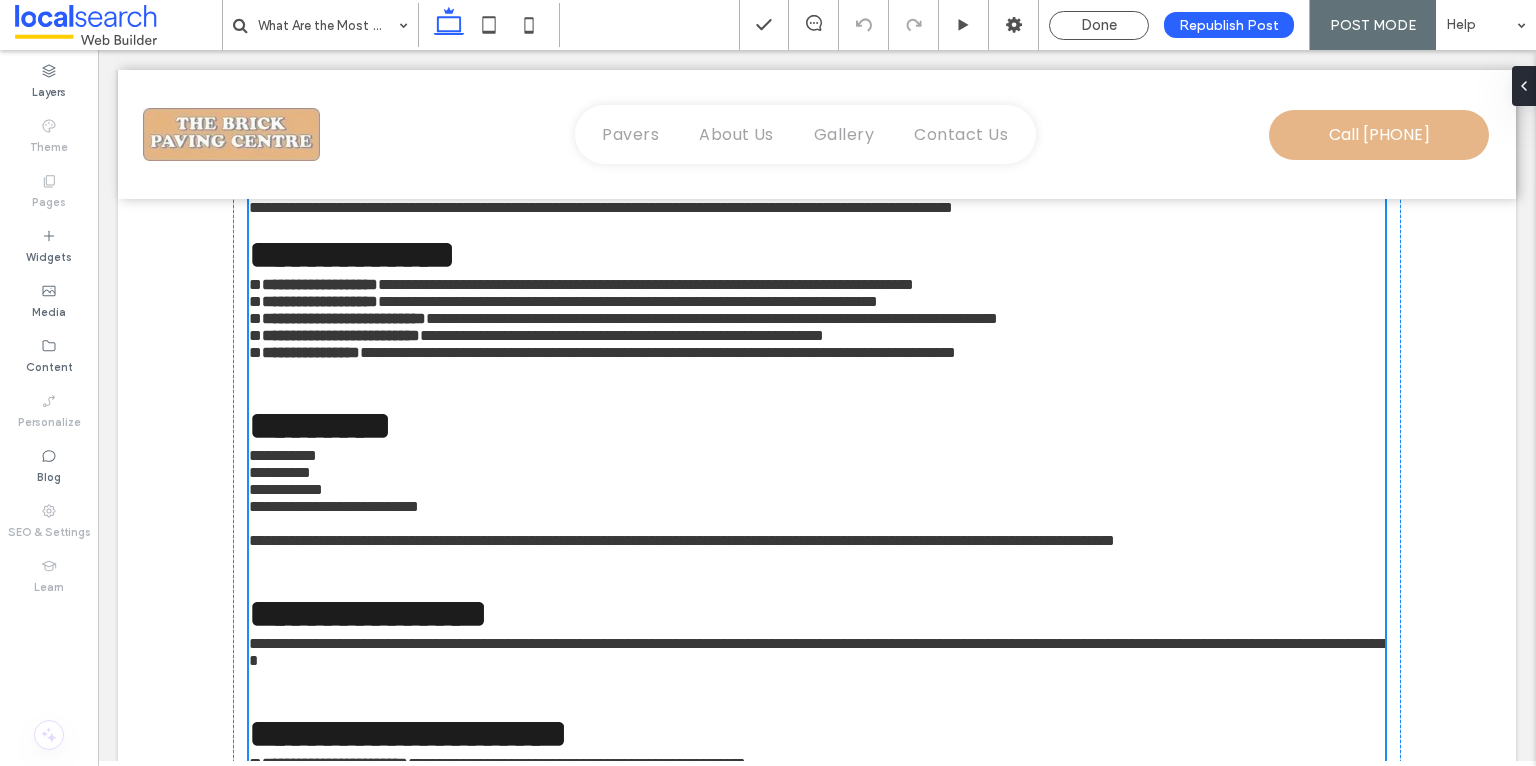 type on "**" 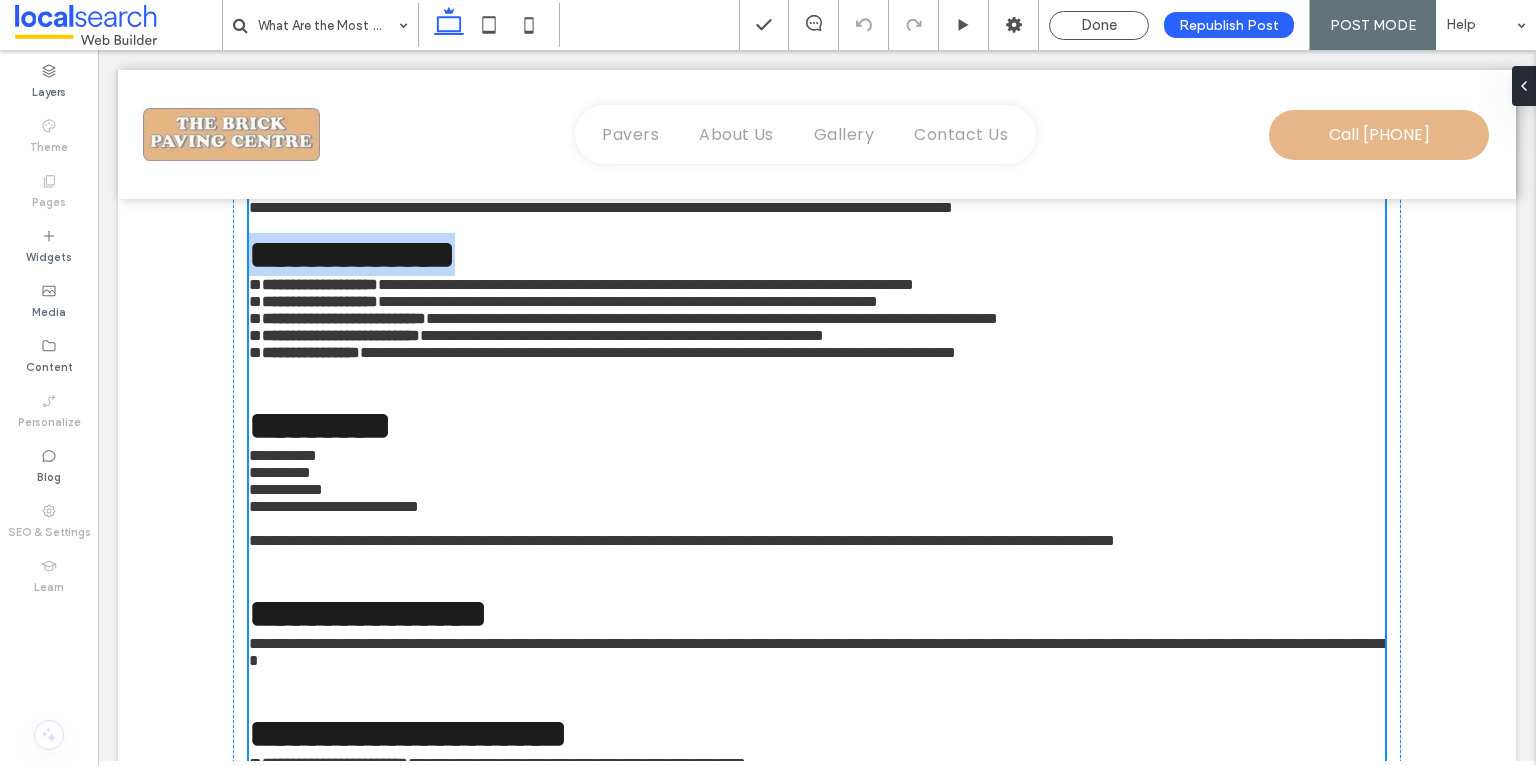 drag, startPoint x: 535, startPoint y: 516, endPoint x: 255, endPoint y: 505, distance: 280.21597 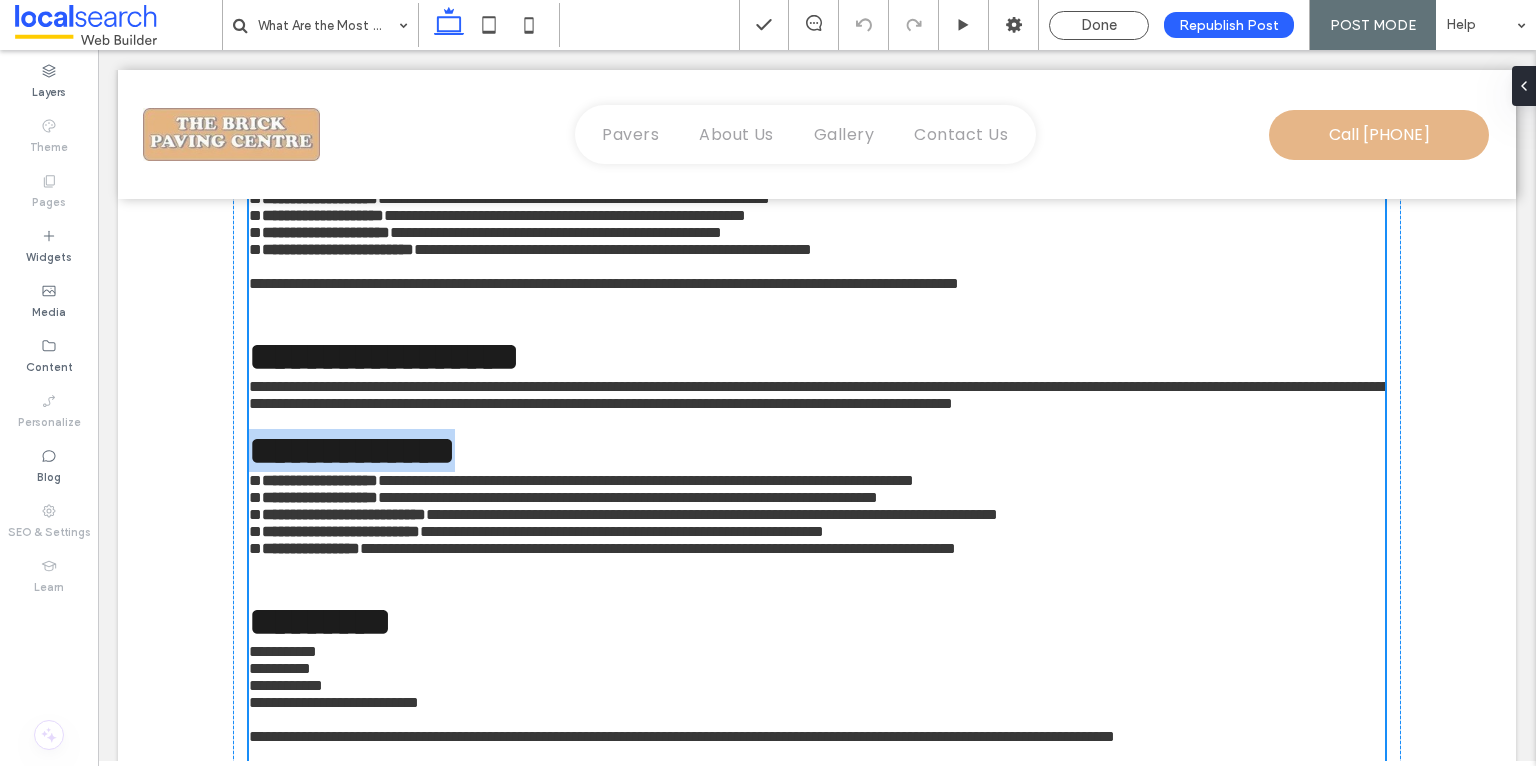 scroll, scrollTop: 1005, scrollLeft: 0, axis: vertical 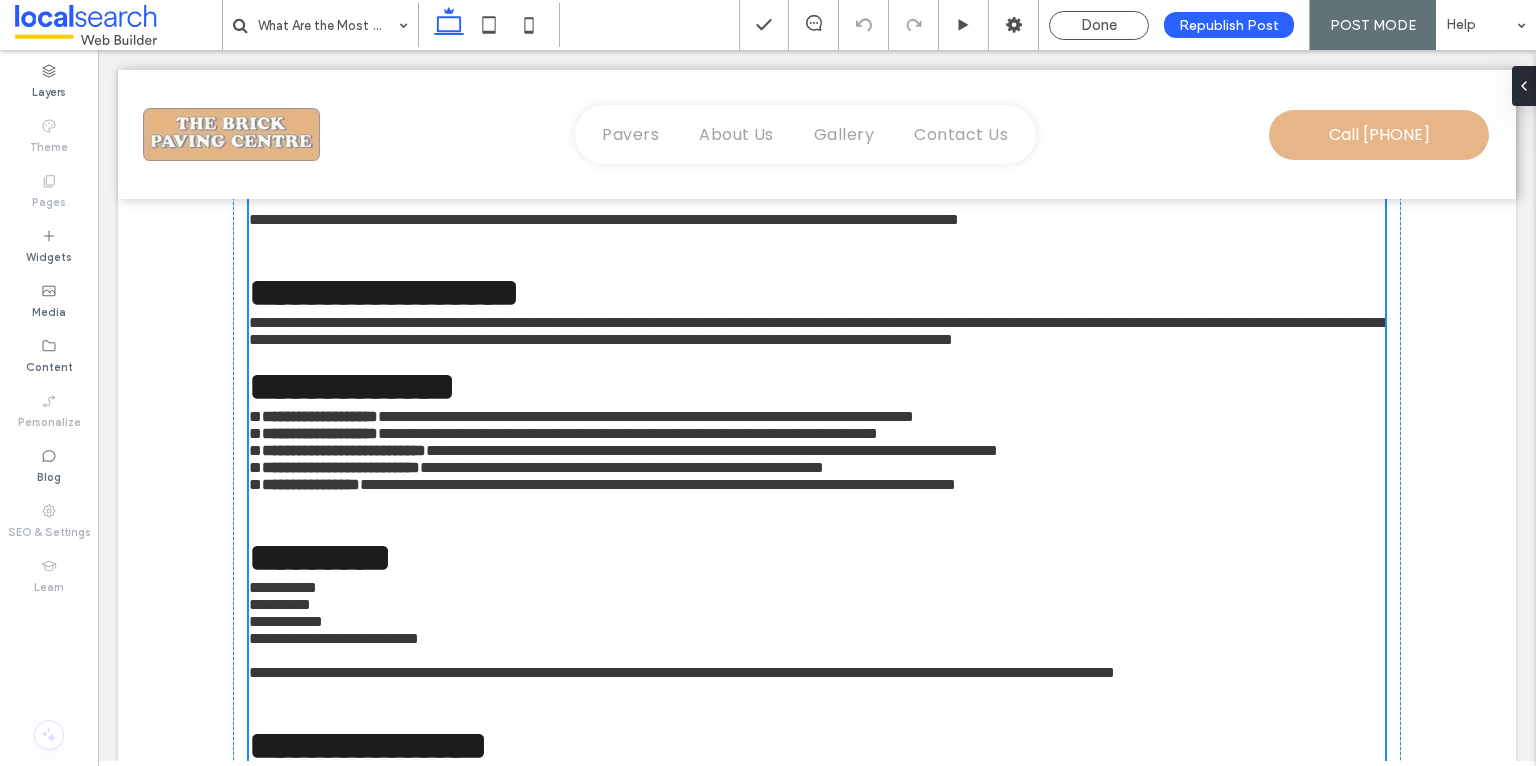 click on "**********" at bounding box center [817, 292] 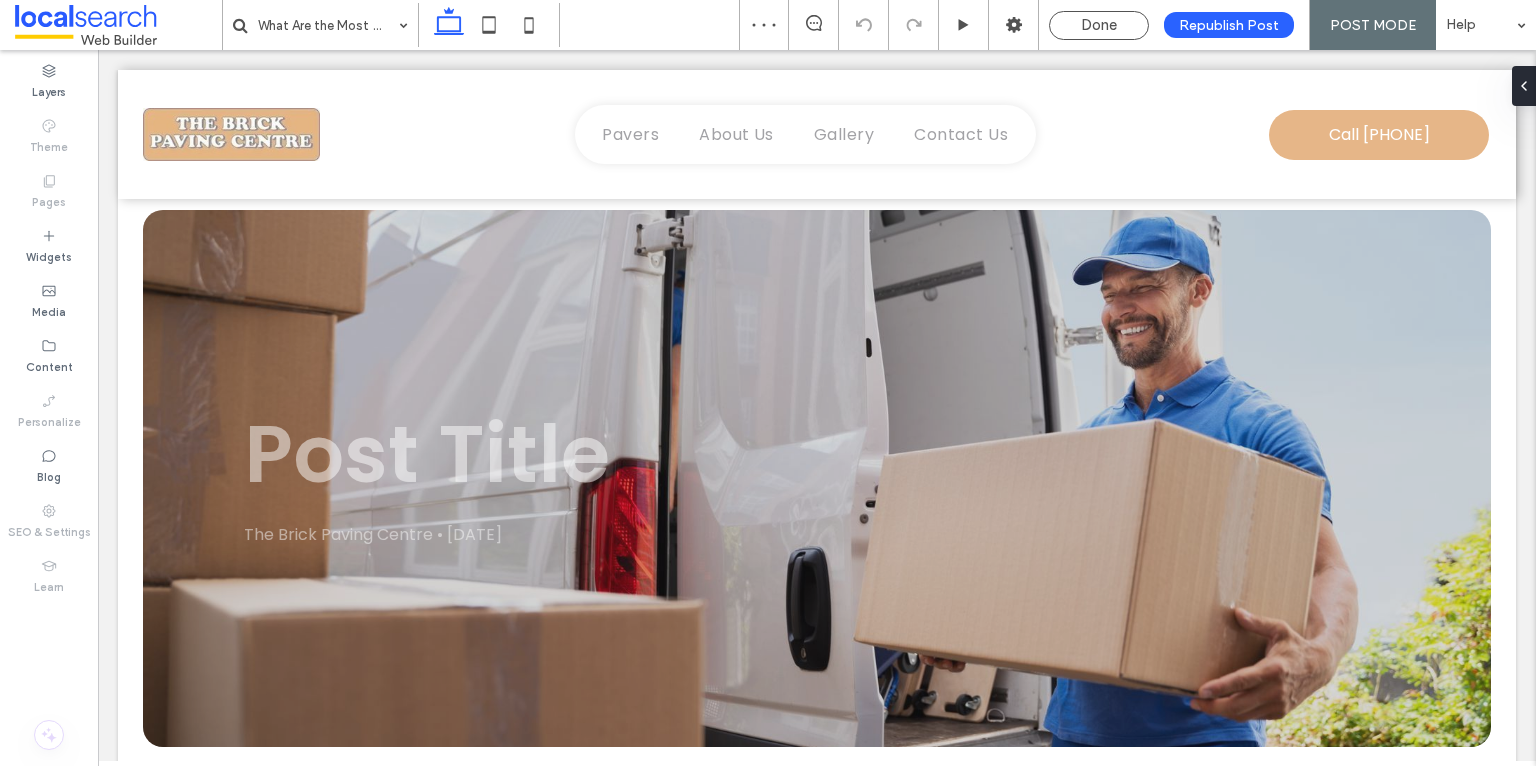 scroll, scrollTop: 900, scrollLeft: 0, axis: vertical 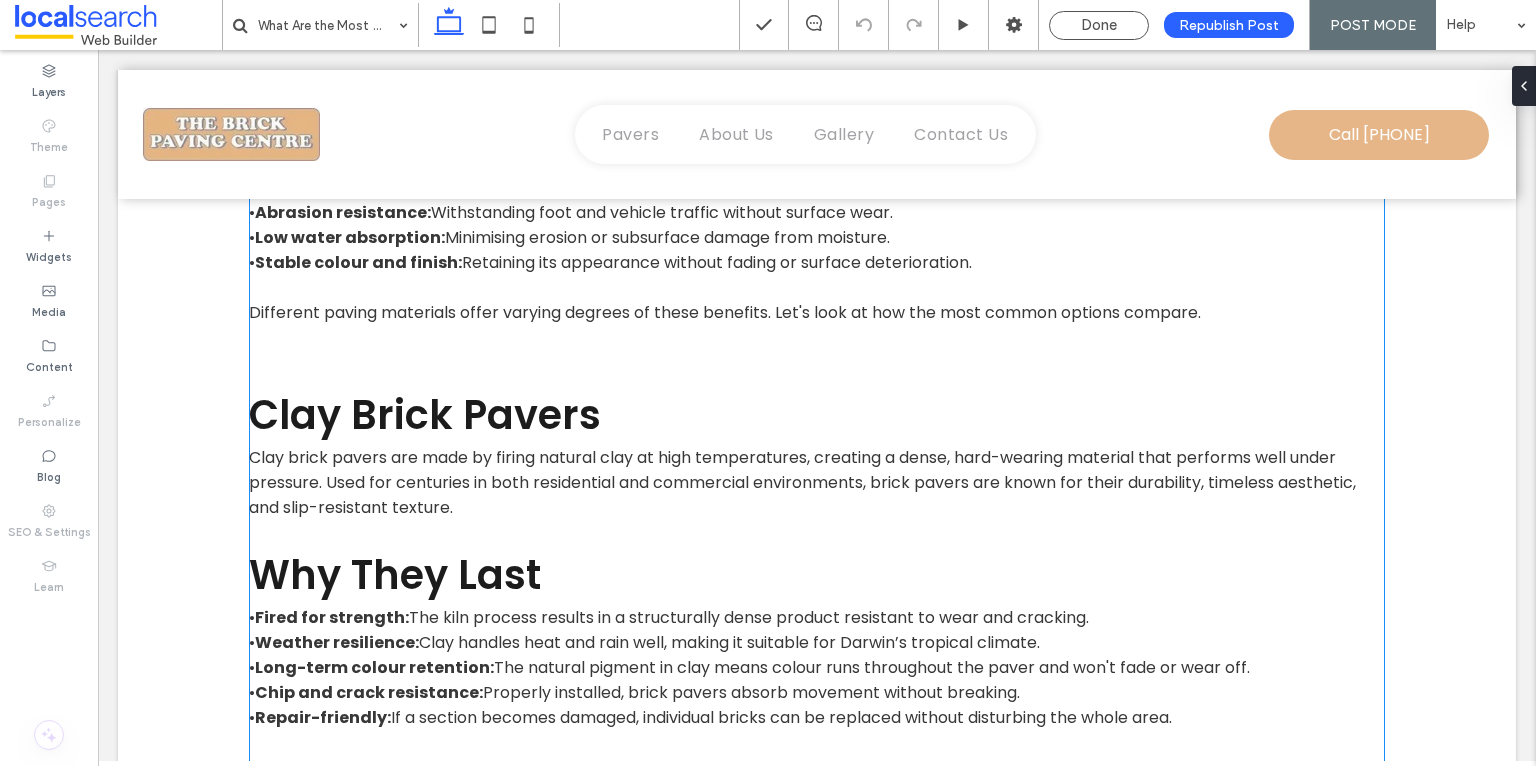 click on "Why They Last" at bounding box center (817, 575) 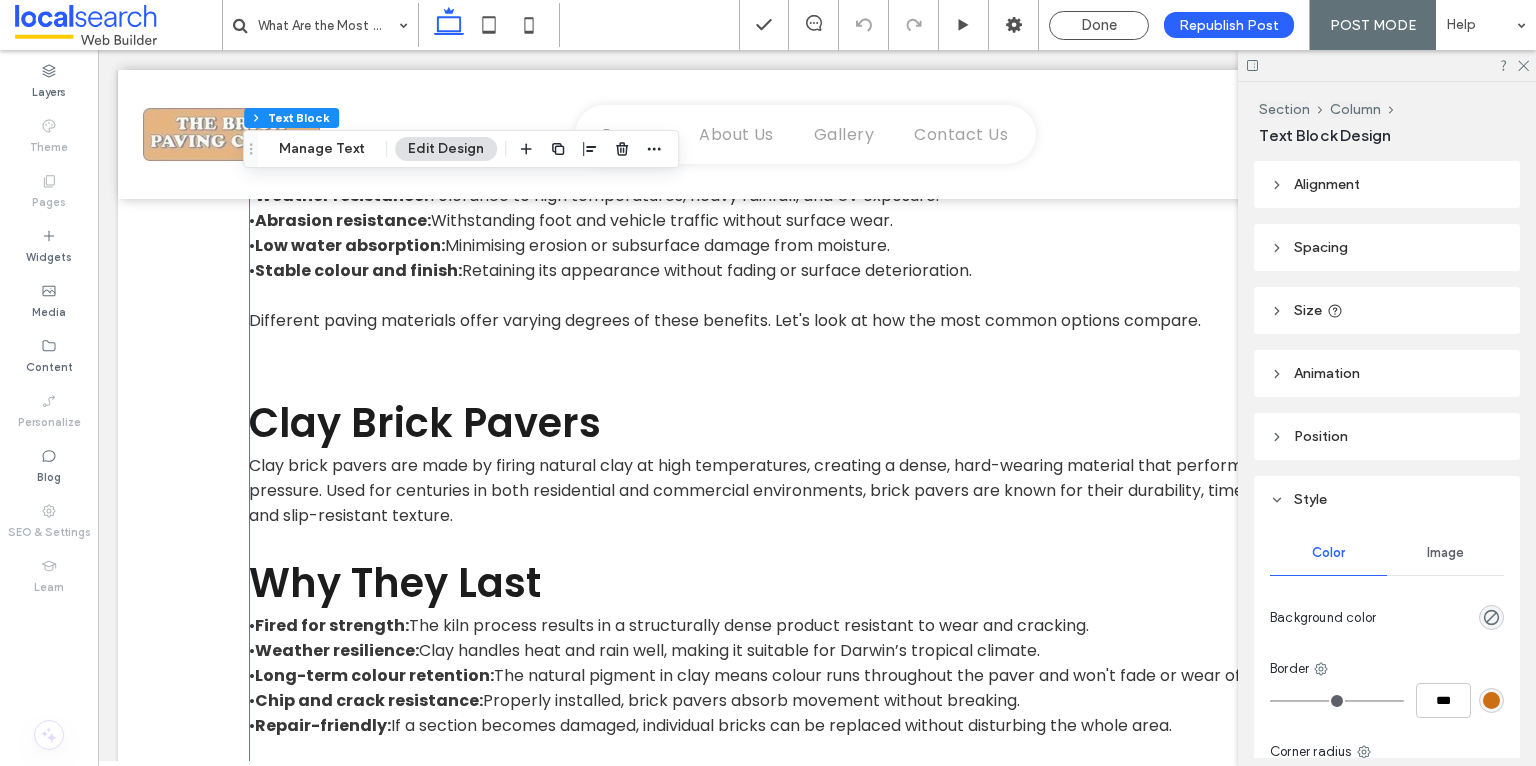 click on "Why They Last" at bounding box center (817, 583) 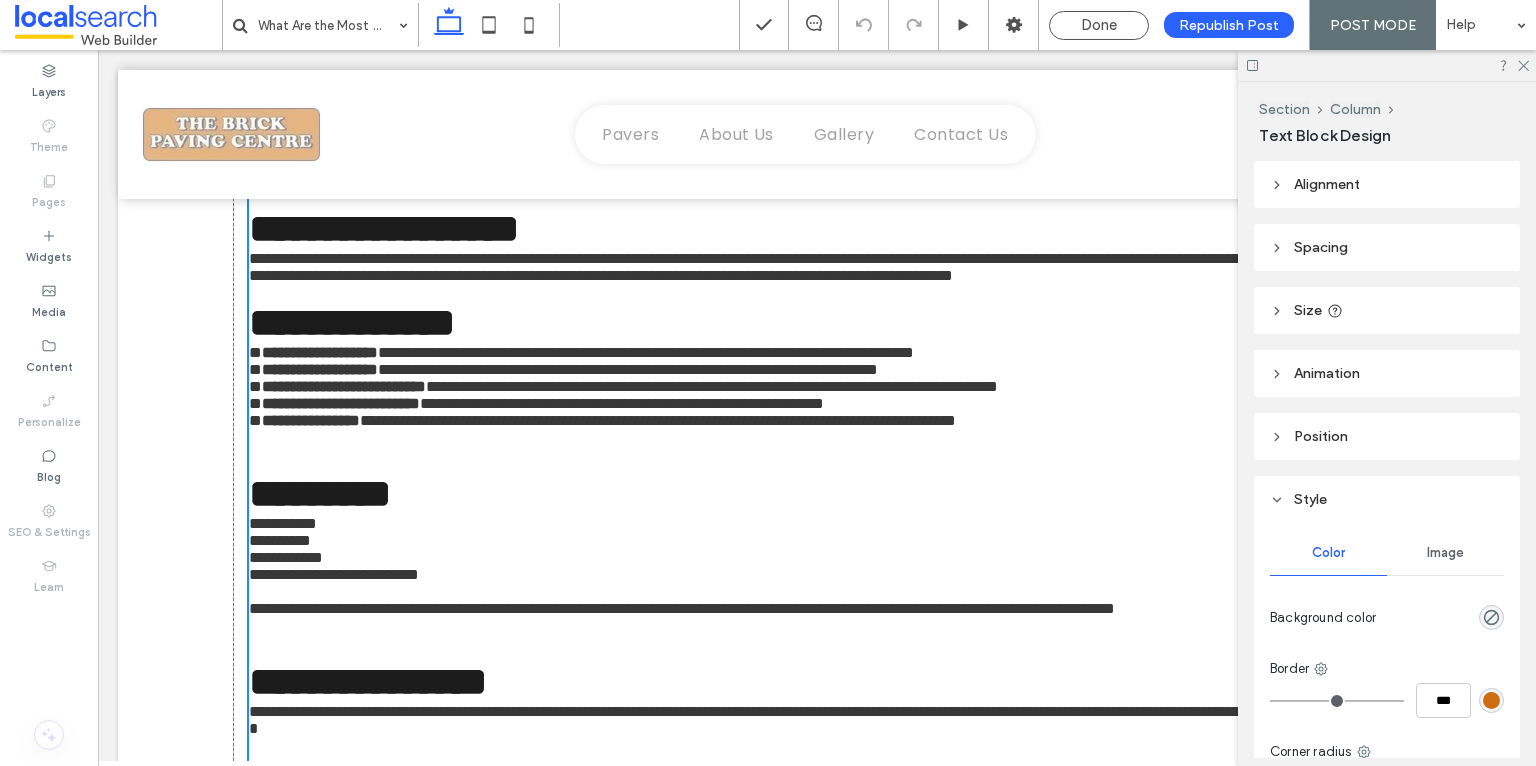 scroll, scrollTop: 469, scrollLeft: 0, axis: vertical 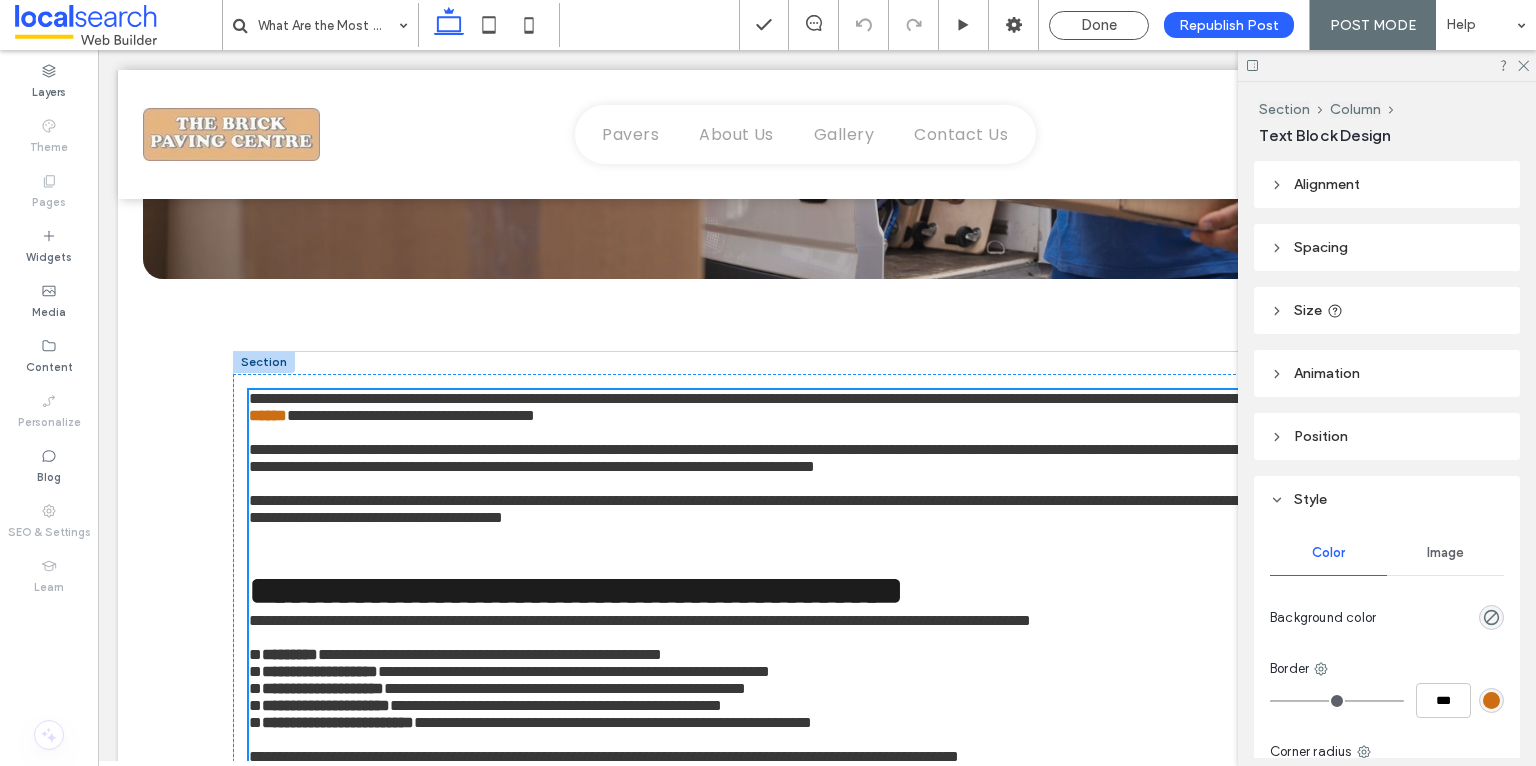 type on "*******" 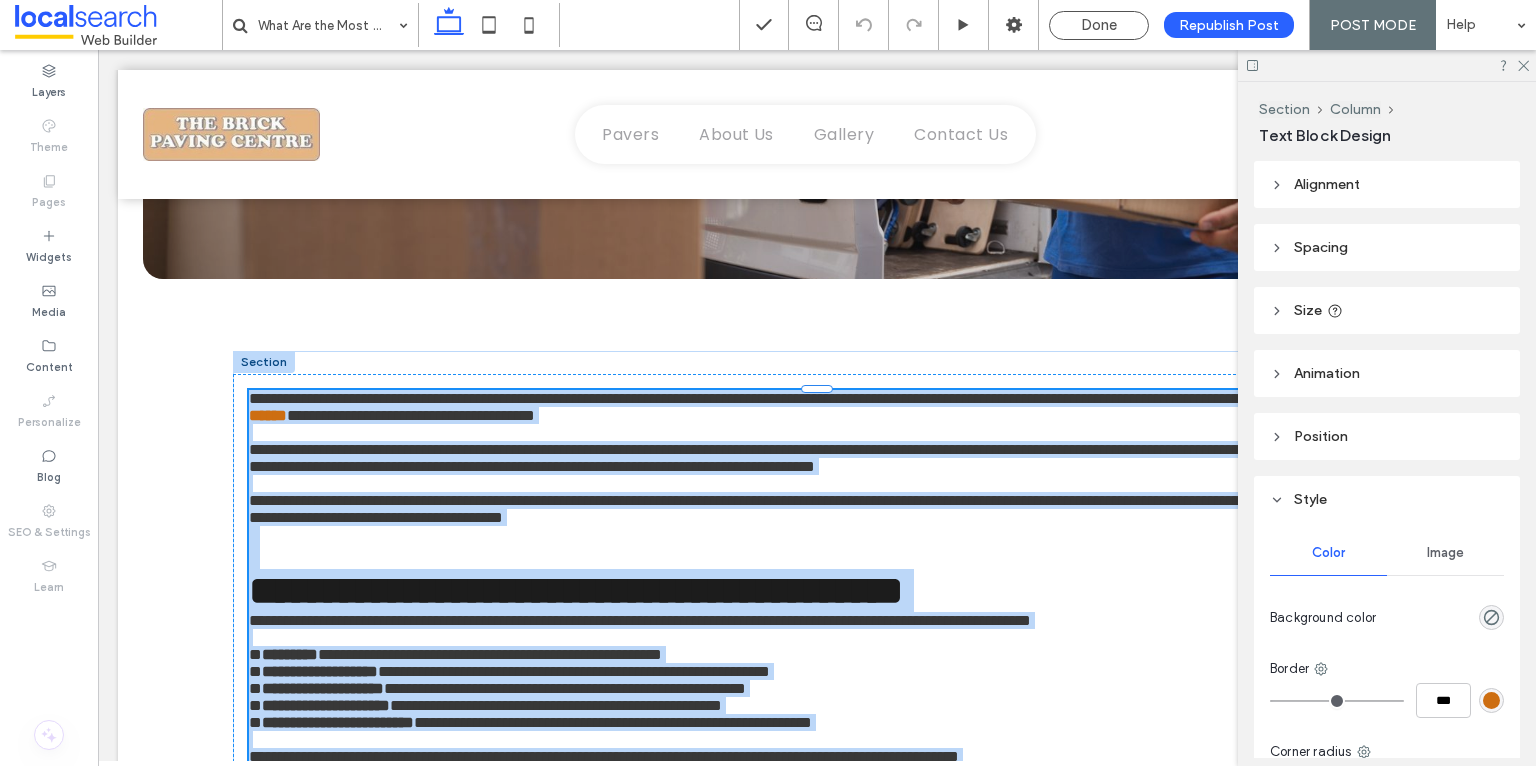click on "**********" at bounding box center [819, 509] 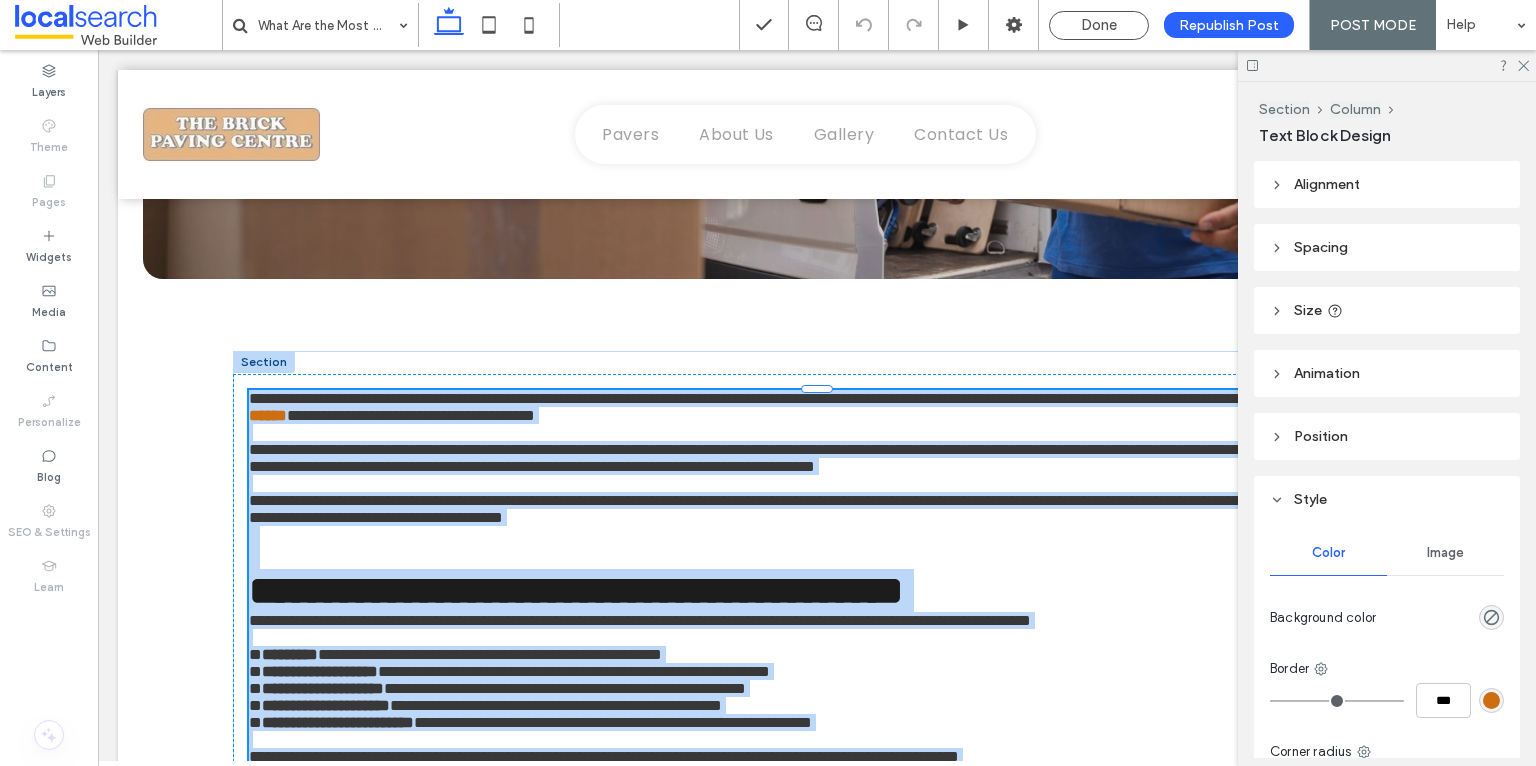 click on "**********" at bounding box center [817, 509] 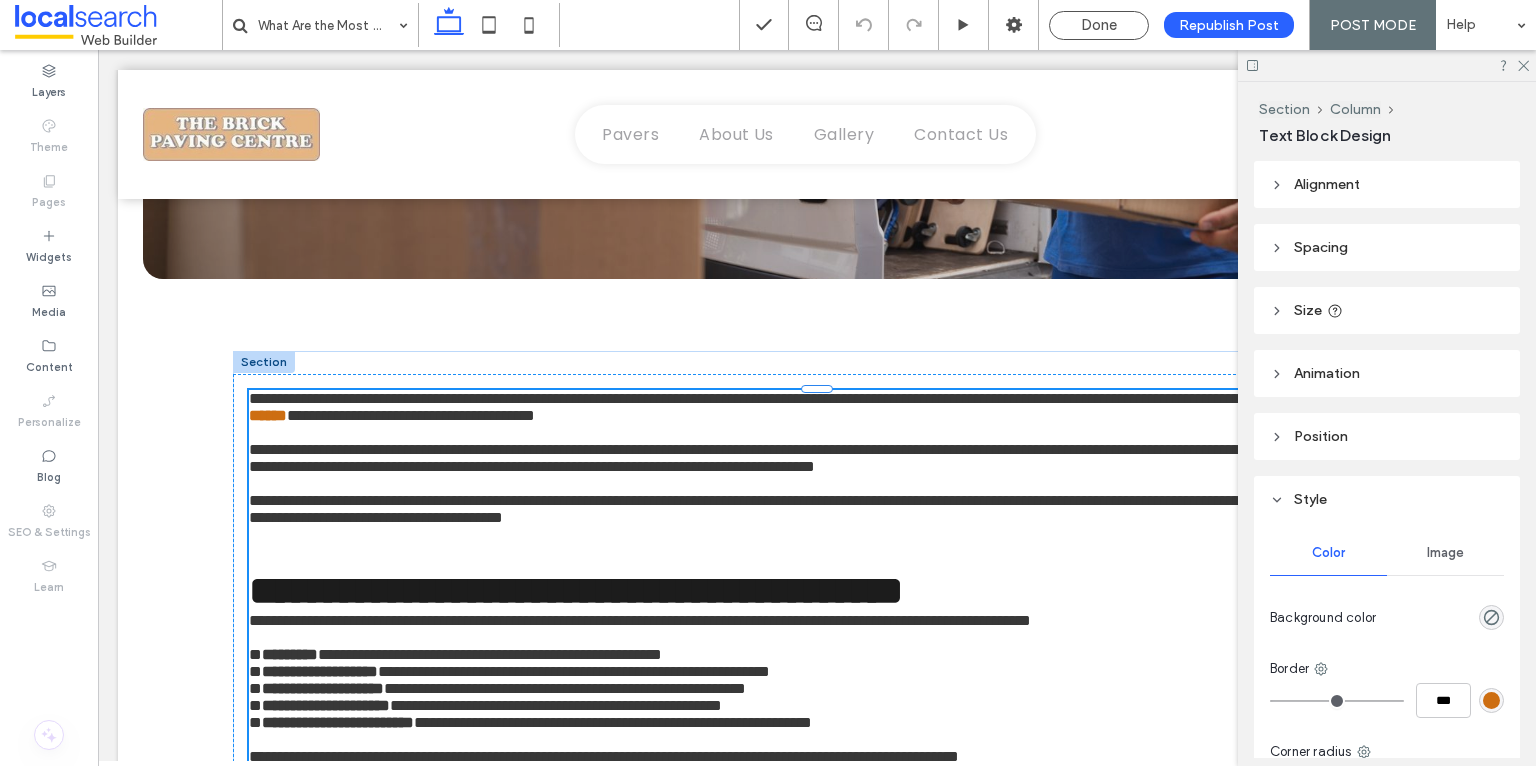 type on "**" 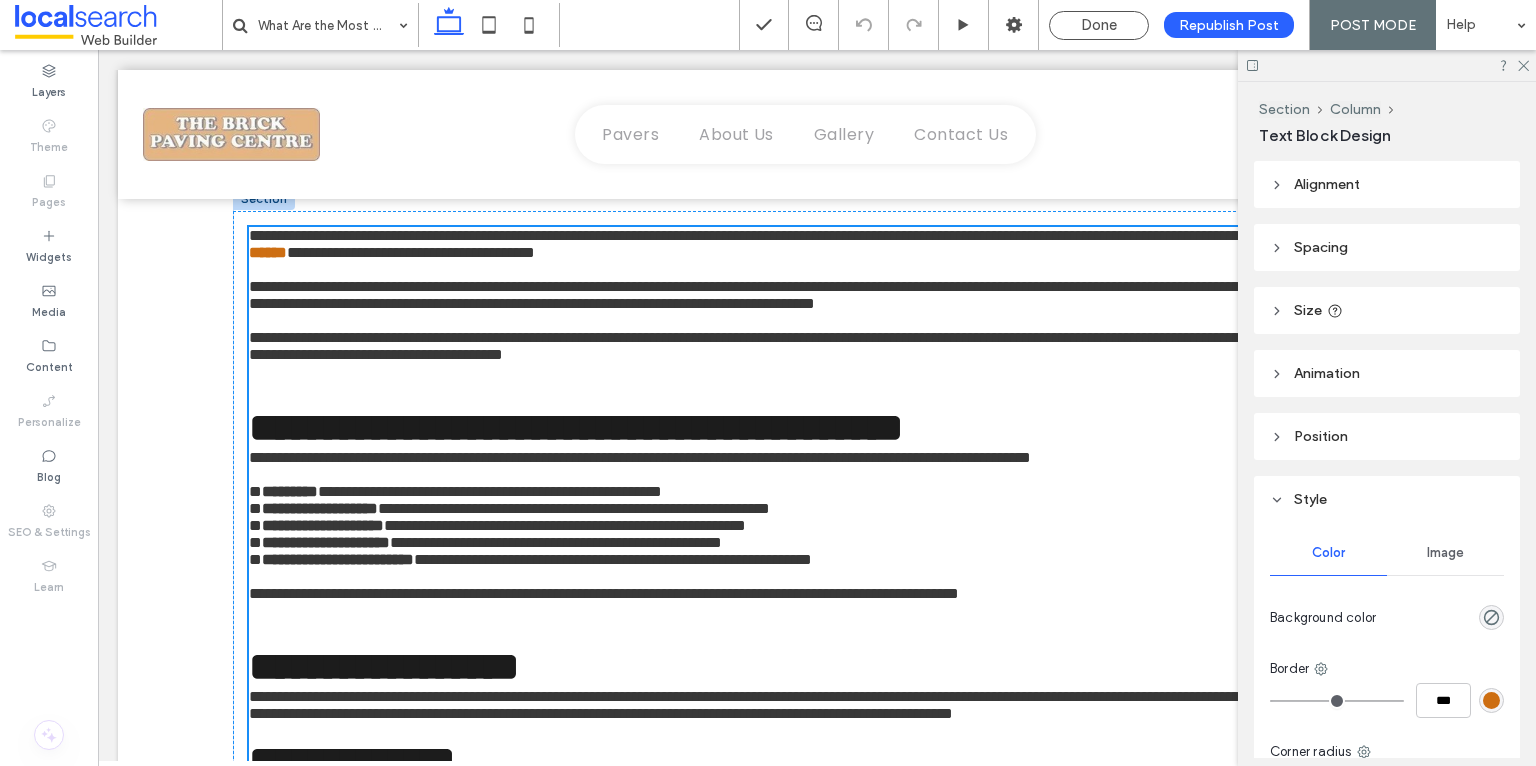 scroll, scrollTop: 656, scrollLeft: 0, axis: vertical 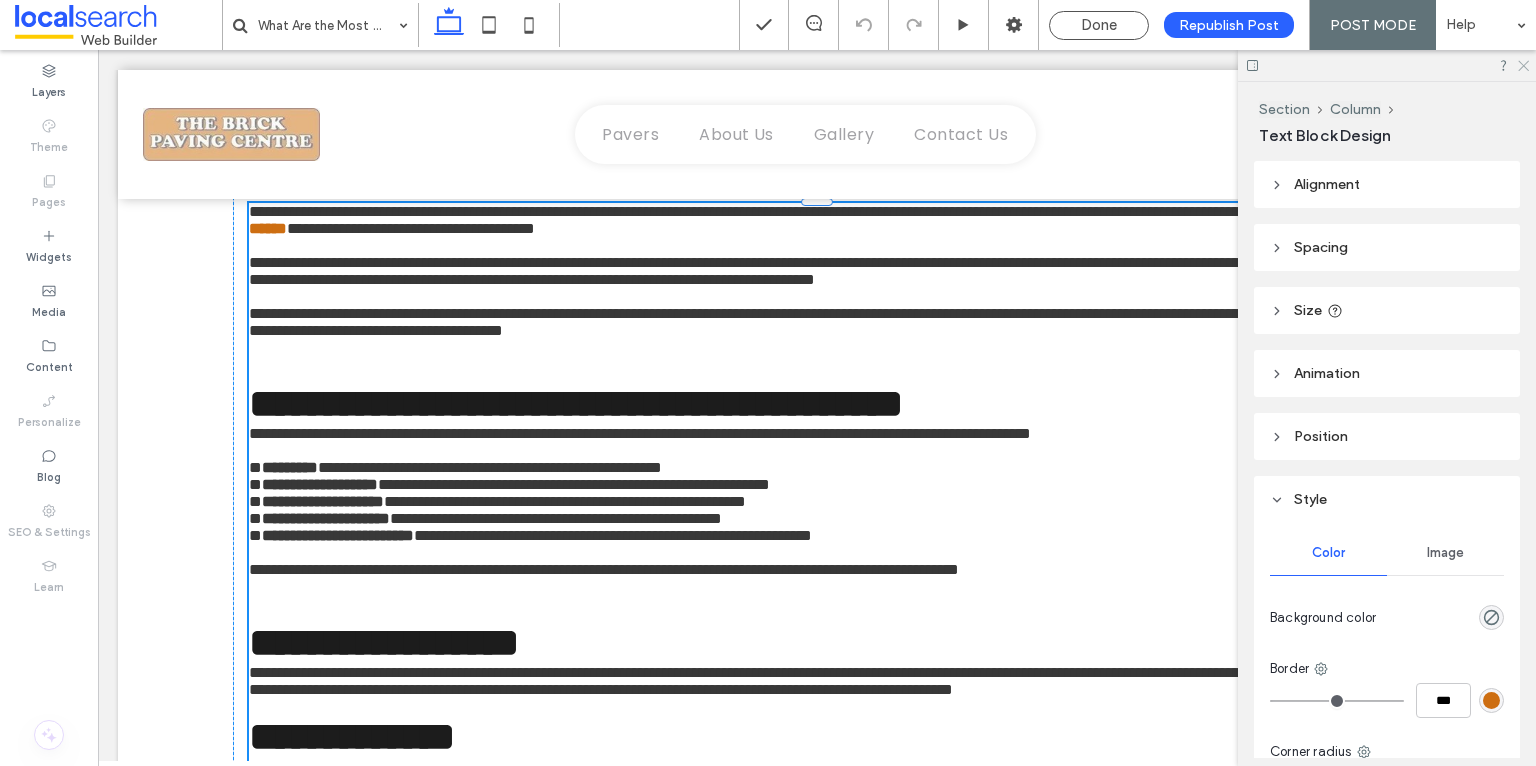 click 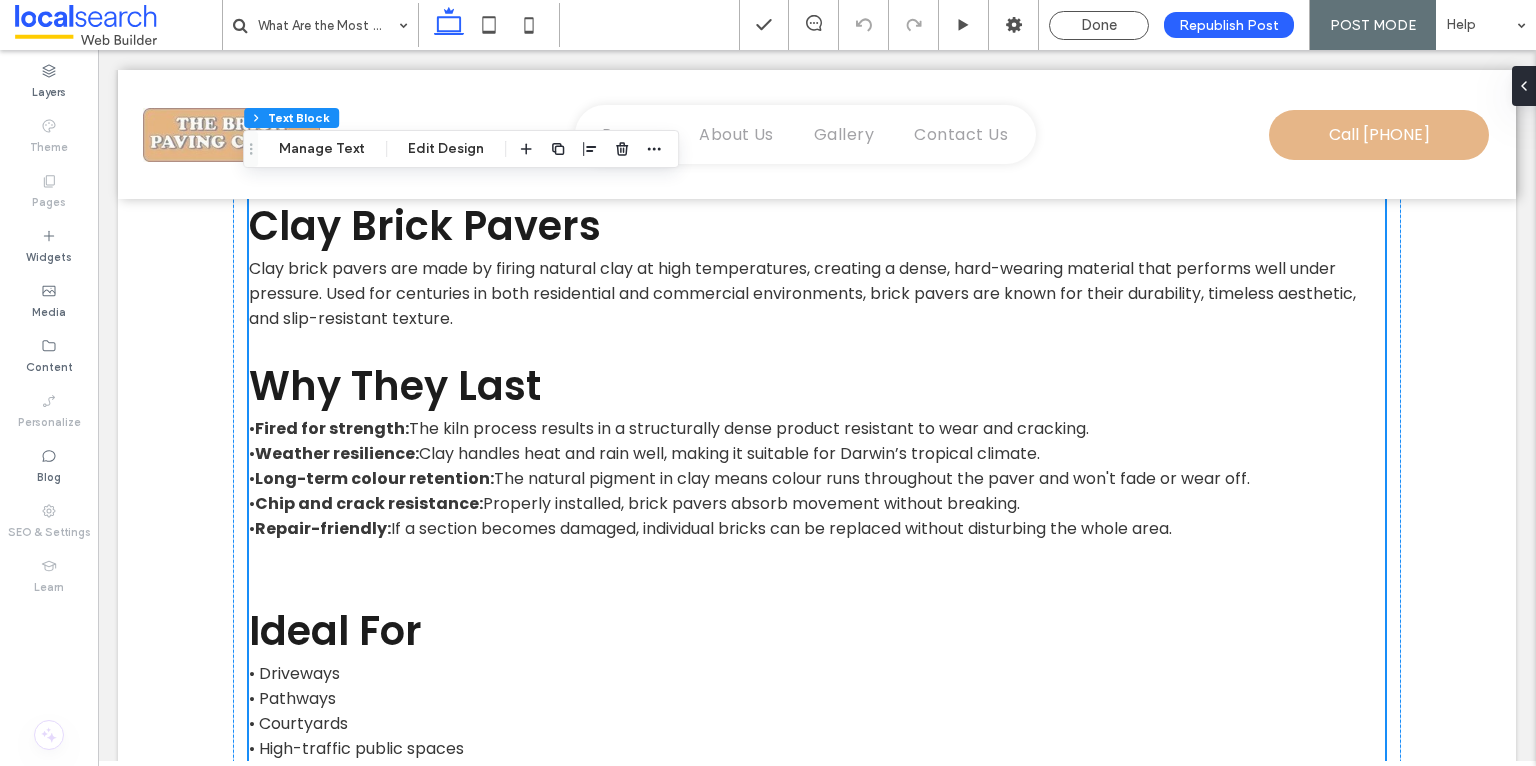 scroll, scrollTop: 1305, scrollLeft: 0, axis: vertical 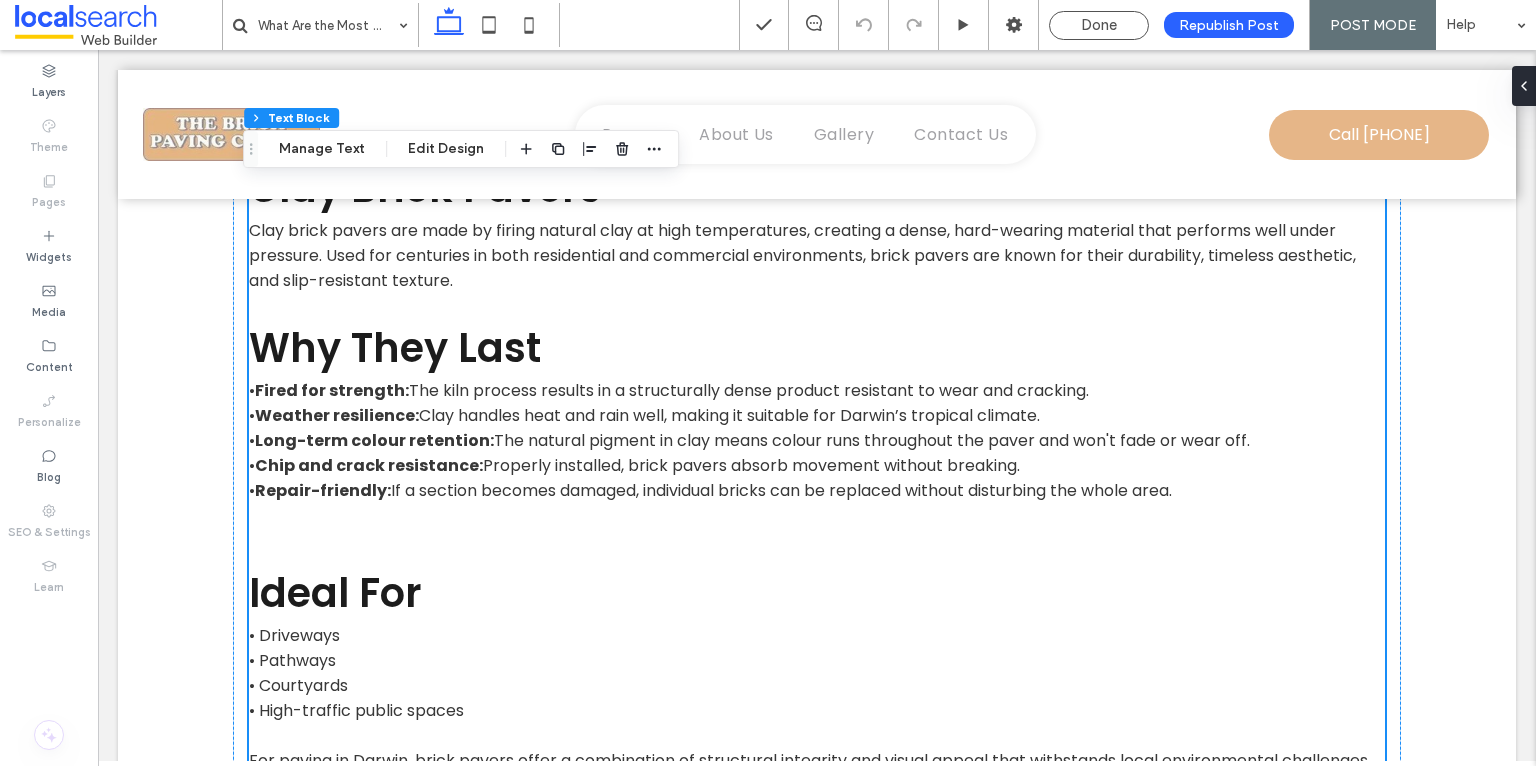 click on "Why They Last" at bounding box center (817, 348) 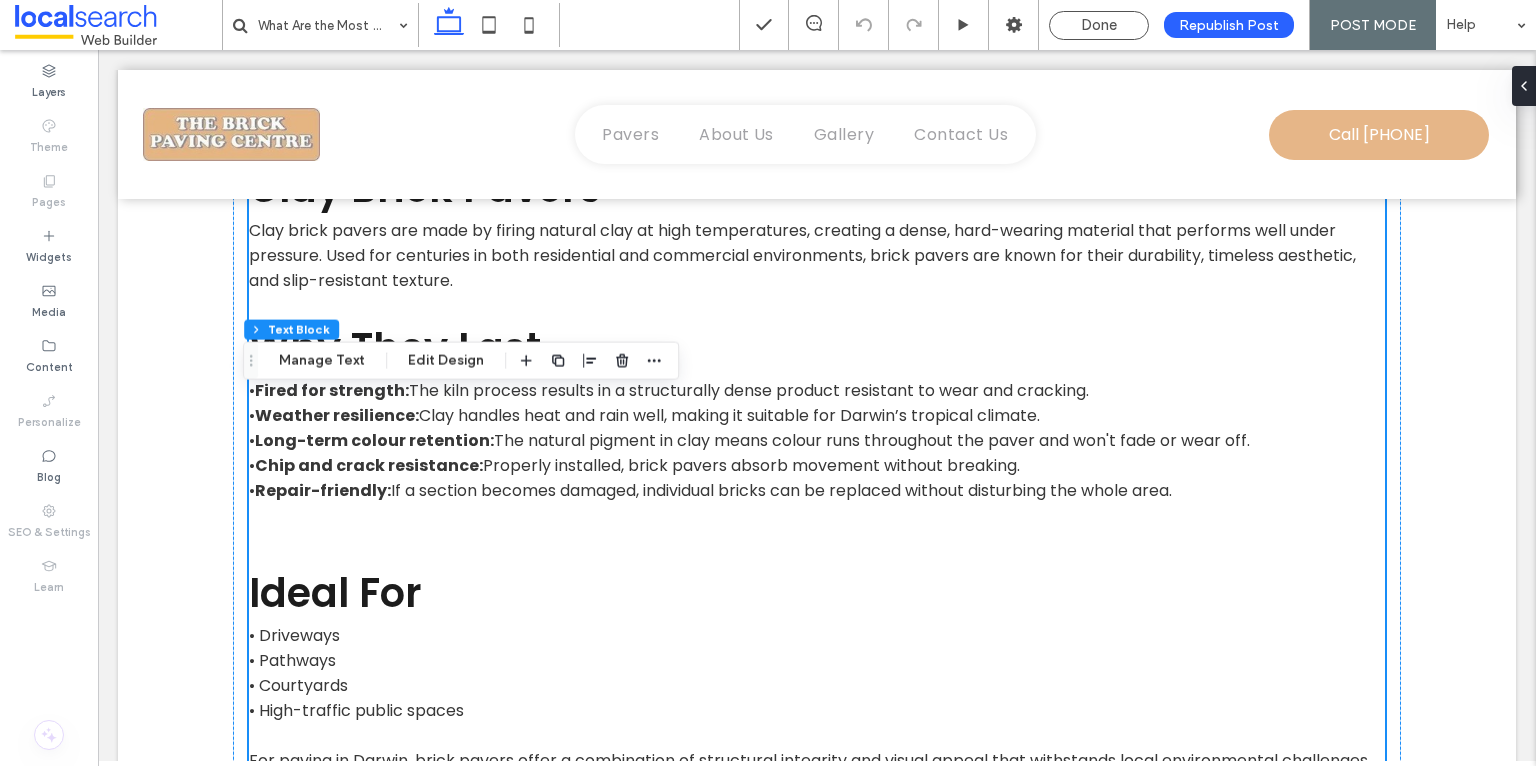 type on "*******" 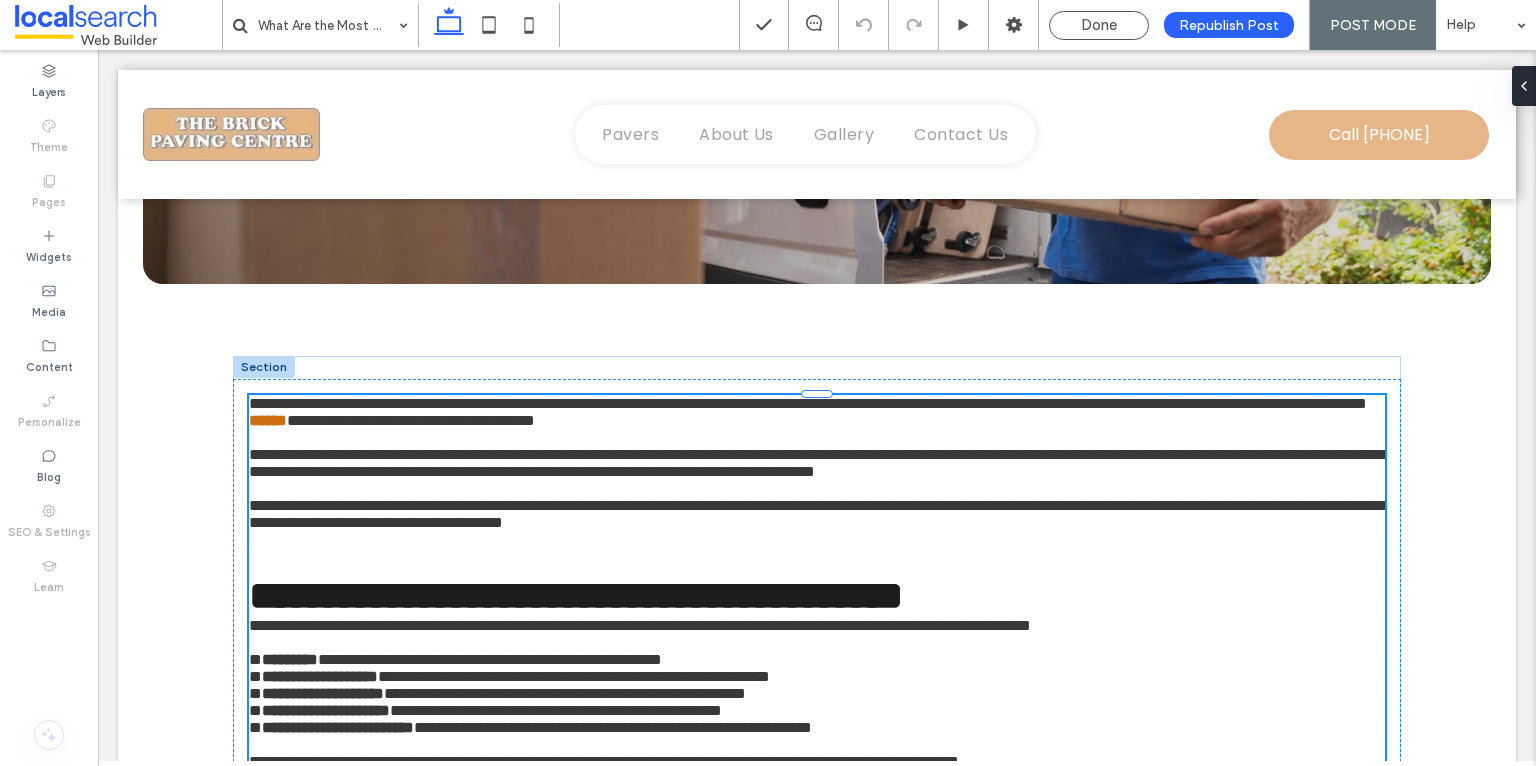 click on "**********" at bounding box center [817, 463] 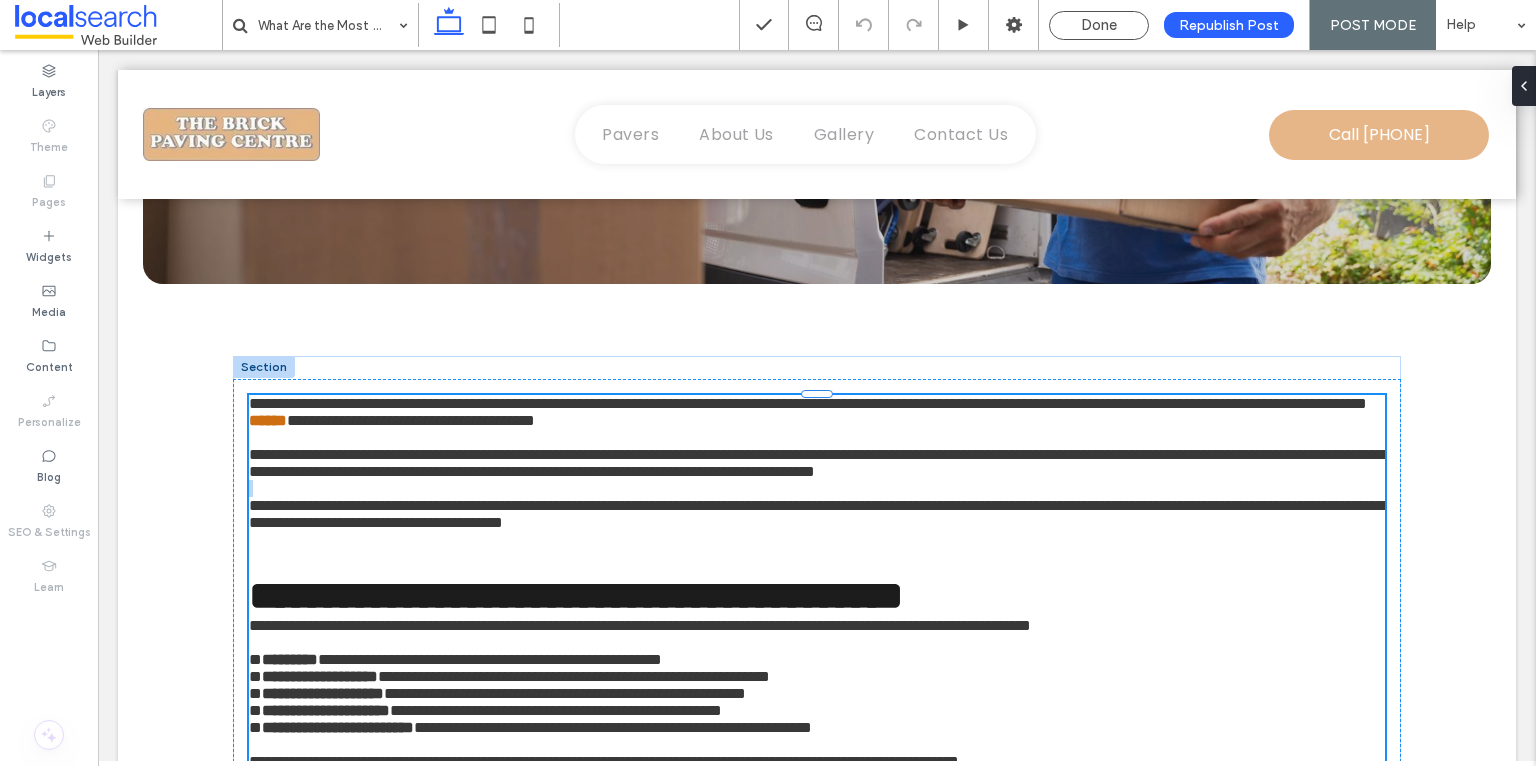 click on "**********" at bounding box center (817, 463) 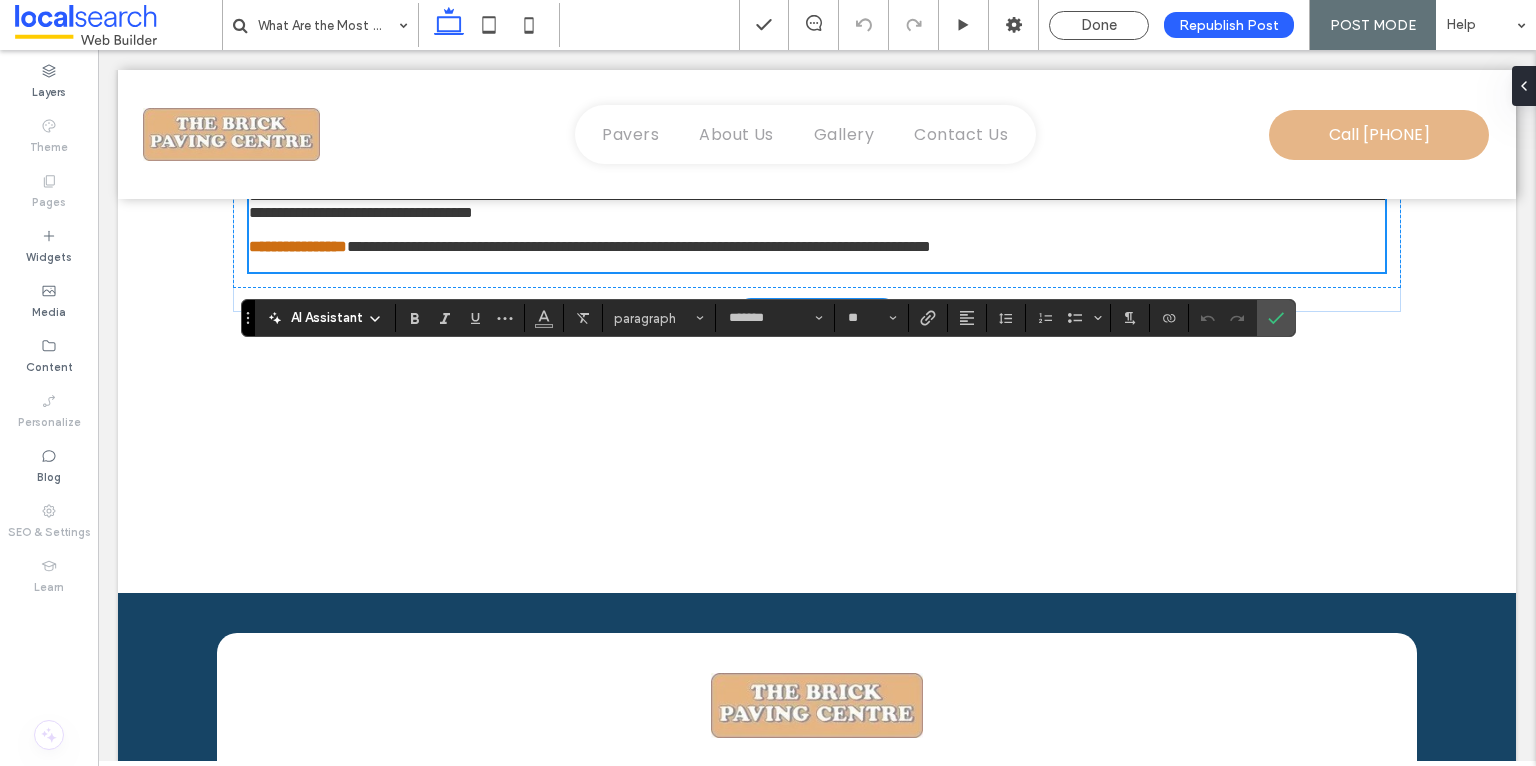 scroll, scrollTop: 3387, scrollLeft: 0, axis: vertical 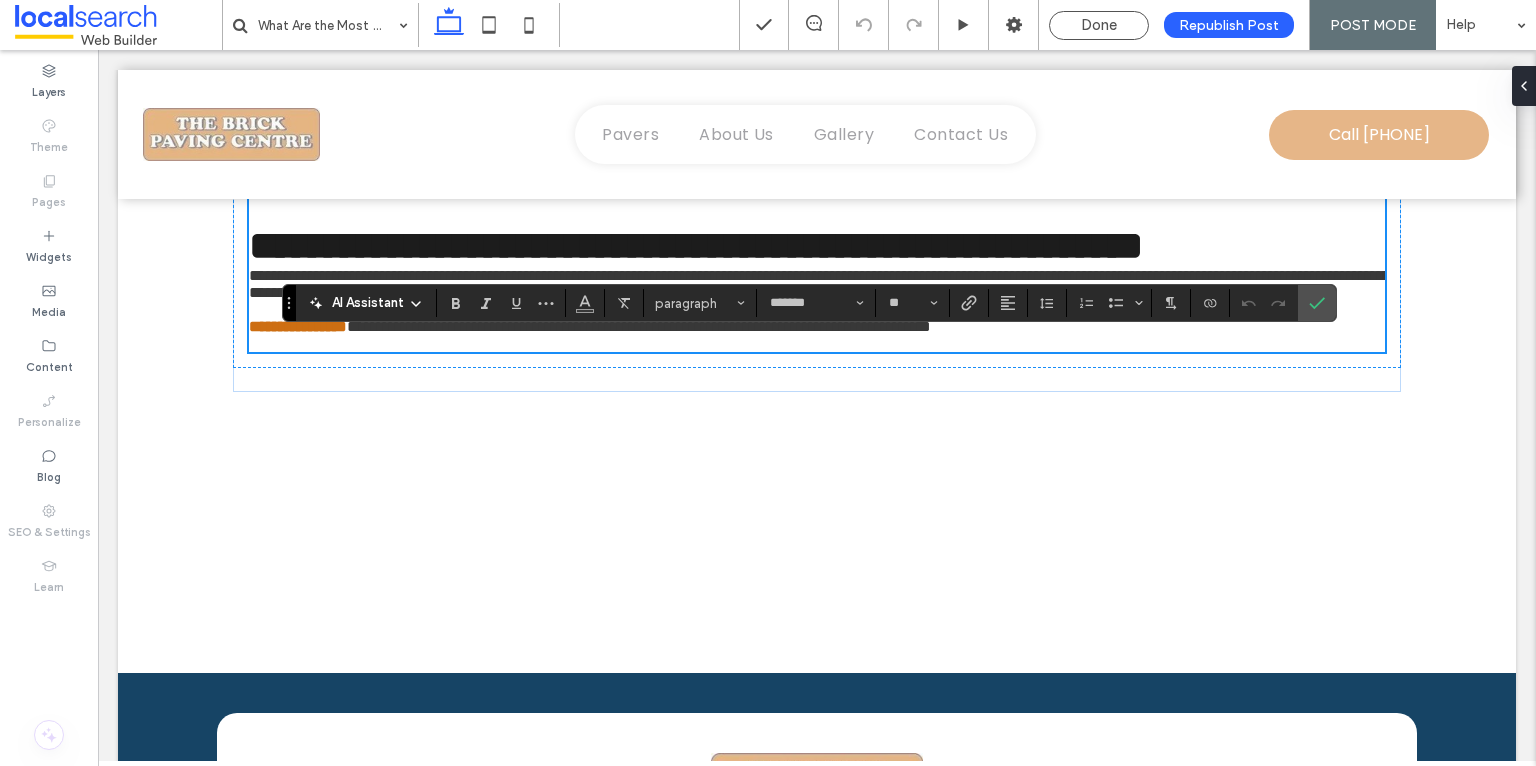 drag, startPoint x: 251, startPoint y: 491, endPoint x: 292, endPoint y: 297, distance: 198.28514 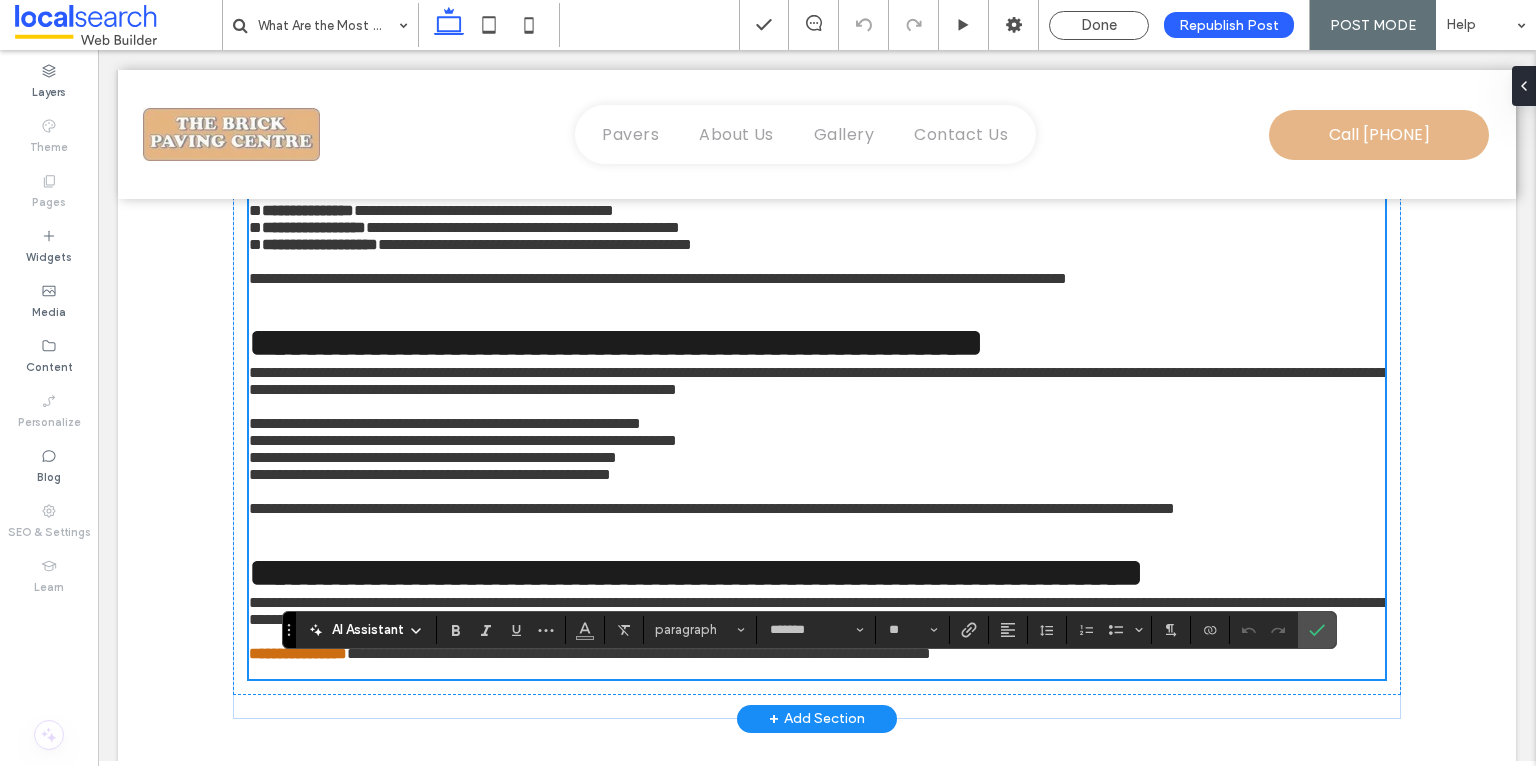 scroll, scrollTop: 2937, scrollLeft: 0, axis: vertical 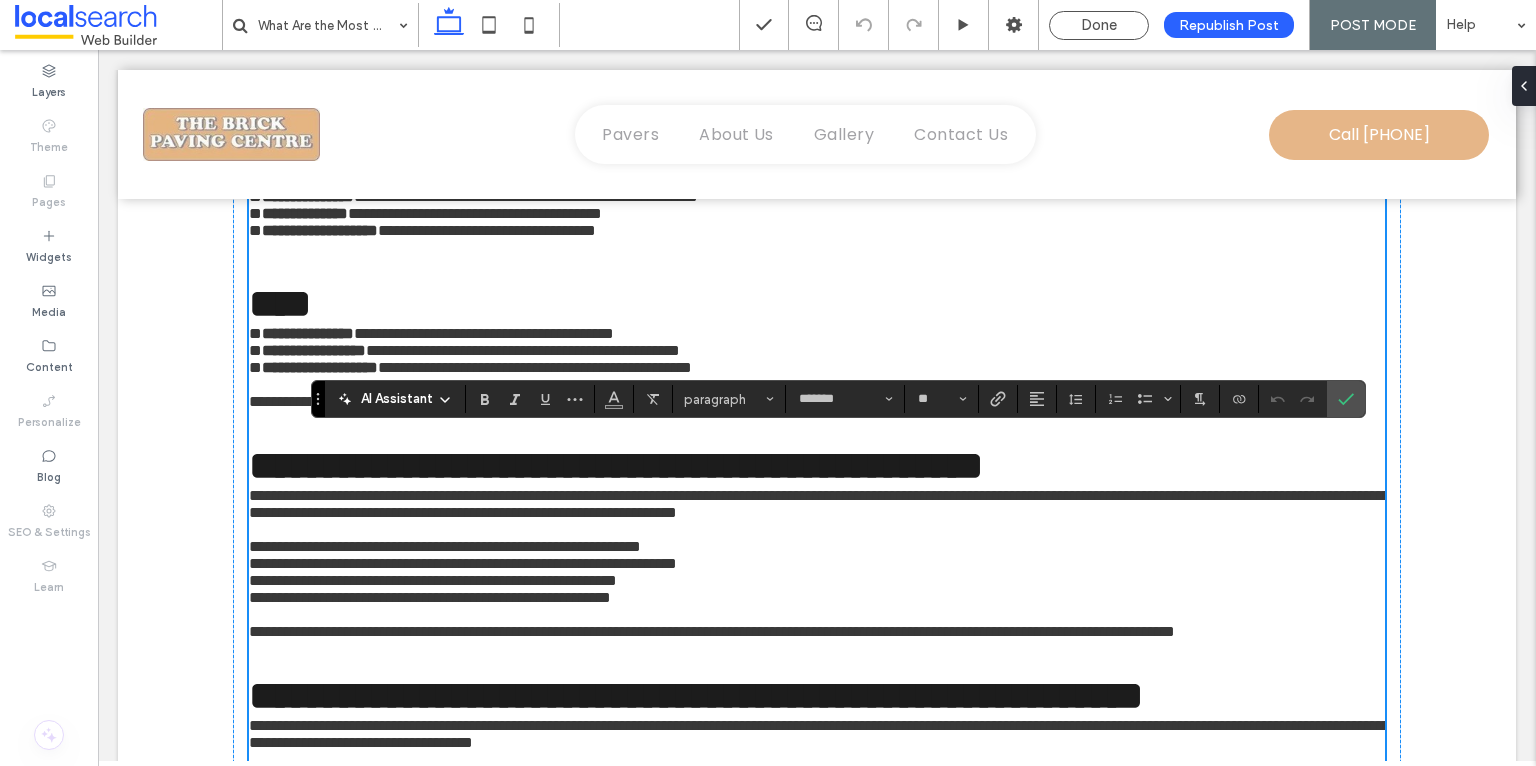drag, startPoint x: 286, startPoint y: 741, endPoint x: 319, endPoint y: 350, distance: 392.3901 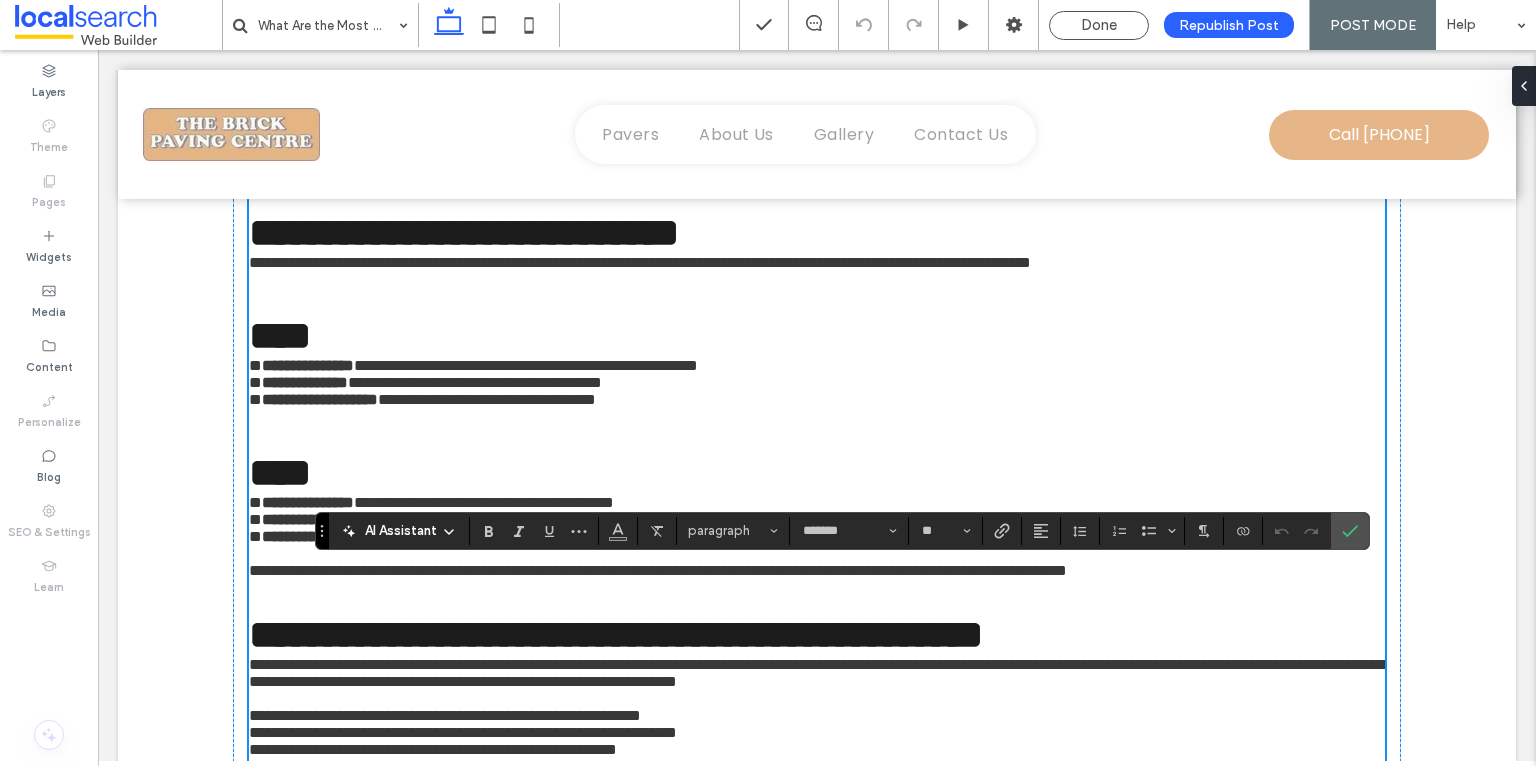 scroll, scrollTop: 2744, scrollLeft: 0, axis: vertical 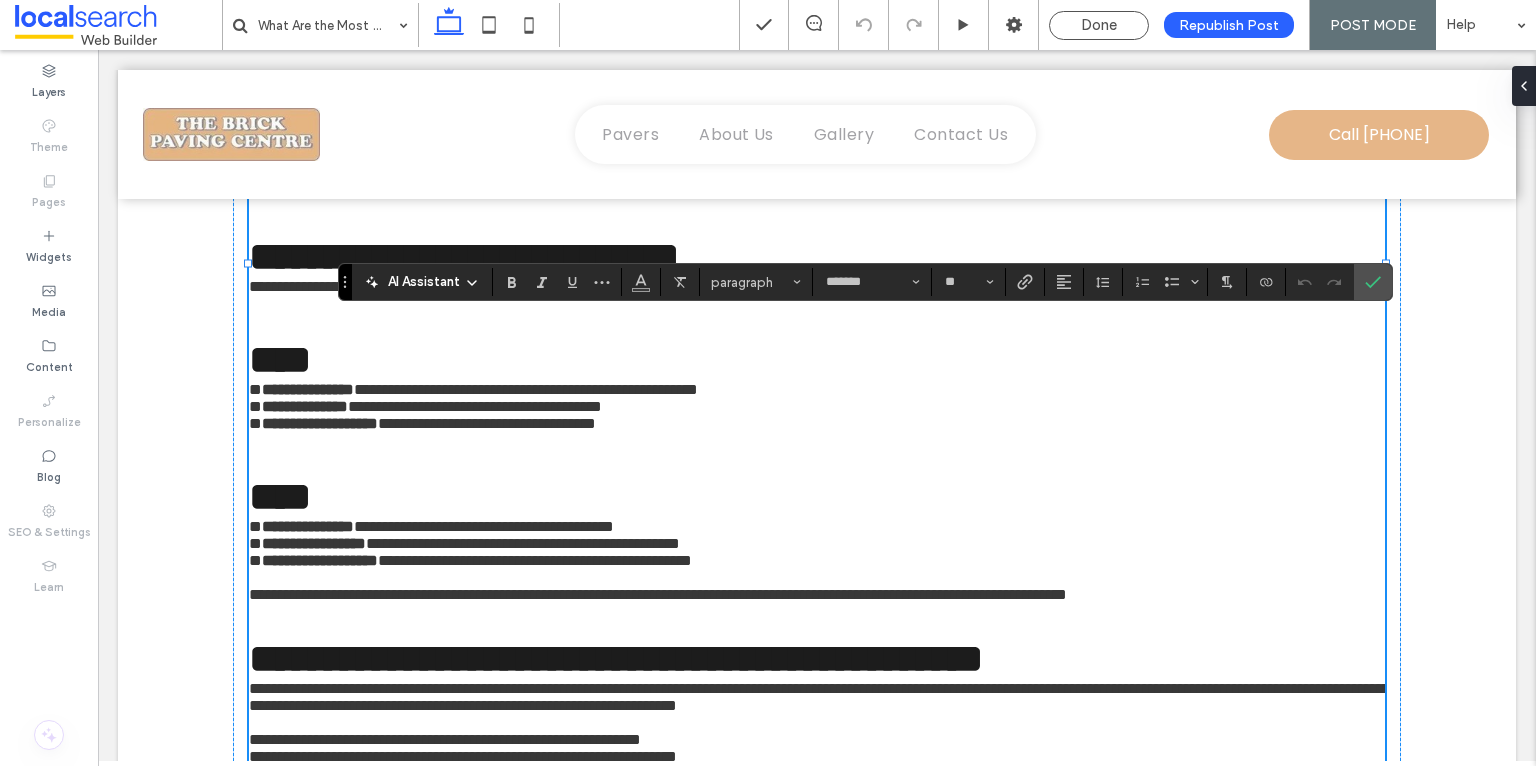 drag, startPoint x: 323, startPoint y: 553, endPoint x: 346, endPoint y: 279, distance: 274.96362 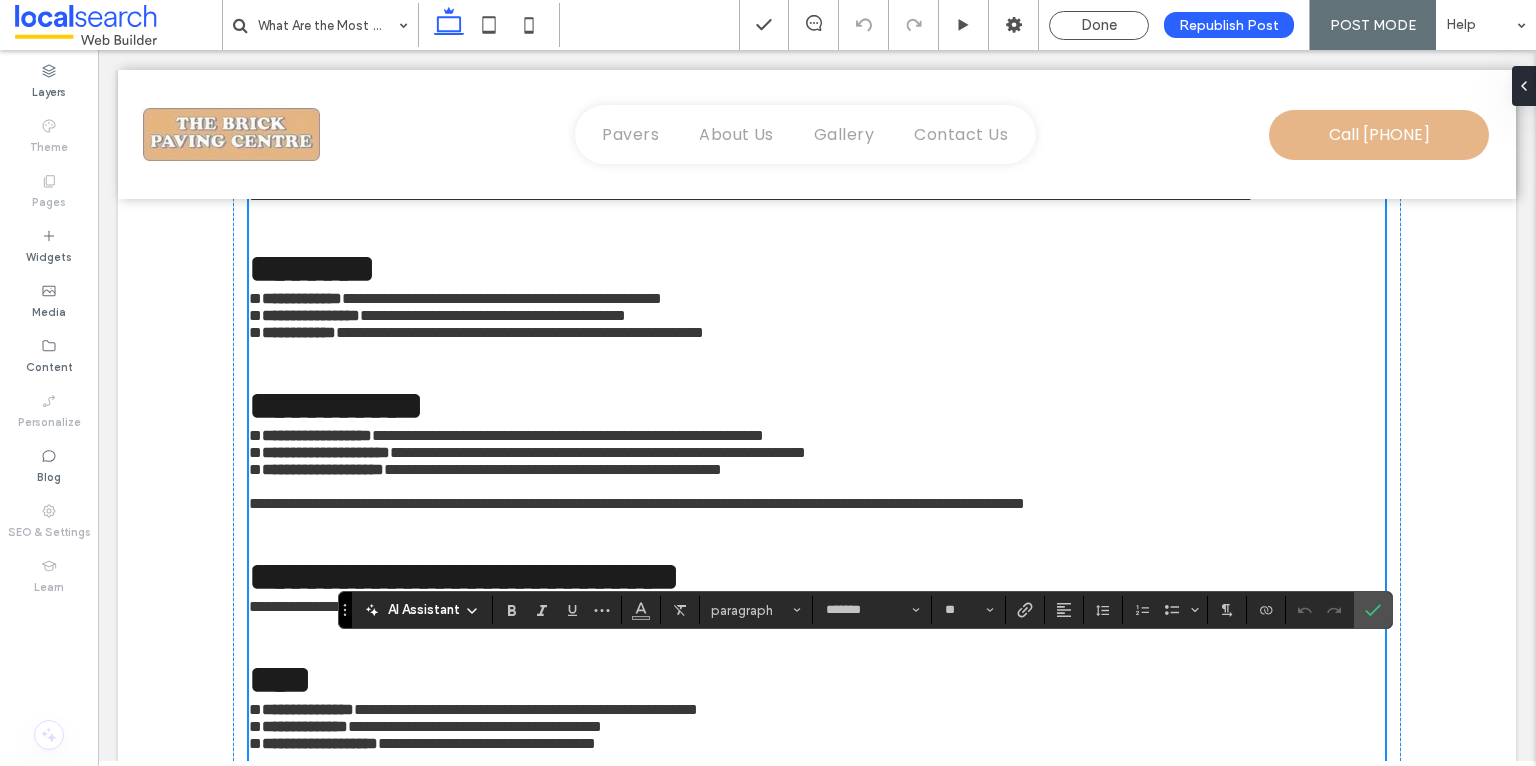 scroll, scrollTop: 2414, scrollLeft: 0, axis: vertical 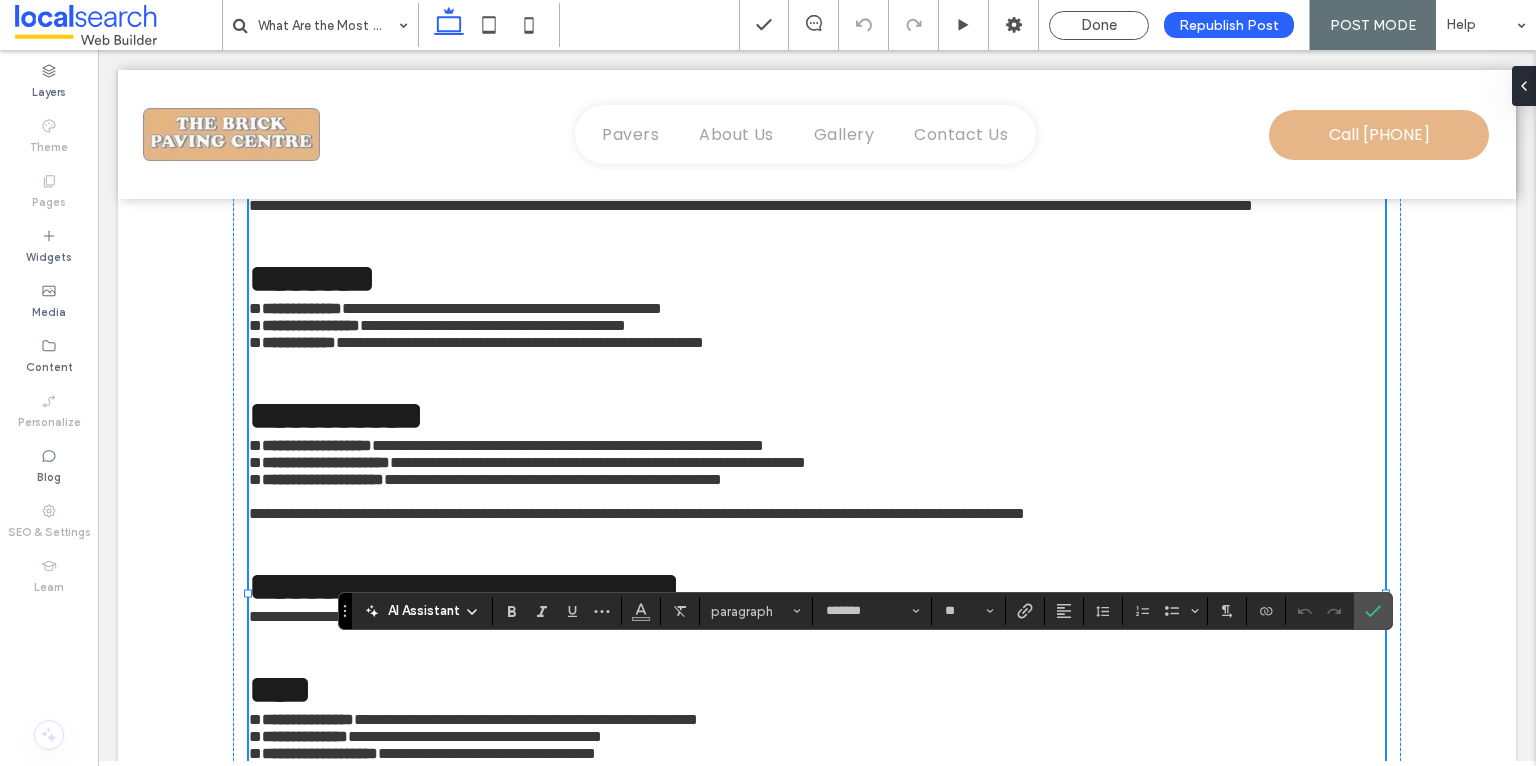 drag, startPoint x: 353, startPoint y: 610, endPoint x: 350, endPoint y: 594, distance: 16.27882 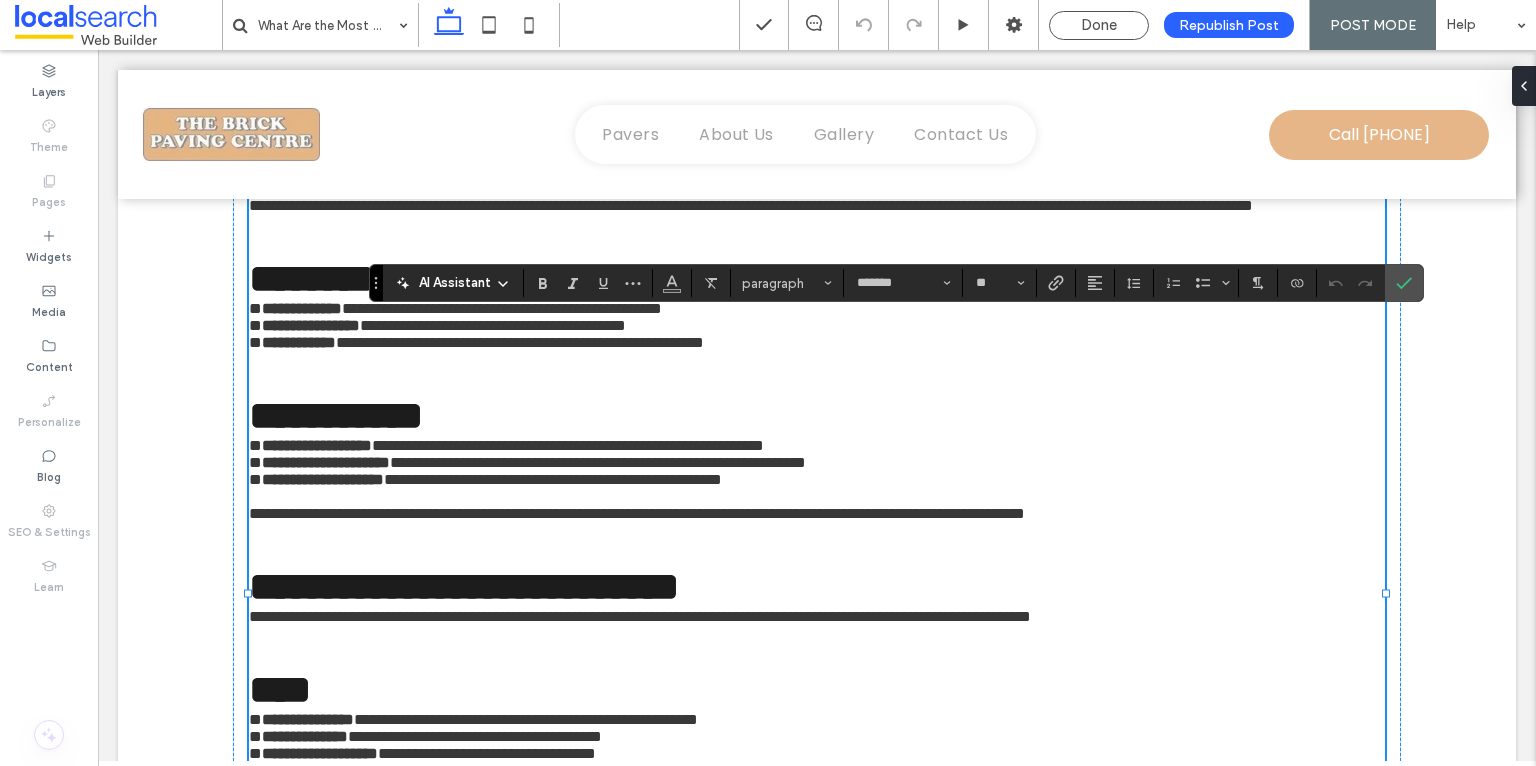 drag, startPoint x: 348, startPoint y: 597, endPoint x: 380, endPoint y: 260, distance: 338.51587 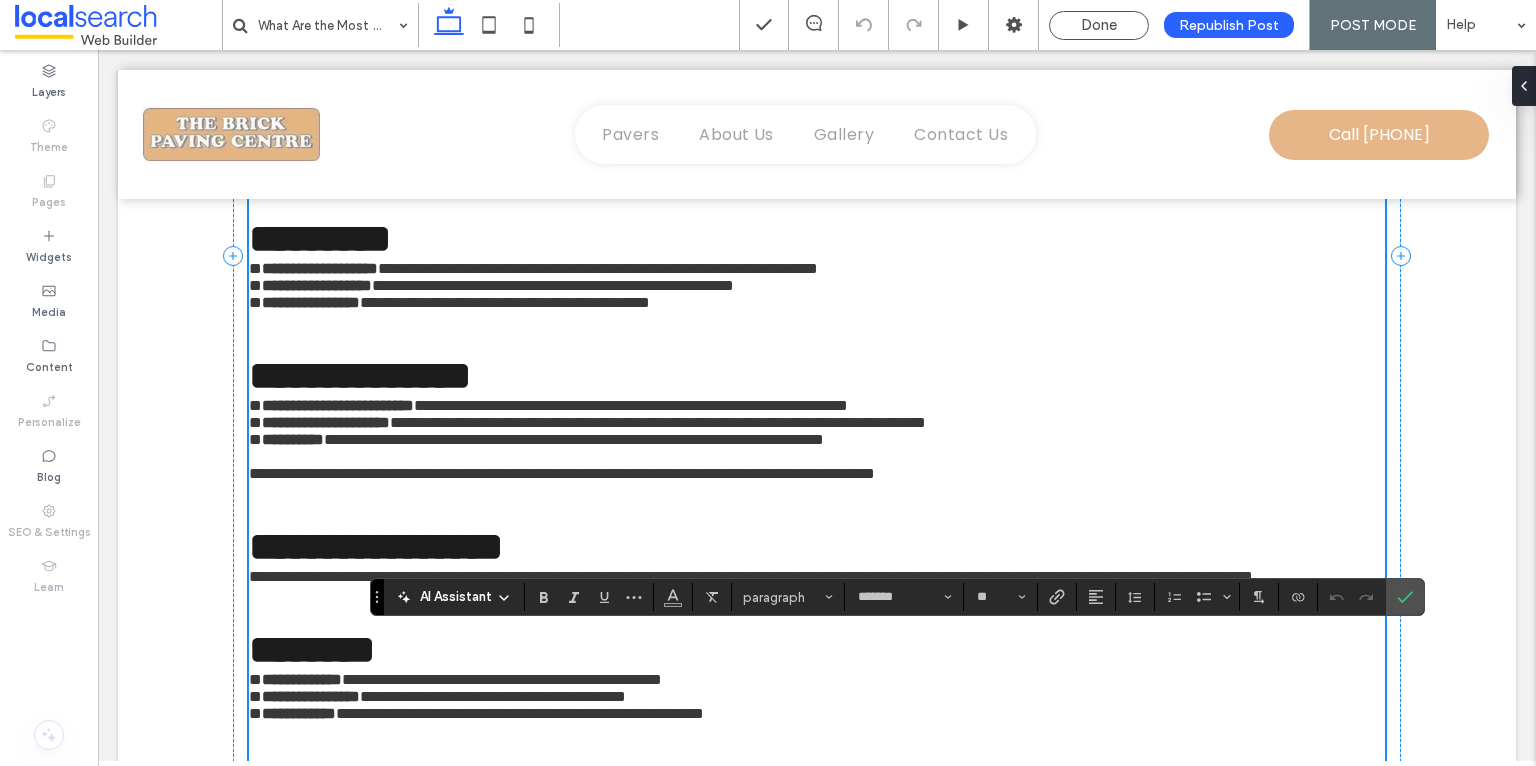 scroll, scrollTop: 2022, scrollLeft: 0, axis: vertical 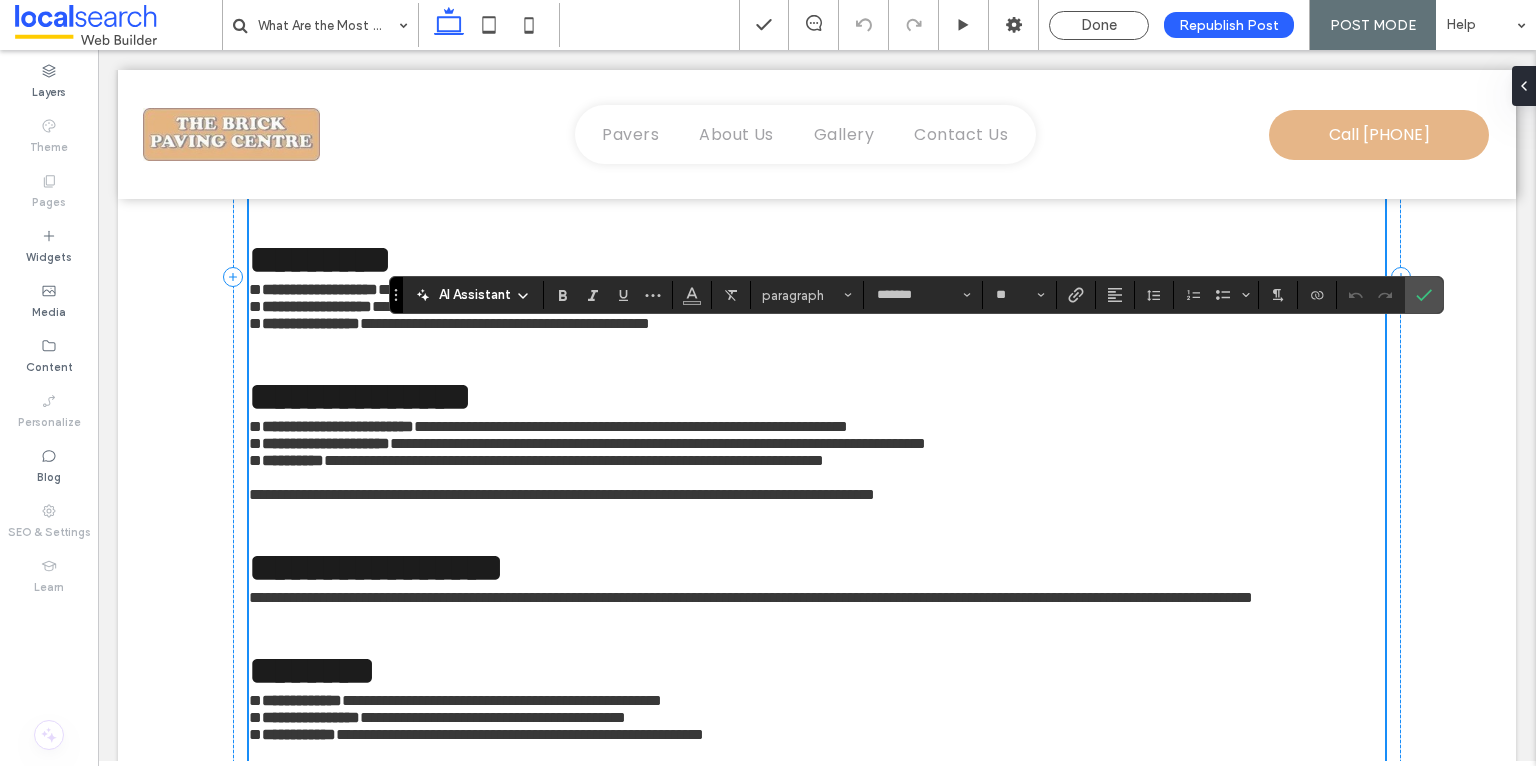 drag, startPoint x: 378, startPoint y: 657, endPoint x: 397, endPoint y: 286, distance: 371.4862 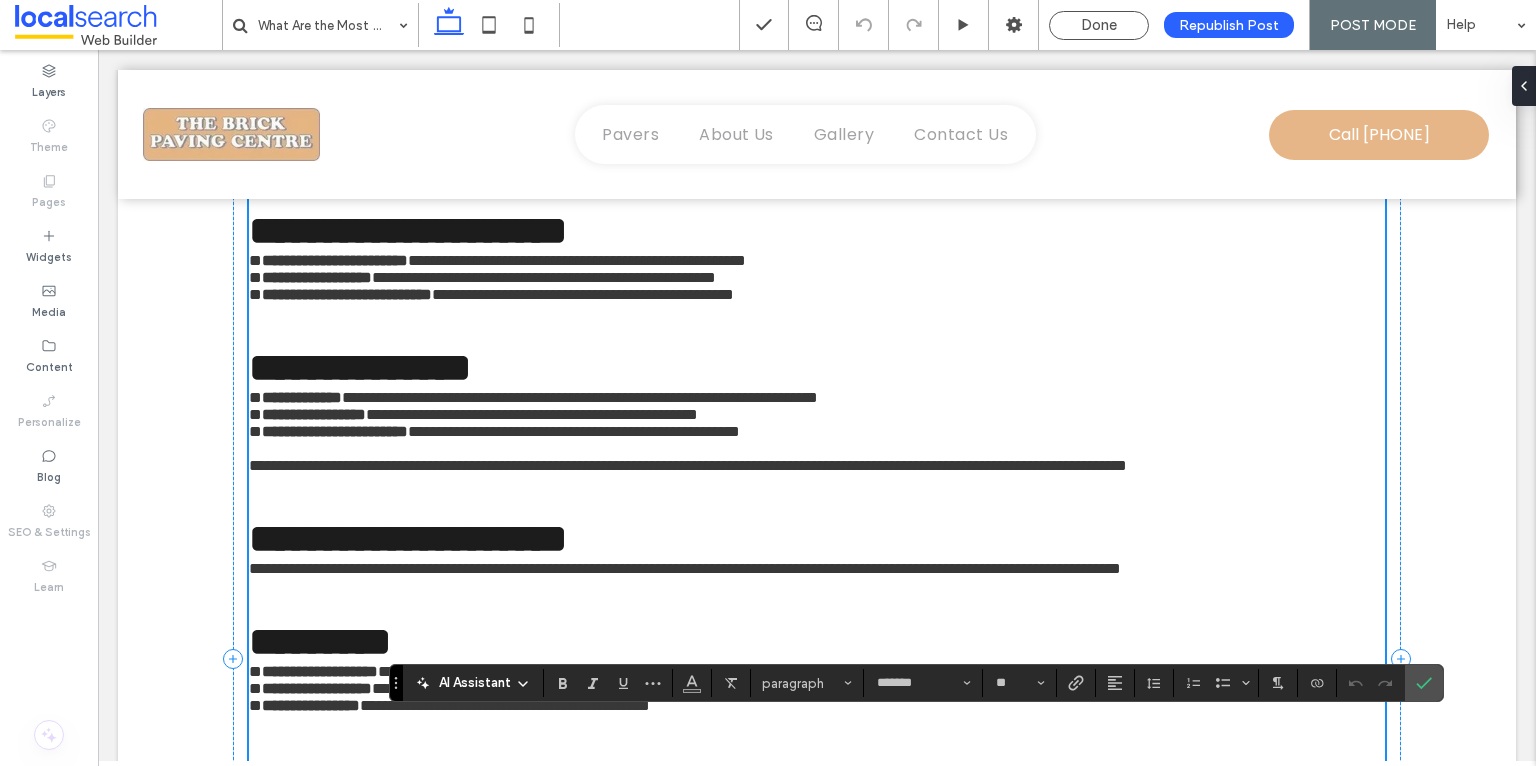 scroll, scrollTop: 1634, scrollLeft: 0, axis: vertical 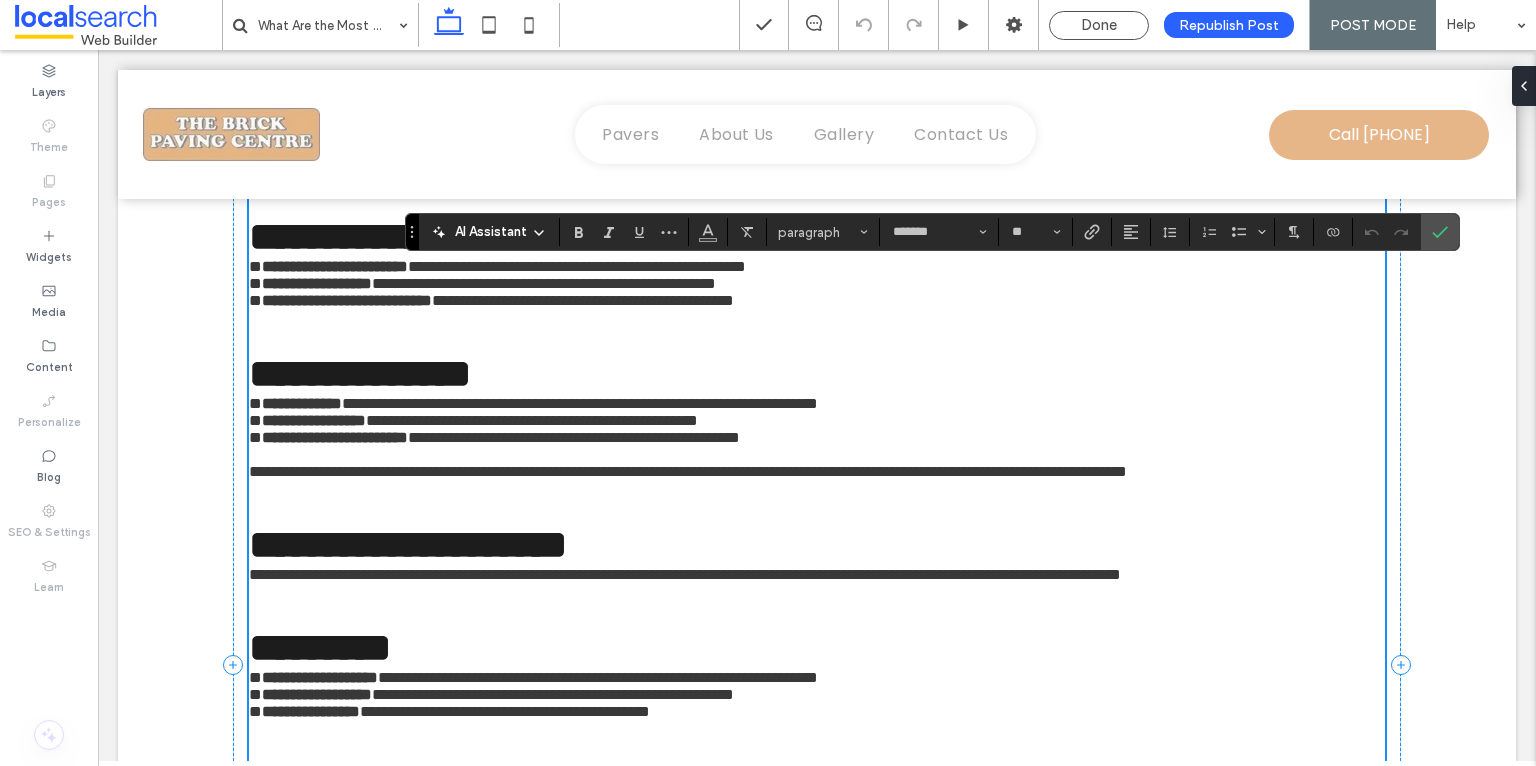 drag, startPoint x: 396, startPoint y: 671, endPoint x: 410, endPoint y: 218, distance: 453.21628 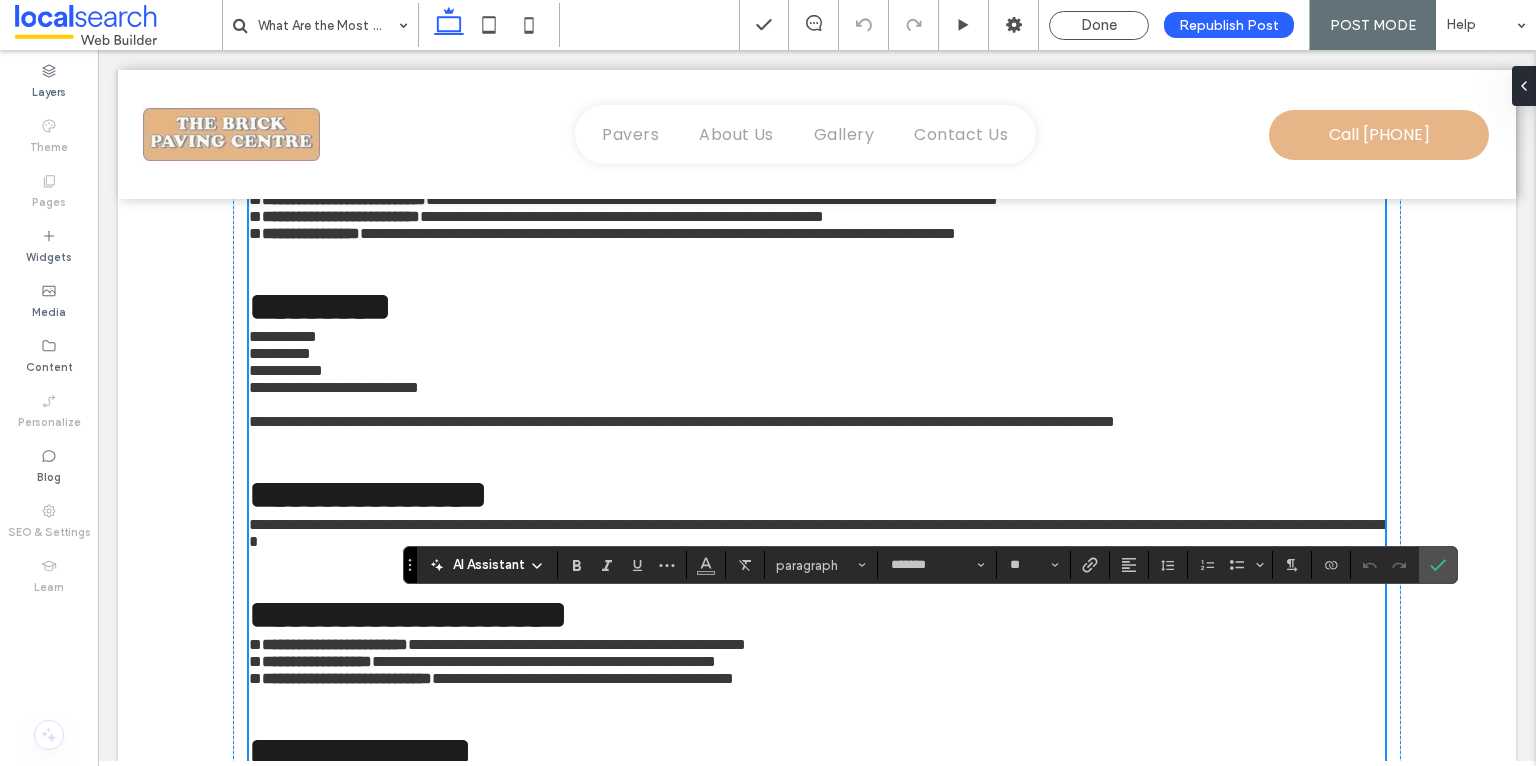 scroll, scrollTop: 1254, scrollLeft: 0, axis: vertical 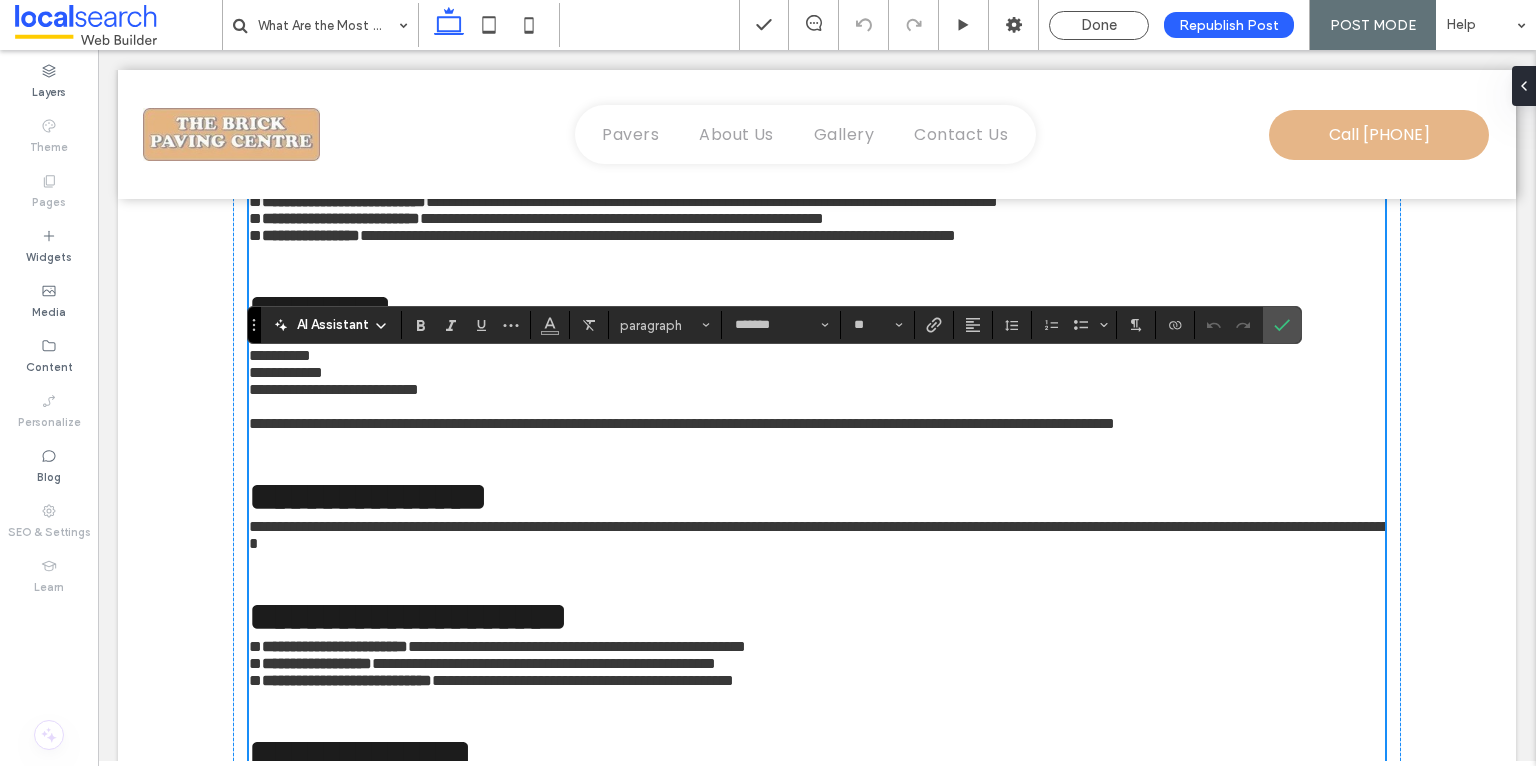 drag, startPoint x: 410, startPoint y: 607, endPoint x: 254, endPoint y: 322, distance: 324.90152 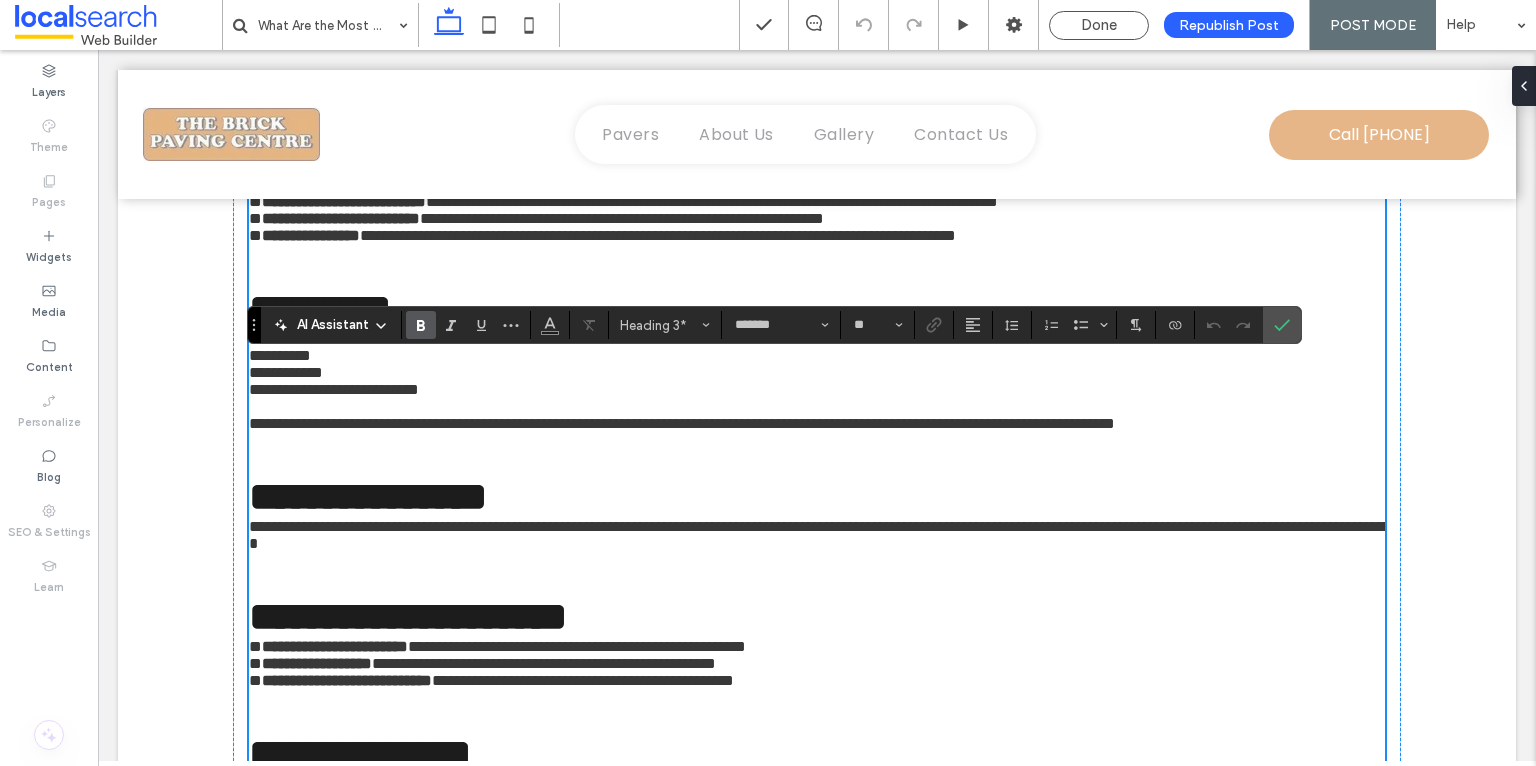 click on "**********" at bounding box center (817, 137) 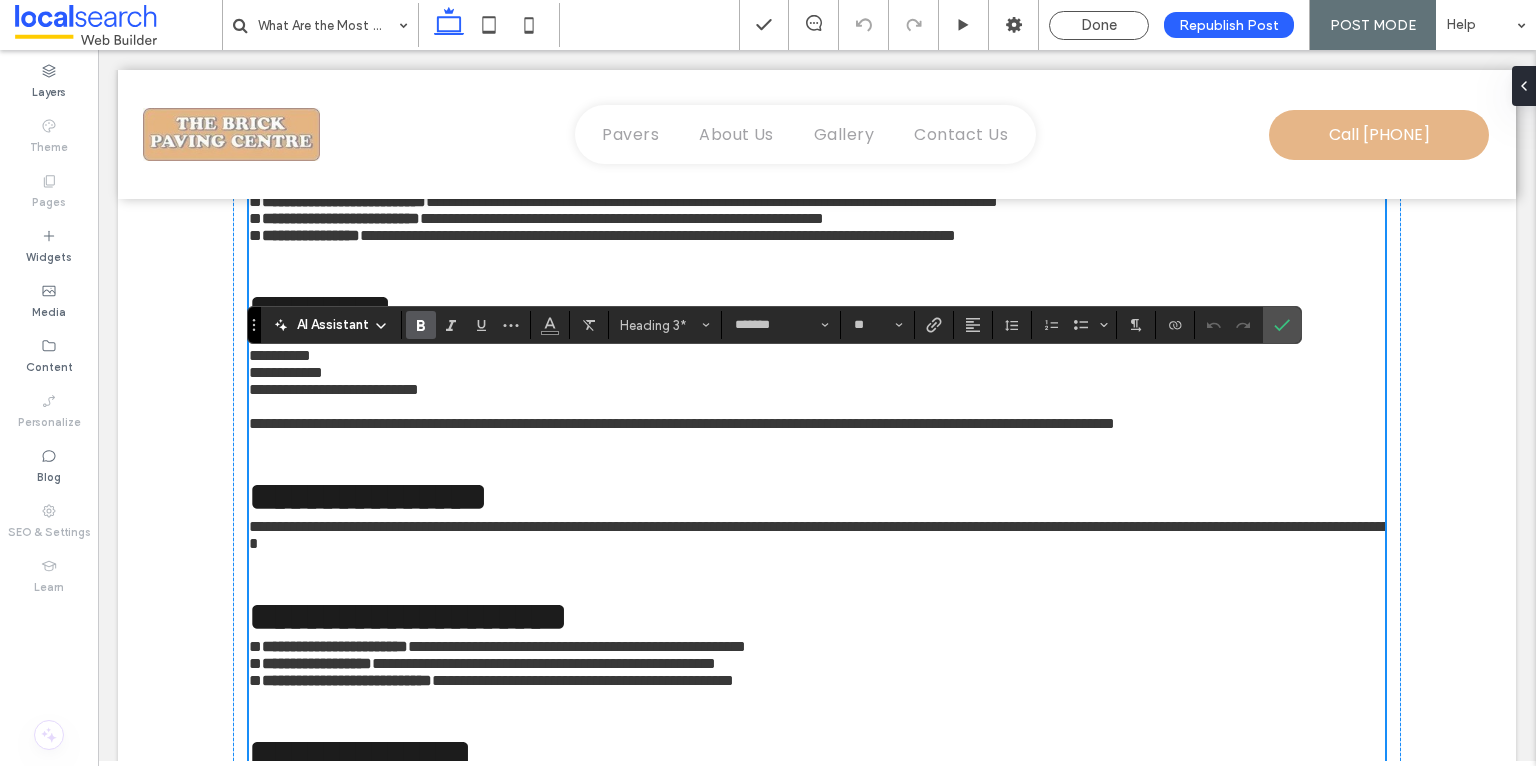 drag, startPoint x: 541, startPoint y: 407, endPoint x: 247, endPoint y: 397, distance: 294.17 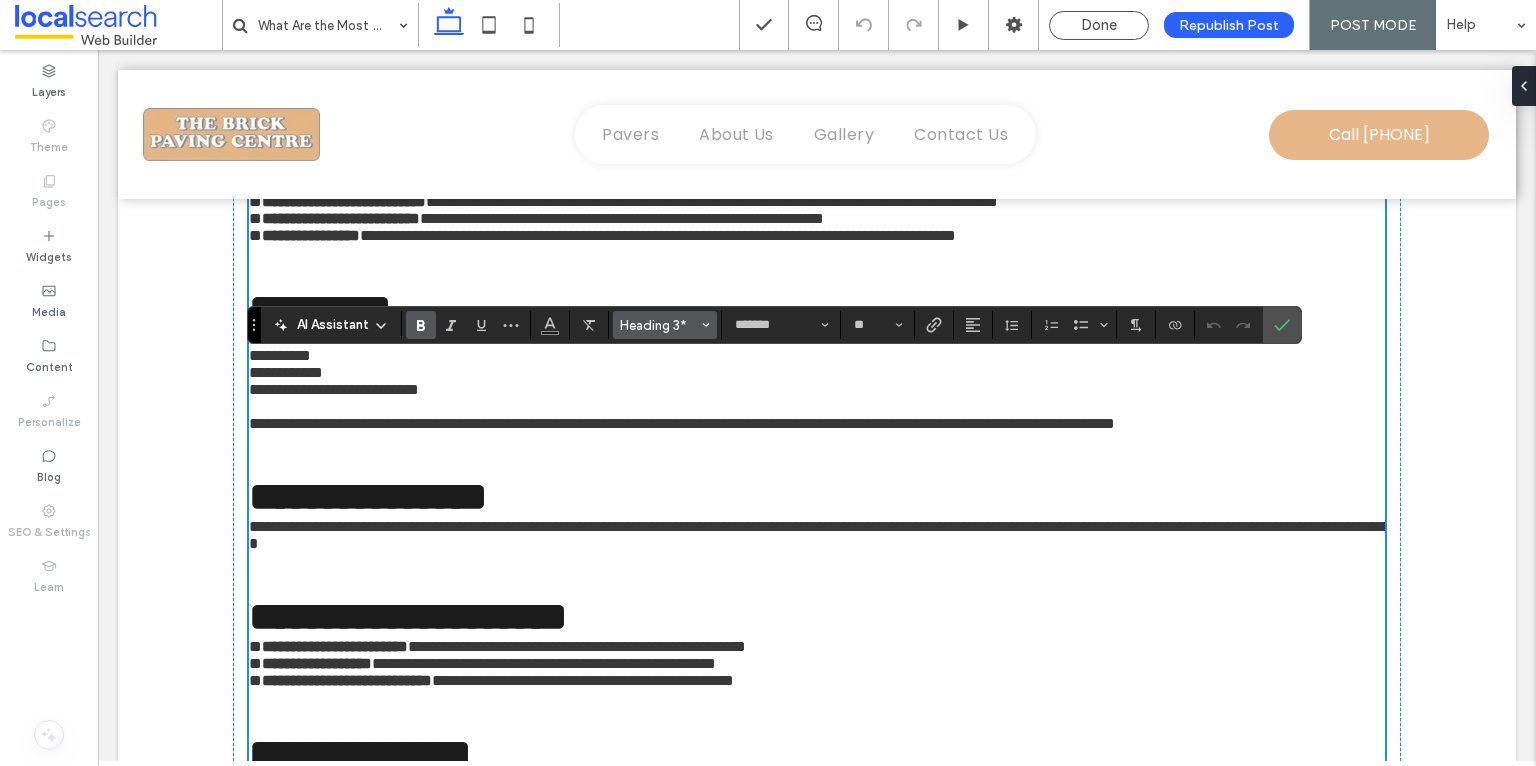 click 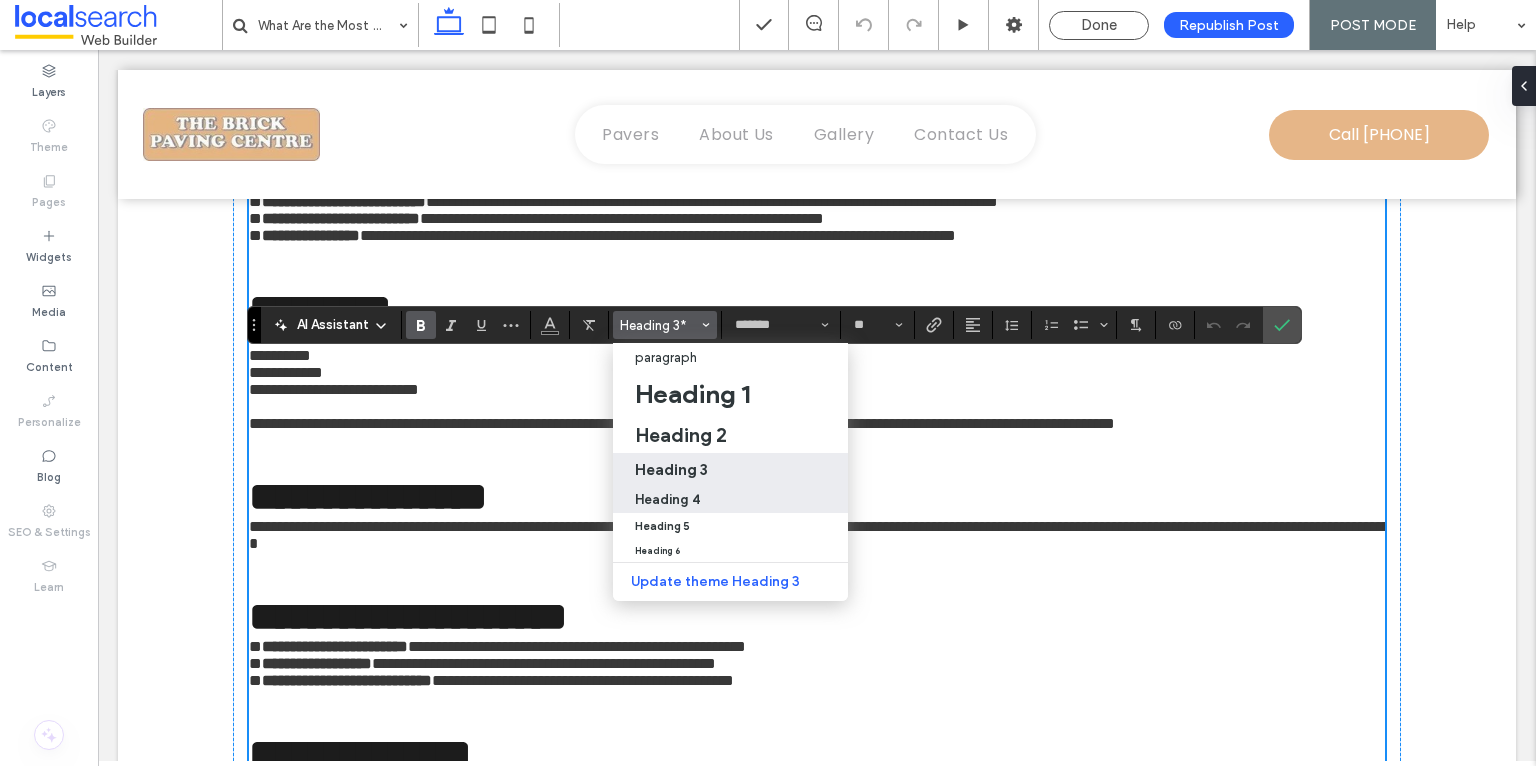 drag, startPoint x: 691, startPoint y: 497, endPoint x: 593, endPoint y: 446, distance: 110.47624 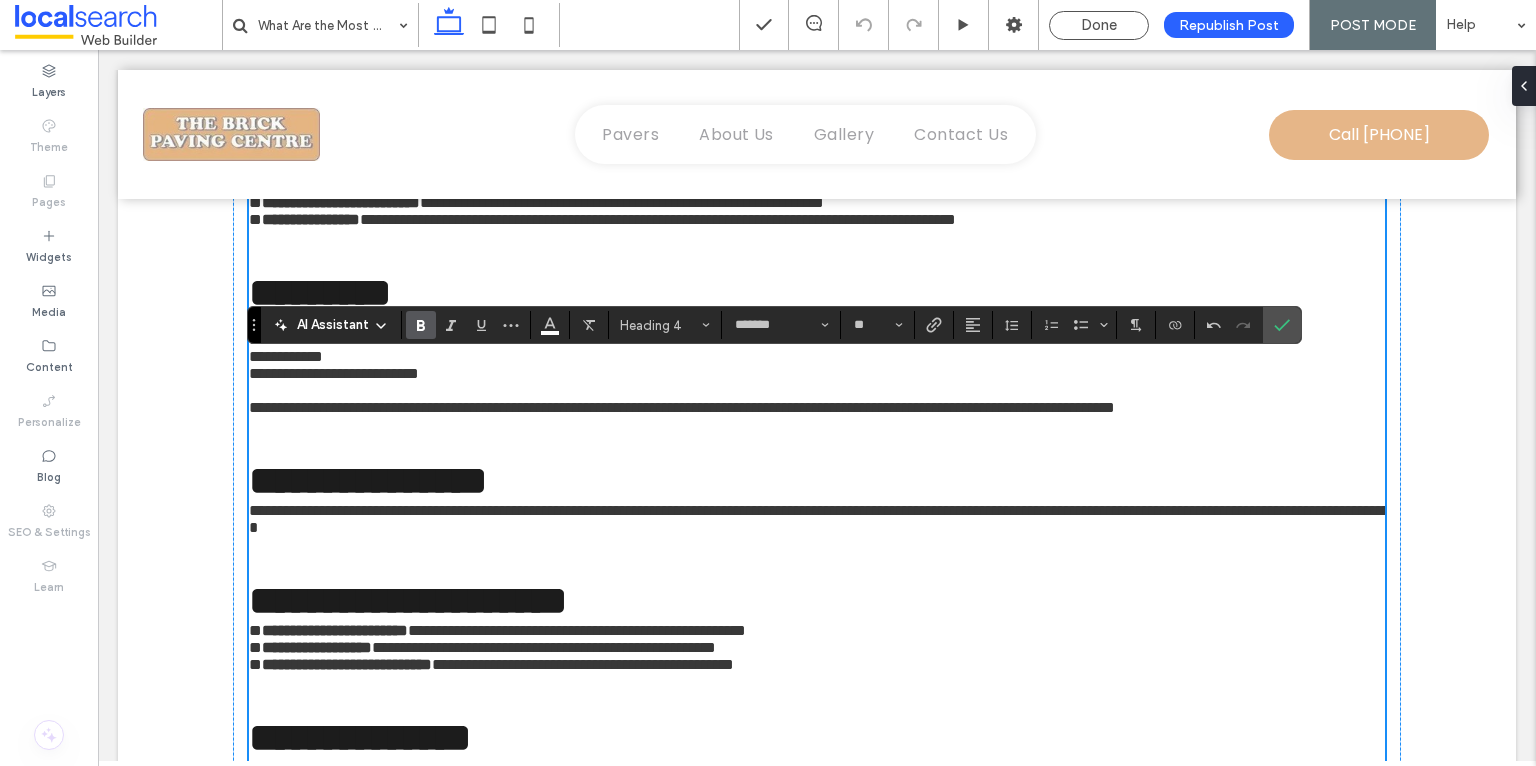 click on "**********" at bounding box center (817, 129) 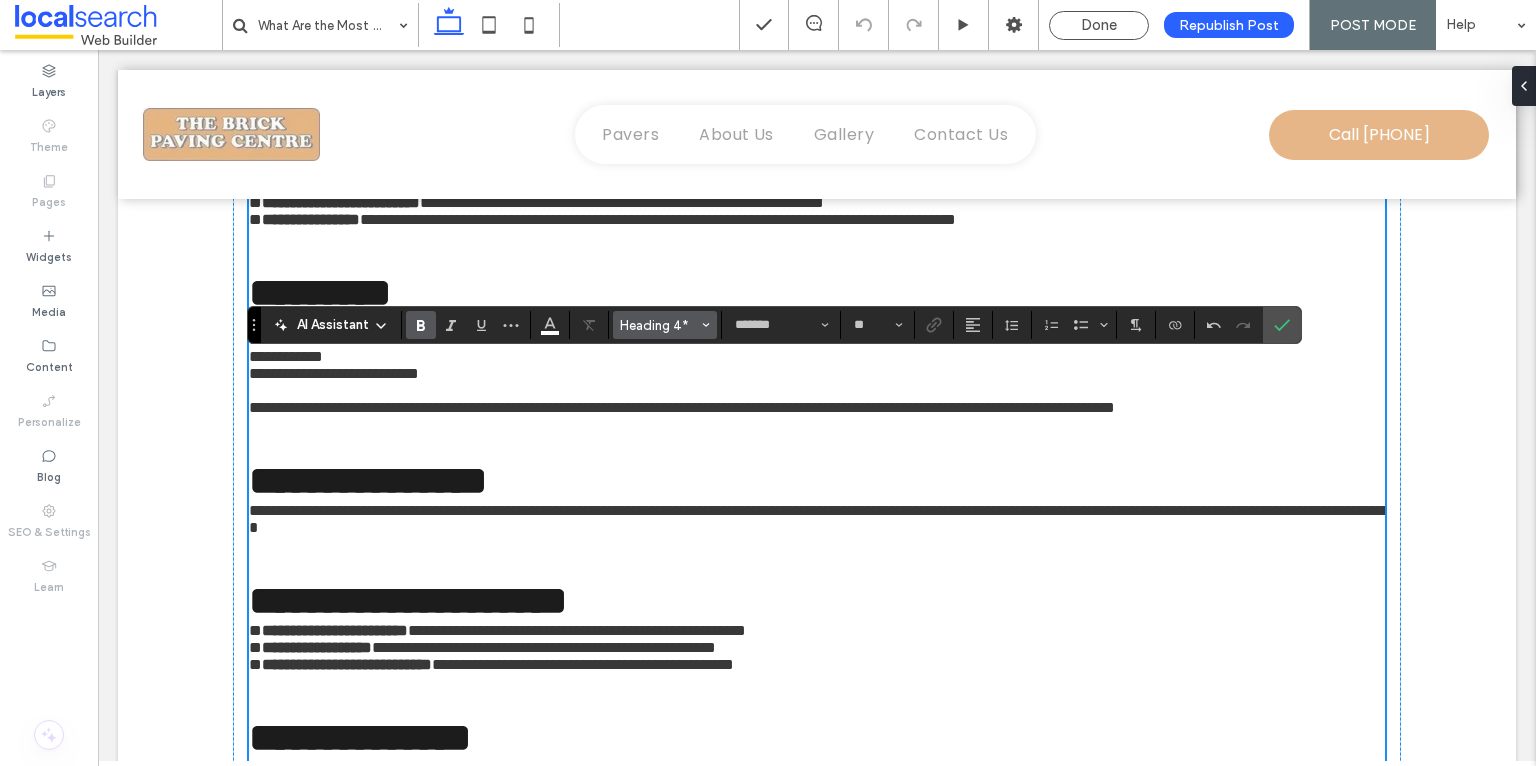 click 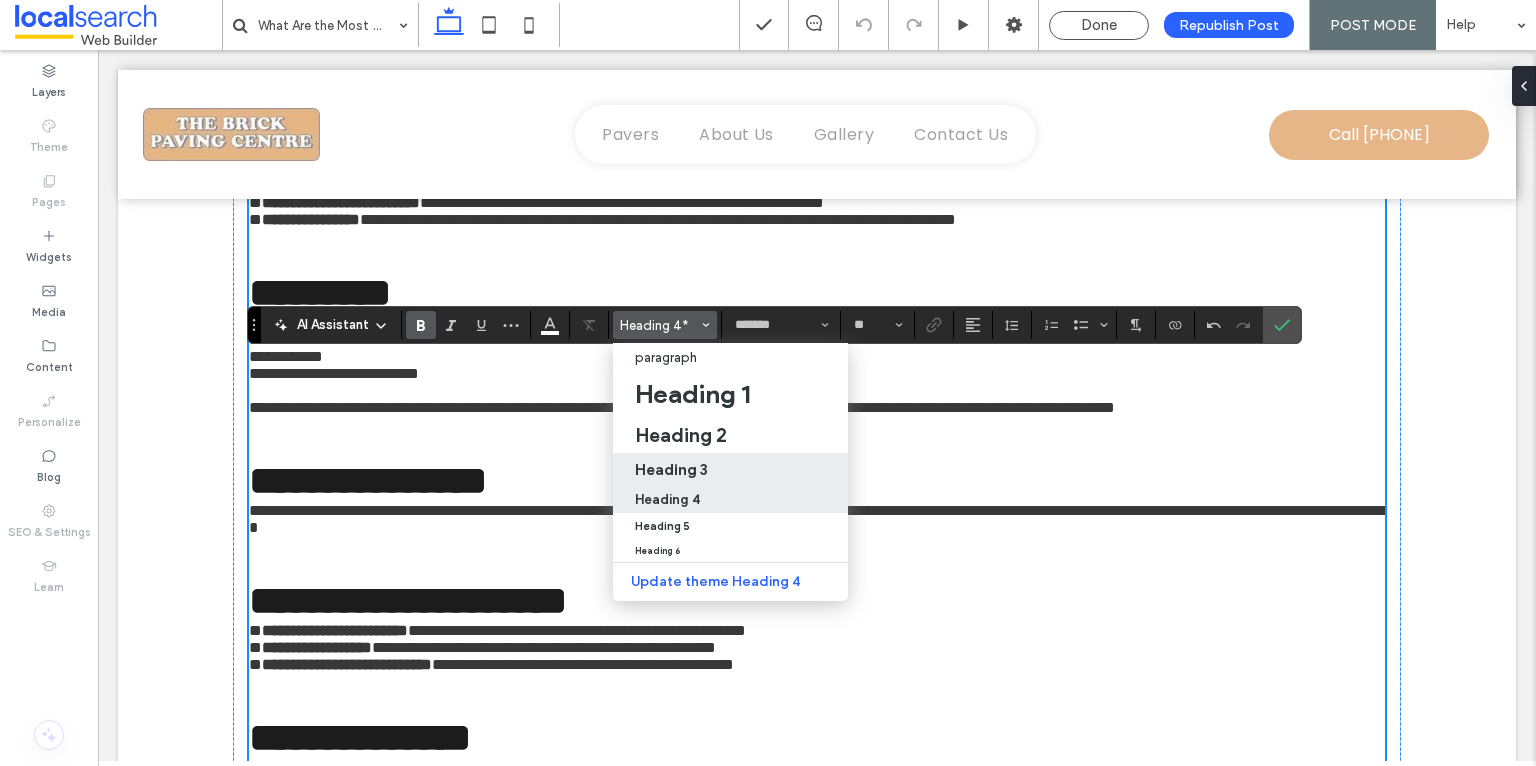 click on "Heading 3" at bounding box center [730, 469] 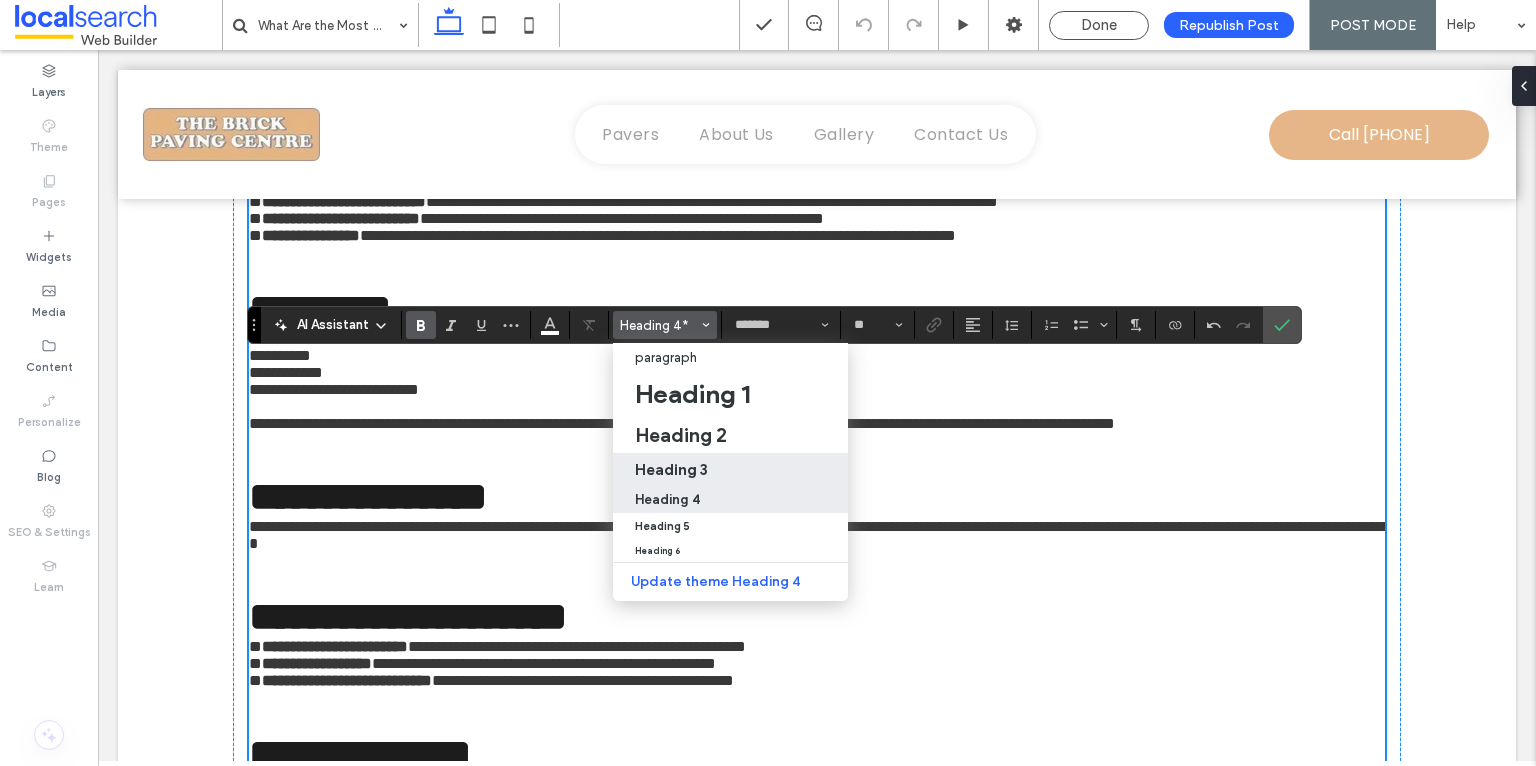 type on "**" 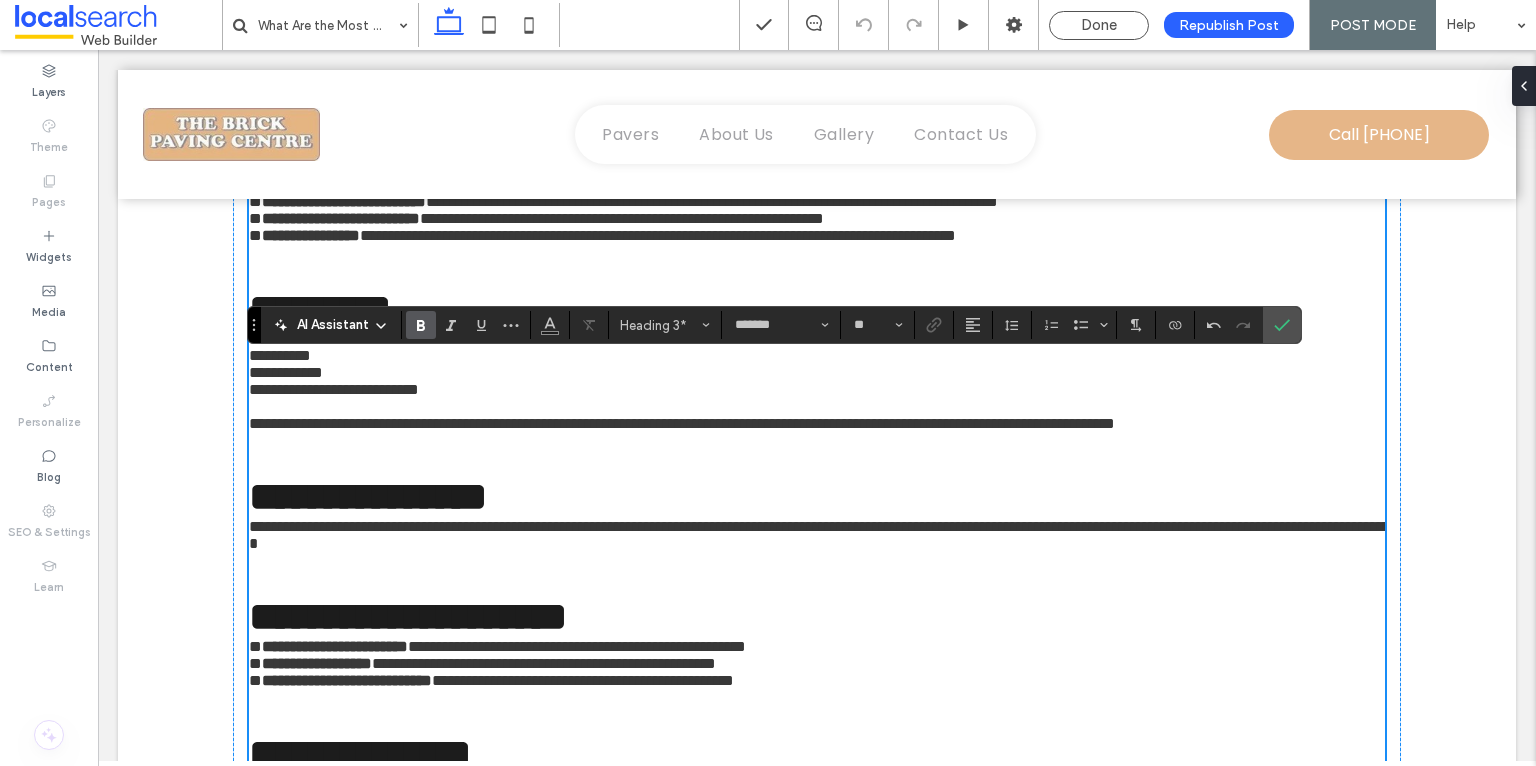 click on "**********" at bounding box center (817, 43) 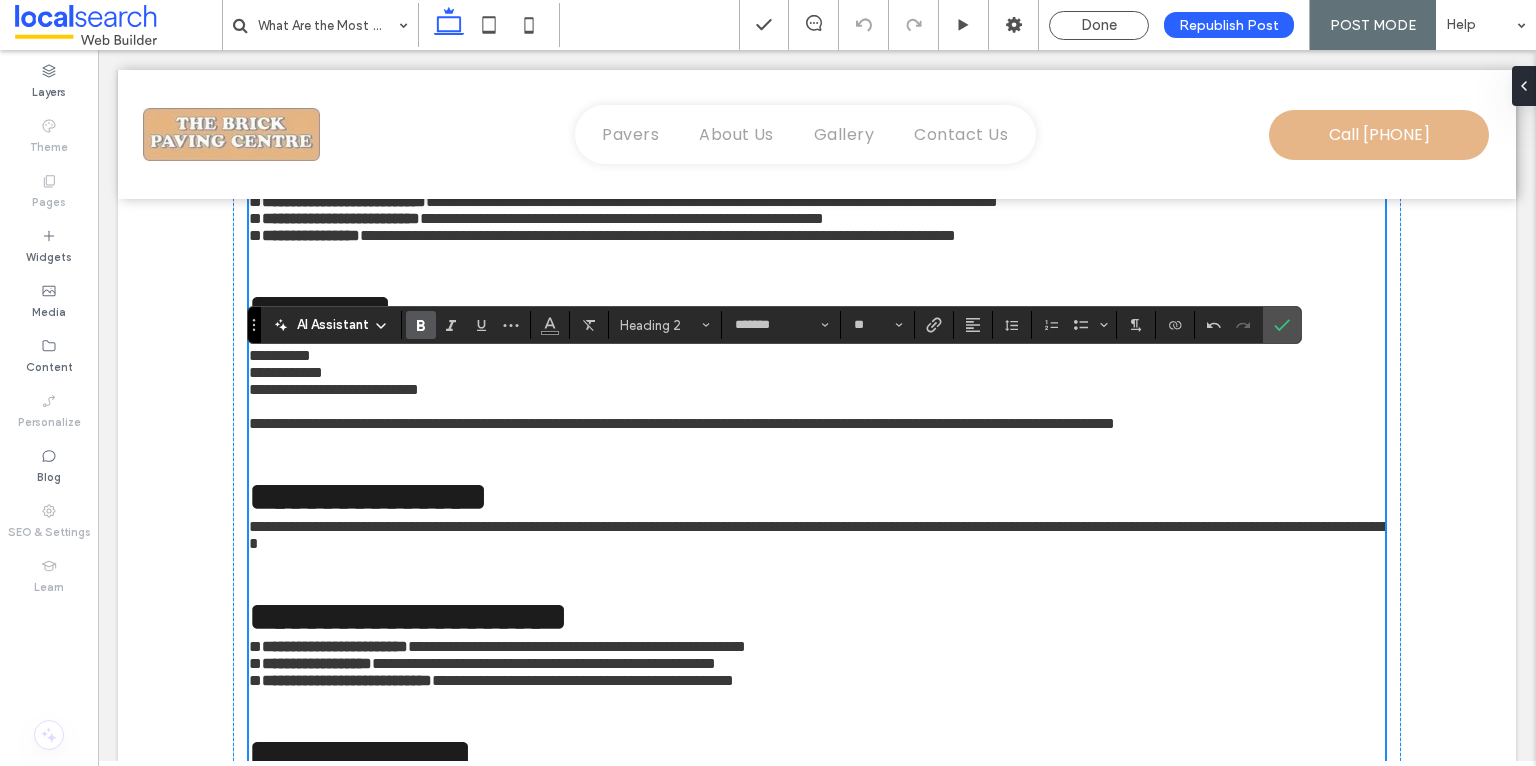 drag, startPoint x: 606, startPoint y: 247, endPoint x: 249, endPoint y: 260, distance: 357.2366 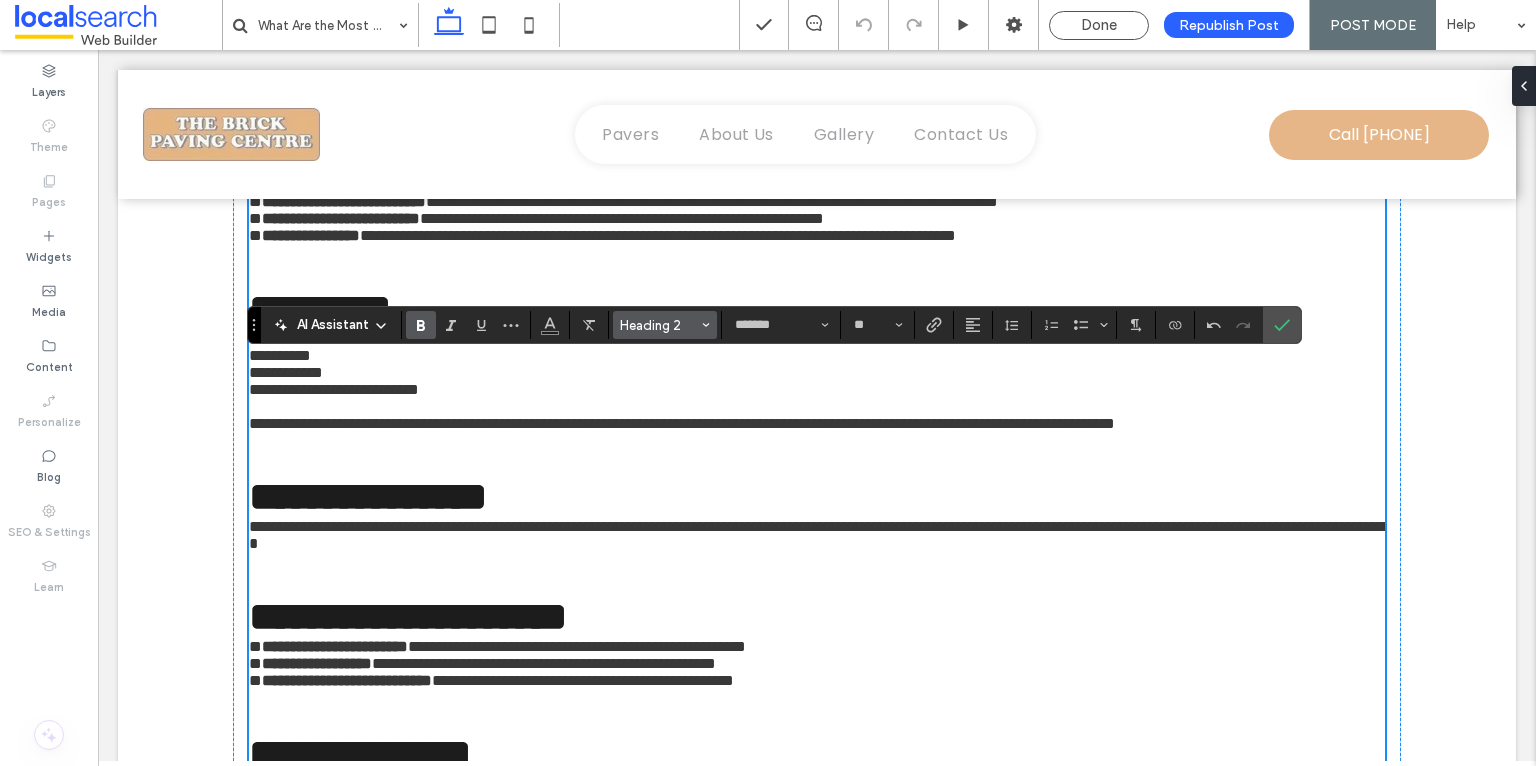 click on "Heading 2" at bounding box center (659, 325) 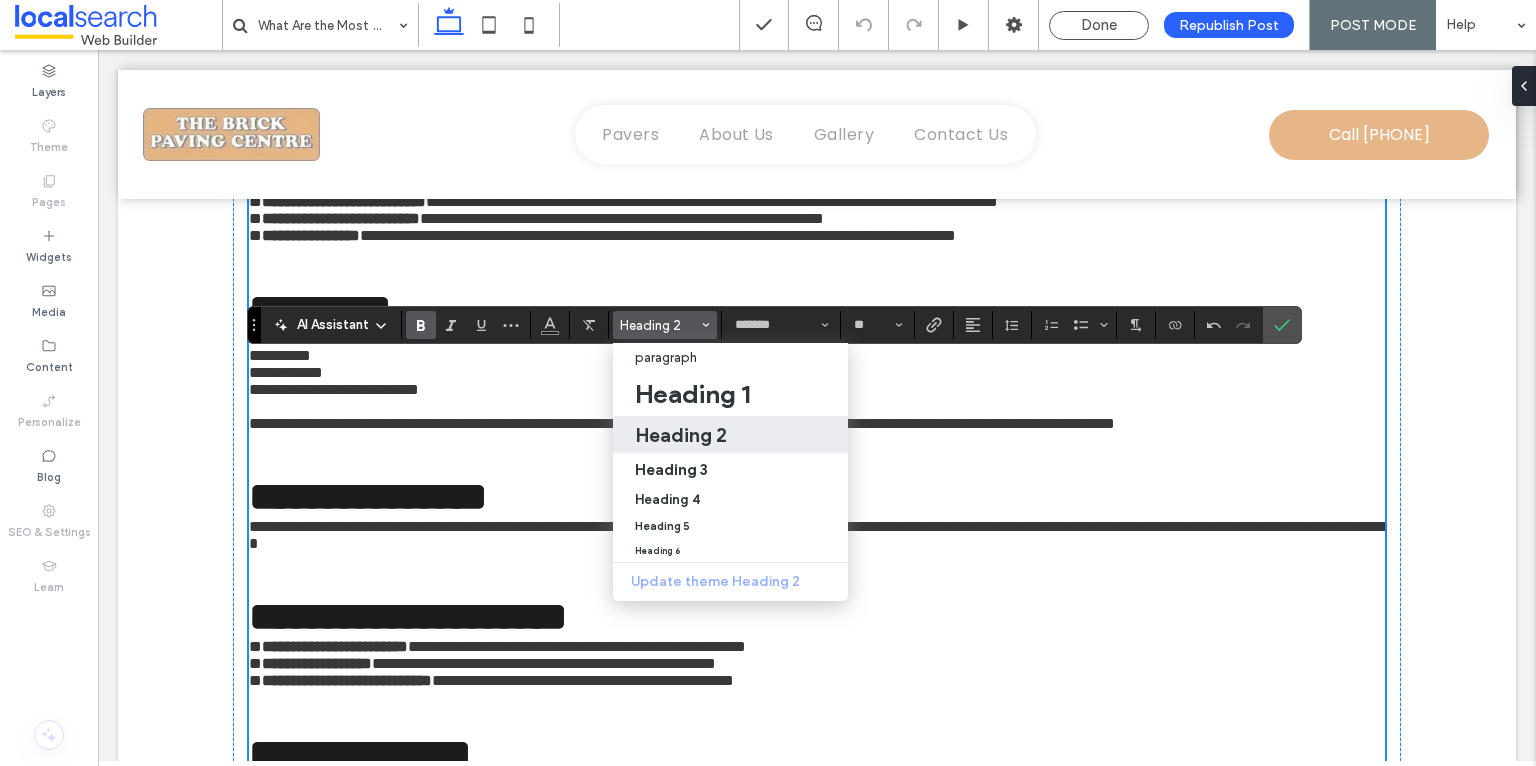 click on "**********" at bounding box center [817, 137] 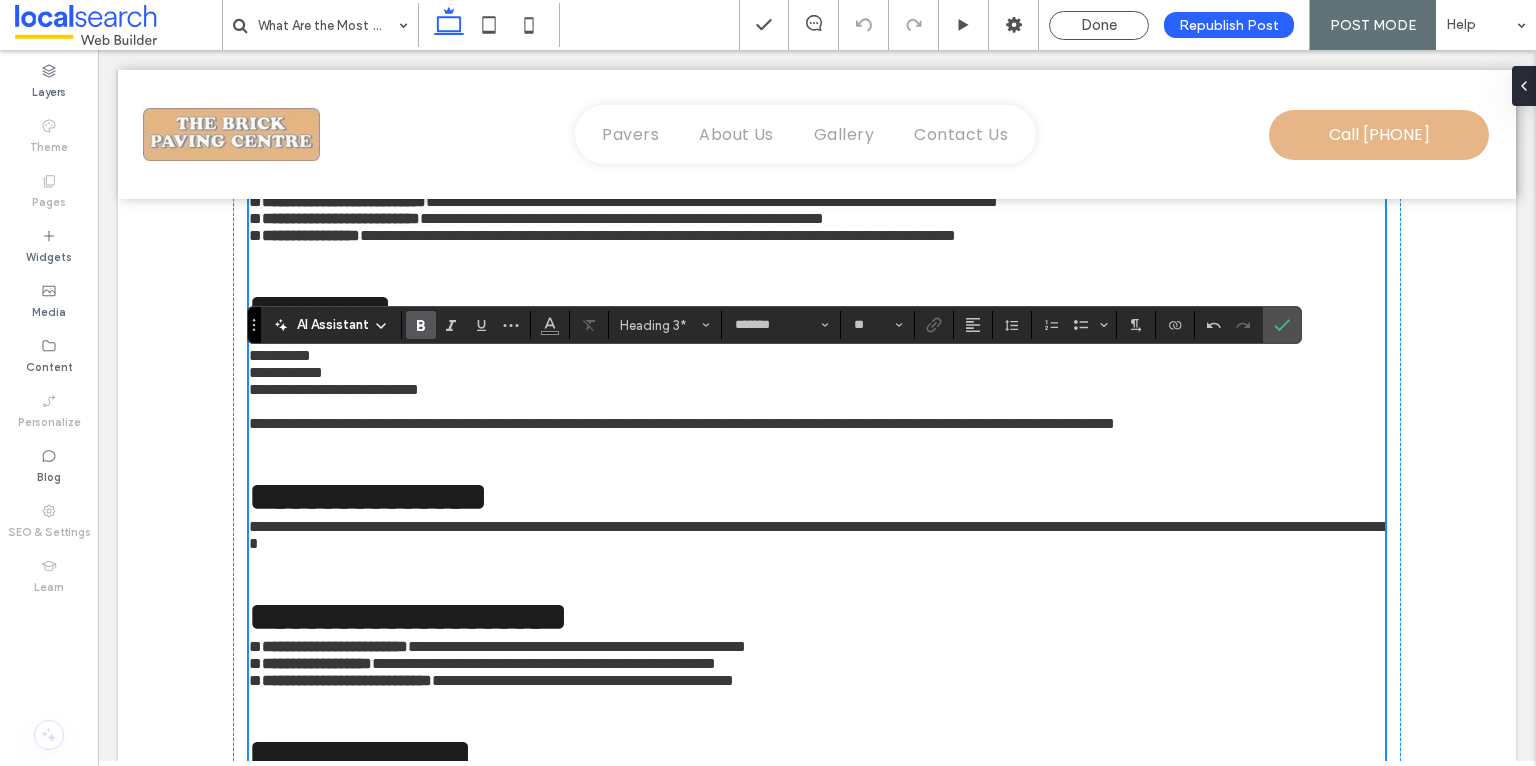 click on "**********" at bounding box center (817, 43) 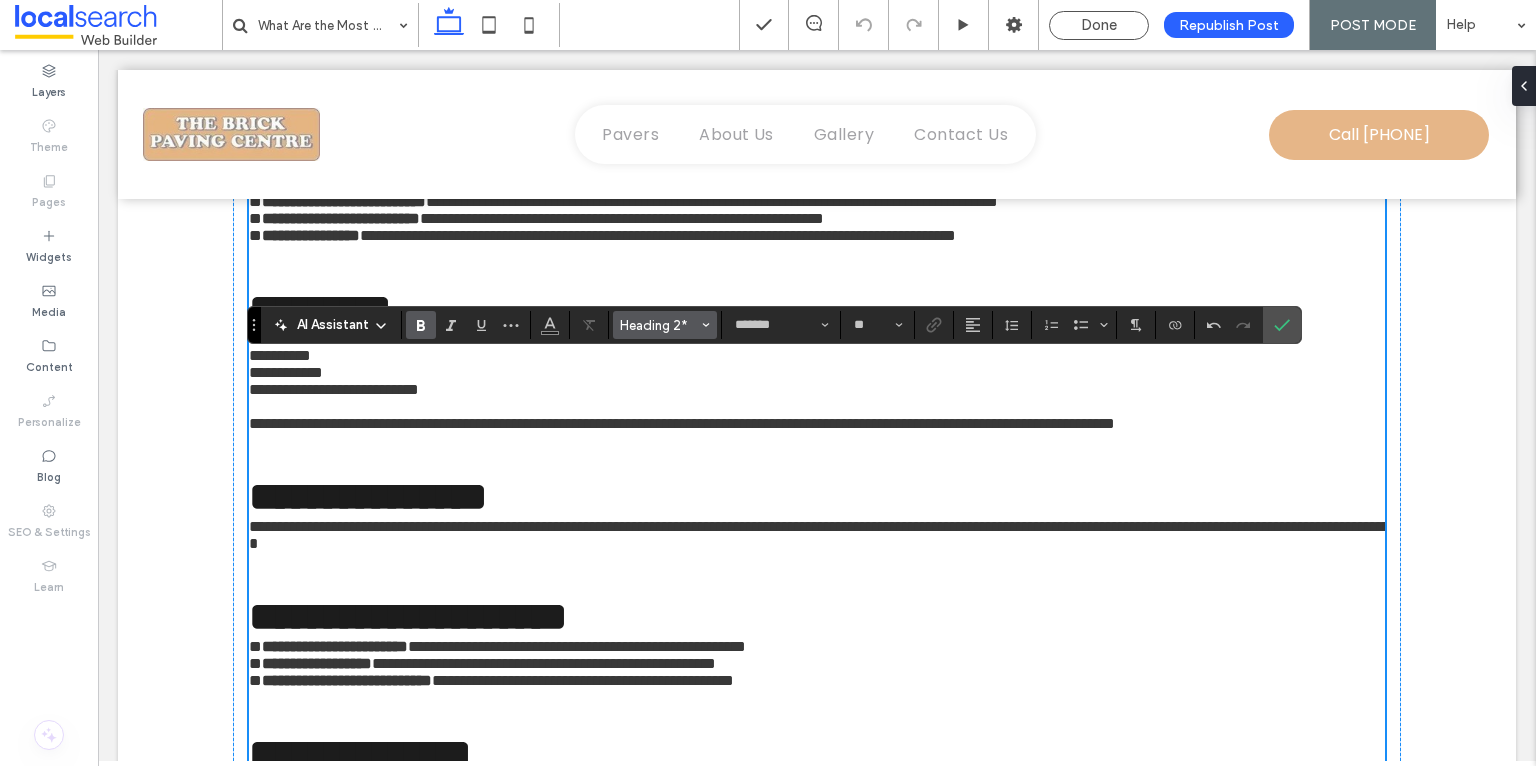 click at bounding box center [706, 325] 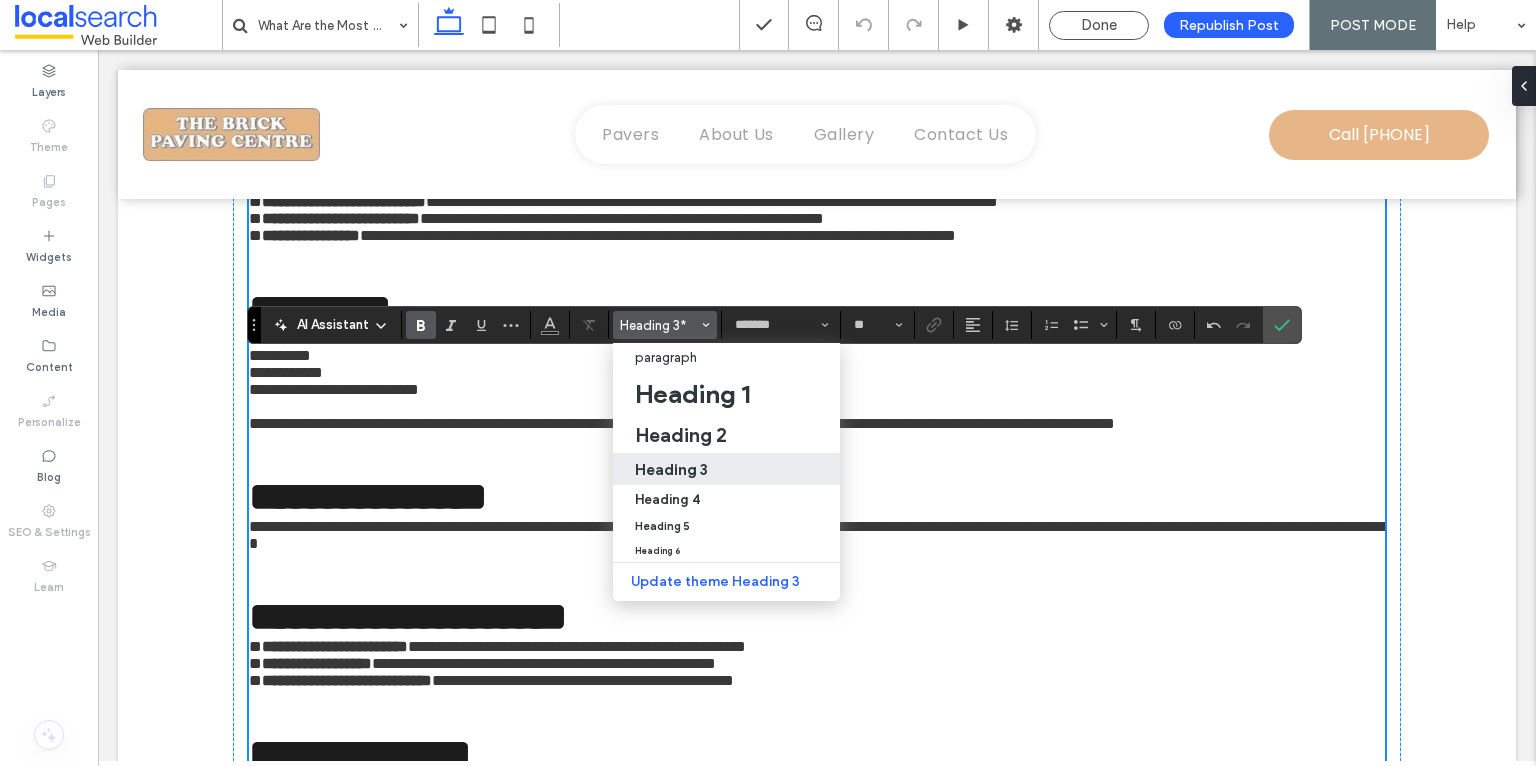 click on "**********" at bounding box center (352, 137) 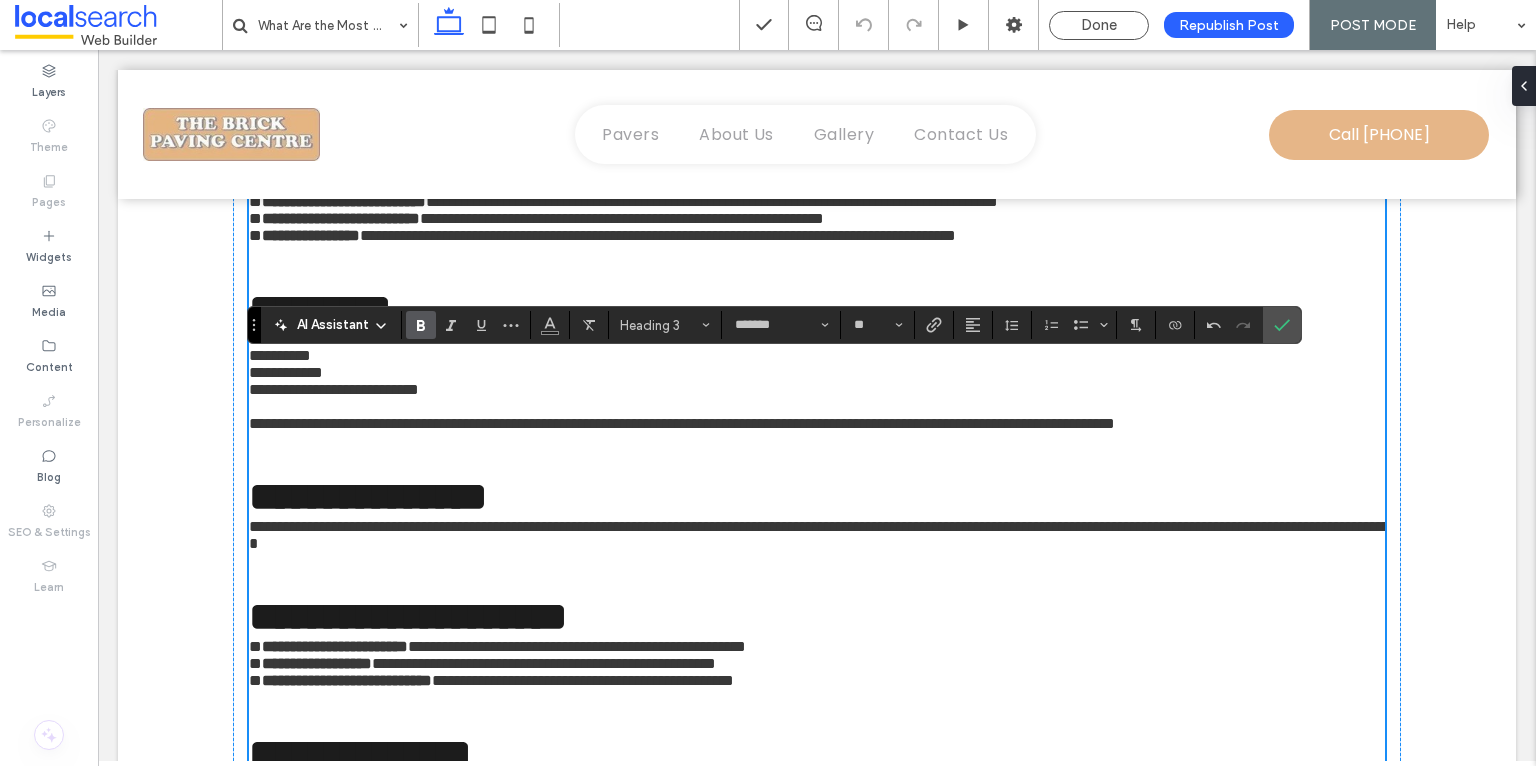 drag, startPoint x: 540, startPoint y: 403, endPoint x: 219, endPoint y: 392, distance: 321.18842 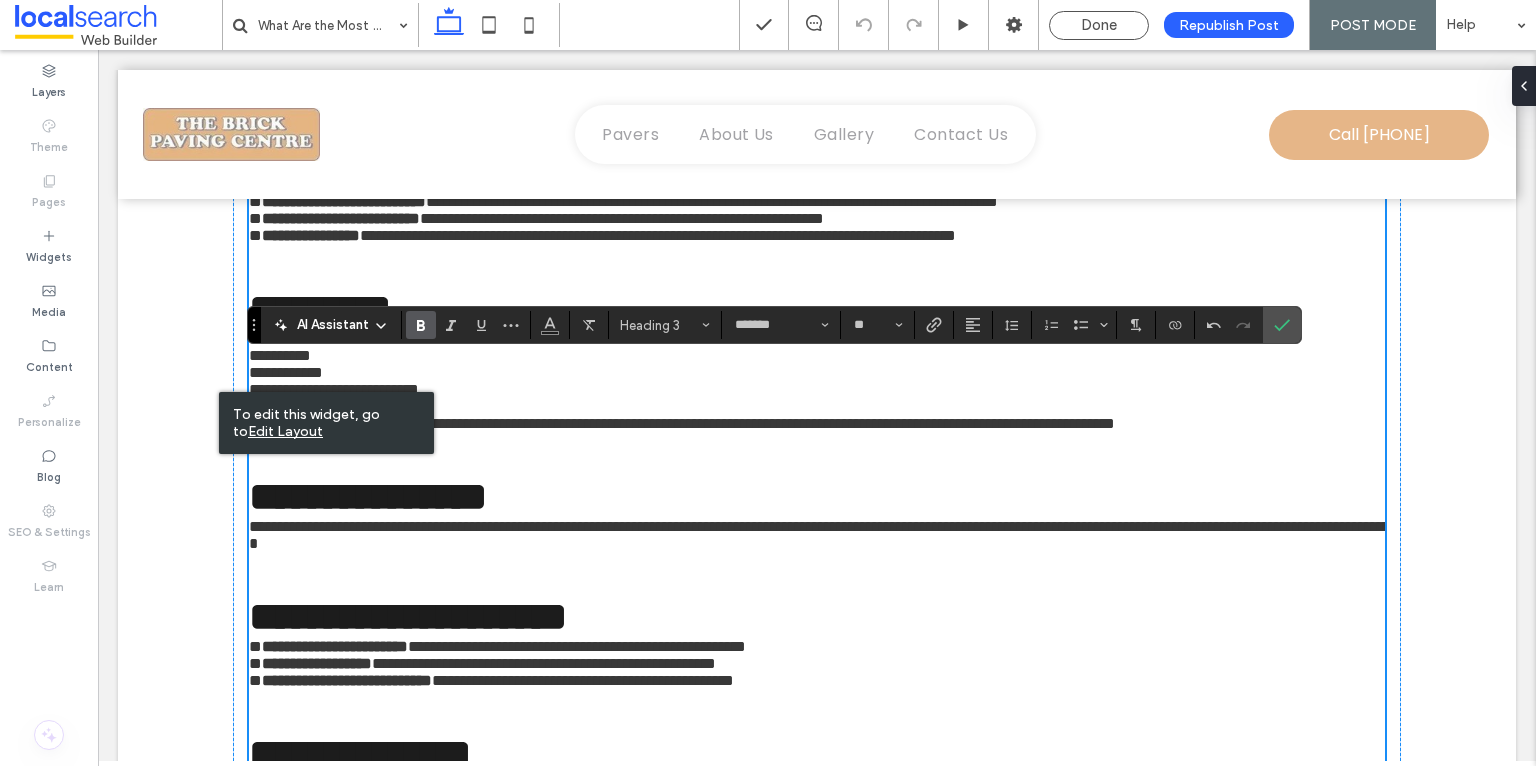click on "**********" at bounding box center [817, 137] 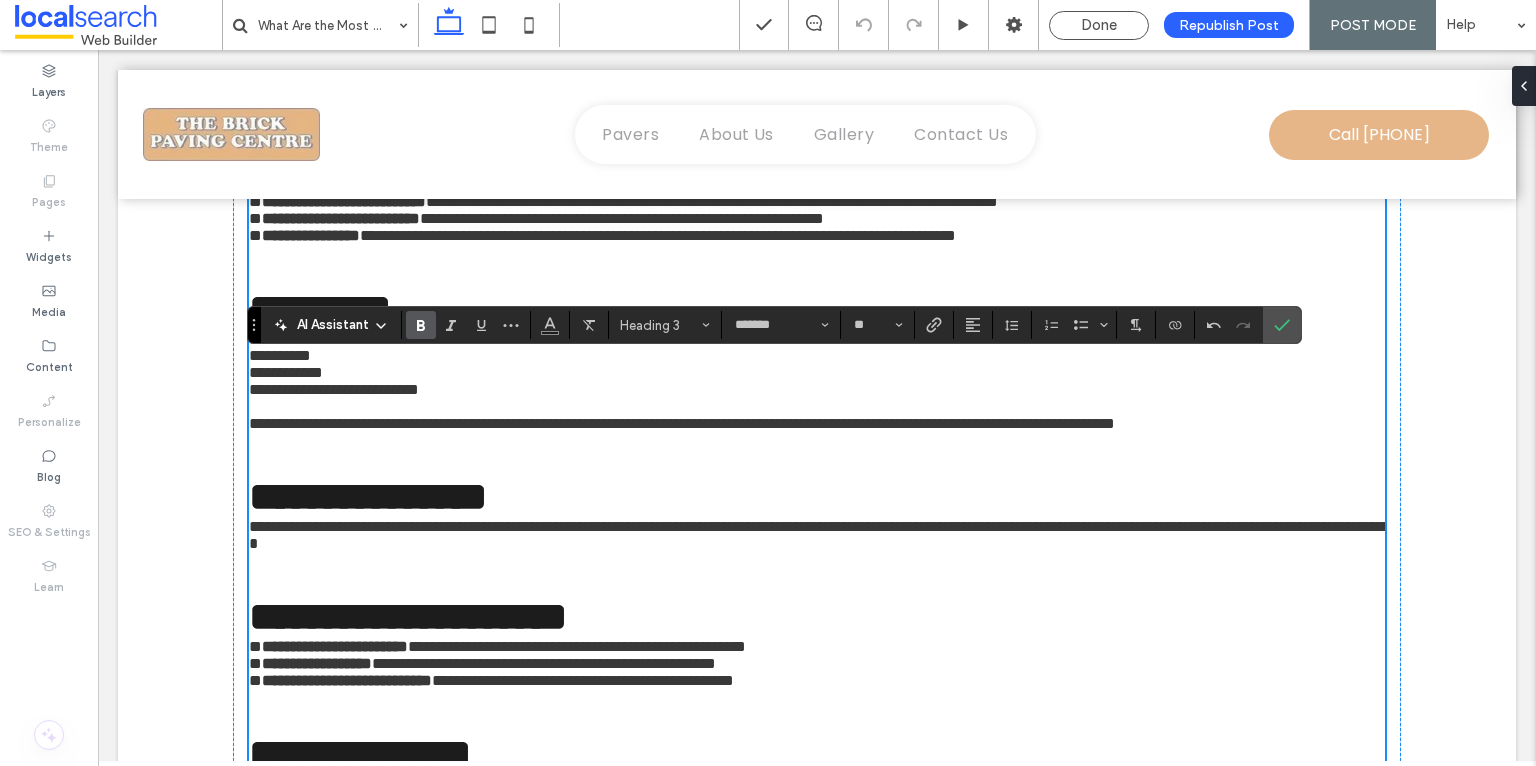 drag, startPoint x: 553, startPoint y: 404, endPoint x: 285, endPoint y: 394, distance: 268.1865 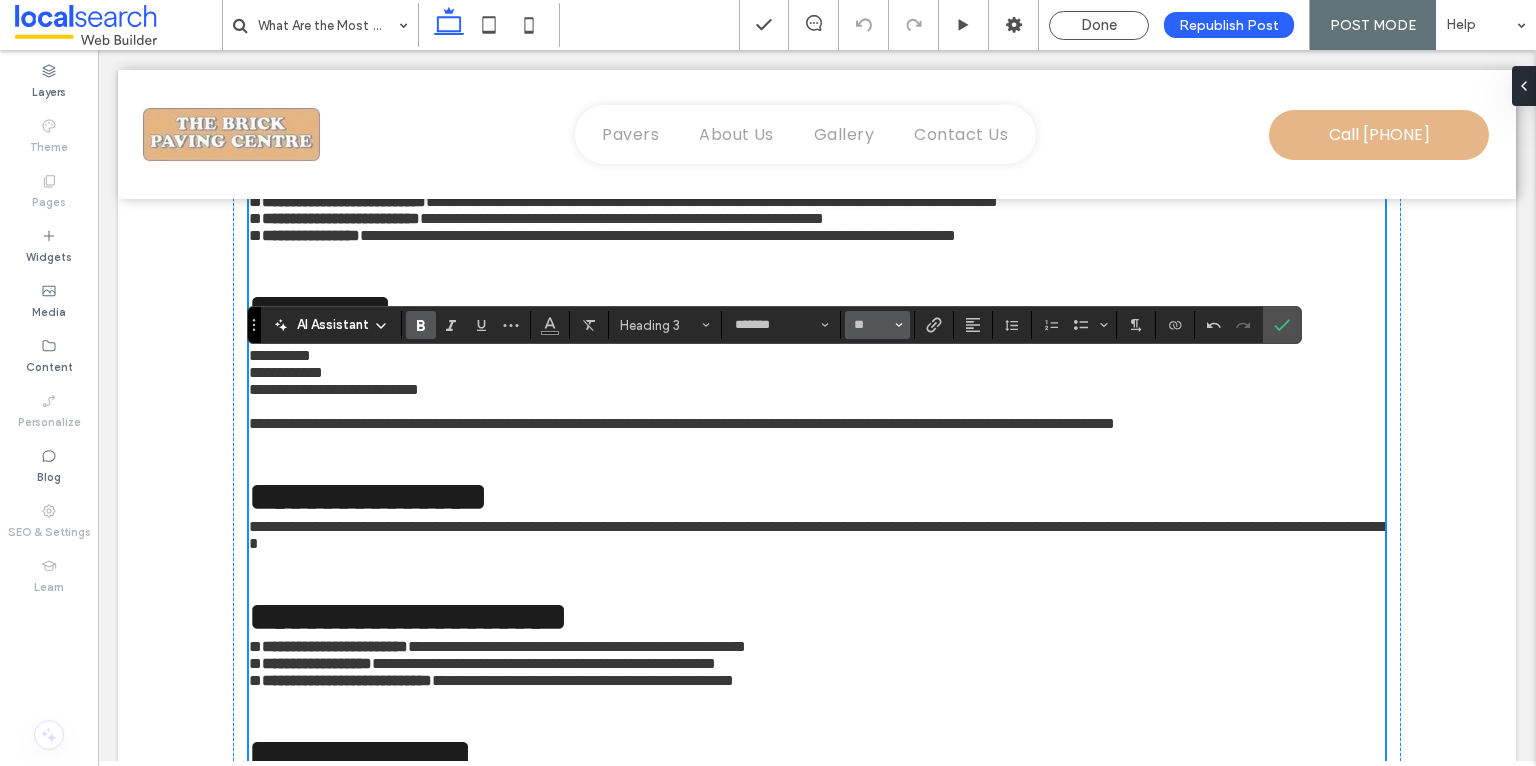 click 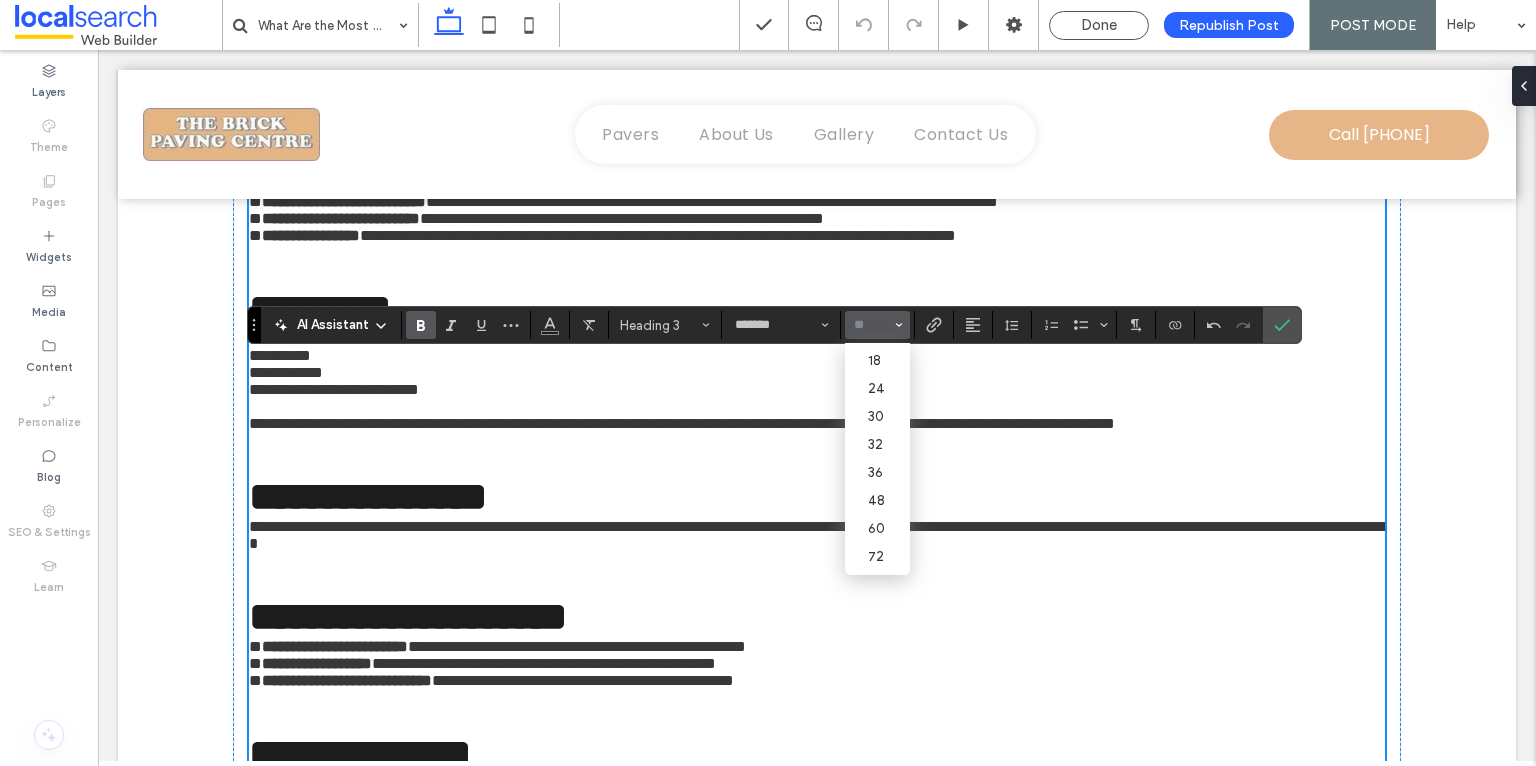scroll, scrollTop: 195, scrollLeft: 0, axis: vertical 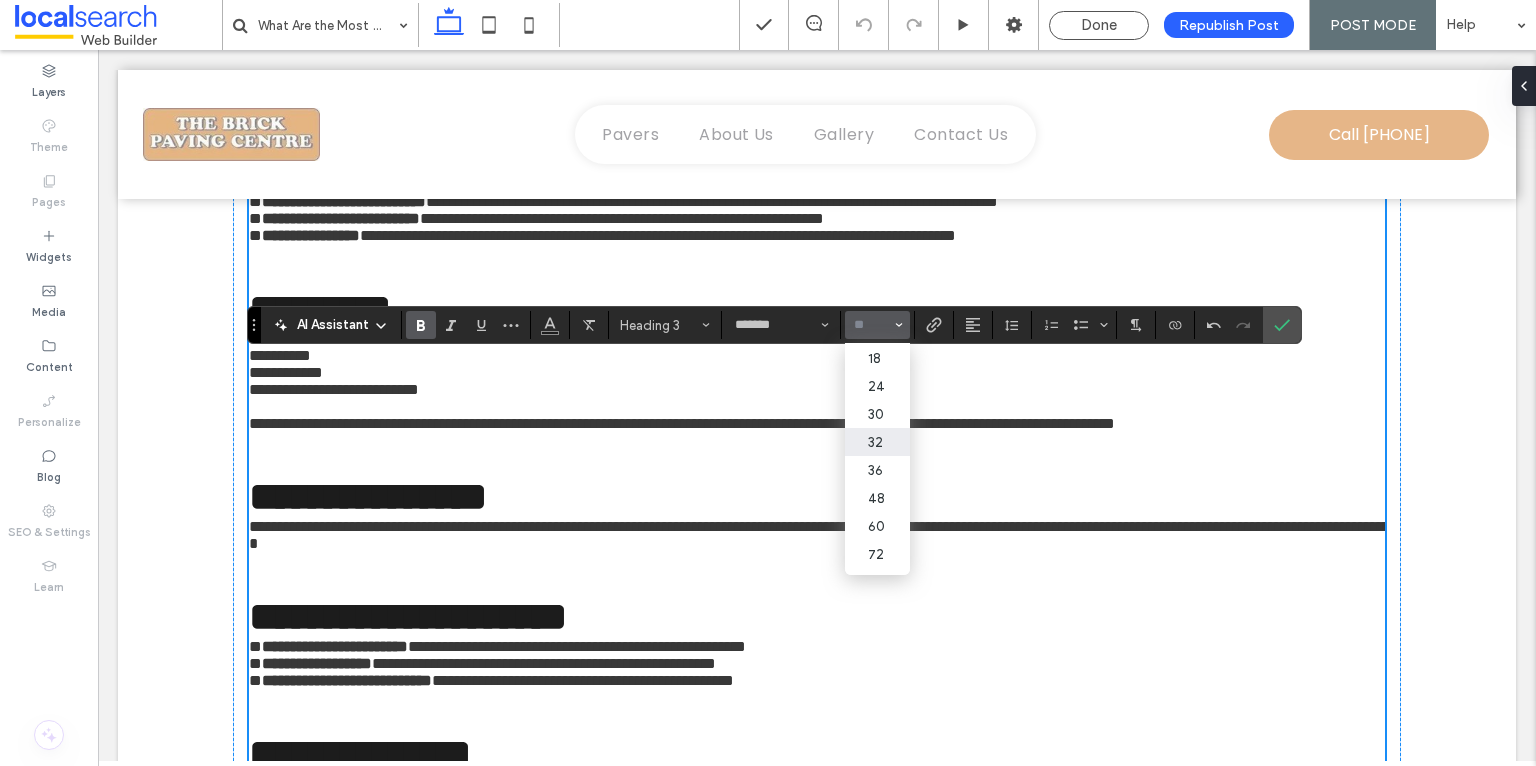 click on "32" at bounding box center (877, 442) 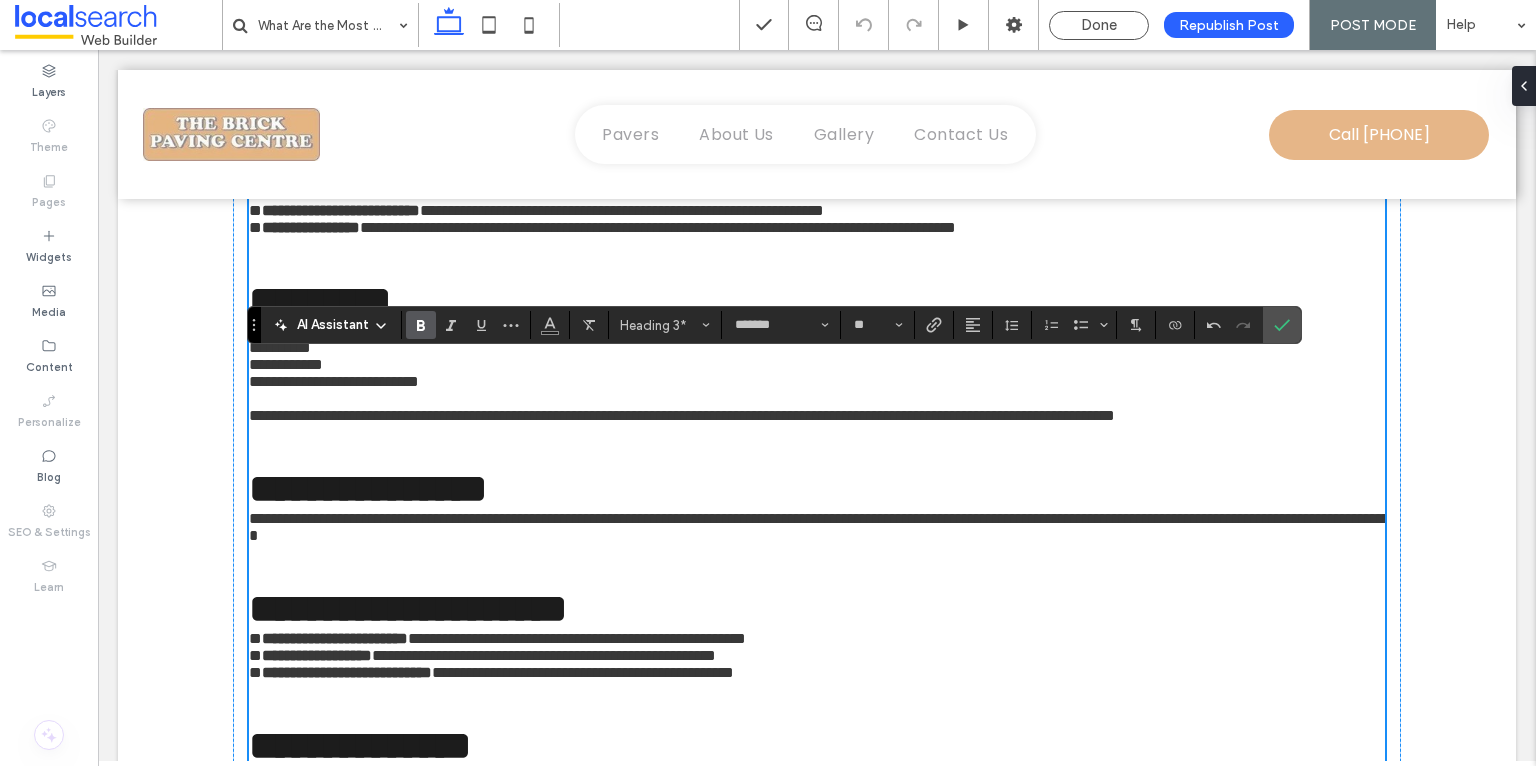 click on "**********" at bounding box center [817, 133] 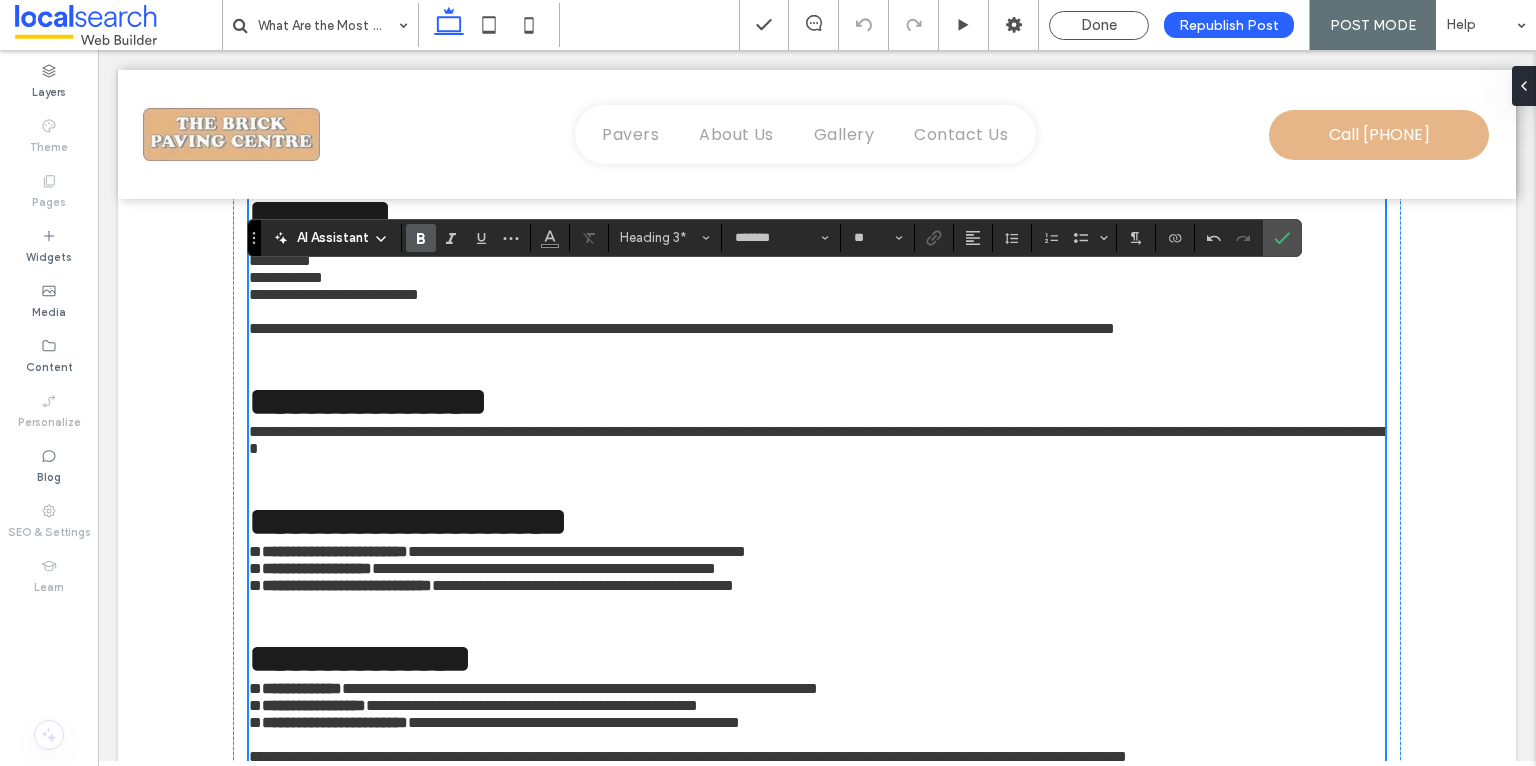 scroll, scrollTop: 1512, scrollLeft: 0, axis: vertical 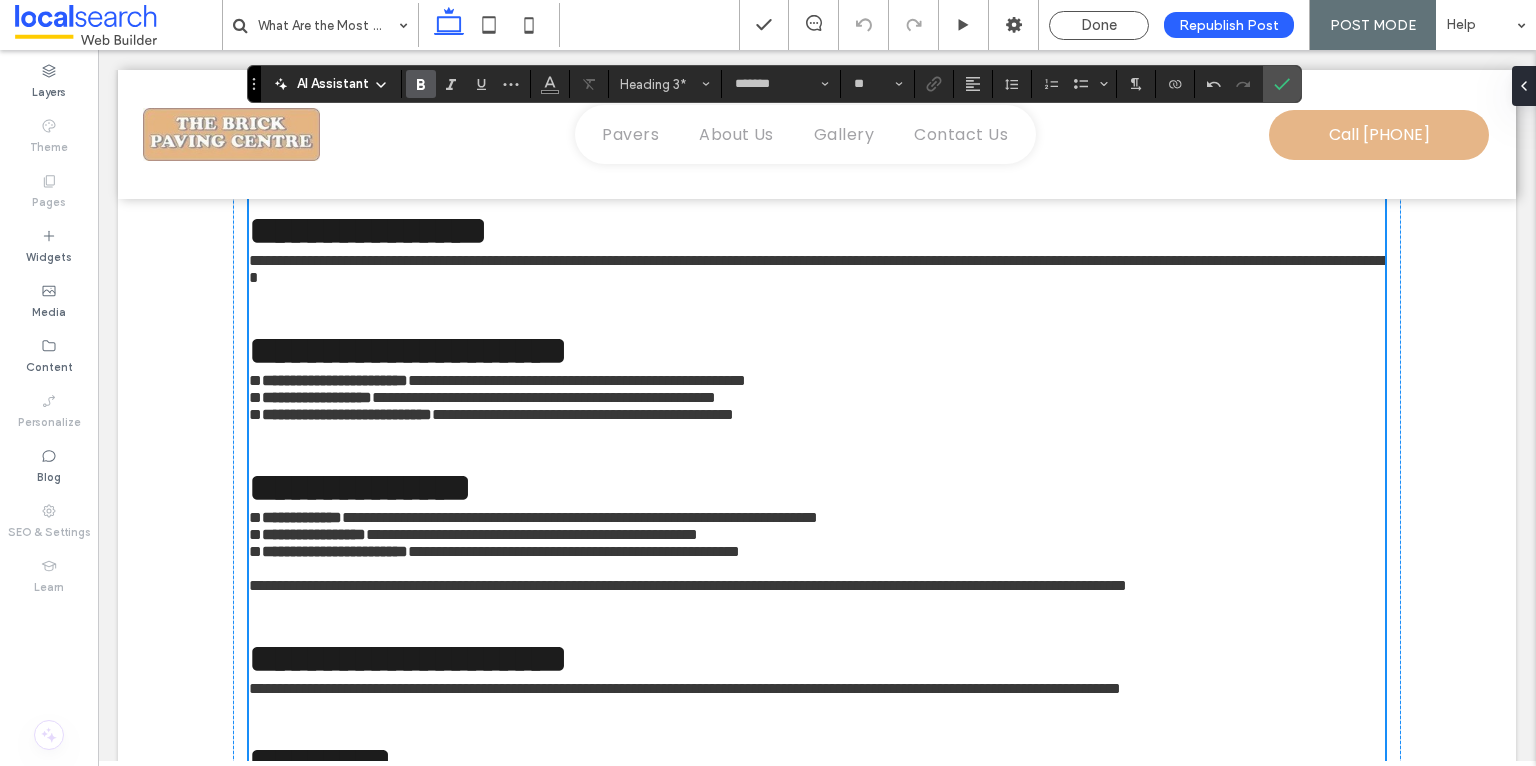 type on "**" 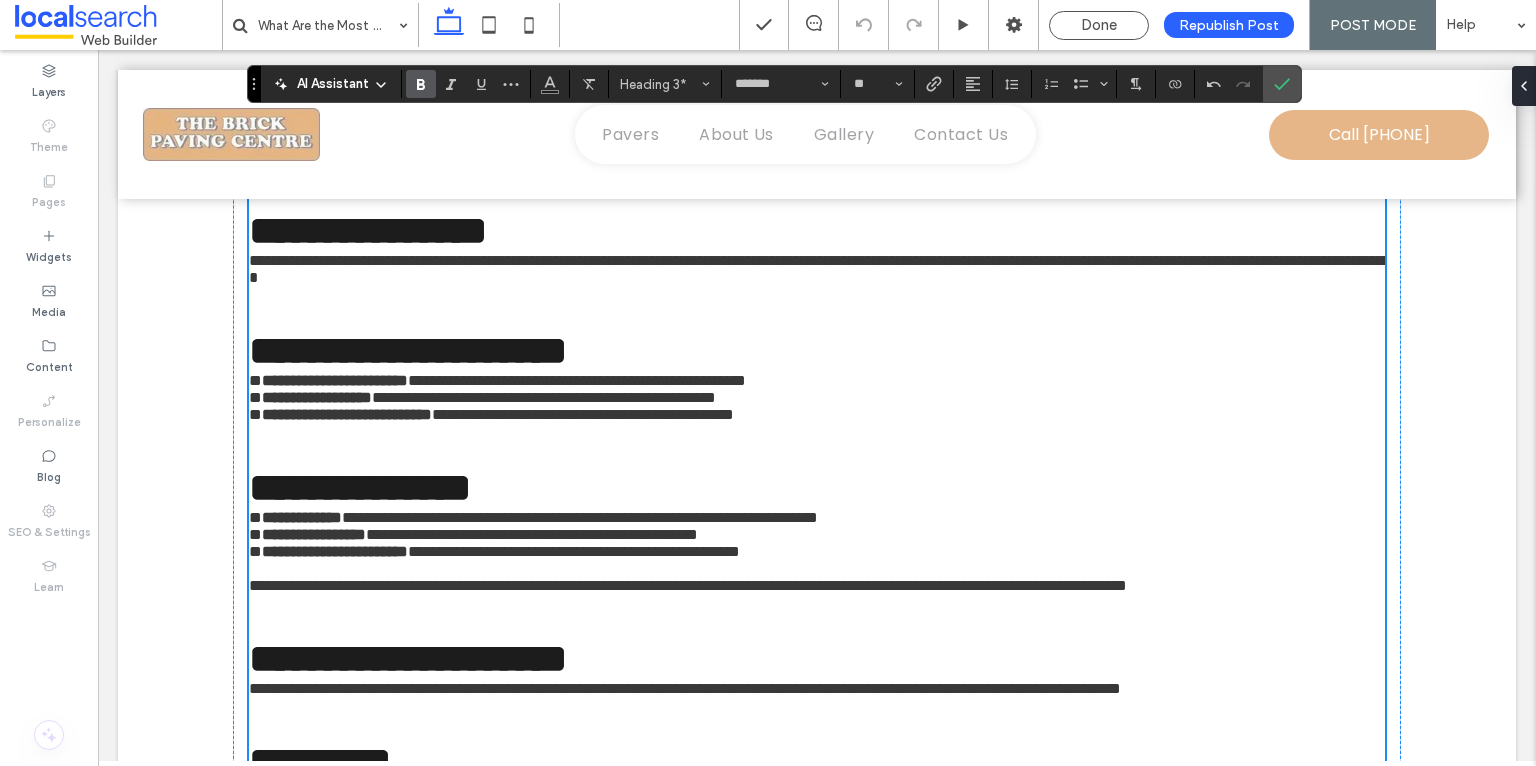drag, startPoint x: 439, startPoint y: 373, endPoint x: 246, endPoint y: 363, distance: 193.2589 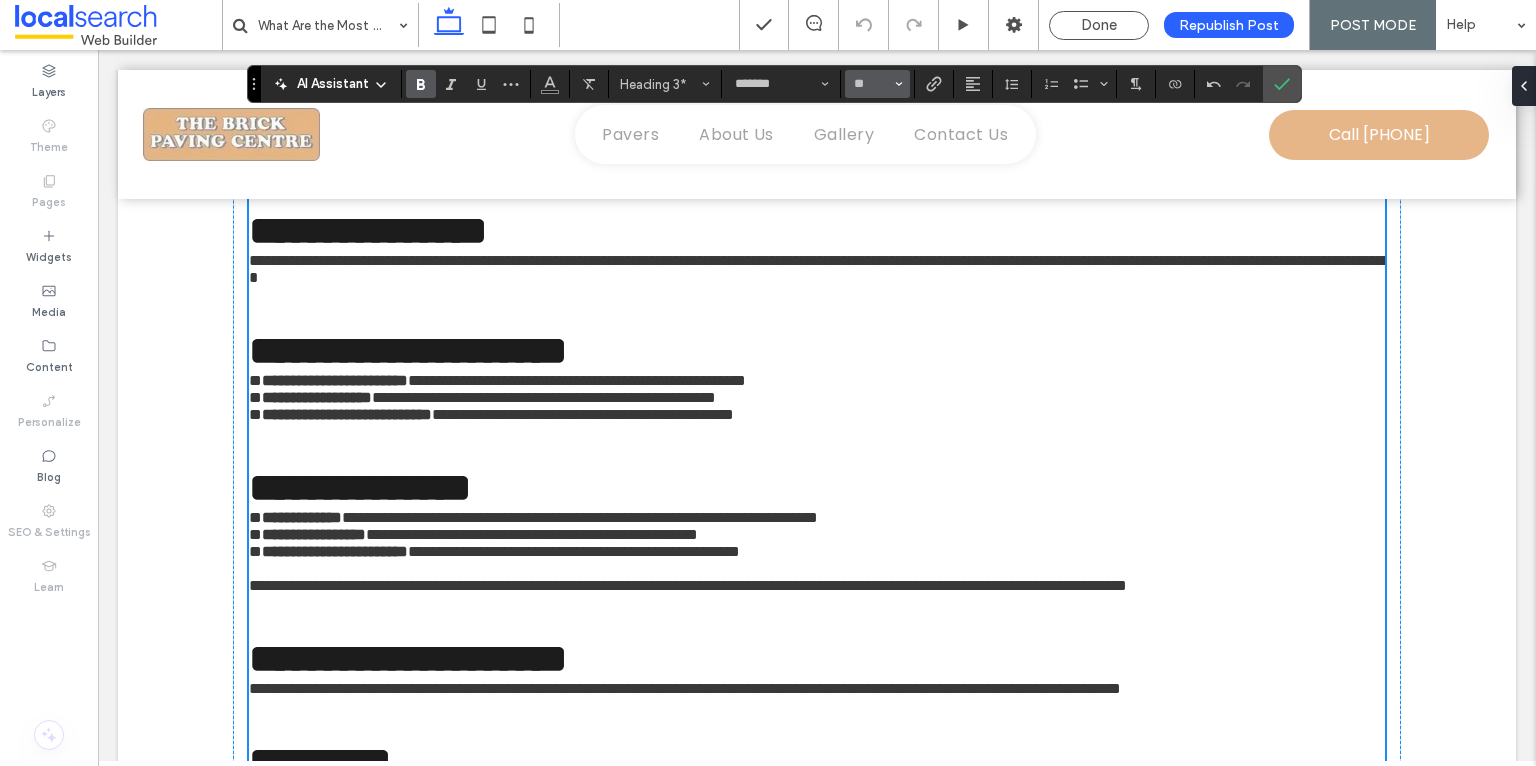click 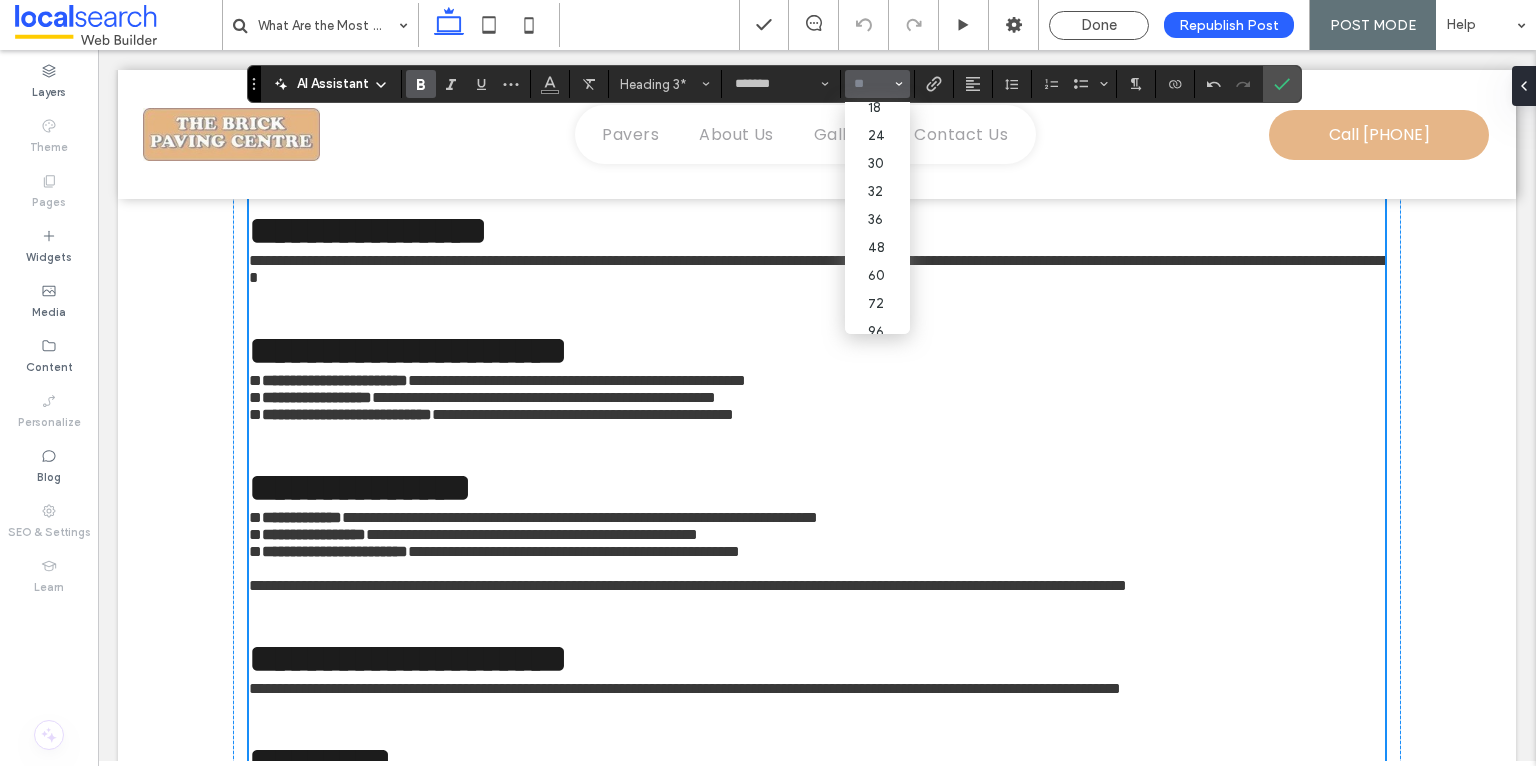 scroll, scrollTop: 202, scrollLeft: 0, axis: vertical 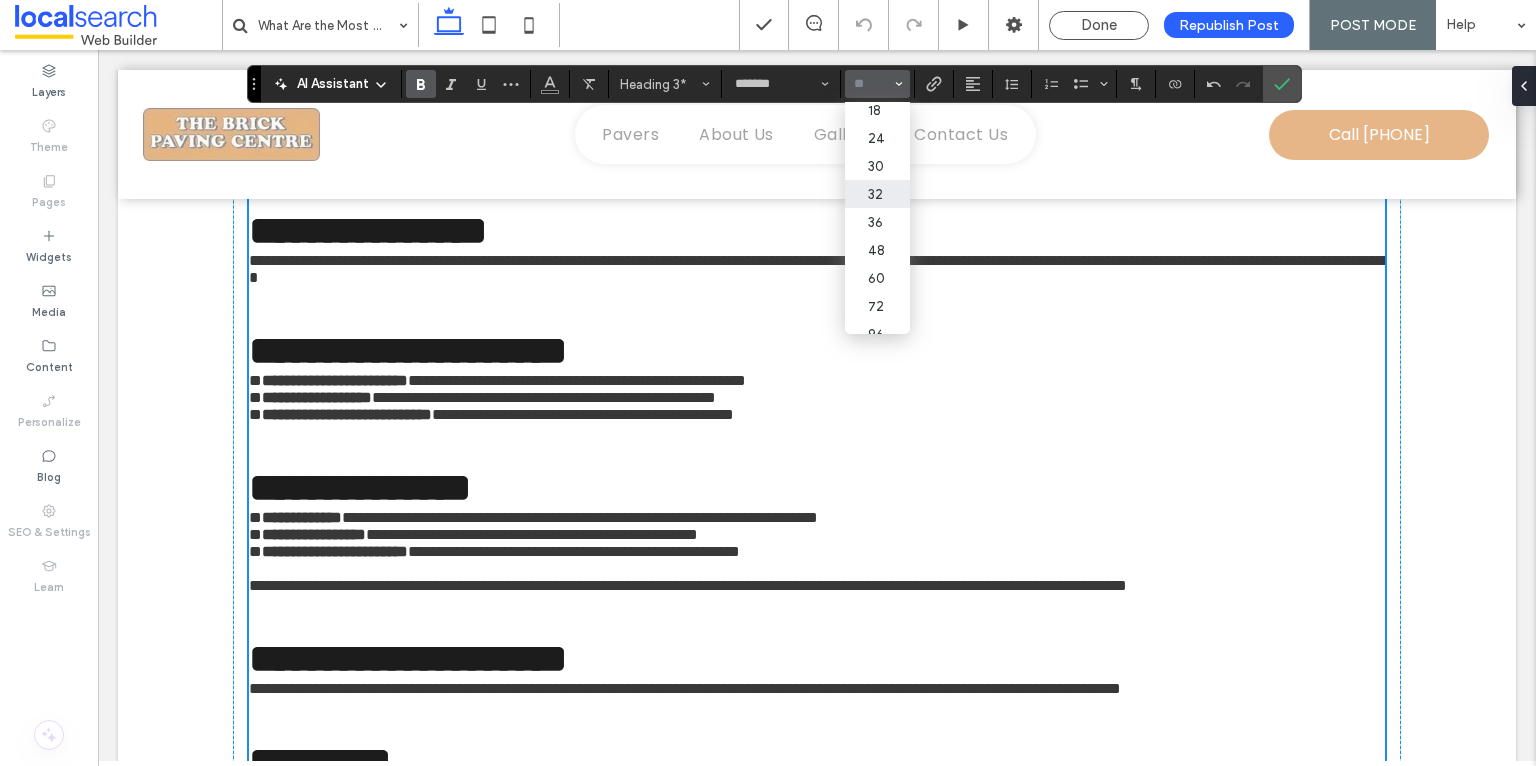 click on "32" at bounding box center (877, 194) 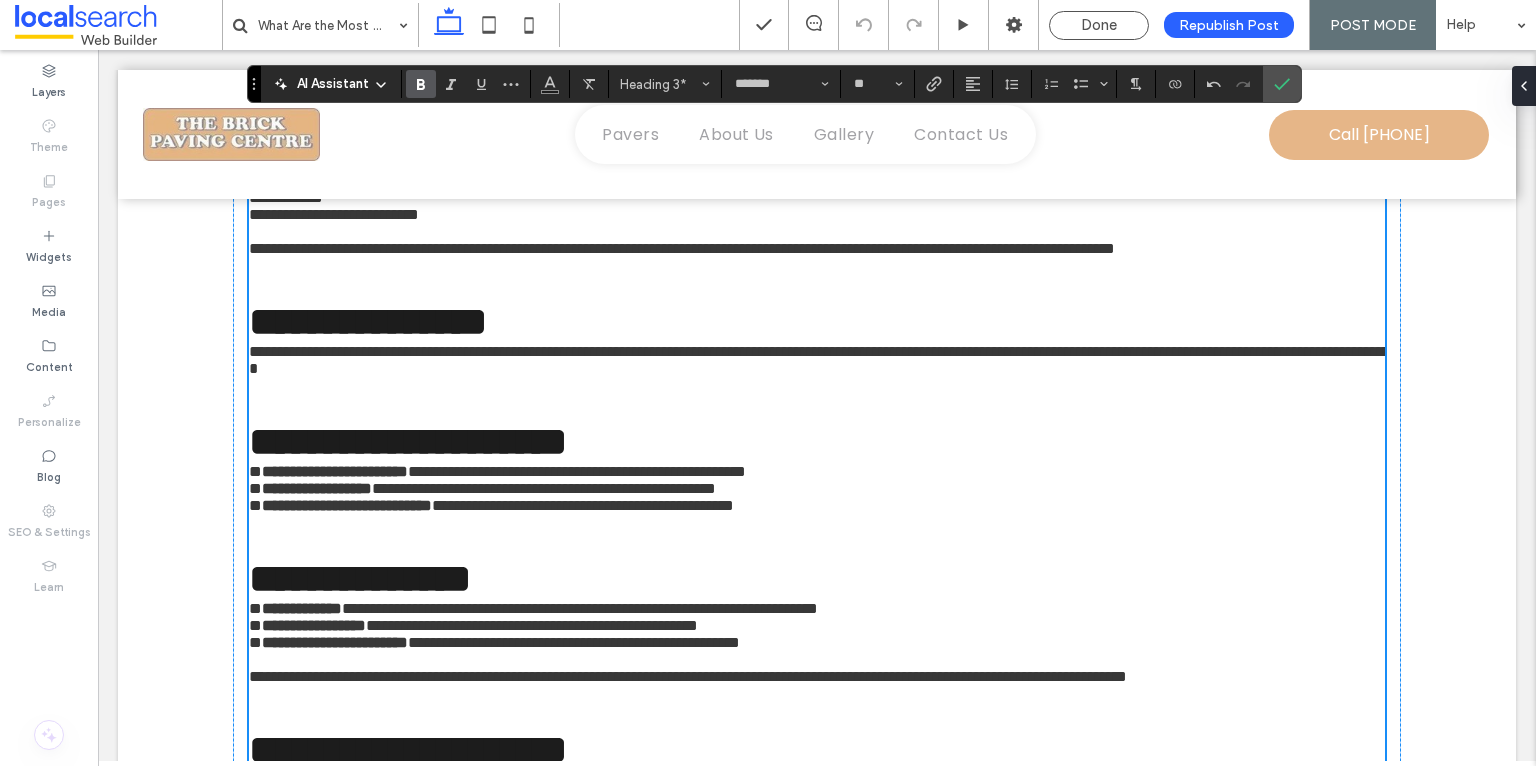 scroll, scrollTop: 1273, scrollLeft: 0, axis: vertical 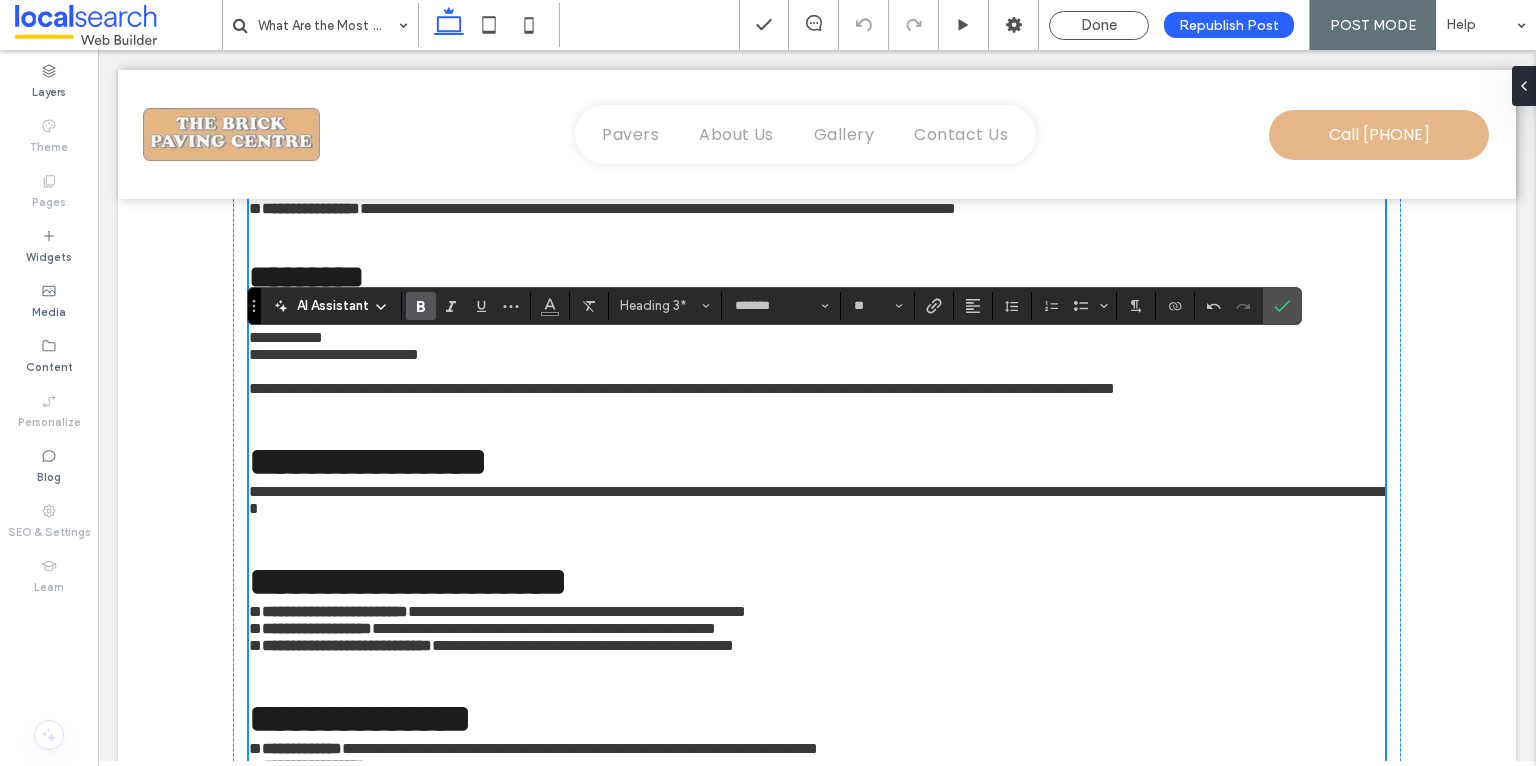 click at bounding box center (817, 238) 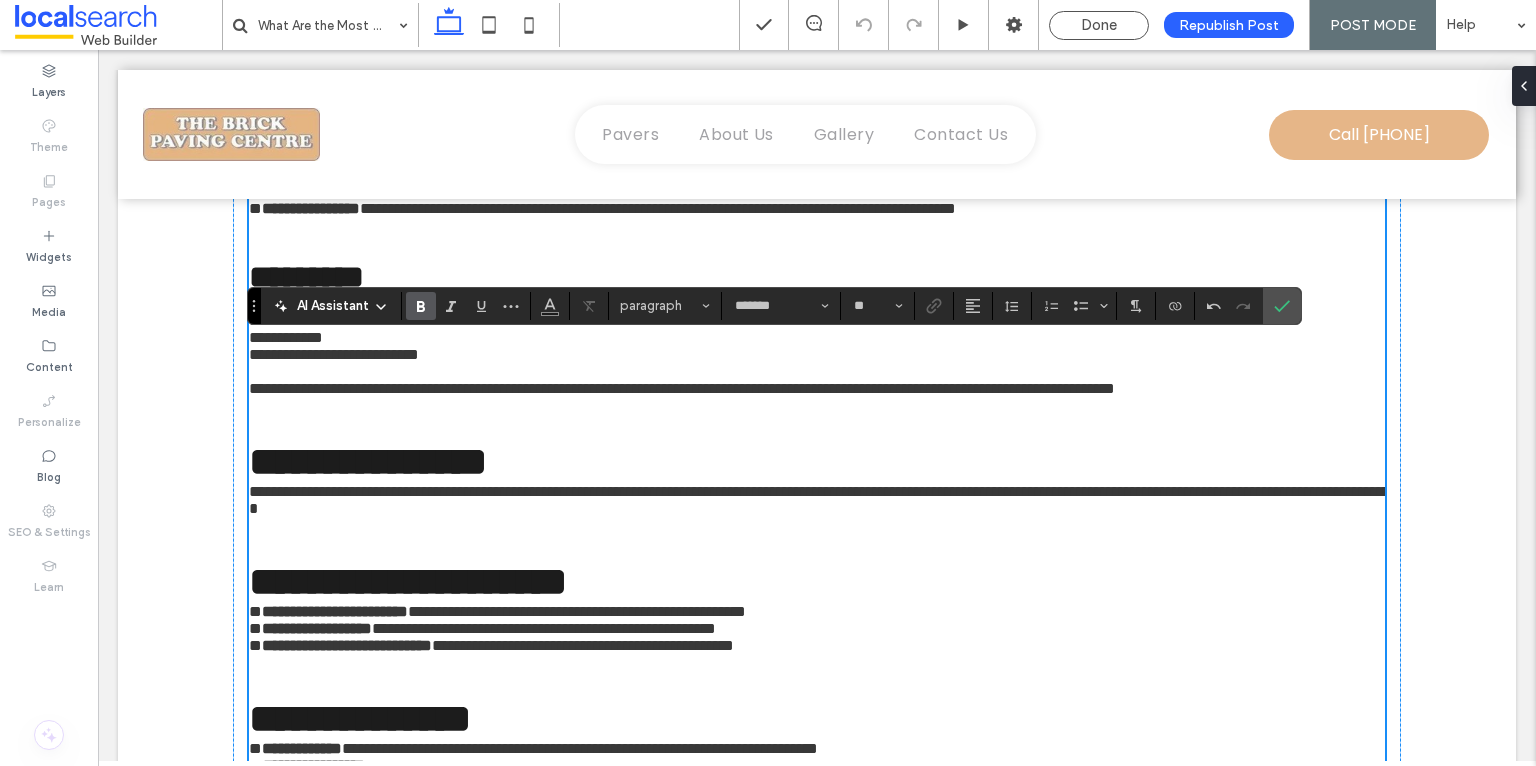 click on "*********" at bounding box center (306, 277) 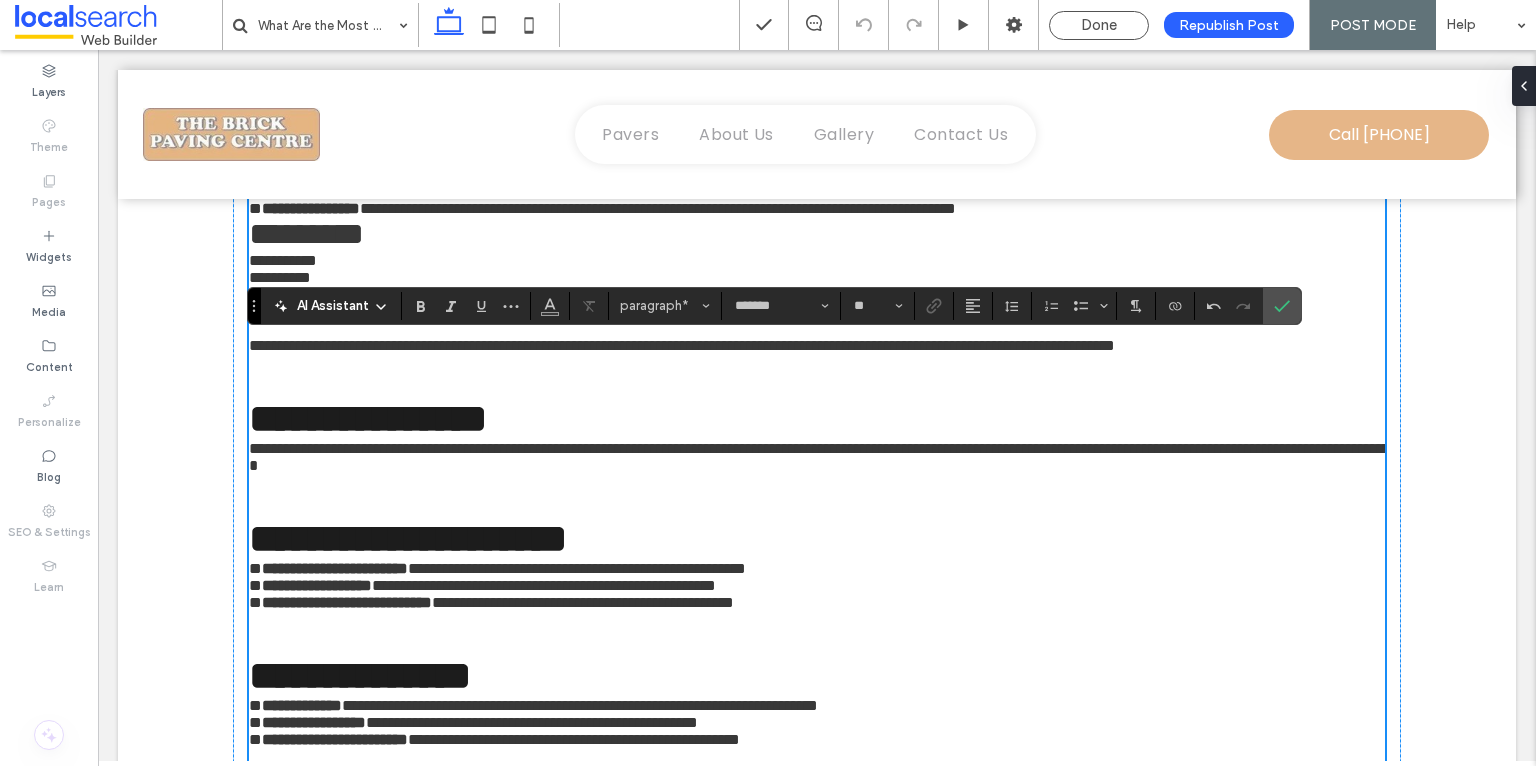 click on "**********" at bounding box center [817, 226] 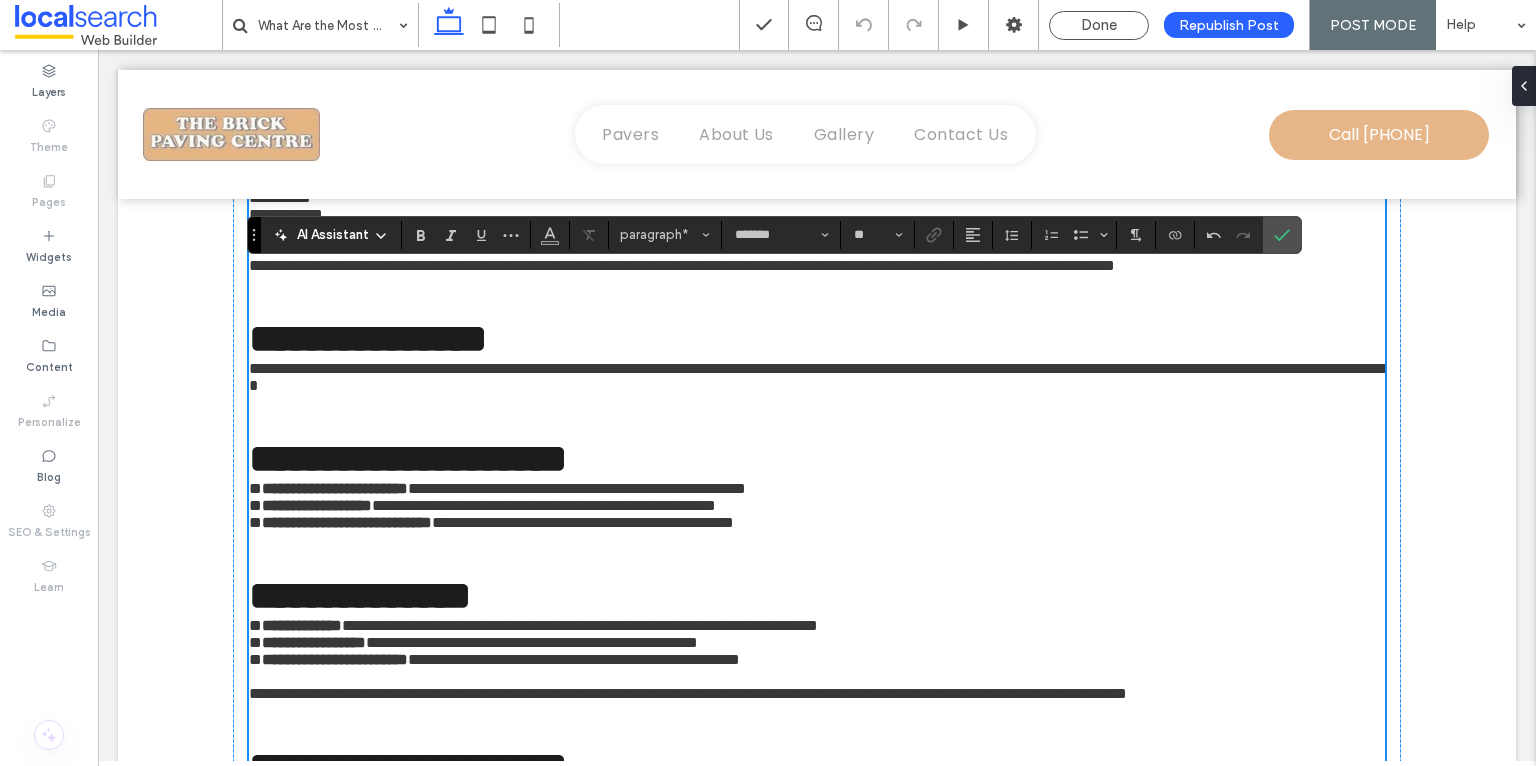 scroll, scrollTop: 1391, scrollLeft: 0, axis: vertical 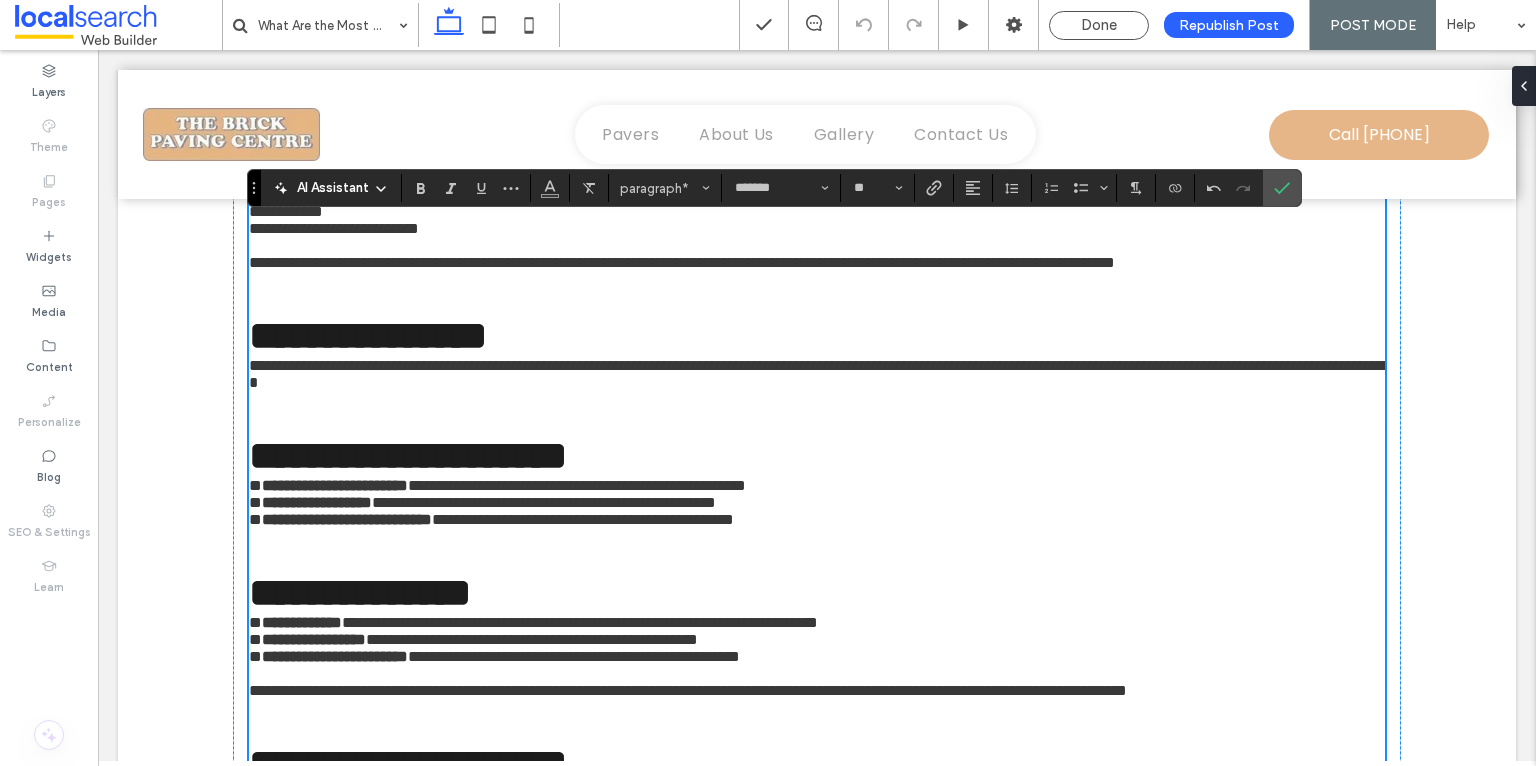 drag, startPoint x: 387, startPoint y: 479, endPoint x: 245, endPoint y: 465, distance: 142.68848 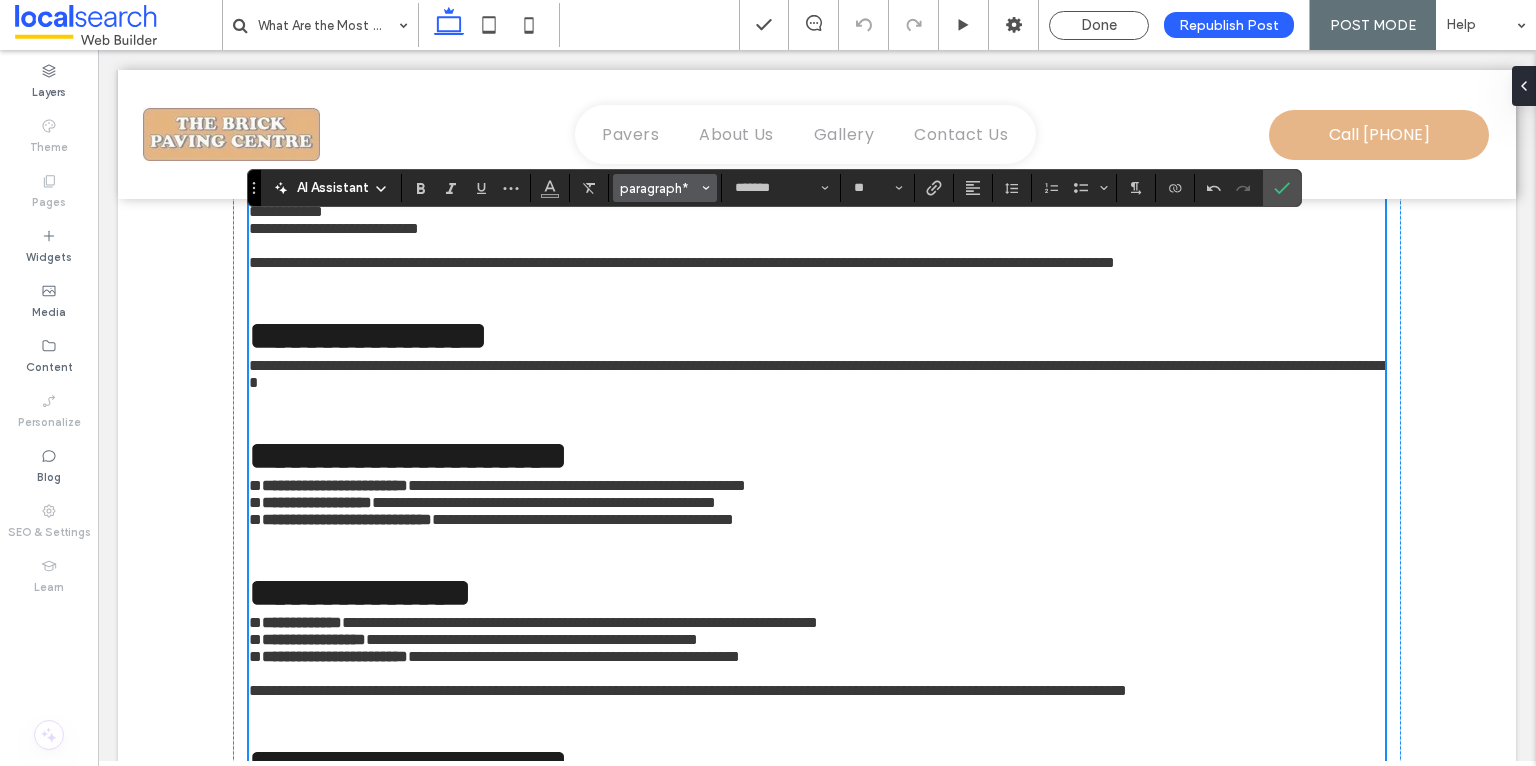 click 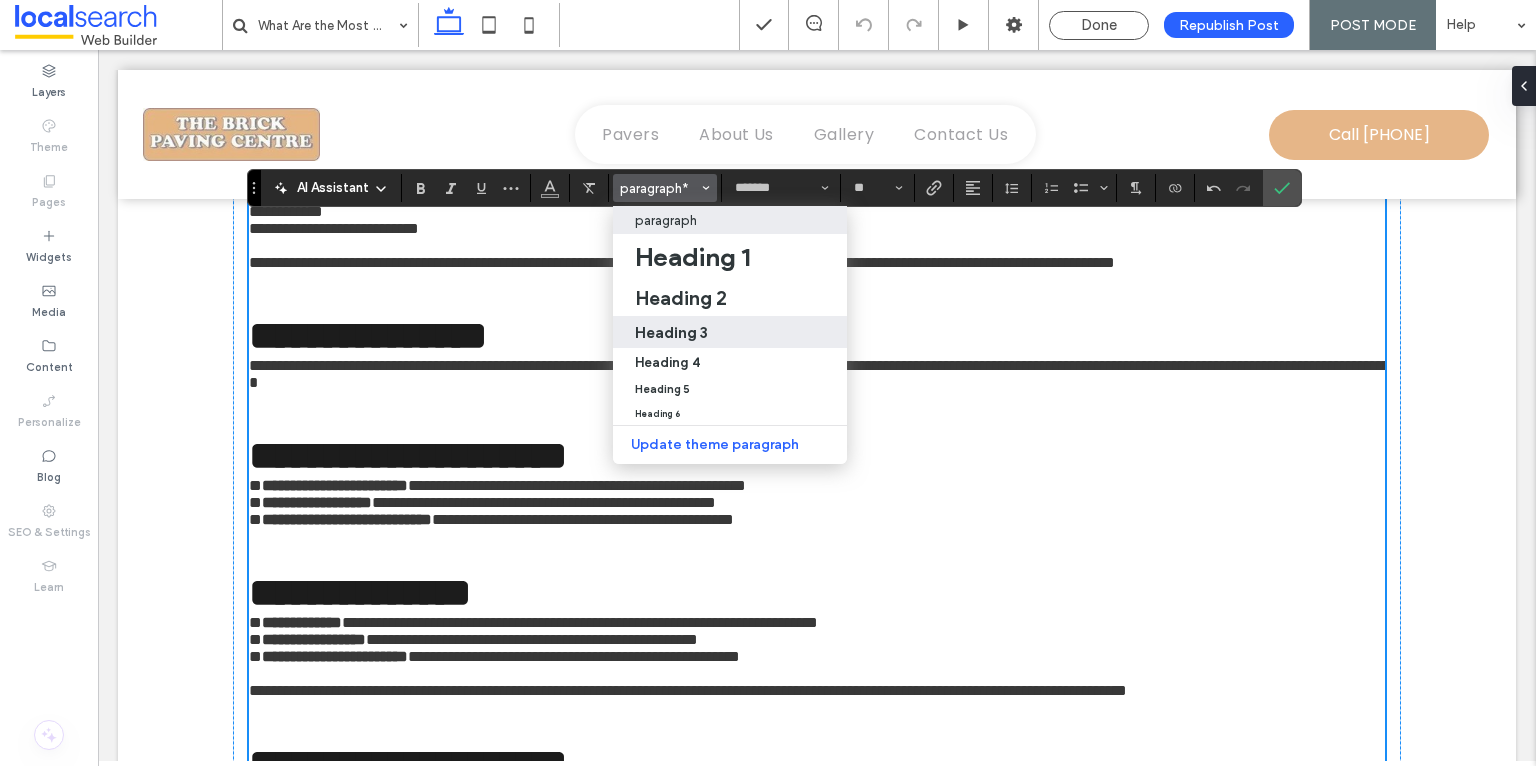click on "Heading 3" at bounding box center [730, 332] 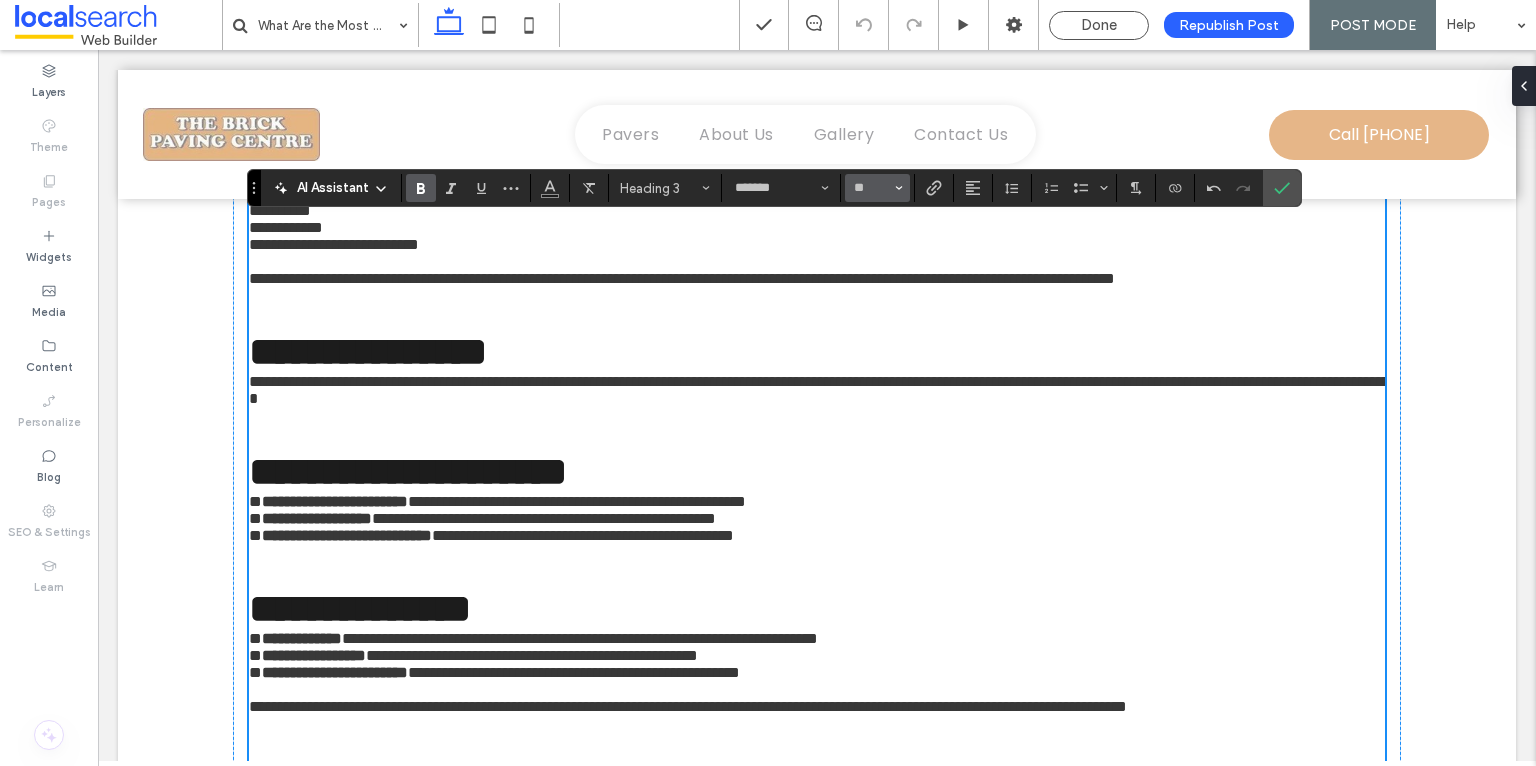 click 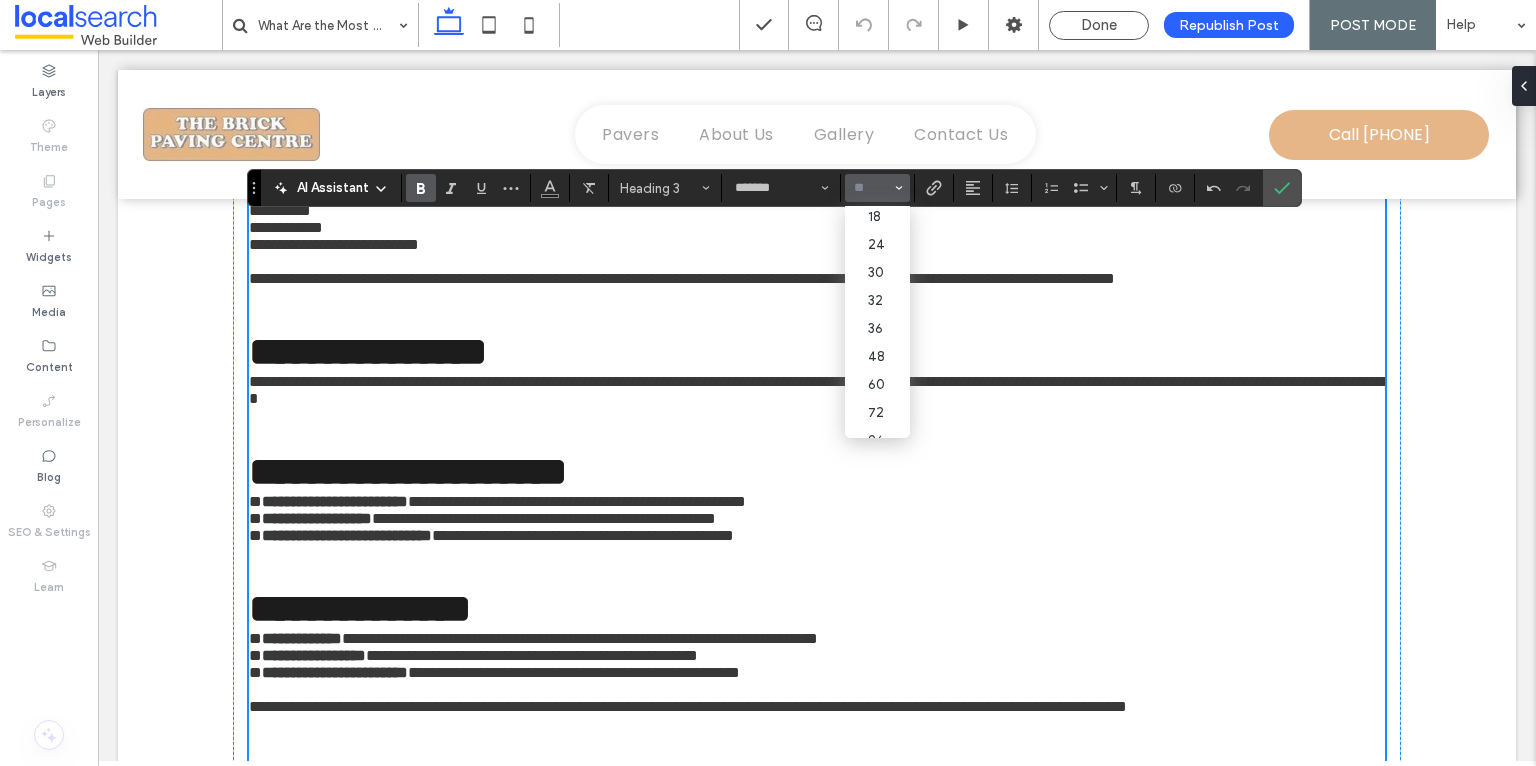 scroll, scrollTop: 198, scrollLeft: 0, axis: vertical 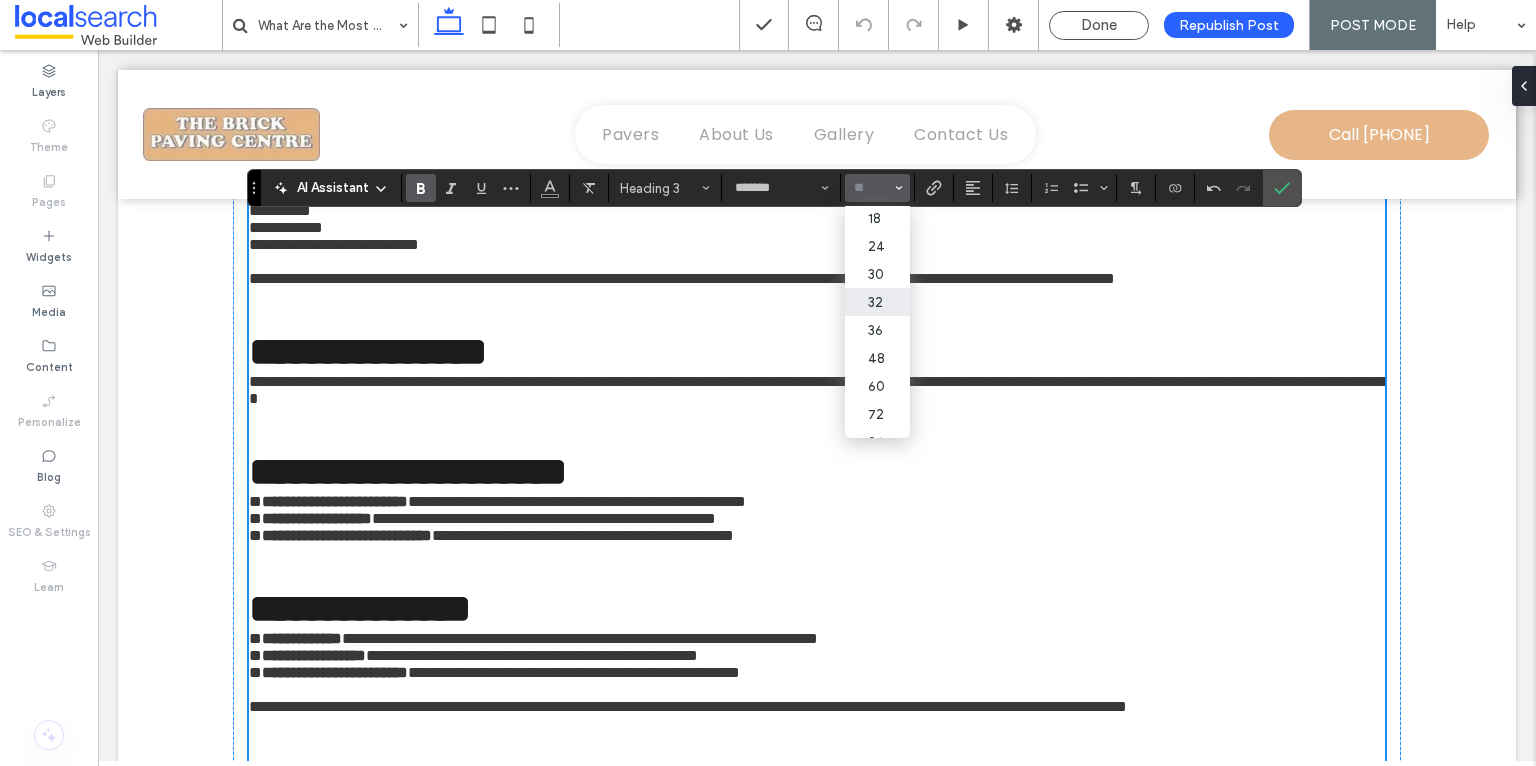 click on "32" at bounding box center (877, 302) 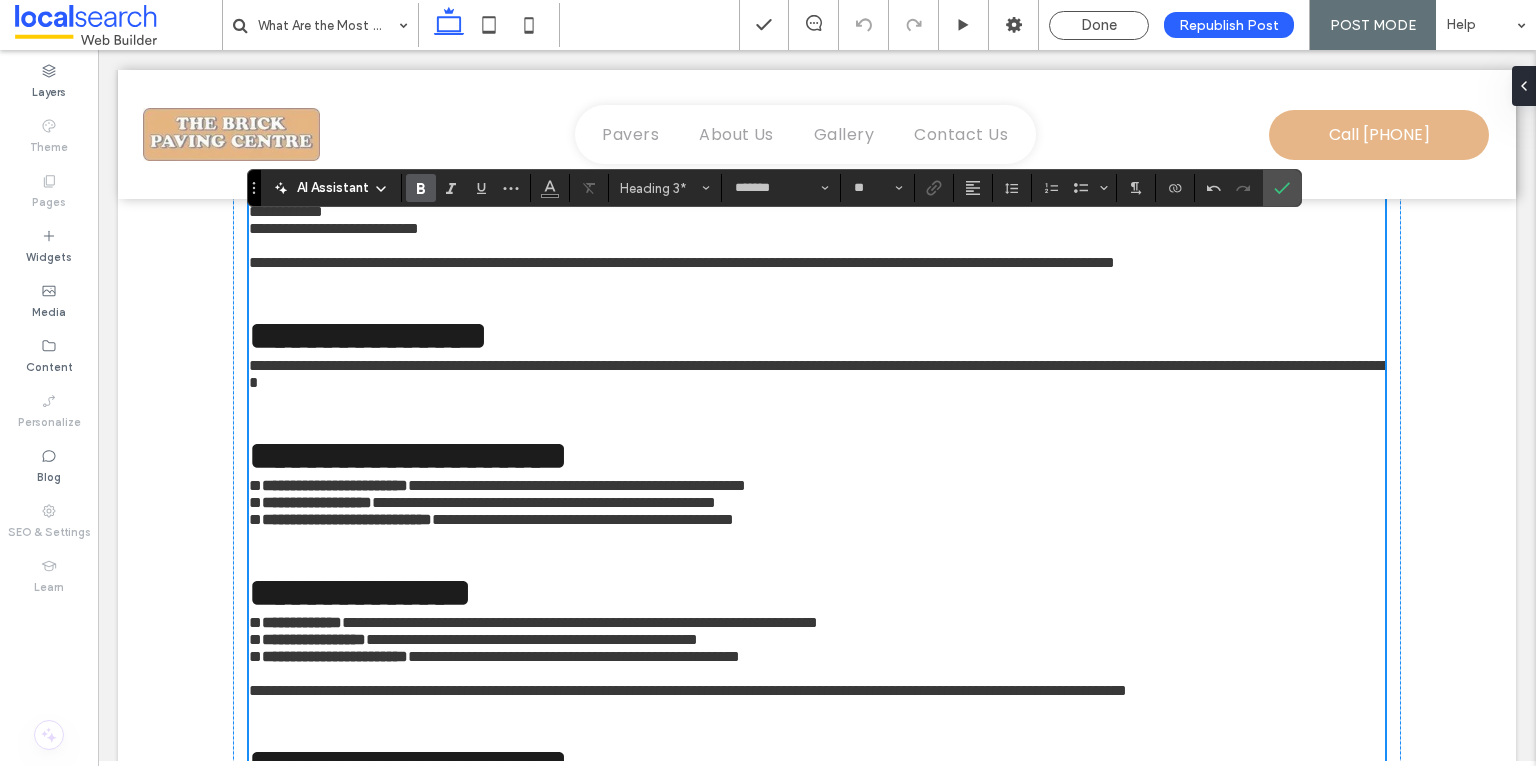 click on "*********" at bounding box center [817, 134] 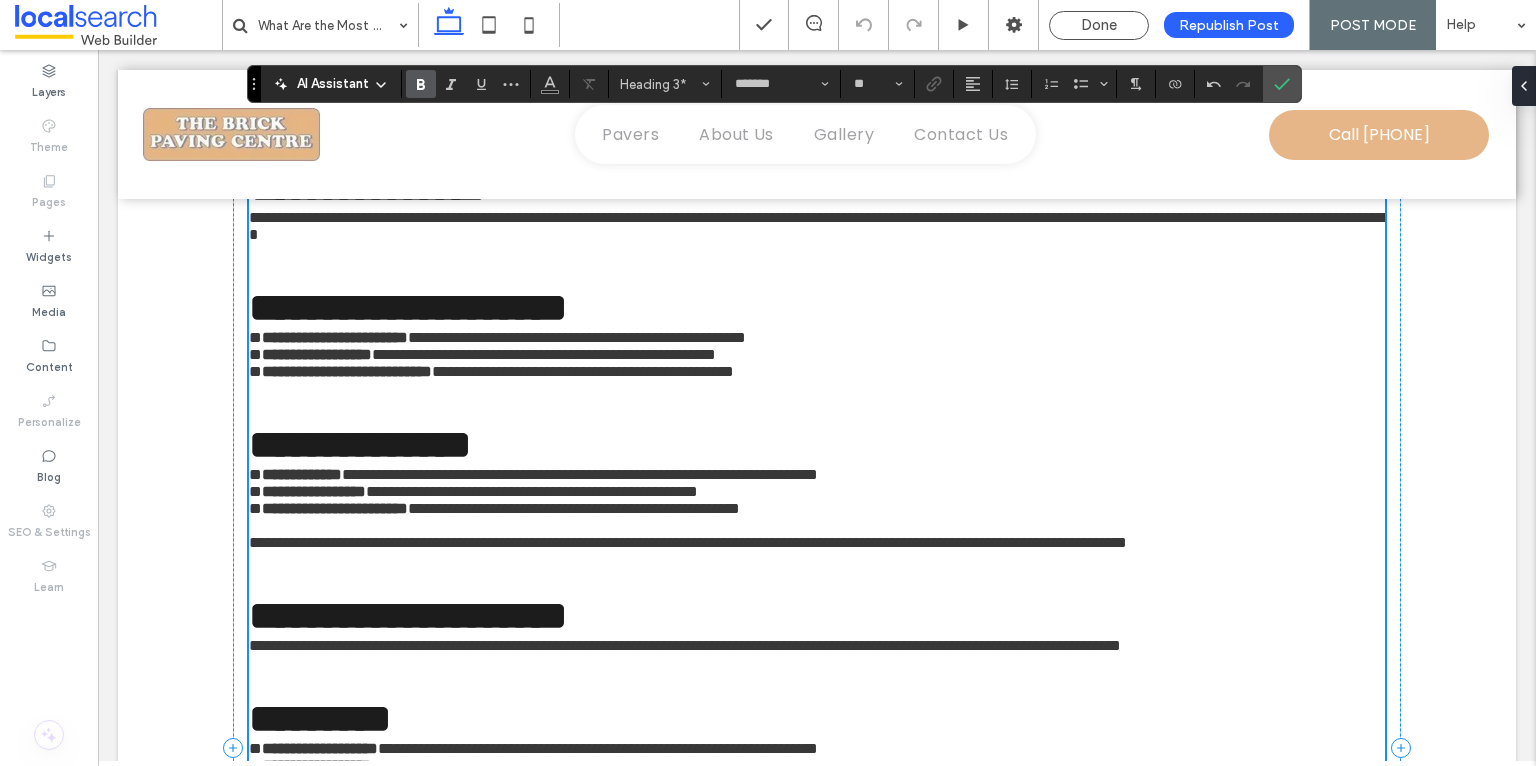 scroll, scrollTop: 1542, scrollLeft: 0, axis: vertical 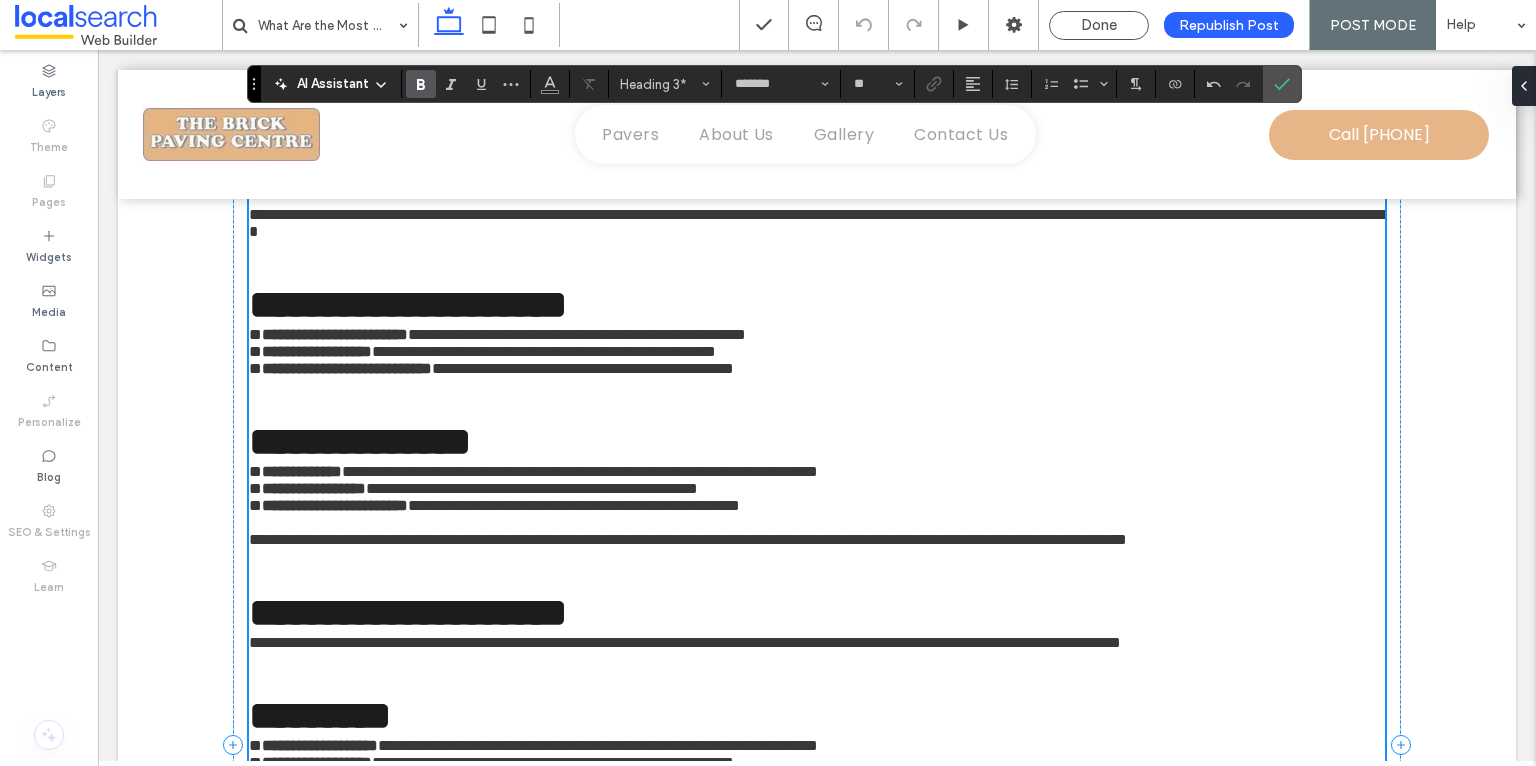 click on "**********" at bounding box center (817, -61) 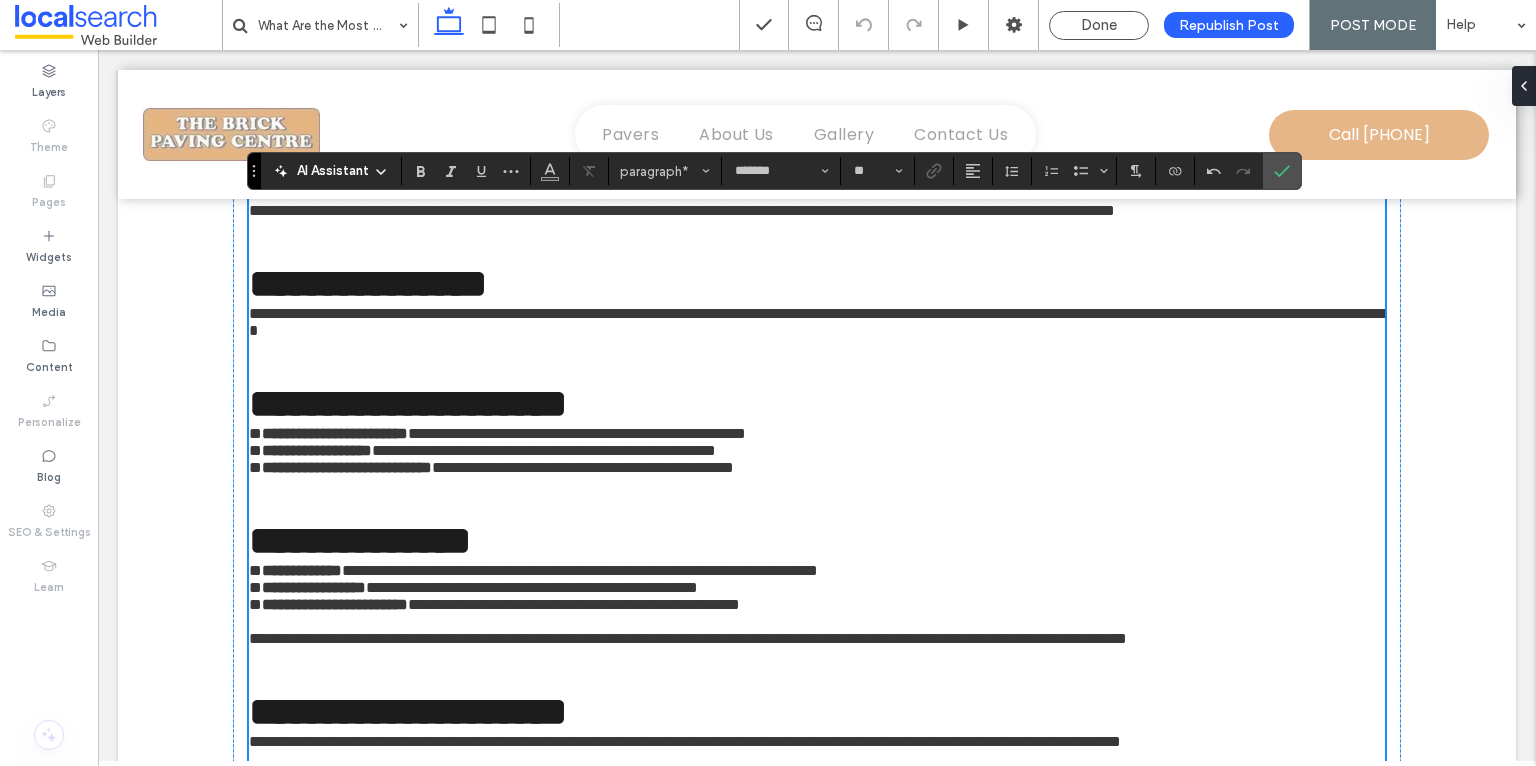 scroll, scrollTop: 1407, scrollLeft: 0, axis: vertical 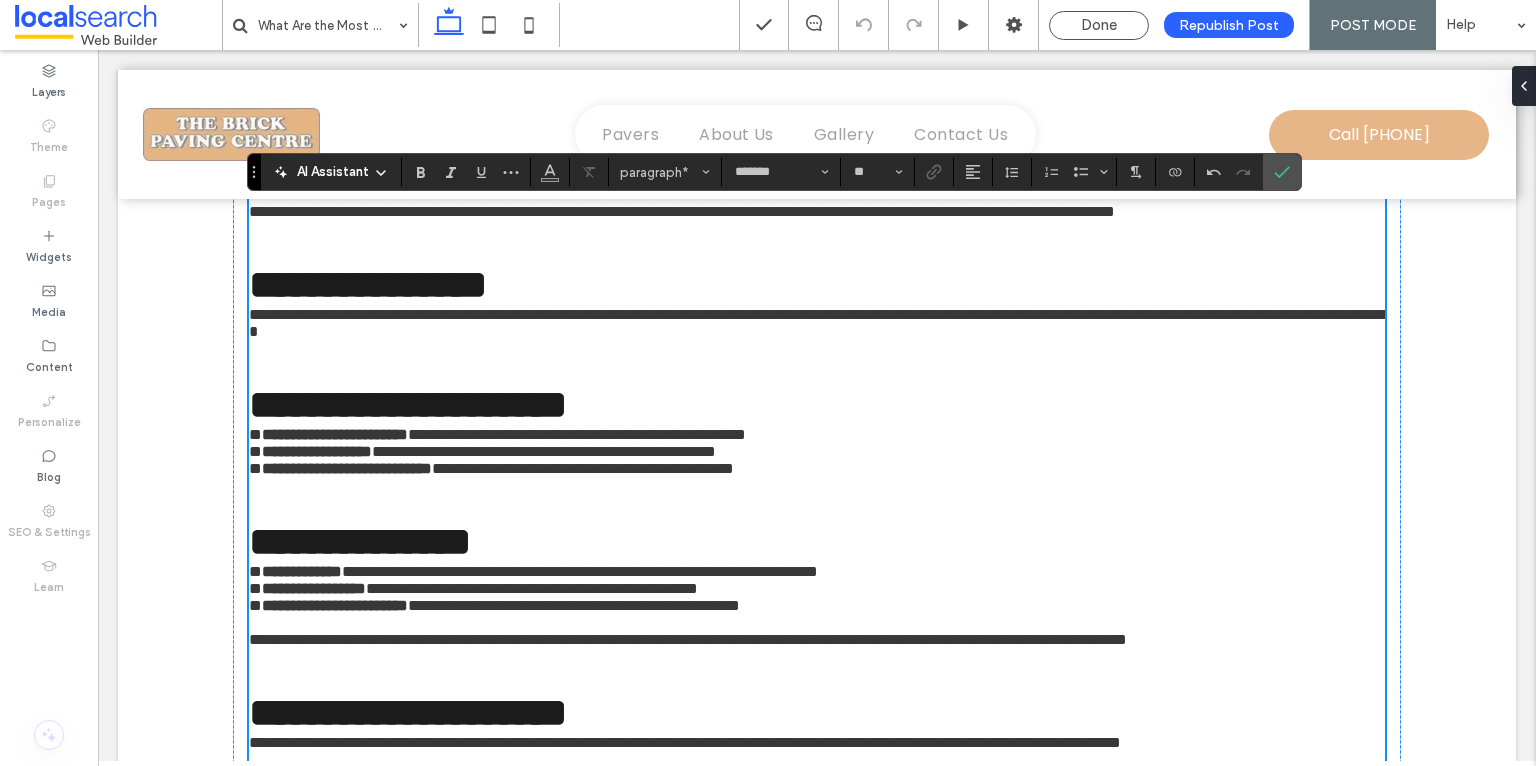 drag, startPoint x: 244, startPoint y: 408, endPoint x: 265, endPoint y: 407, distance: 21.023796 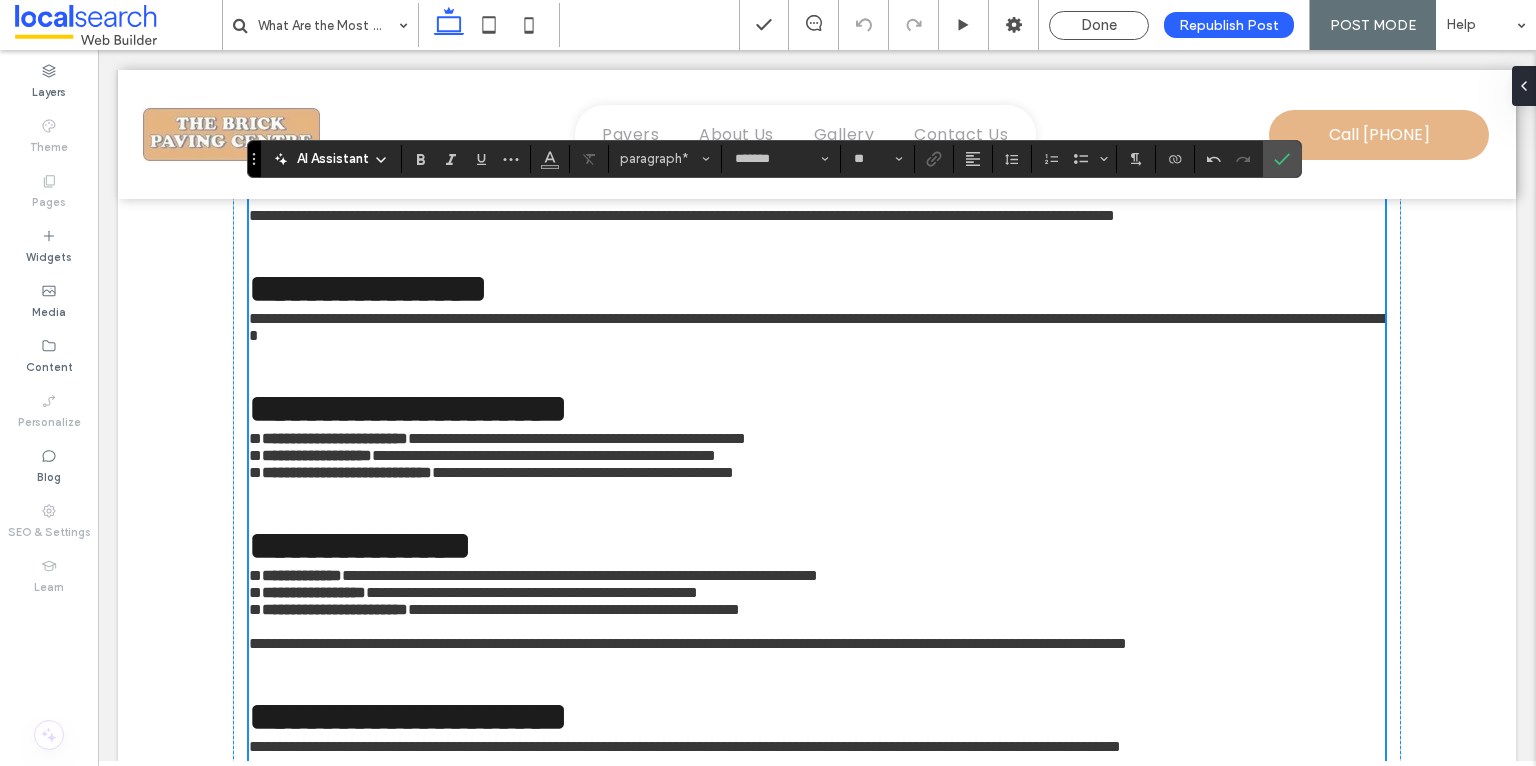 scroll, scrollTop: 1432, scrollLeft: 0, axis: vertical 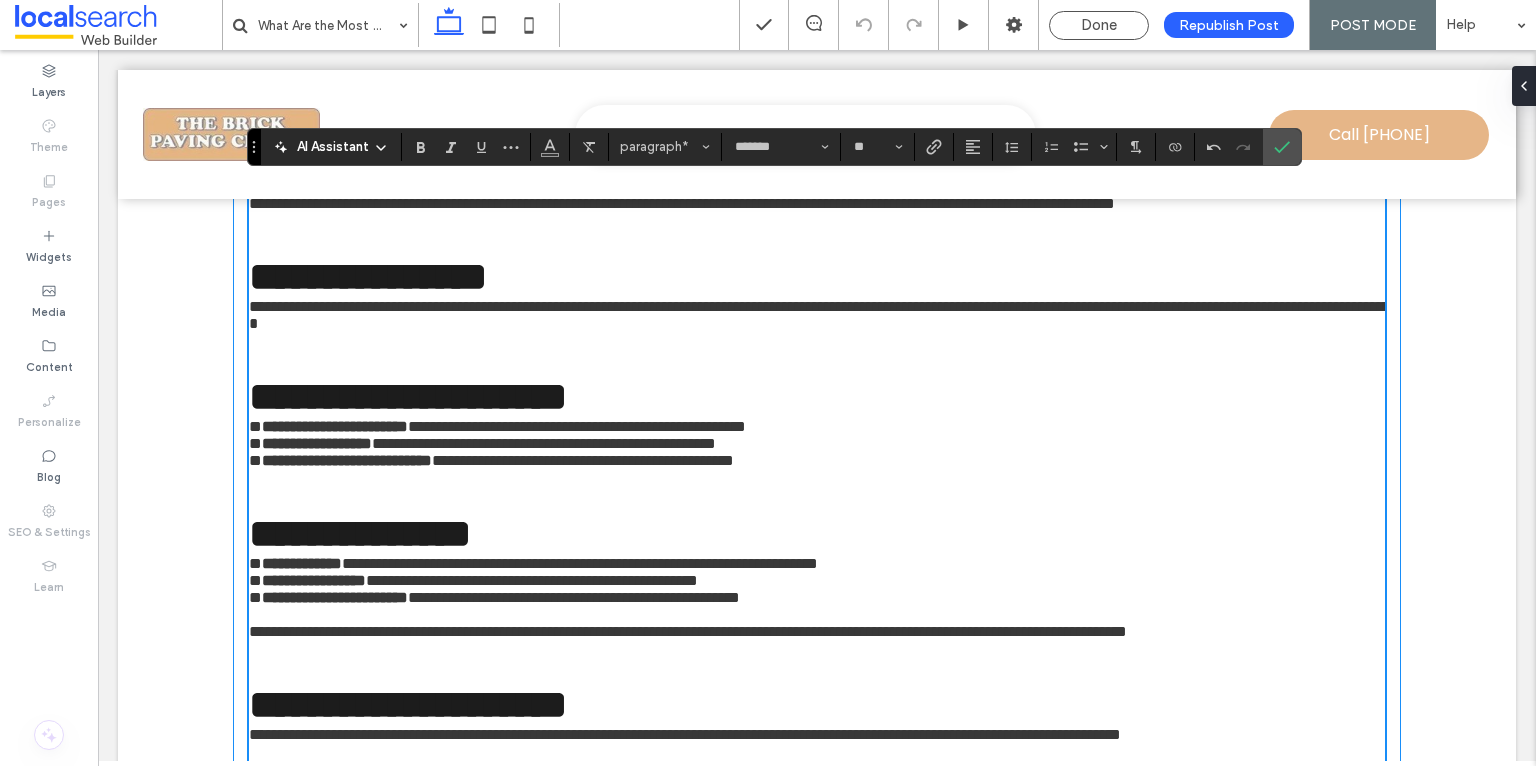 drag, startPoint x: 320, startPoint y: 404, endPoint x: 241, endPoint y: 400, distance: 79.101204 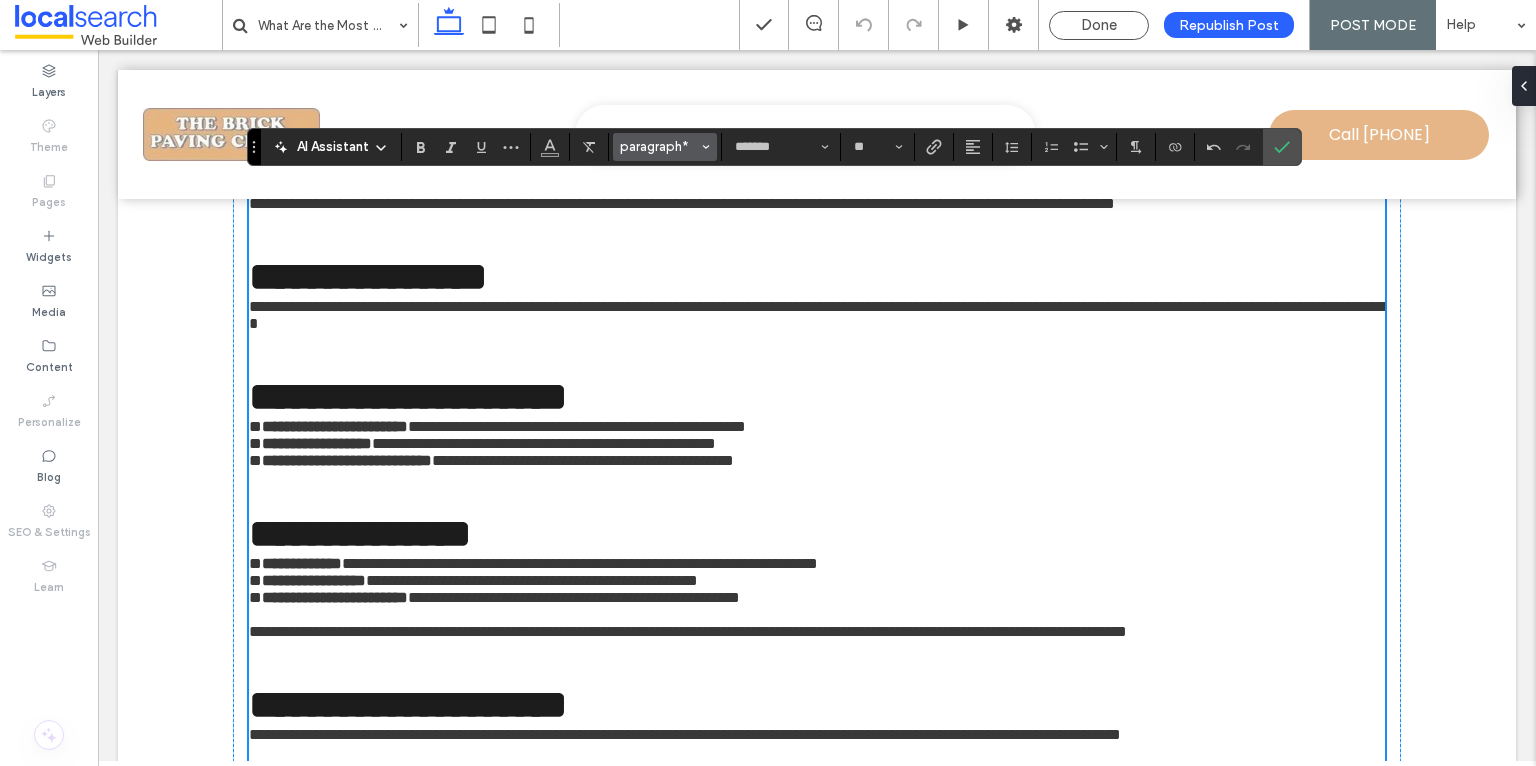 click 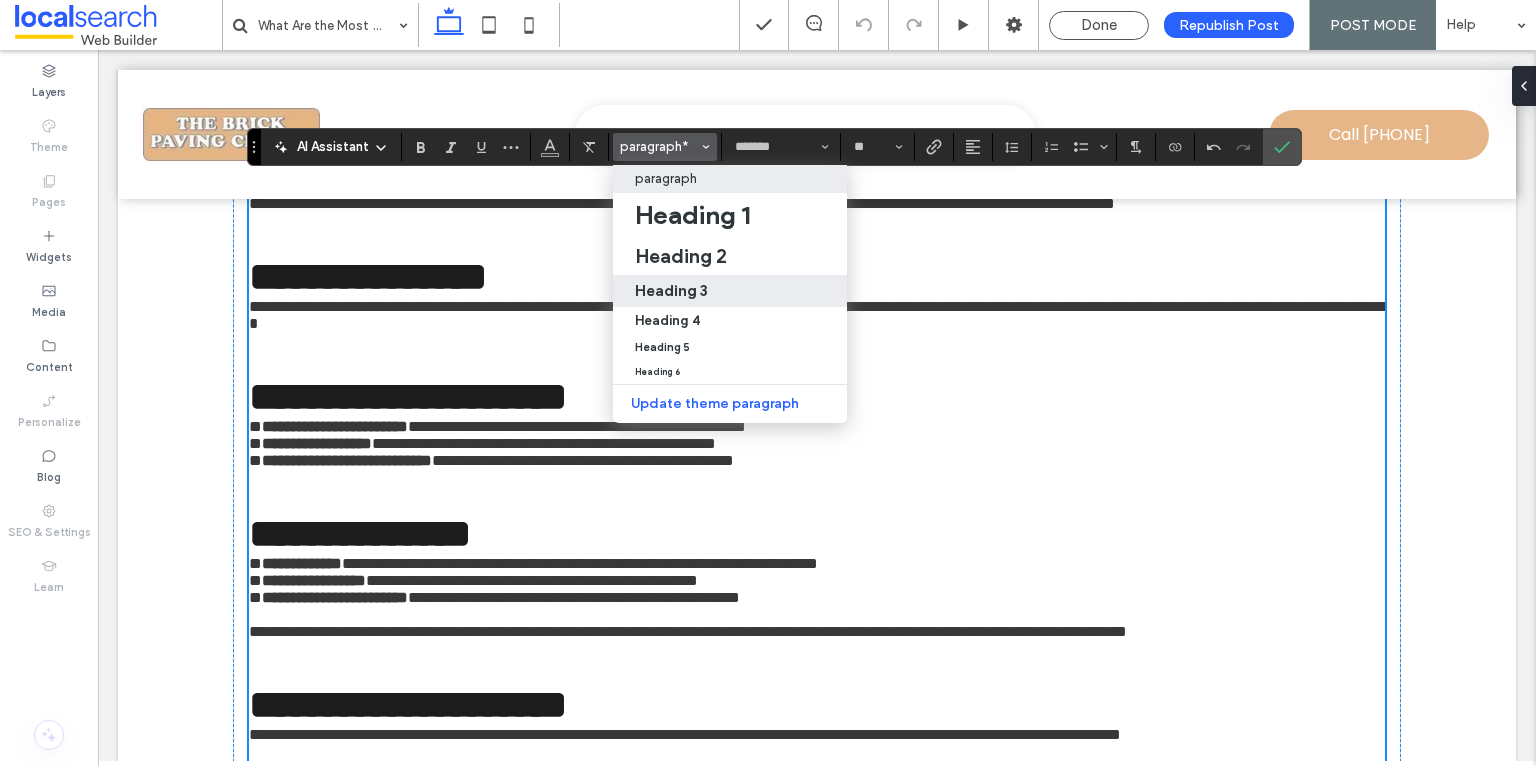 click on "Heading 3" at bounding box center [671, 290] 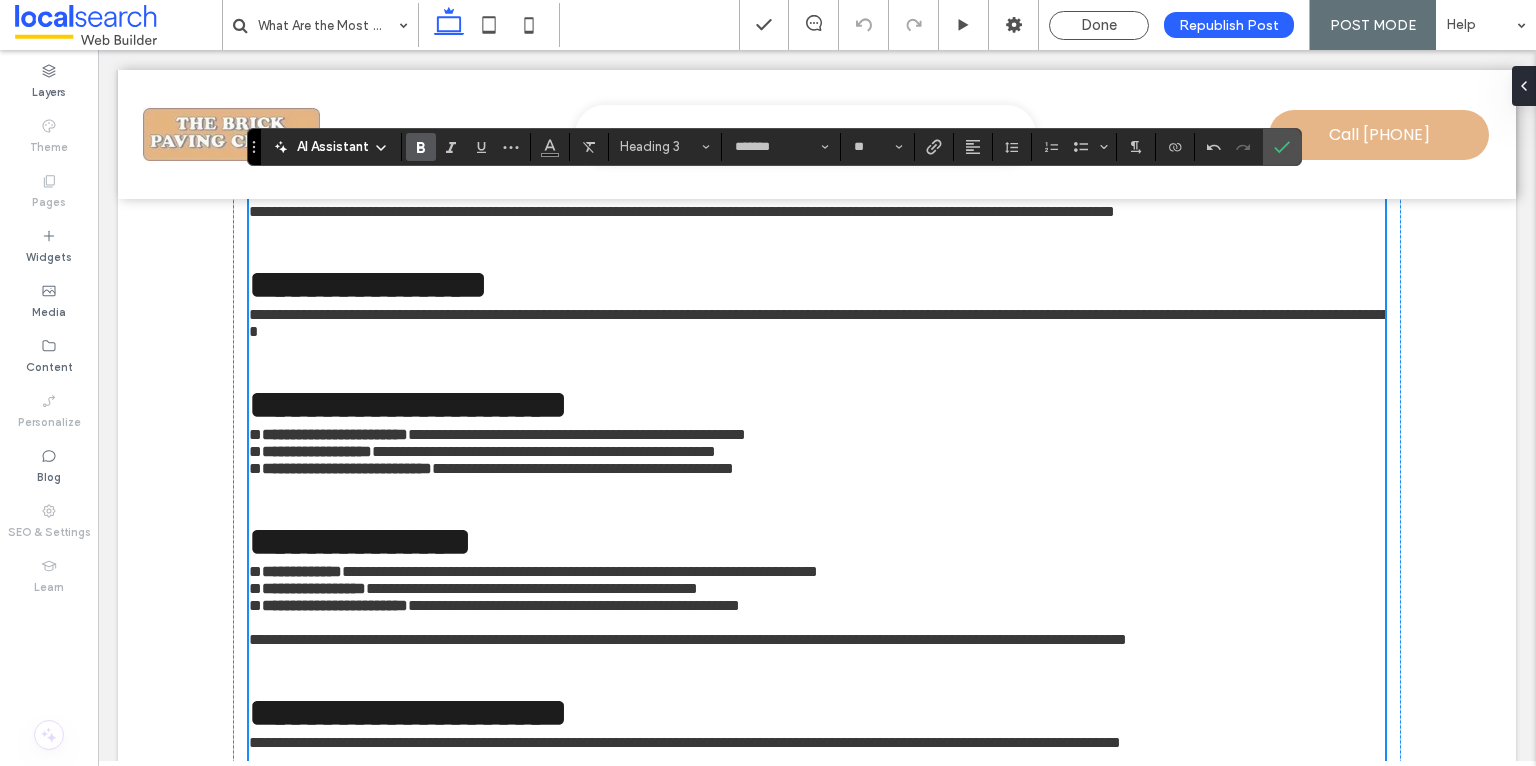 click on "**********" at bounding box center [817, 126] 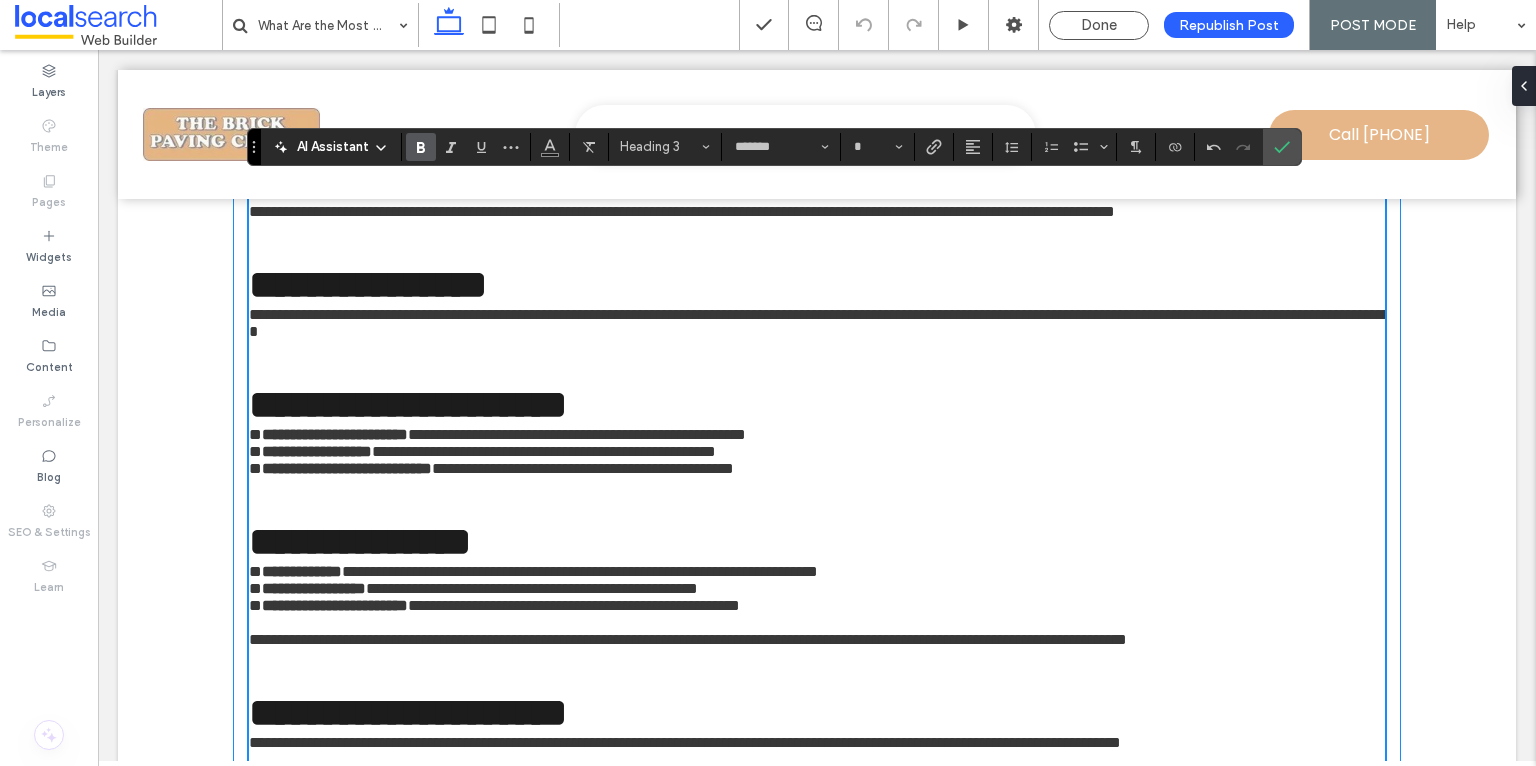 type on "**" 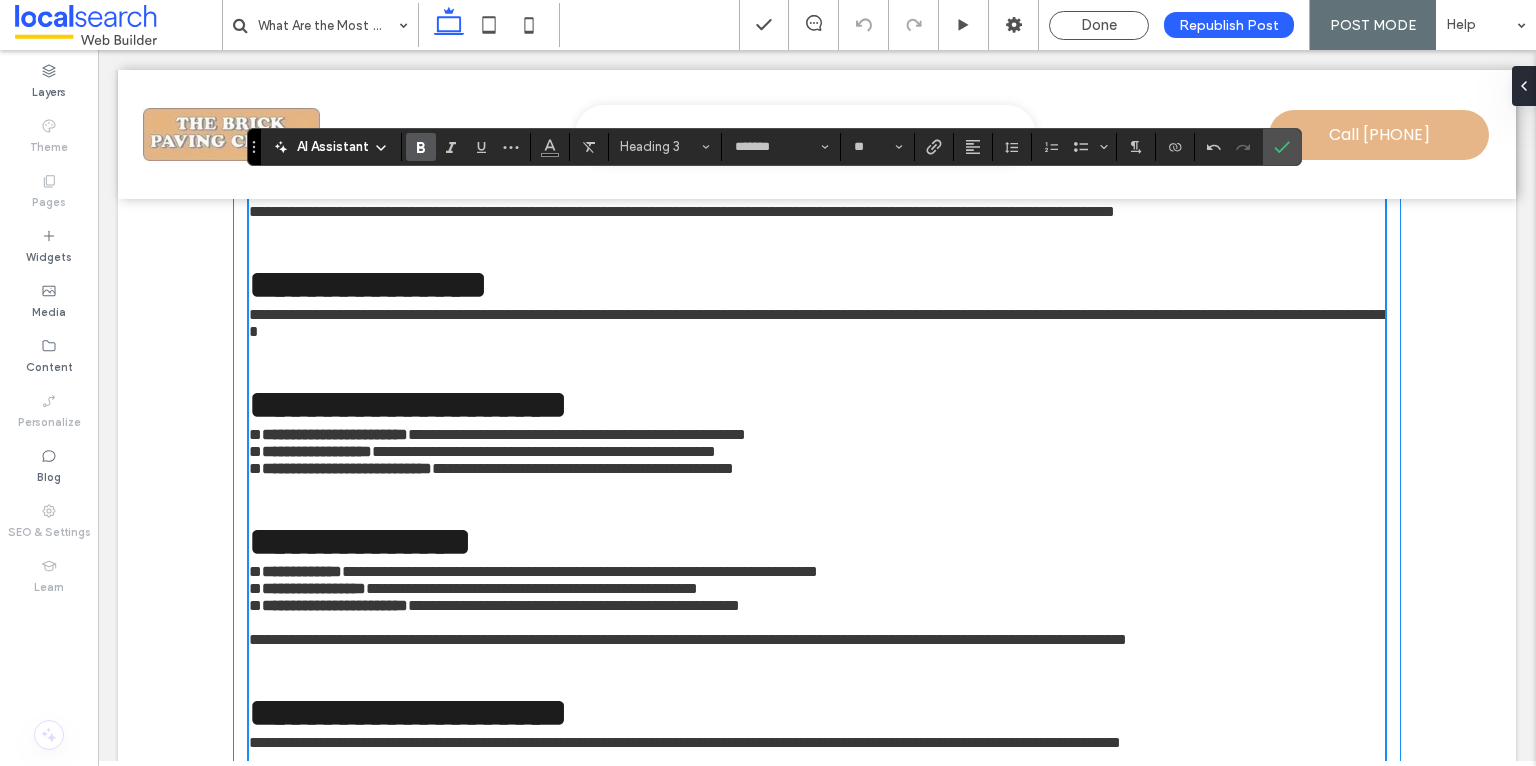 drag, startPoint x: 420, startPoint y: 417, endPoint x: 234, endPoint y: 420, distance: 186.02419 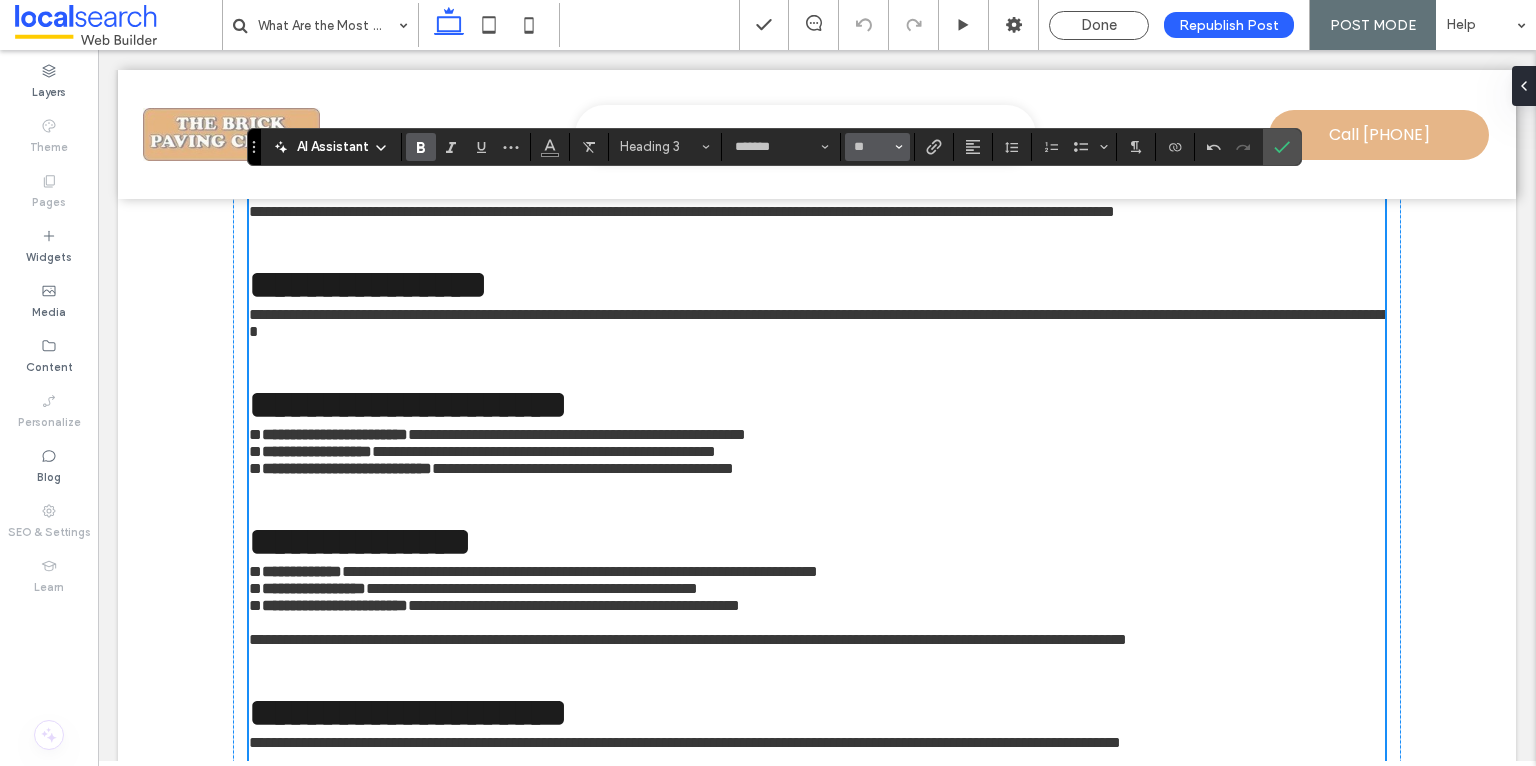 click 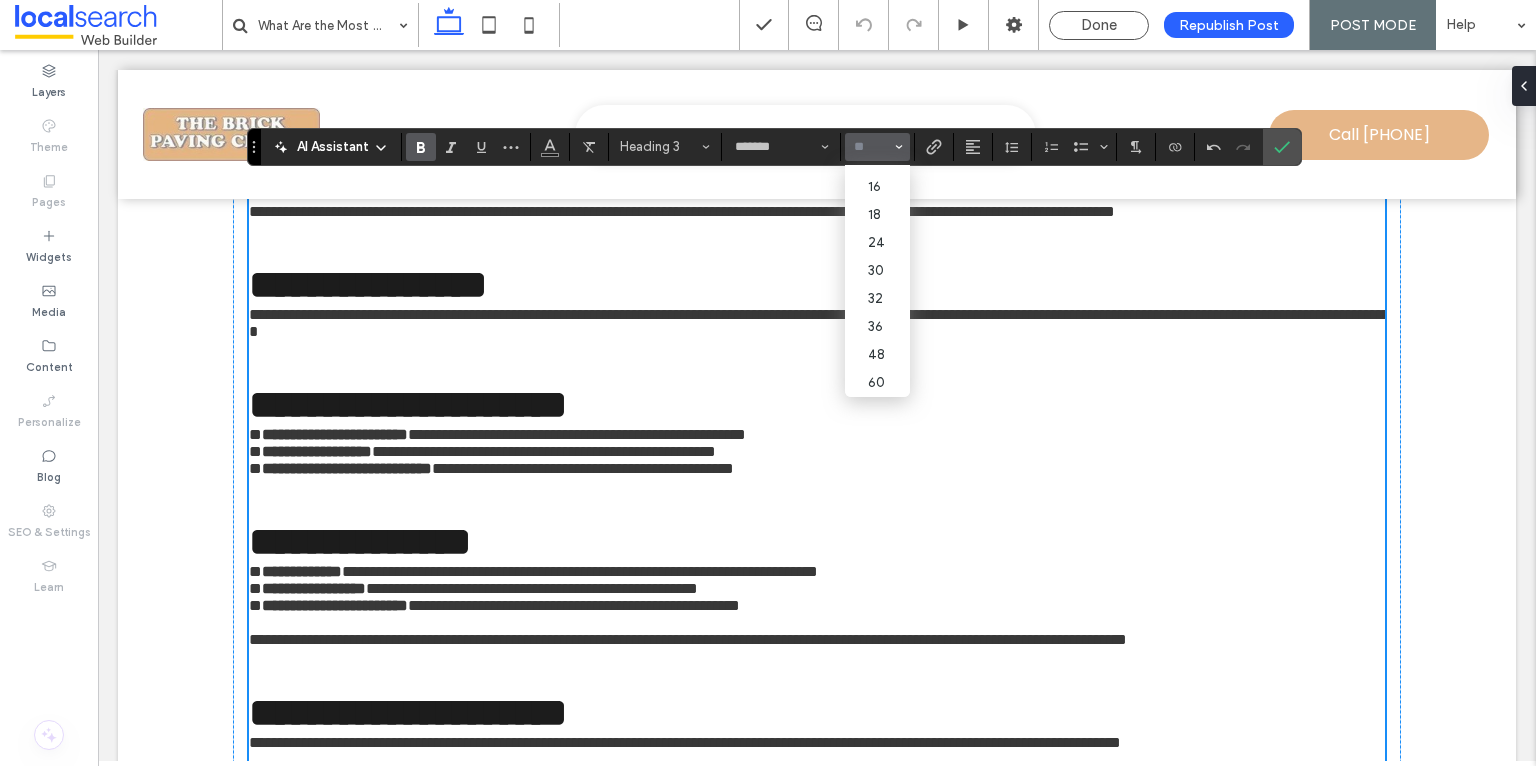 scroll, scrollTop: 158, scrollLeft: 0, axis: vertical 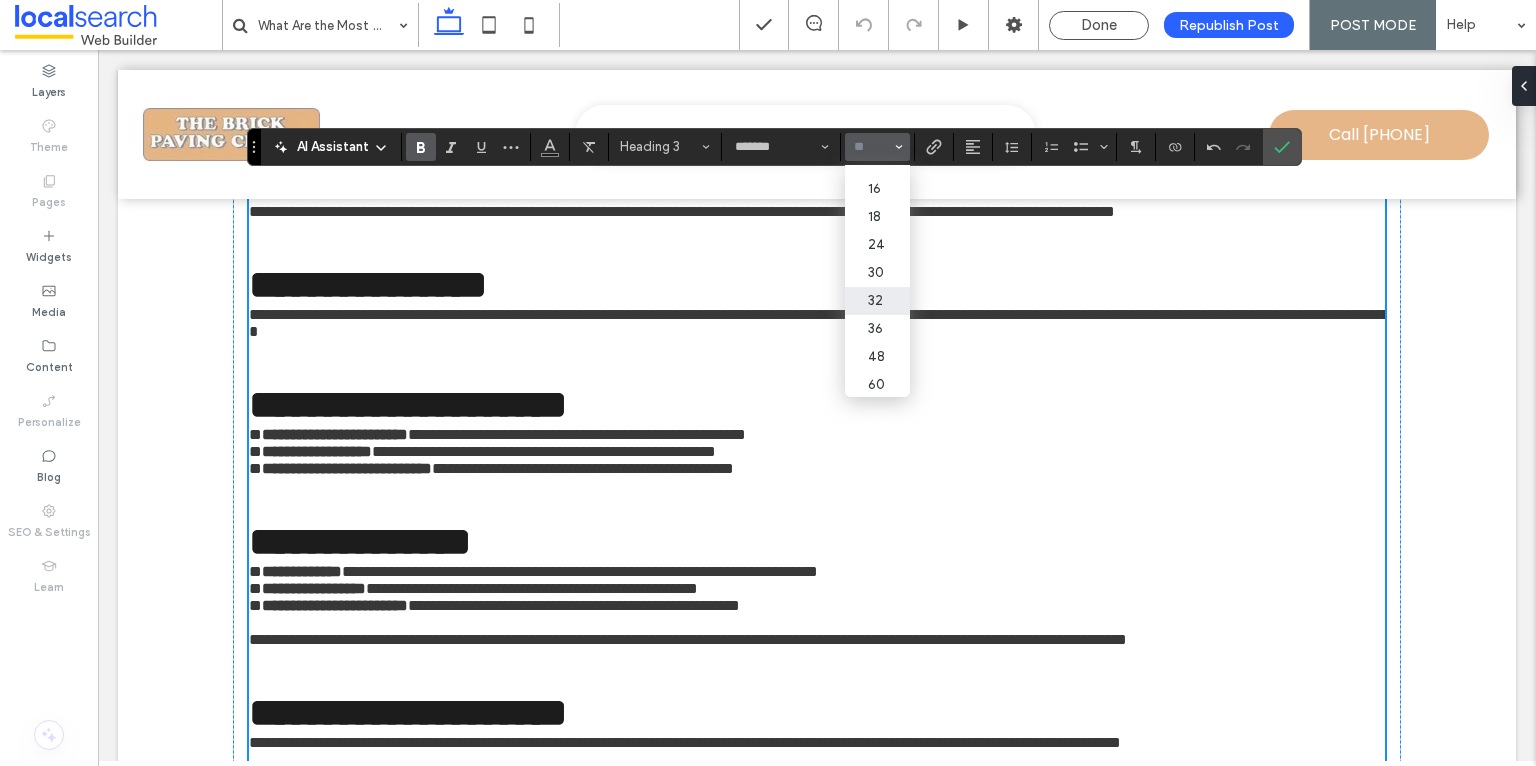click on "32" at bounding box center (877, 301) 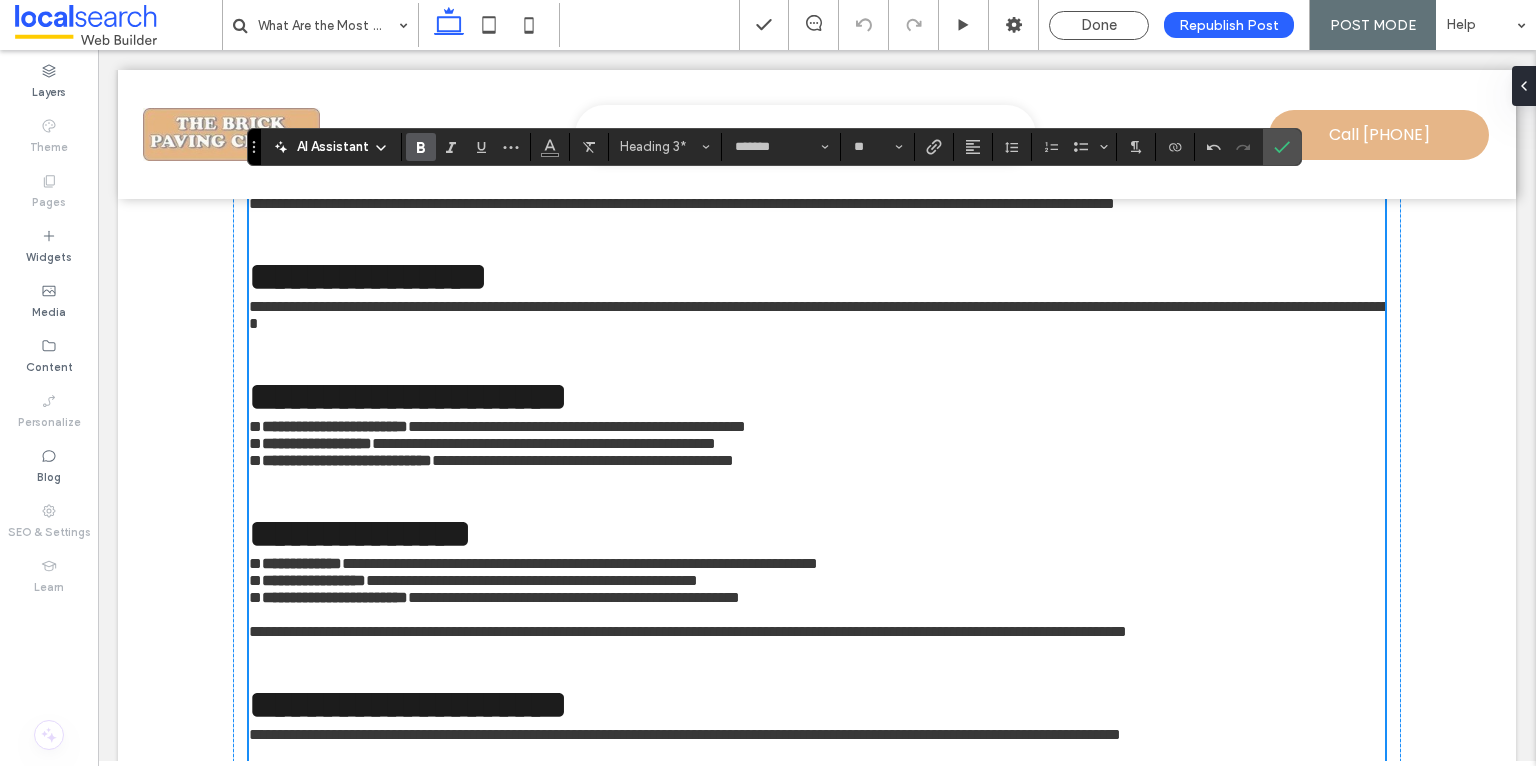 drag, startPoint x: 564, startPoint y: 449, endPoint x: 606, endPoint y: 444, distance: 42.296574 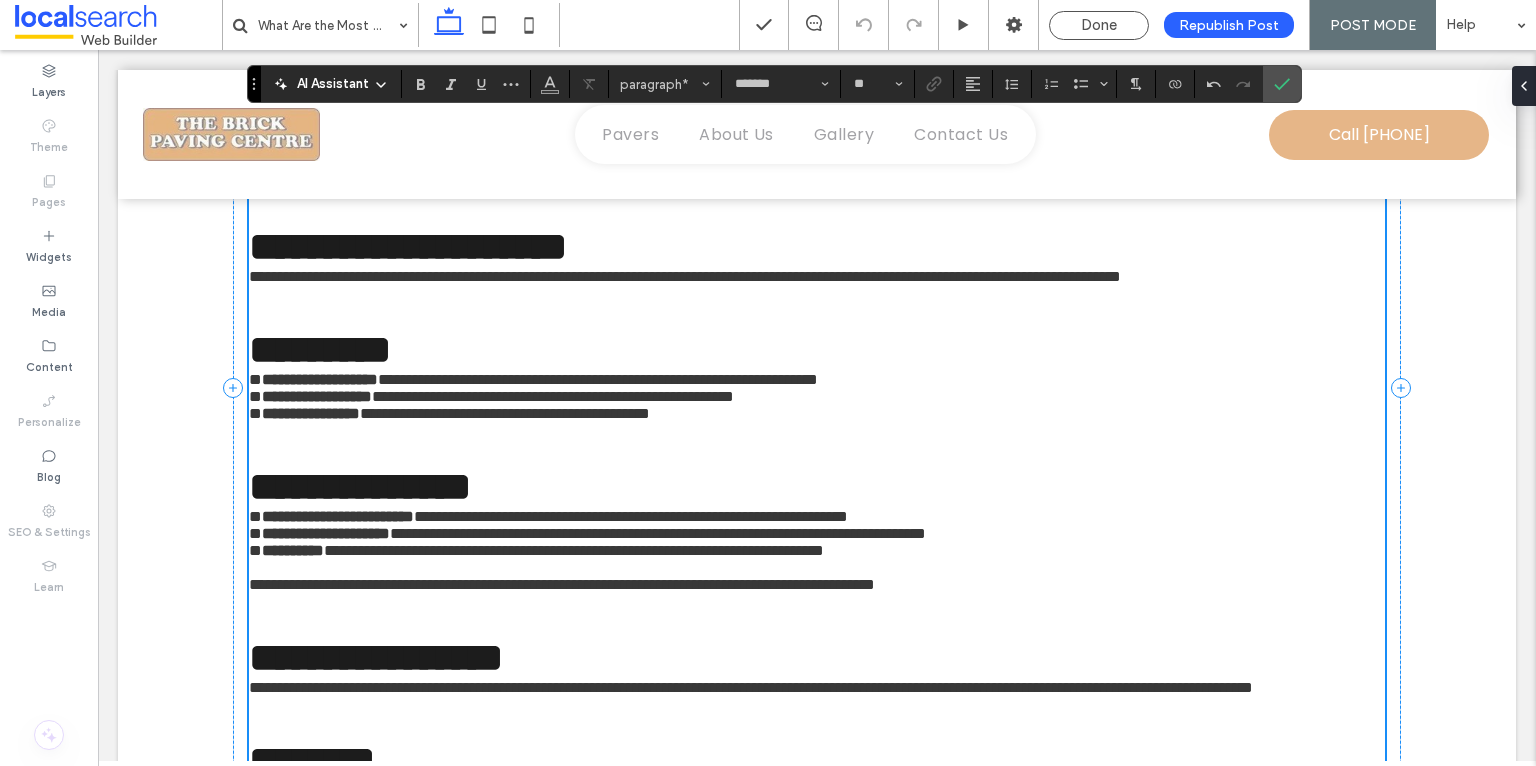 scroll, scrollTop: 1918, scrollLeft: 0, axis: vertical 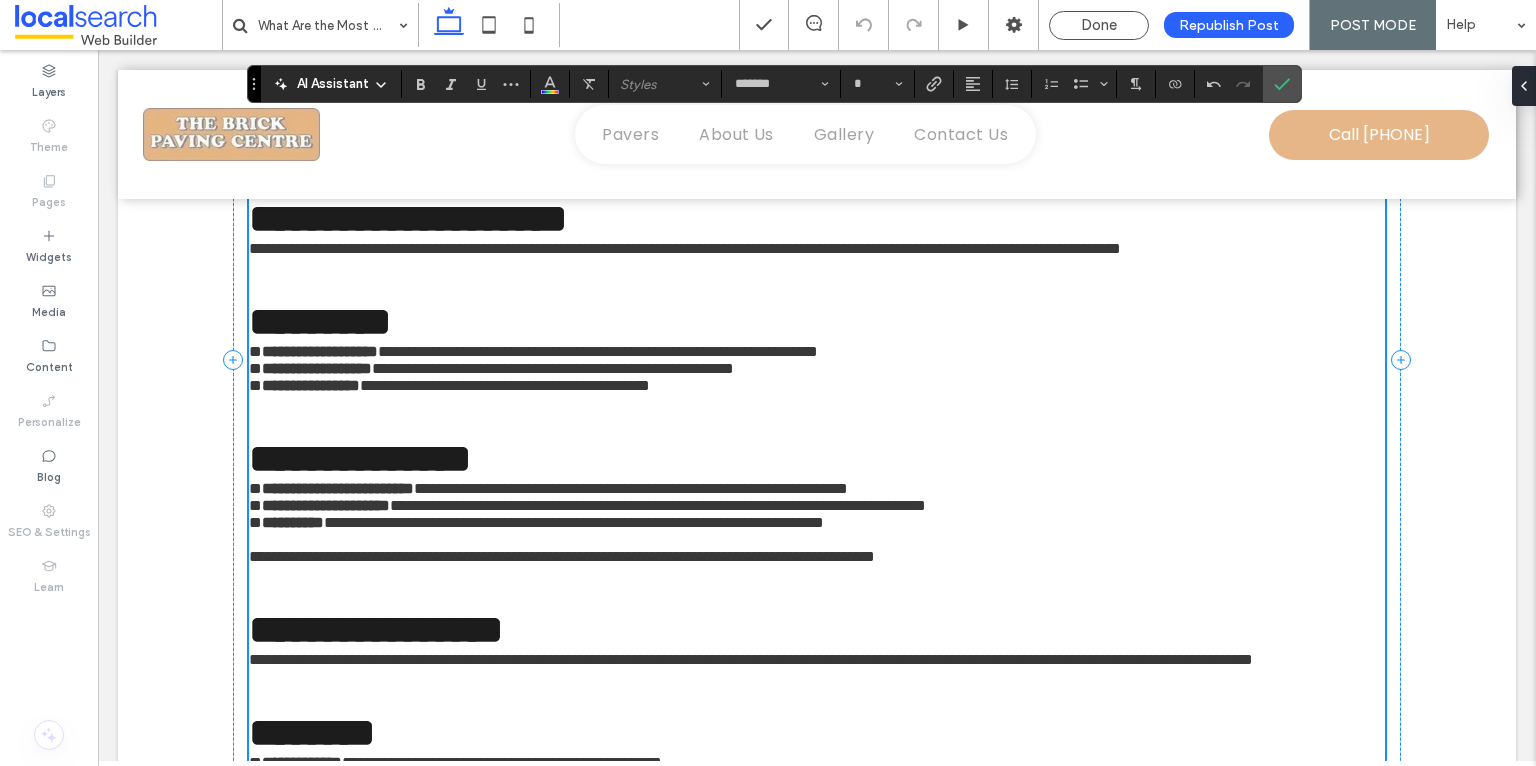 type on "**" 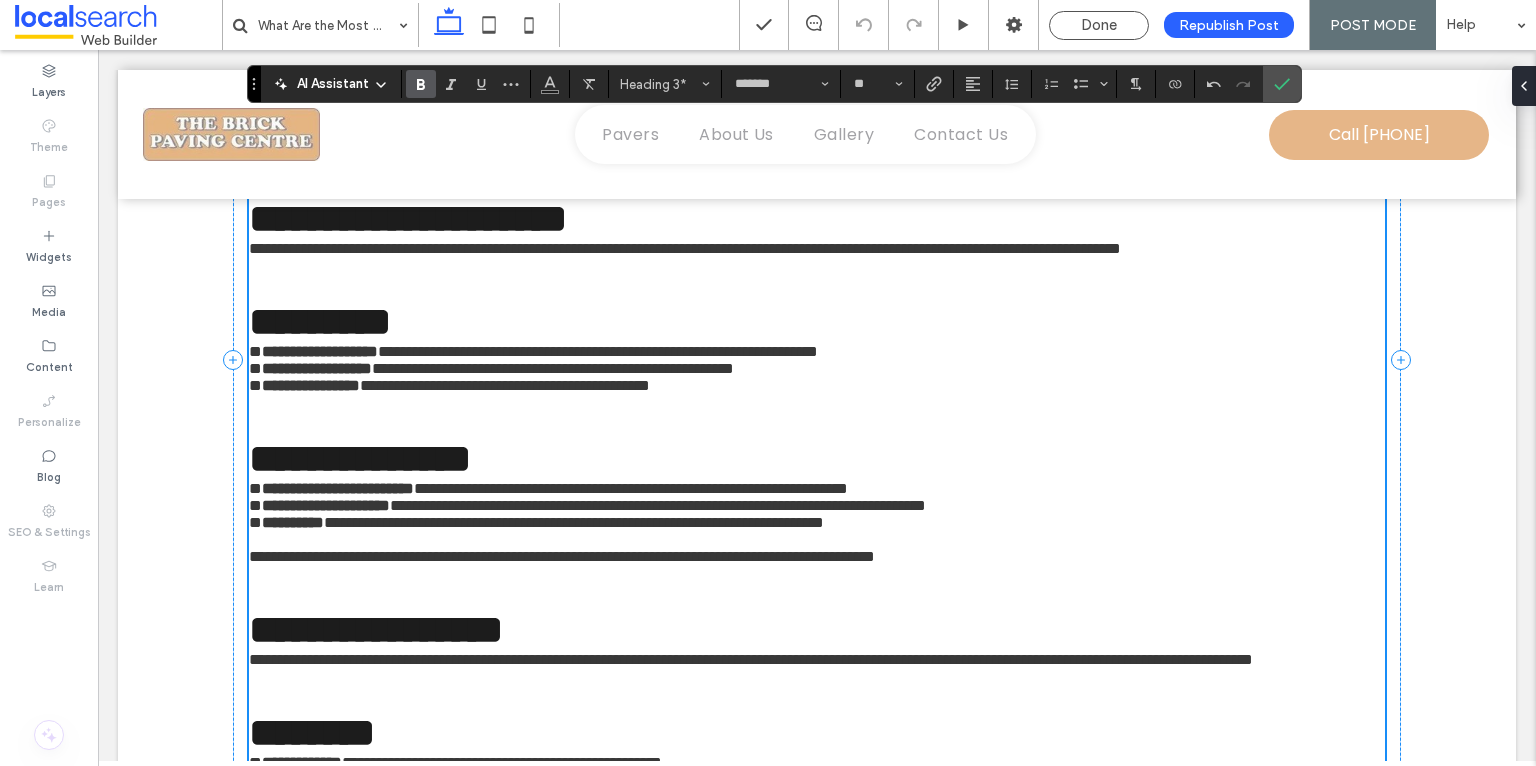 drag, startPoint x: 651, startPoint y: 374, endPoint x: 248, endPoint y: 378, distance: 403.01984 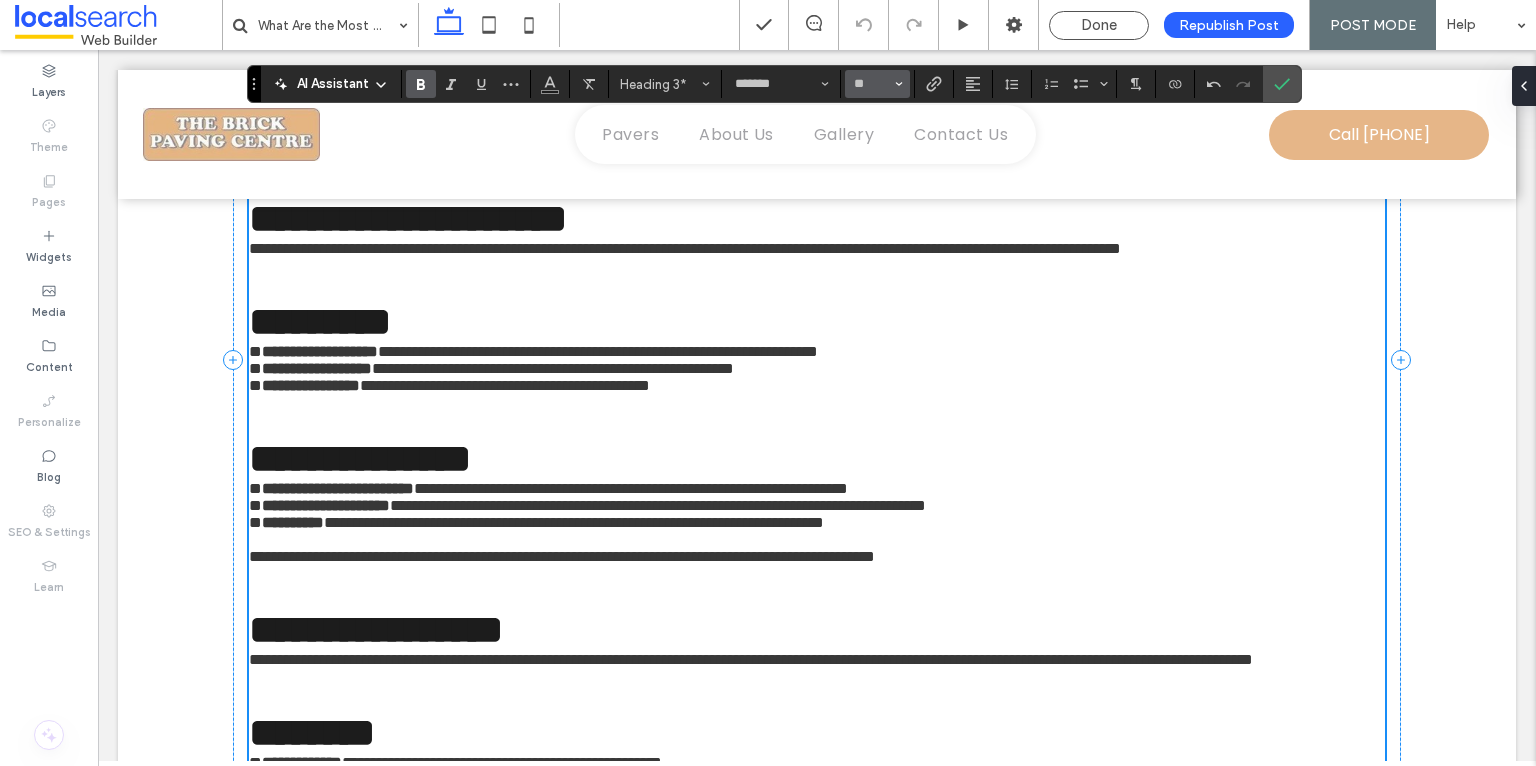 click 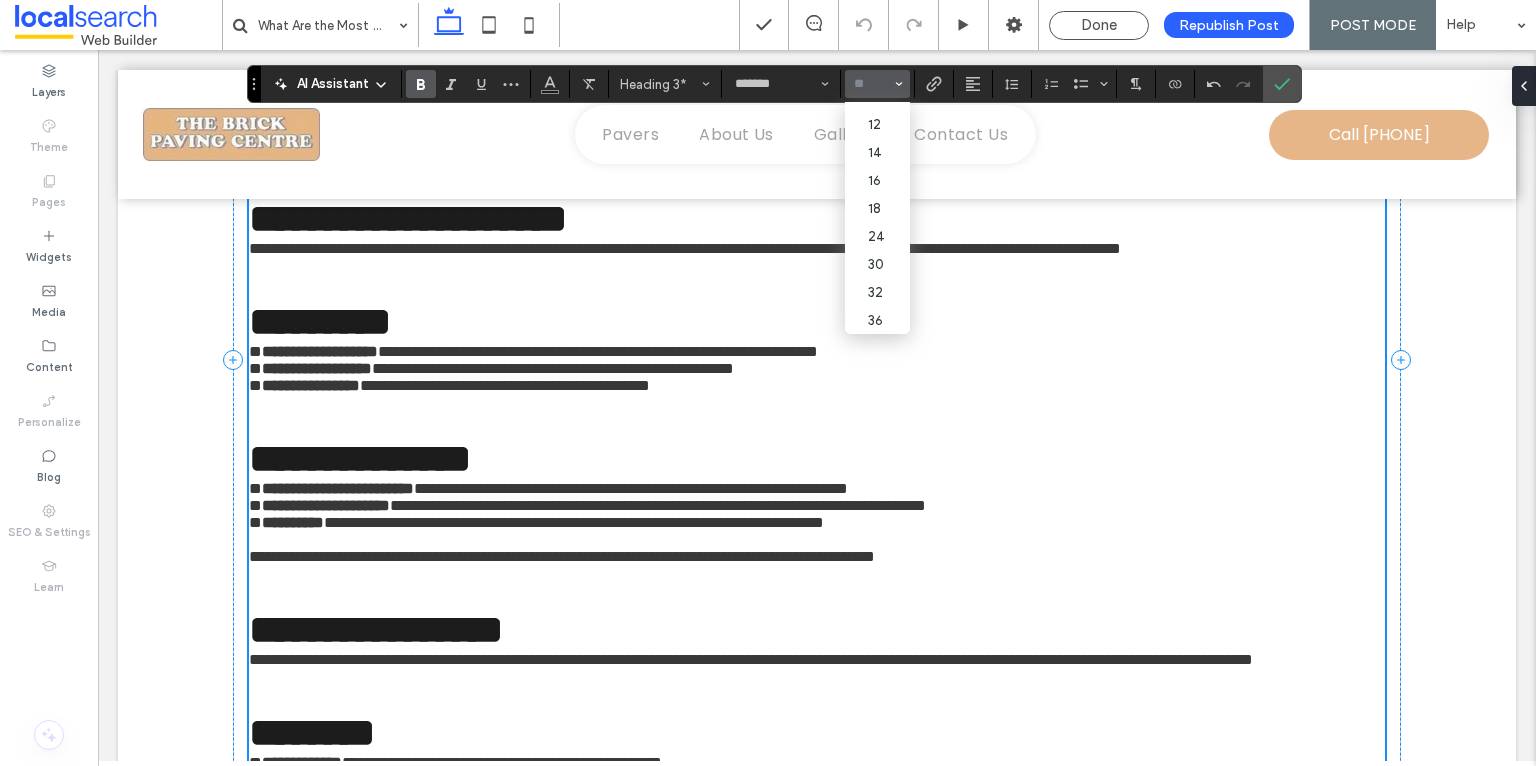 scroll, scrollTop: 108, scrollLeft: 0, axis: vertical 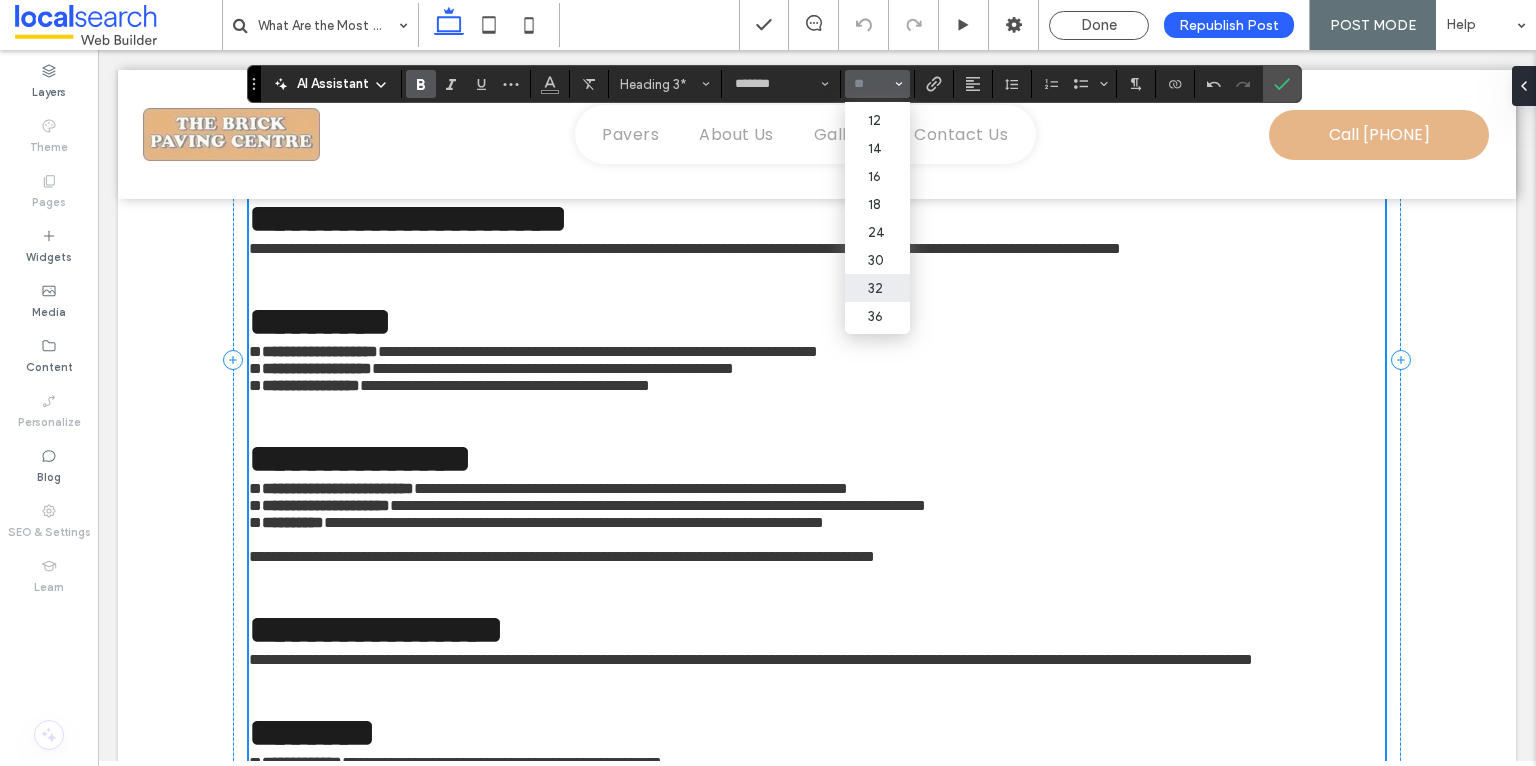 click on "32" at bounding box center (877, 288) 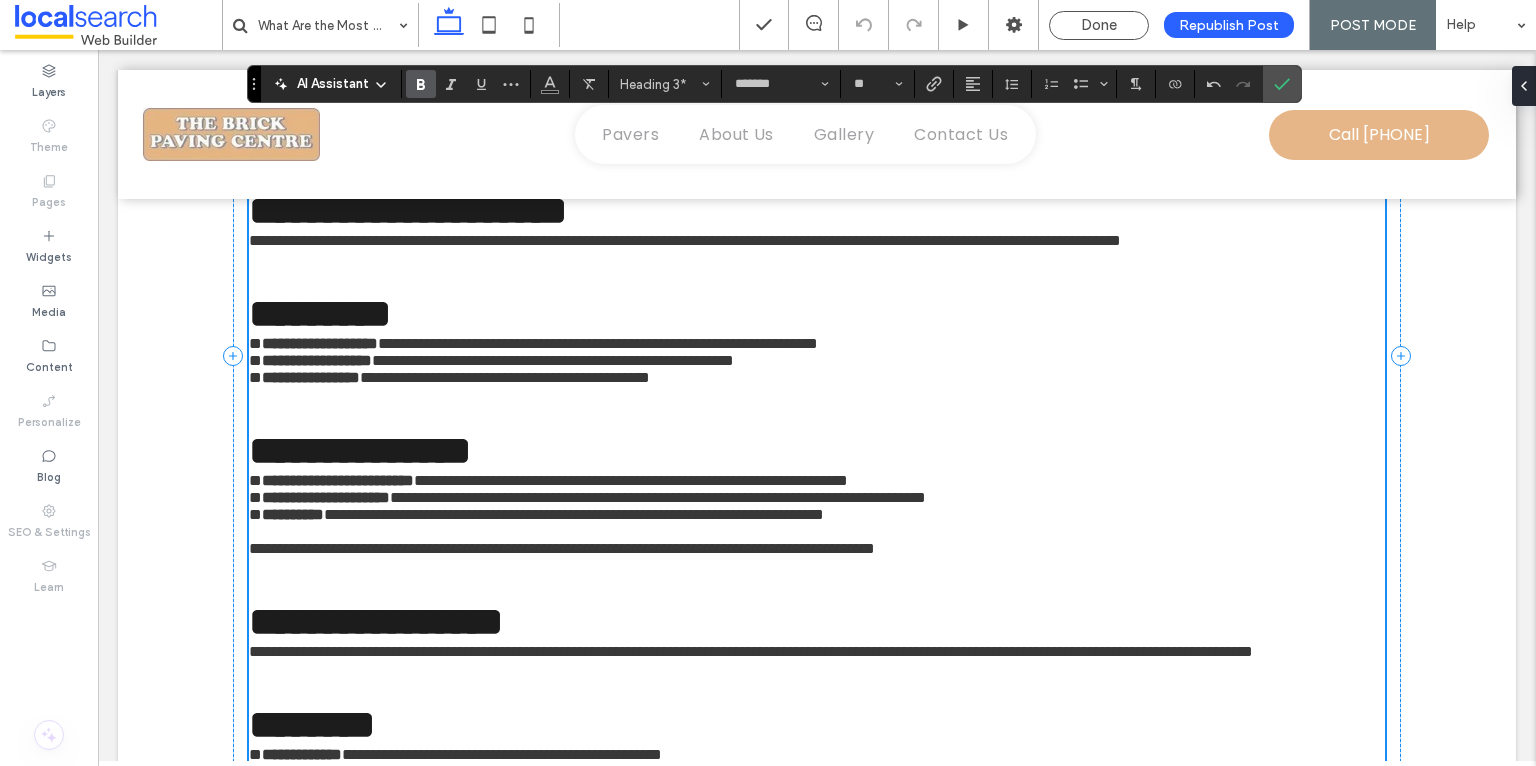 click on "**********" at bounding box center (817, -94) 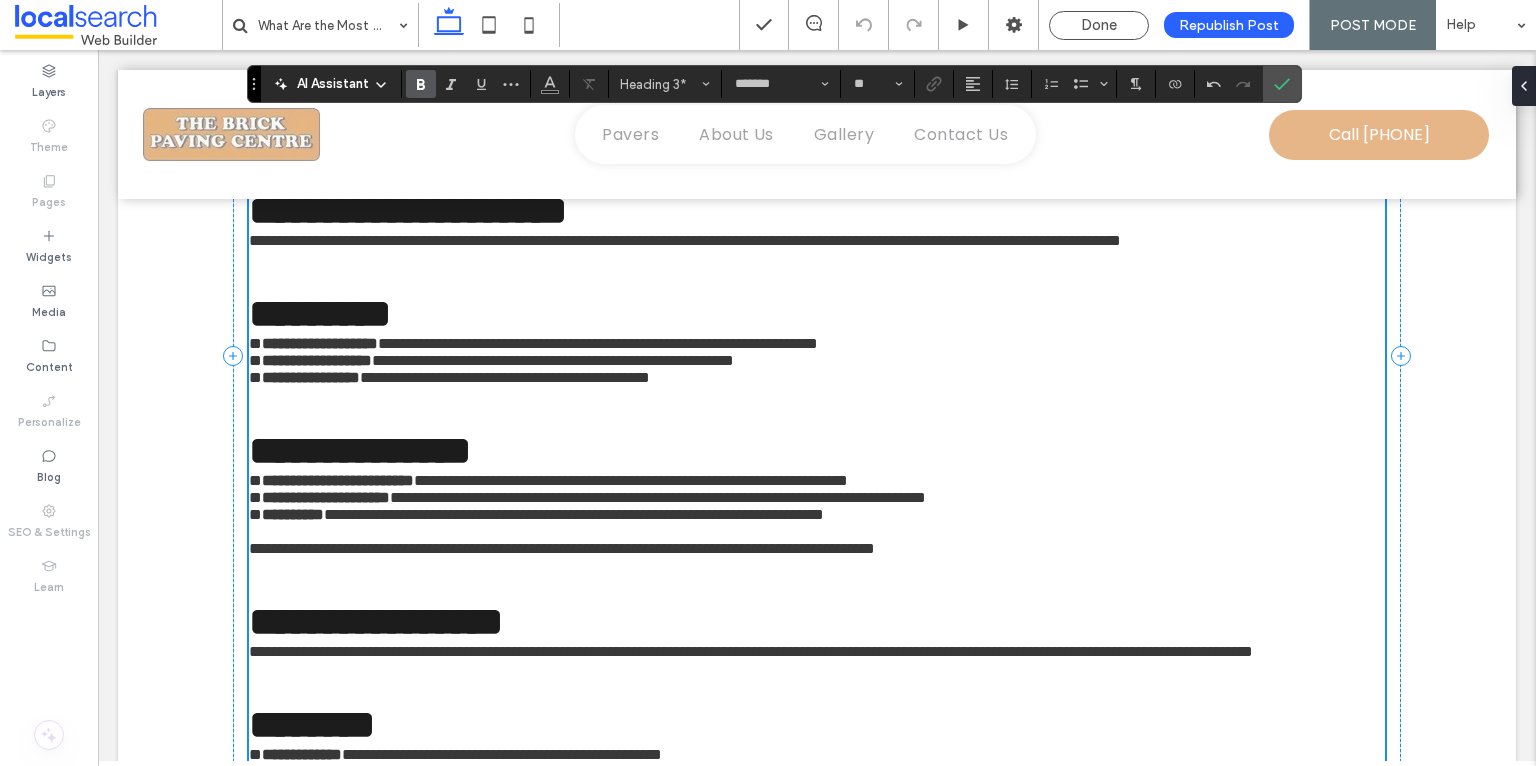click at bounding box center (817, -133) 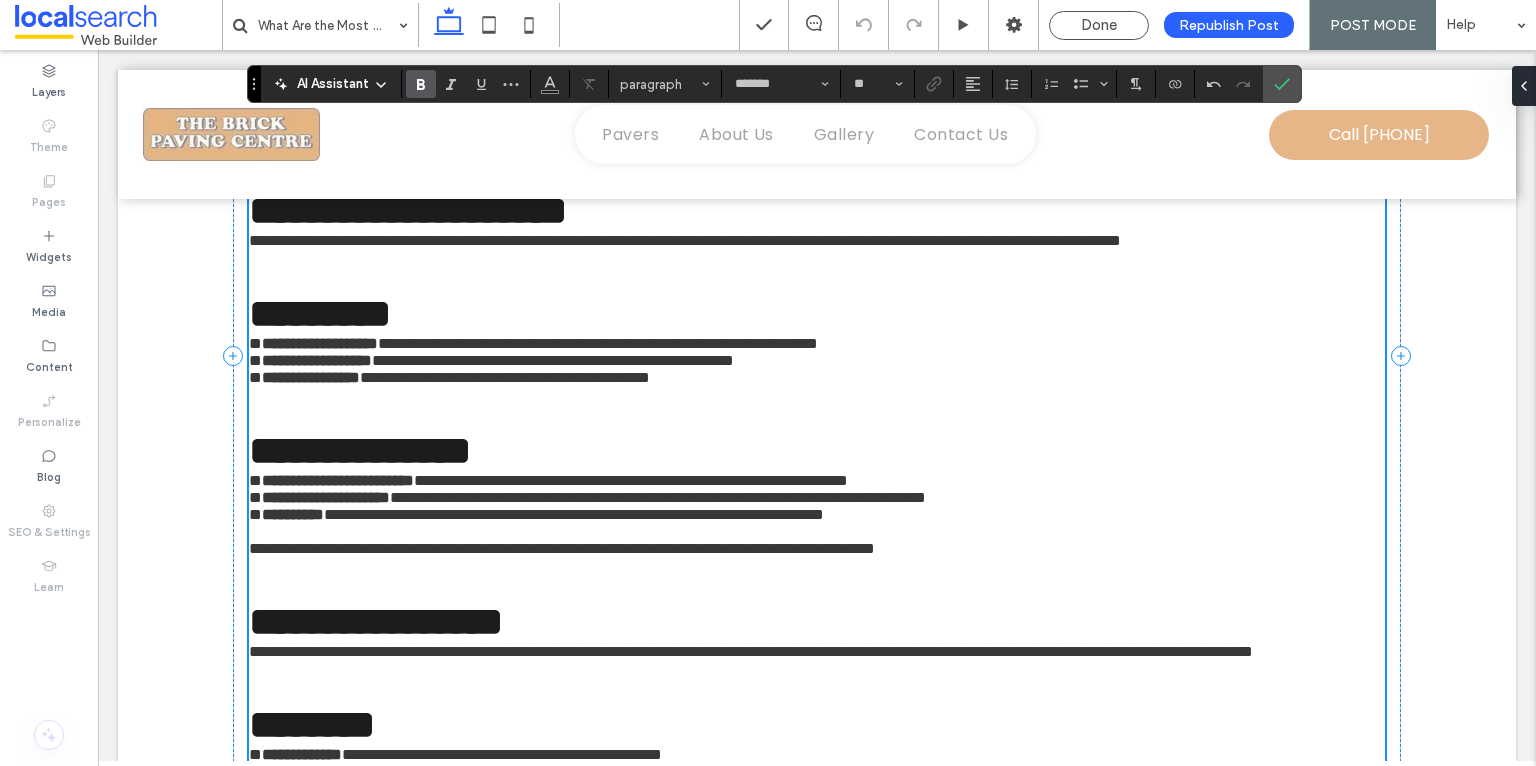 click on "**********" at bounding box center (817, -171) 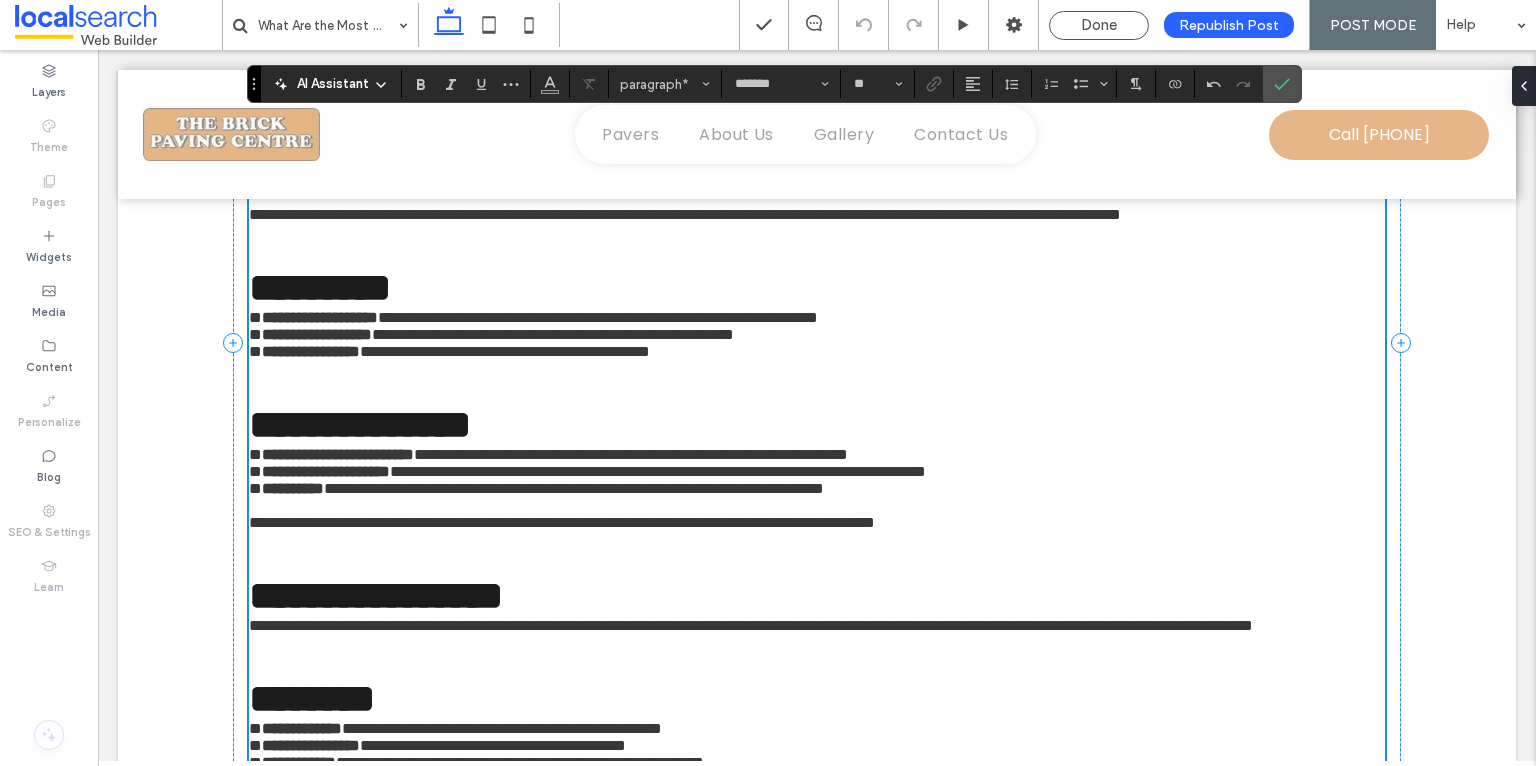 click at bounding box center (817, -30) 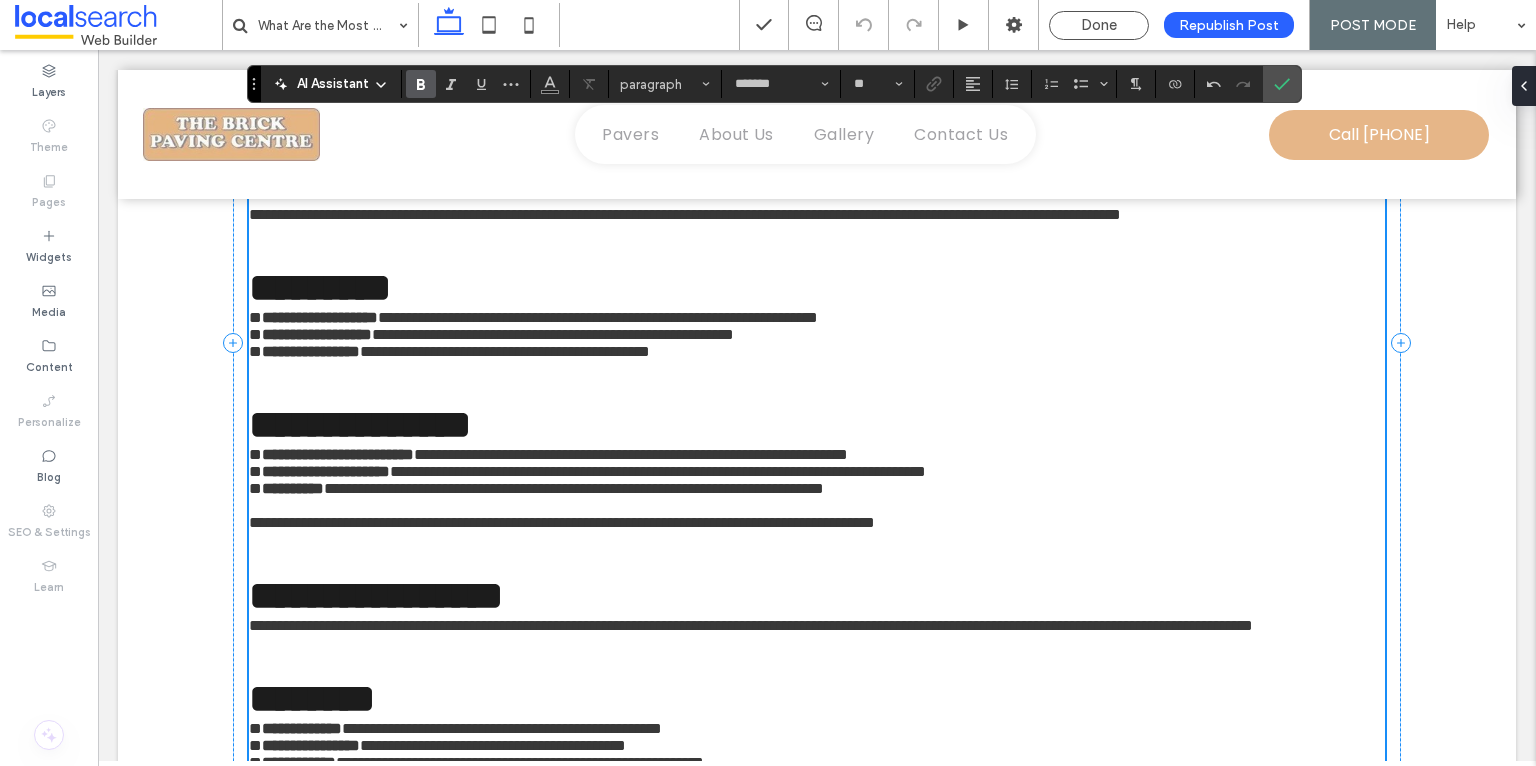 click on "**********" at bounding box center [817, -60] 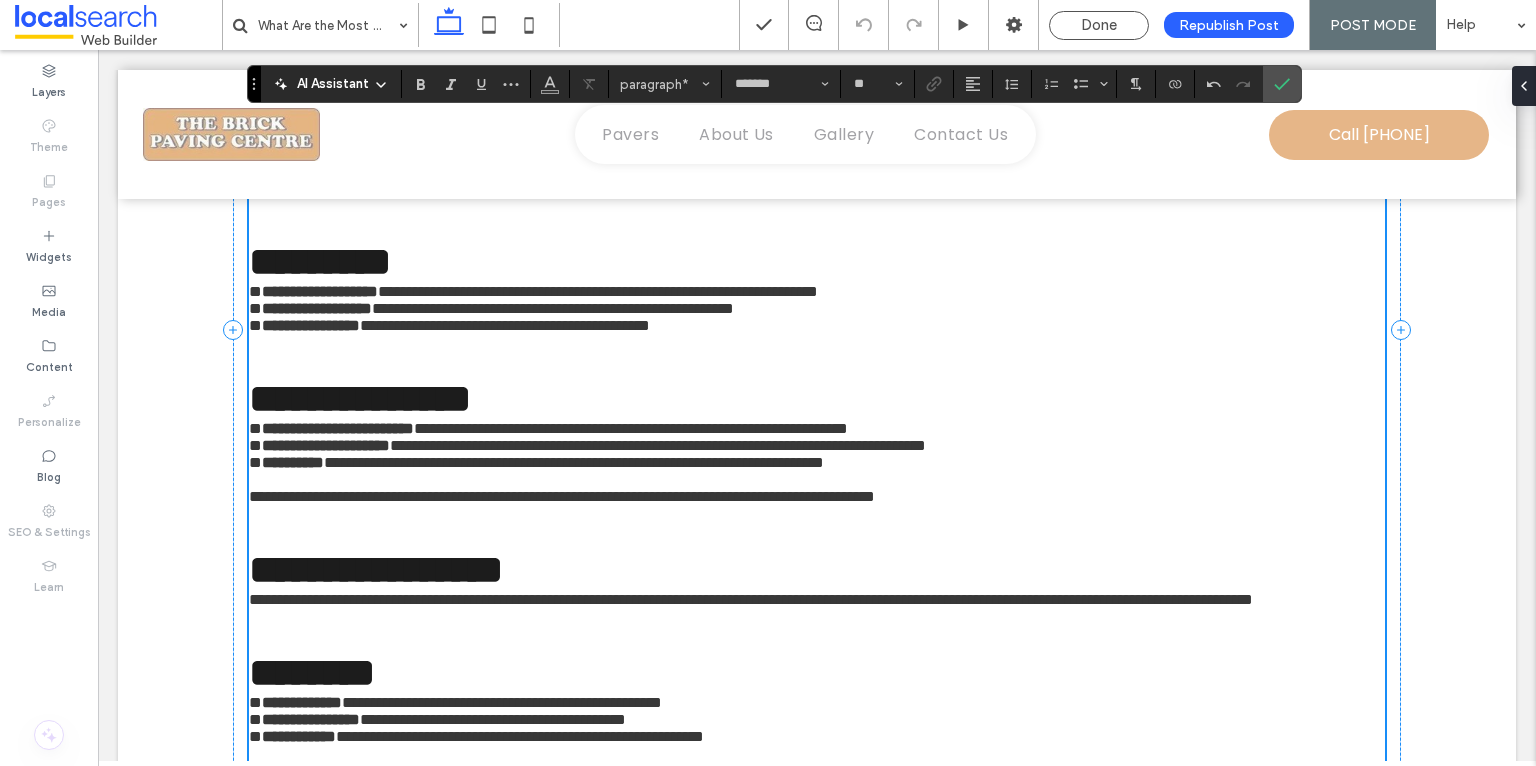 type on "**" 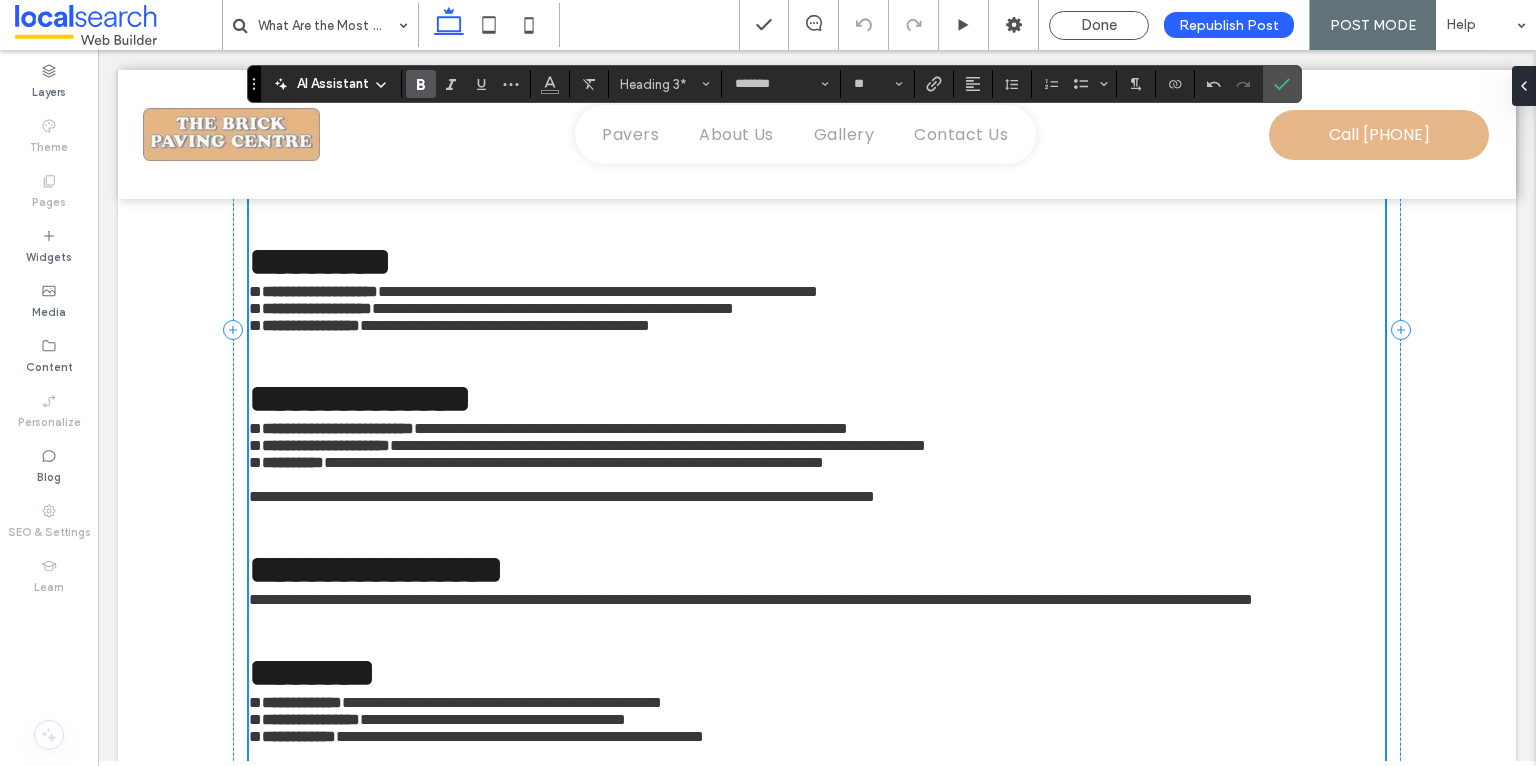 drag, startPoint x: 574, startPoint y: 488, endPoint x: 327, endPoint y: 485, distance: 247.01822 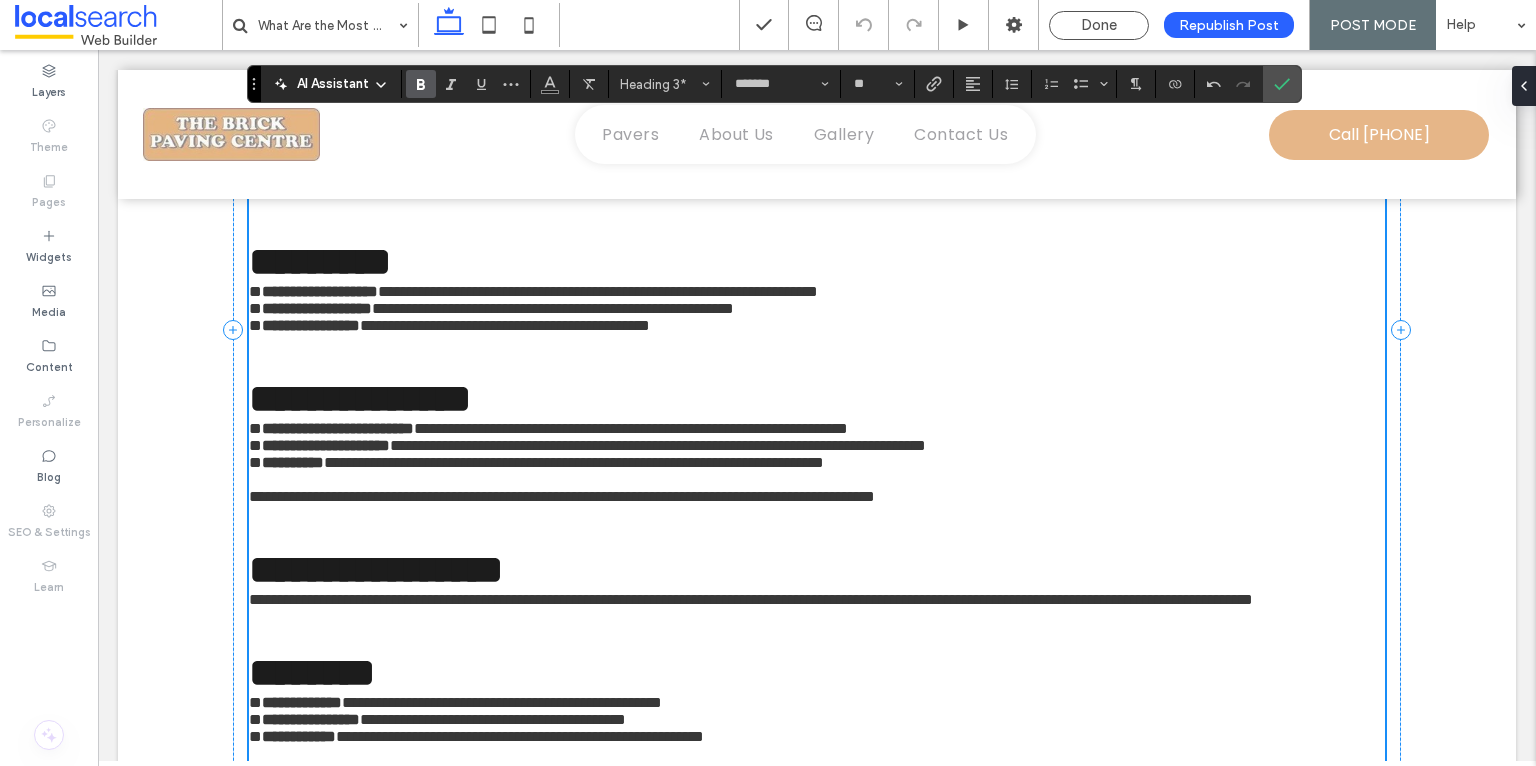 click on "**********" at bounding box center (817, -13) 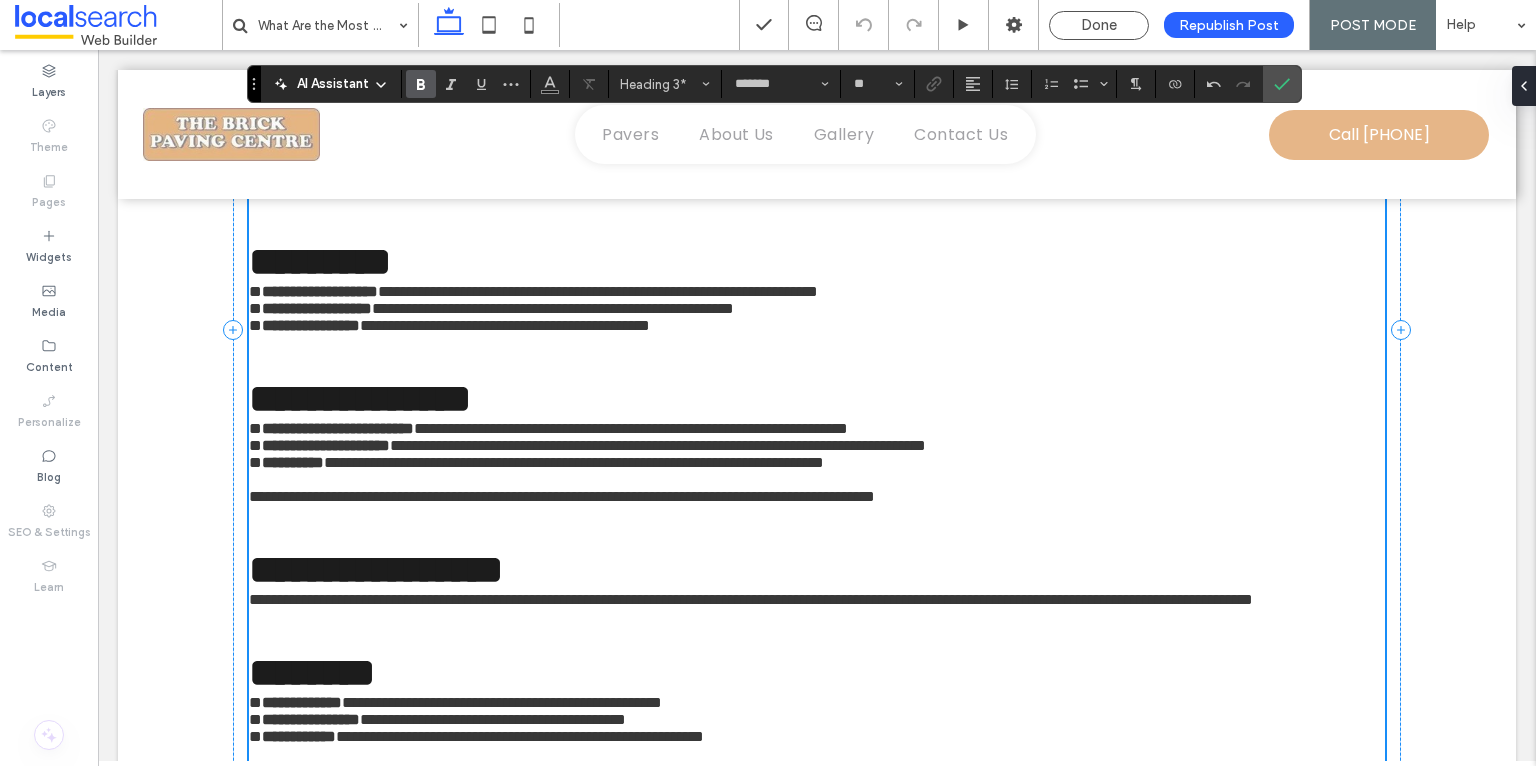 click on "**********" at bounding box center (360, -13) 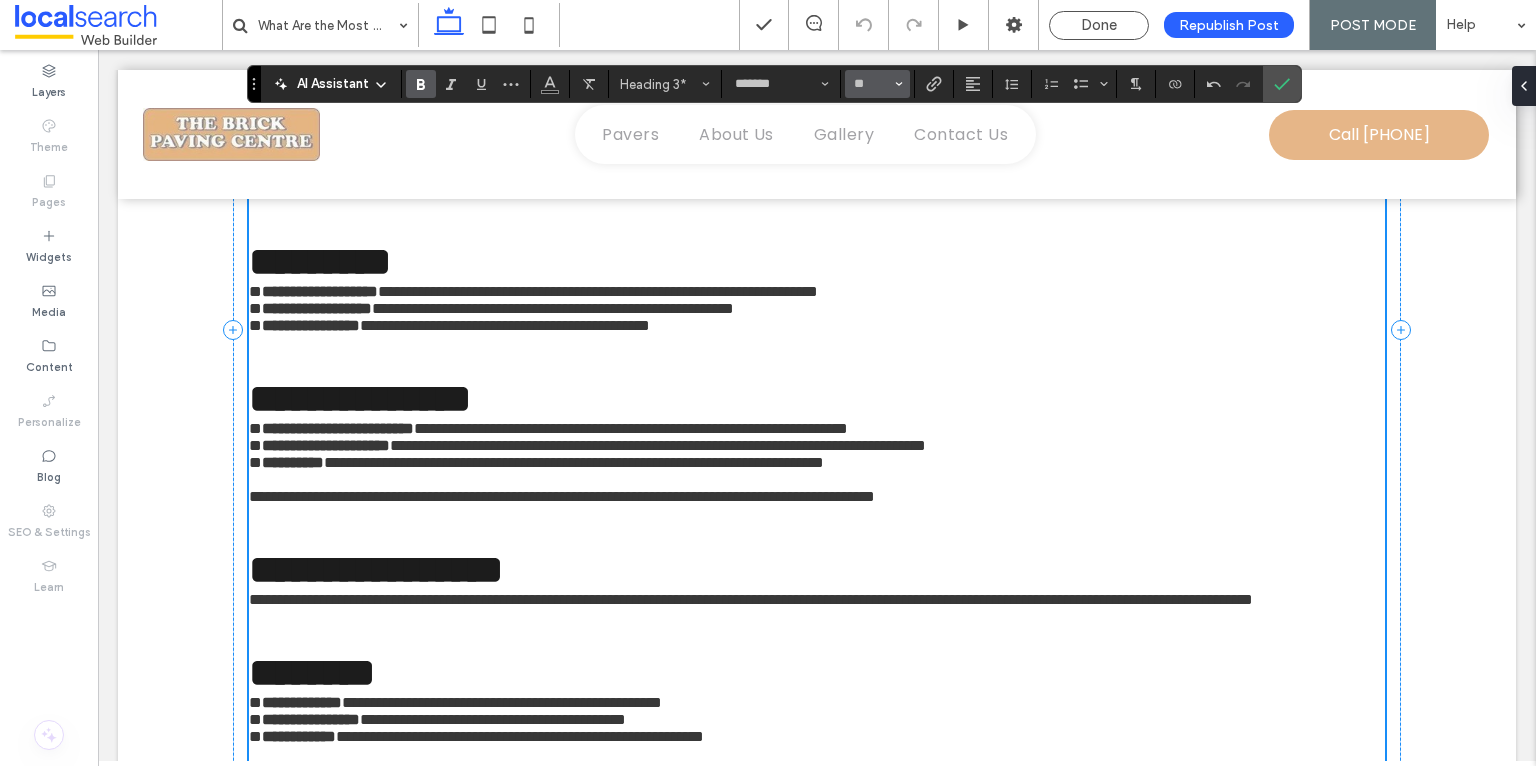 click 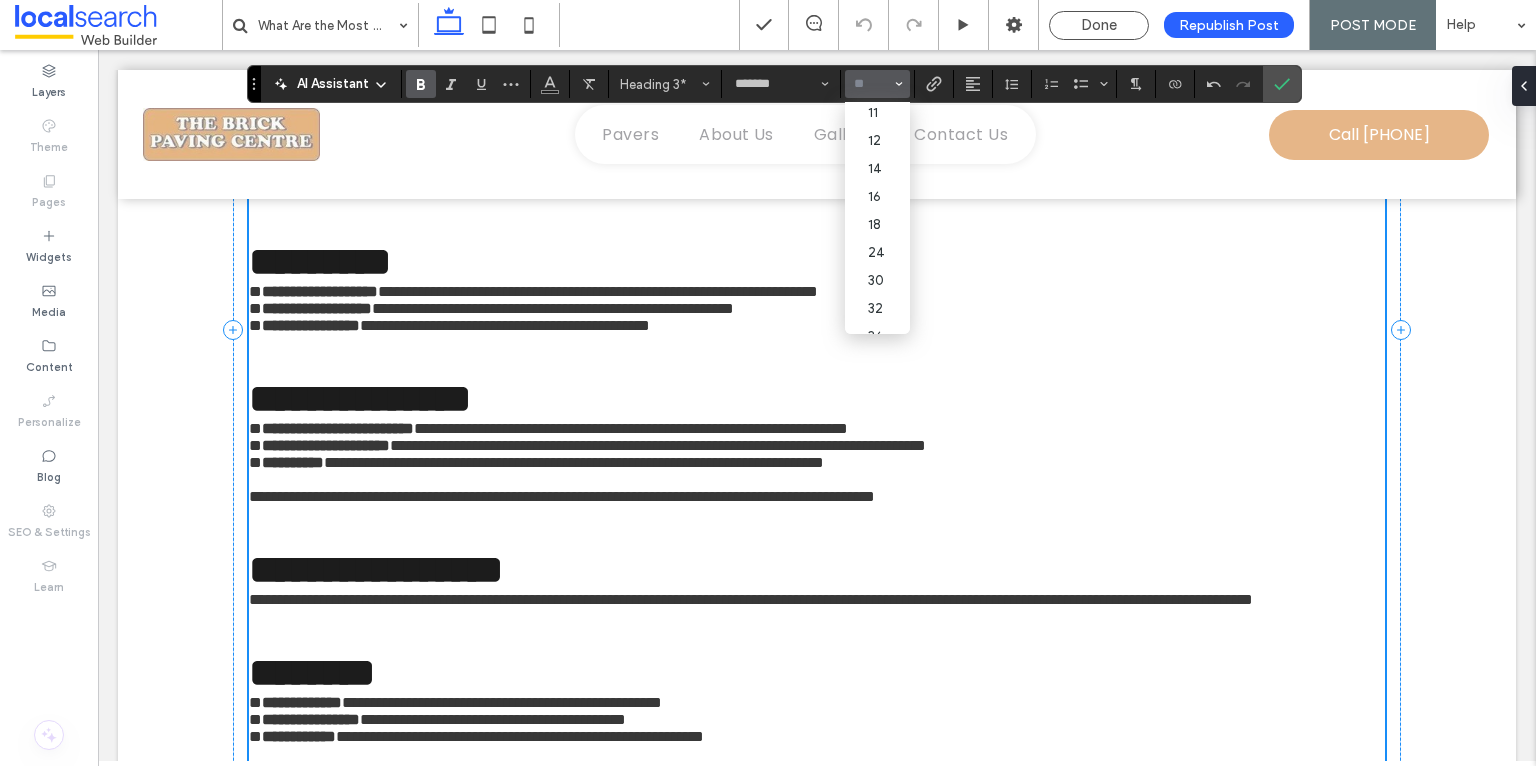 scroll, scrollTop: 190, scrollLeft: 0, axis: vertical 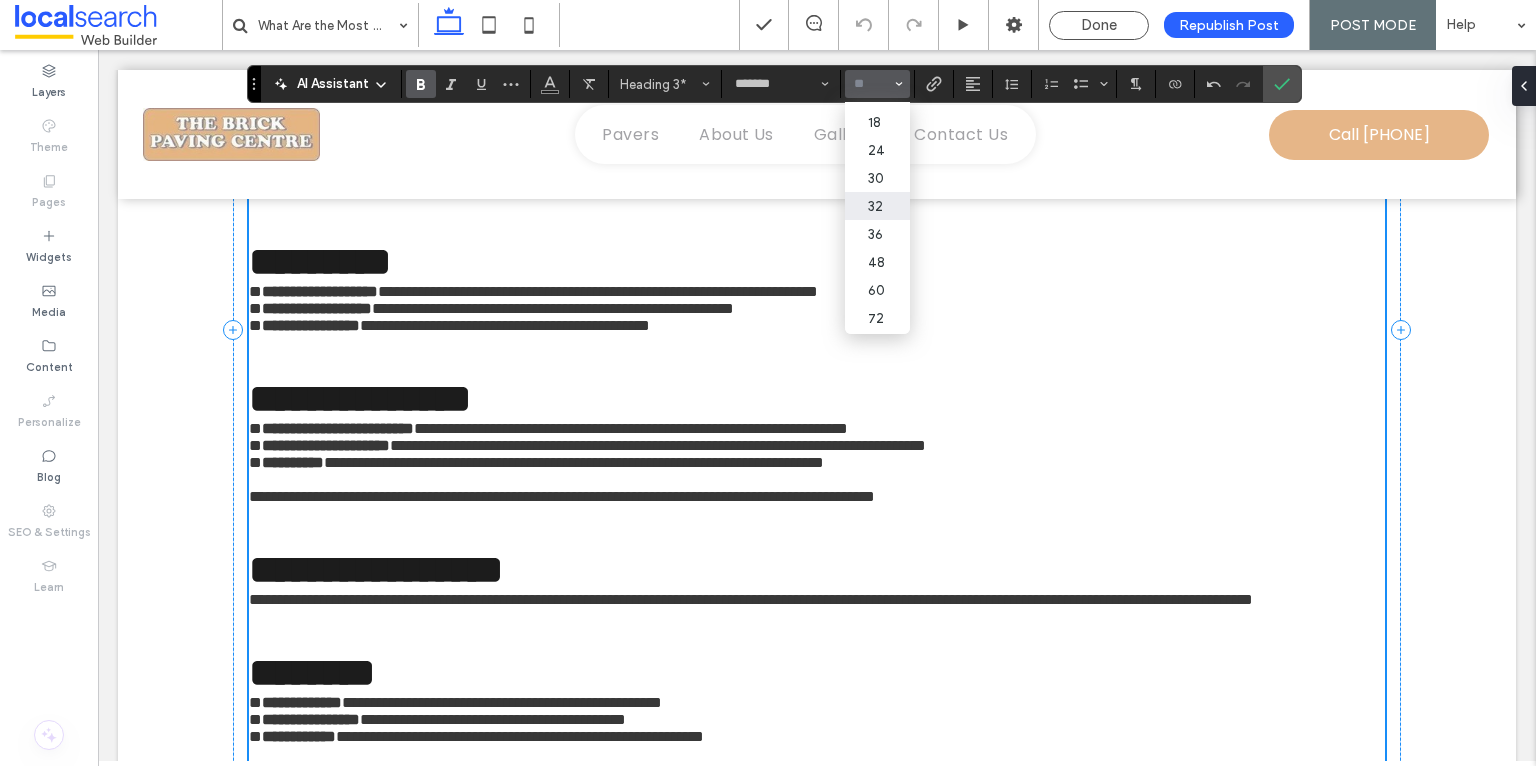 click on "32" at bounding box center (877, 206) 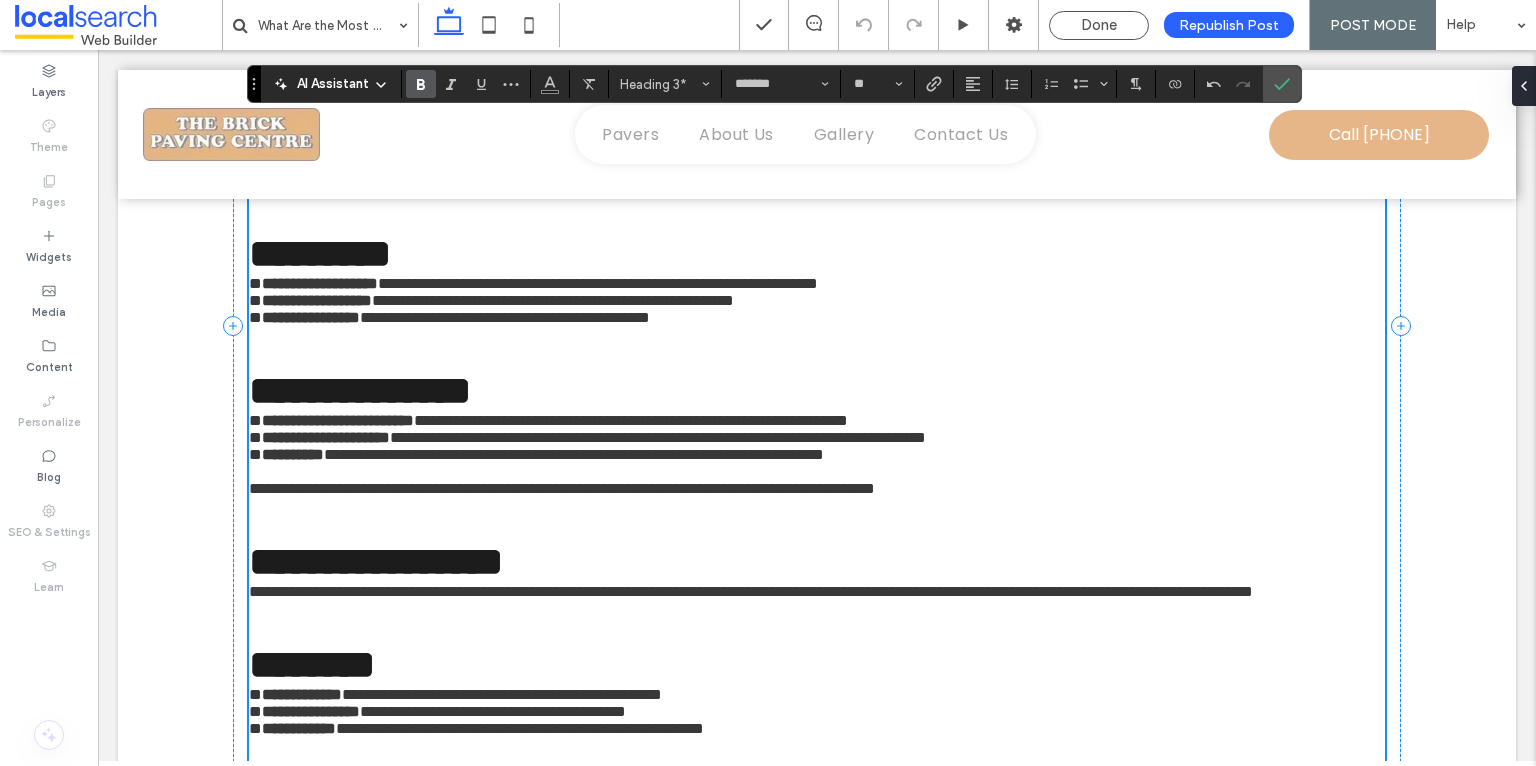 click on "**********" at bounding box center (817, -17) 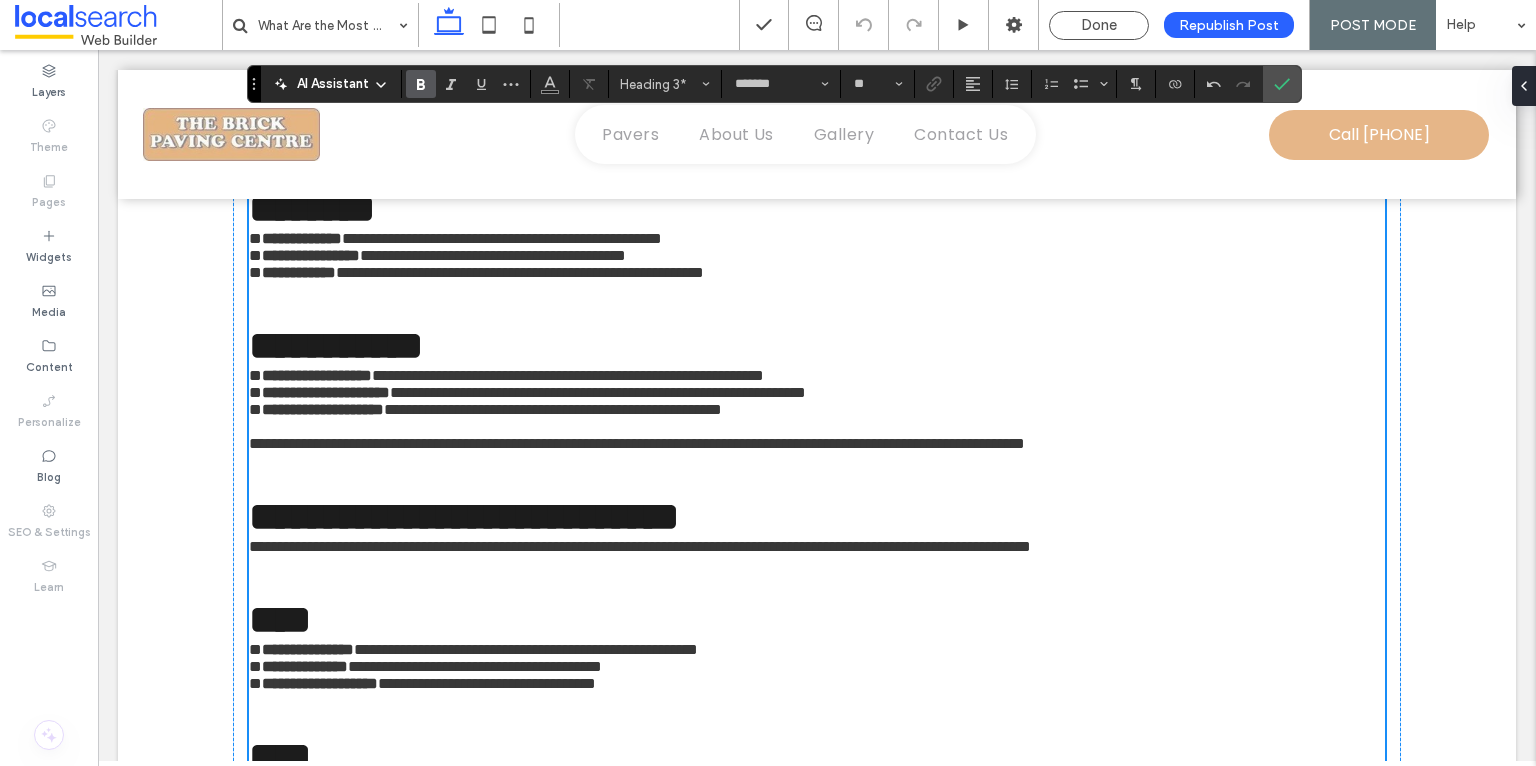 scroll, scrollTop: 2401, scrollLeft: 0, axis: vertical 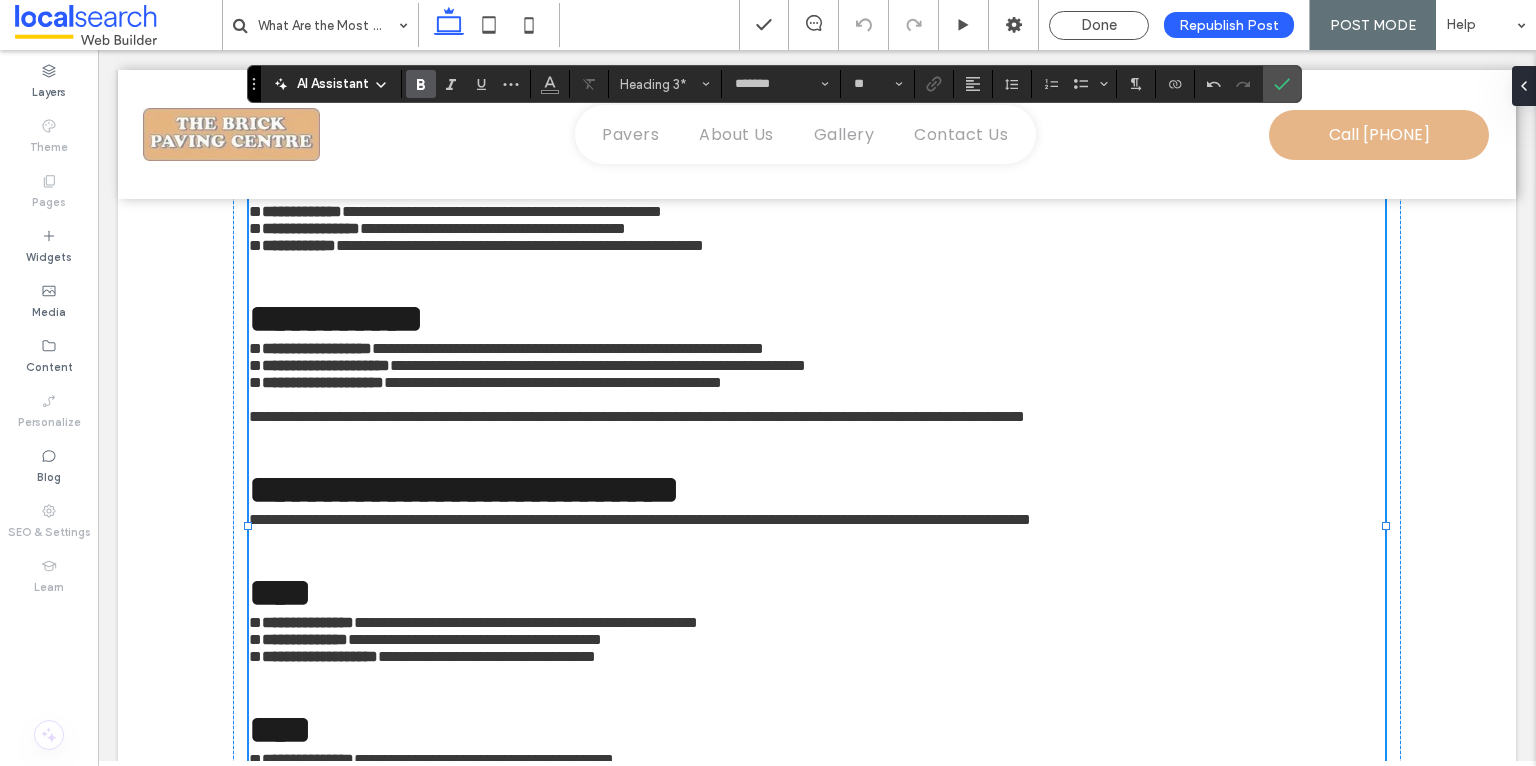 click on "*********" at bounding box center [320, -230] 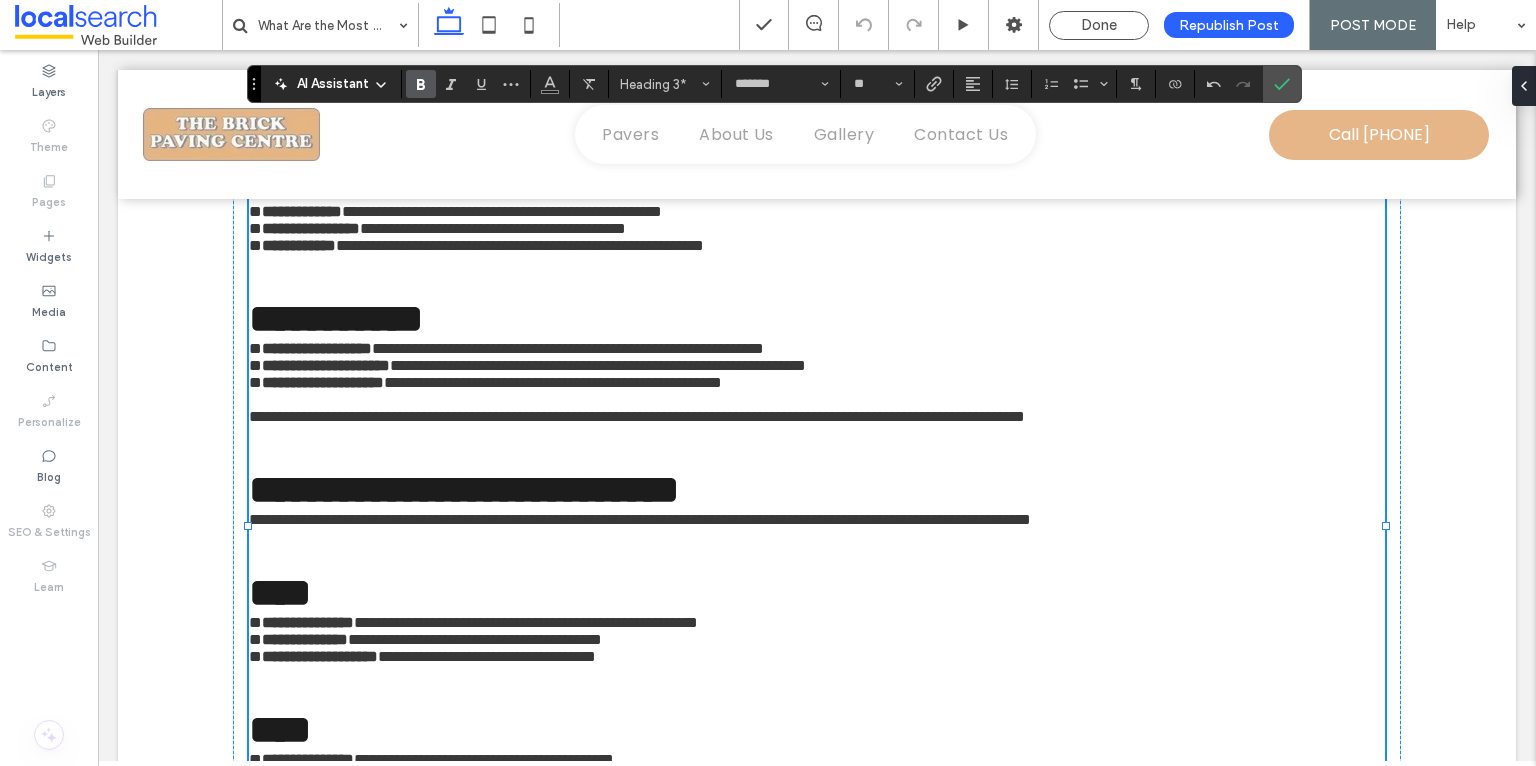 click on "*********" at bounding box center [320, -230] 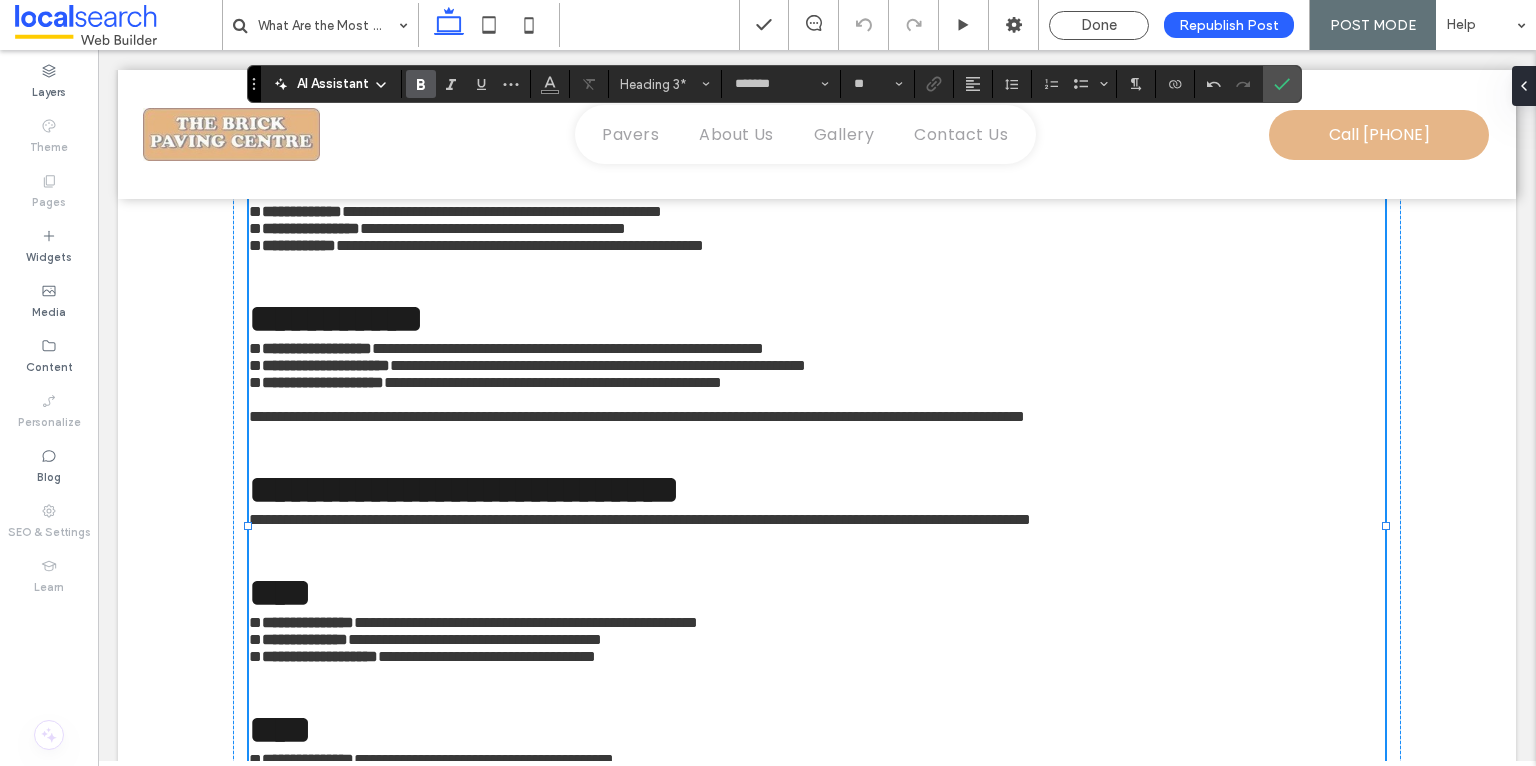 click on "*********" at bounding box center (817, -230) 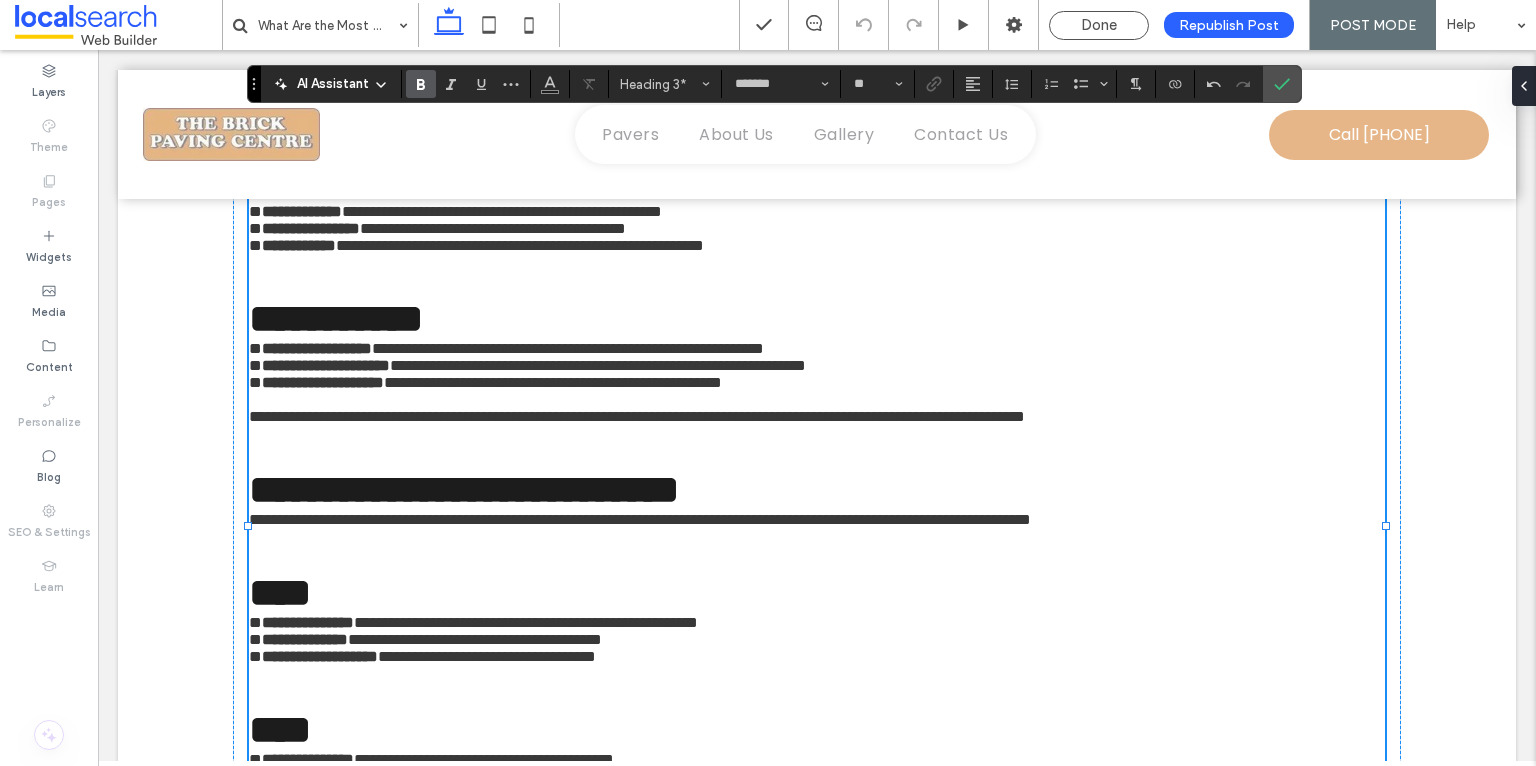 click on "*********" at bounding box center [320, -230] 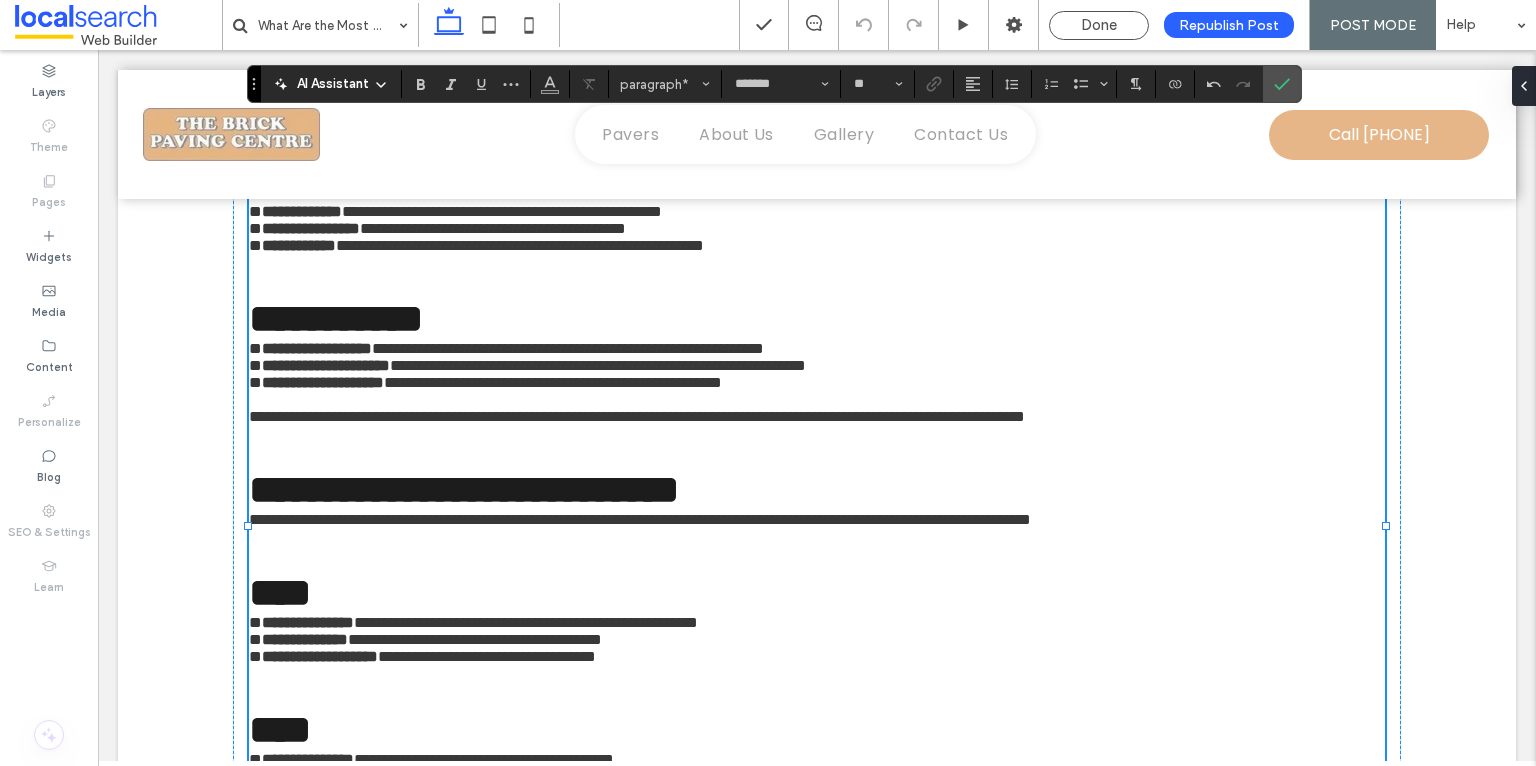 click on "**********" at bounding box center (817, -303) 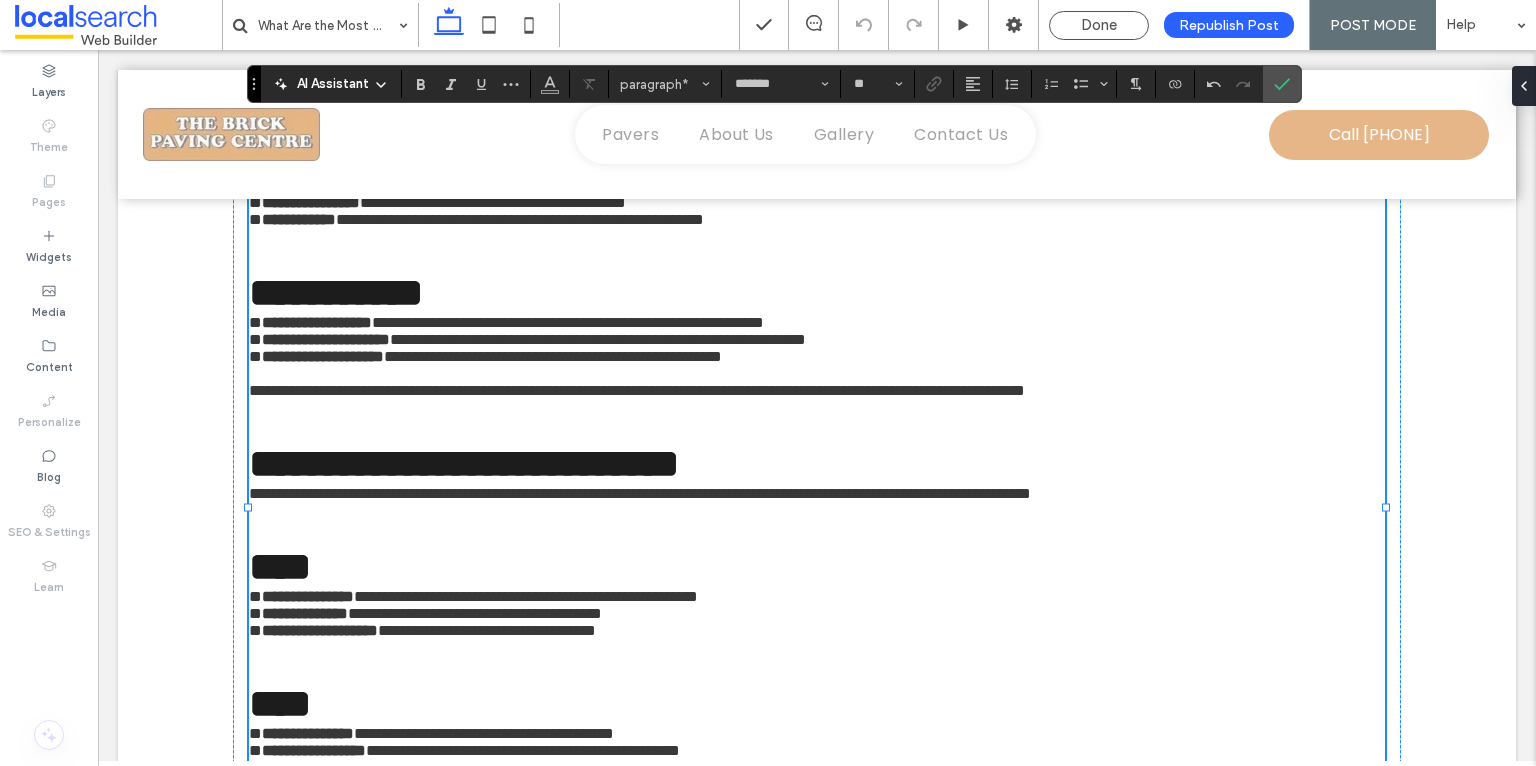 type on "**" 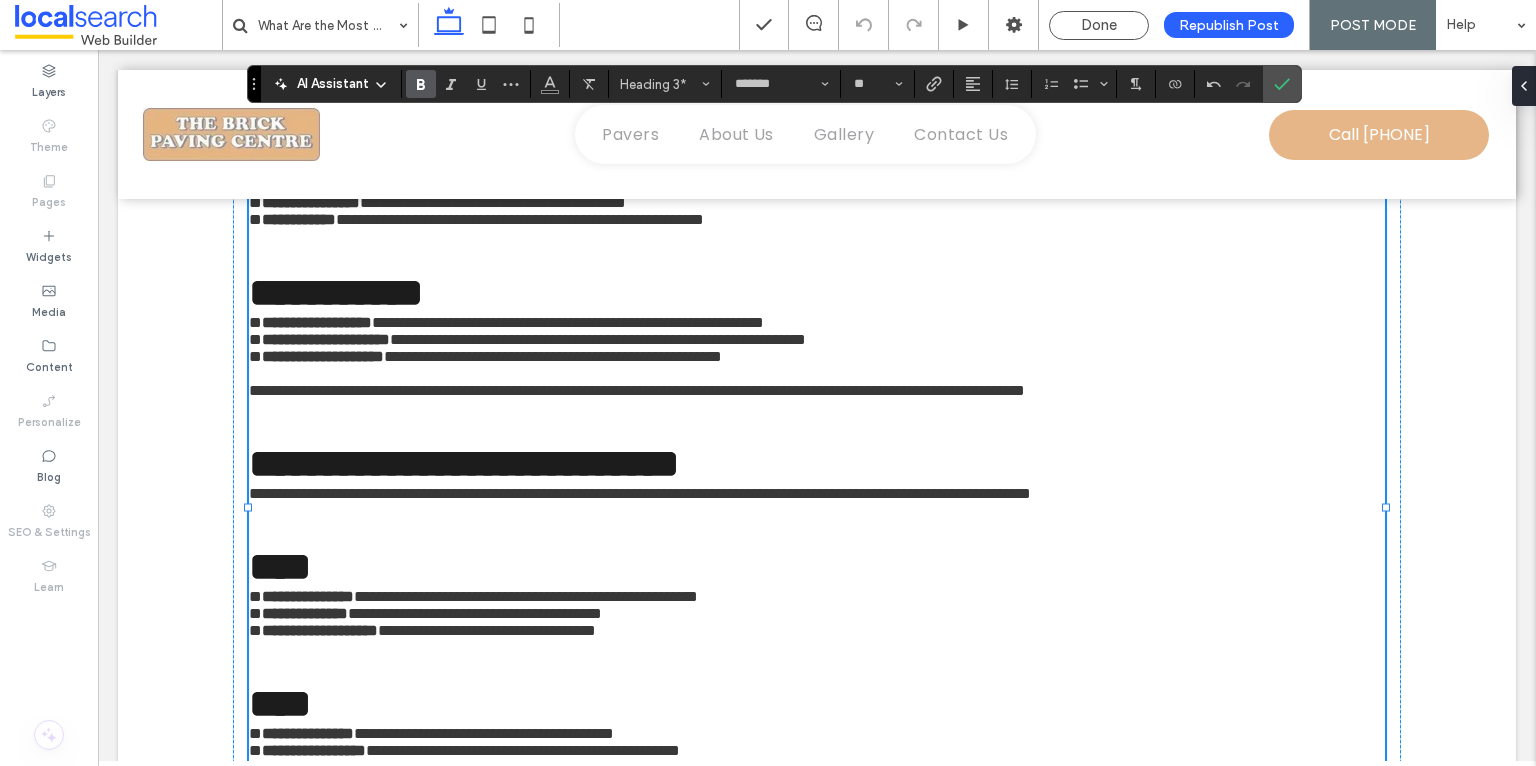 drag, startPoint x: 450, startPoint y: 394, endPoint x: 248, endPoint y: 387, distance: 202.12125 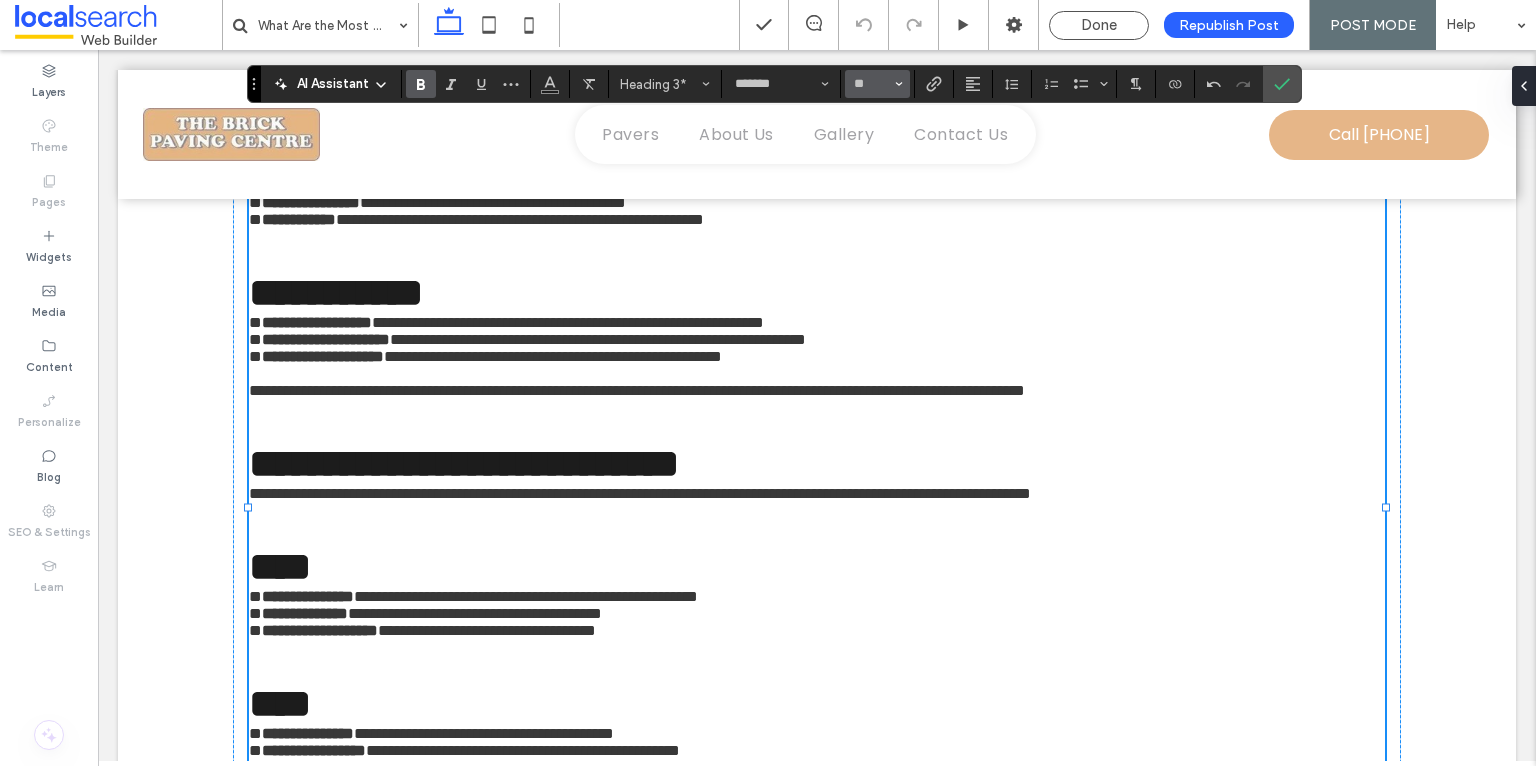 click 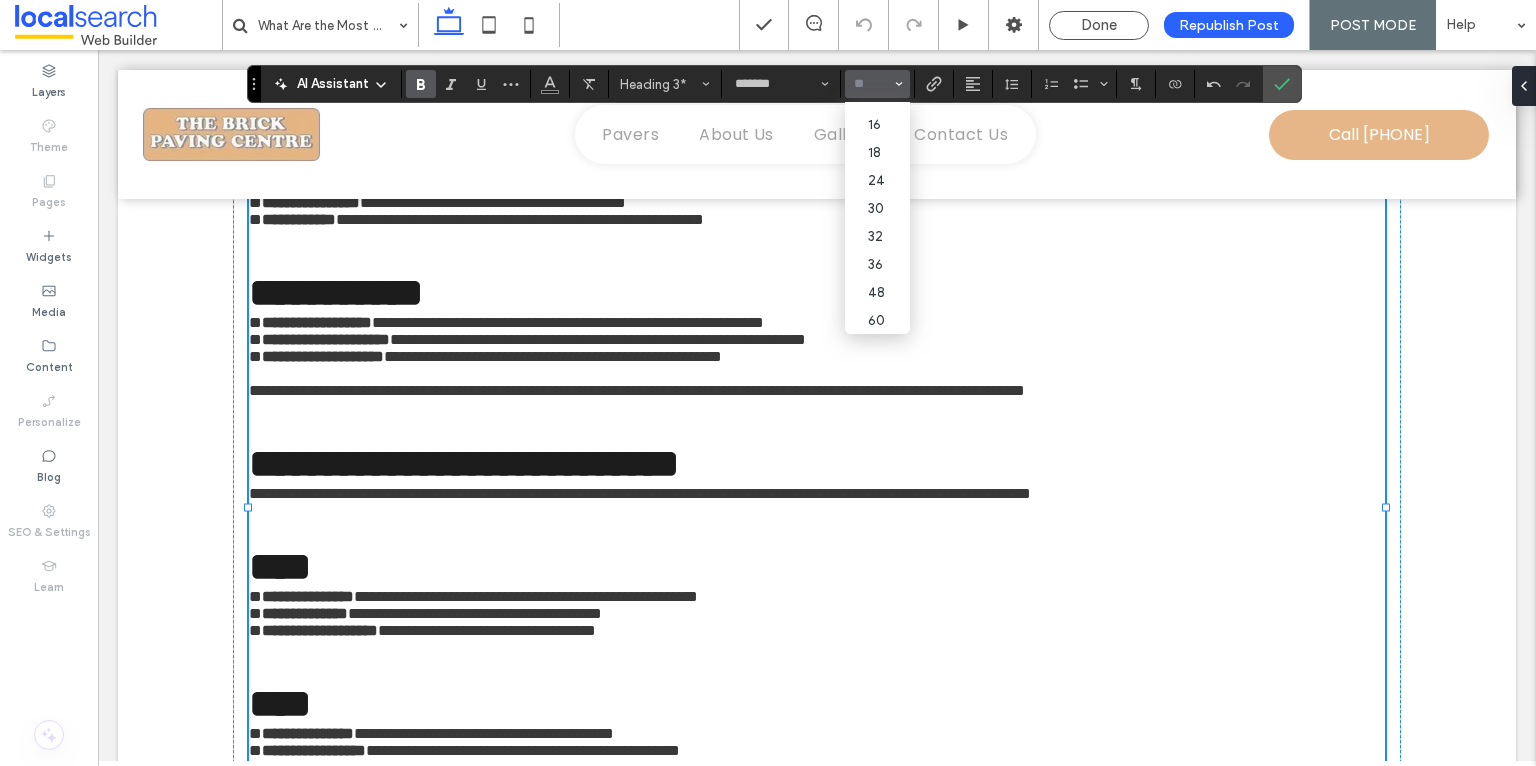 scroll, scrollTop: 174, scrollLeft: 0, axis: vertical 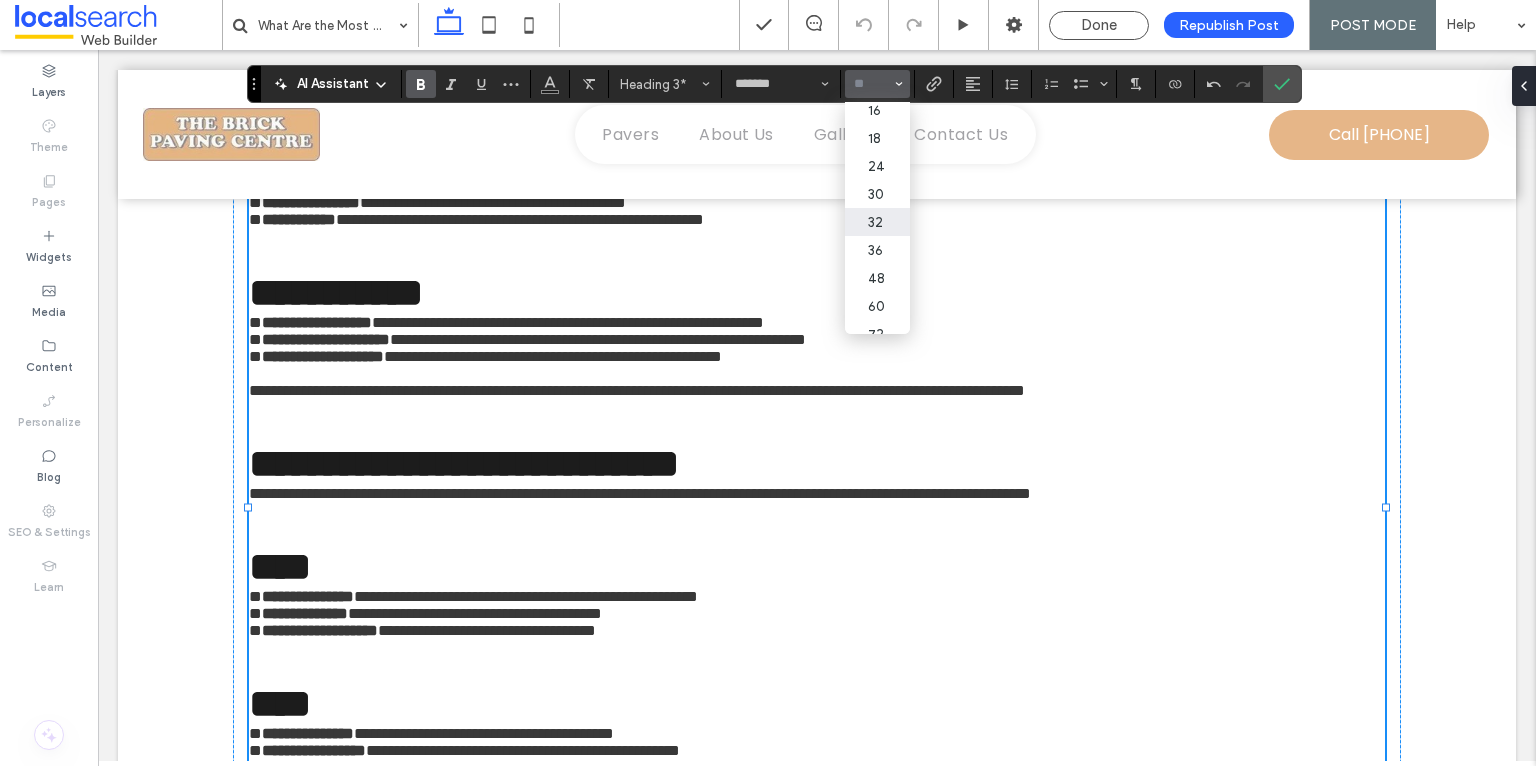 click on "32" at bounding box center (877, 222) 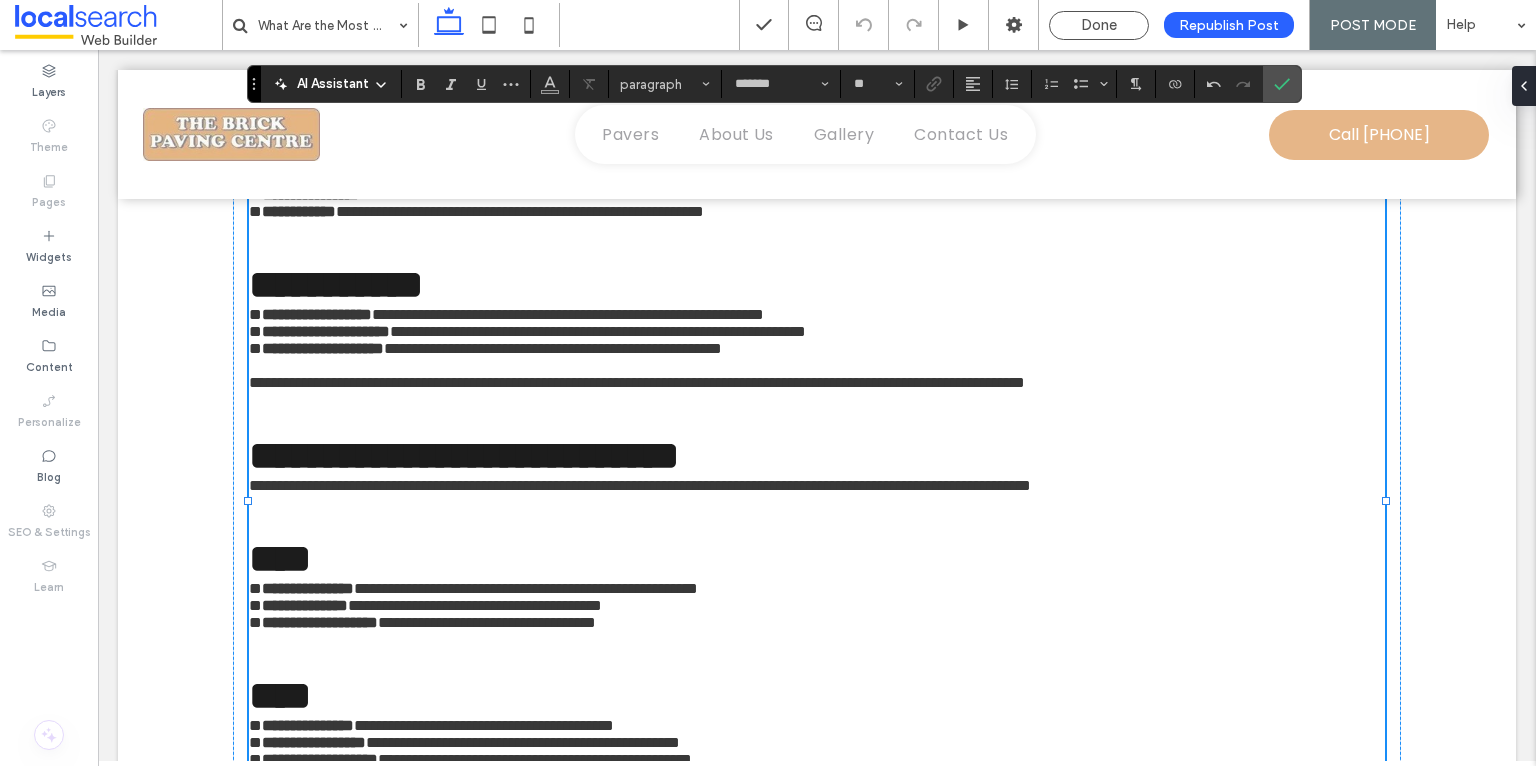 click at bounding box center (817, -286) 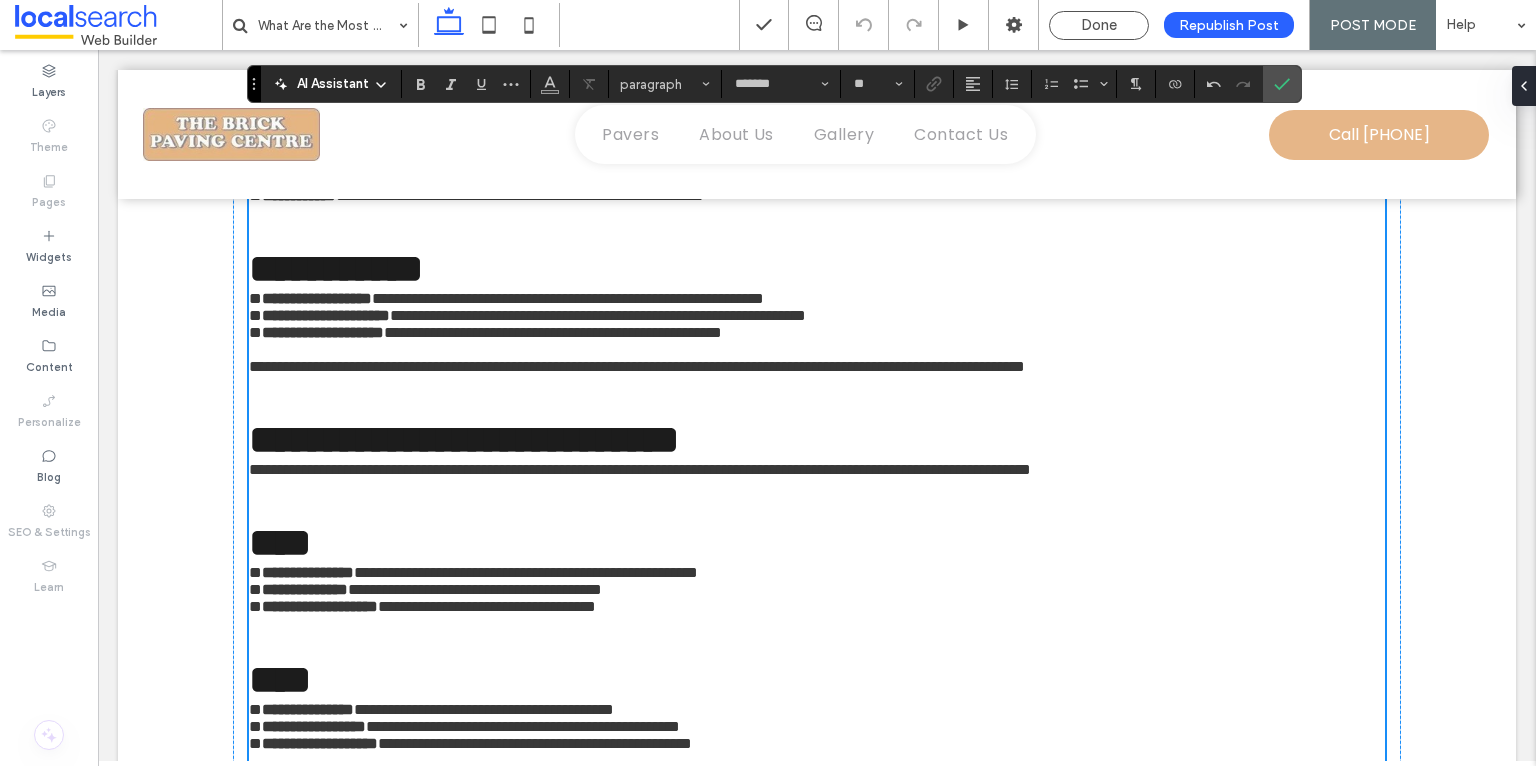 scroll, scrollTop: 2424, scrollLeft: 0, axis: vertical 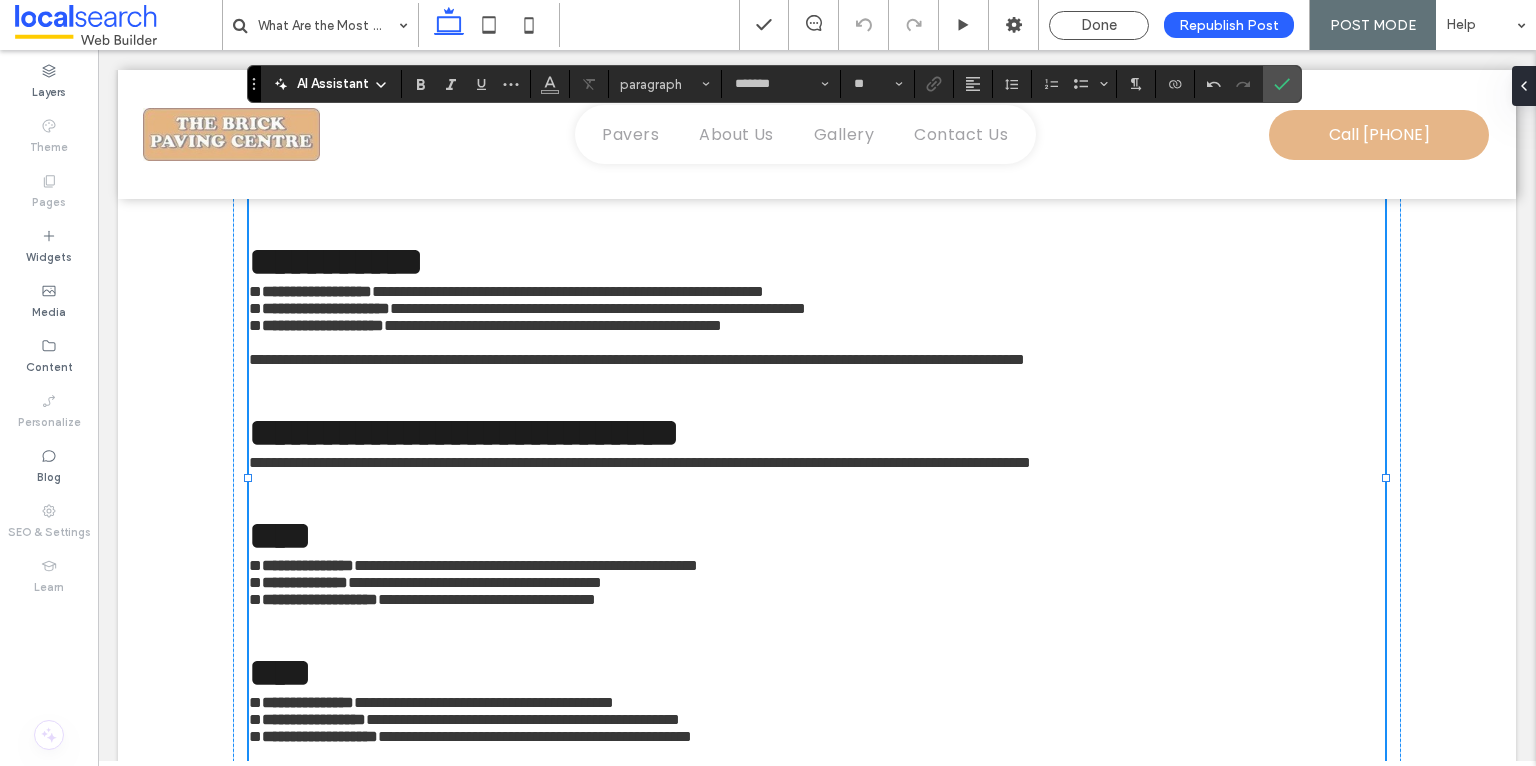 click on "**********" at bounding box center [817, -223] 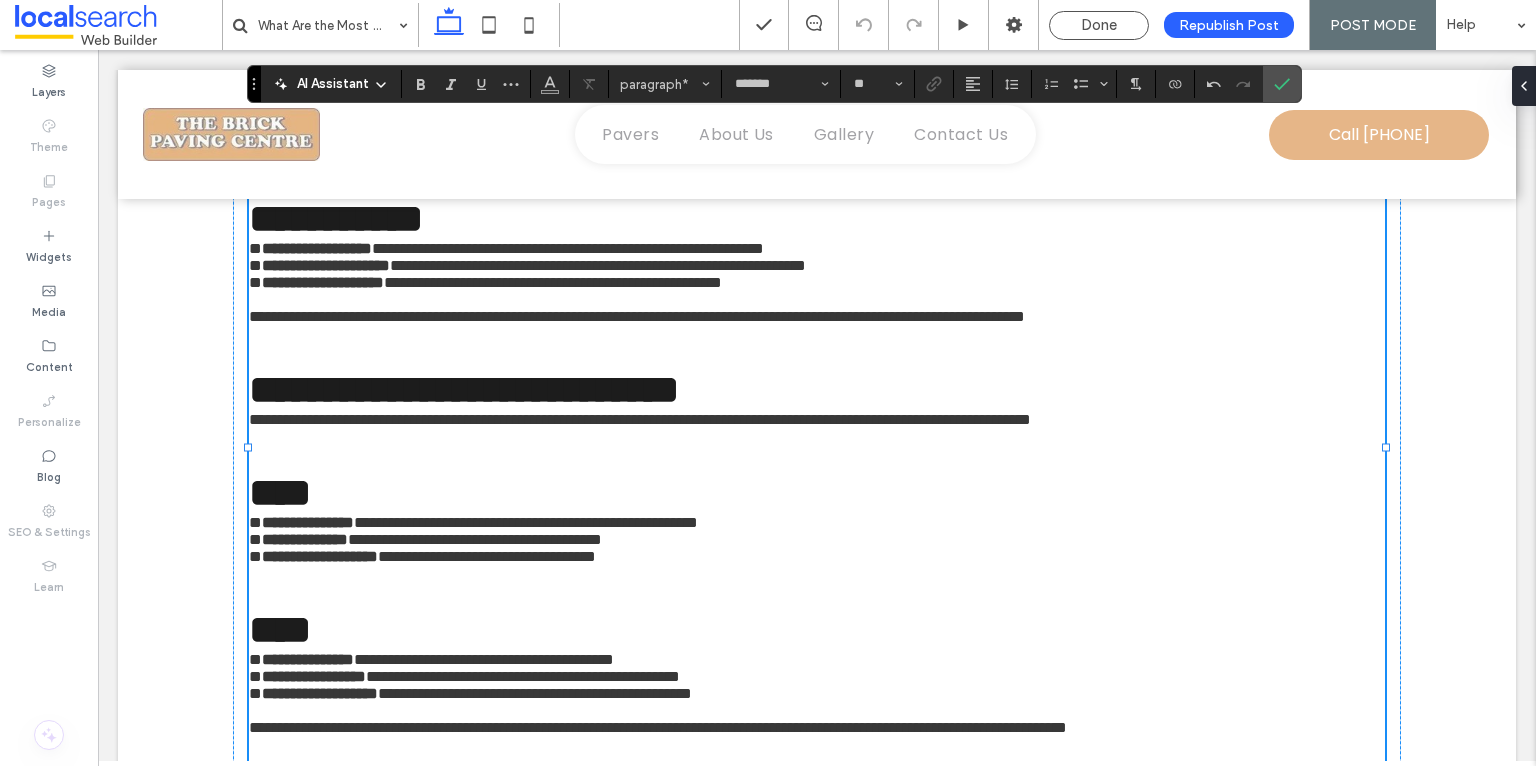 type on "**" 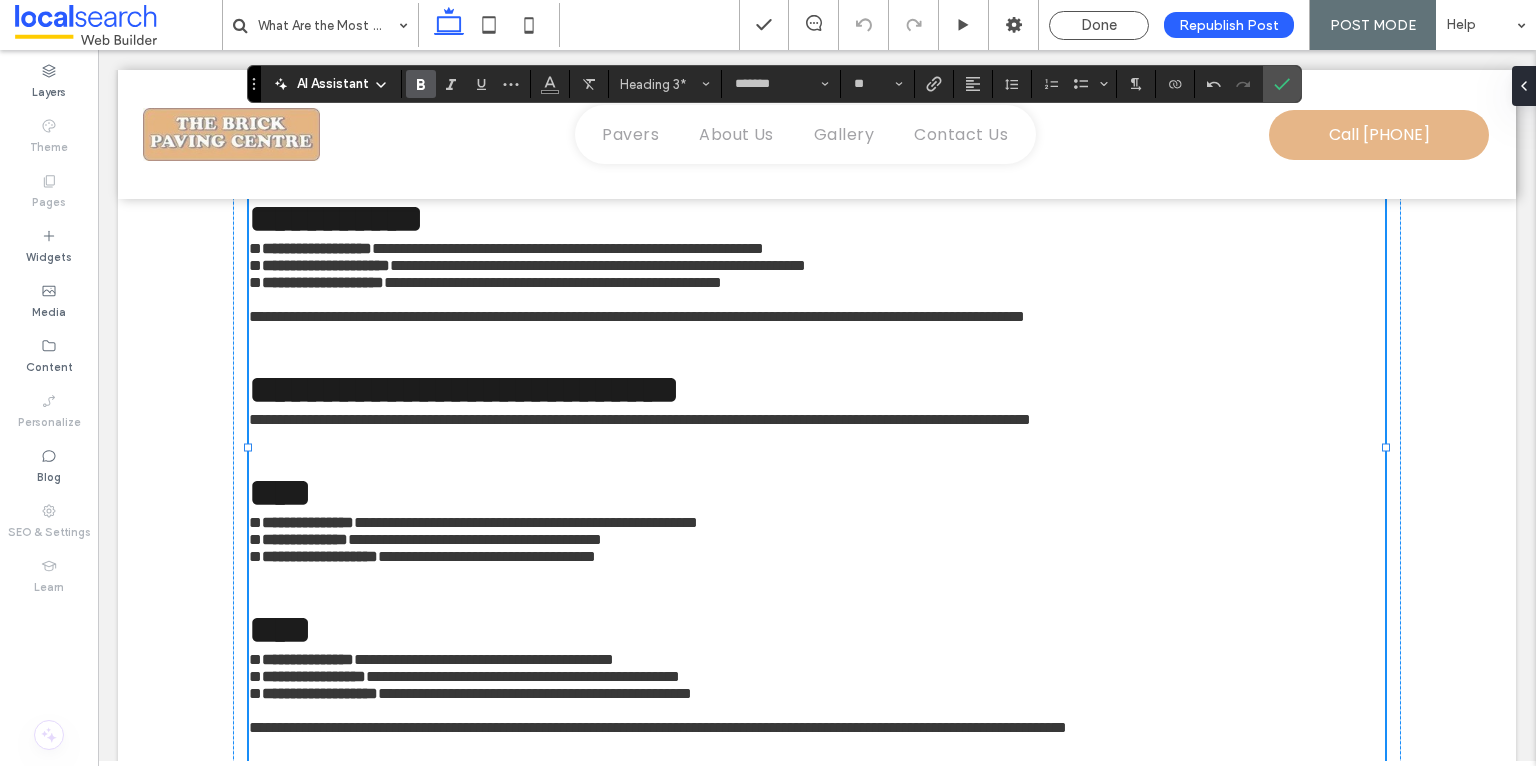click on "**********" at bounding box center (360, -193) 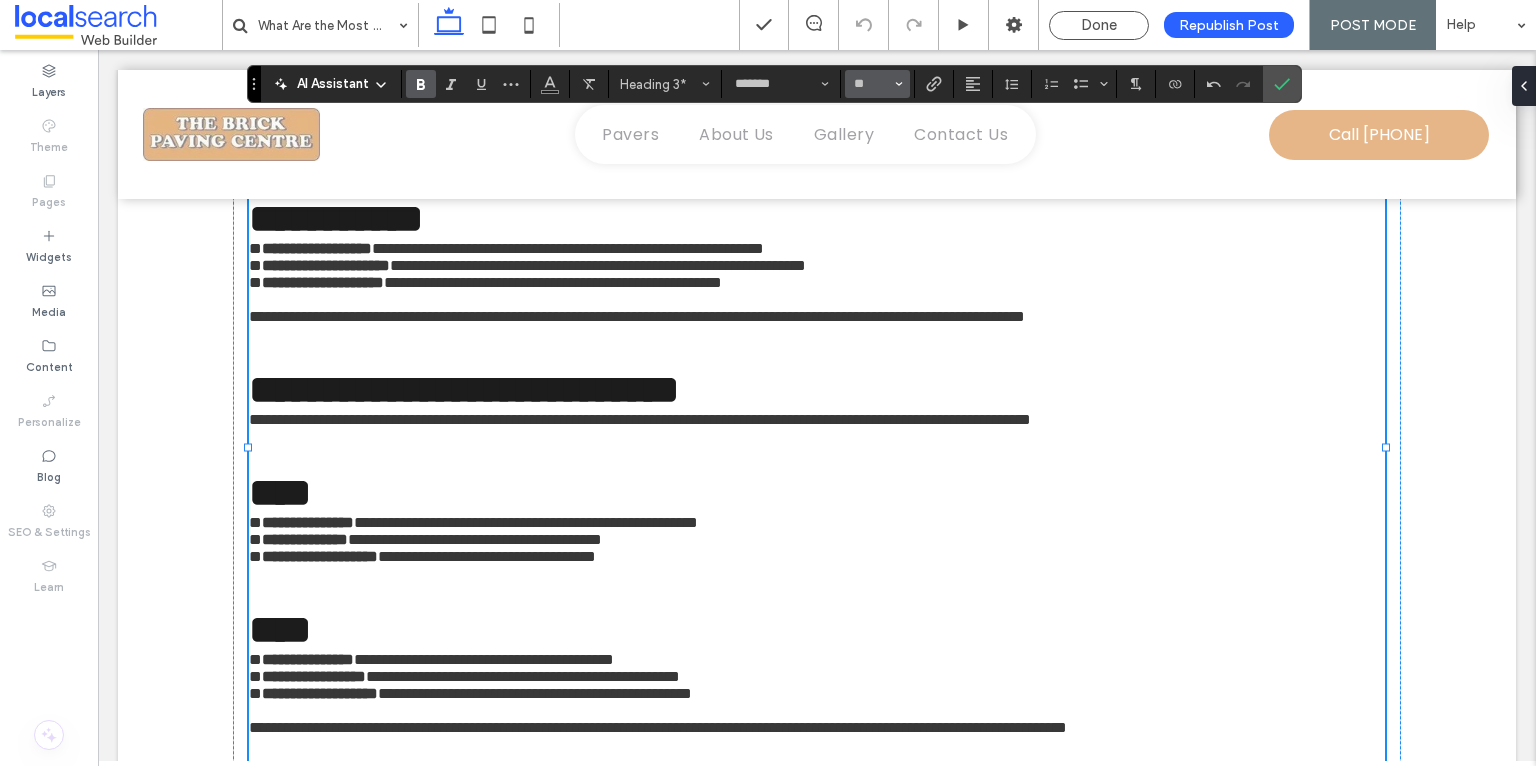 click 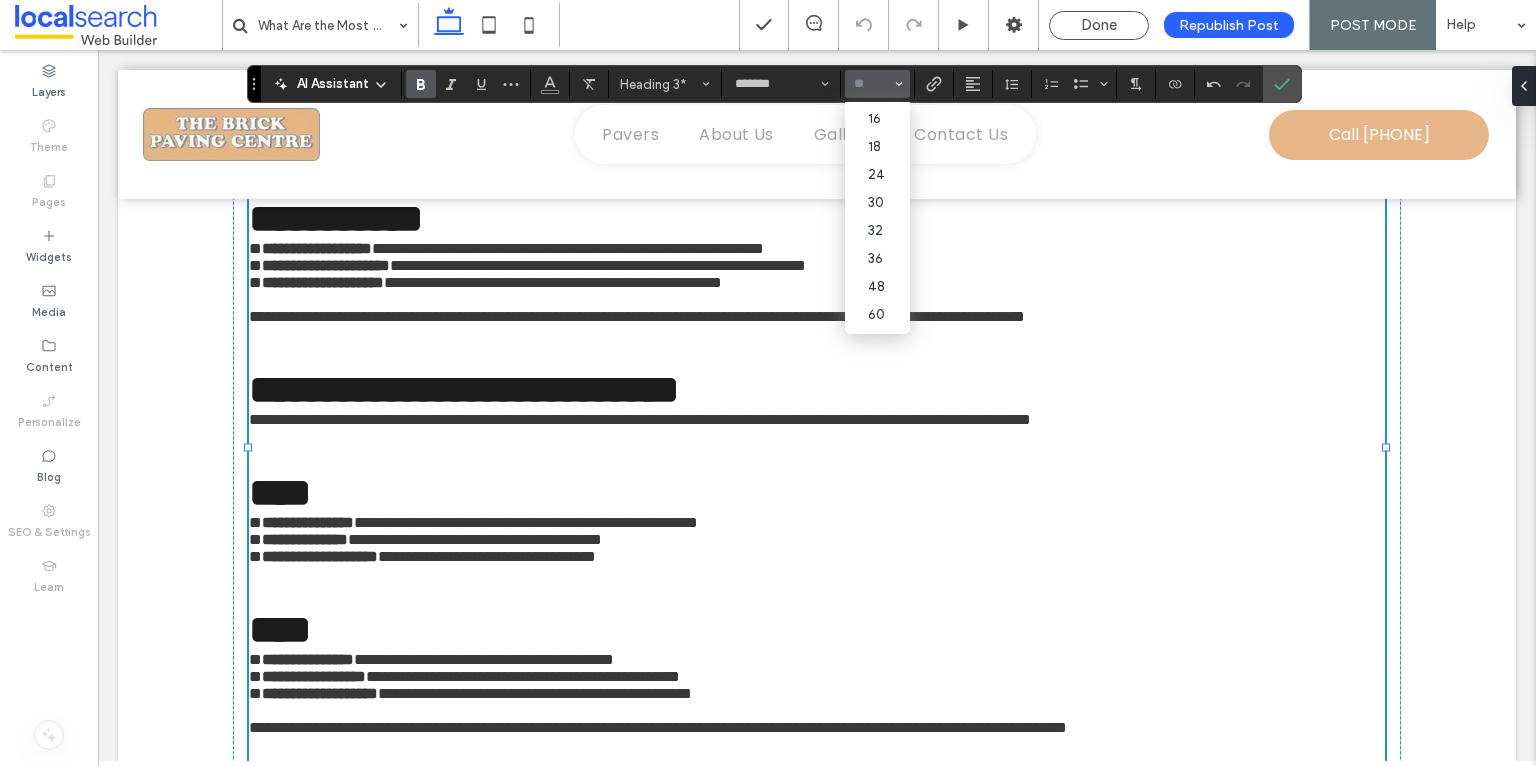scroll, scrollTop: 176, scrollLeft: 0, axis: vertical 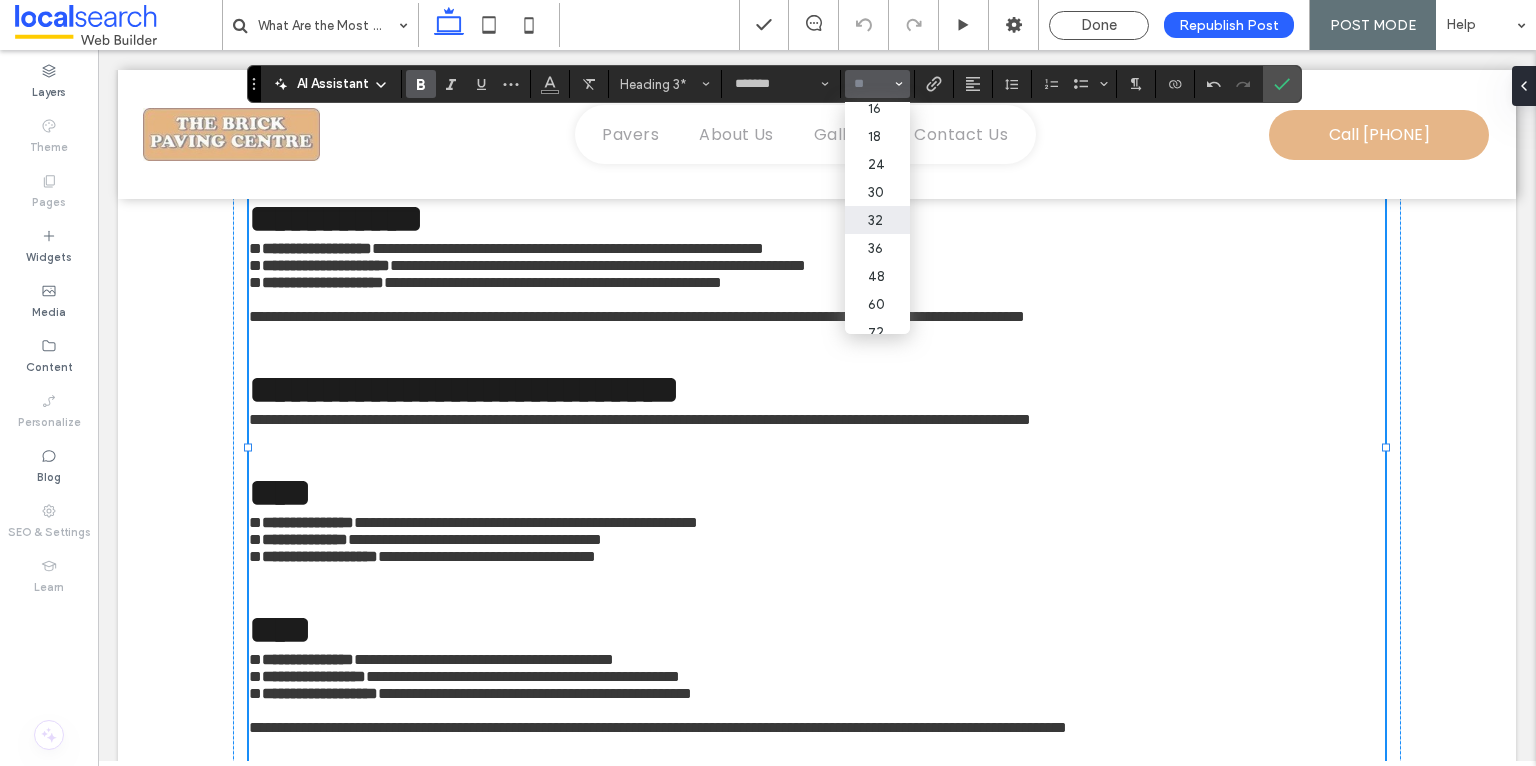 drag, startPoint x: 885, startPoint y: 230, endPoint x: 788, endPoint y: 180, distance: 109.128365 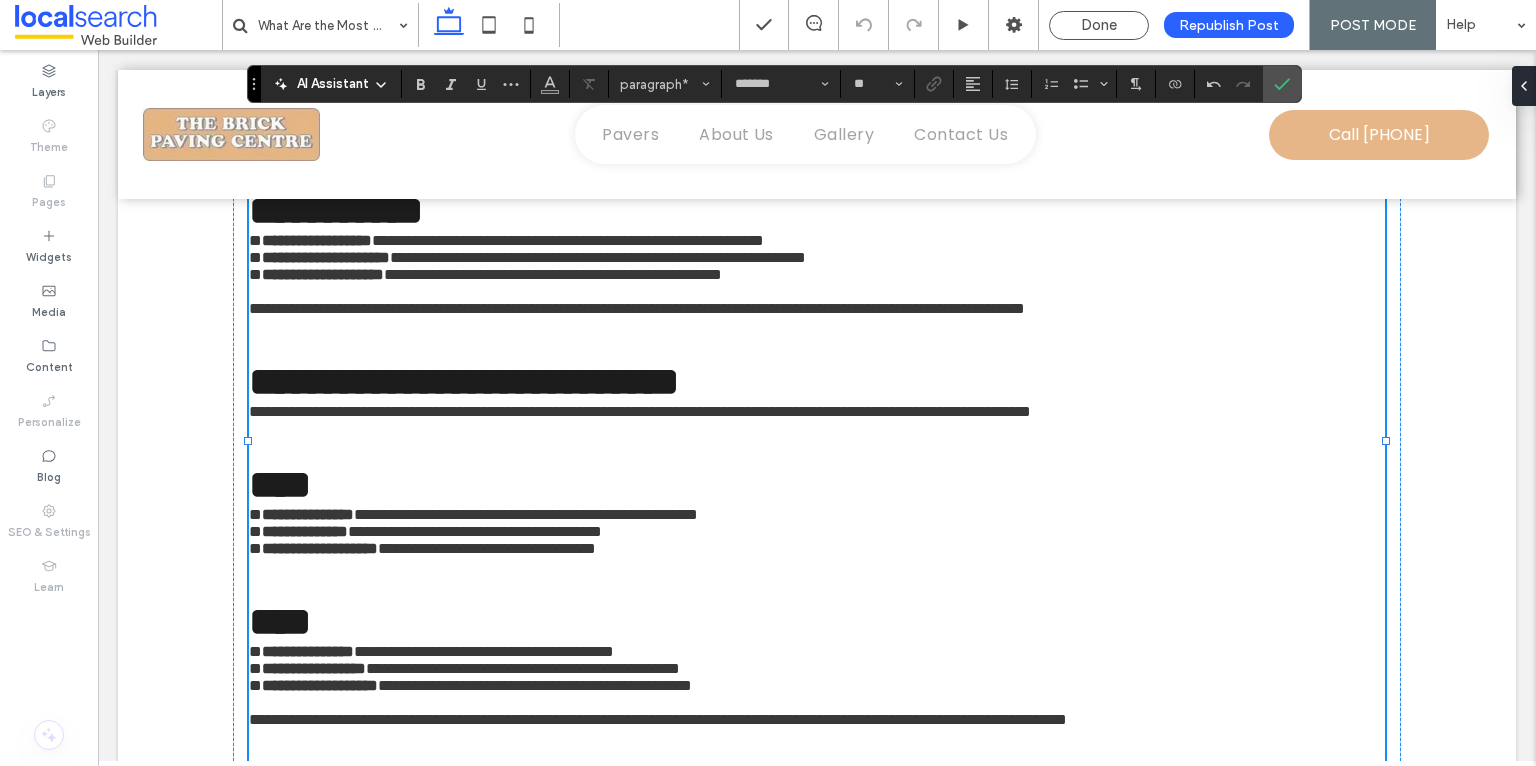 click on "**********" at bounding box center (817, -223) 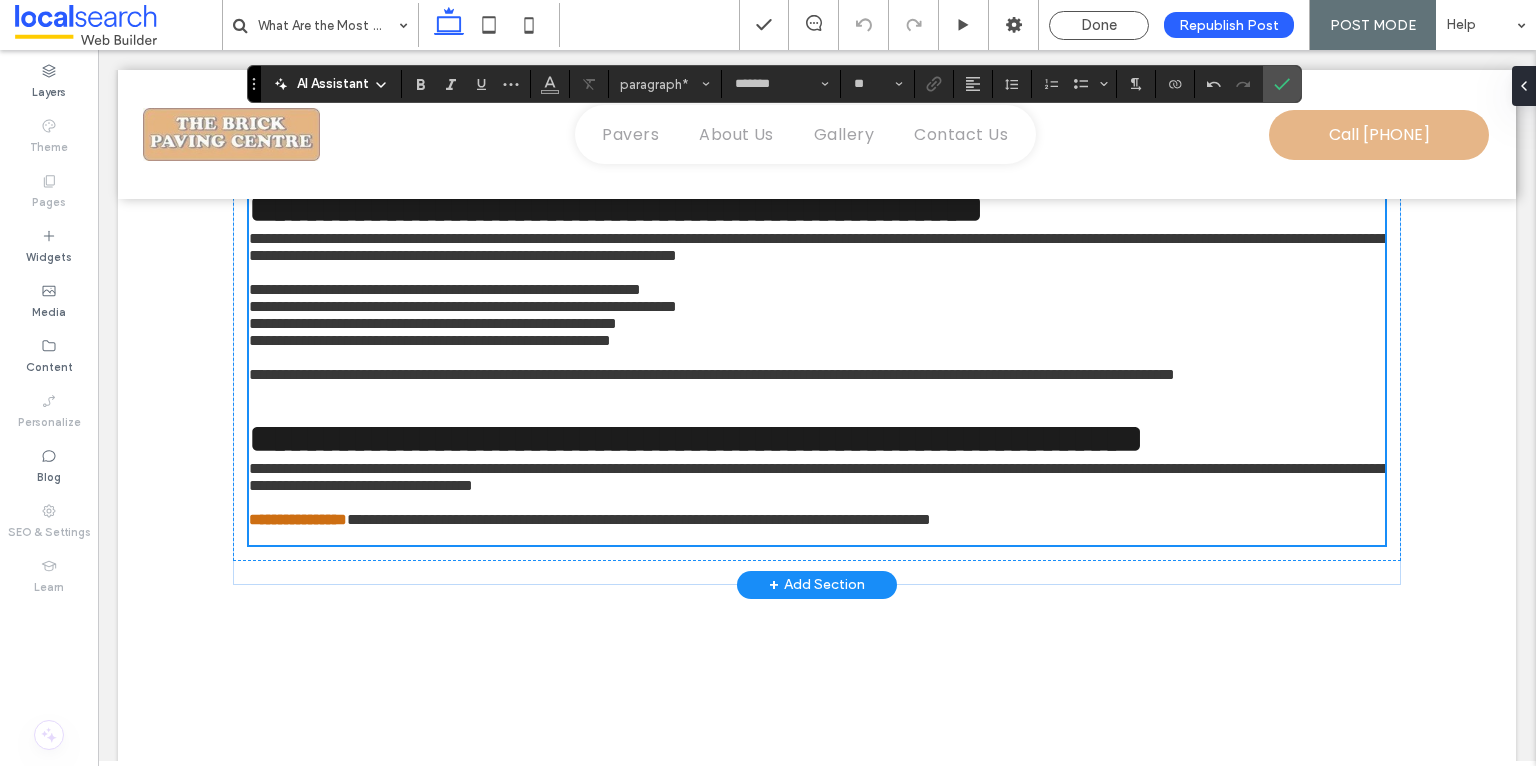 scroll, scrollTop: 3016, scrollLeft: 0, axis: vertical 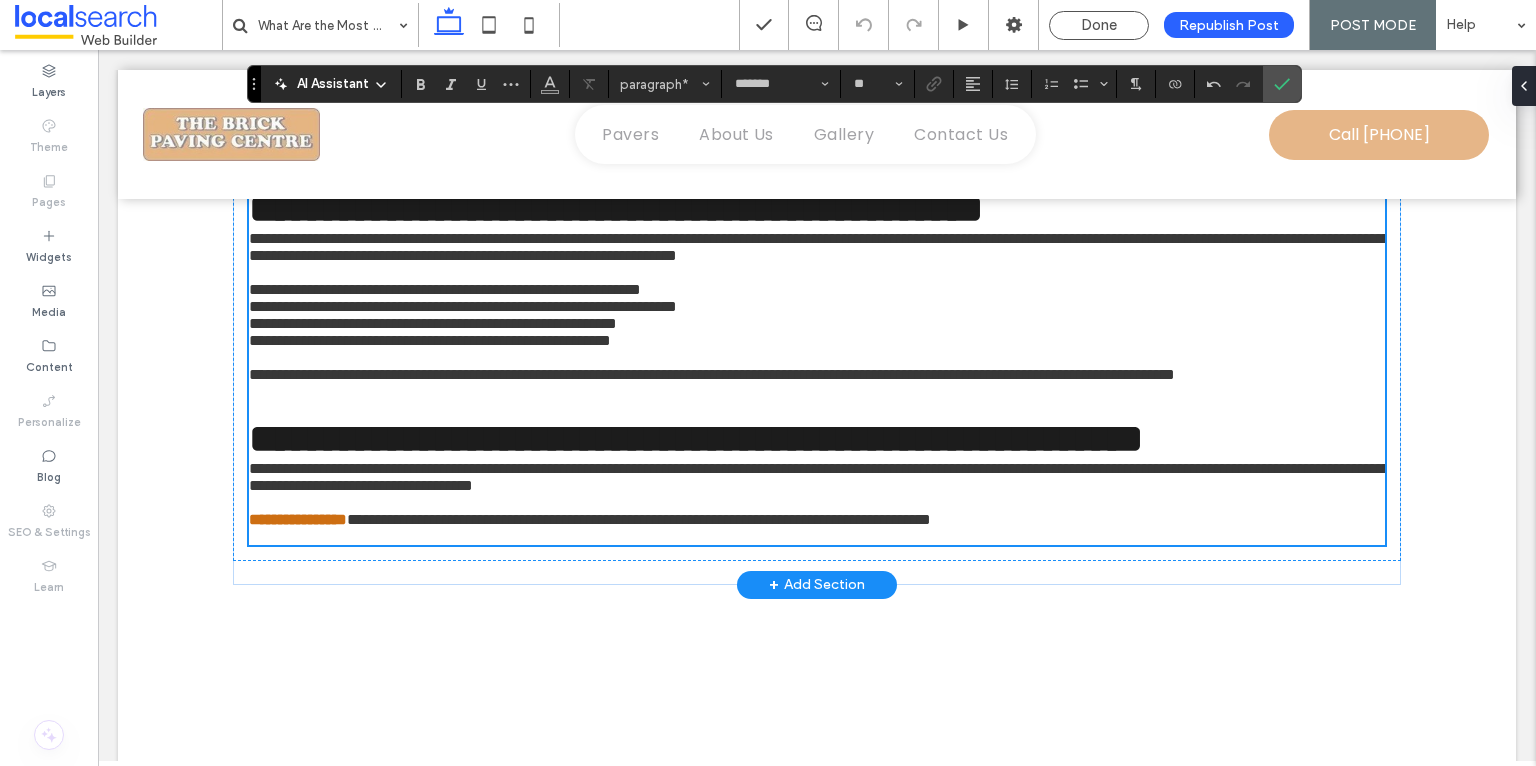 click on "********" at bounding box center [312, -502] 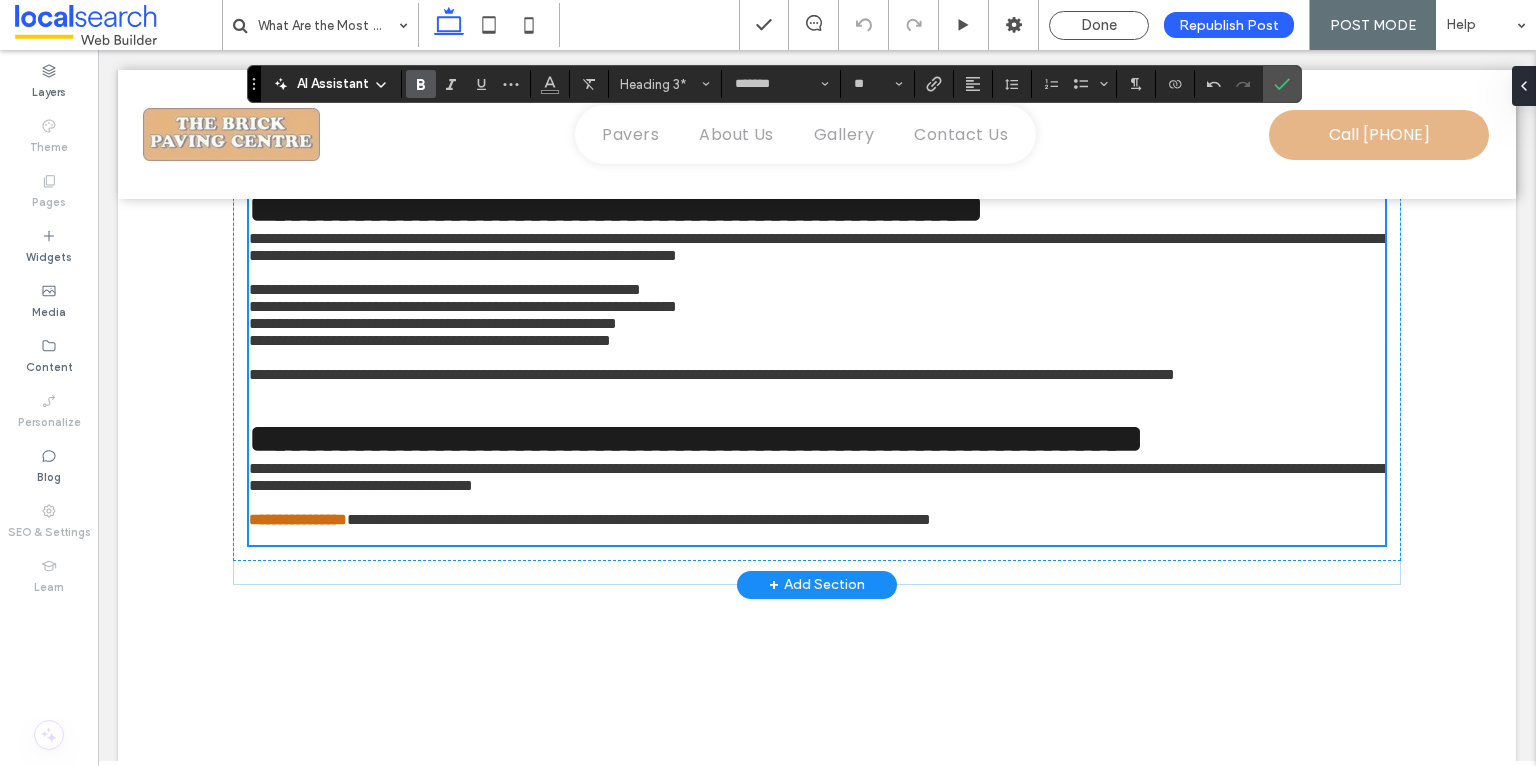 click on "********" at bounding box center [312, -502] 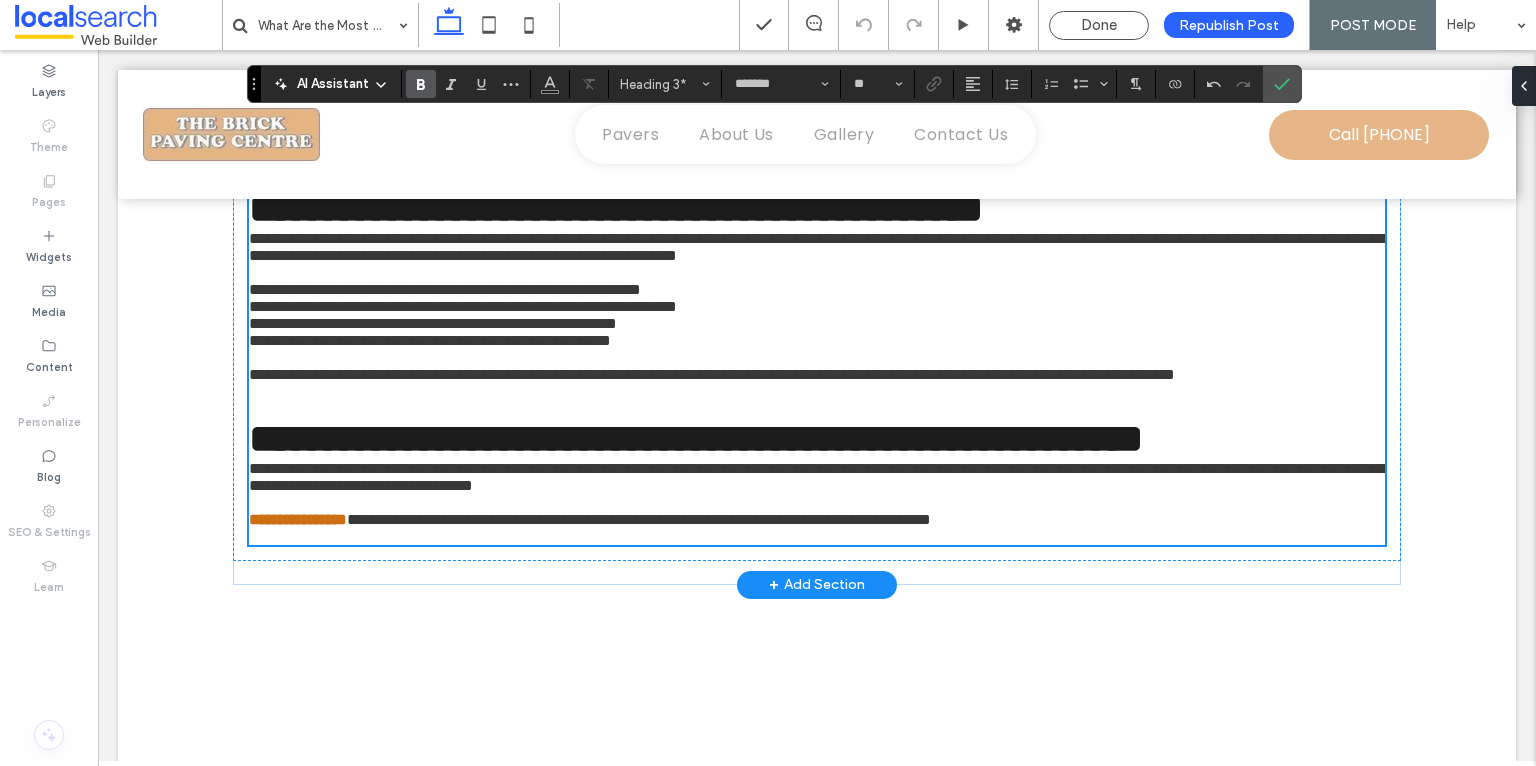 click on "**********" at bounding box center (817, -575) 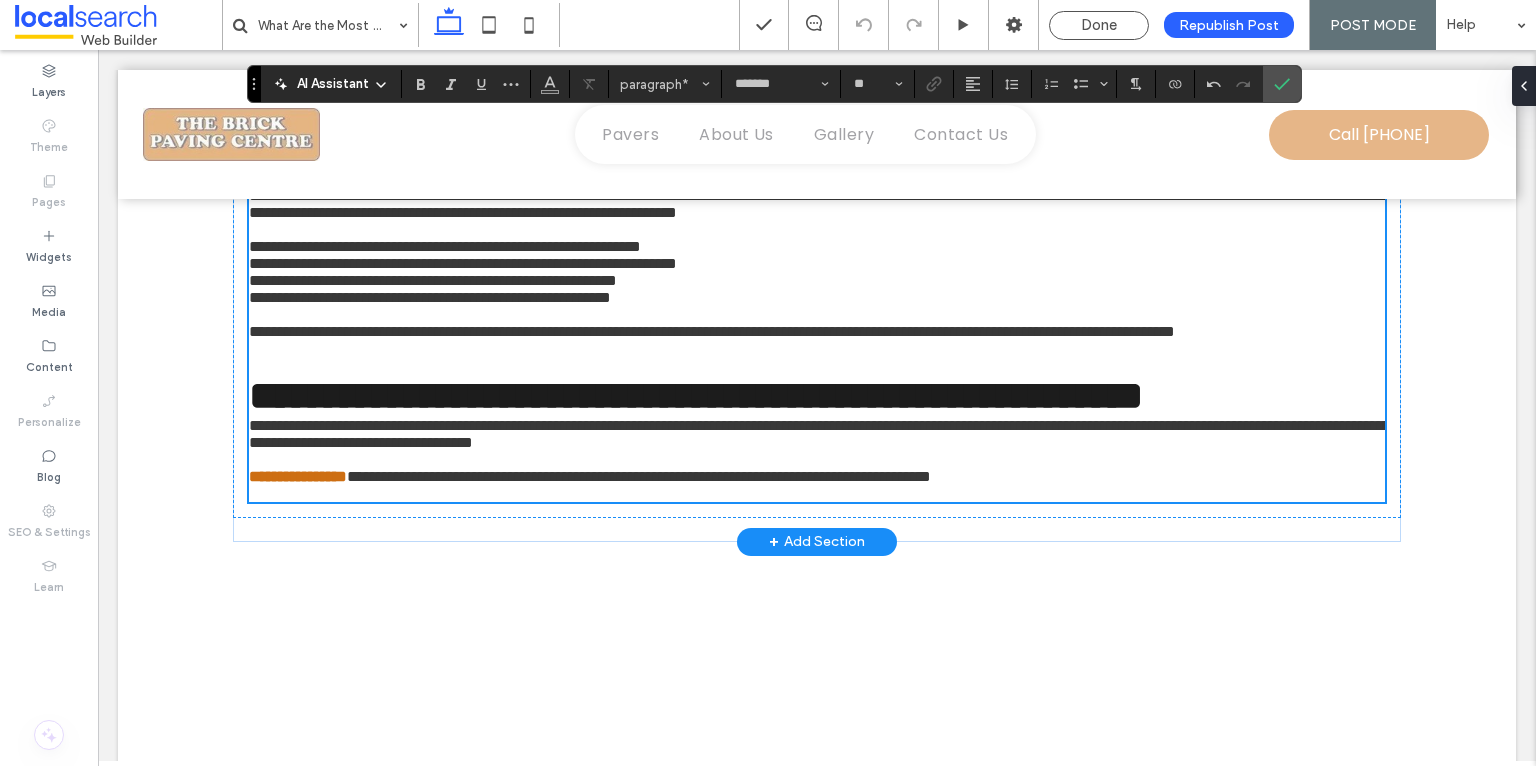 type on "**" 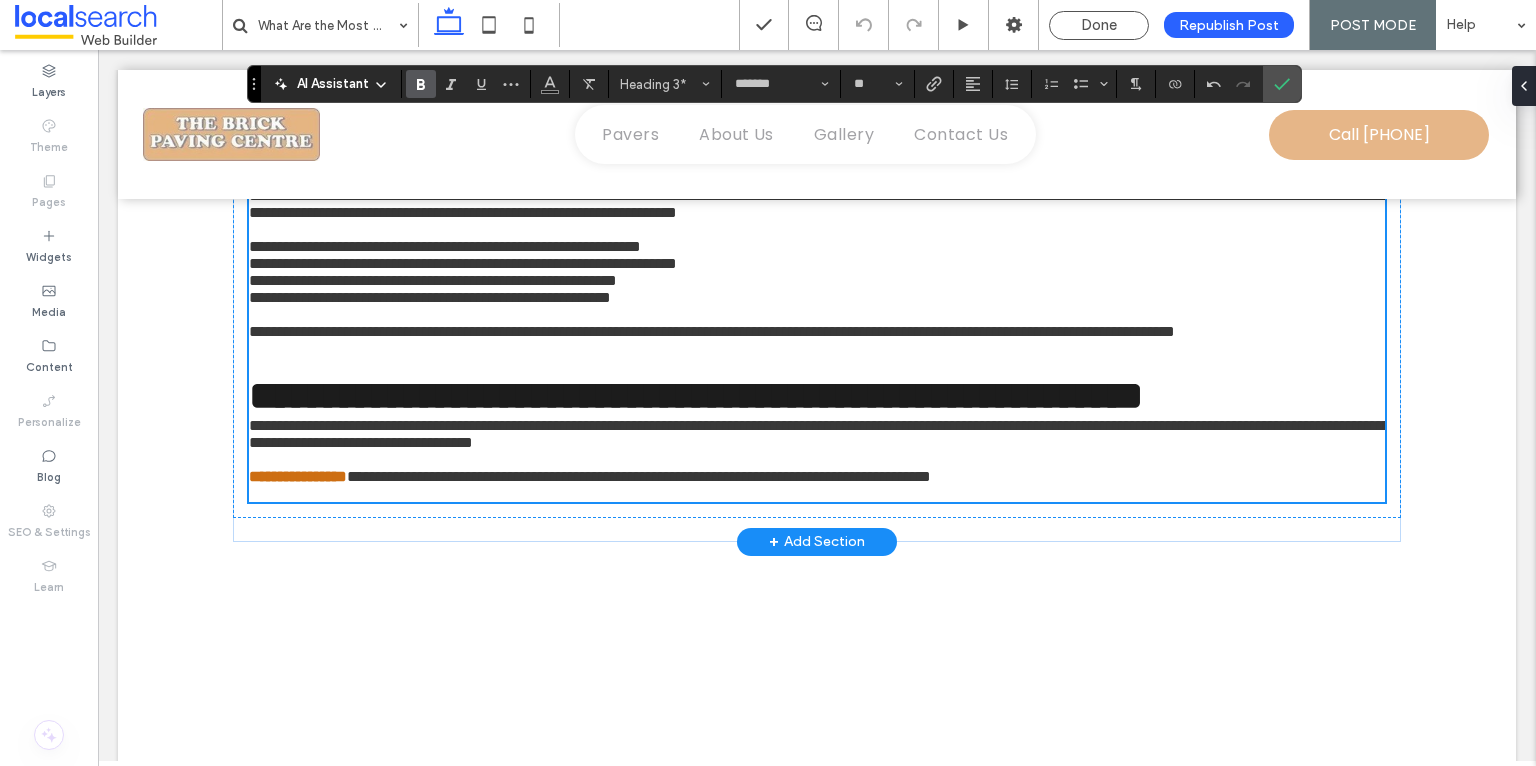 click on "********" at bounding box center [312, -545] 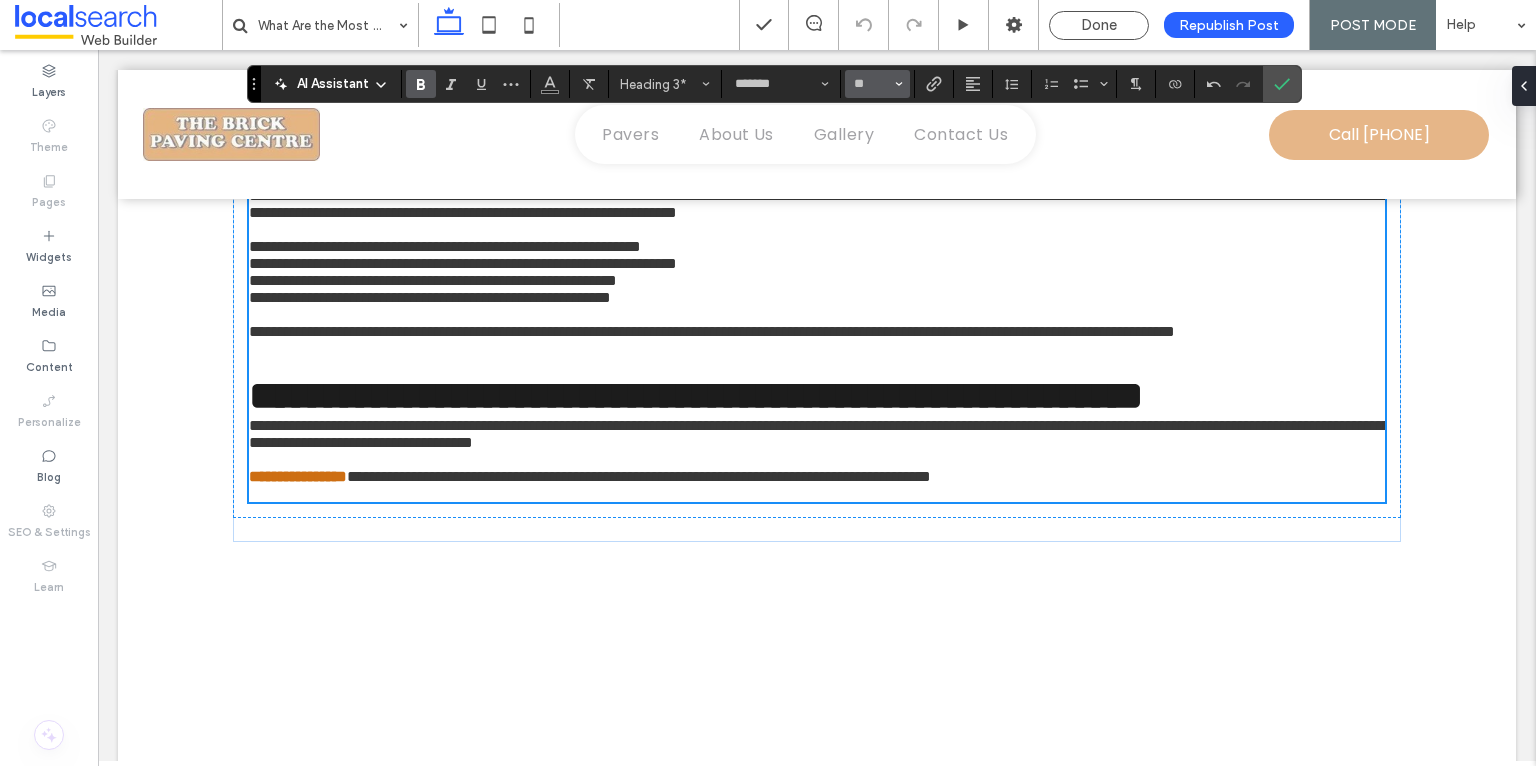 click 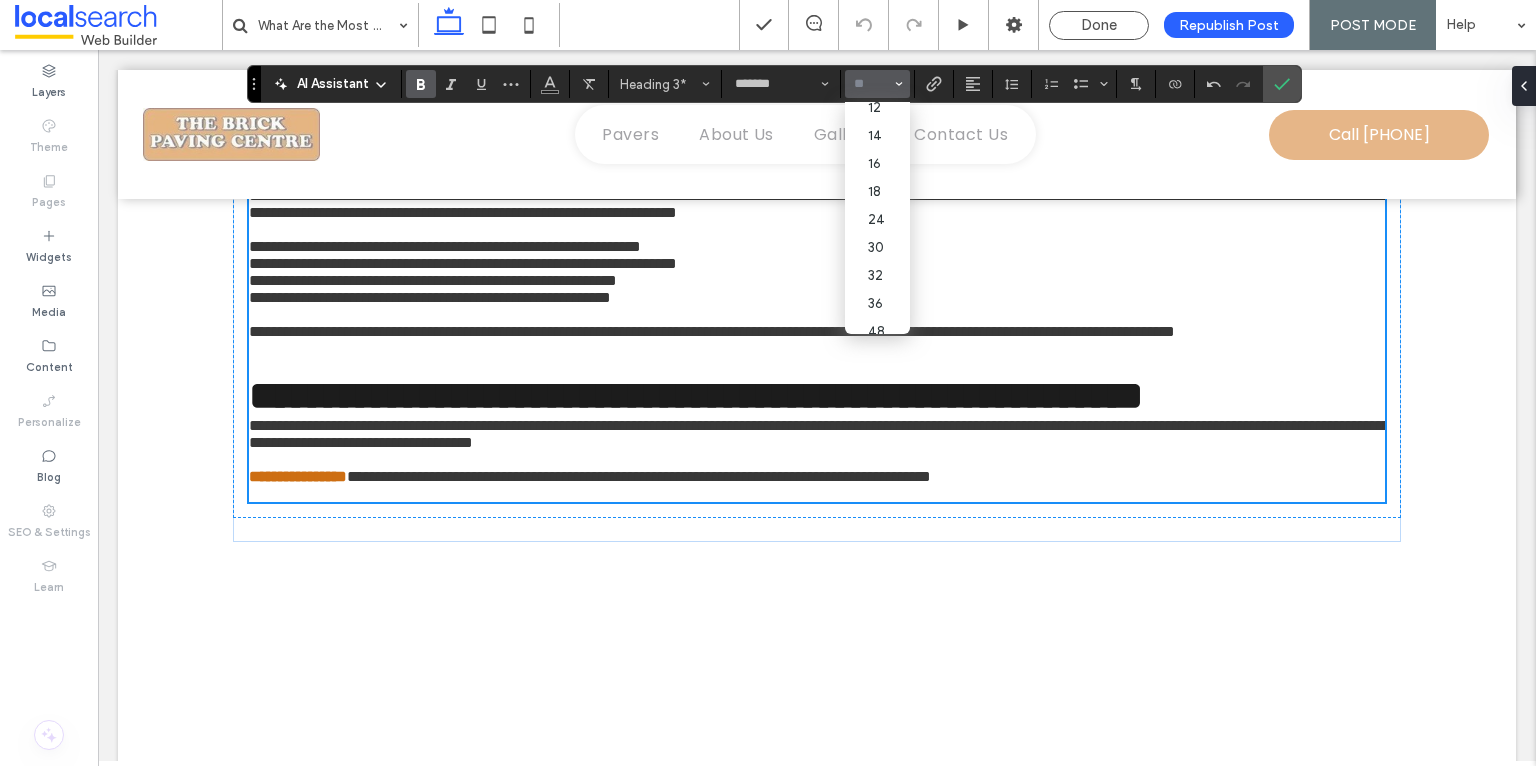 scroll, scrollTop: 123, scrollLeft: 0, axis: vertical 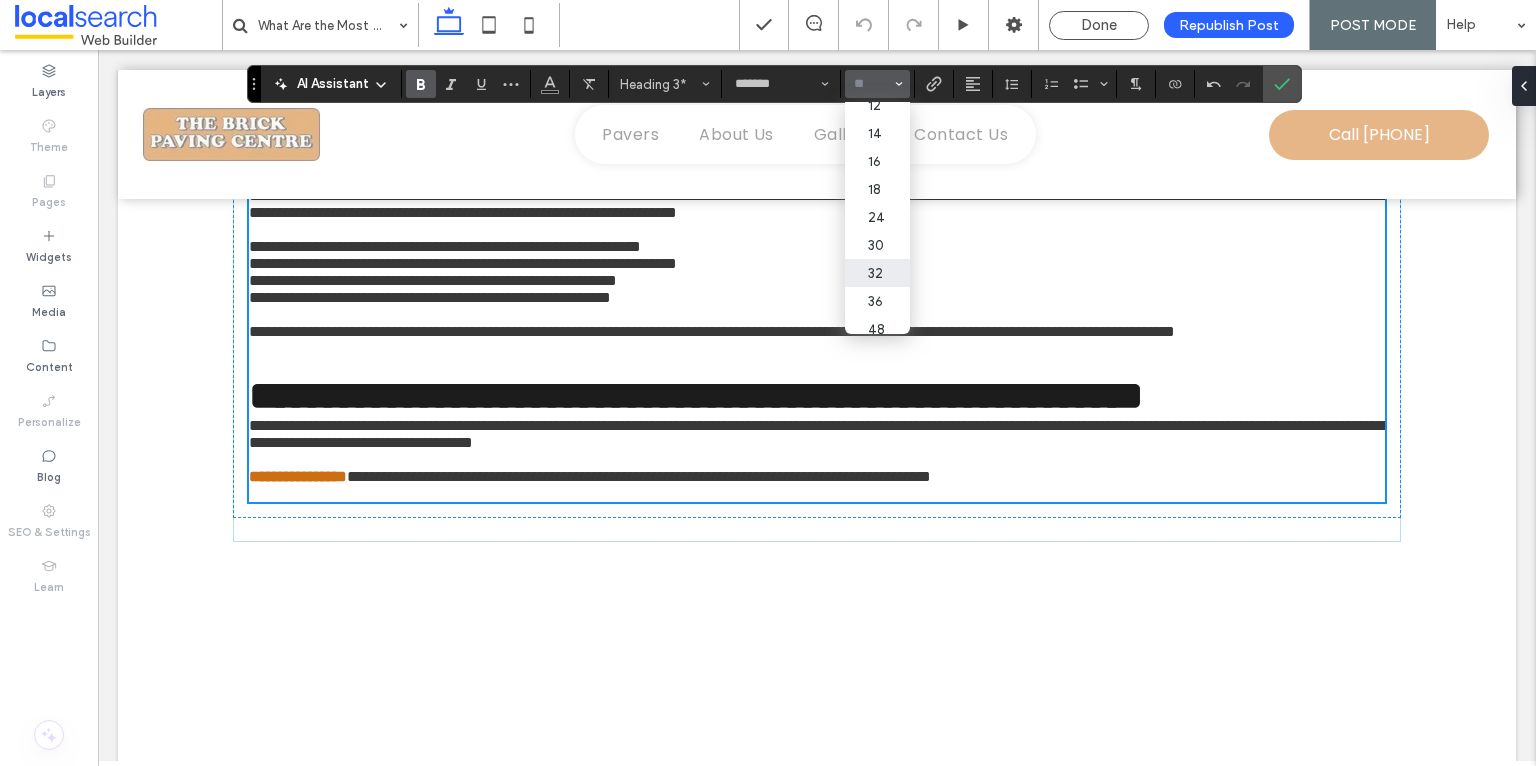 click on "32" at bounding box center [877, 273] 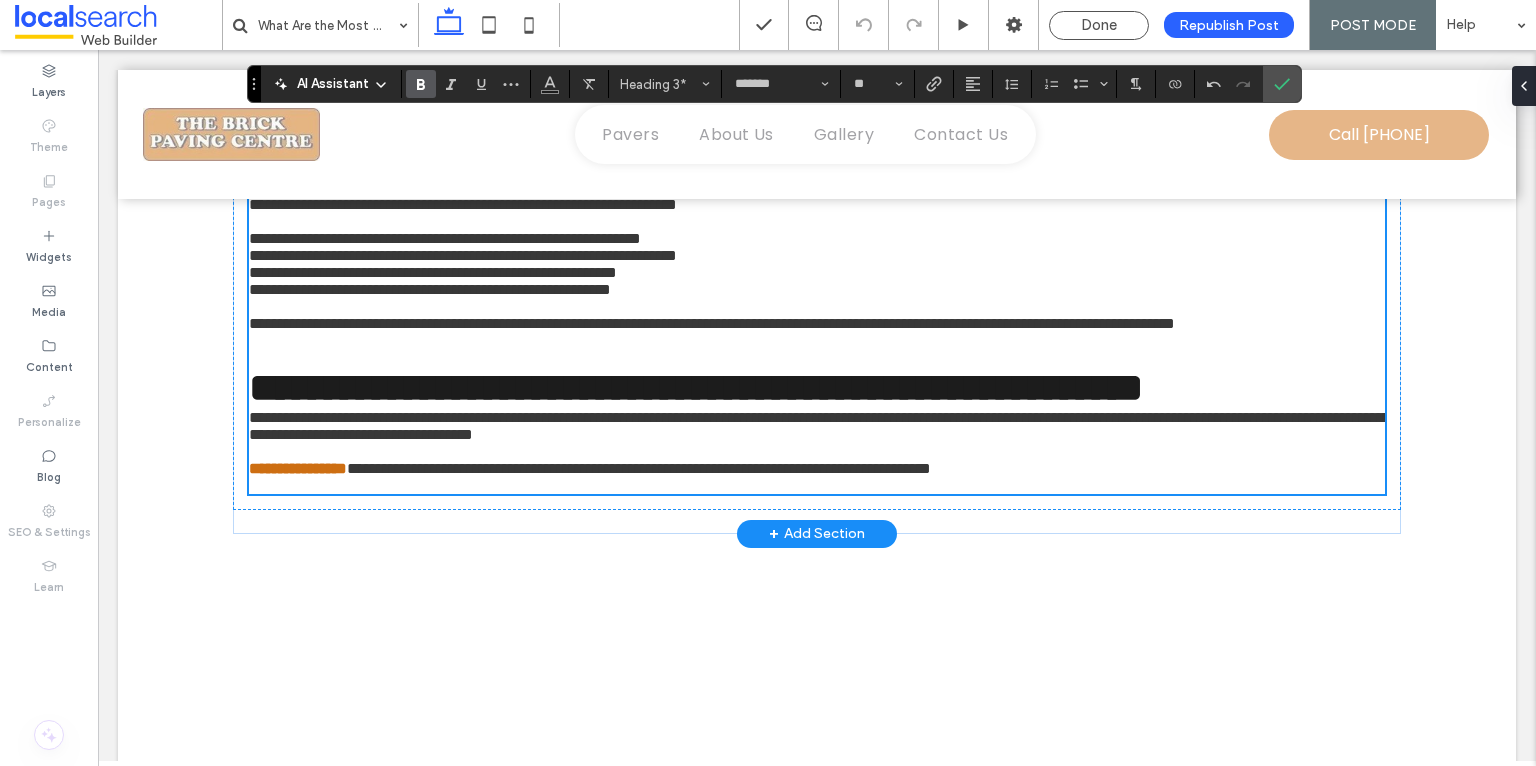 click on "**********" at bounding box center [817, -489] 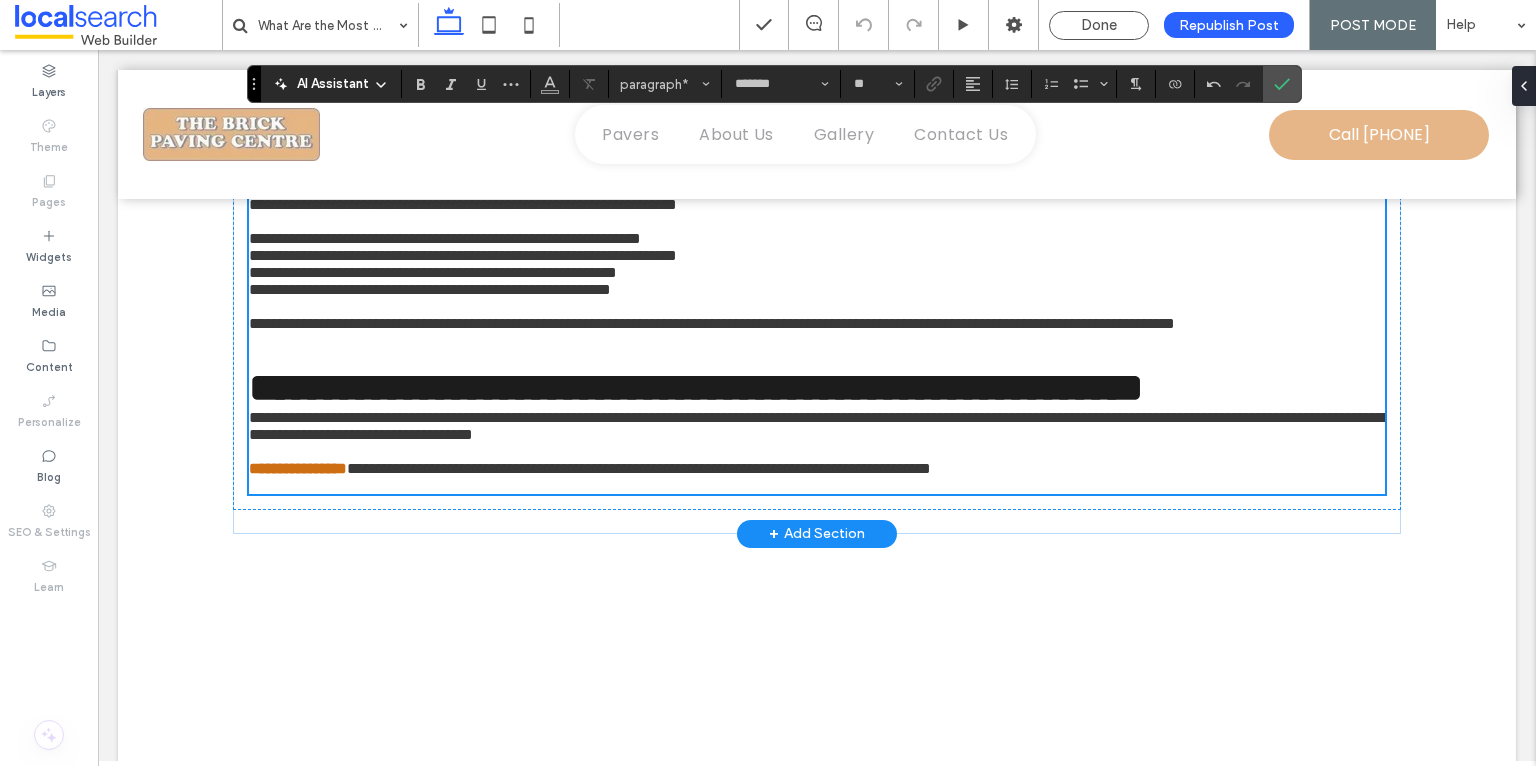 click on "**********" at bounding box center [817, -575] 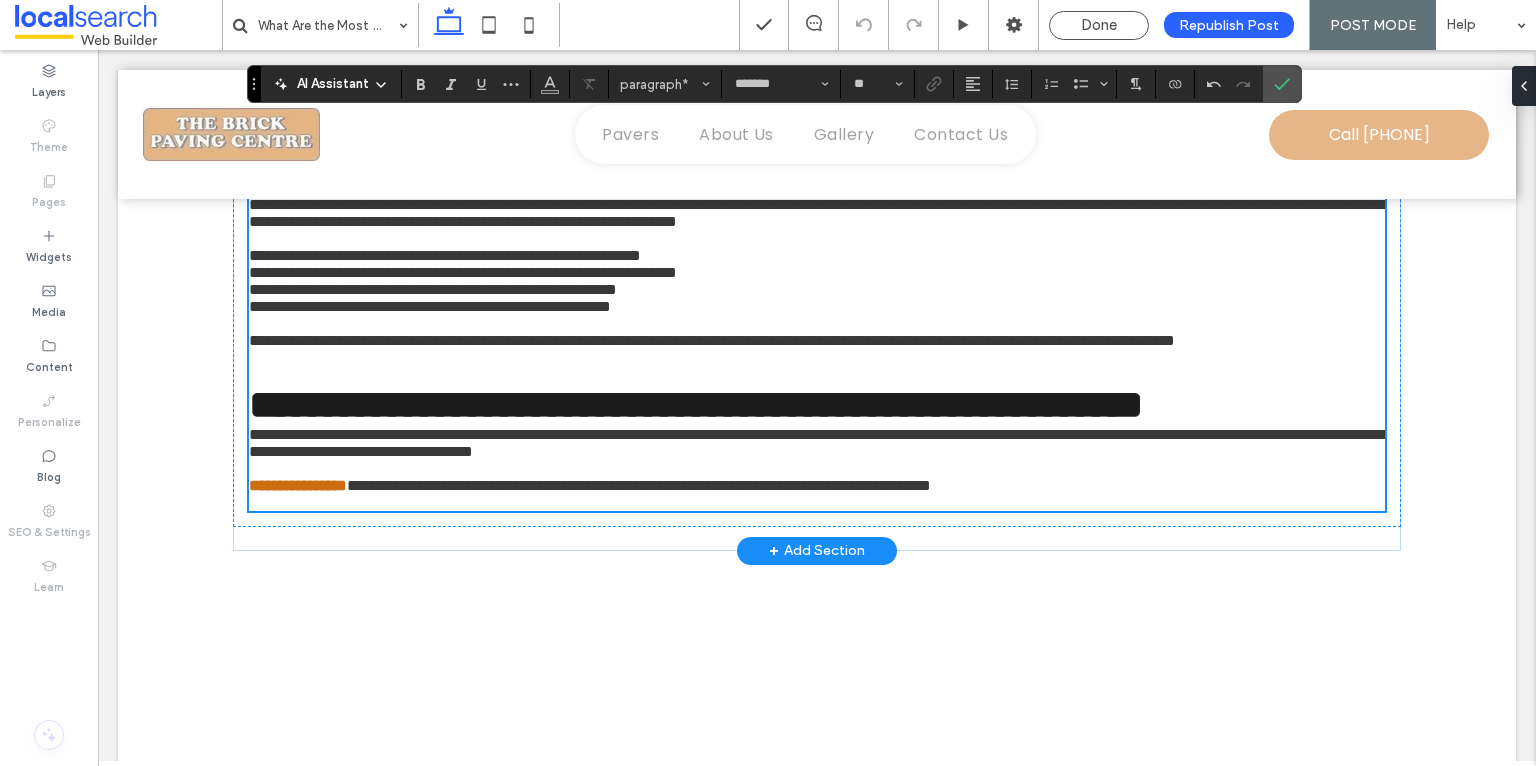 click on "**********" at bounding box center (817, -472) 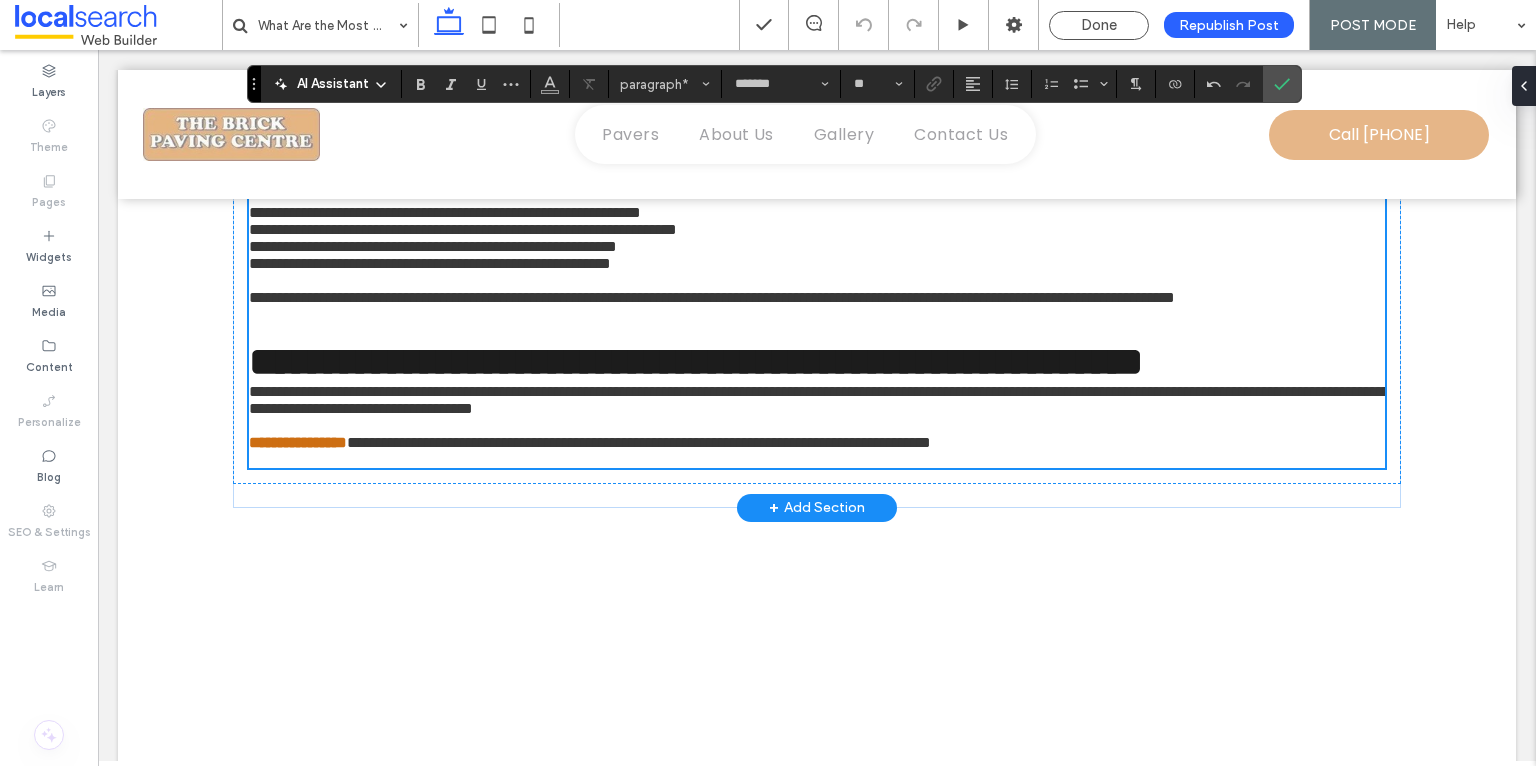 type on "**" 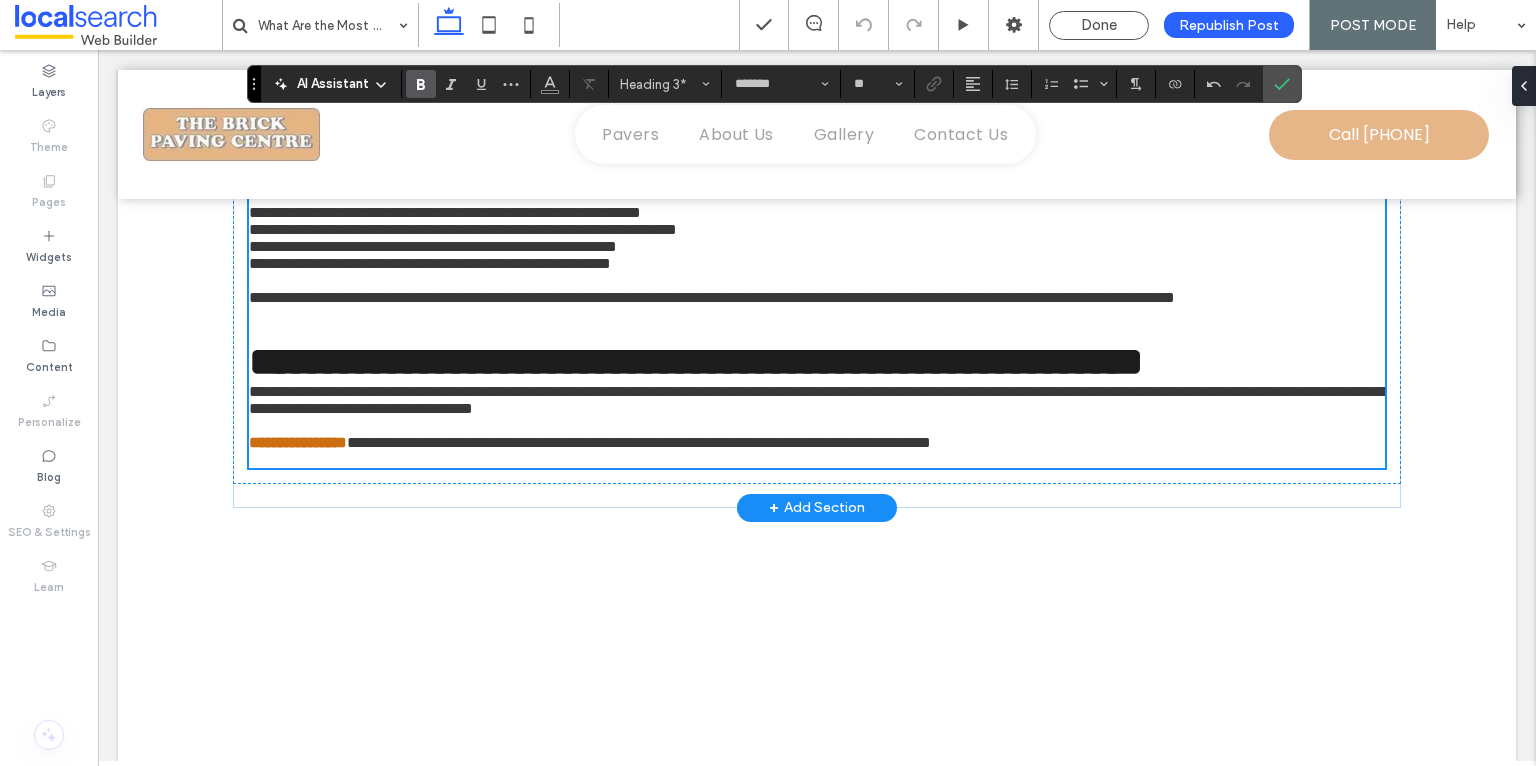 click on "**********" at bounding box center (336, -442) 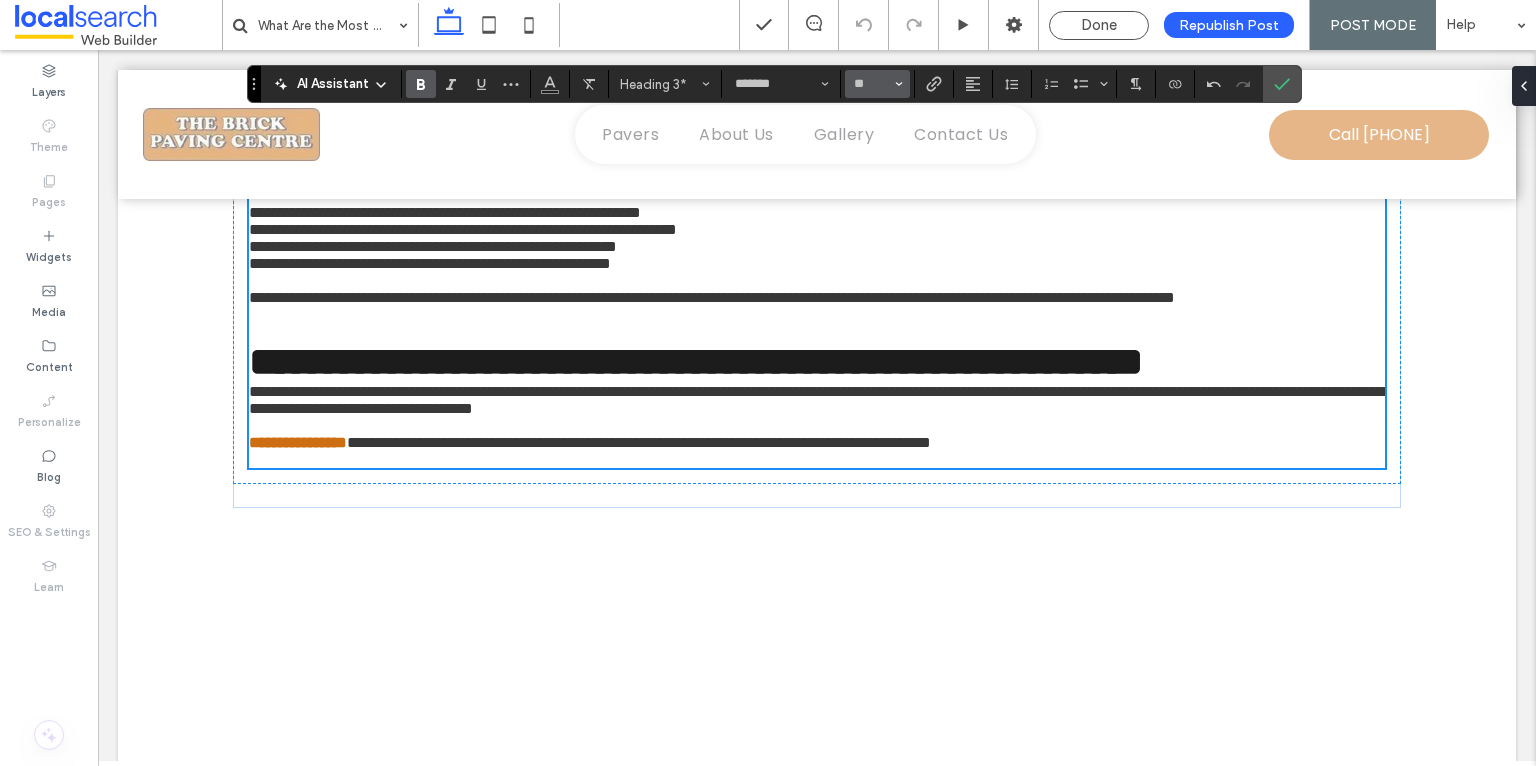 click 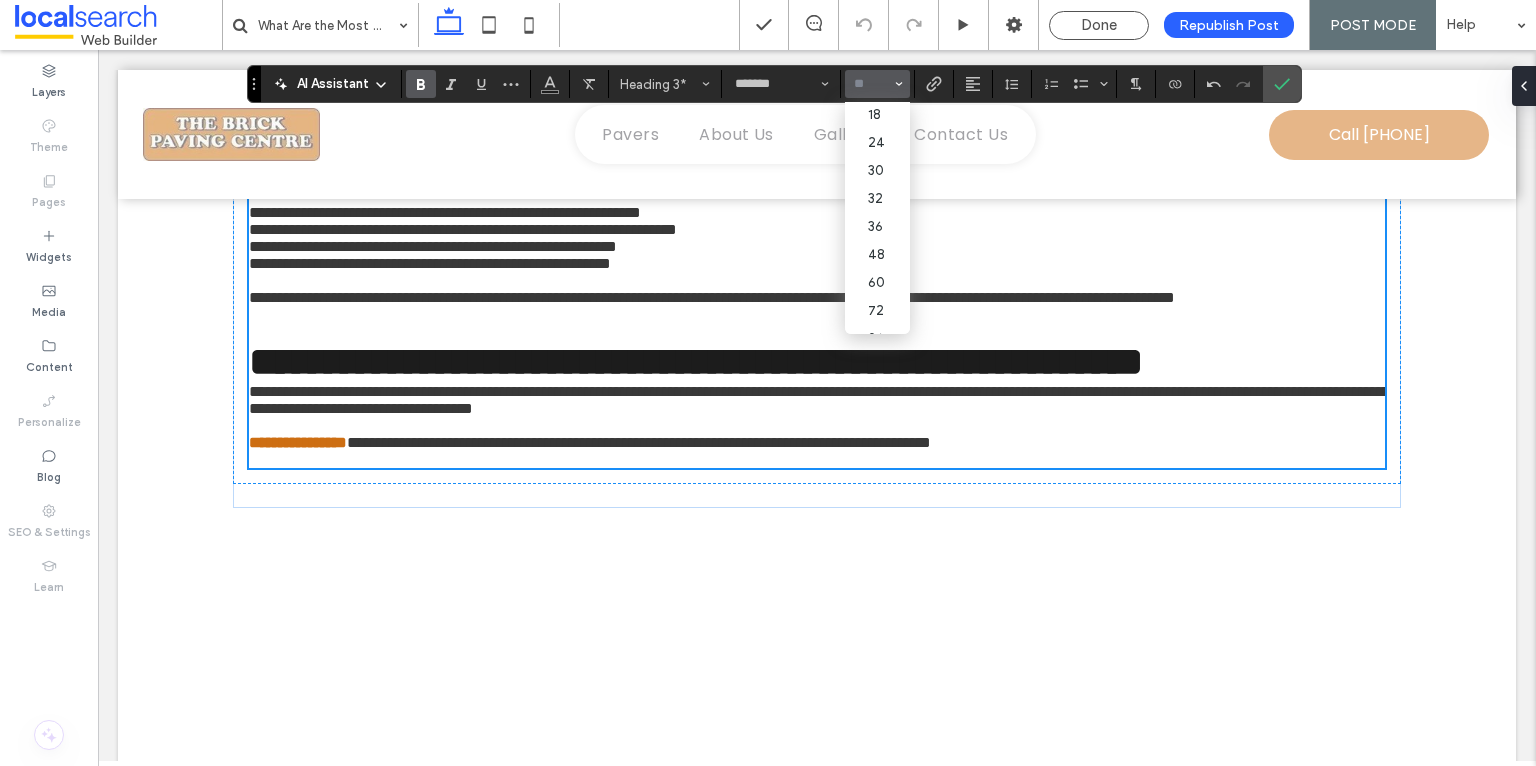 scroll, scrollTop: 200, scrollLeft: 0, axis: vertical 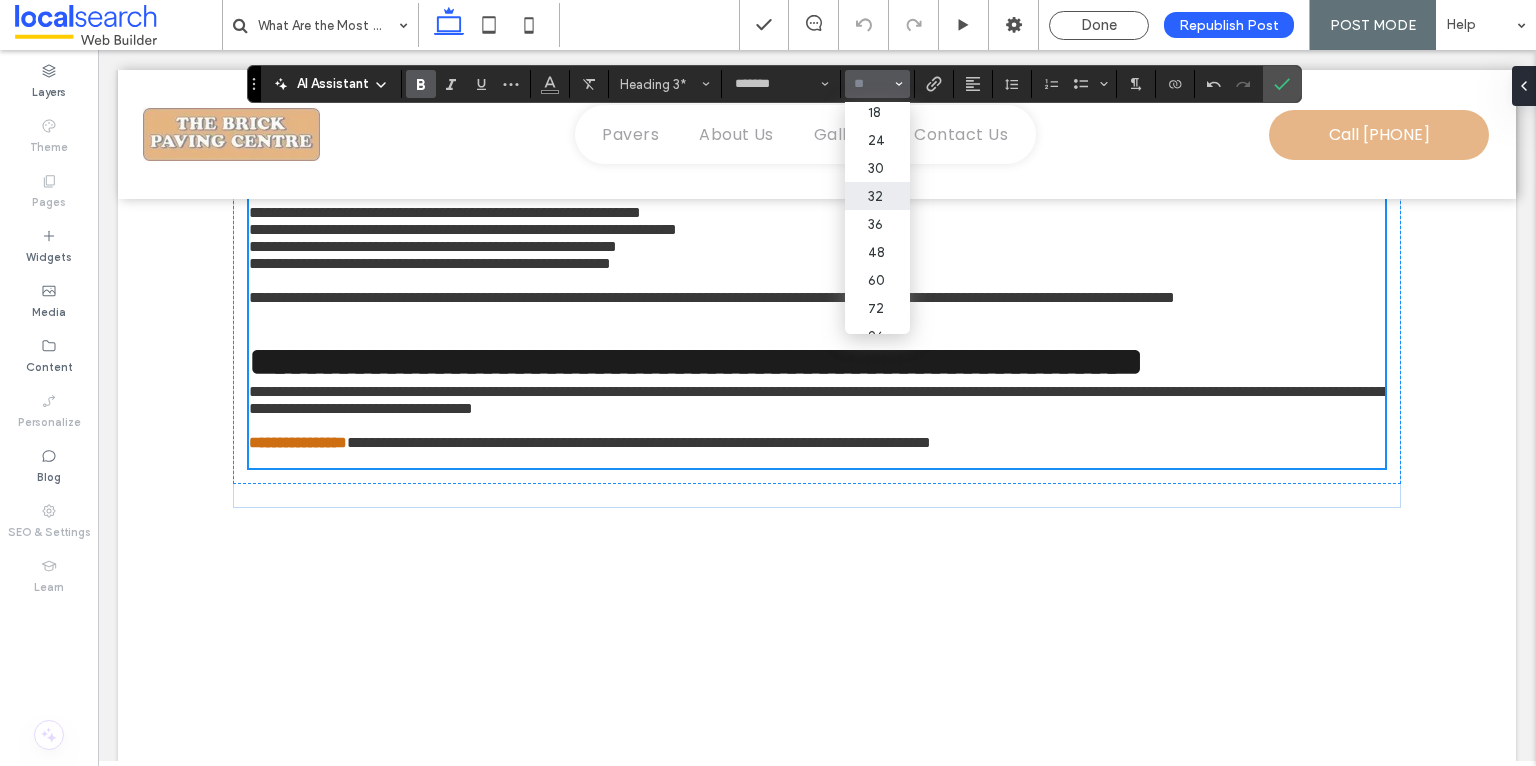 click on "32" at bounding box center [877, 196] 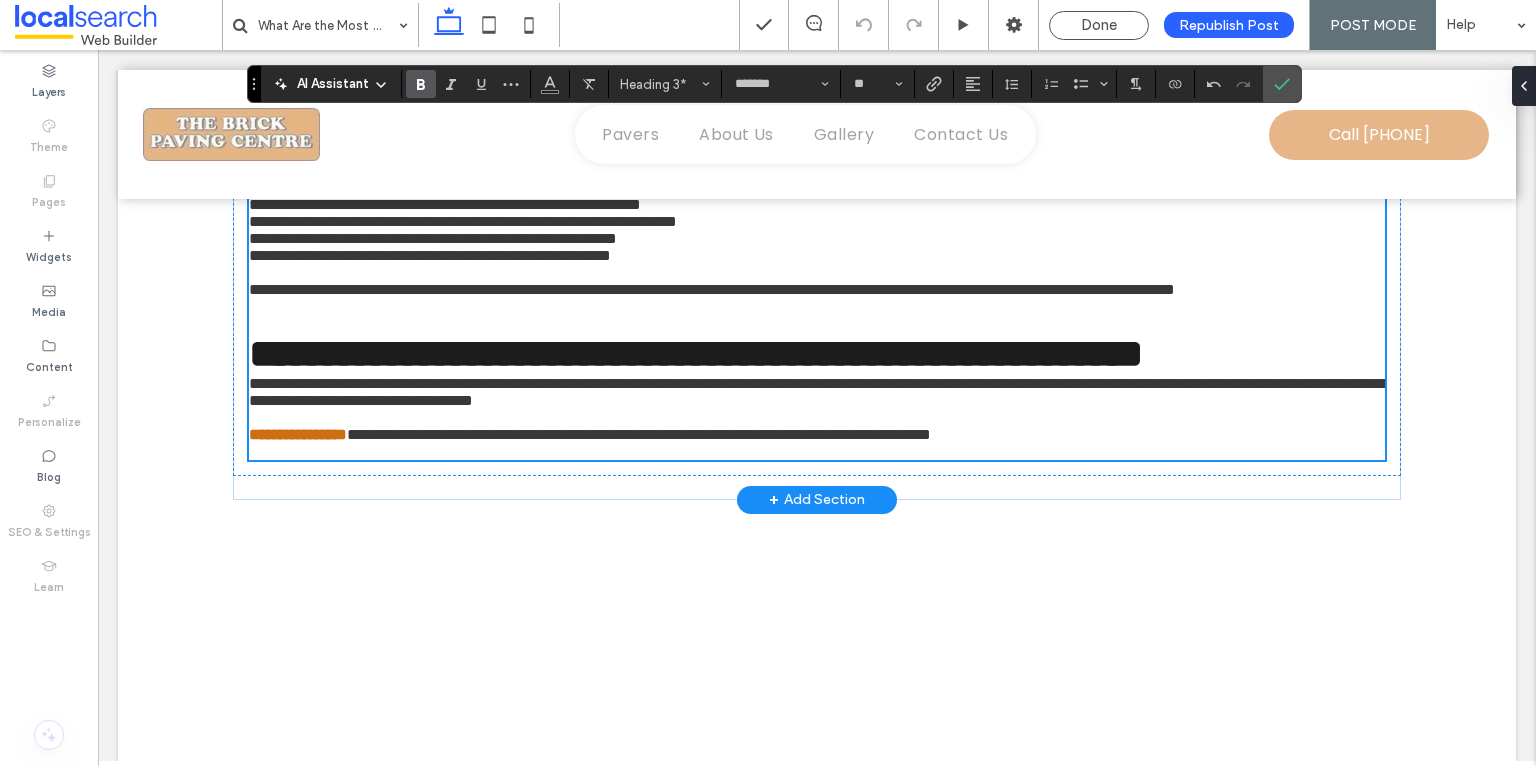 click on "**********" at bounding box center [817, -472] 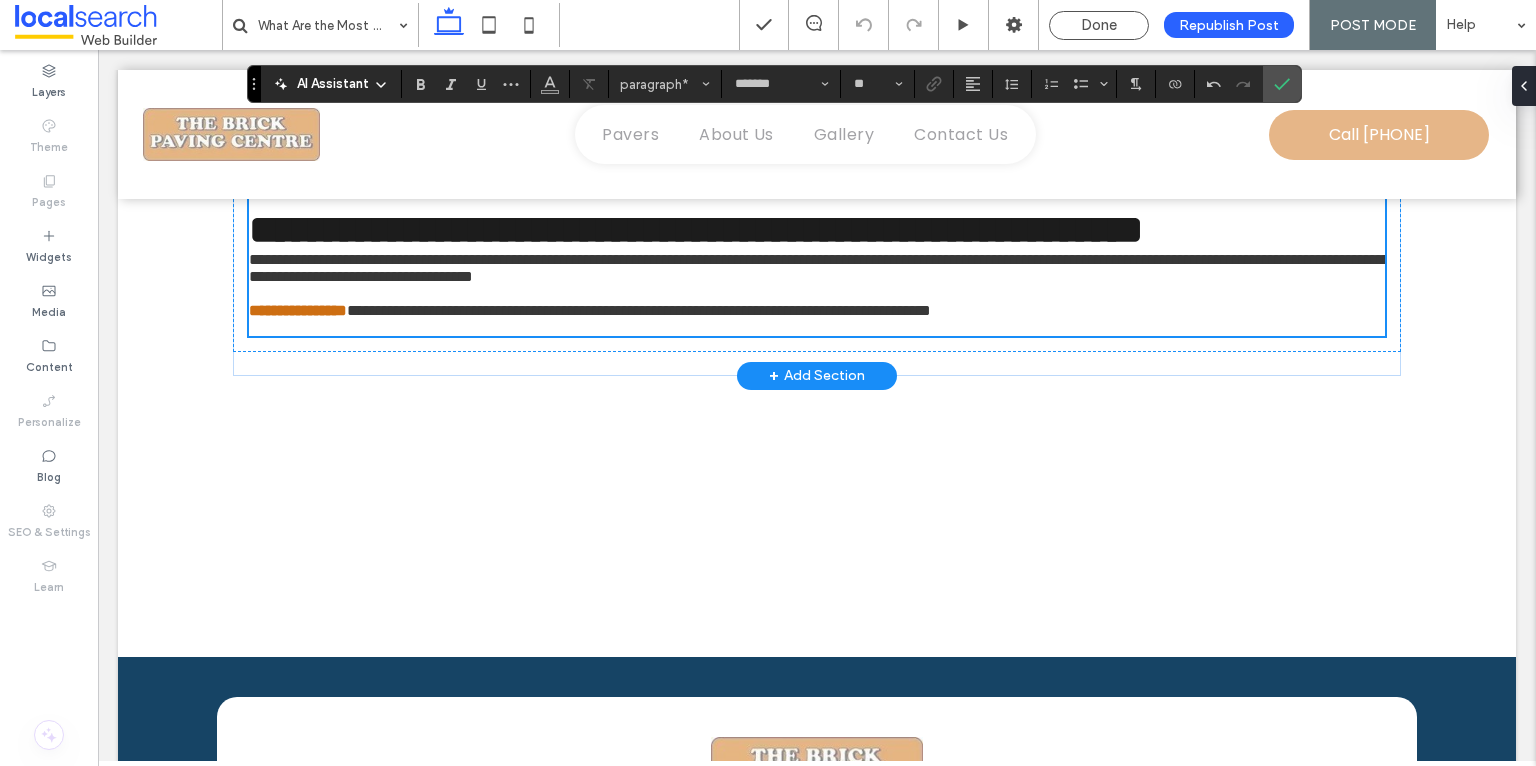 scroll, scrollTop: 3473, scrollLeft: 0, axis: vertical 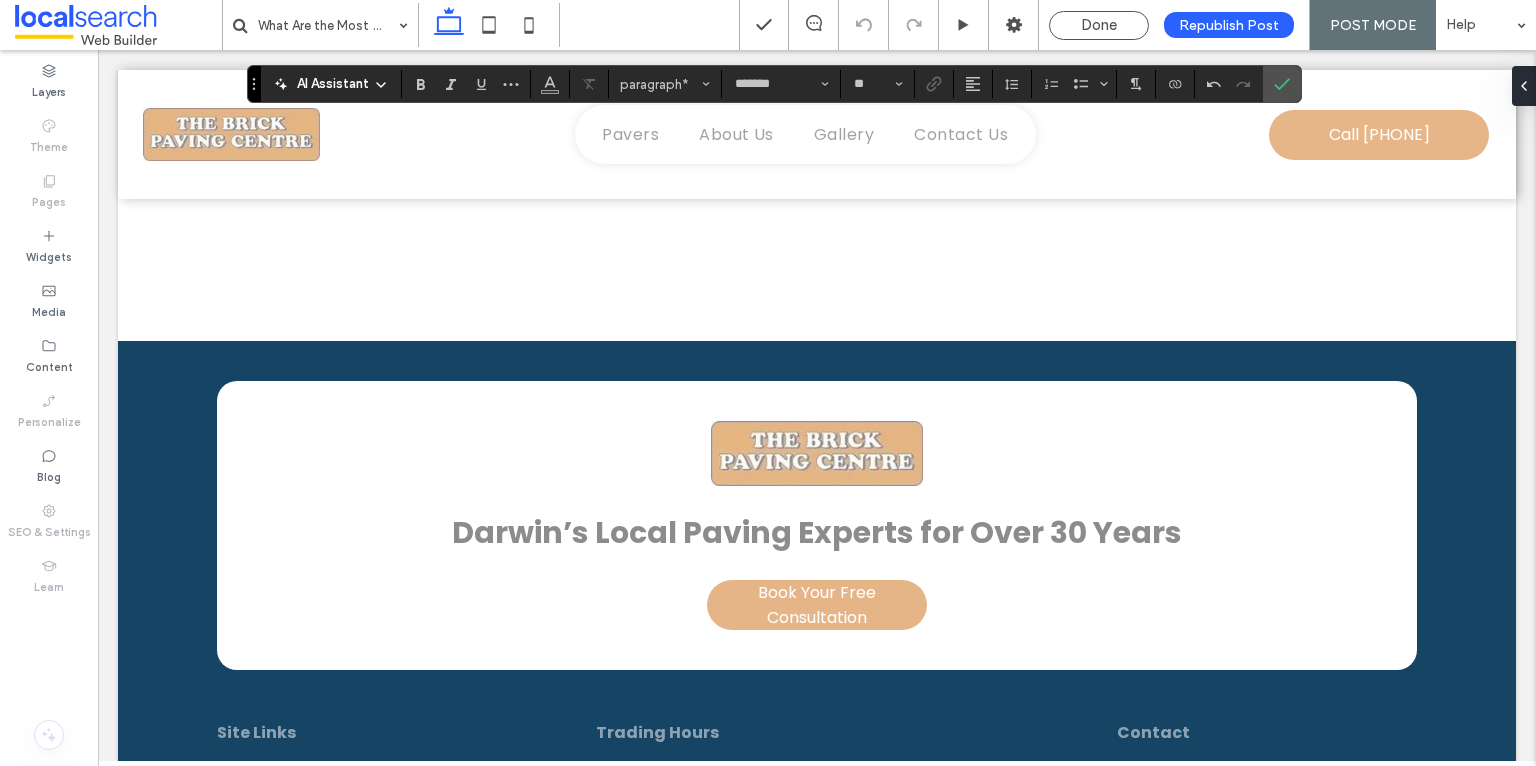 click on "****" at bounding box center (280, -616) 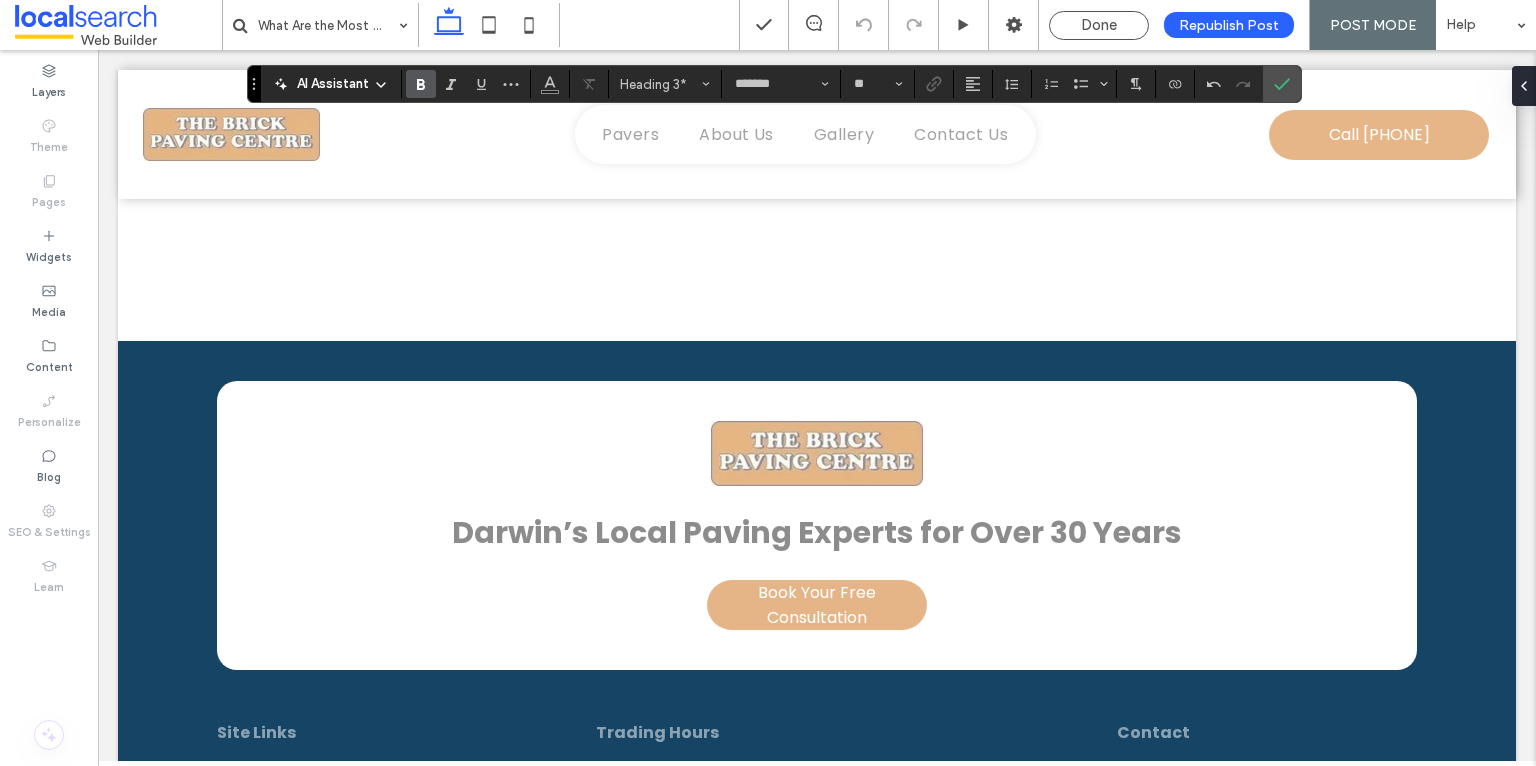 click on "****" at bounding box center (280, -616) 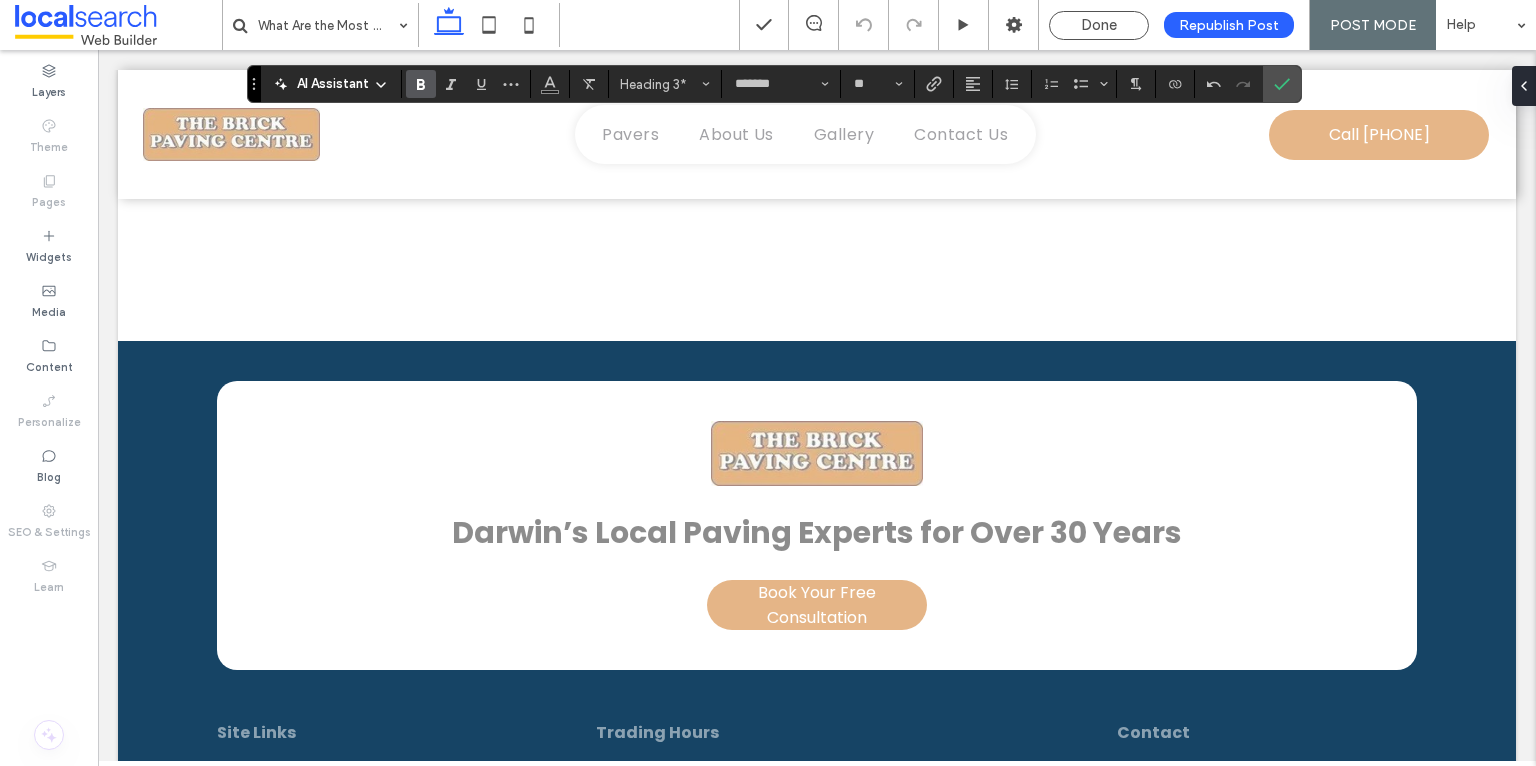 click on "****" at bounding box center (817, -616) 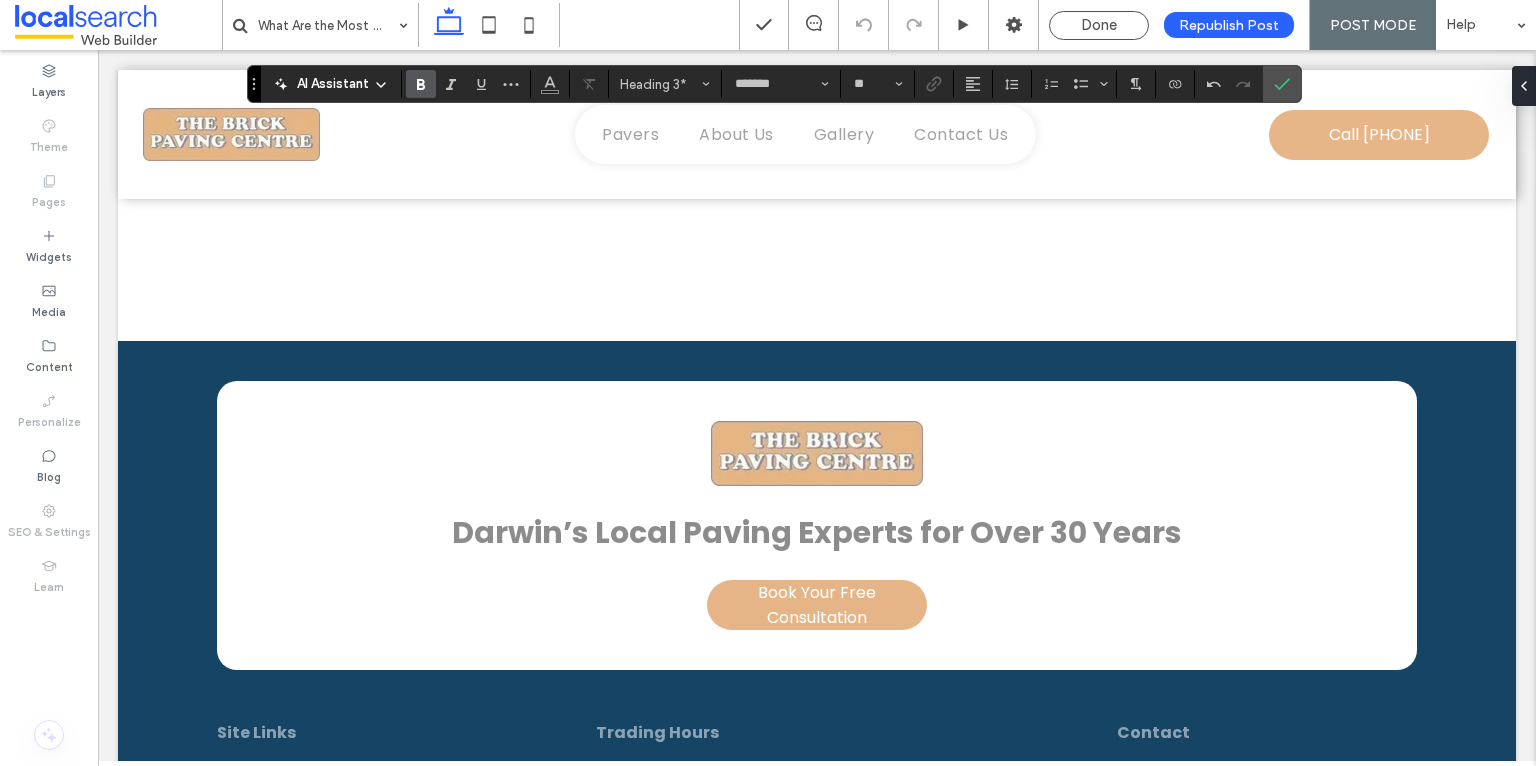 click on "**********" at bounding box center [817, -689] 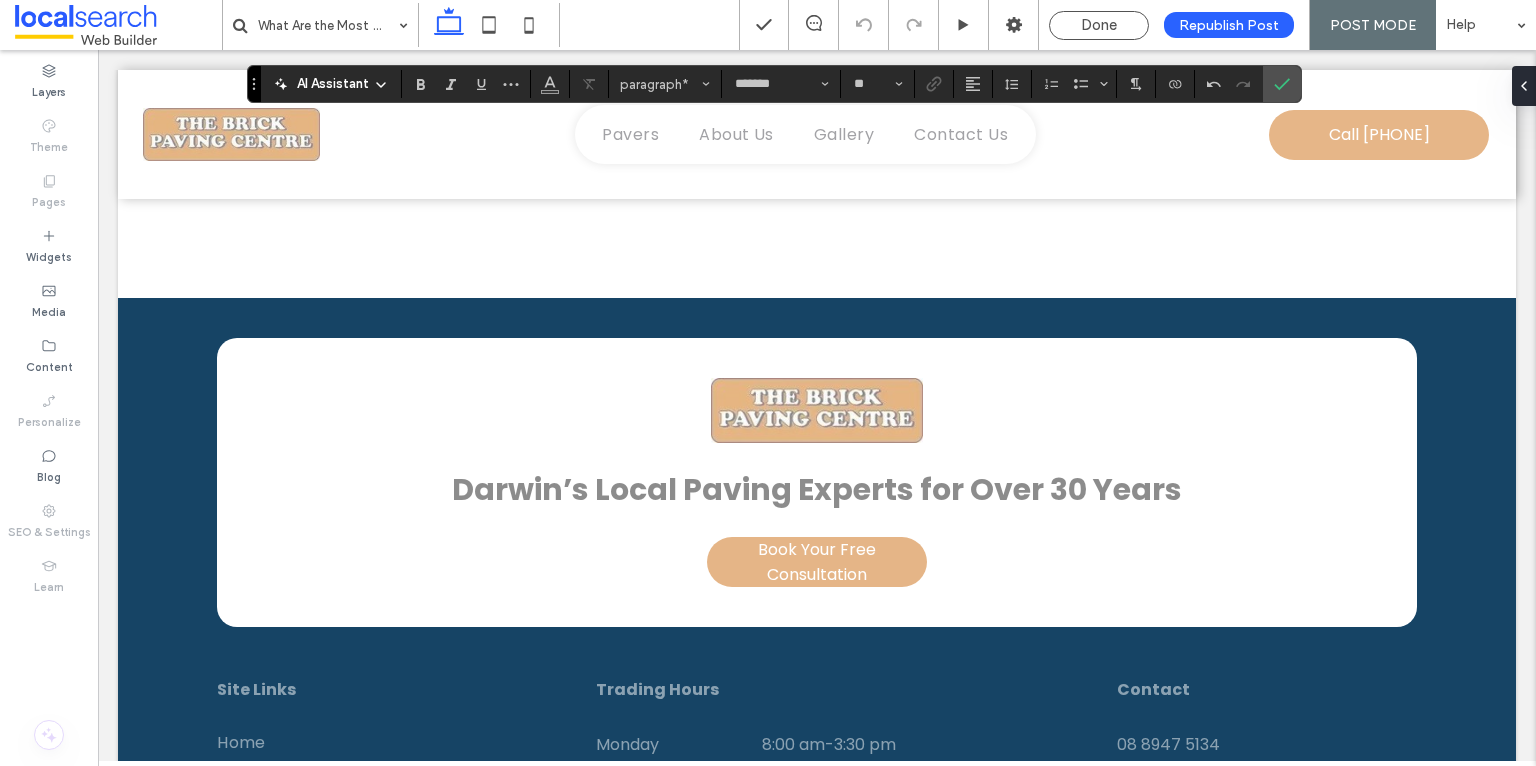 click on "**********" at bounding box center [817, -595] 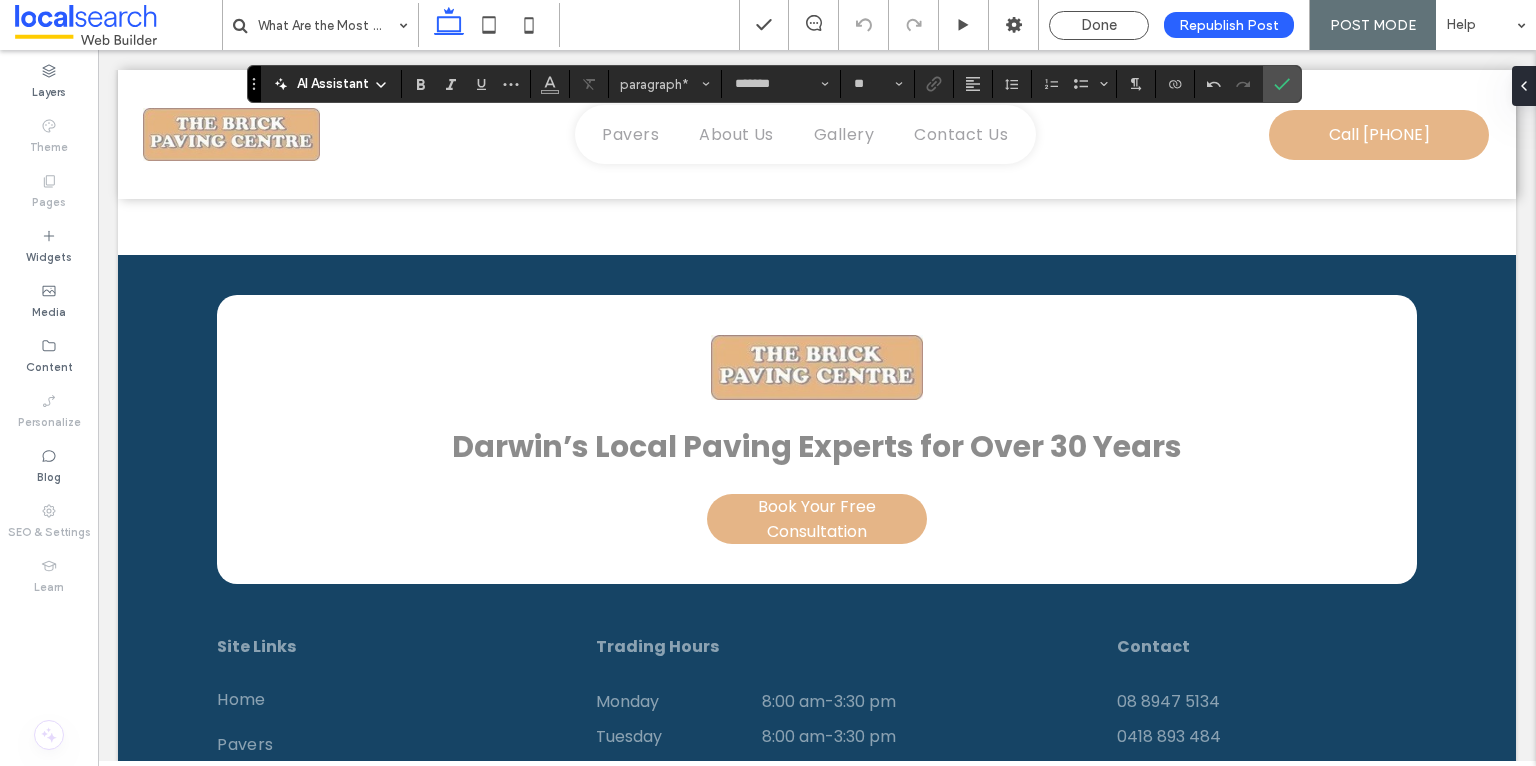 type on "**" 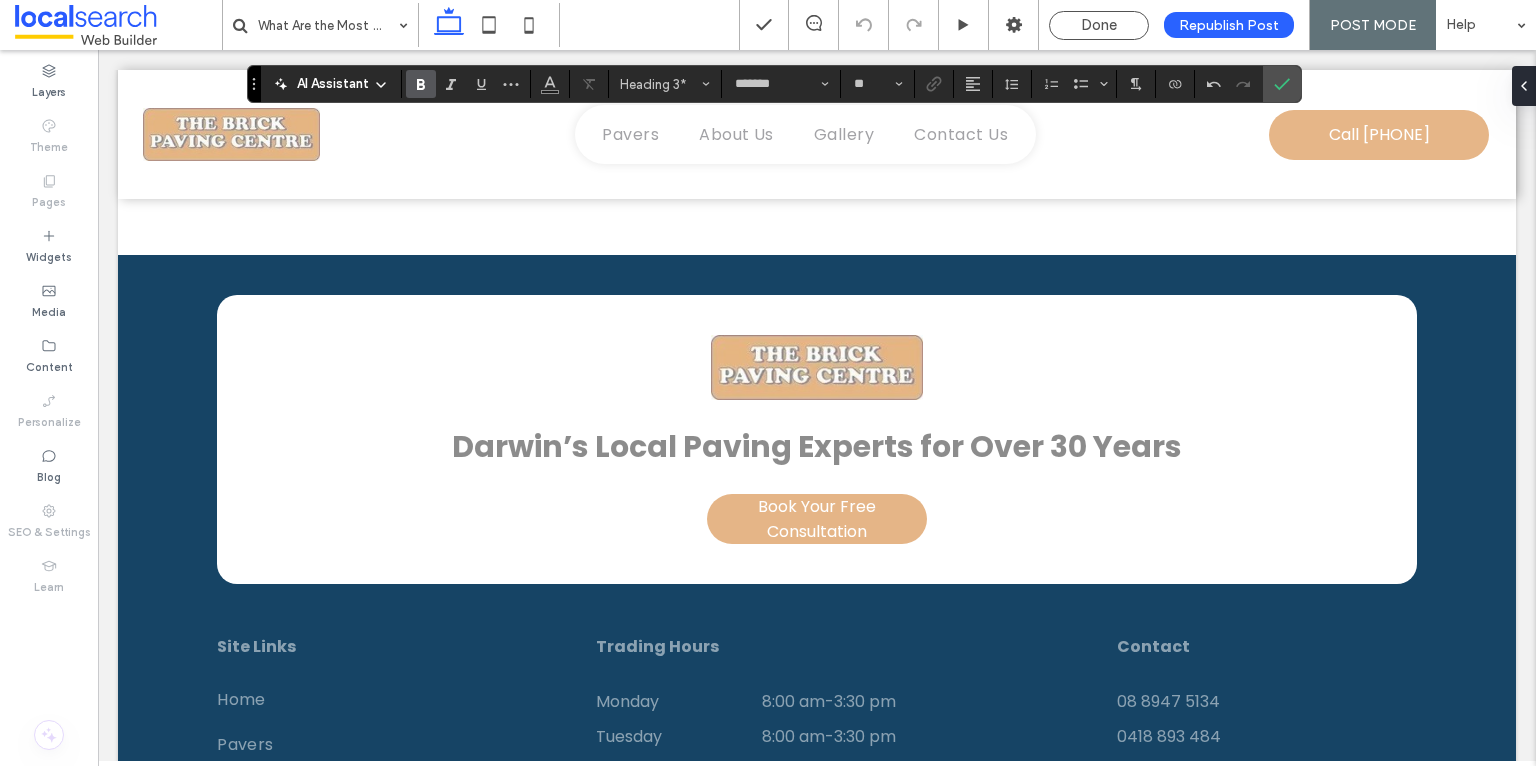 click on "****" at bounding box center [280, -659] 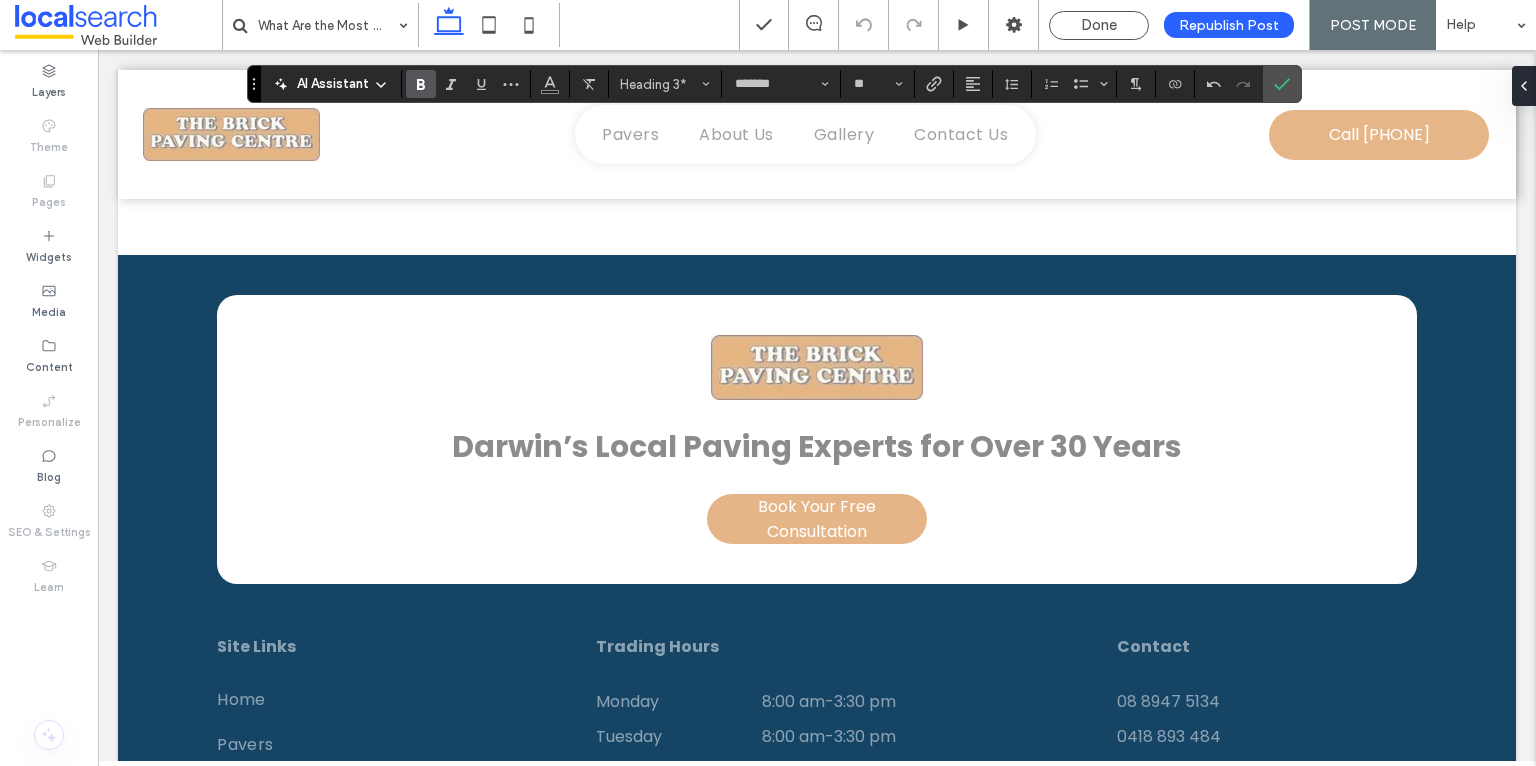 click on "****" at bounding box center [280, -659] 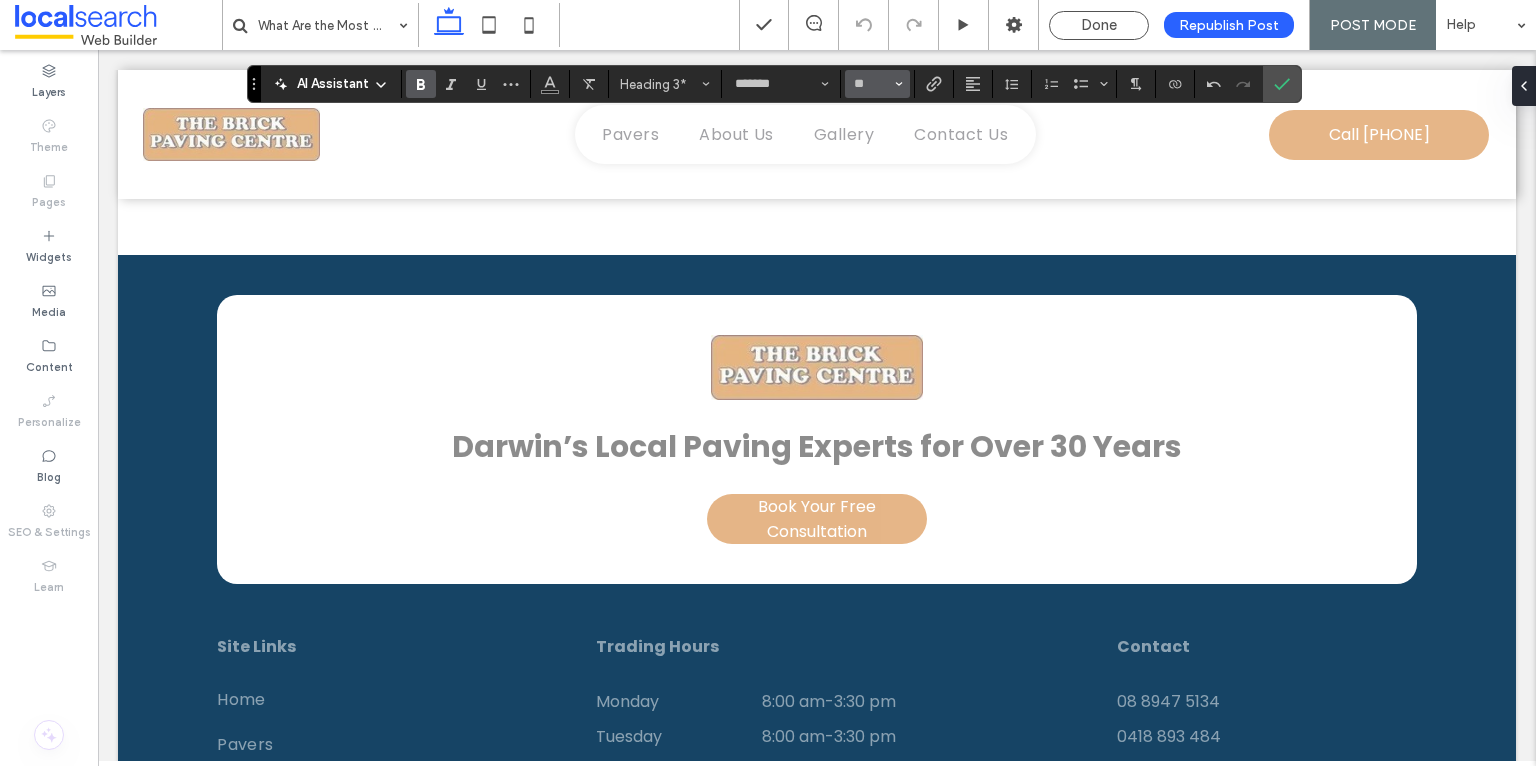 click 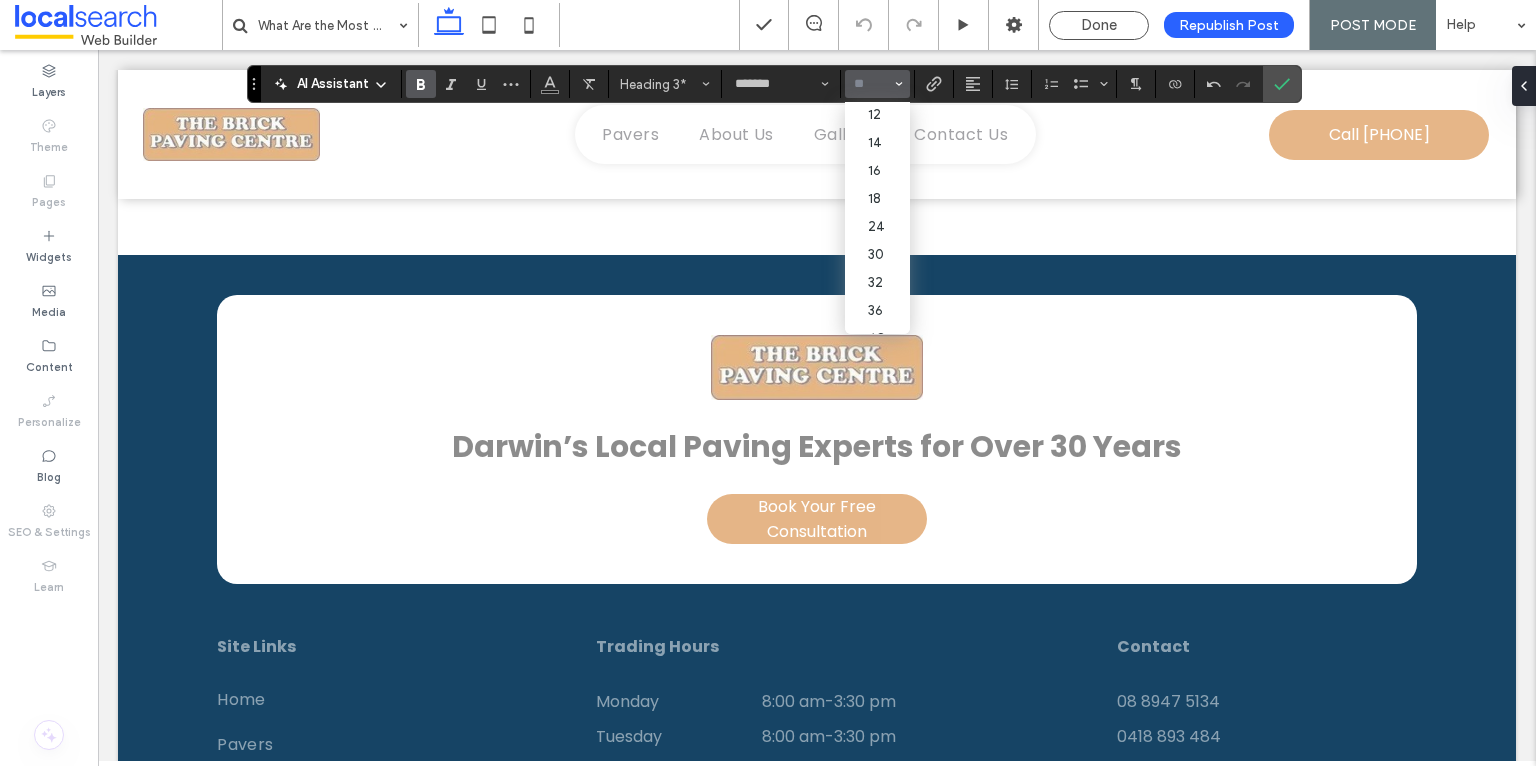 scroll, scrollTop: 116, scrollLeft: 0, axis: vertical 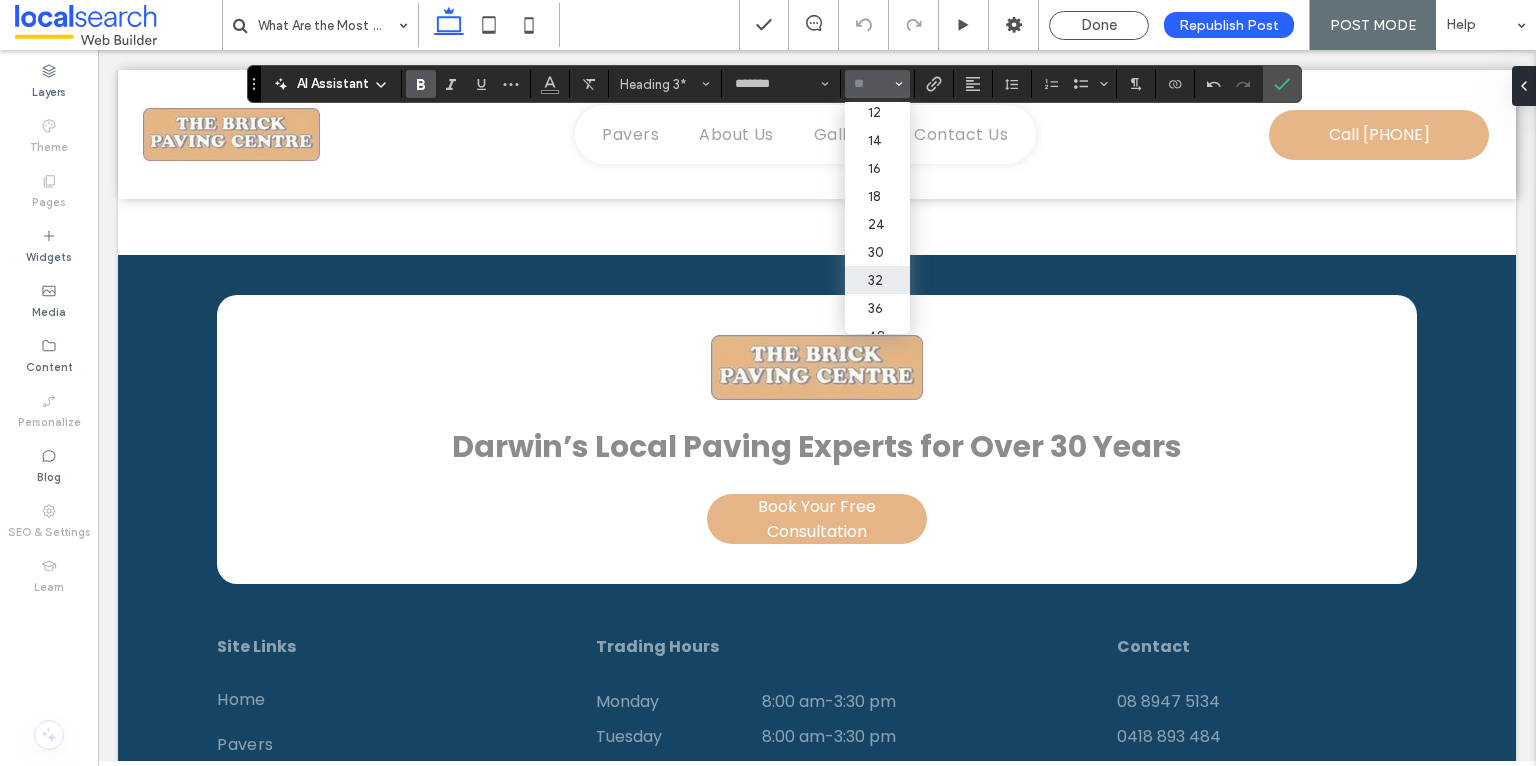 click on "32" at bounding box center [877, 280] 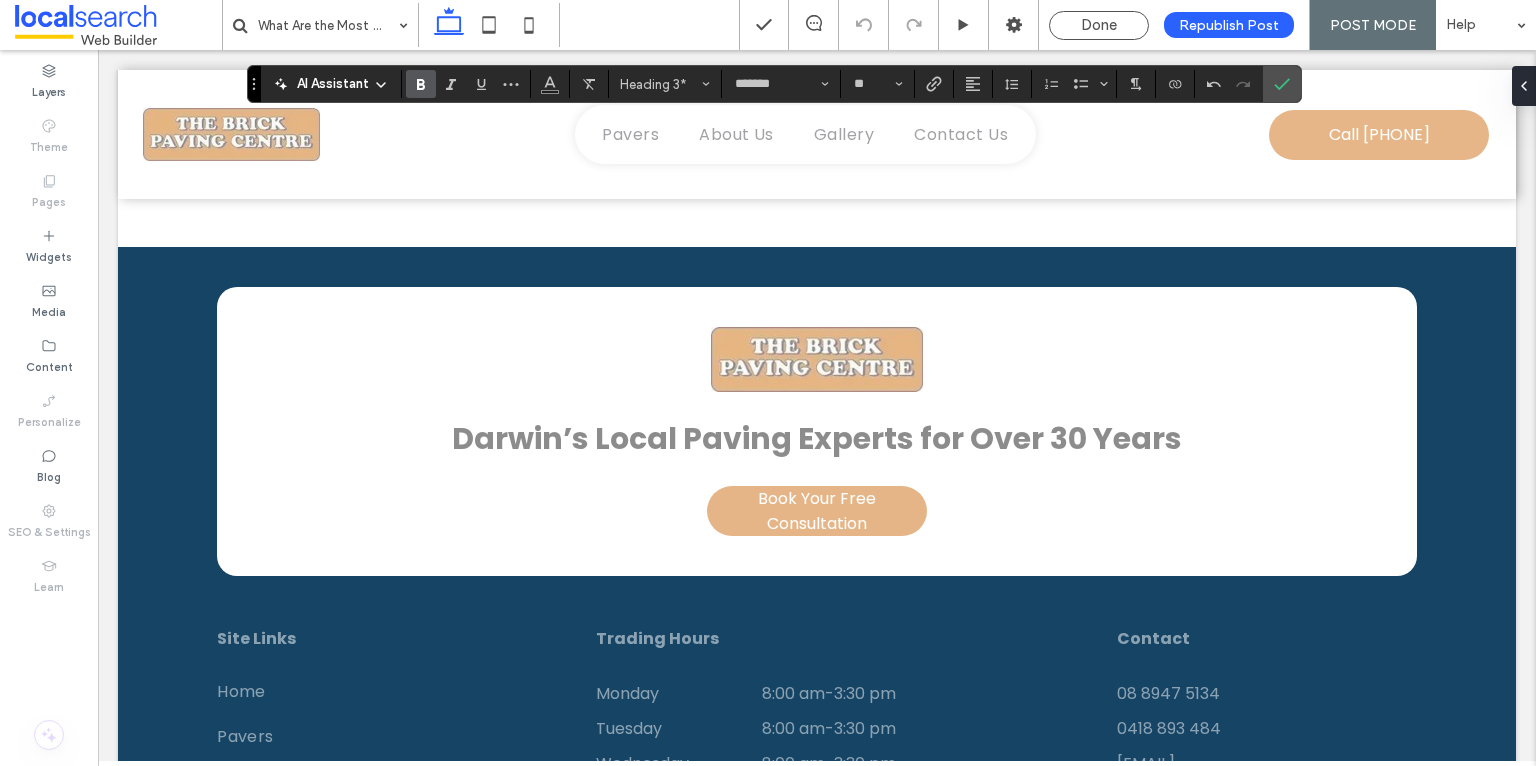 type on "**" 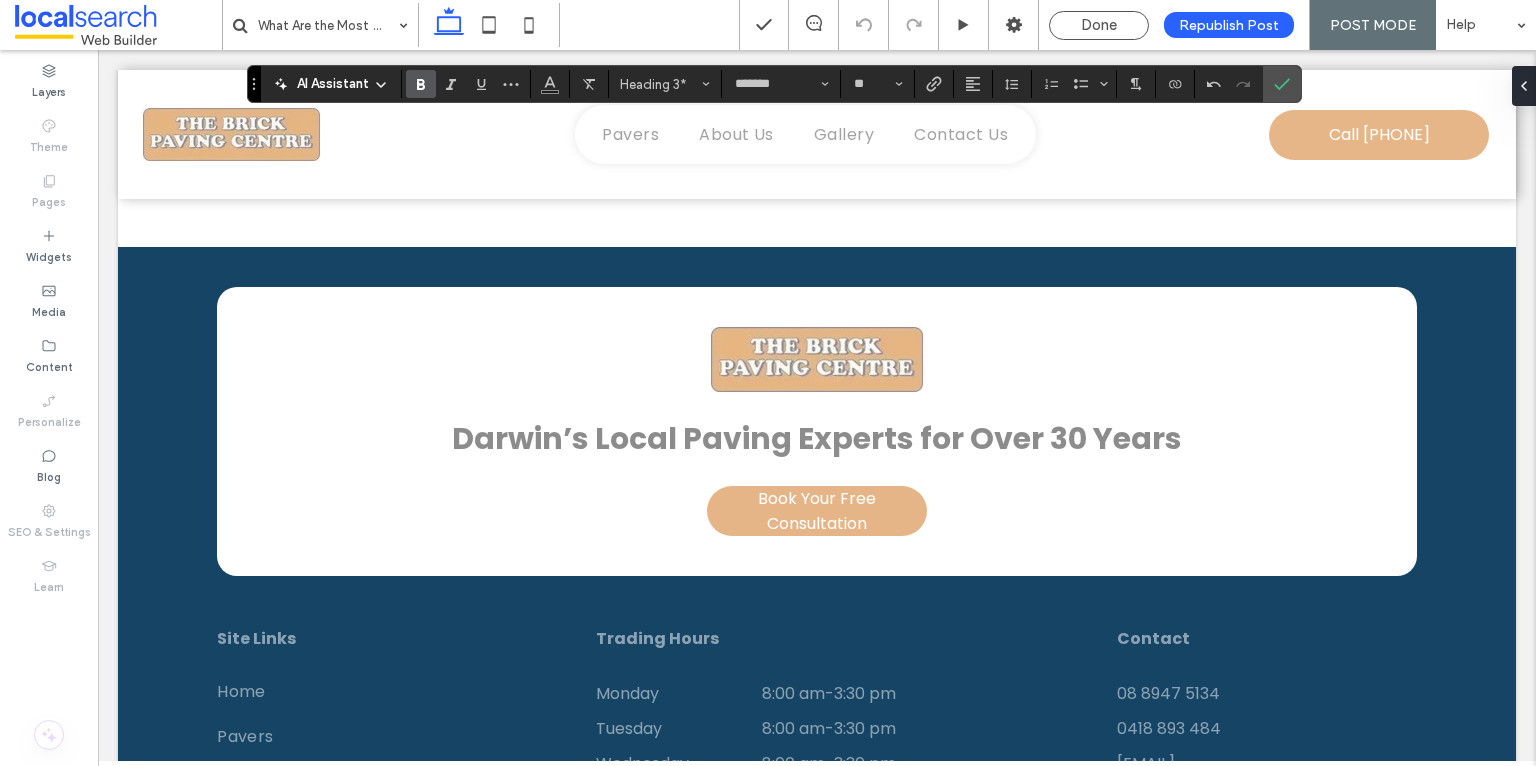 click on "****" at bounding box center [280, -573] 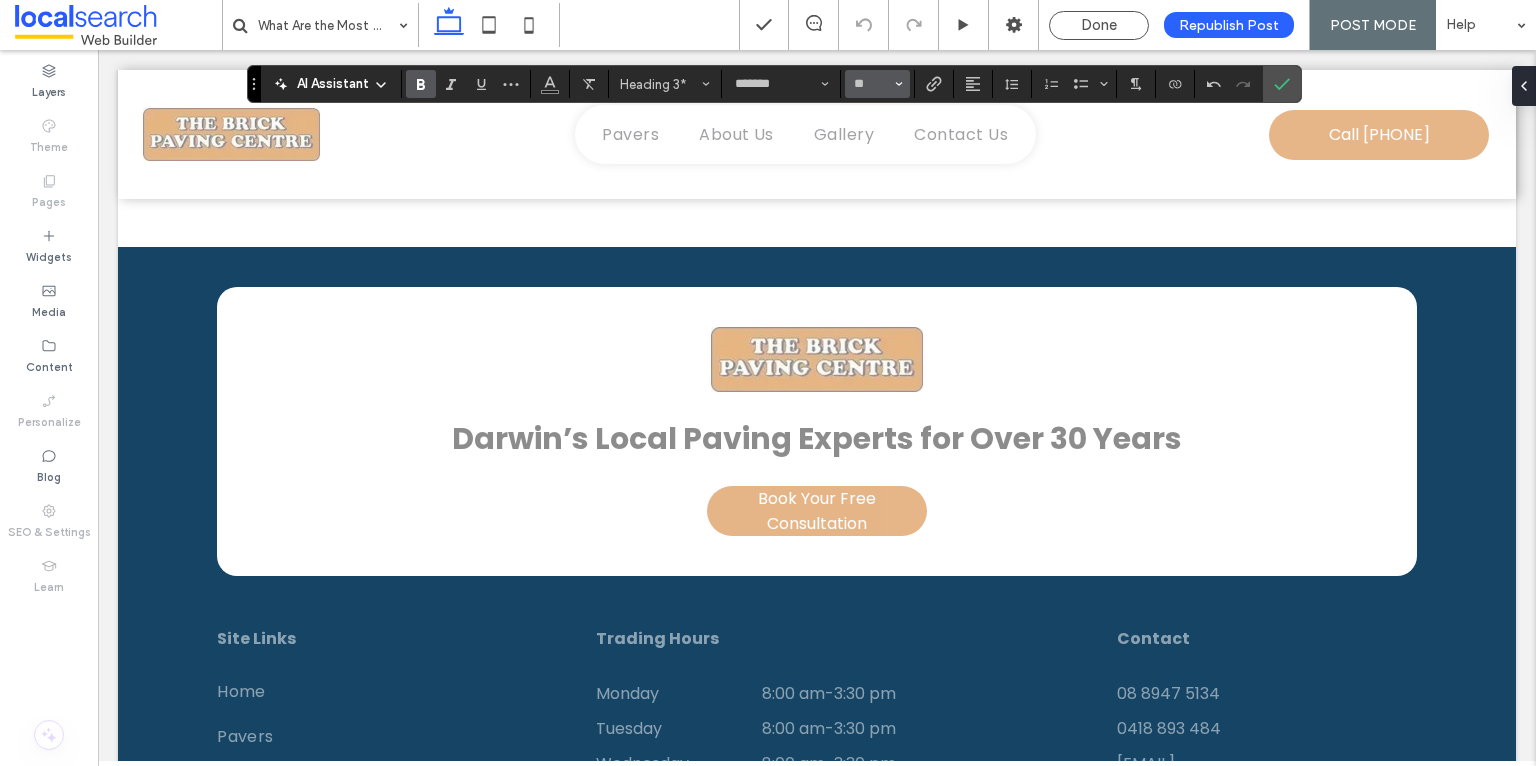 click 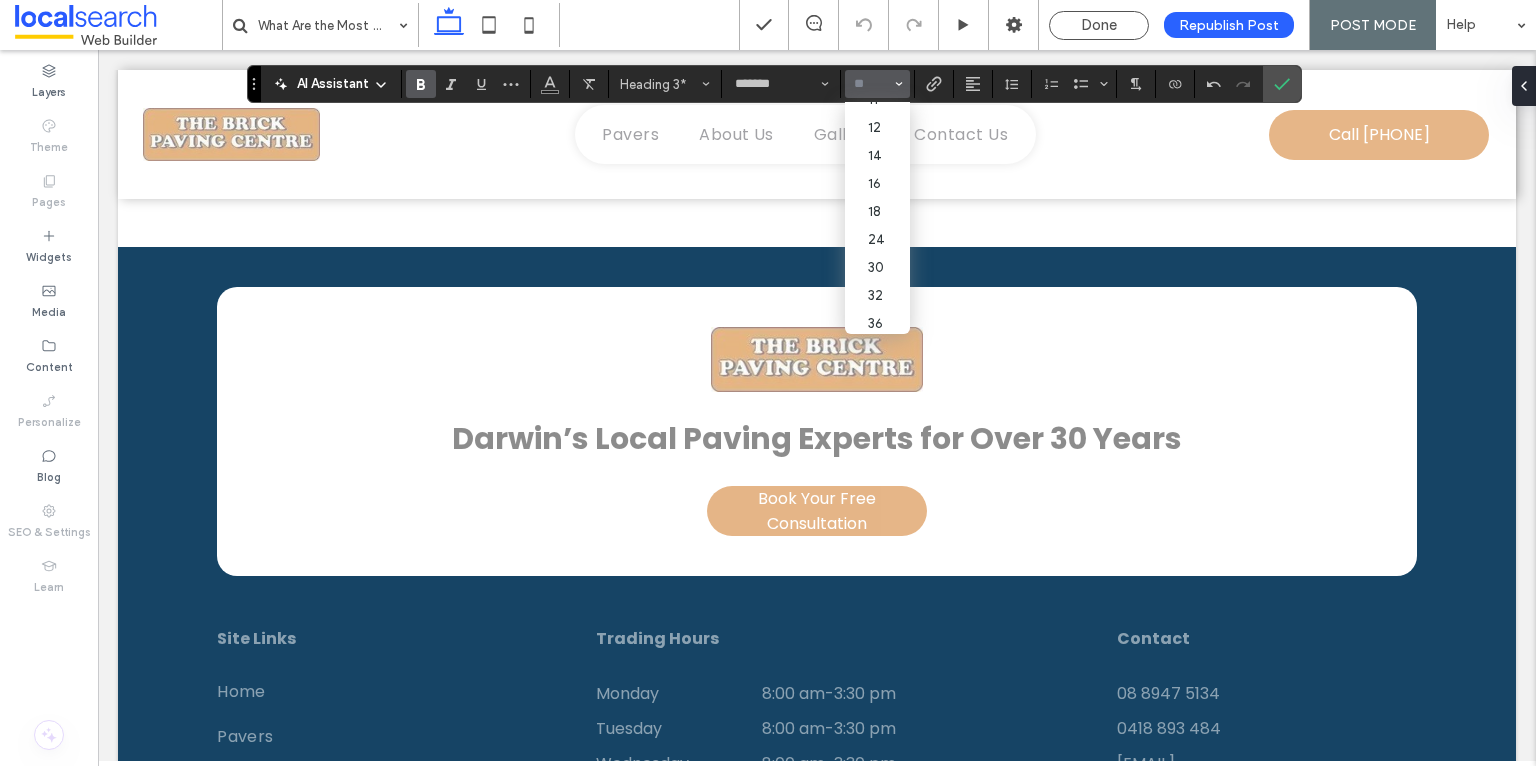 scroll, scrollTop: 116, scrollLeft: 0, axis: vertical 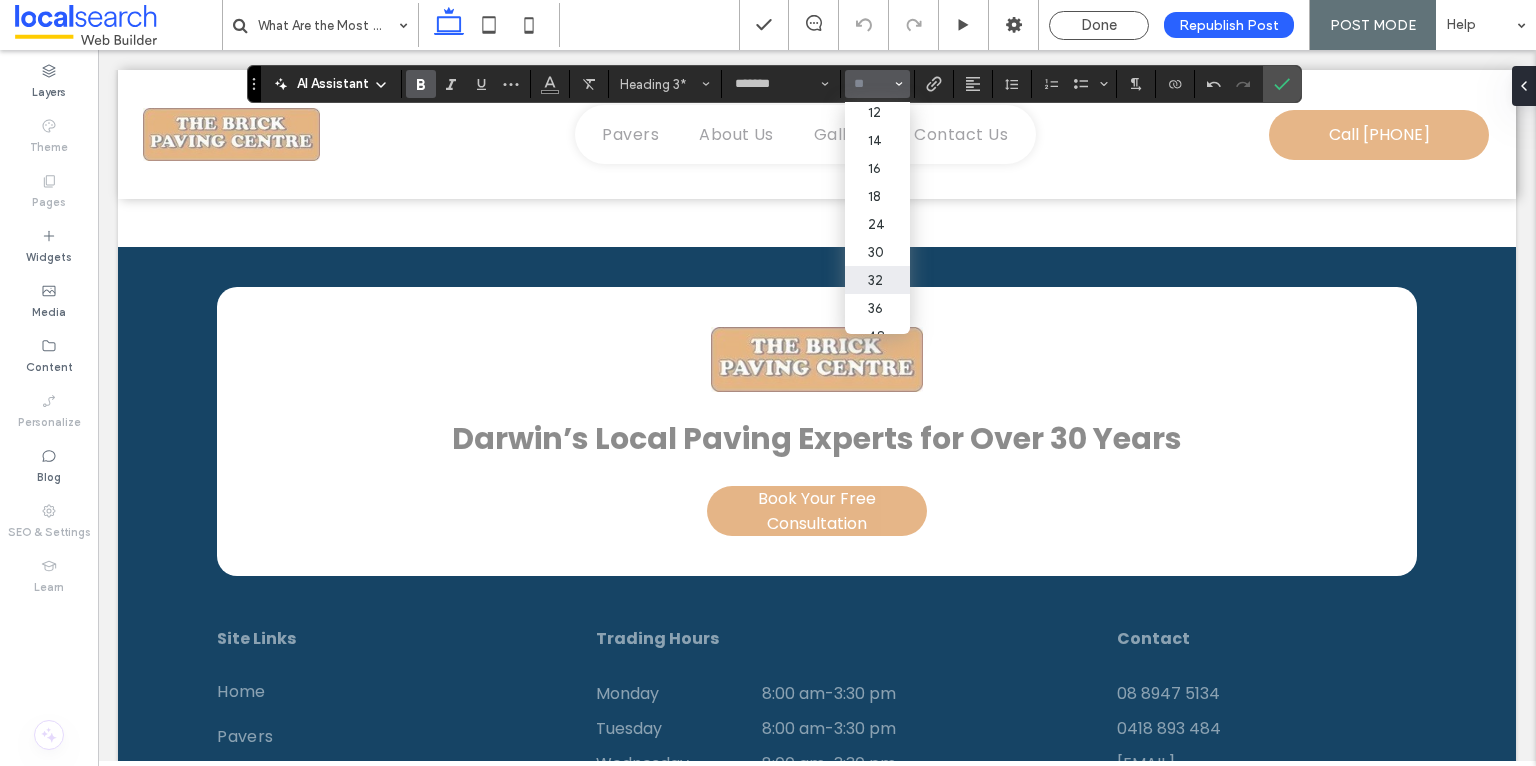 click on "32" at bounding box center (877, 280) 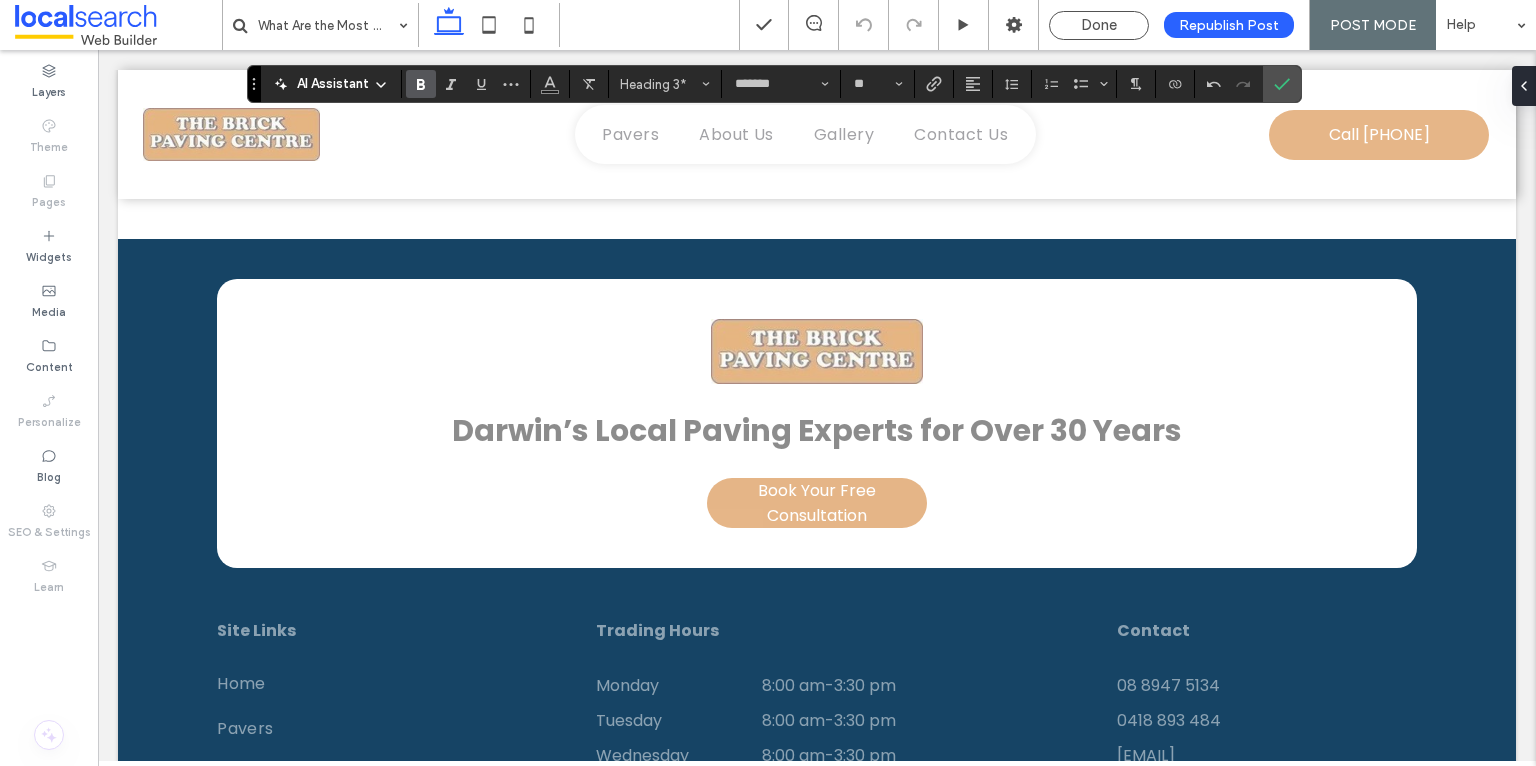 type on "**" 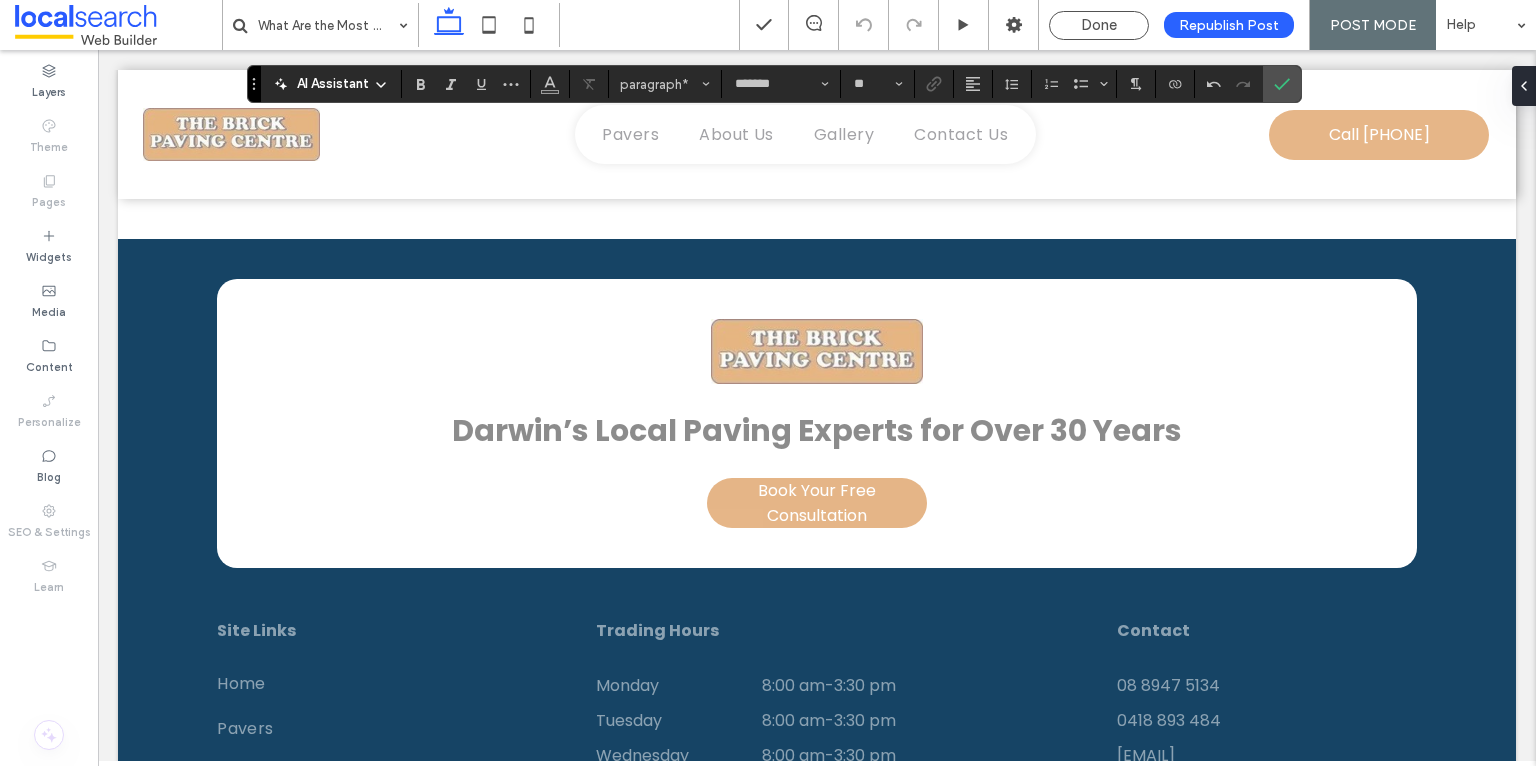 click on "**********" at bounding box center [817, -603] 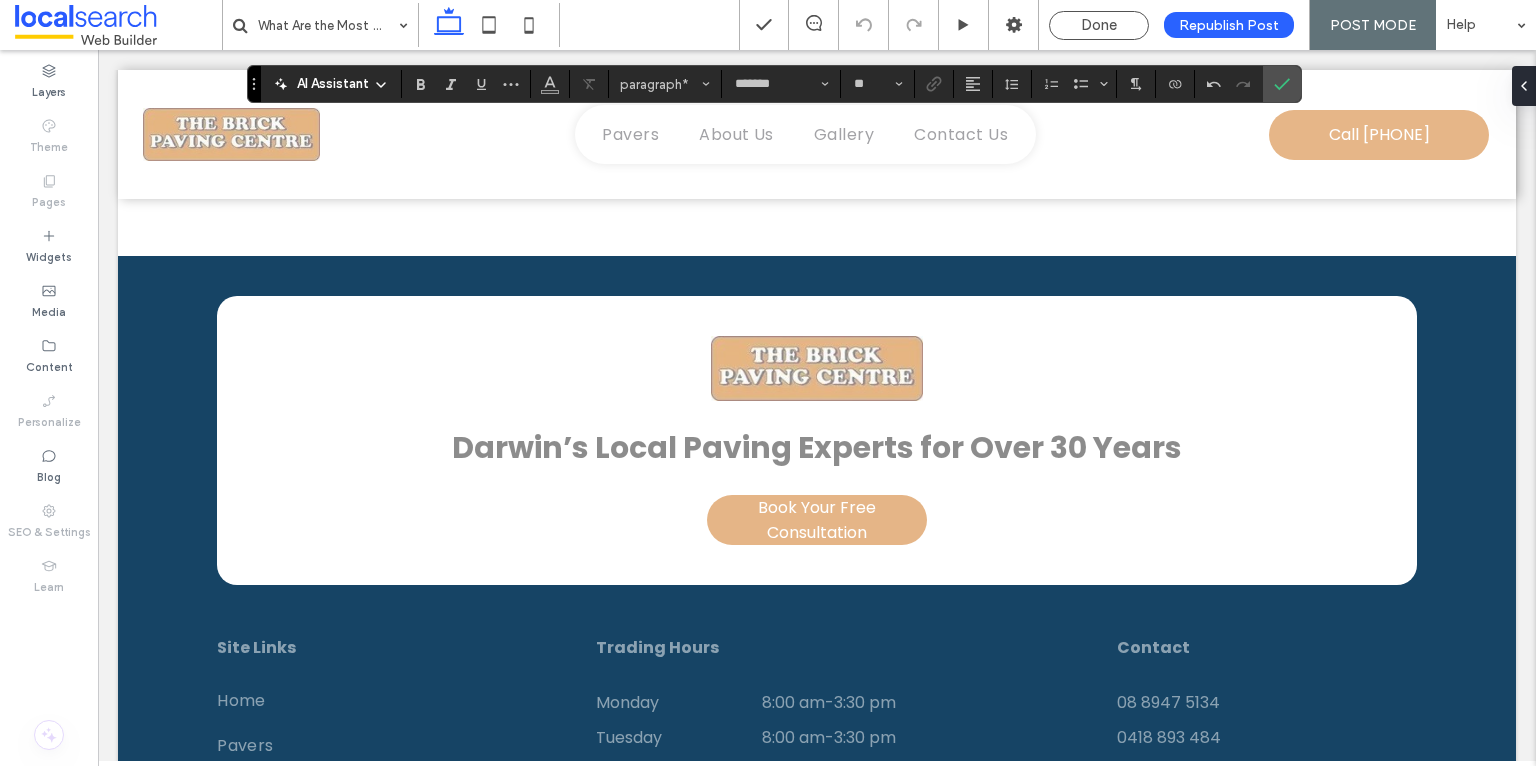 click on "**********" at bounding box center [817, -689] 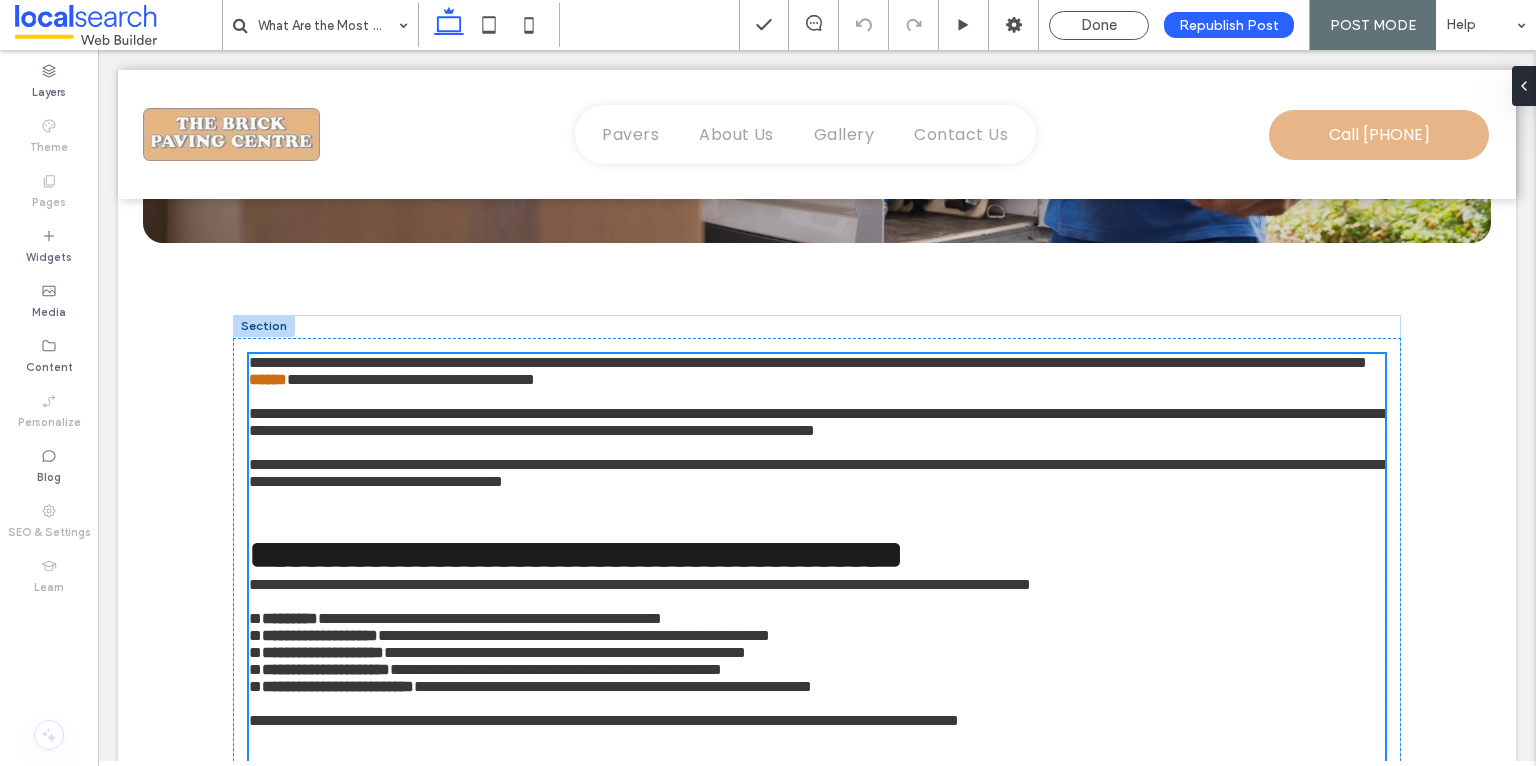 scroll, scrollTop: 672, scrollLeft: 0, axis: vertical 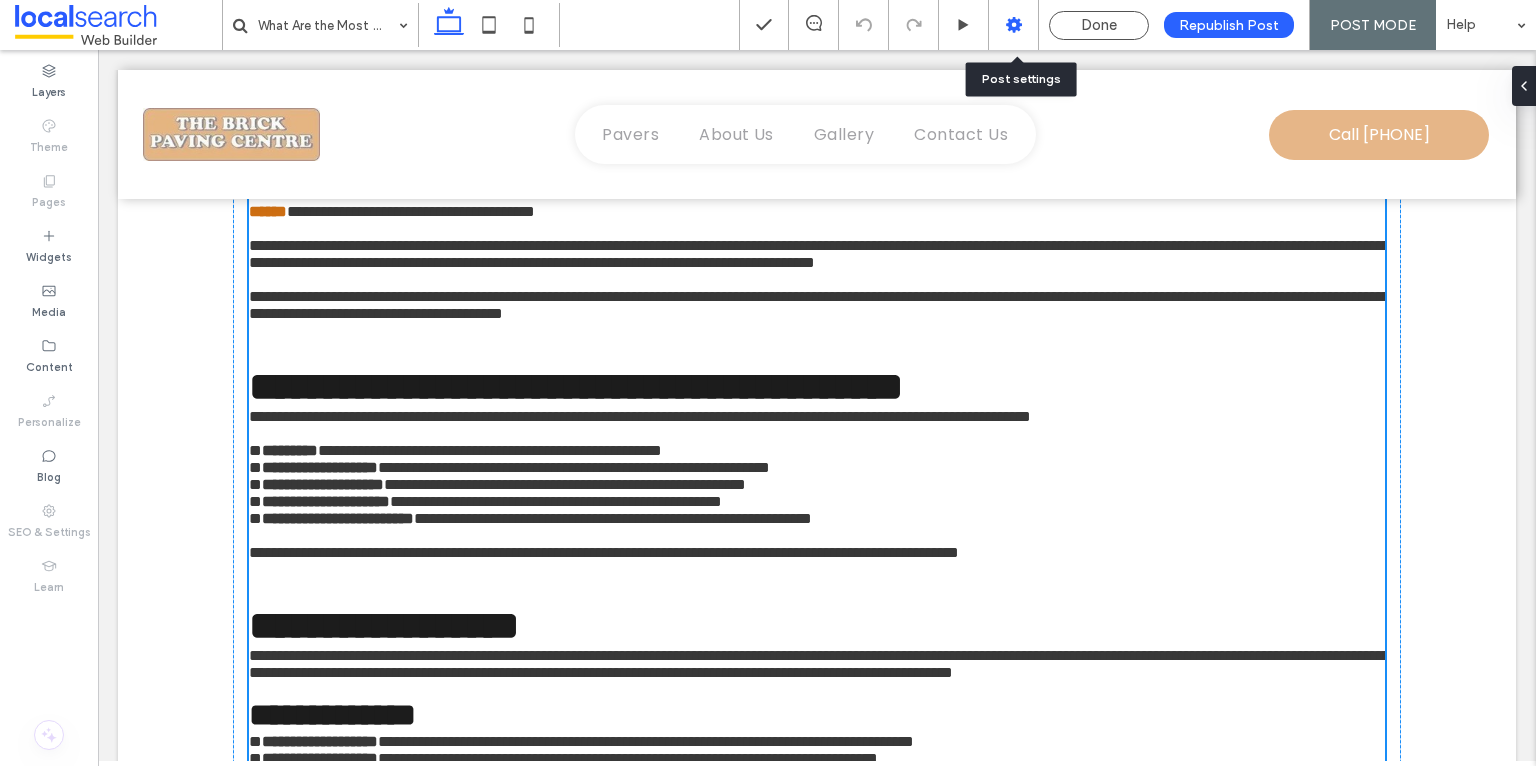 click 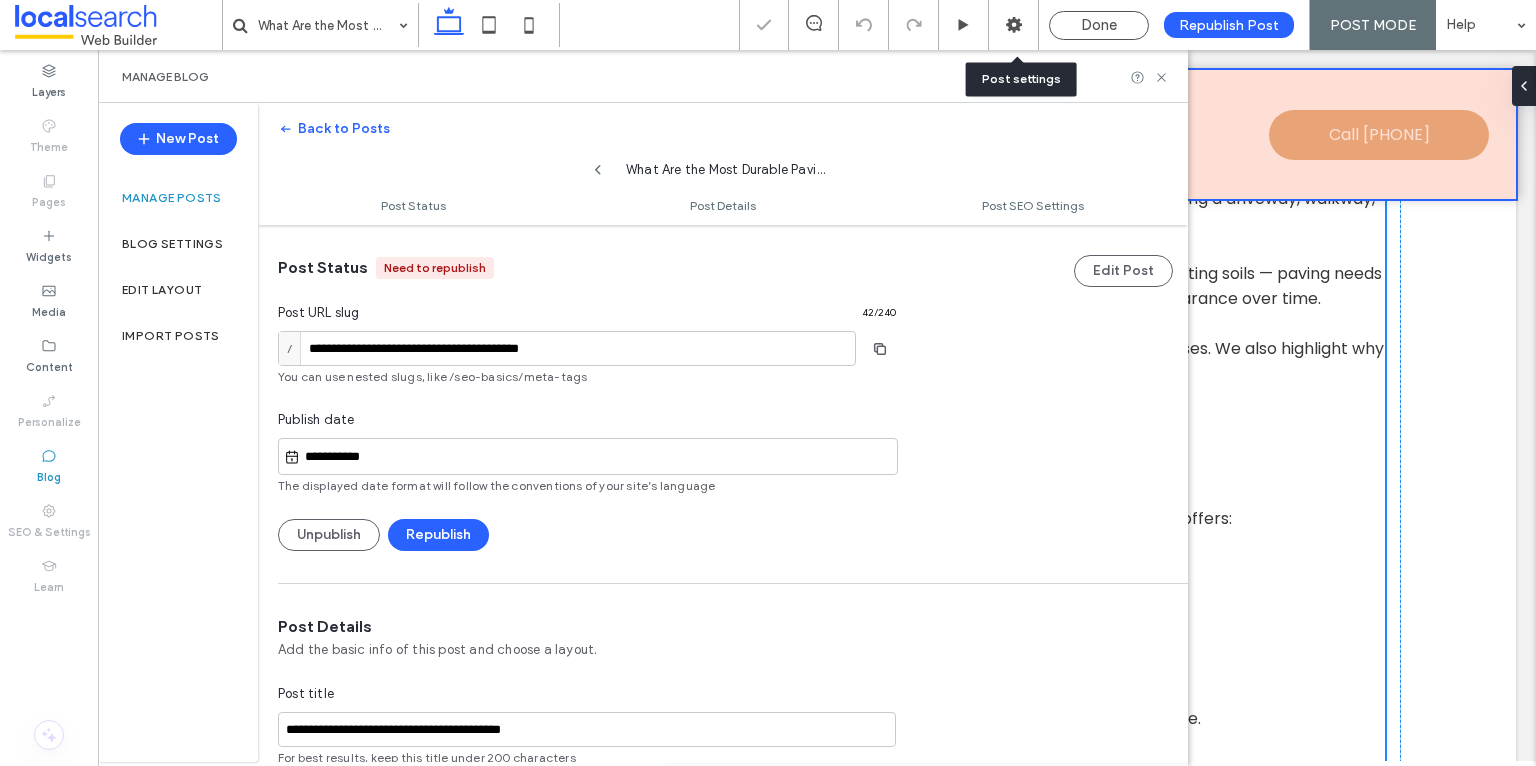 scroll, scrollTop: 0, scrollLeft: 0, axis: both 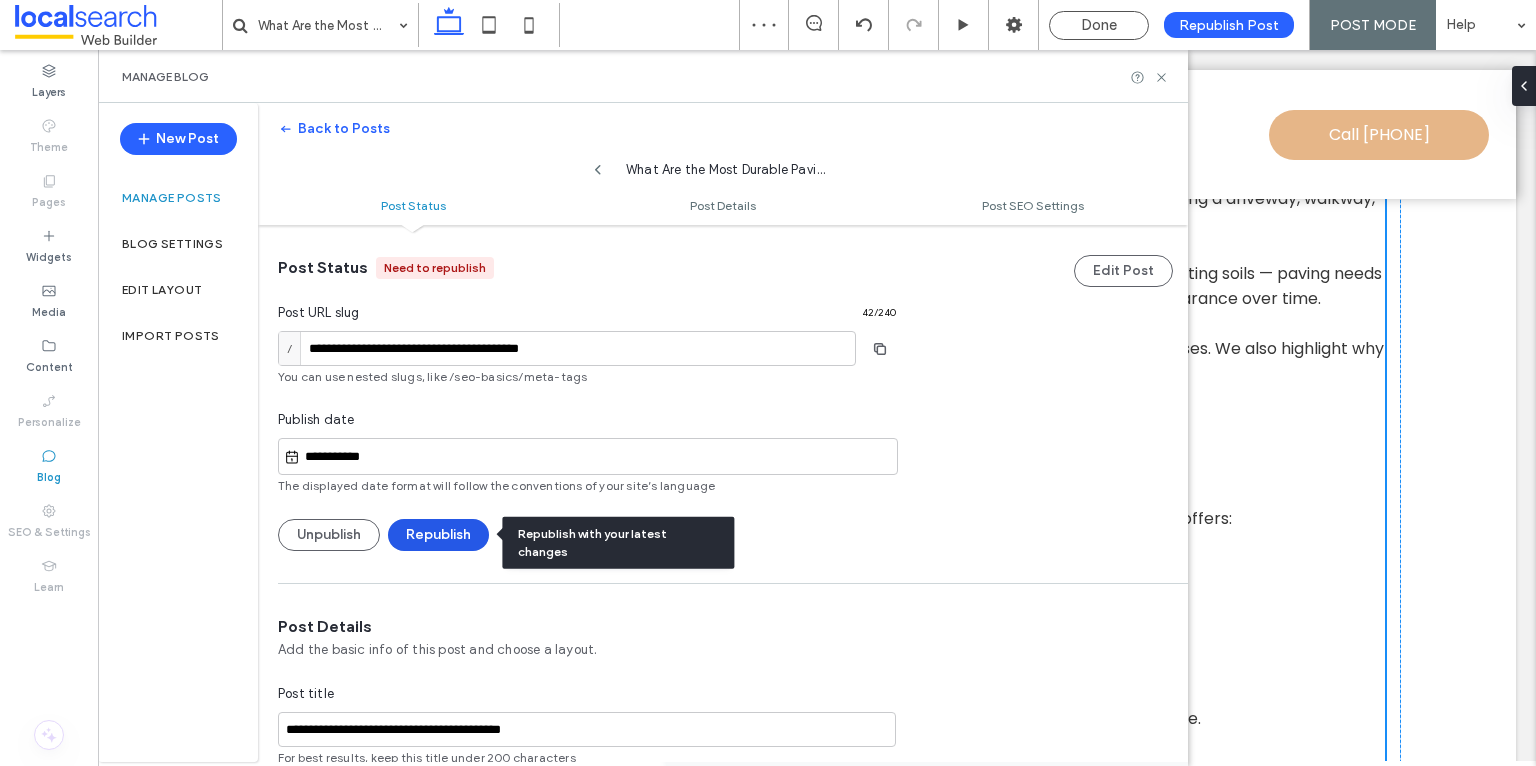 click on "Republish" at bounding box center [438, 535] 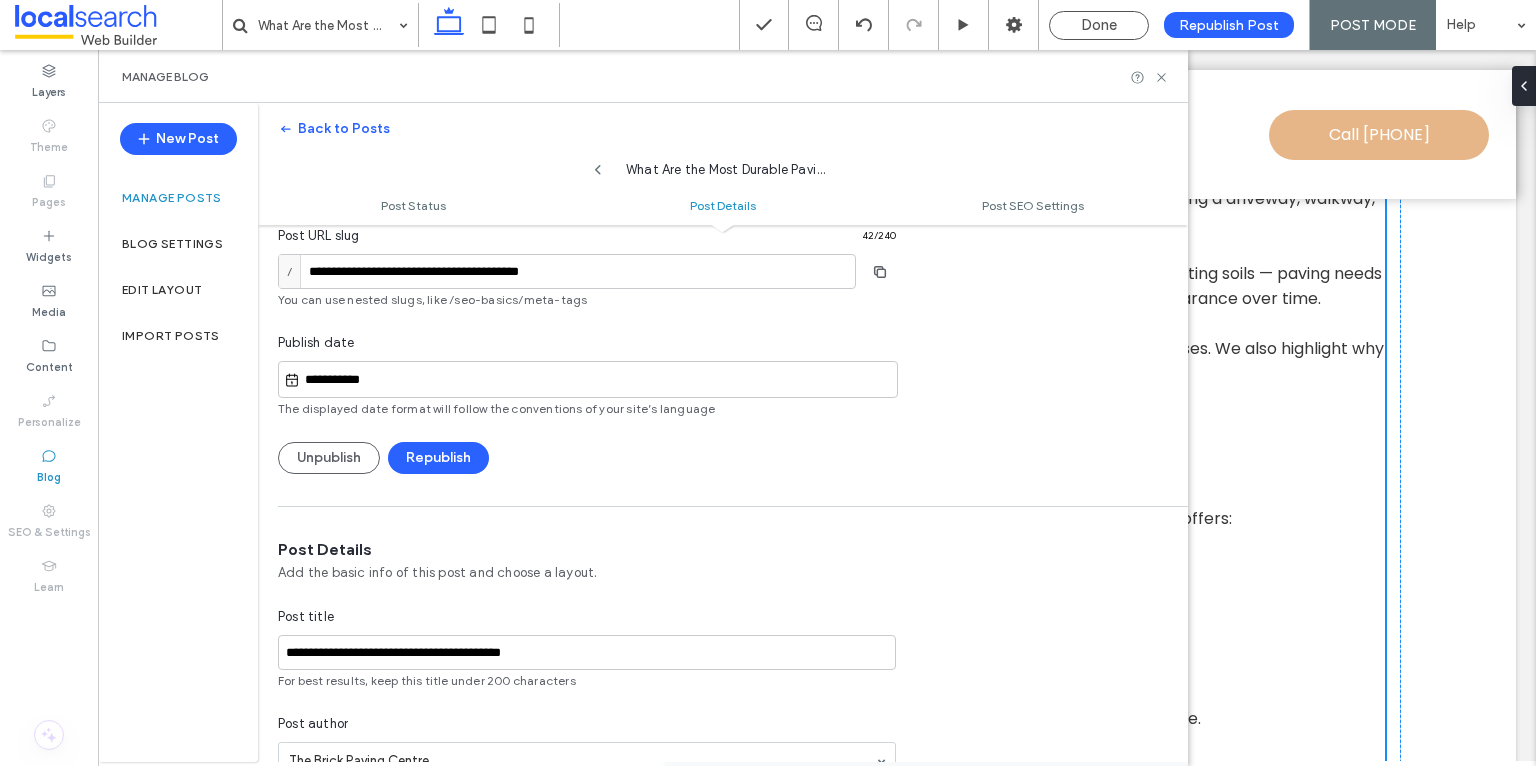 scroll, scrollTop: 0, scrollLeft: 0, axis: both 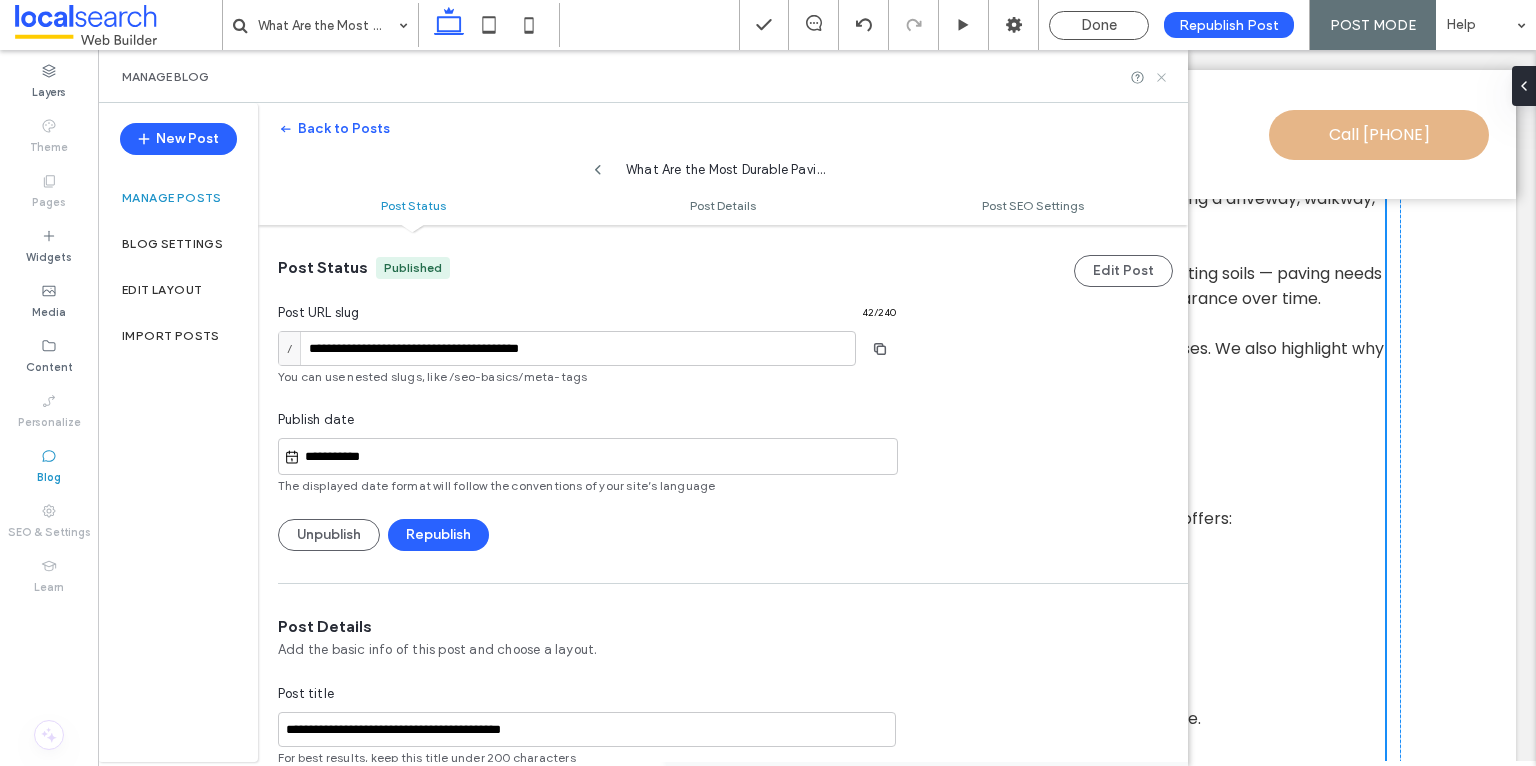 click 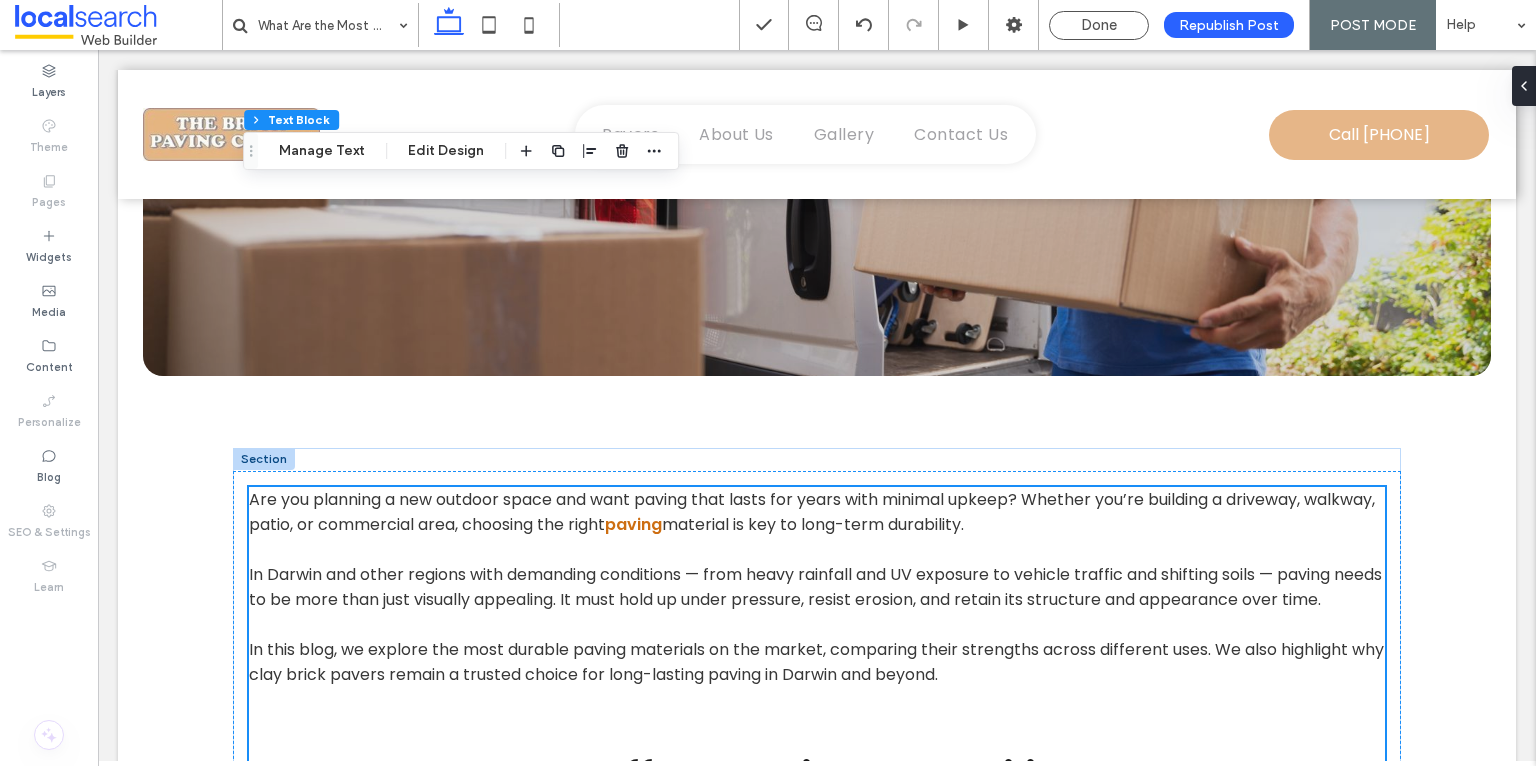 scroll, scrollTop: 0, scrollLeft: 0, axis: both 